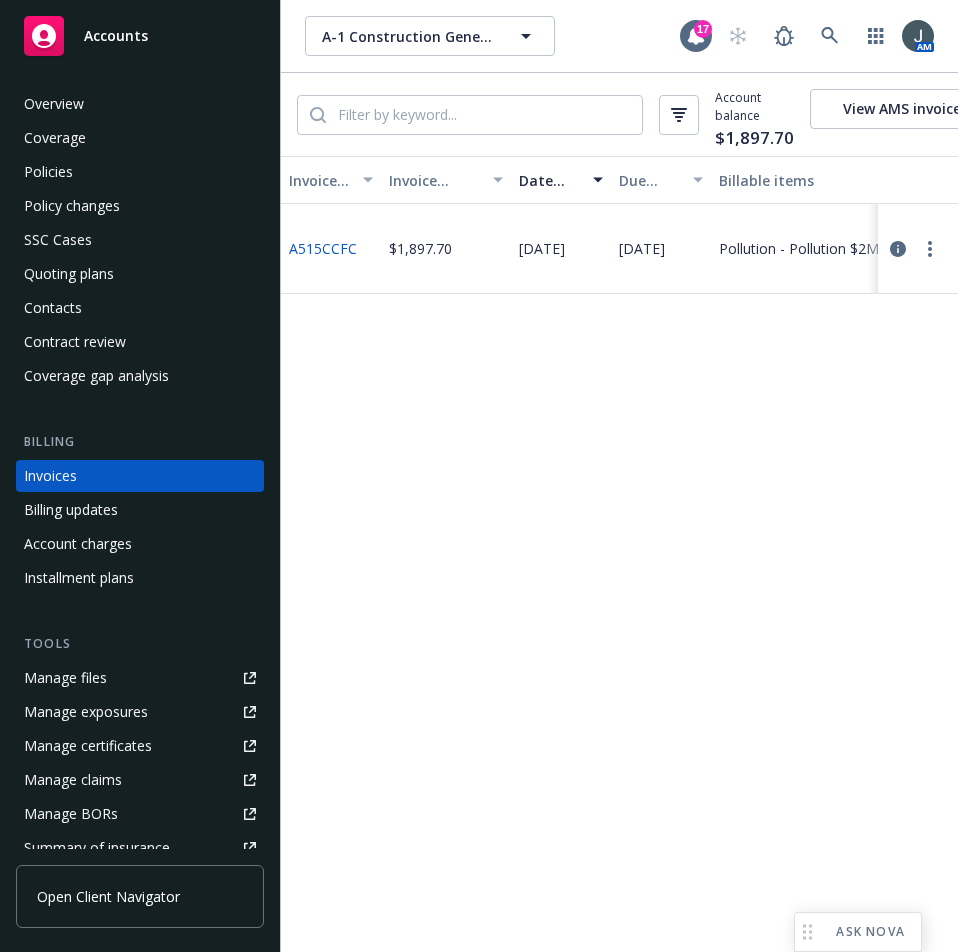 scroll, scrollTop: 0, scrollLeft: 0, axis: both 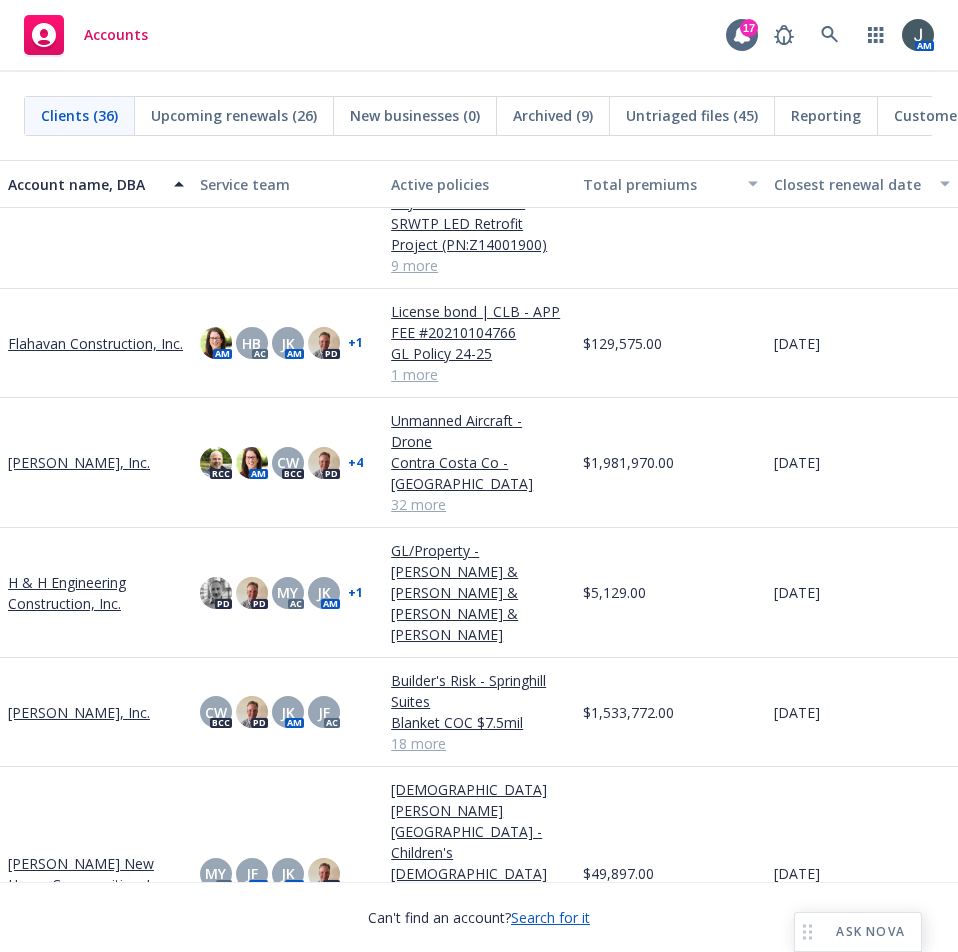click on "[PERSON_NAME], Inc." at bounding box center (79, 462) 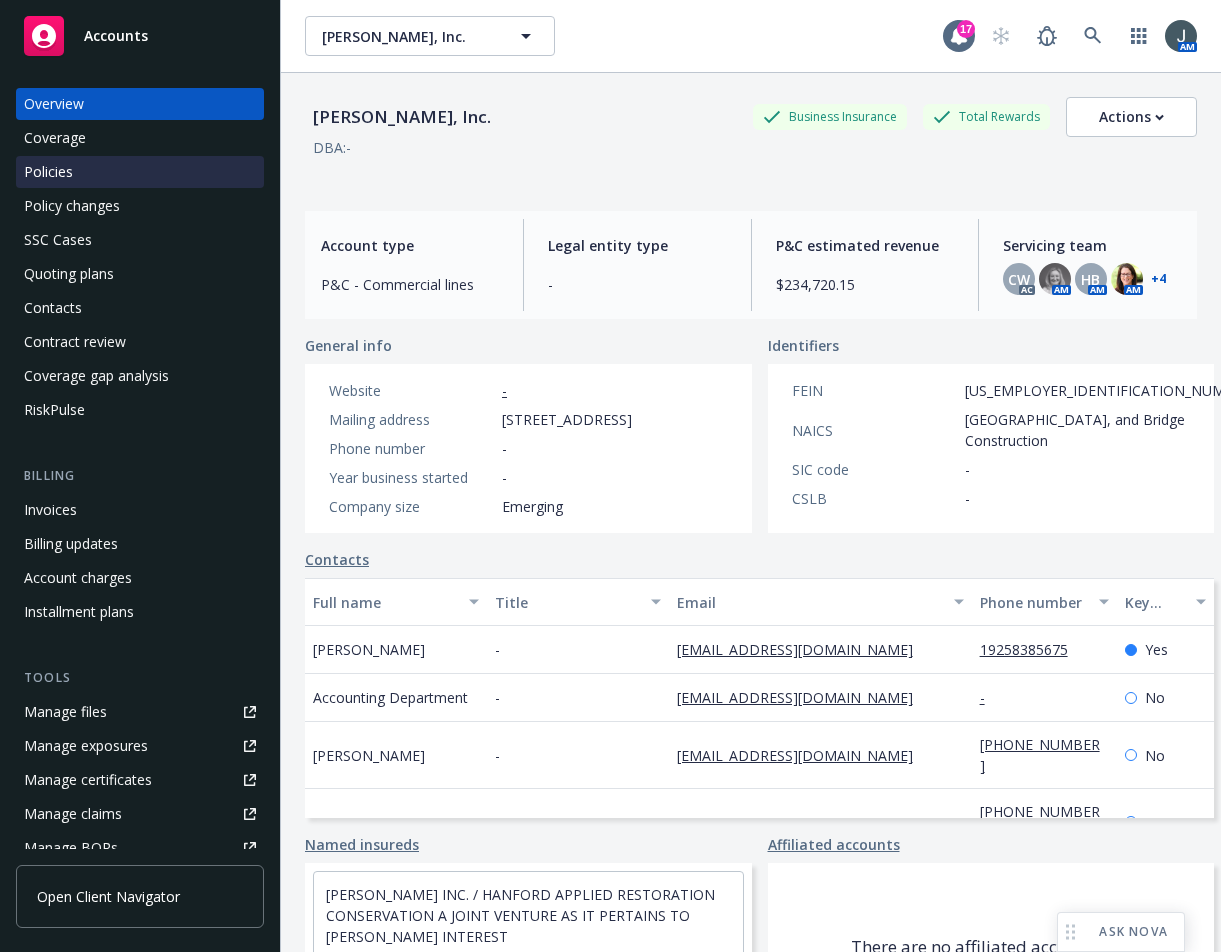click on "Policies" at bounding box center (140, 172) 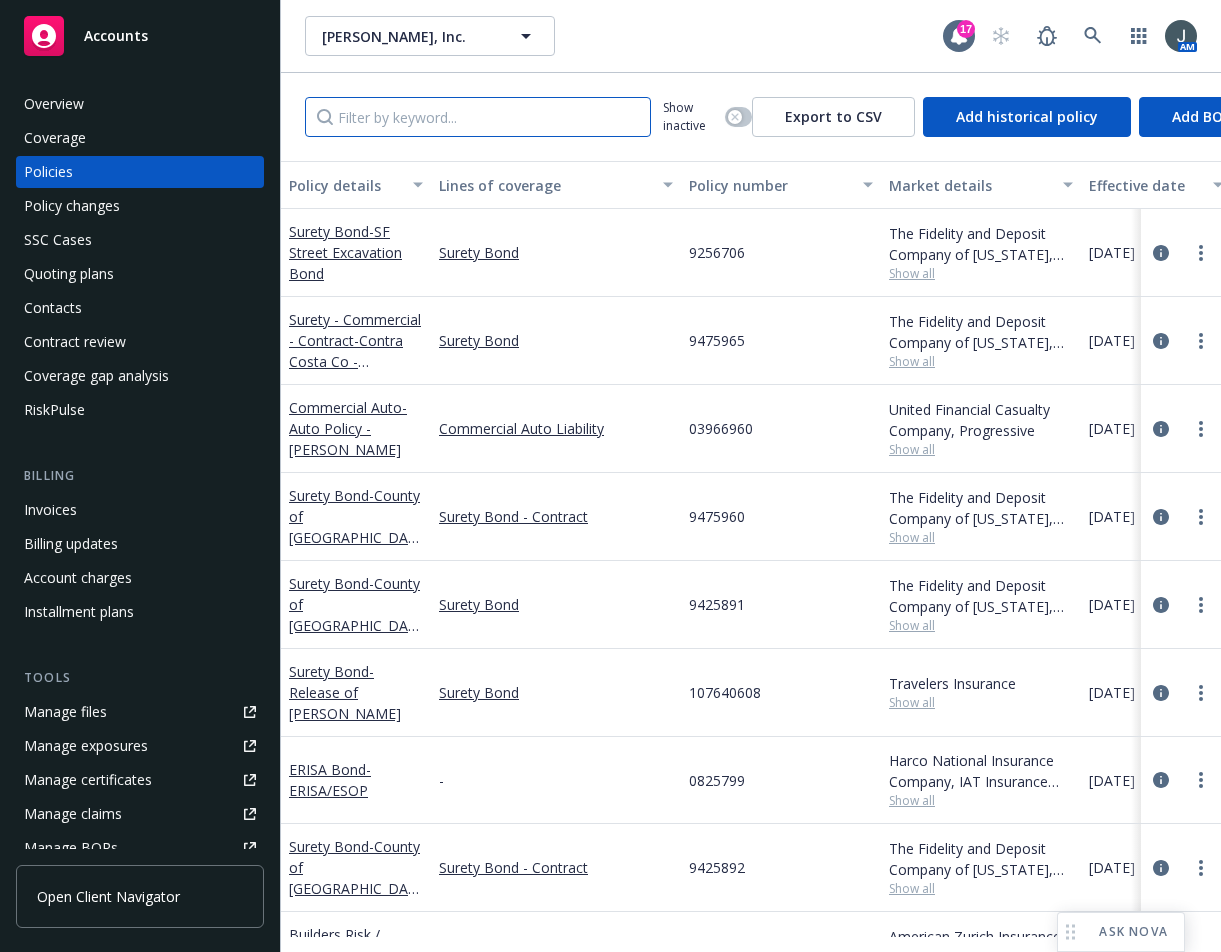 click at bounding box center (478, 117) 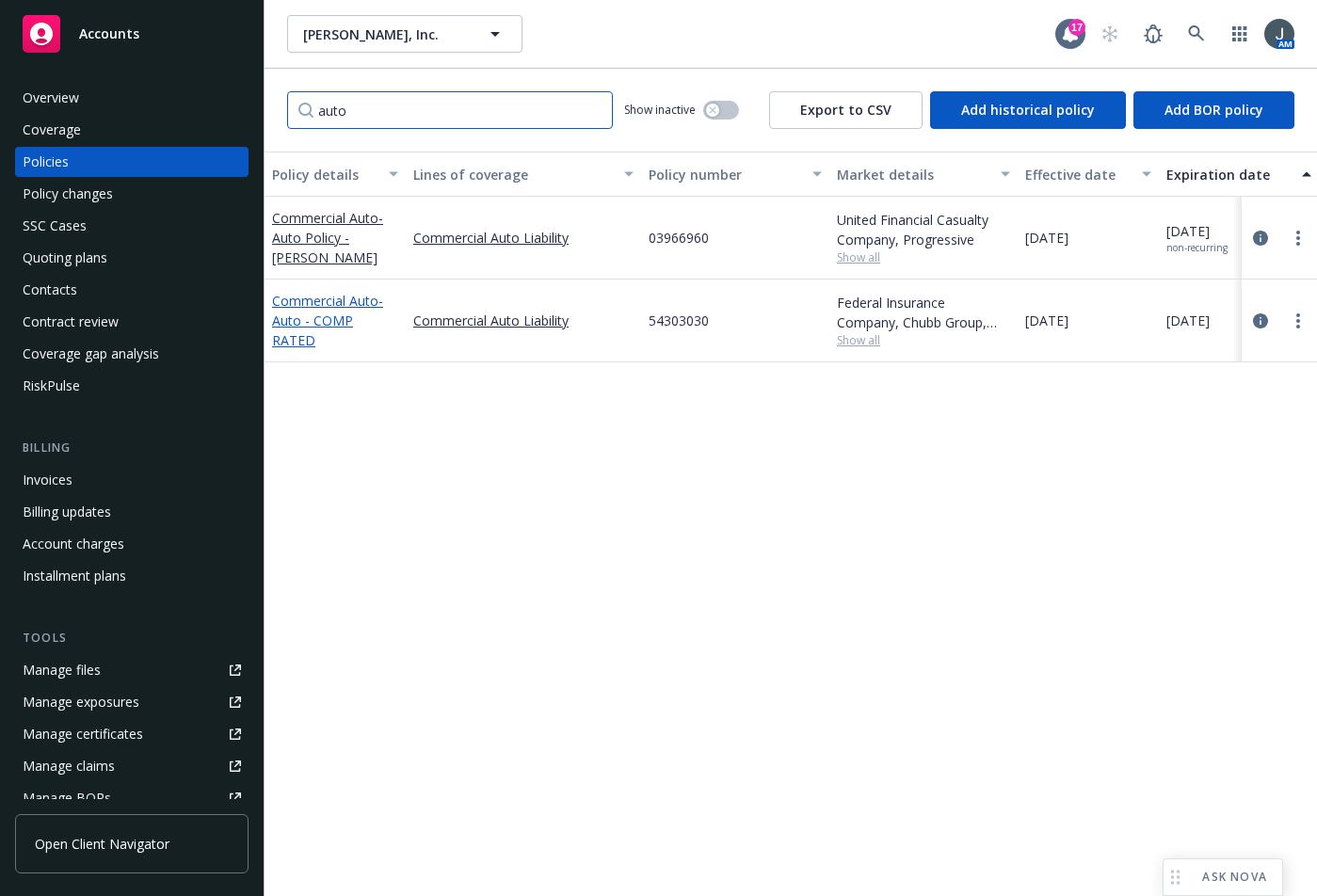 type on "auto" 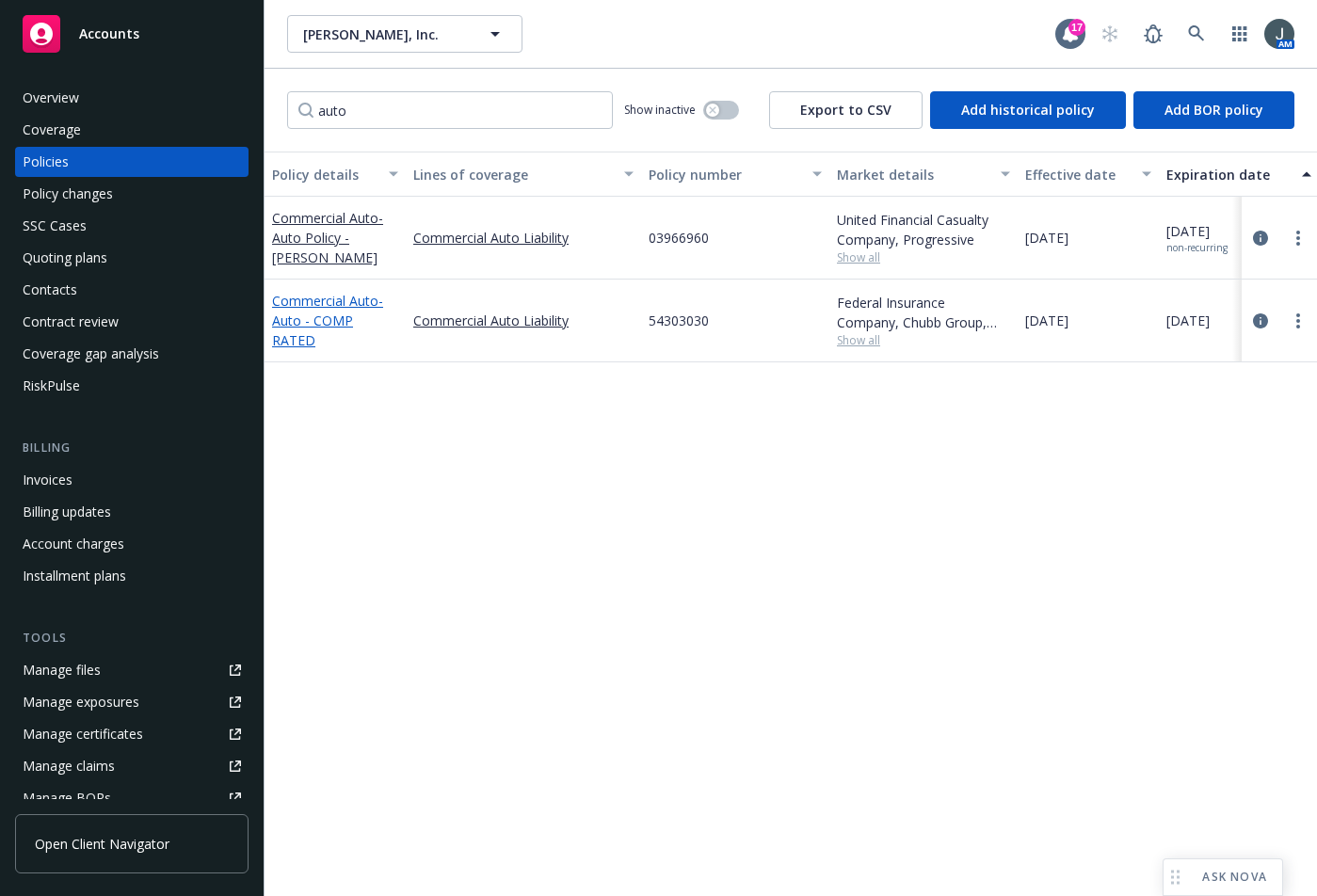 click on "Commercial Auto  -  Auto -   COMP RATED" at bounding box center [328, 320] 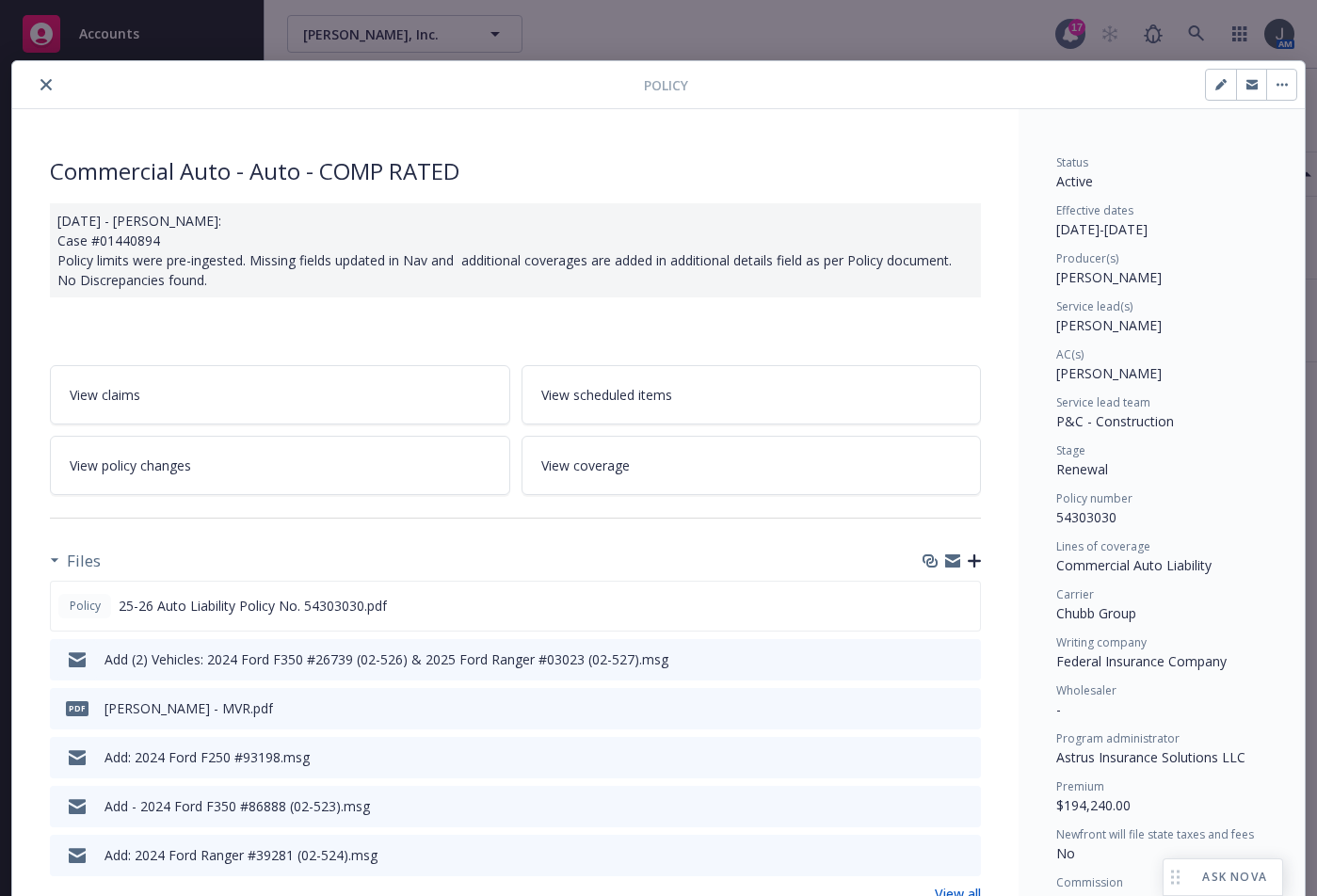 click 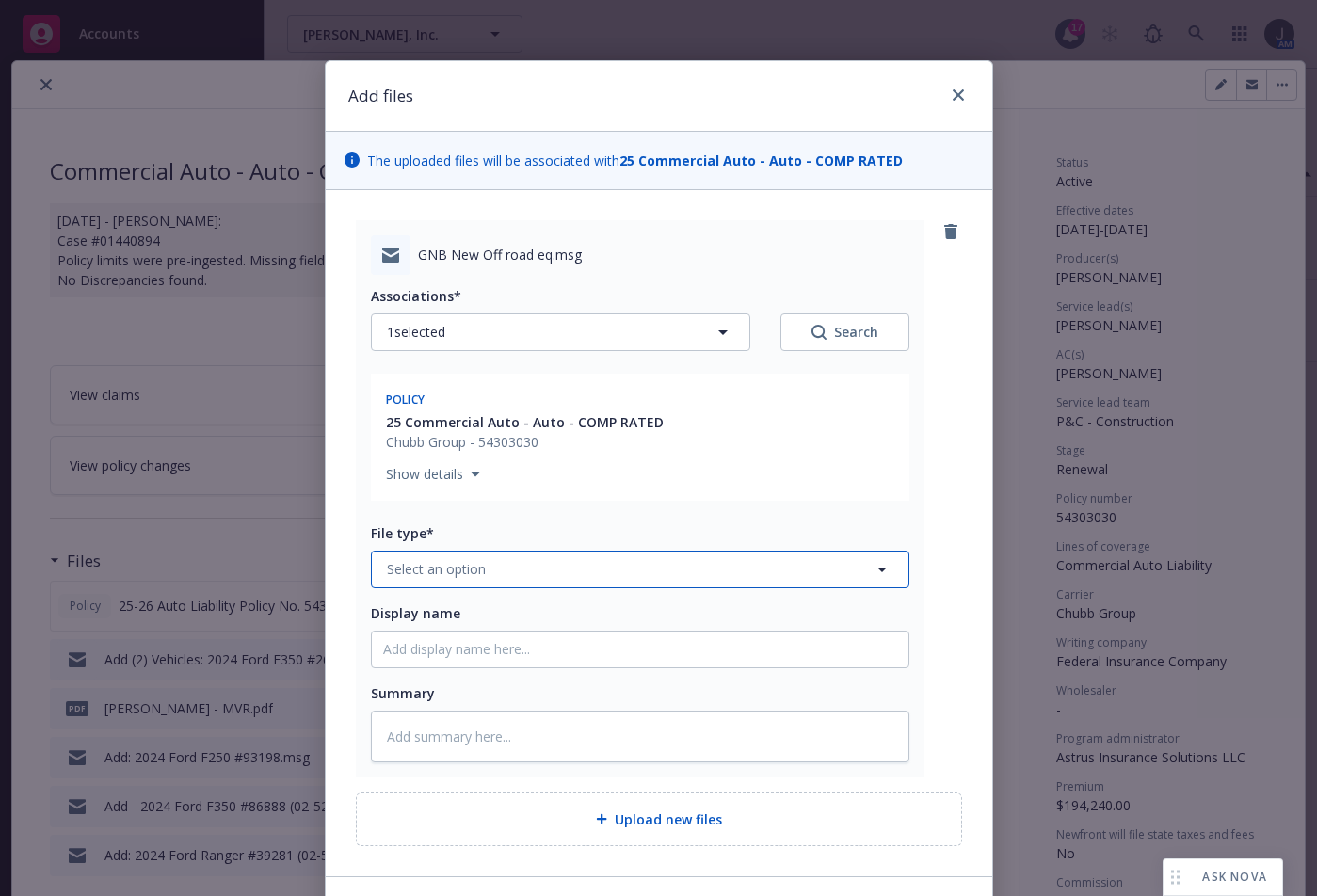click on "Select an option" at bounding box center [436, 568] 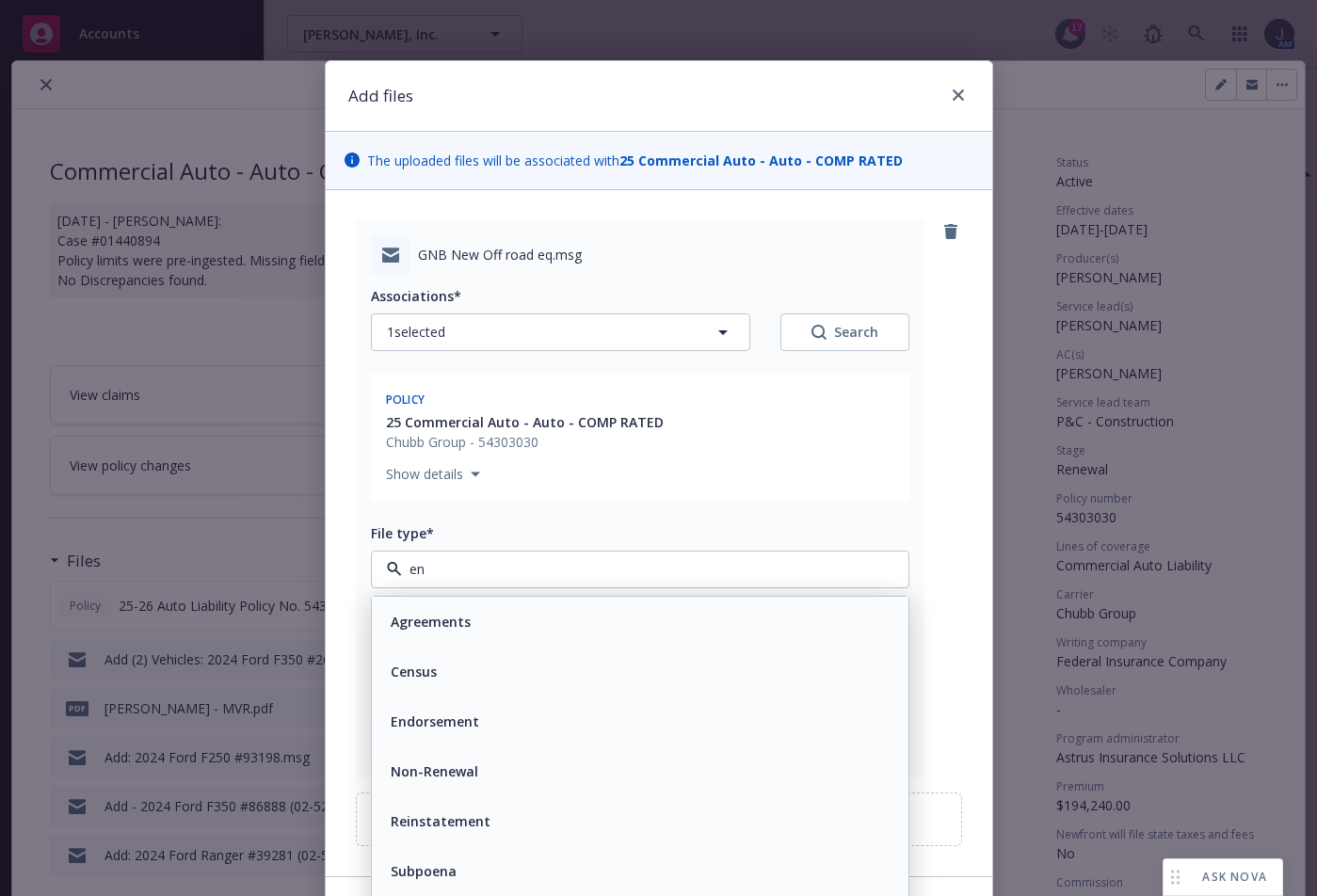 type on "e" 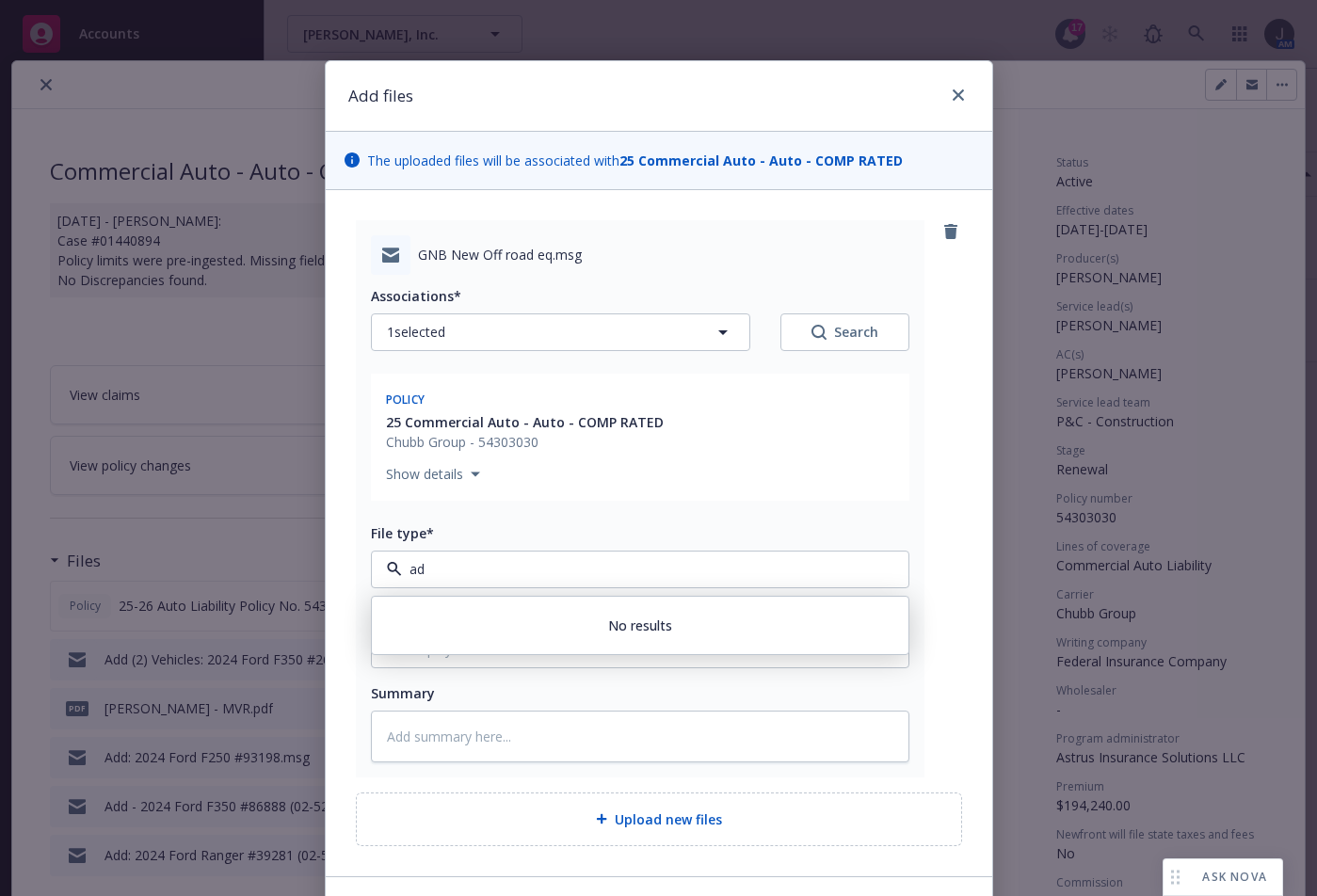type on "a" 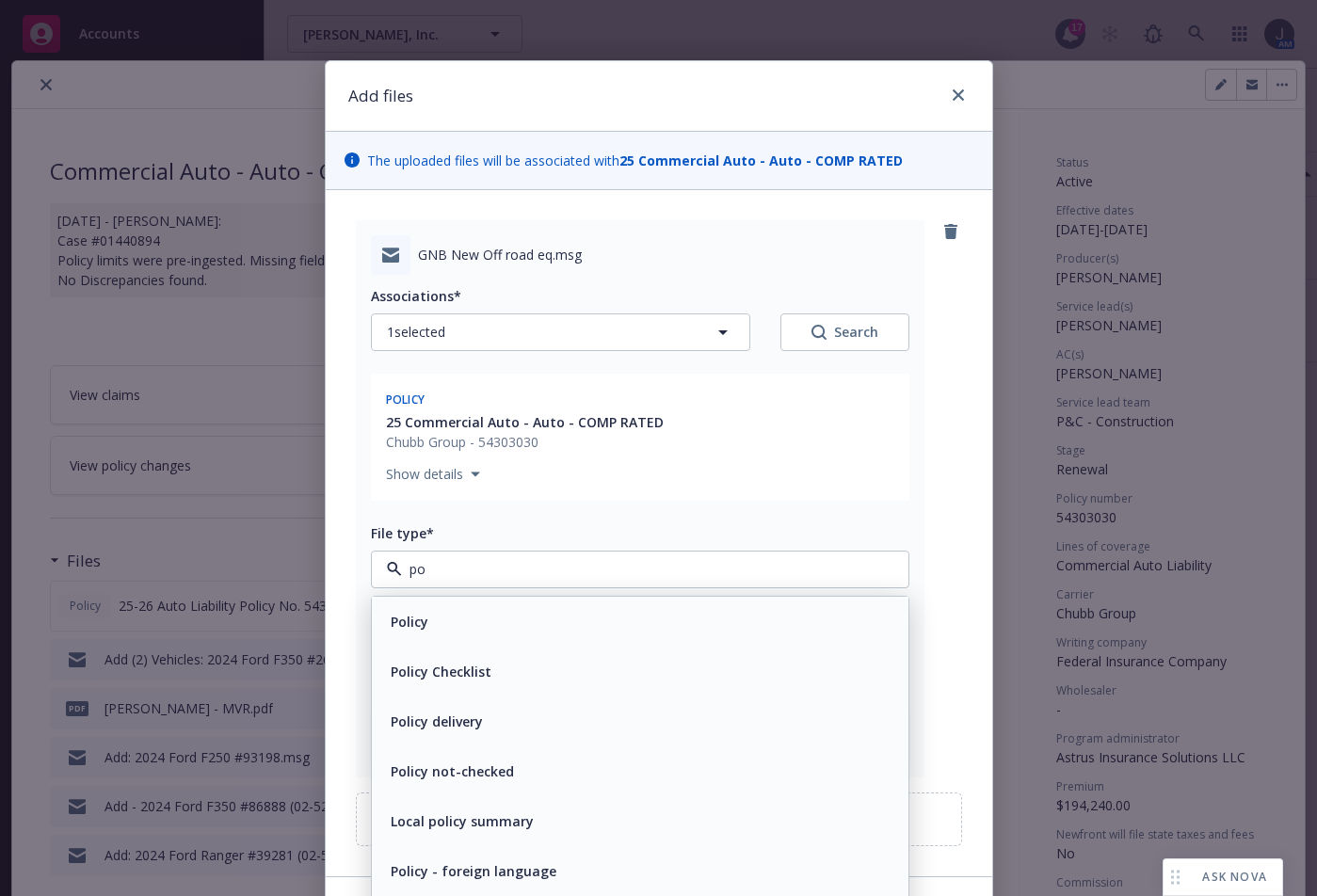type on "p" 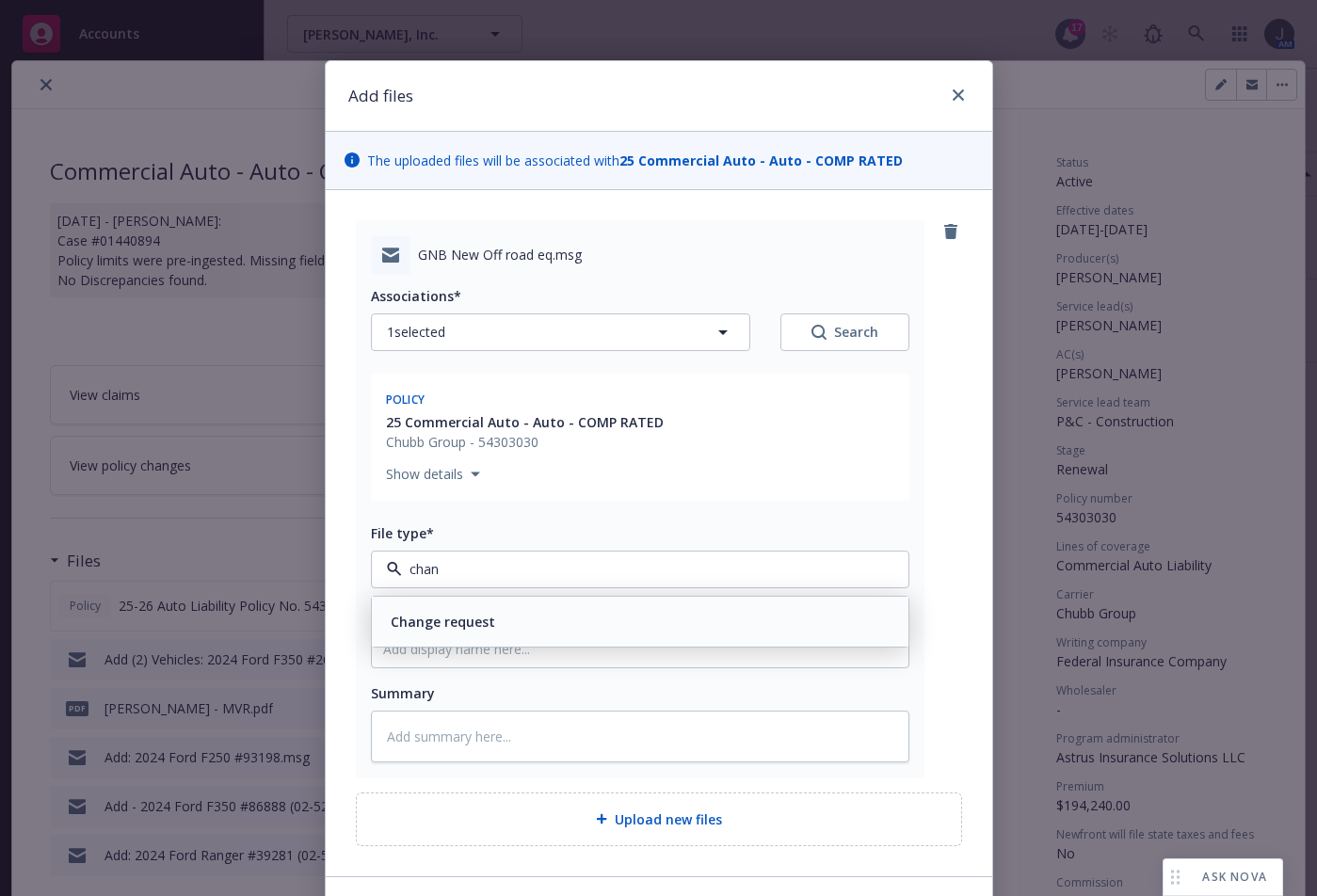 type on "chang" 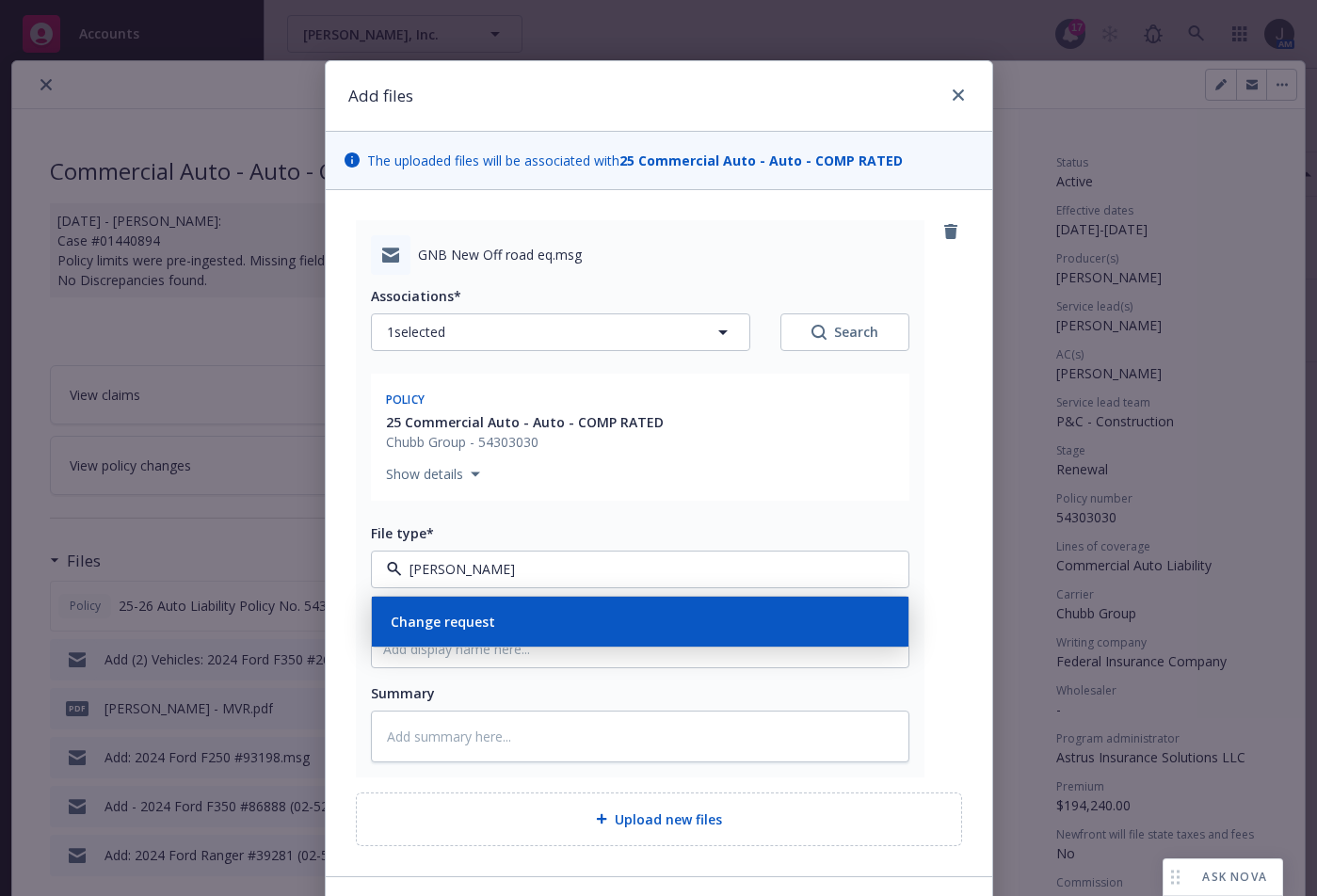 click on "Change request" at bounding box center [442, 621] 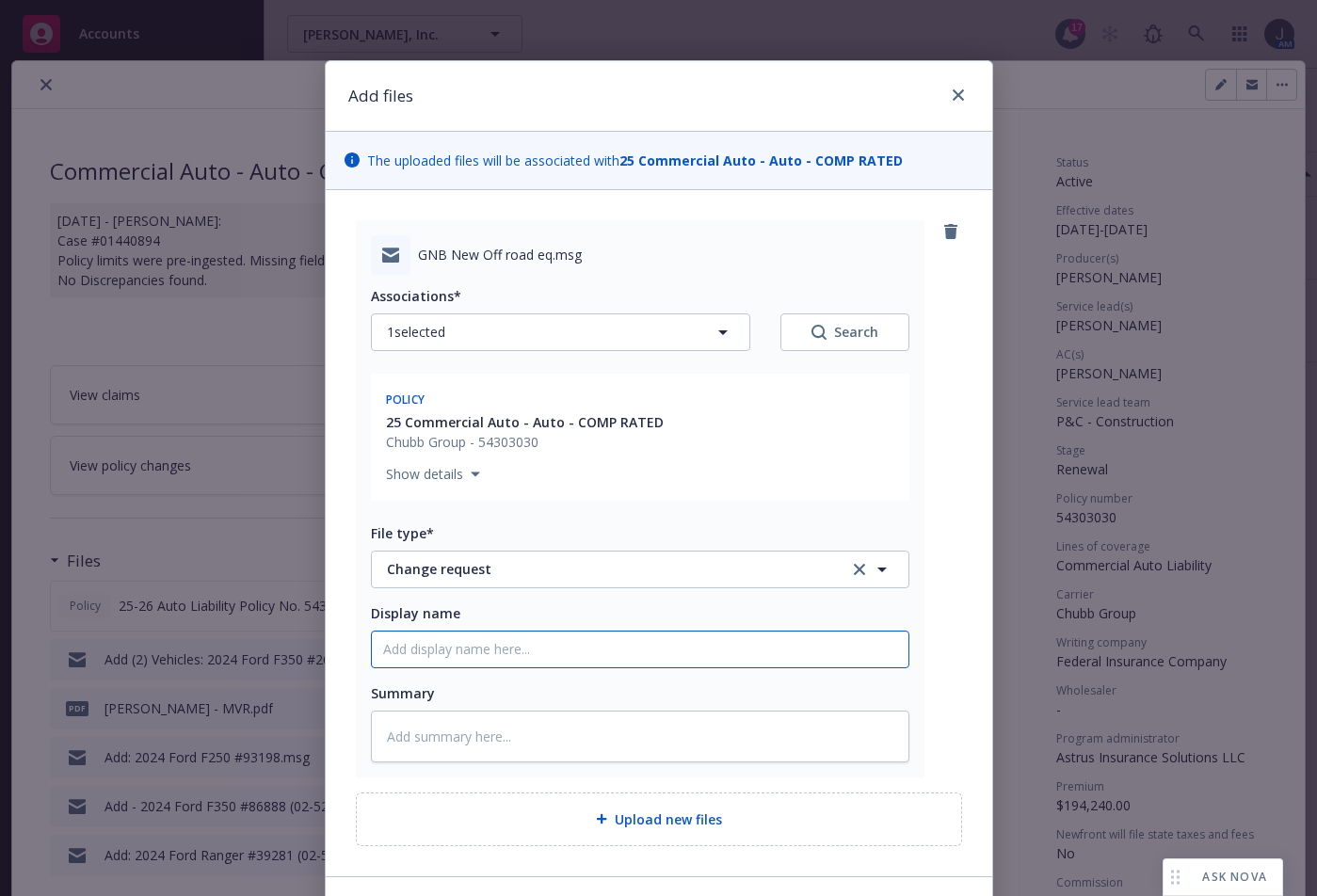 click on "Display name" at bounding box center [640, 649] 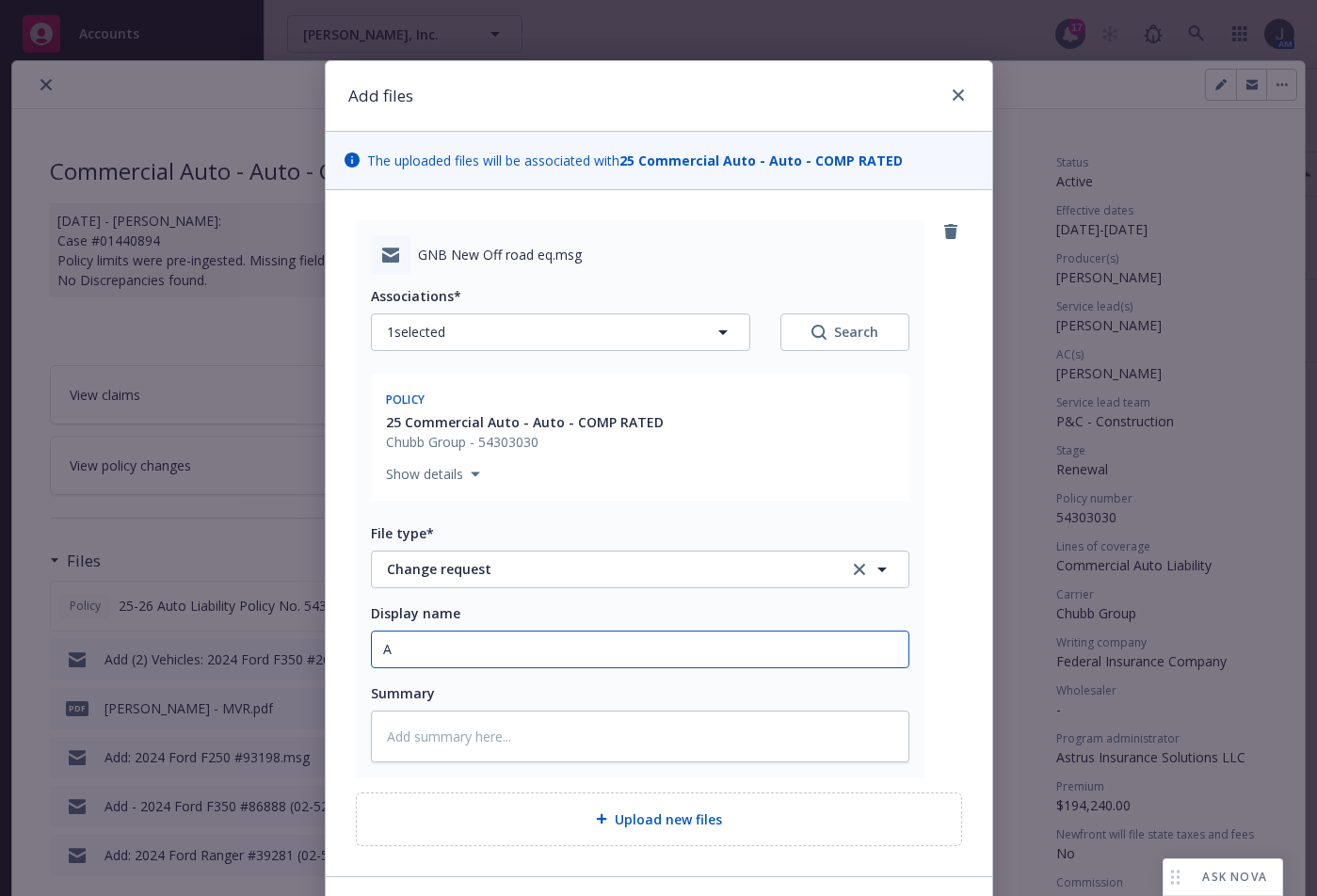 type on "x" 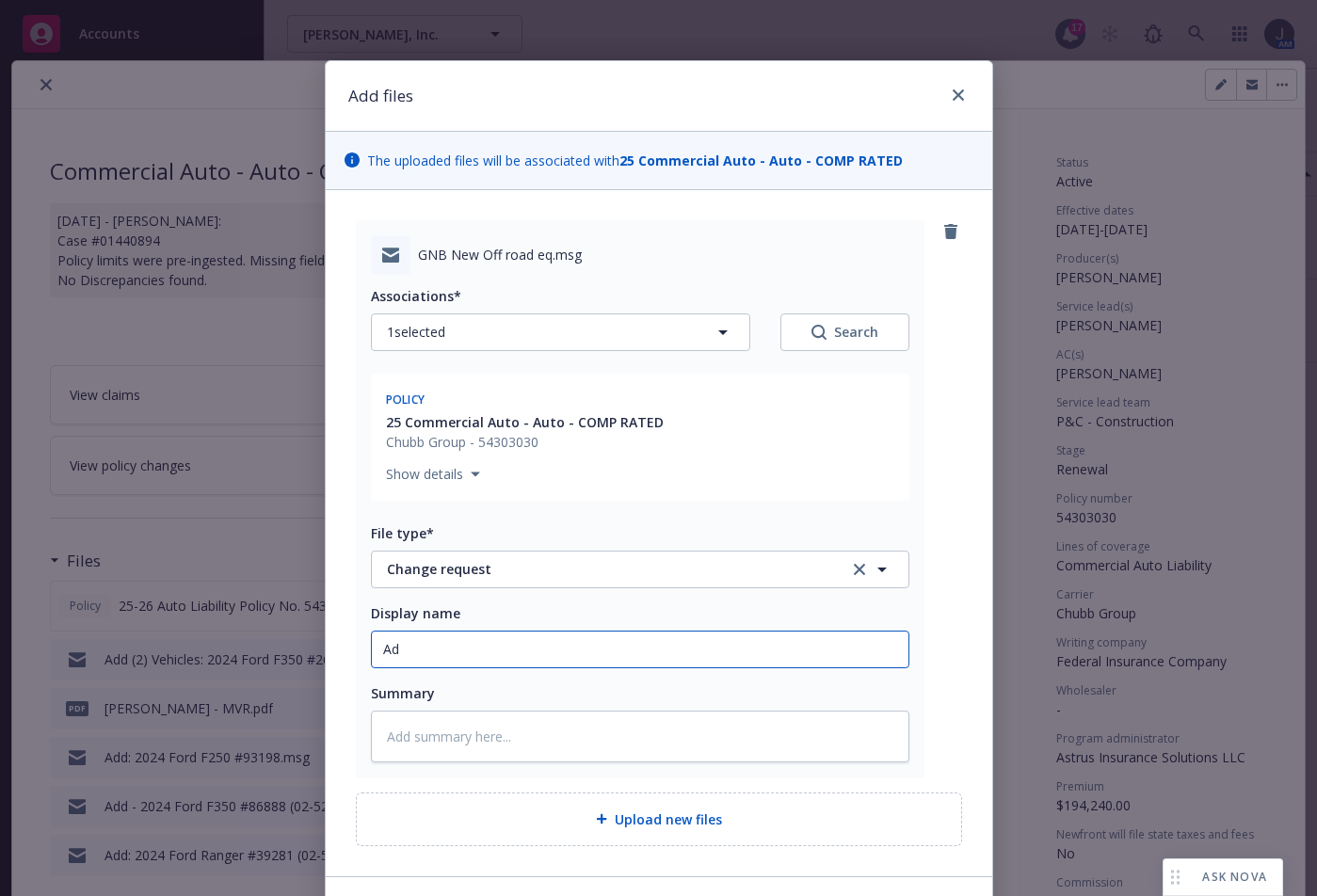 type on "x" 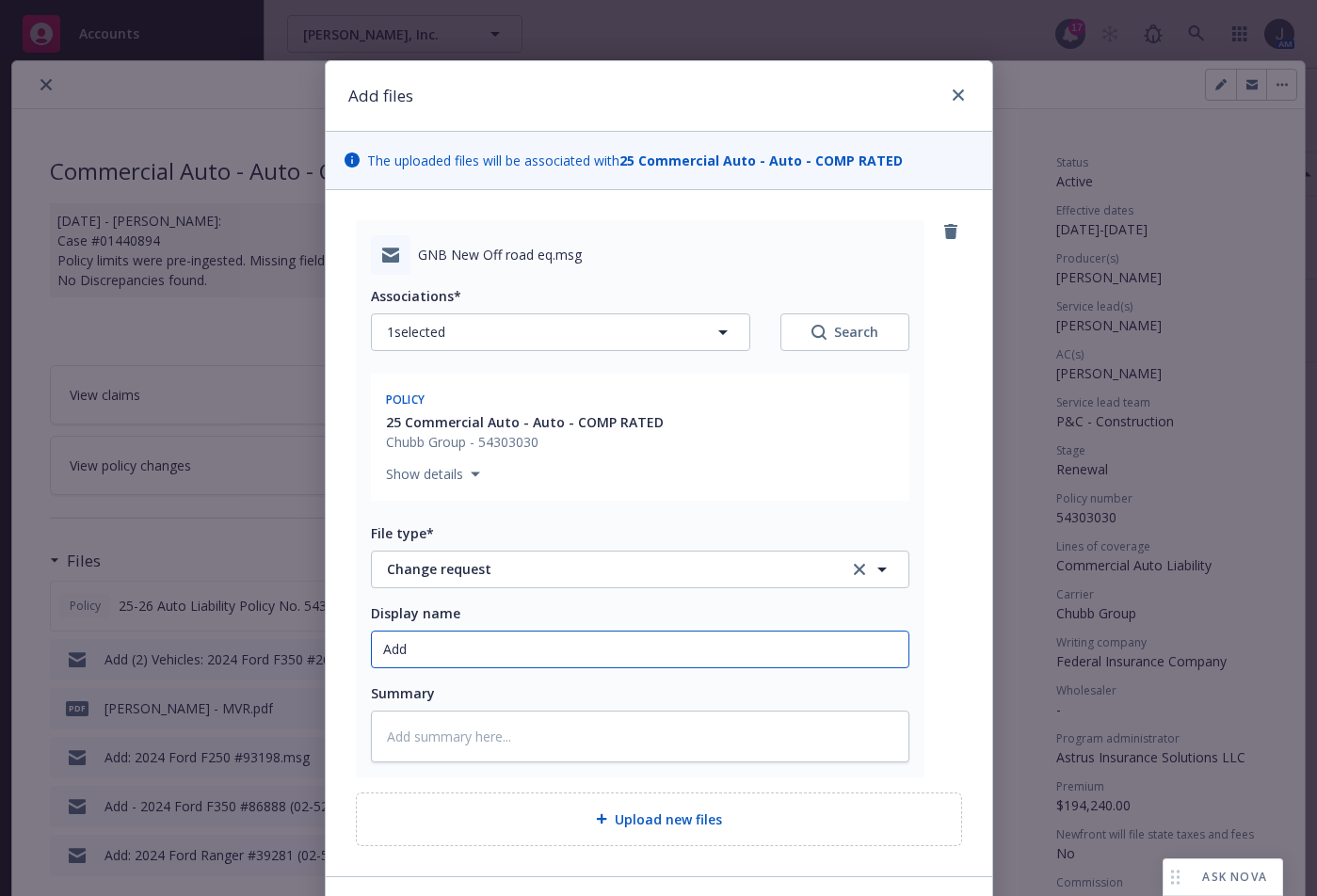 type on "x" 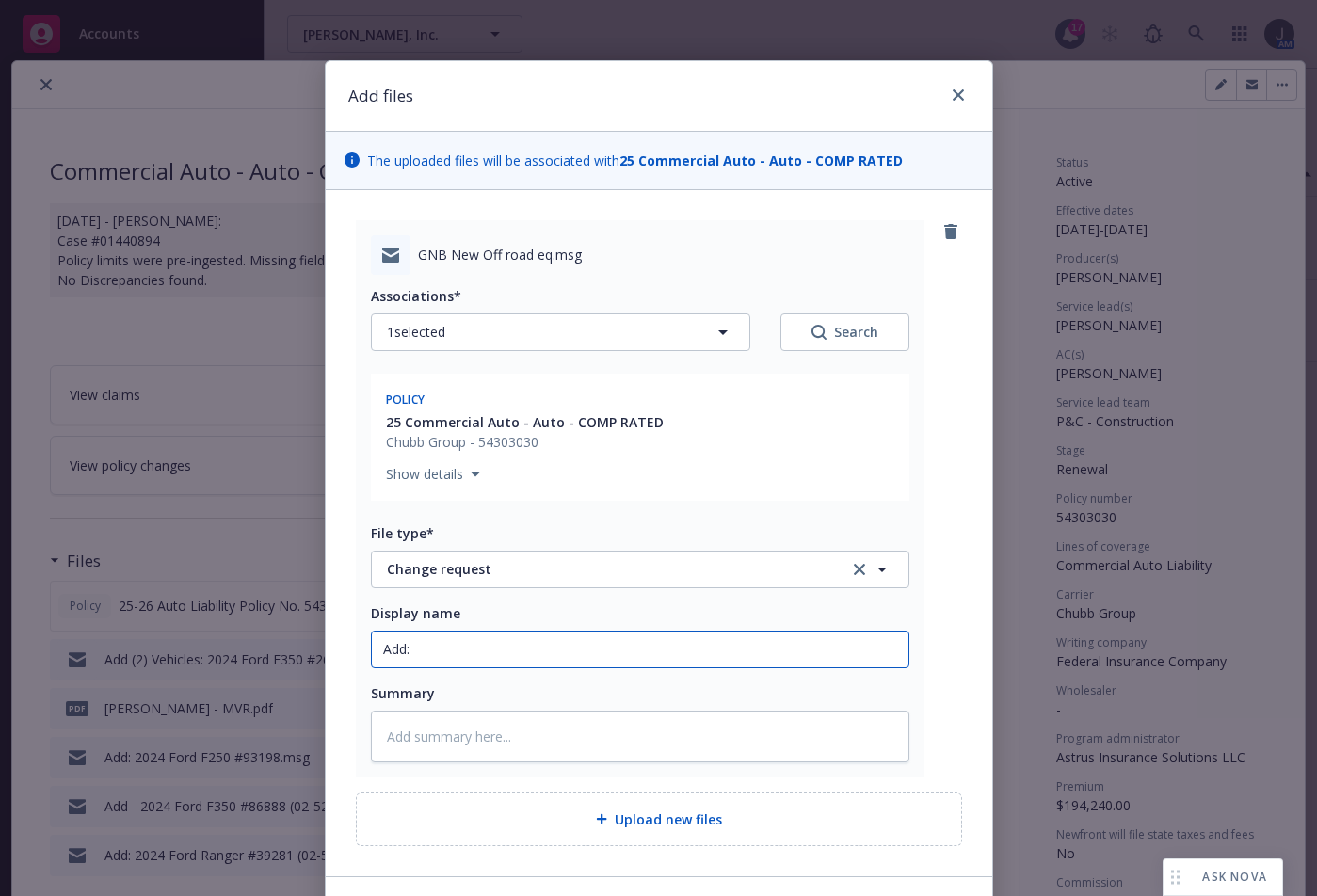 type on "x" 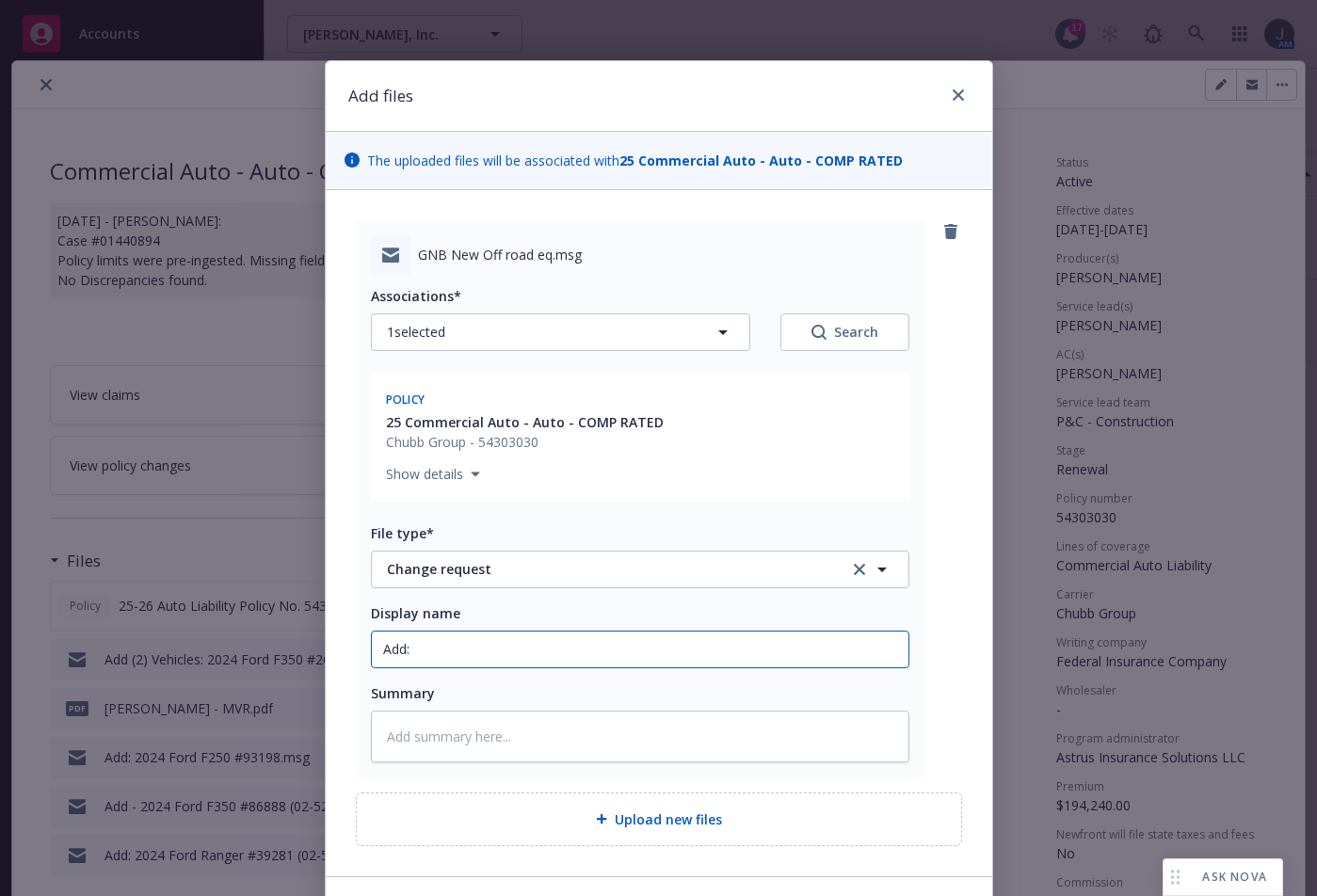type on "x" 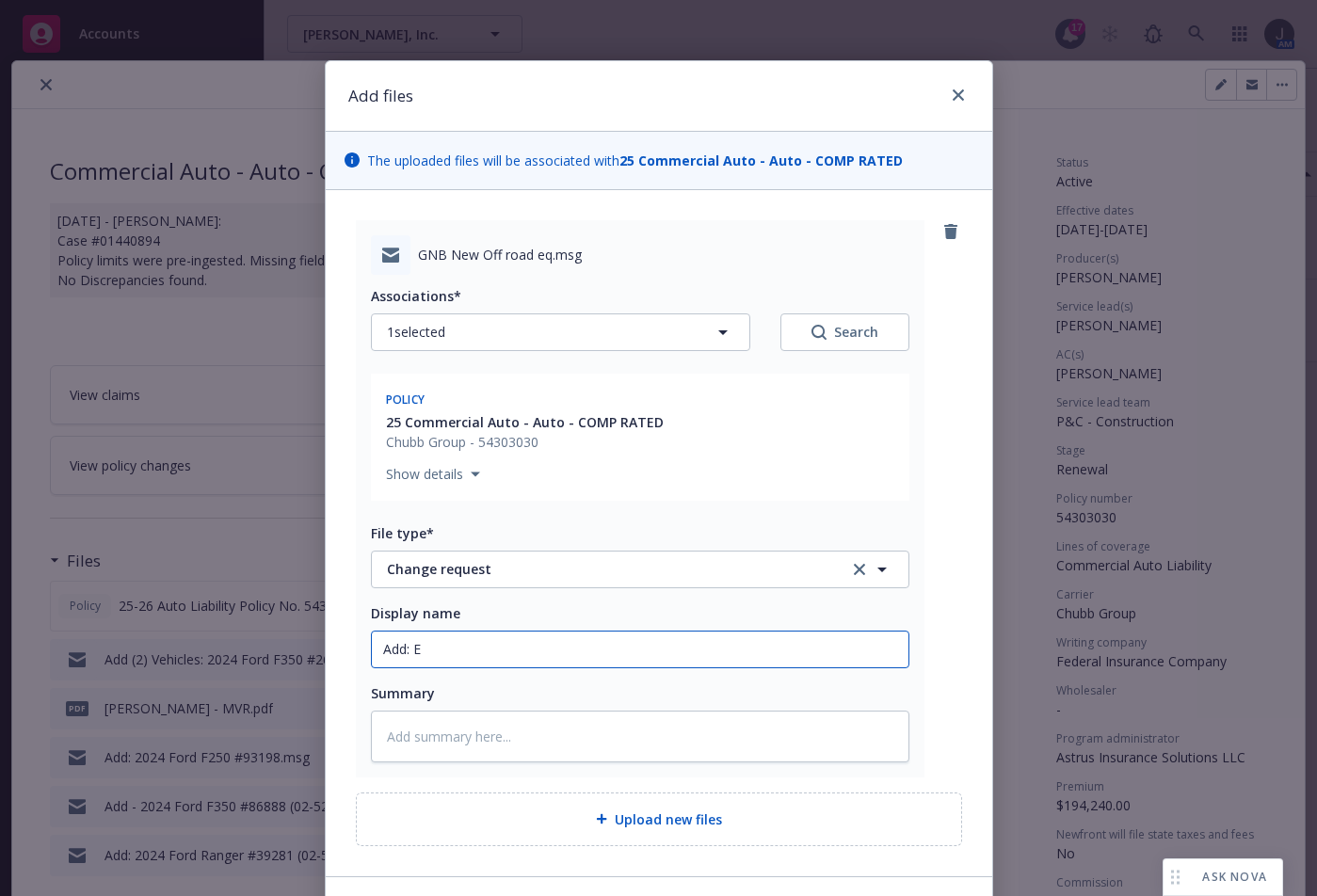 type on "x" 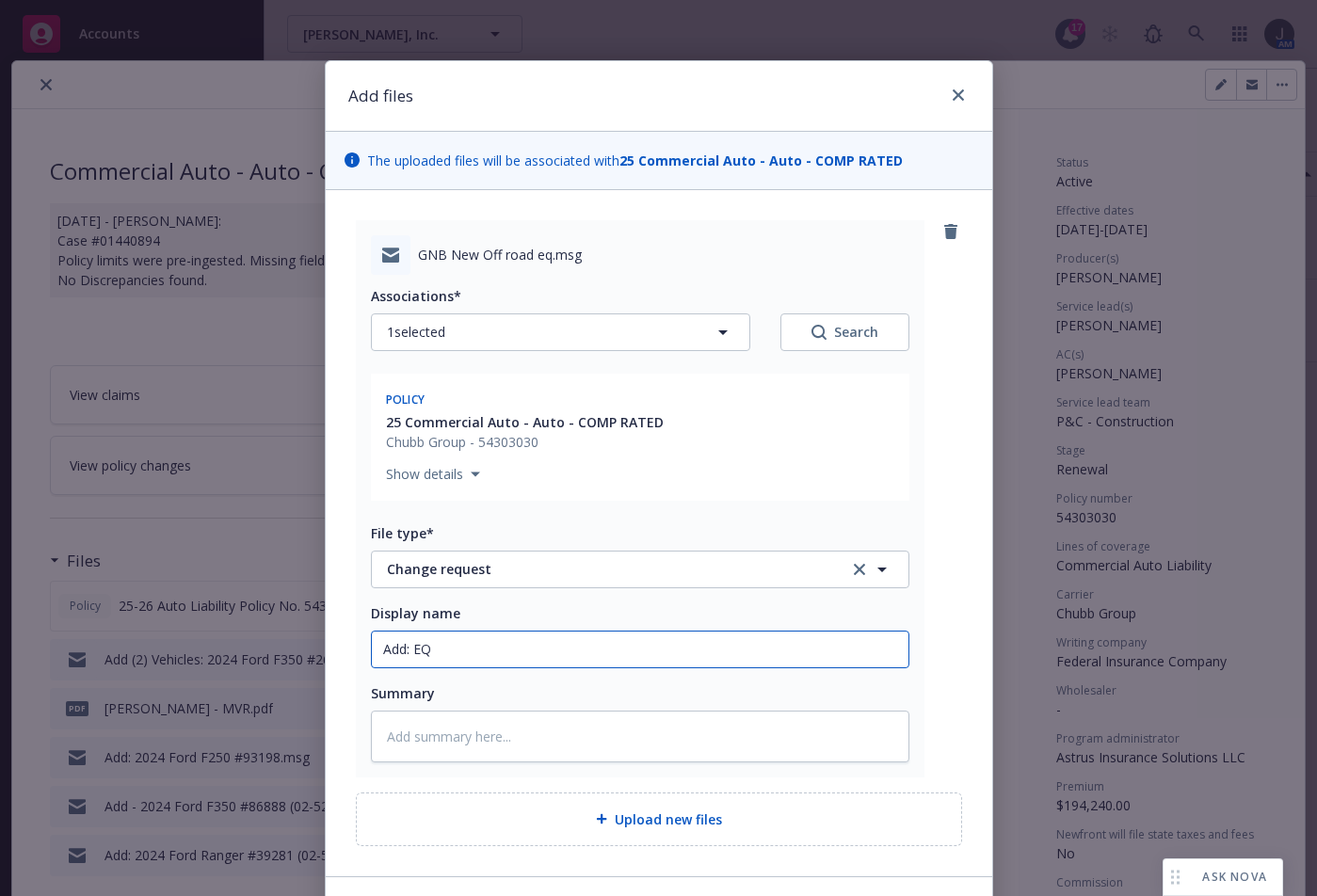 type on "x" 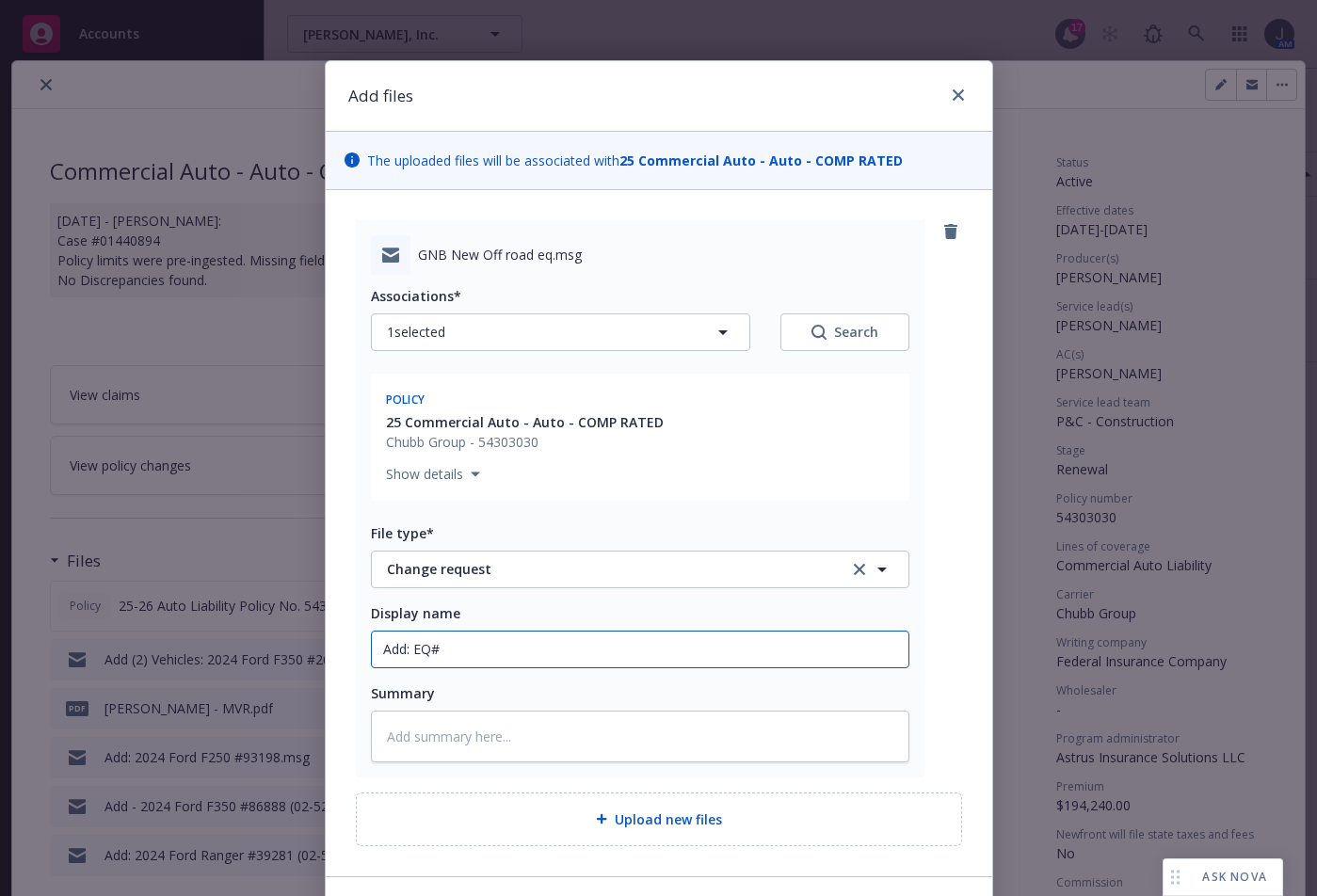type on "x" 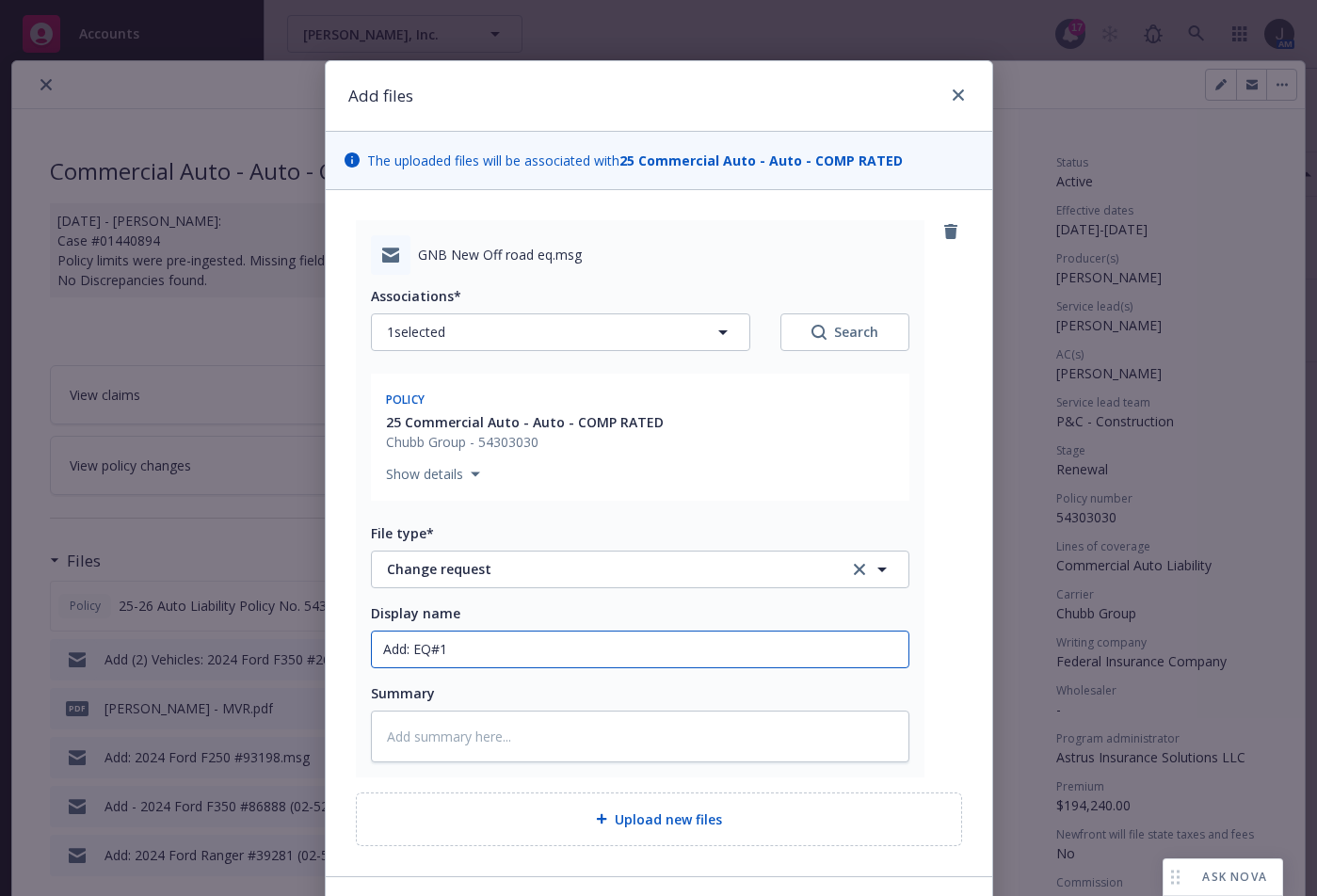 type on "x" 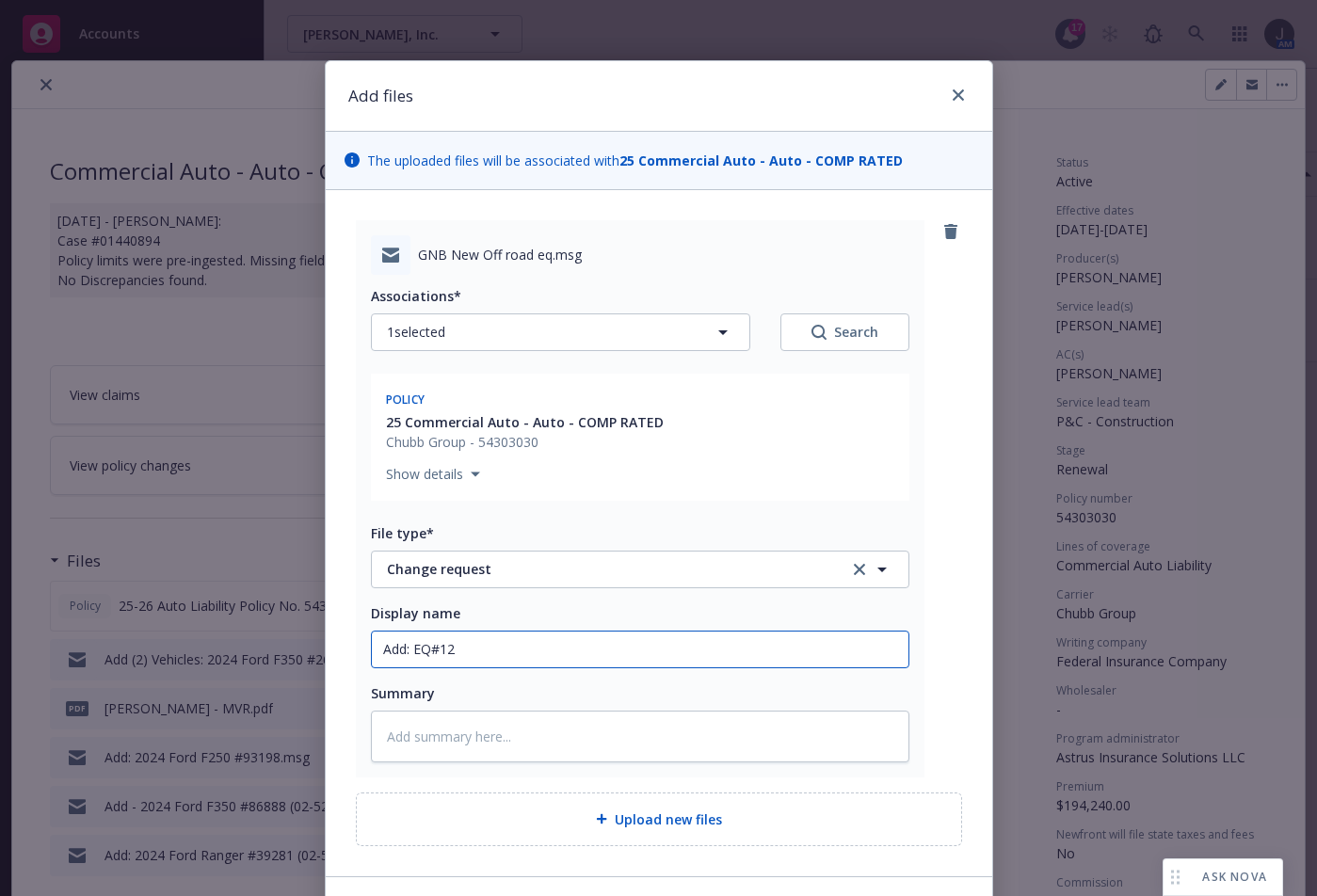 type on "x" 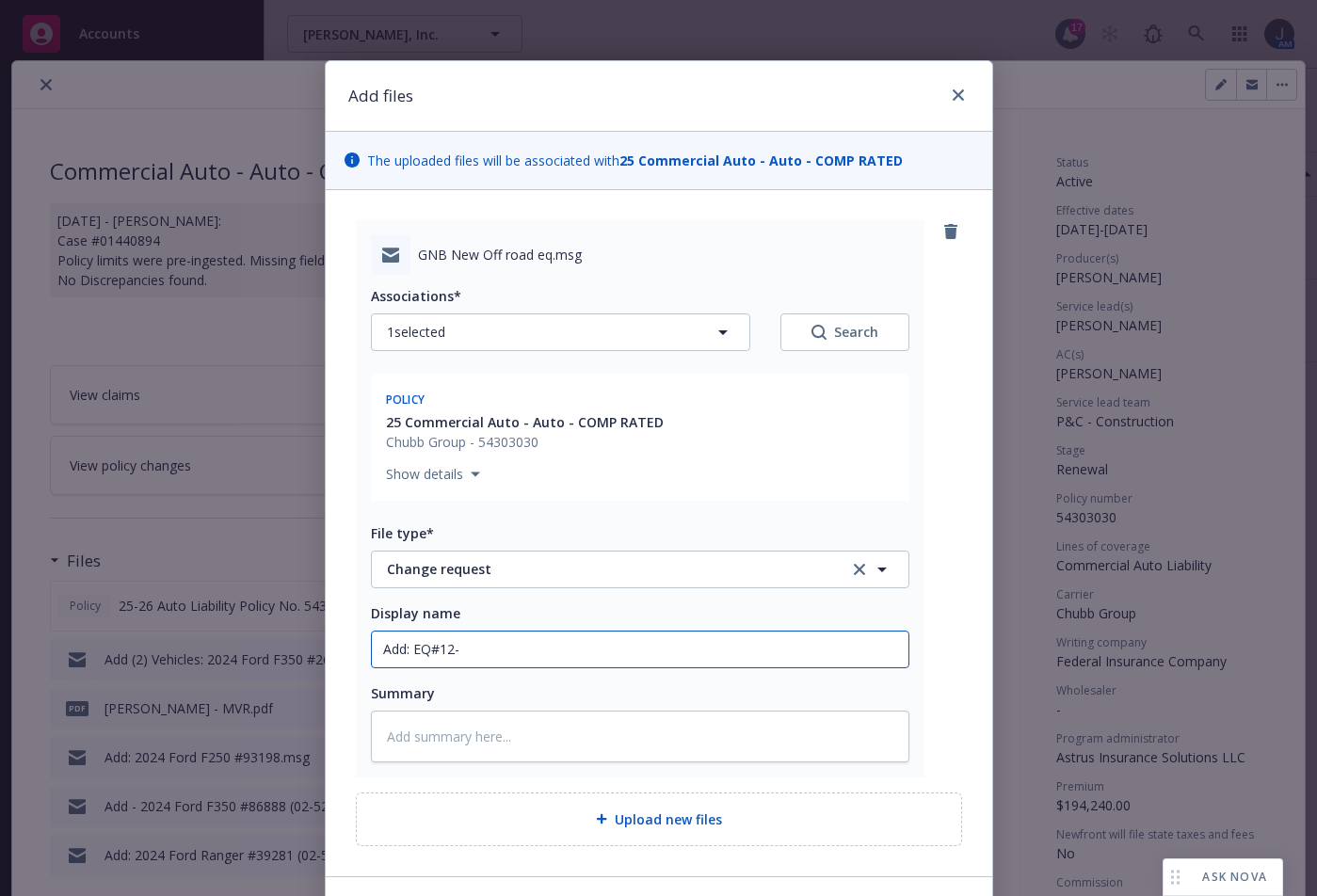 type on "x" 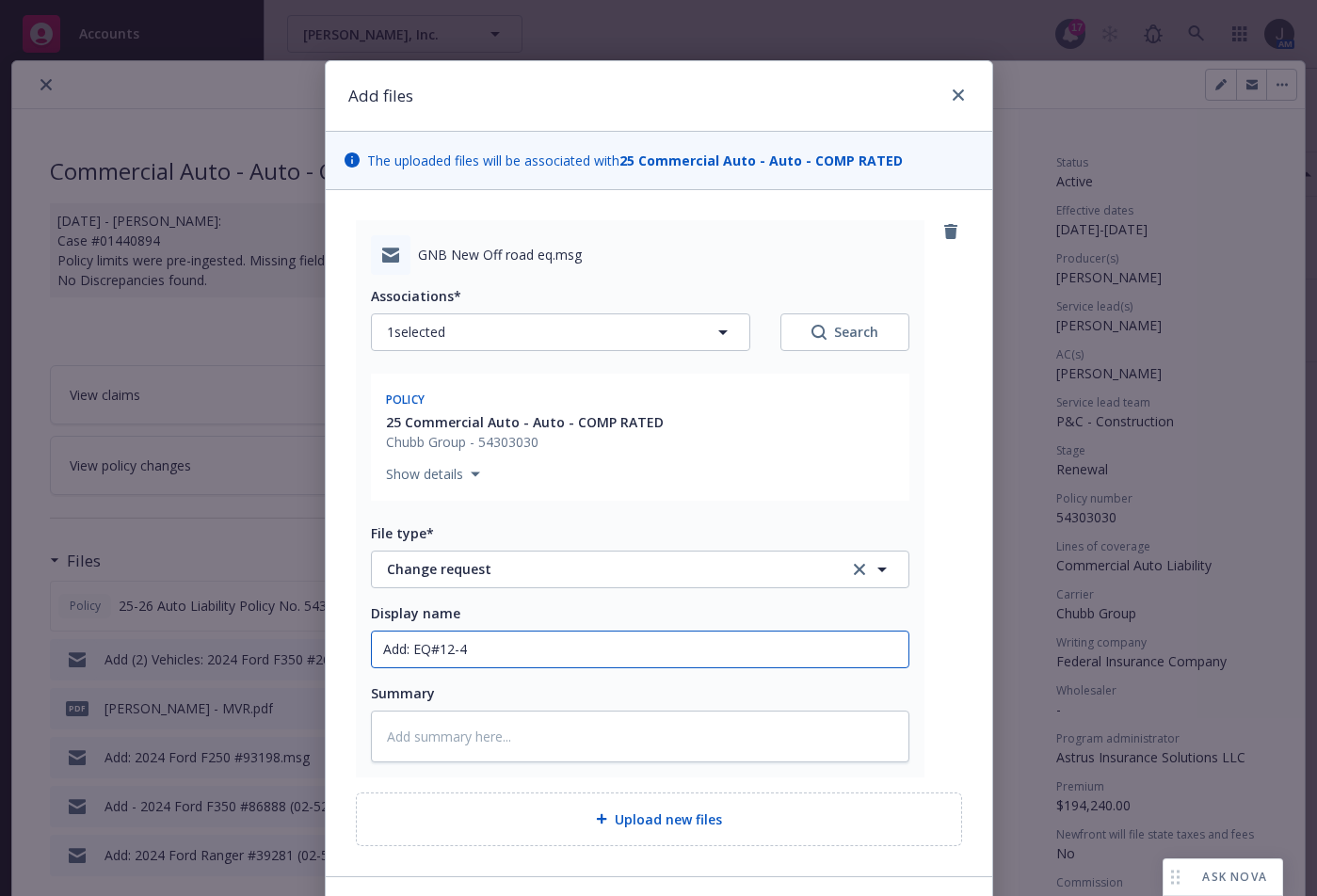 type on "x" 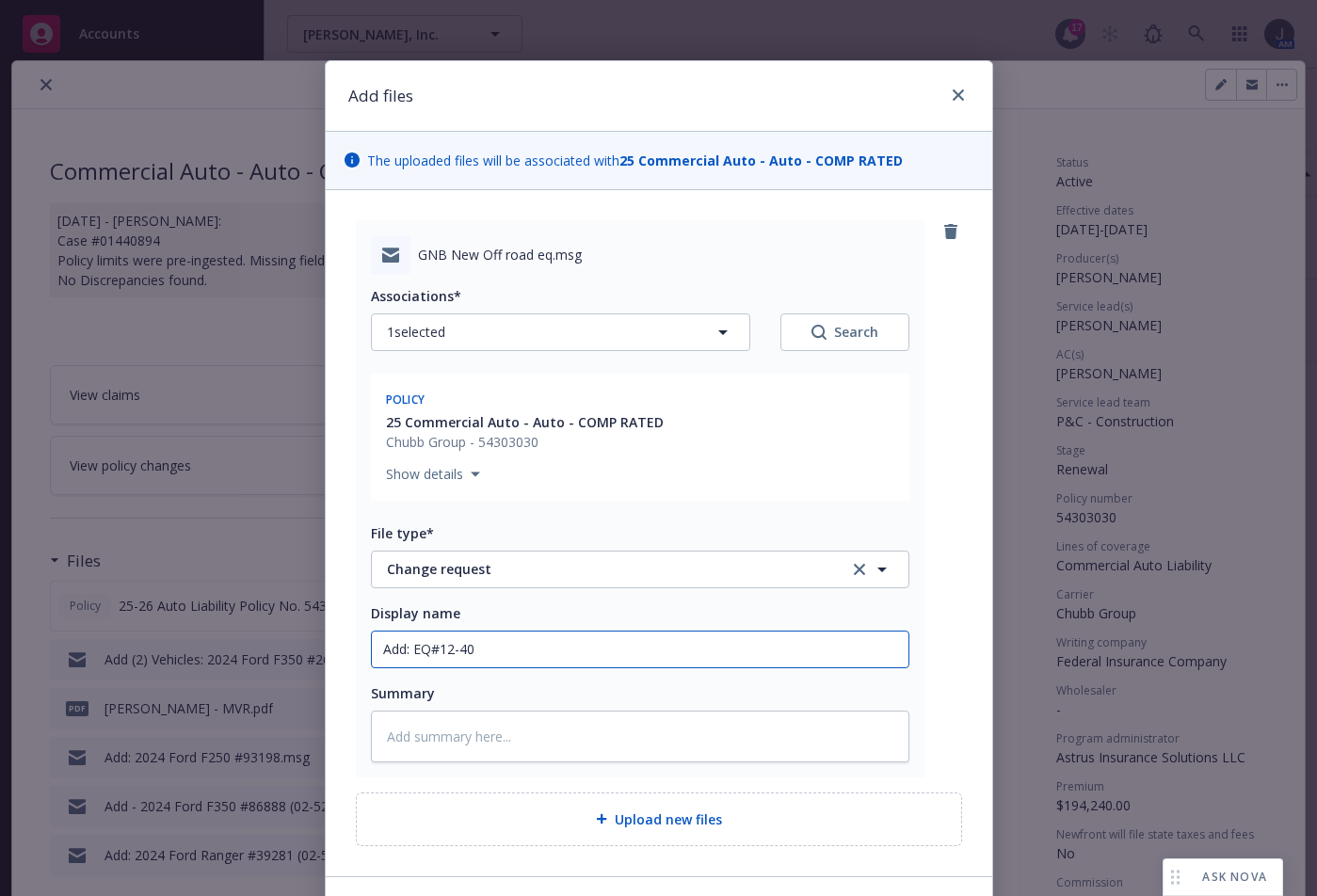 type on "x" 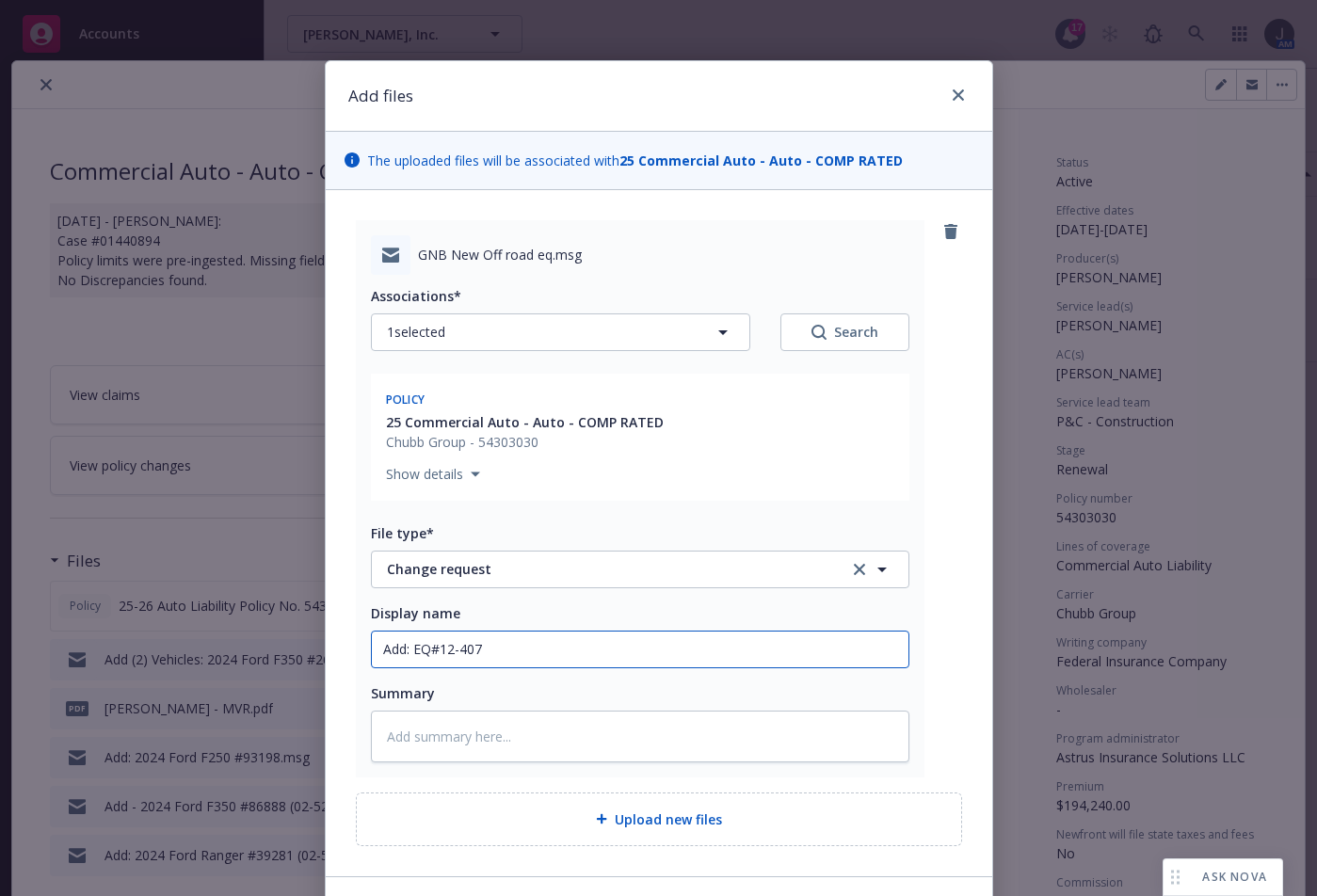 type on "x" 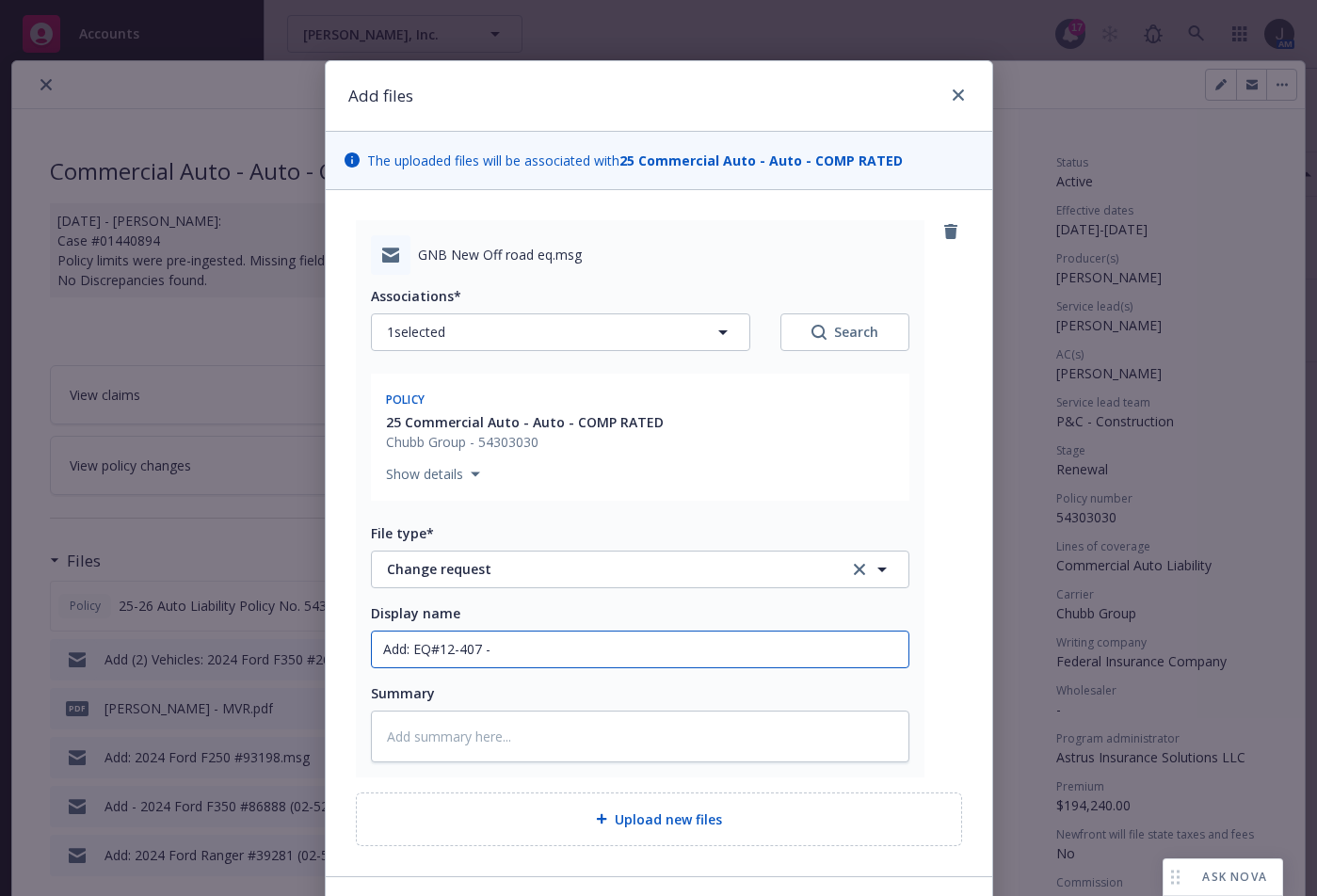 type on "x" 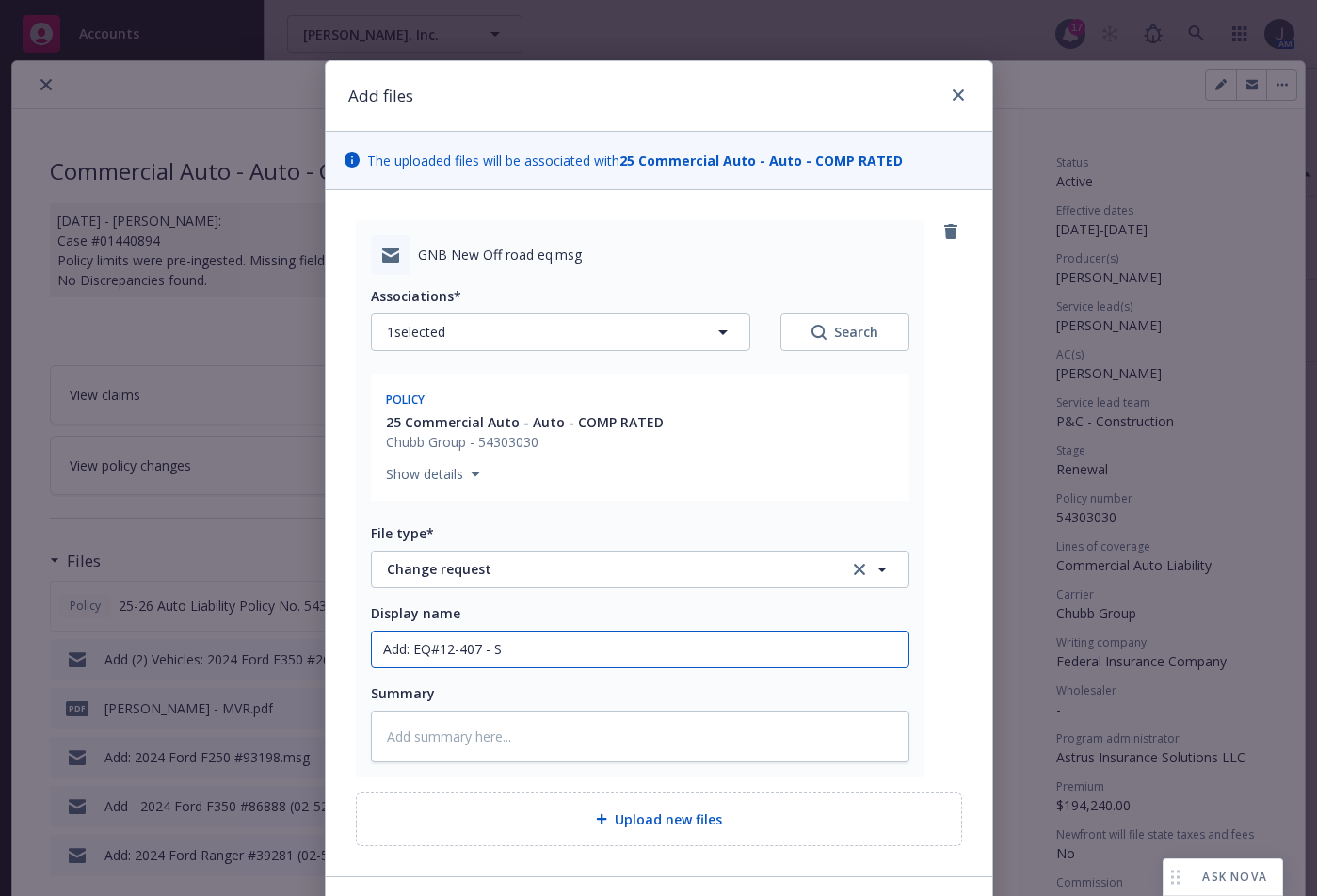 type on "x" 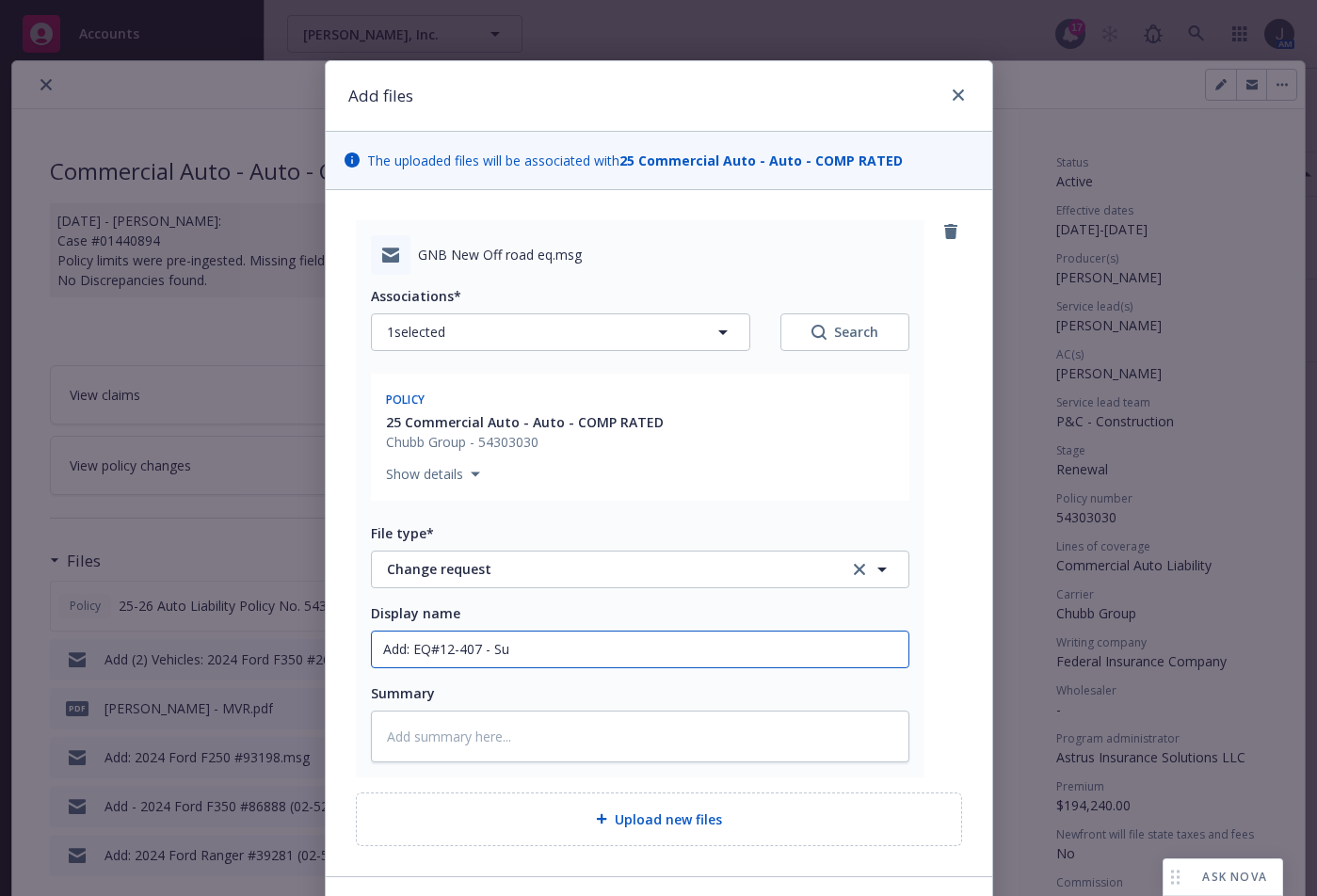 type on "x" 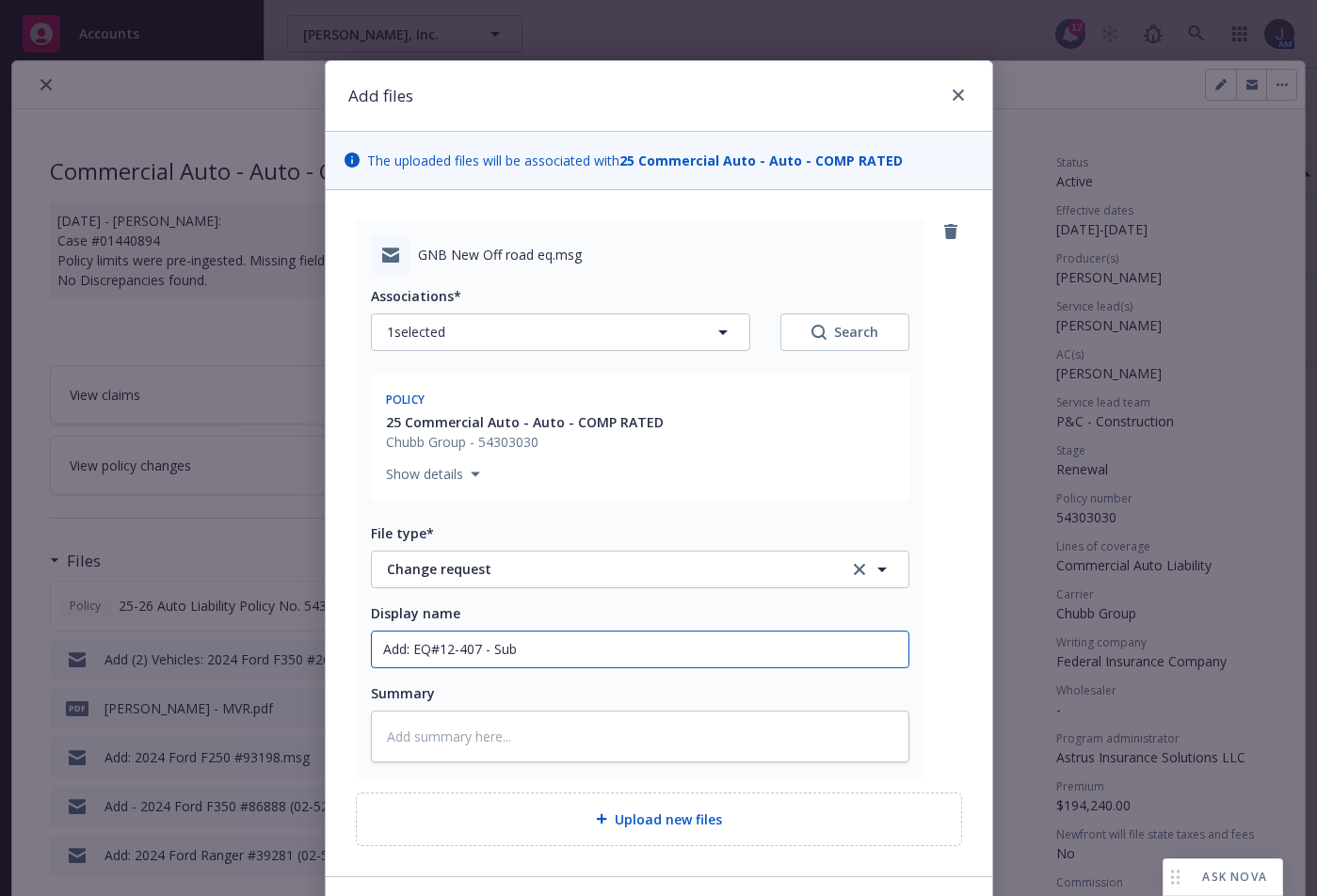 type on "x" 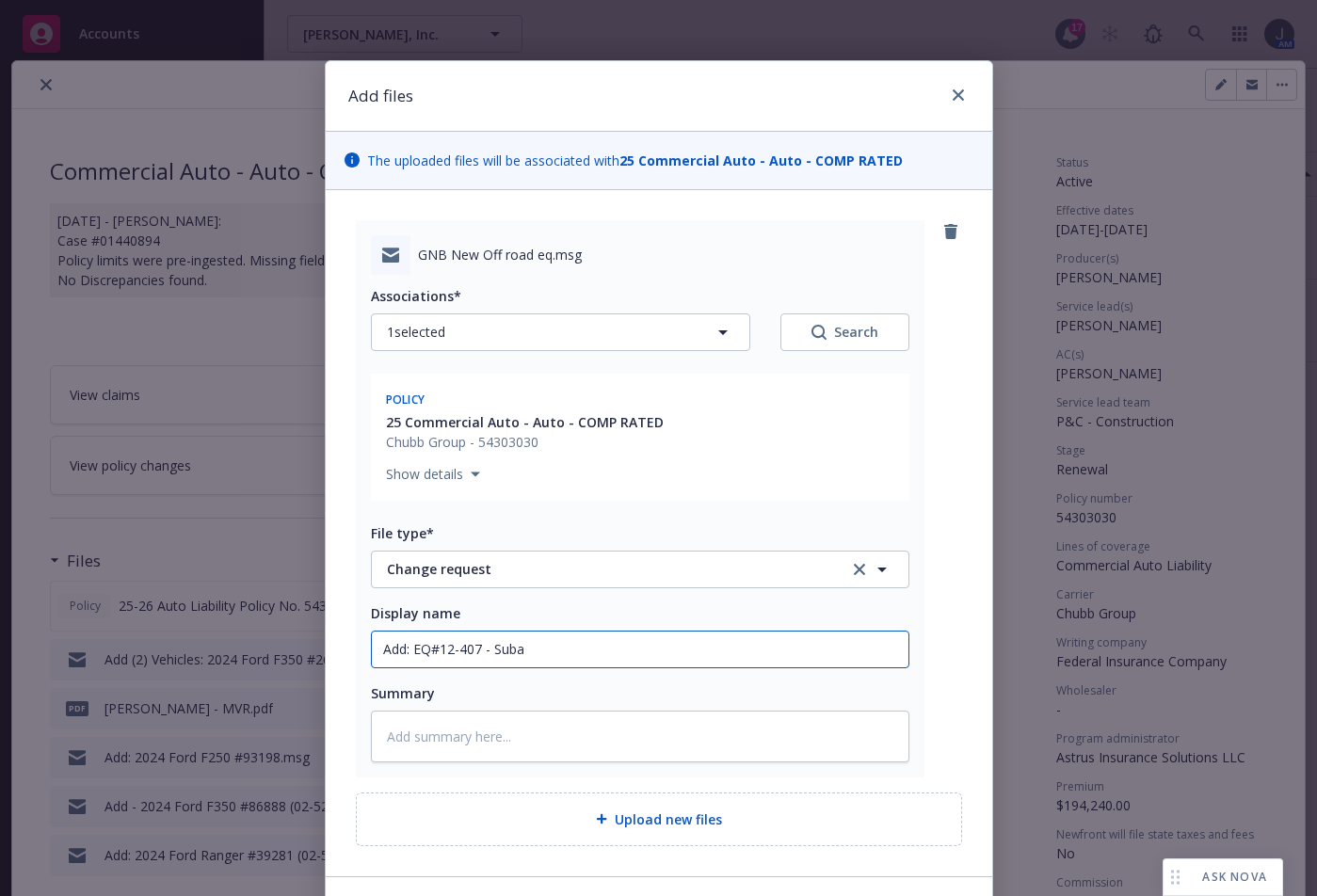 type on "x" 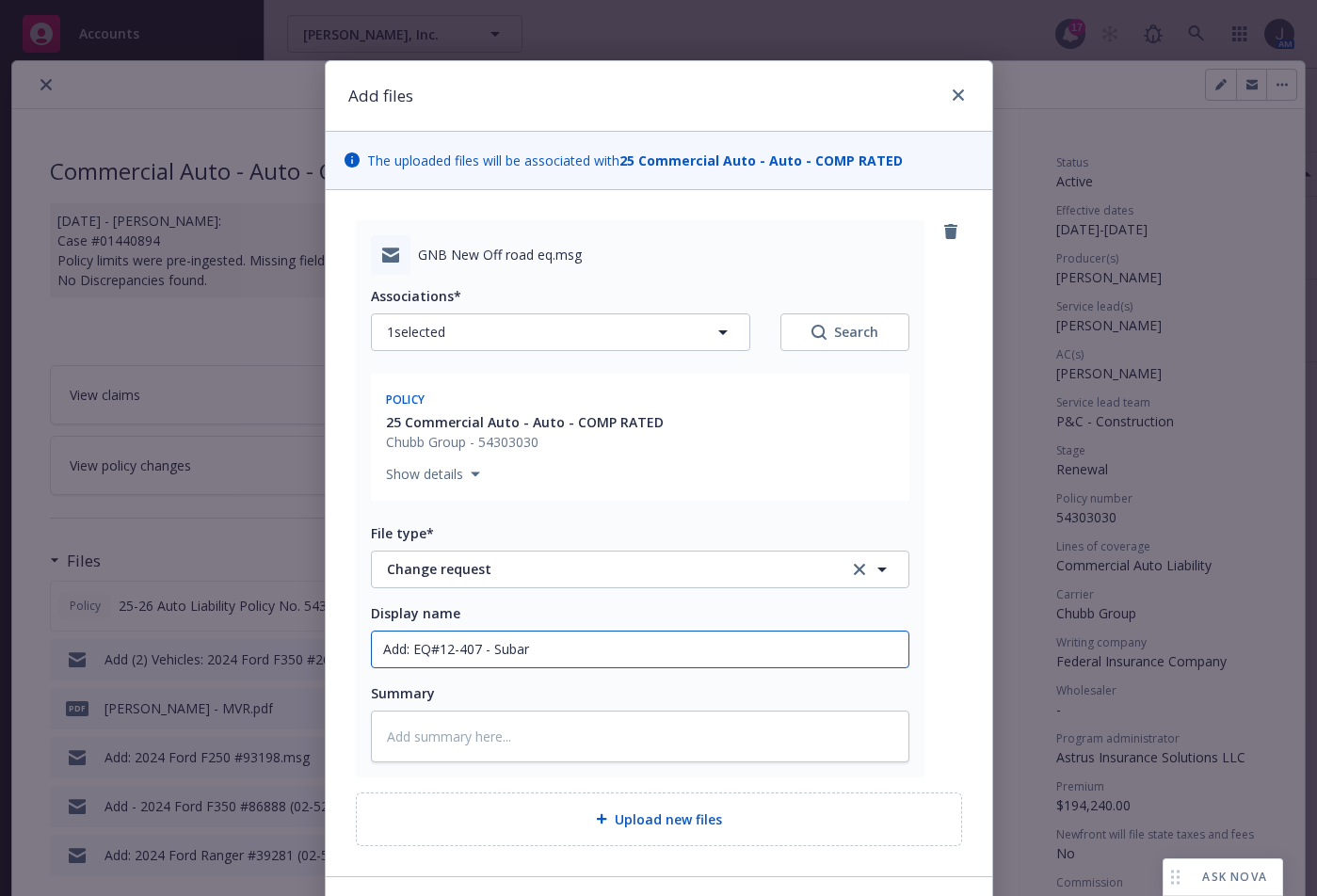 type on "x" 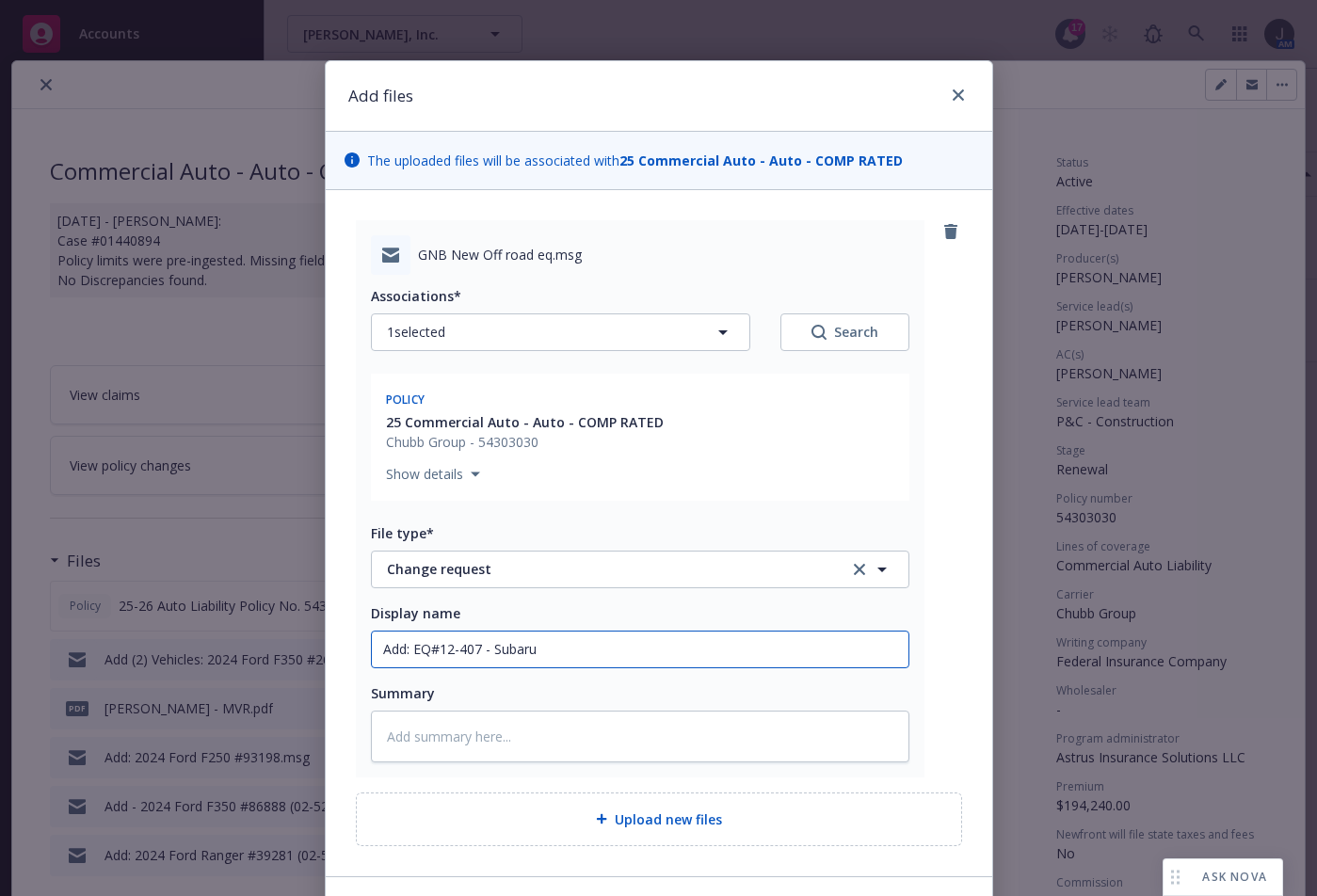 type on "x" 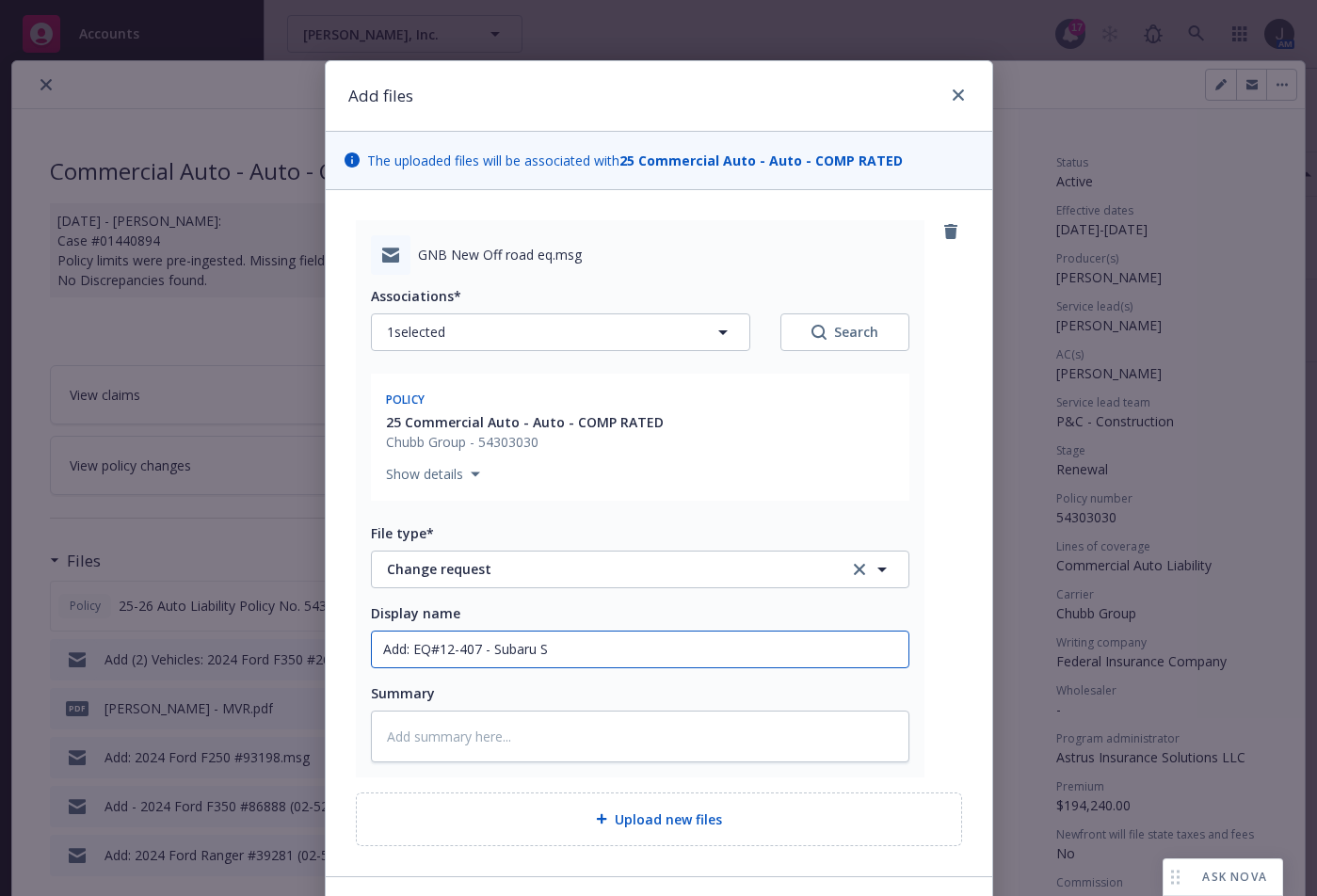 type on "x" 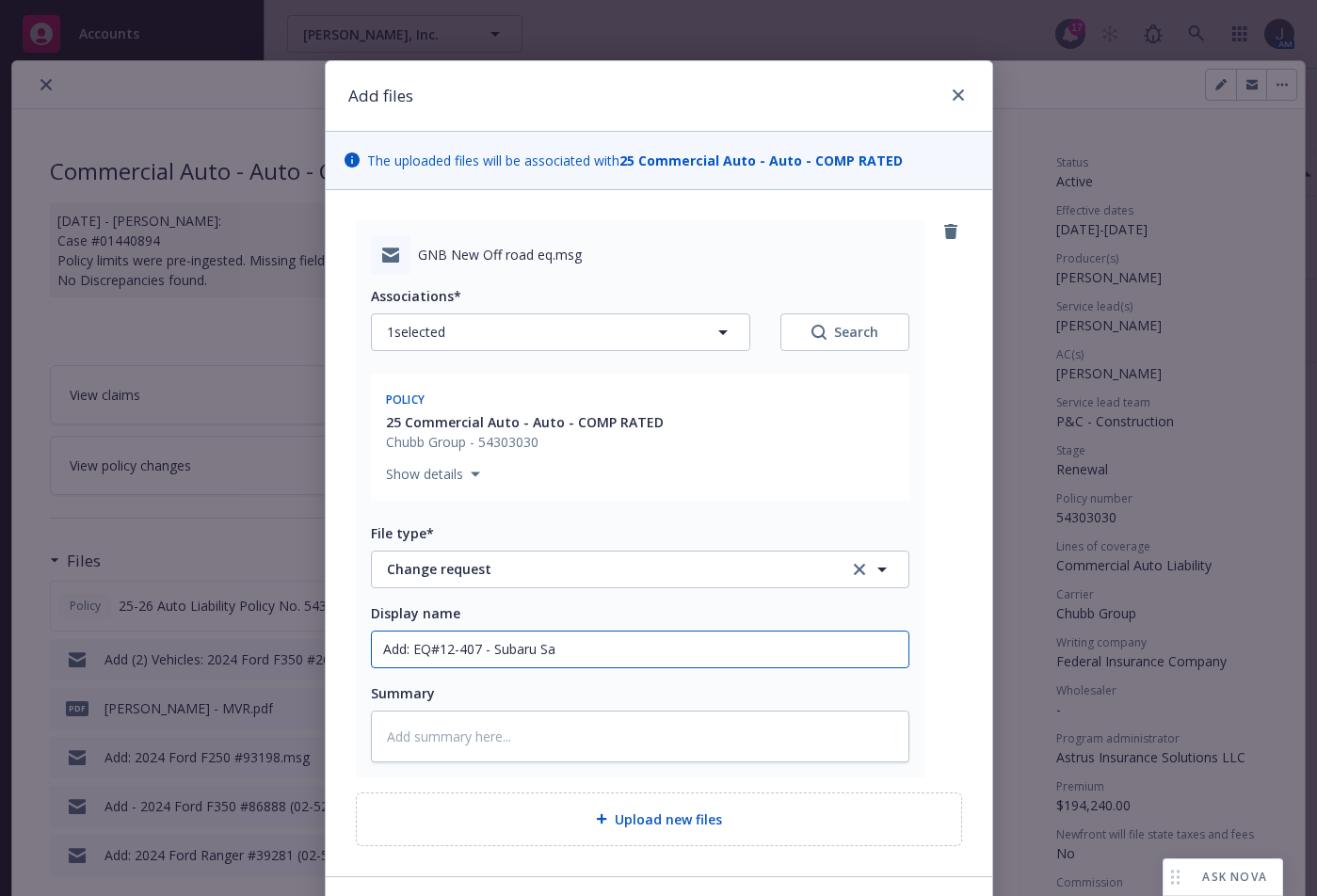 type on "x" 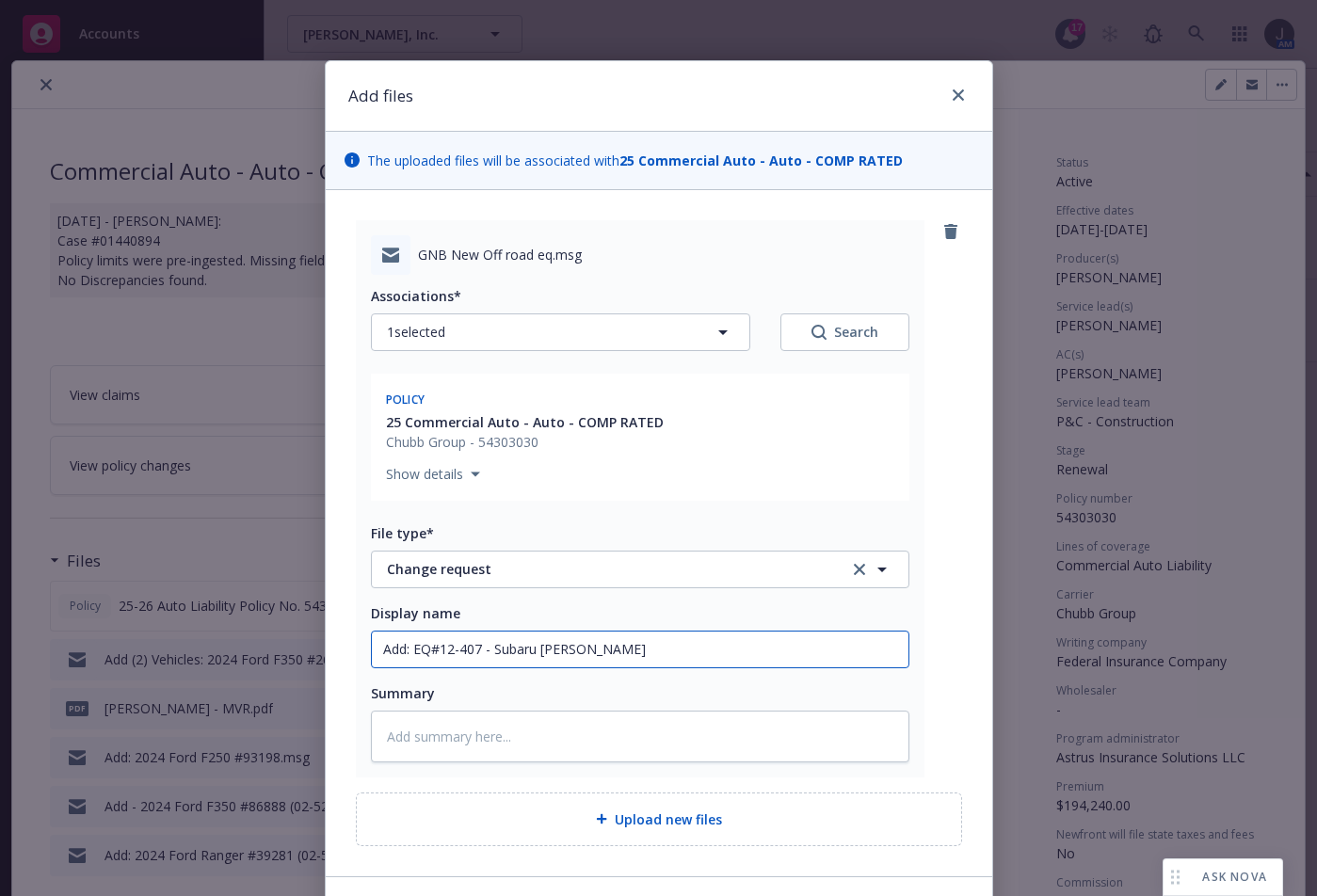 type on "x" 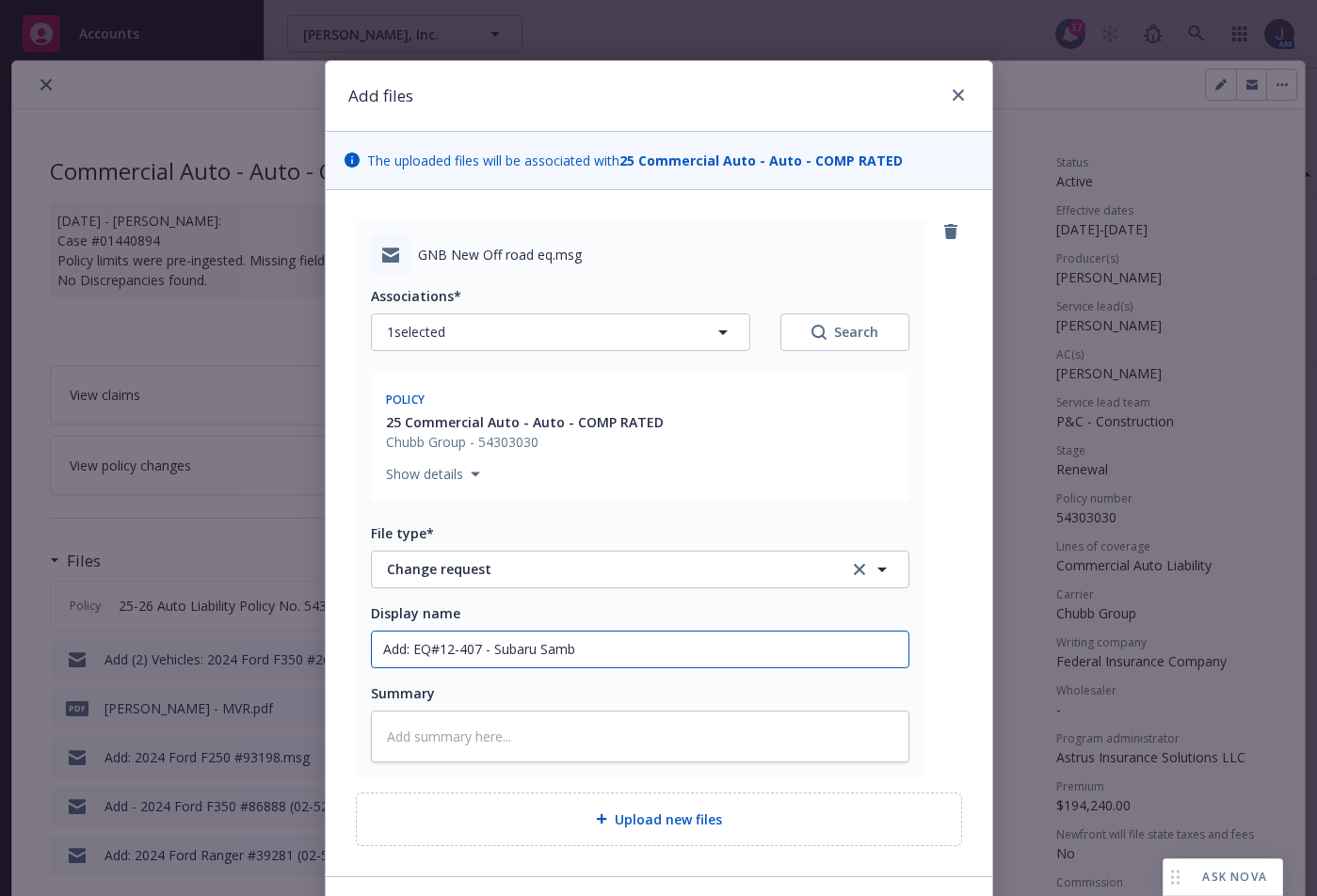 type on "x" 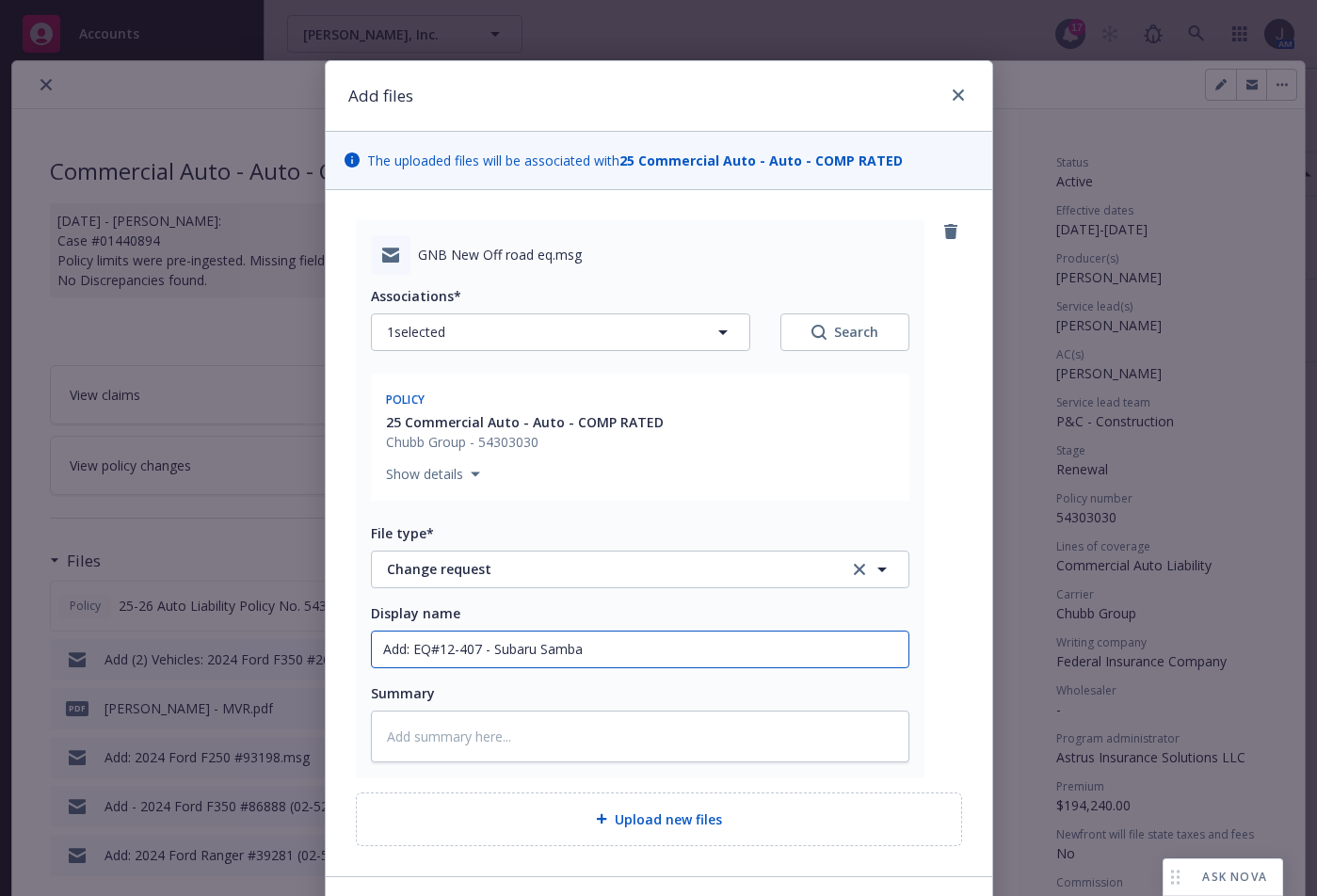 type on "x" 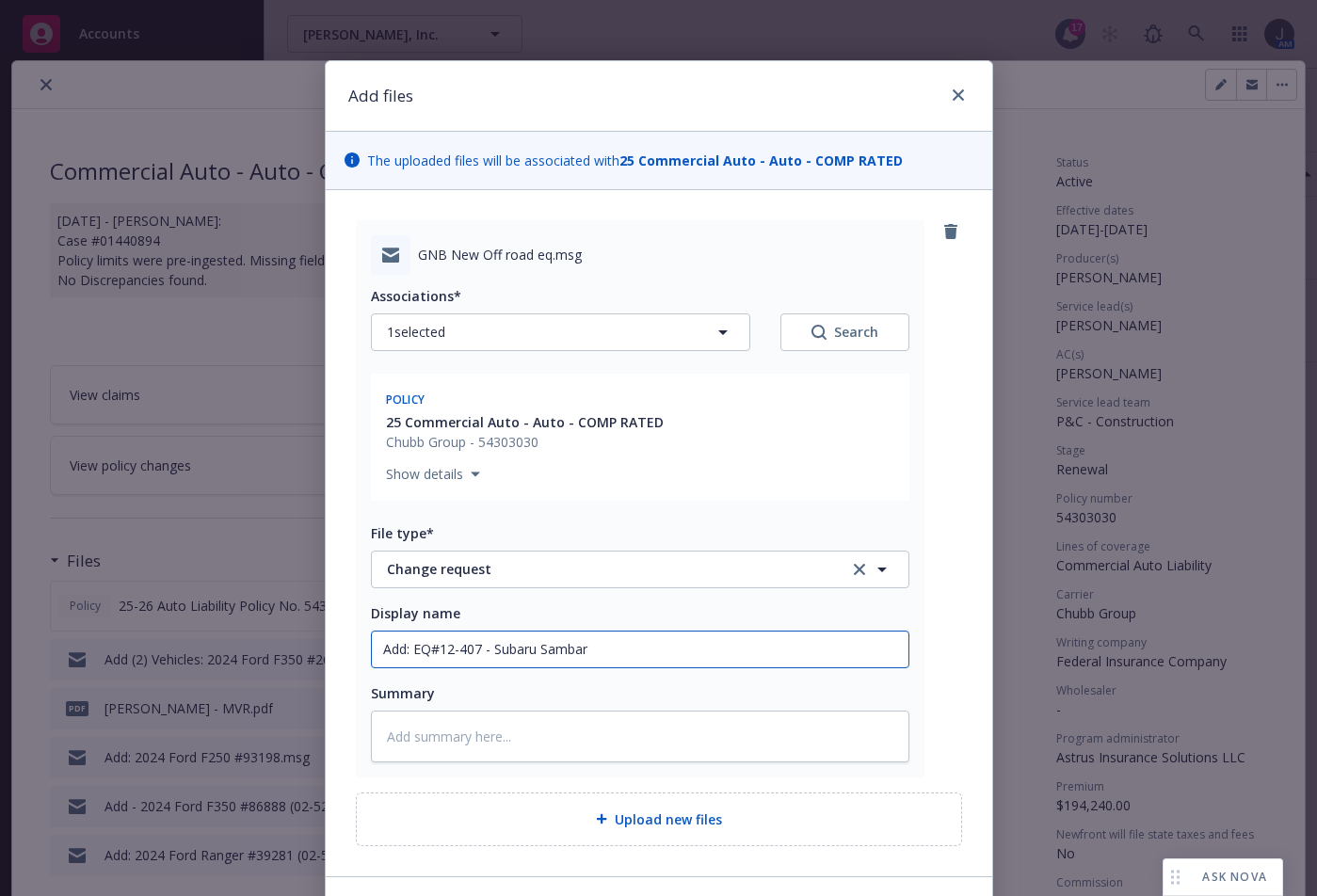type on "x" 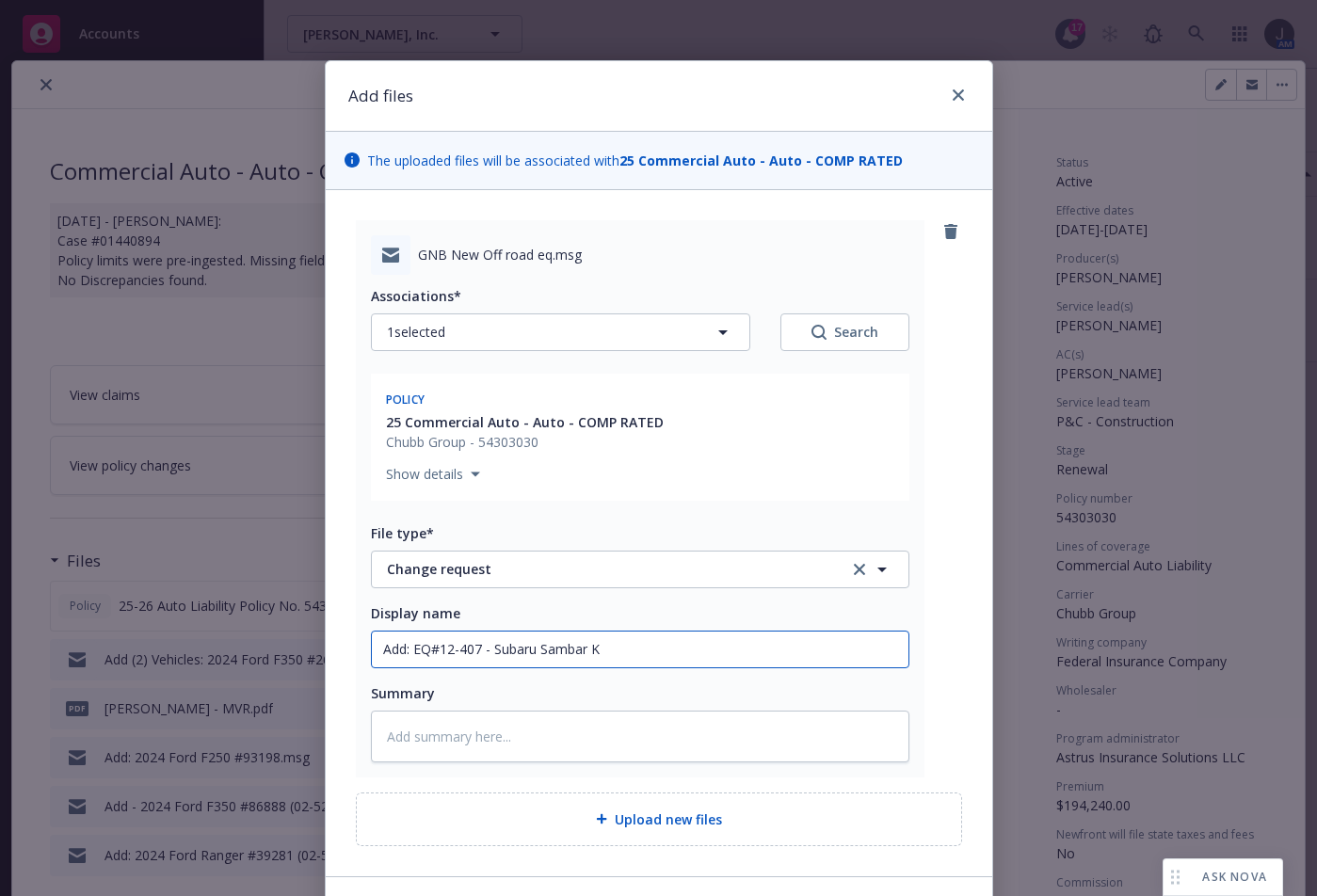 type on "x" 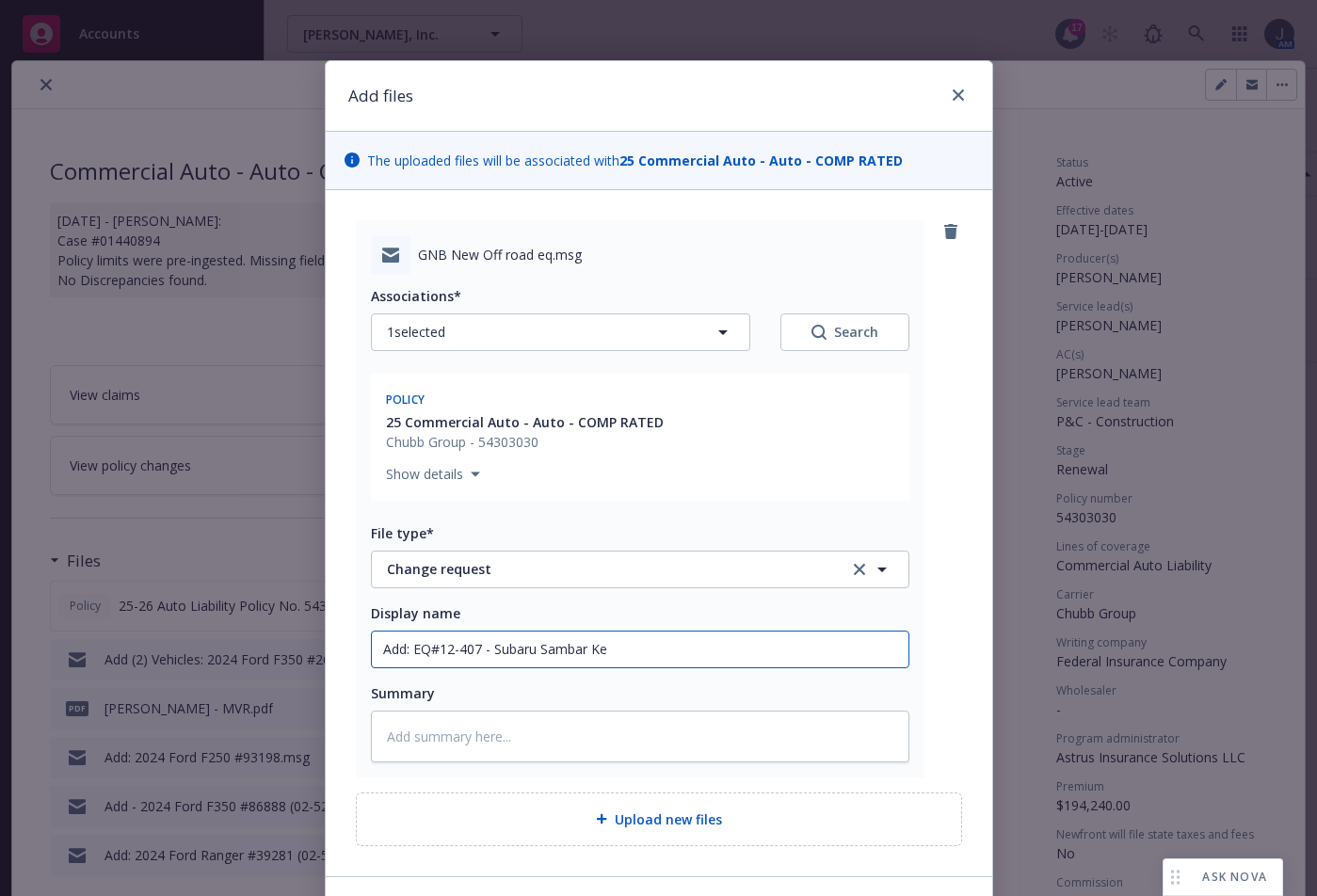 type on "Add: EQ#12-407 - Subaru Sambar Kei" 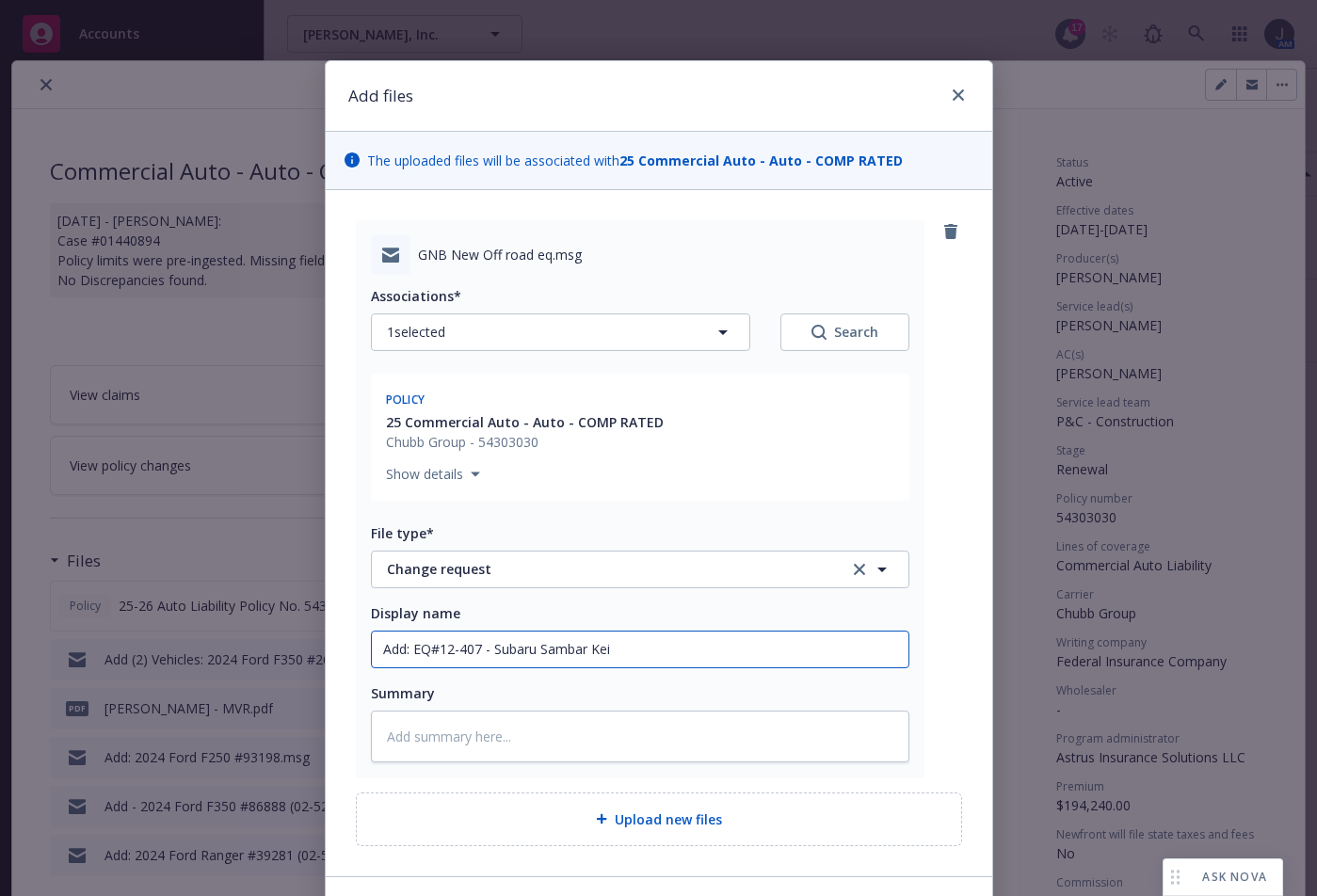 type on "x" 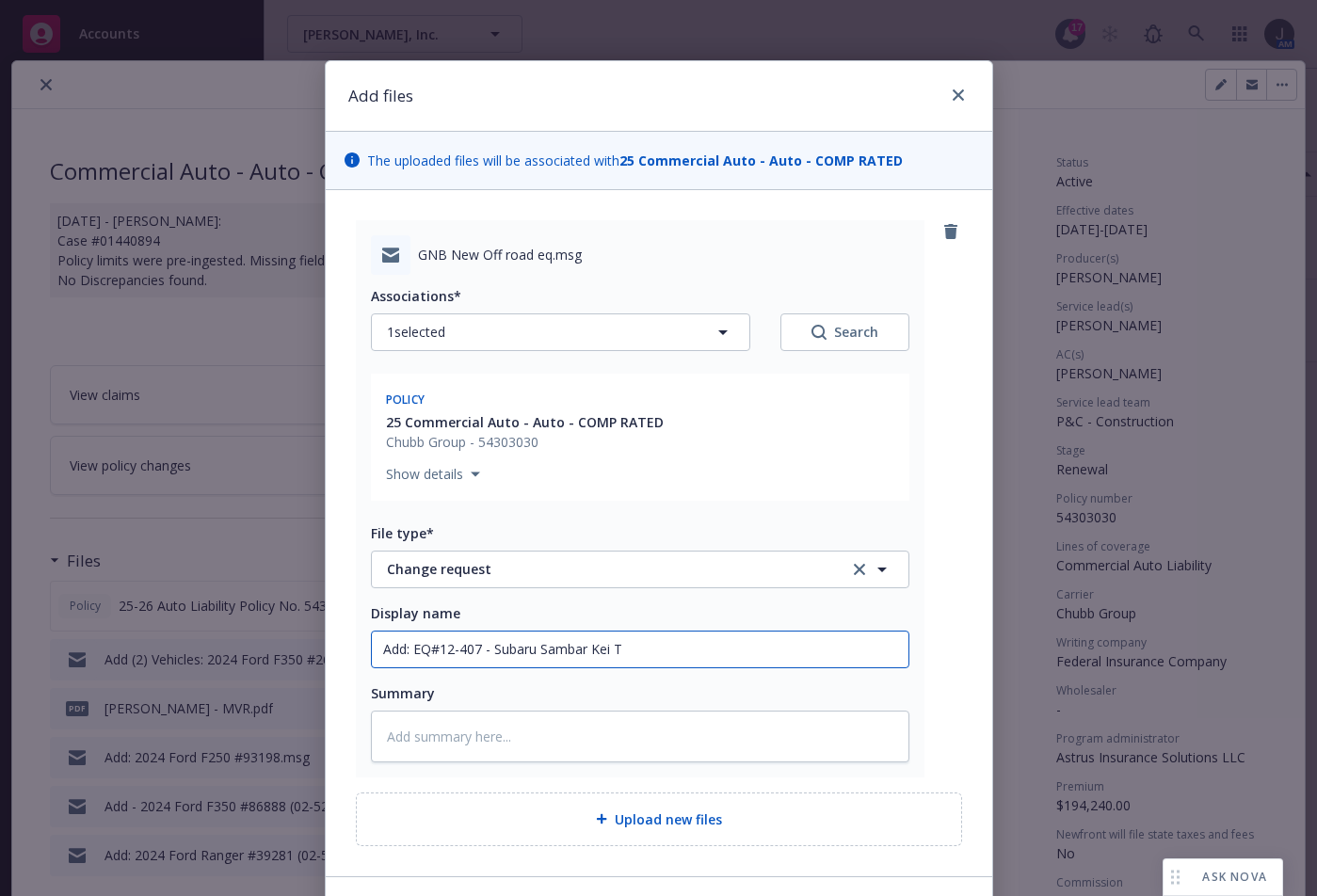 type on "x" 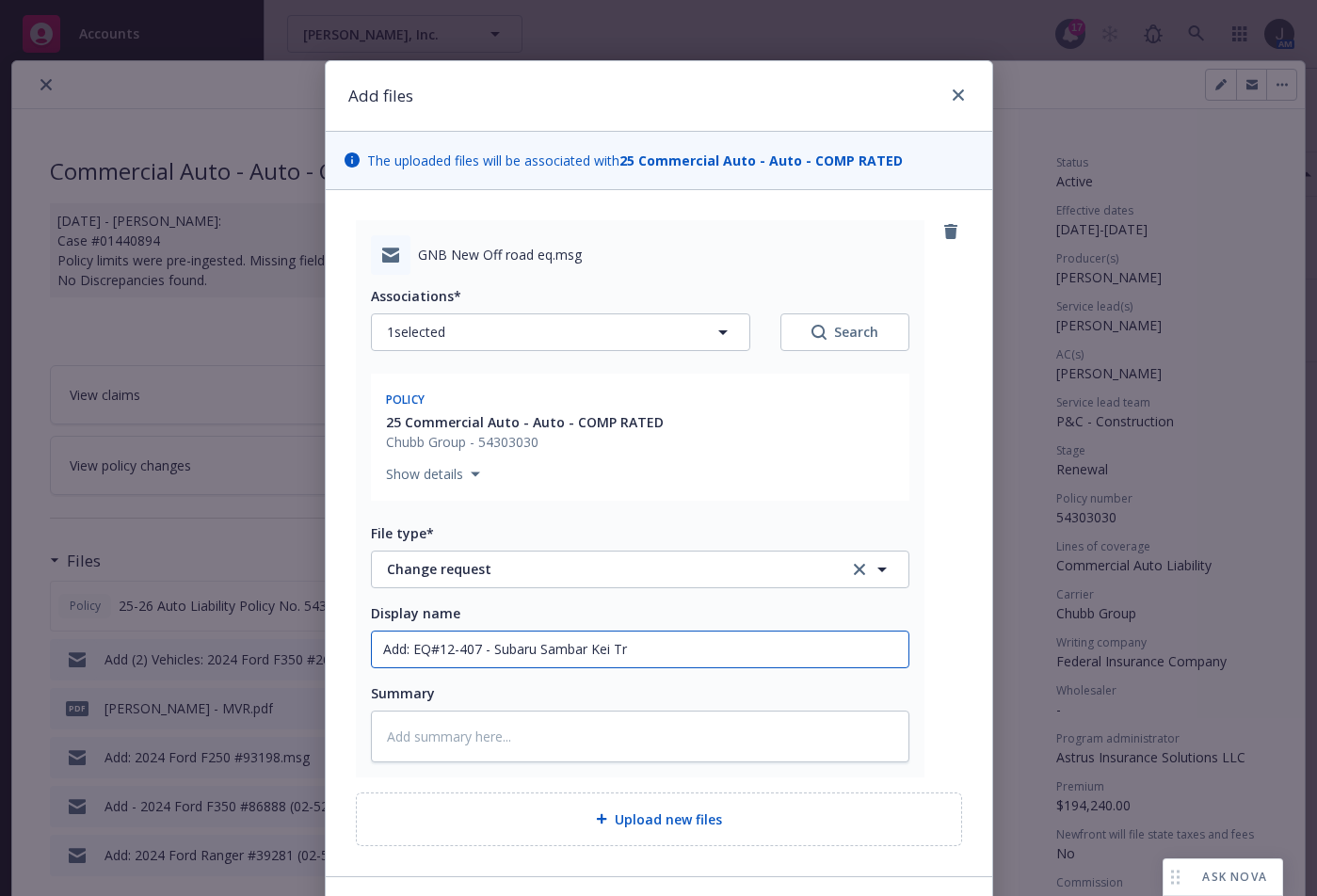 type on "x" 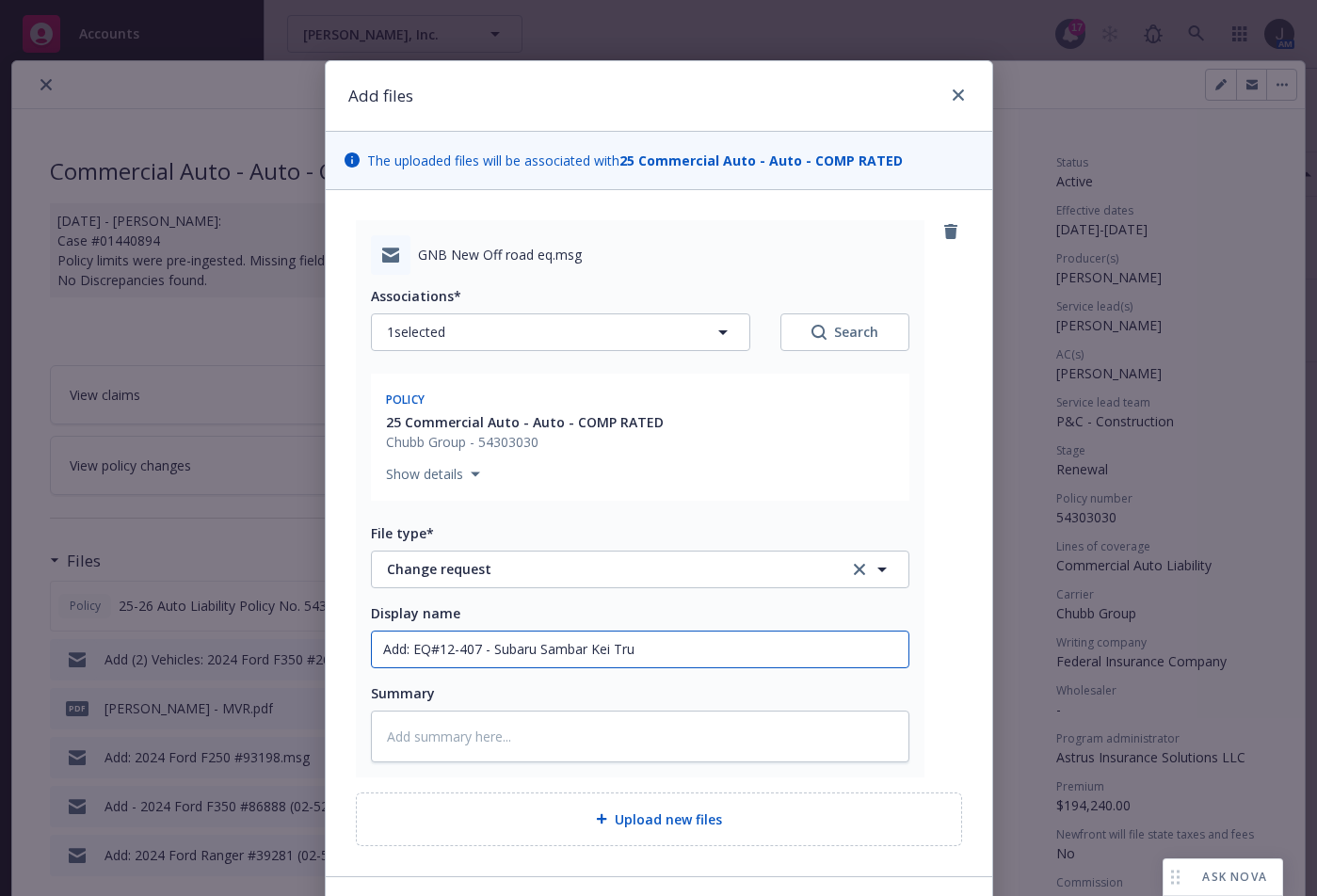 type on "x" 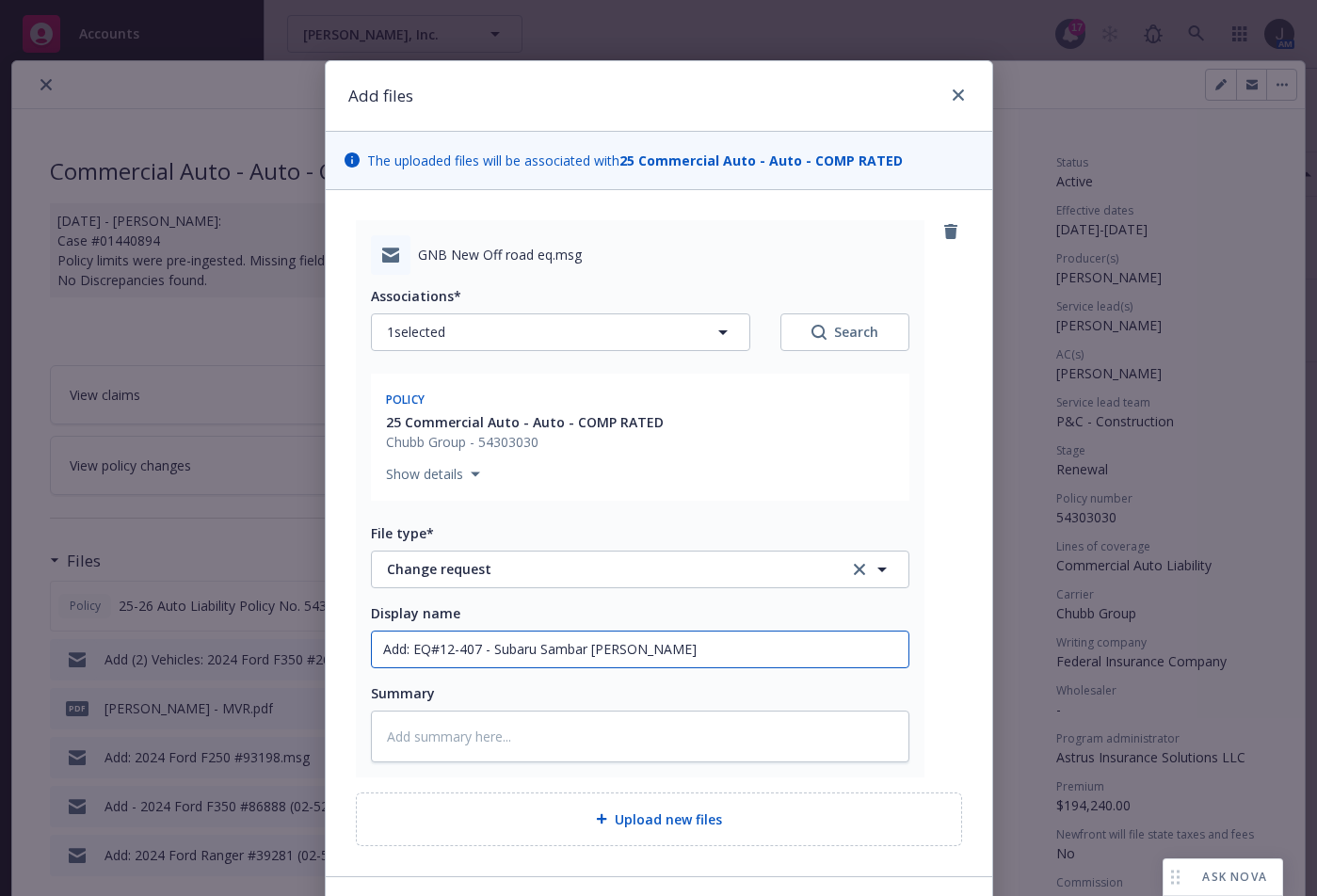 type on "x" 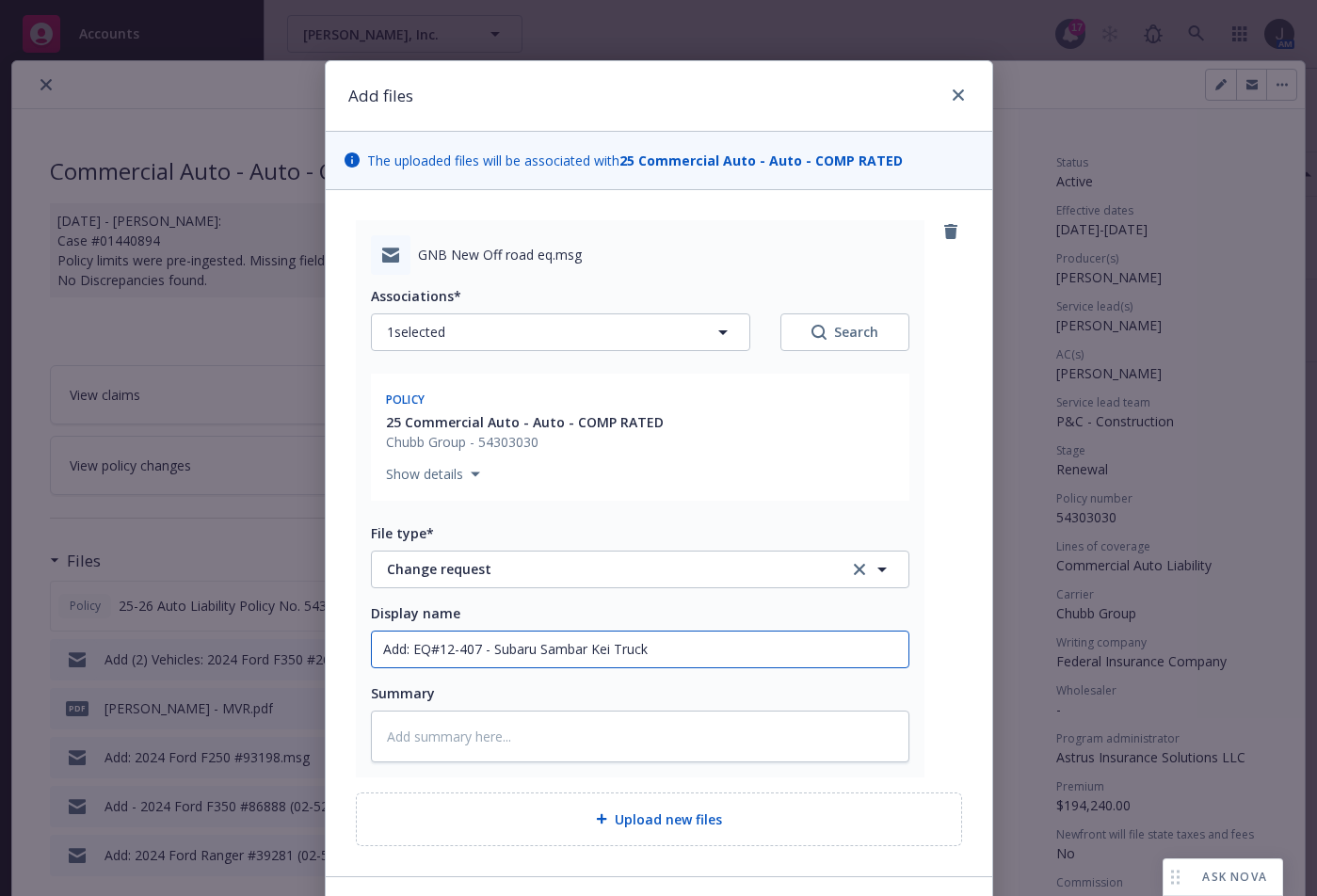 type on "x" 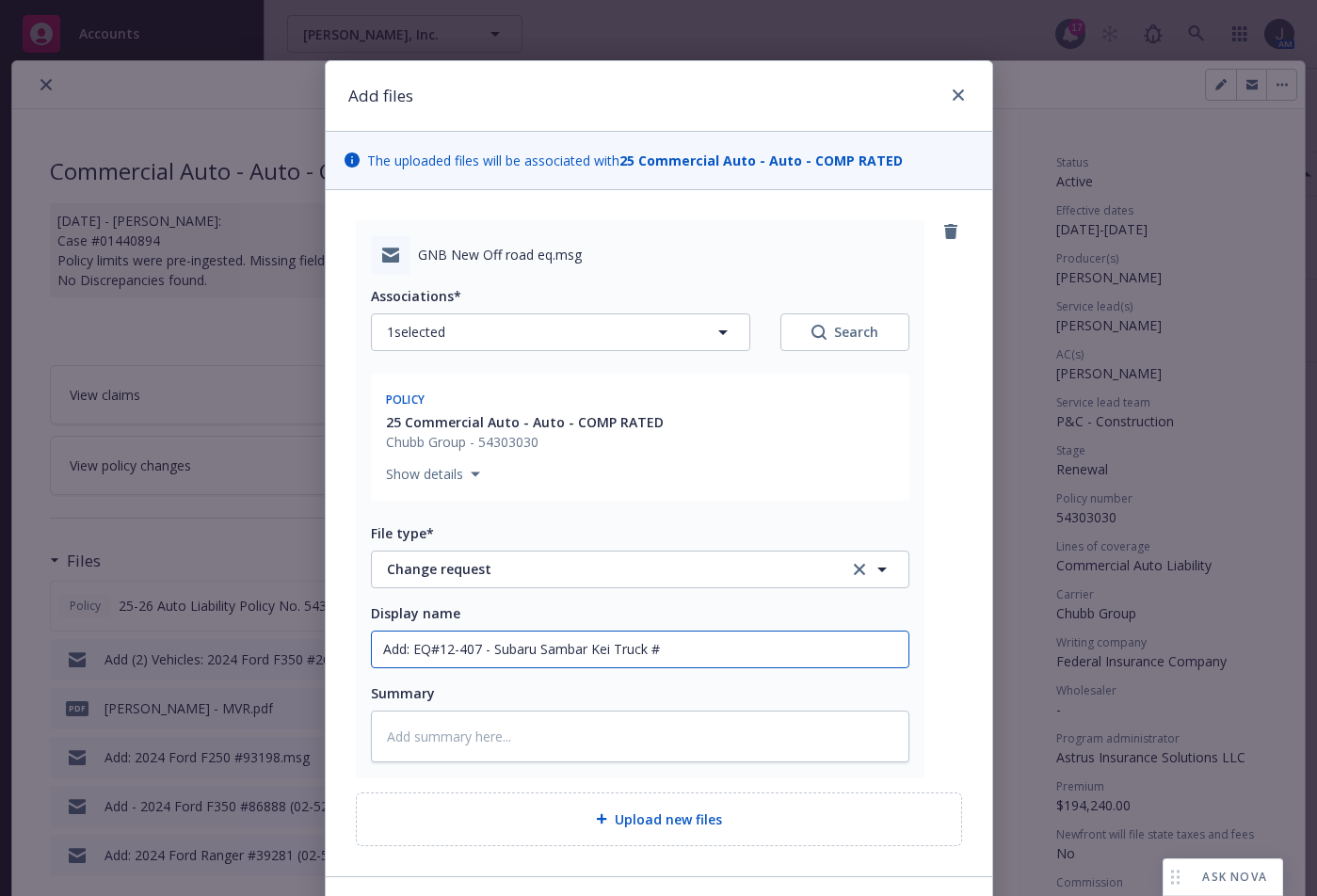 type on "x" 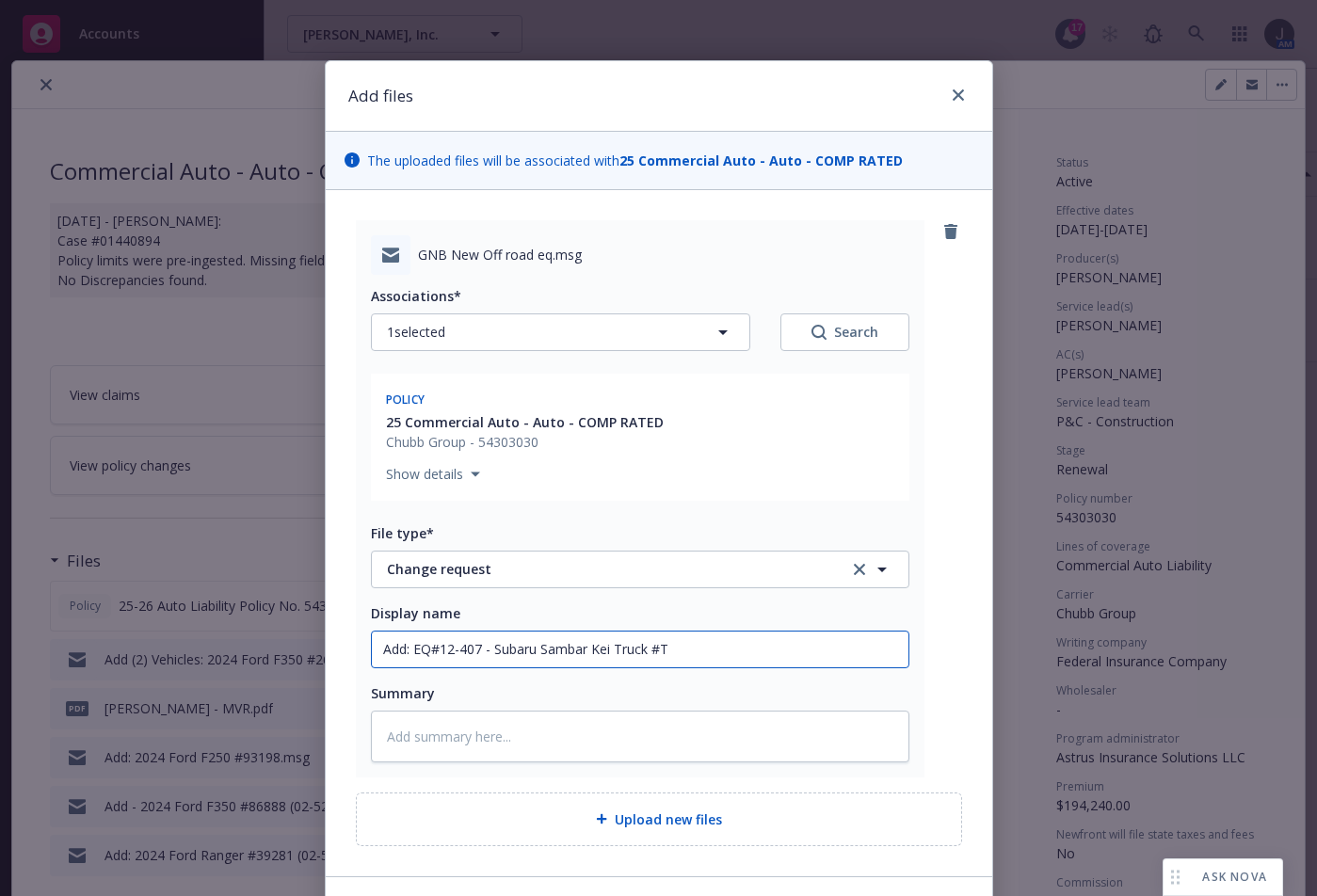 type on "x" 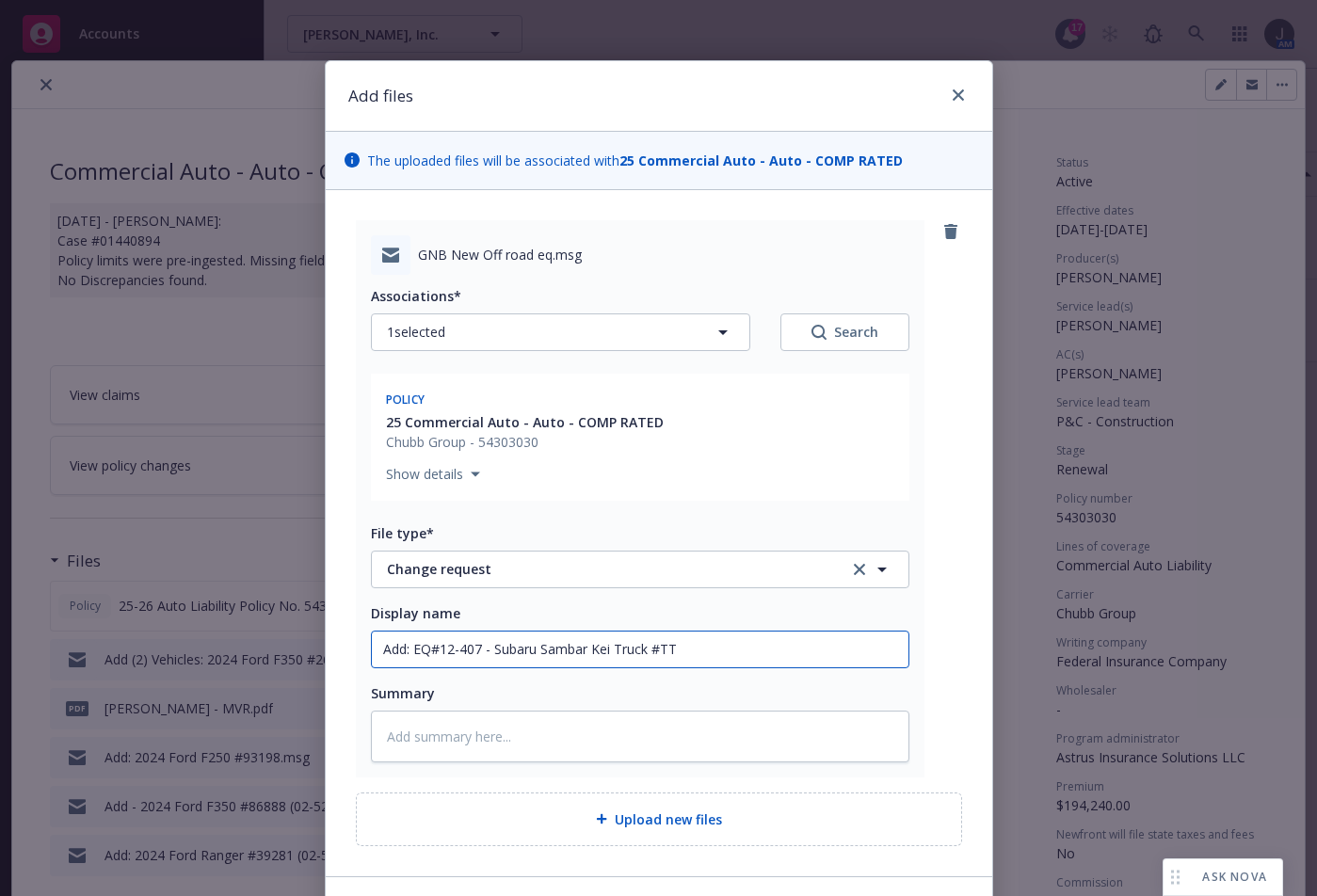type on "x" 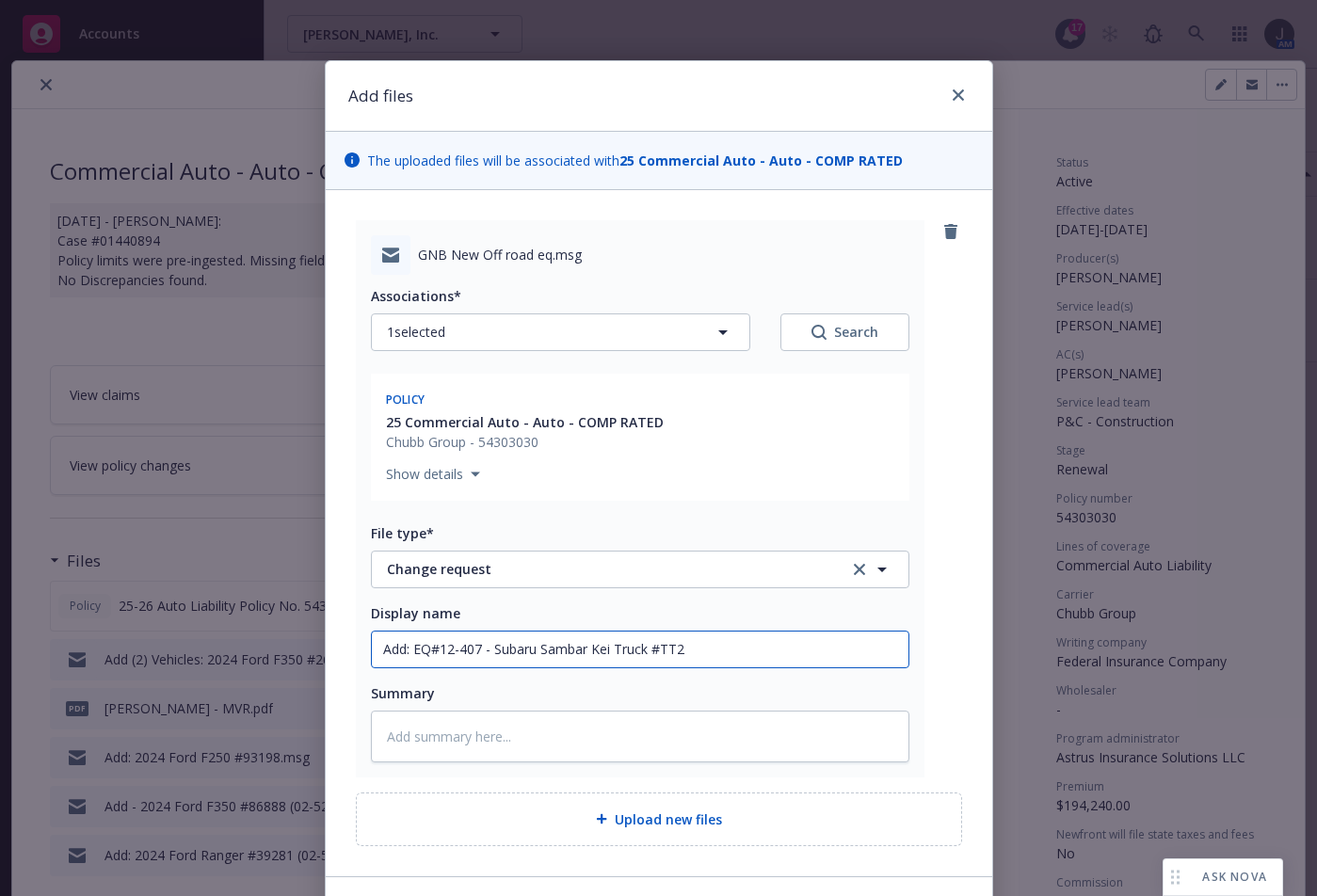 type on "x" 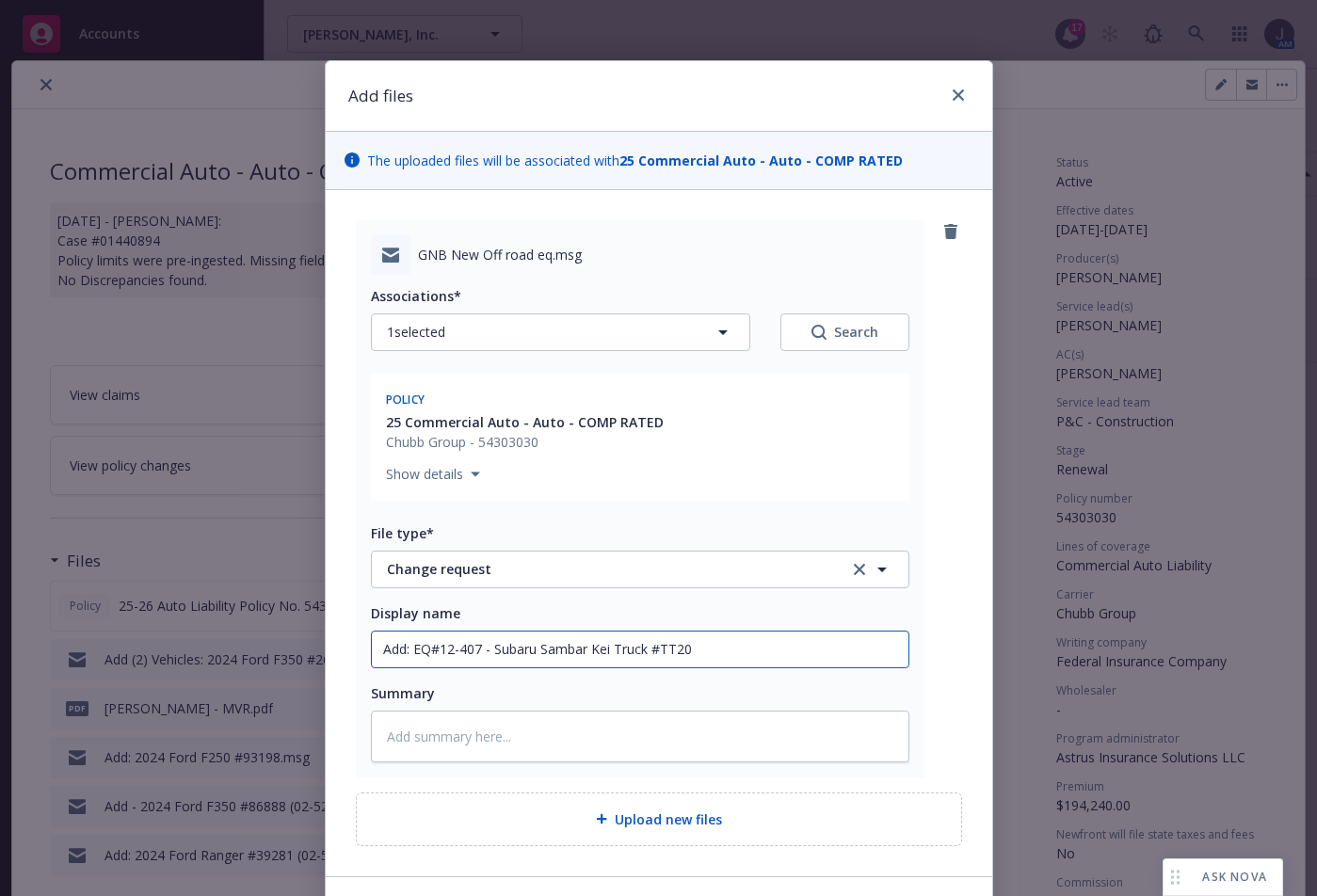 type on "x" 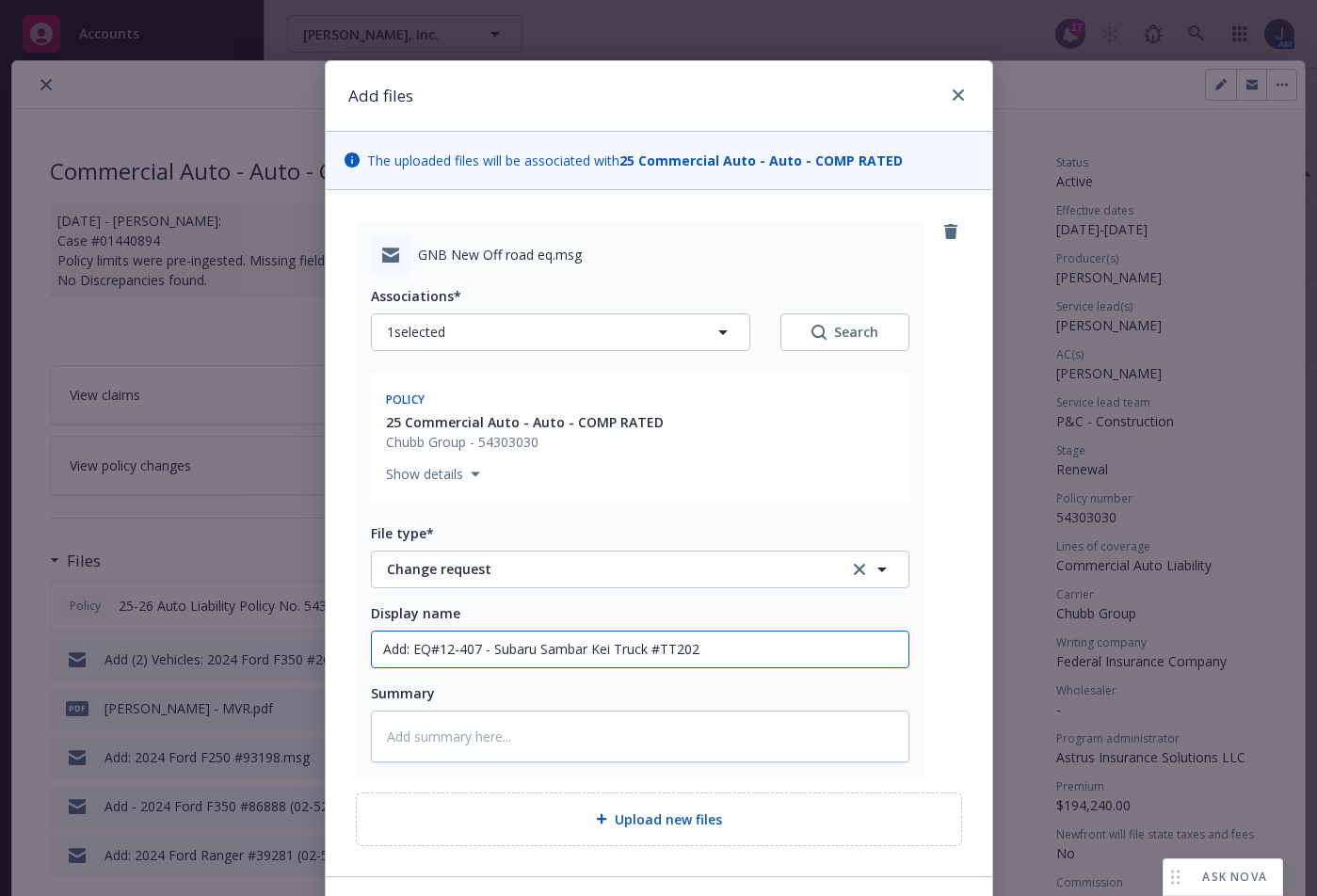 type on "x" 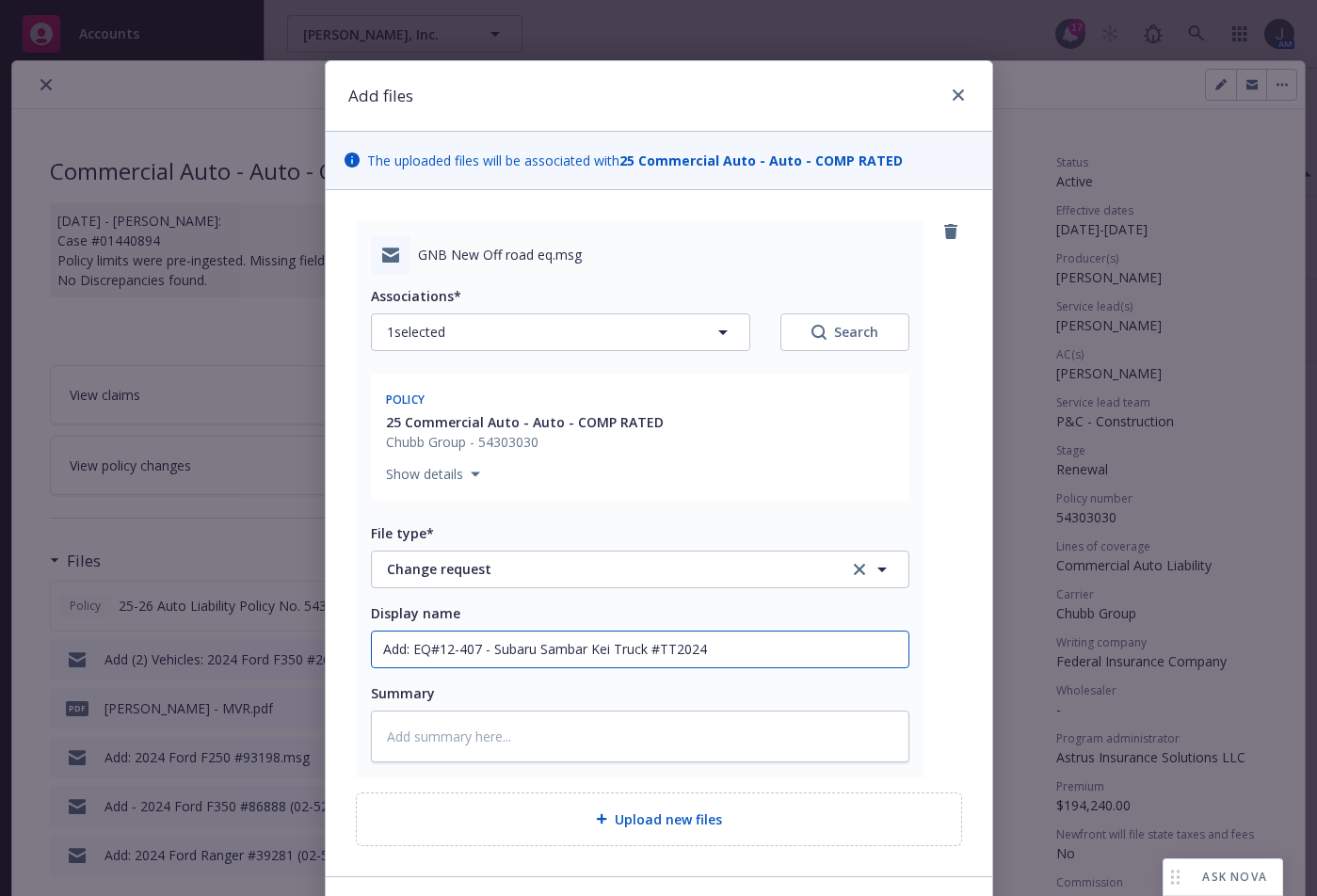 type on "x" 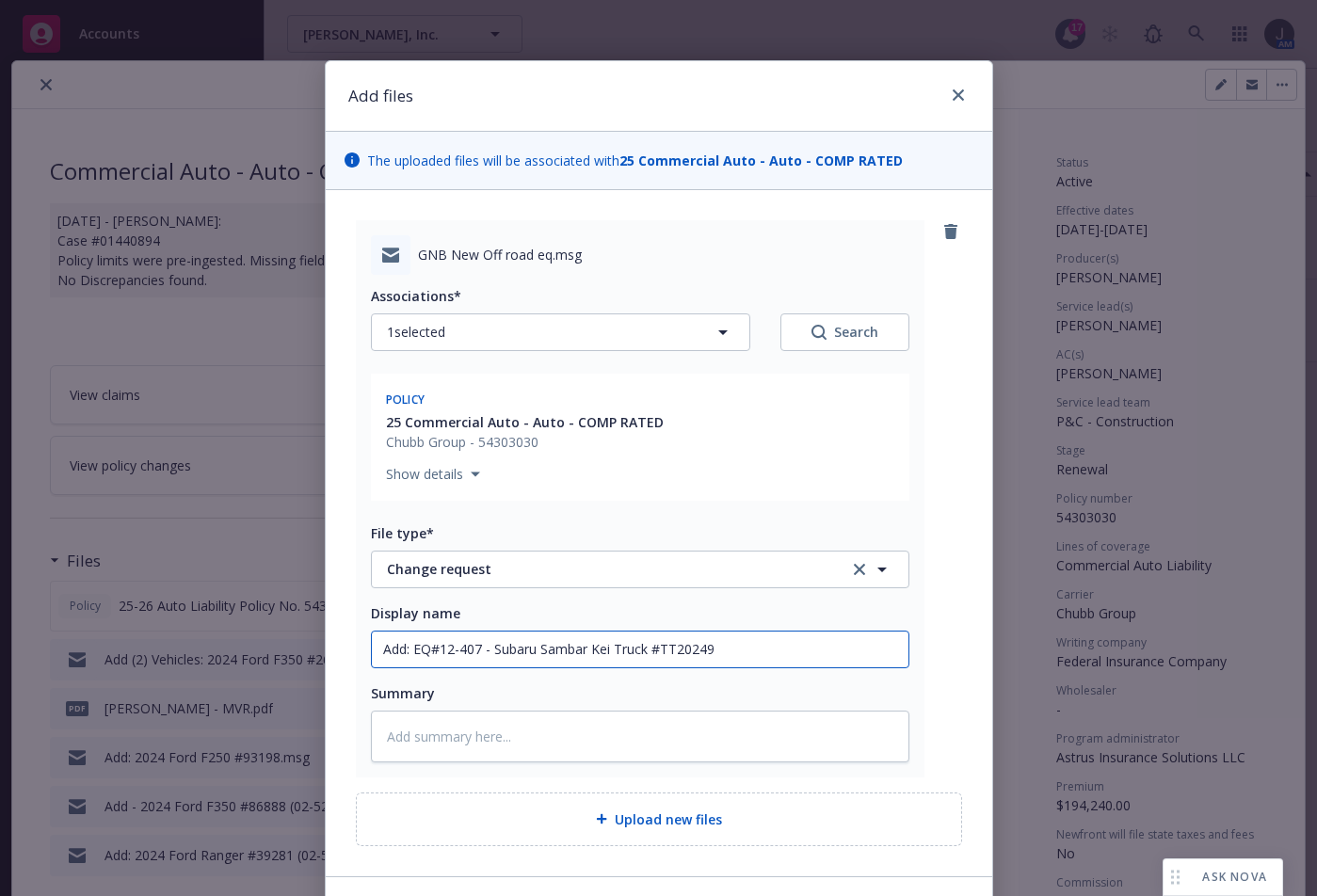 type on "x" 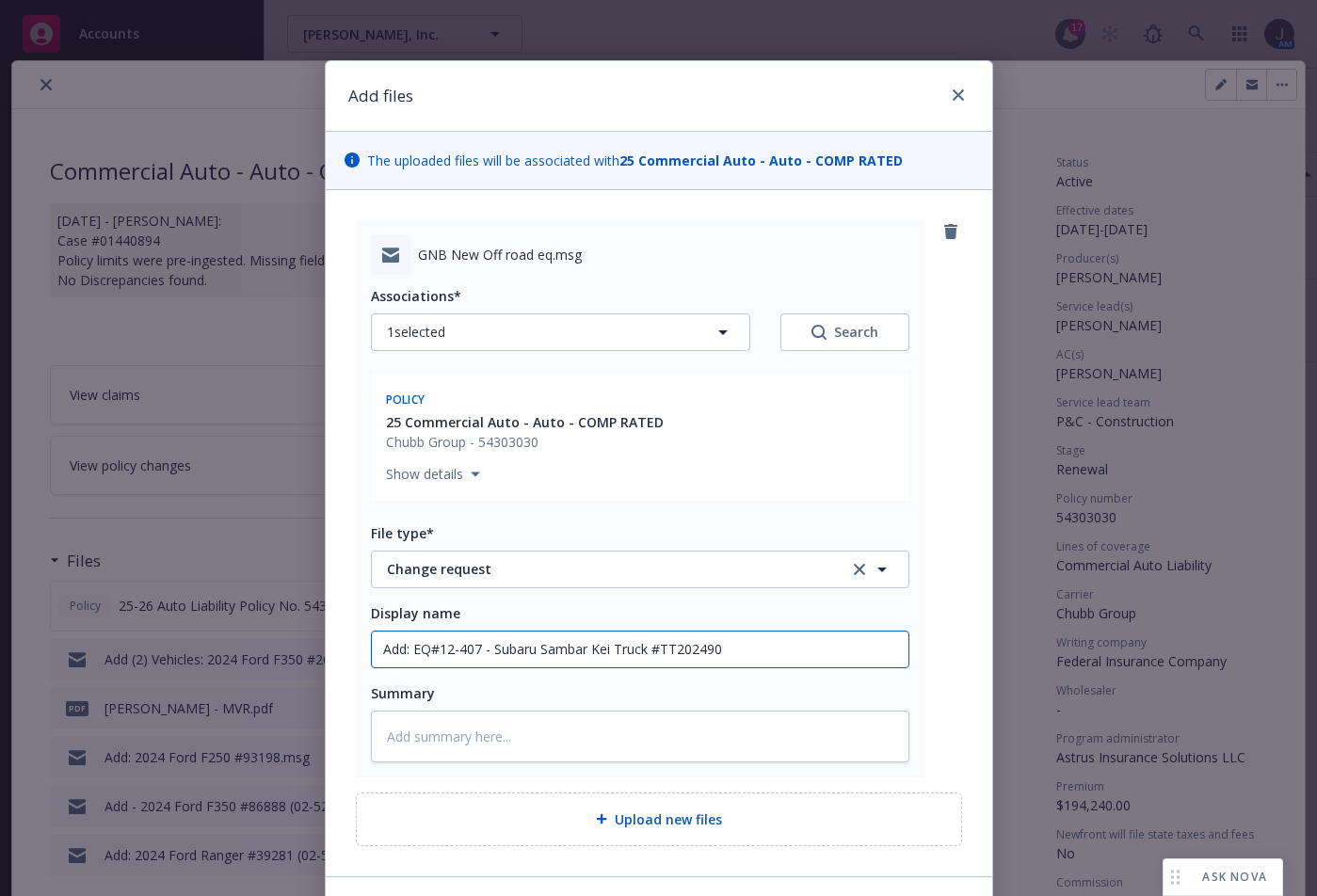 type on "x" 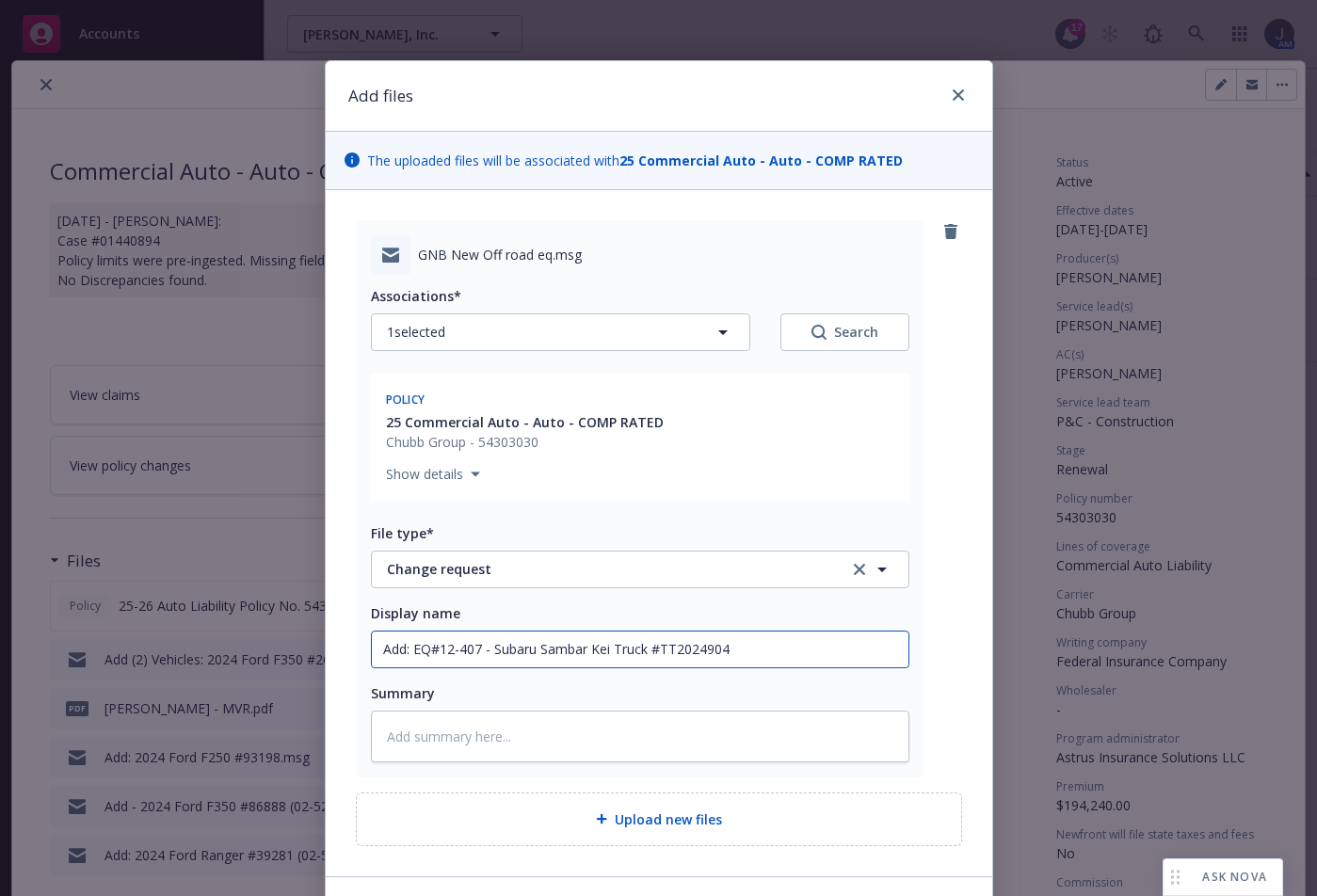 drag, startPoint x: 545, startPoint y: 693, endPoint x: 327, endPoint y: 638, distance: 224.83105 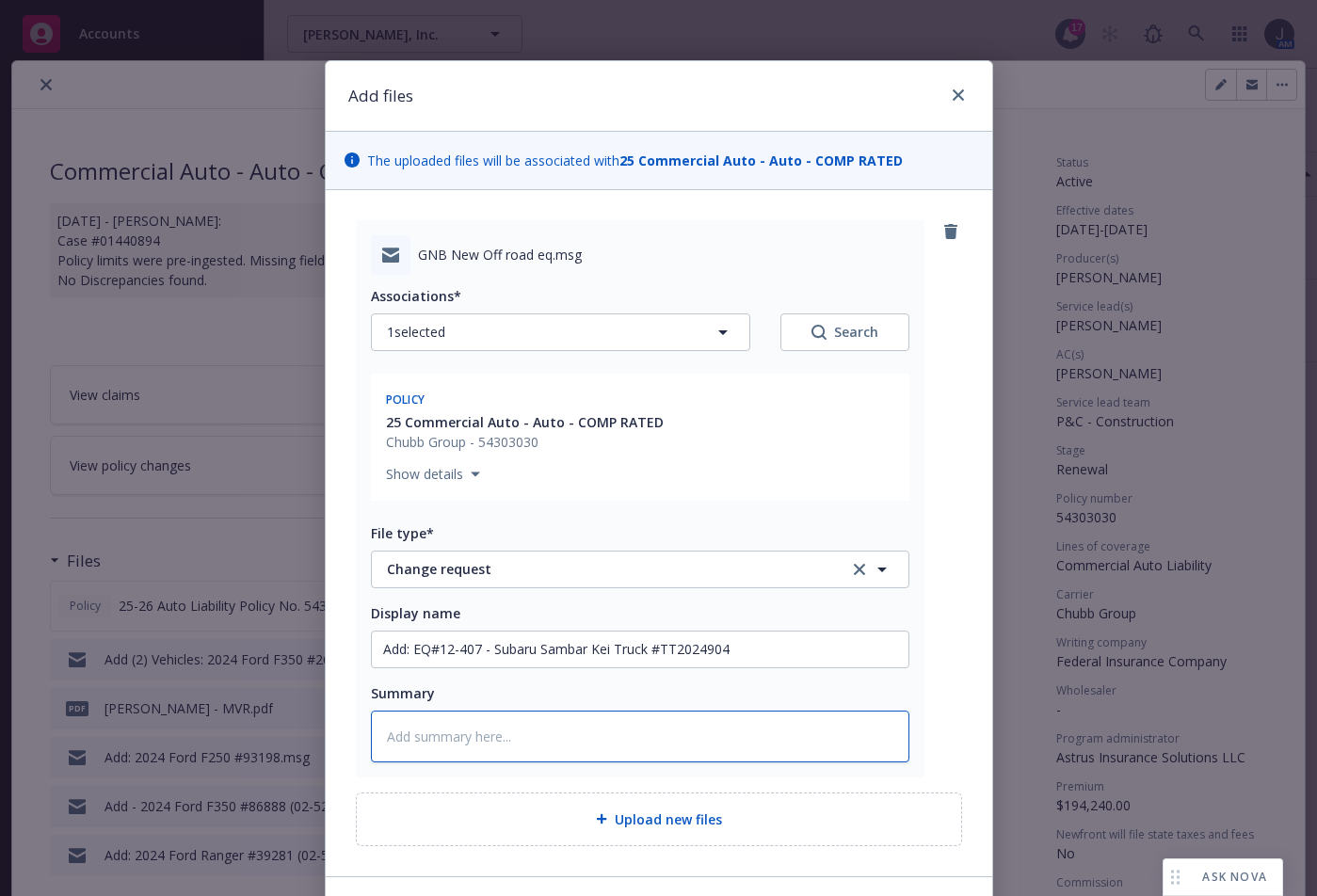 click at bounding box center [640, 736] 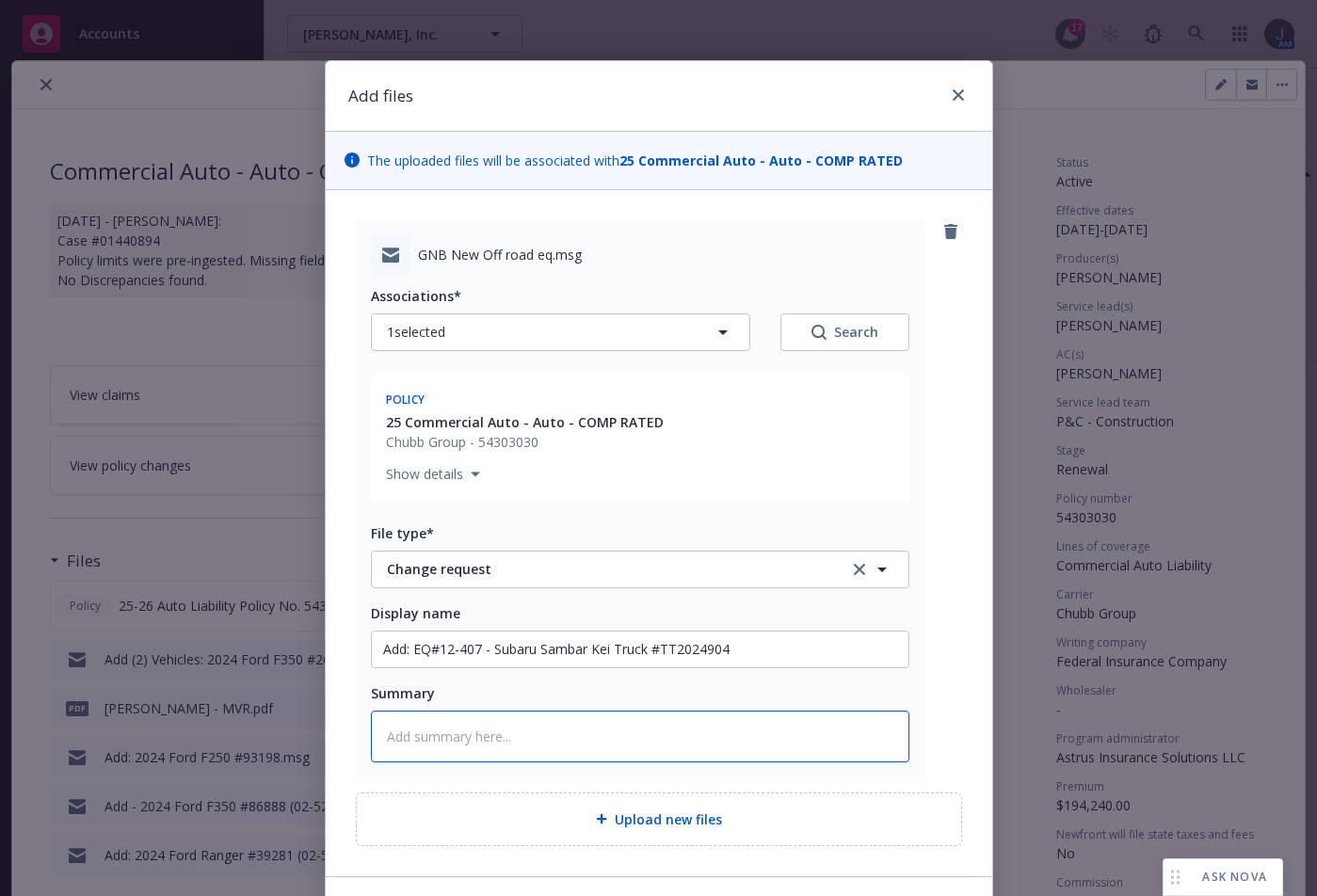 paste on "Add: EQ#12-407 - Subaru Sambar Kei Truck #TT2024904" 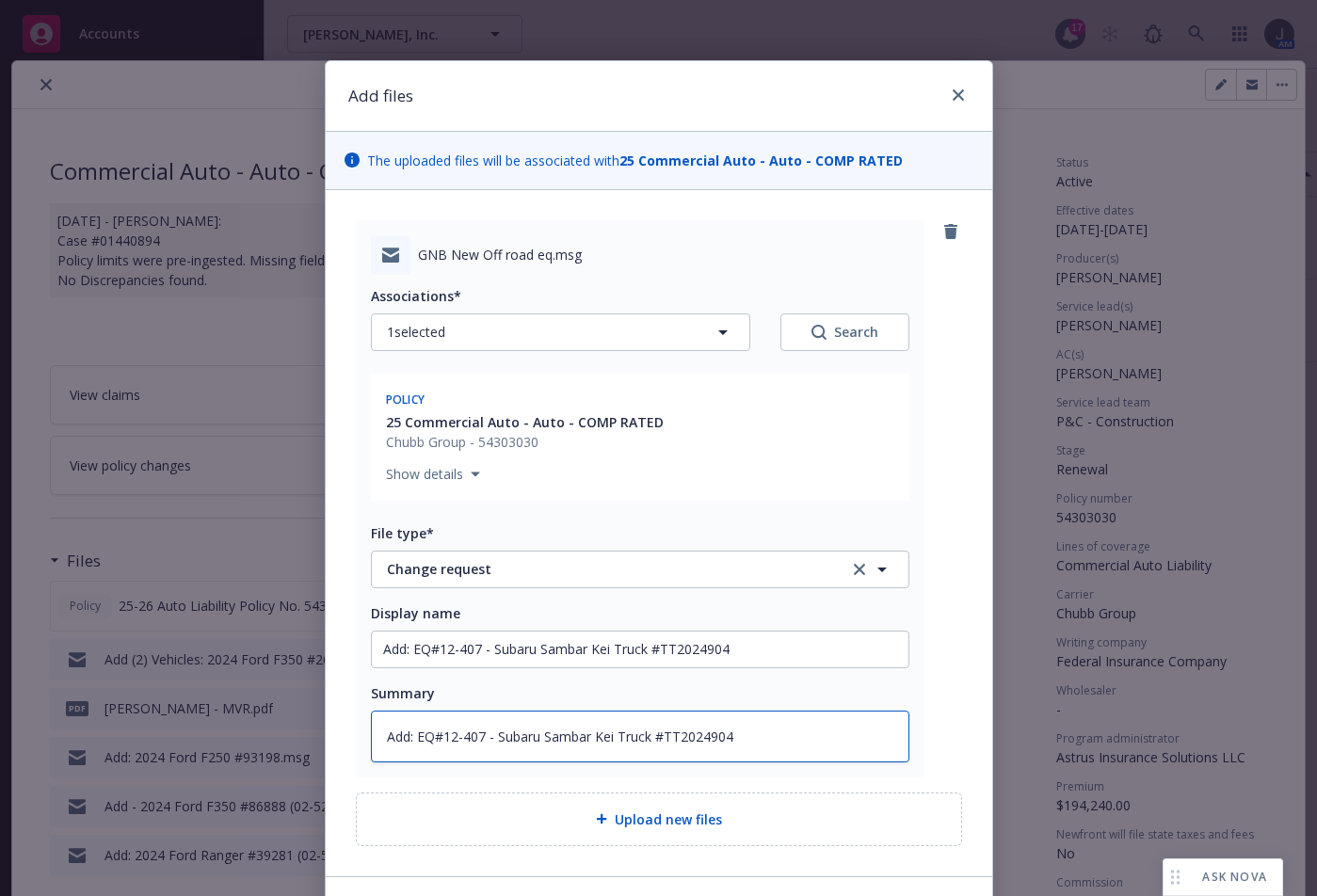 type on "Add: EQ#12-407 - Subaru Sambar Kei Truck #TT2024904" 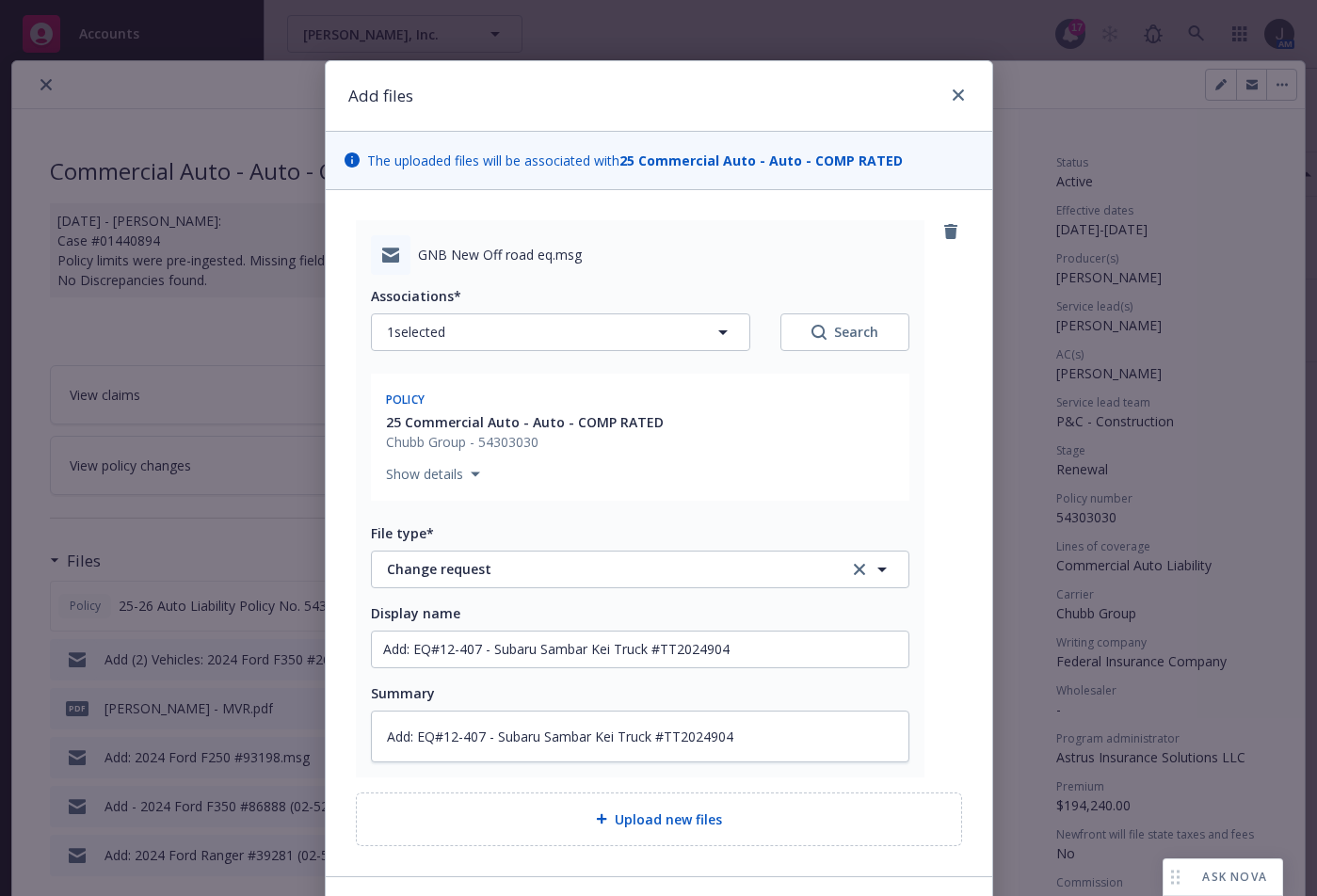 type on "x" 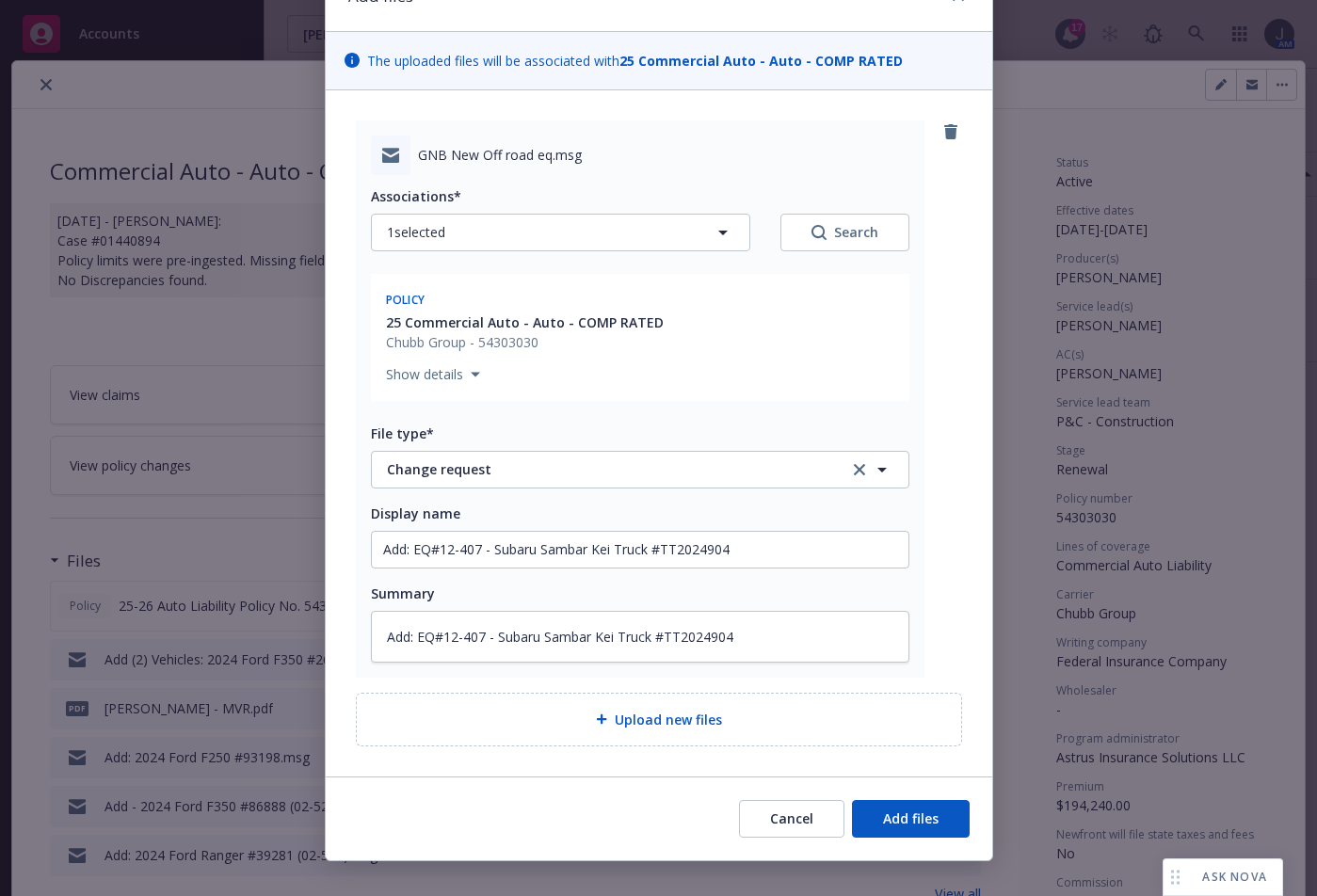 scroll, scrollTop: 125, scrollLeft: 0, axis: vertical 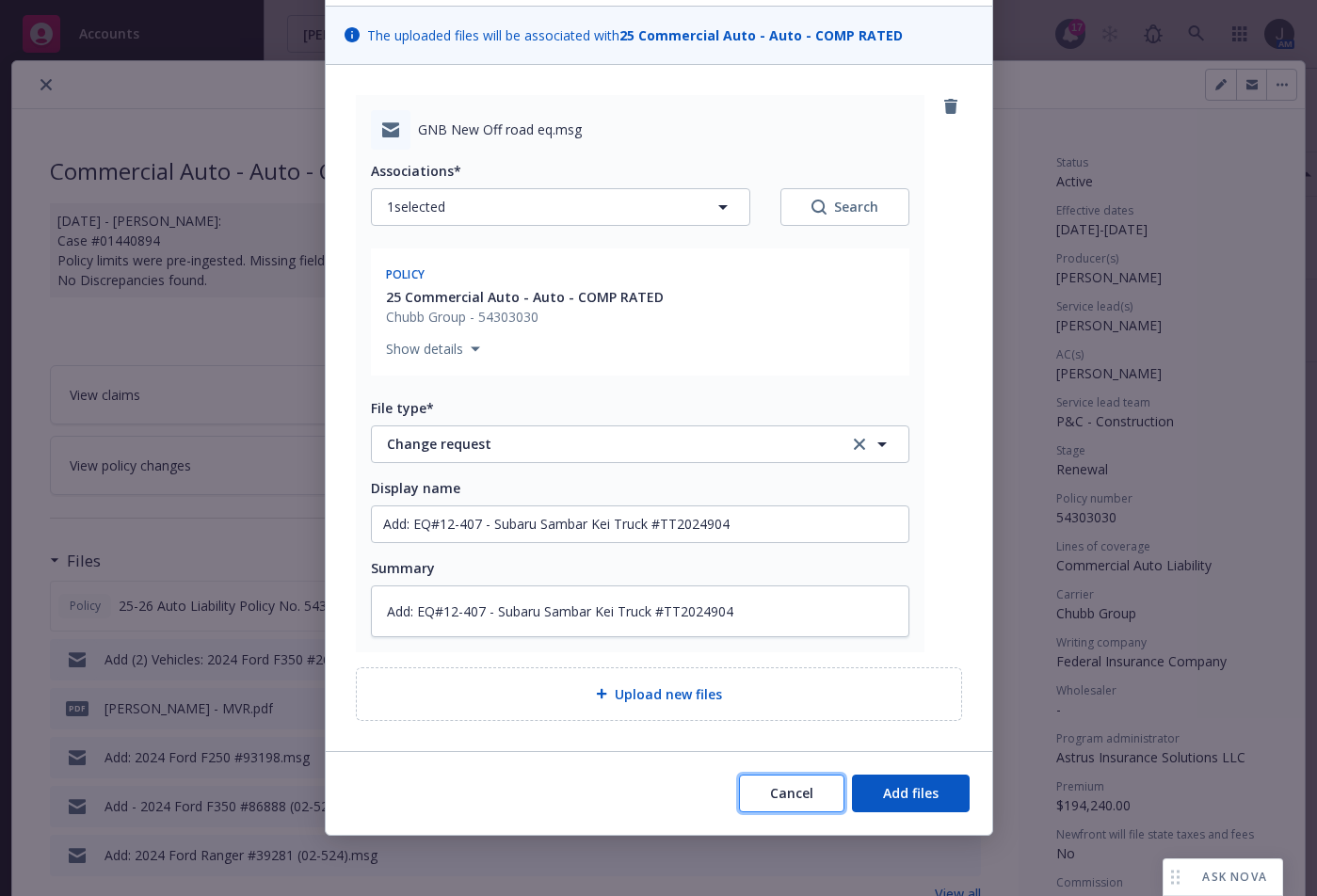 click on "Cancel" at bounding box center (792, 792) 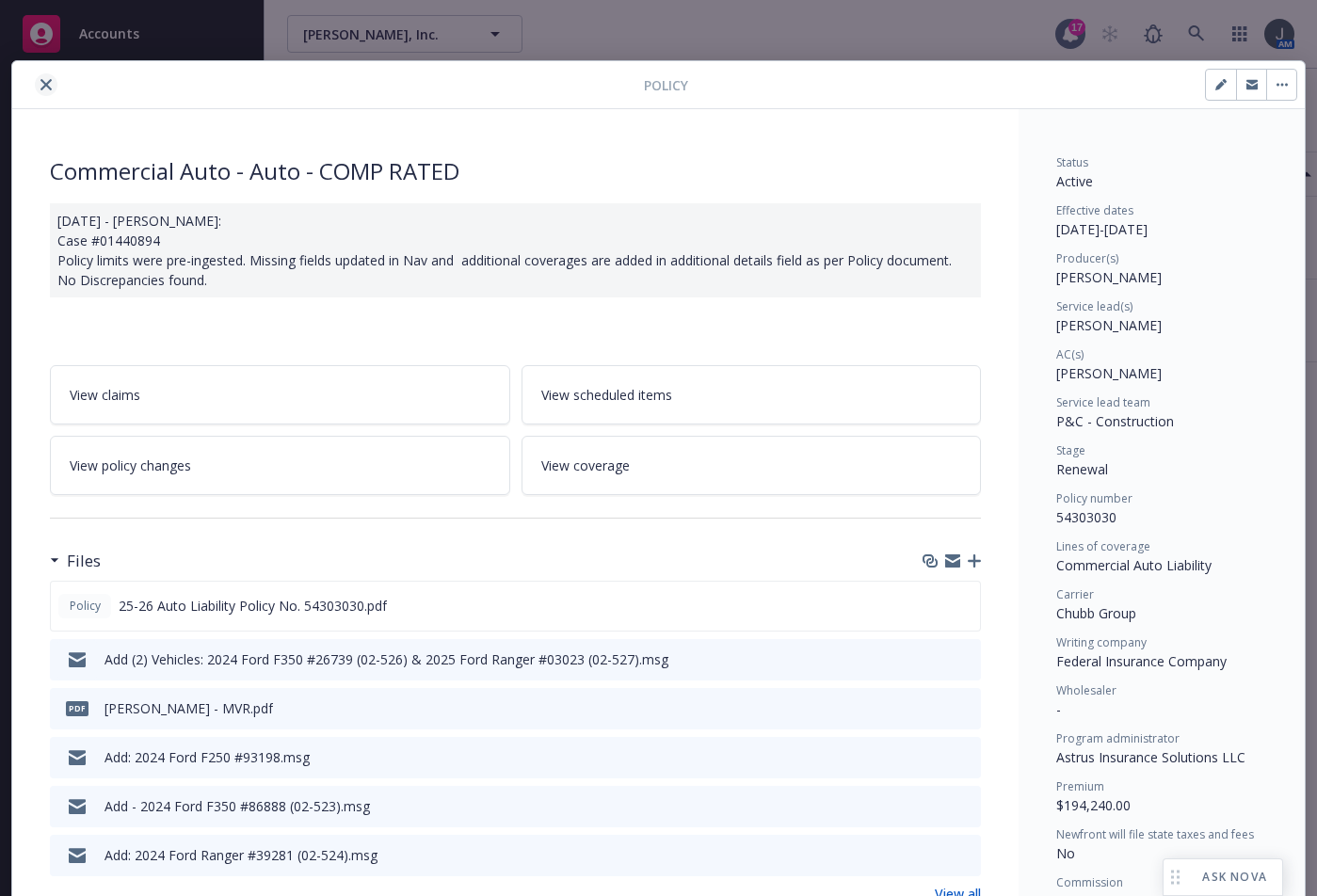 click 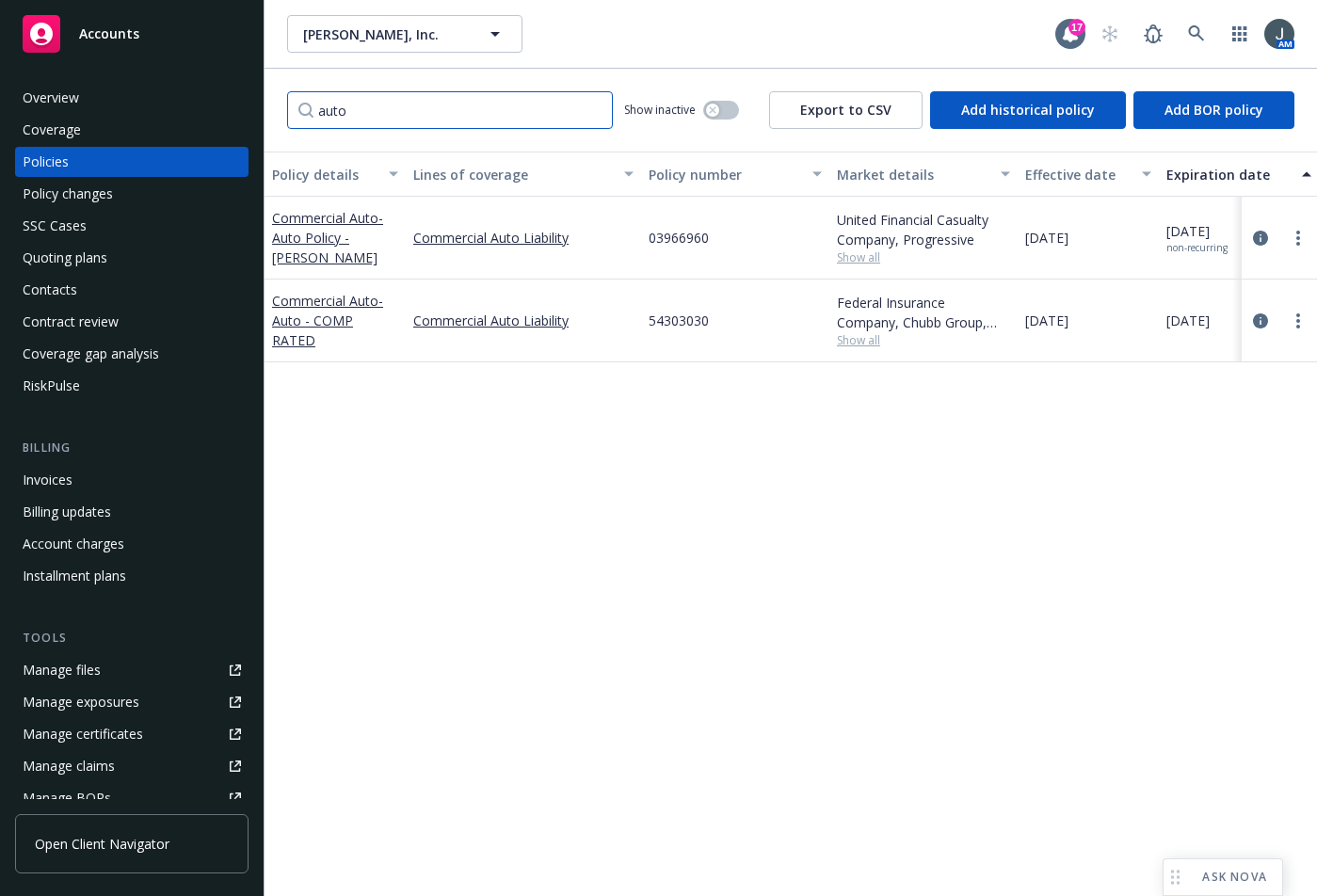 drag, startPoint x: 363, startPoint y: 110, endPoint x: 236, endPoint y: 159, distance: 136.1249 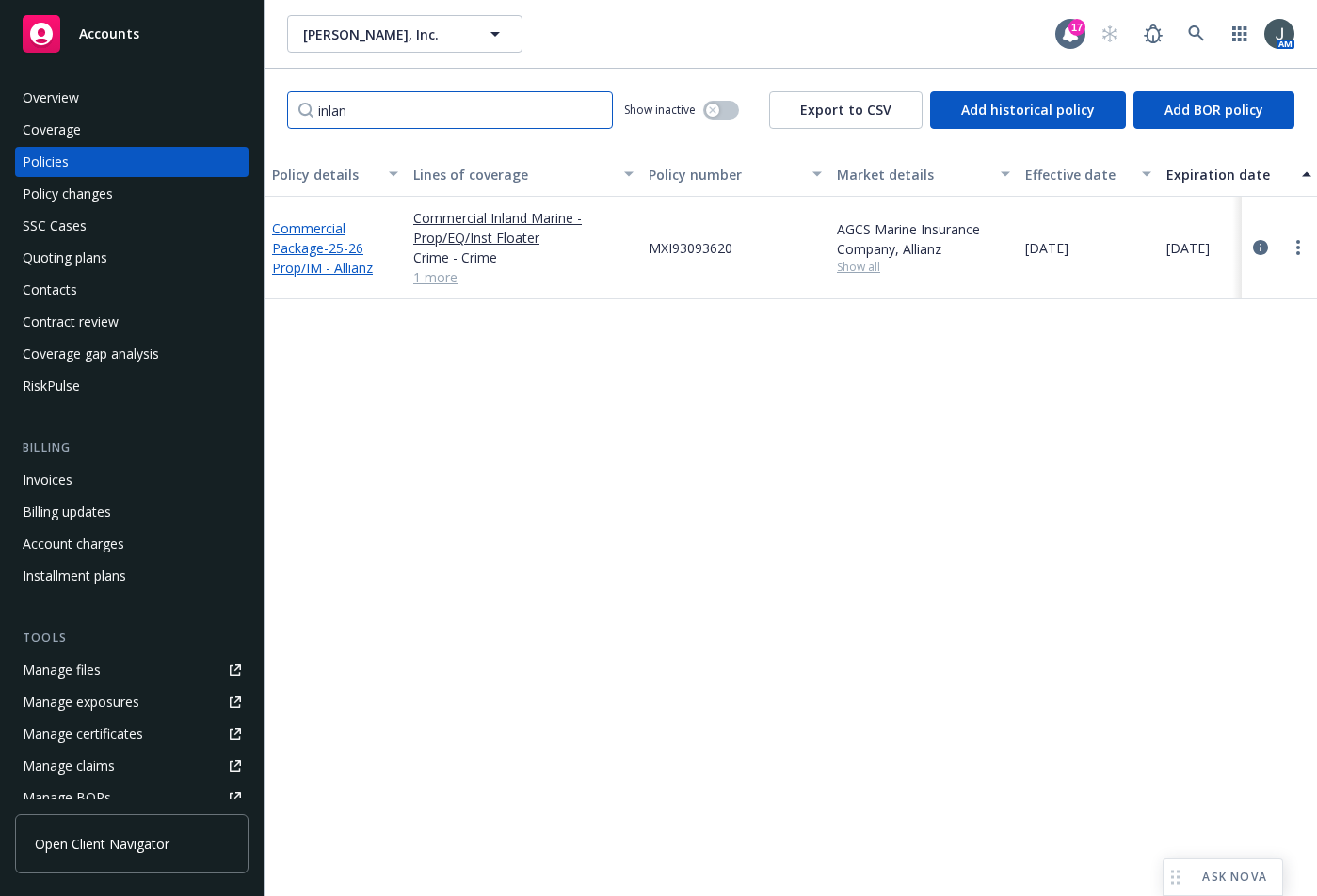 type on "inlan" 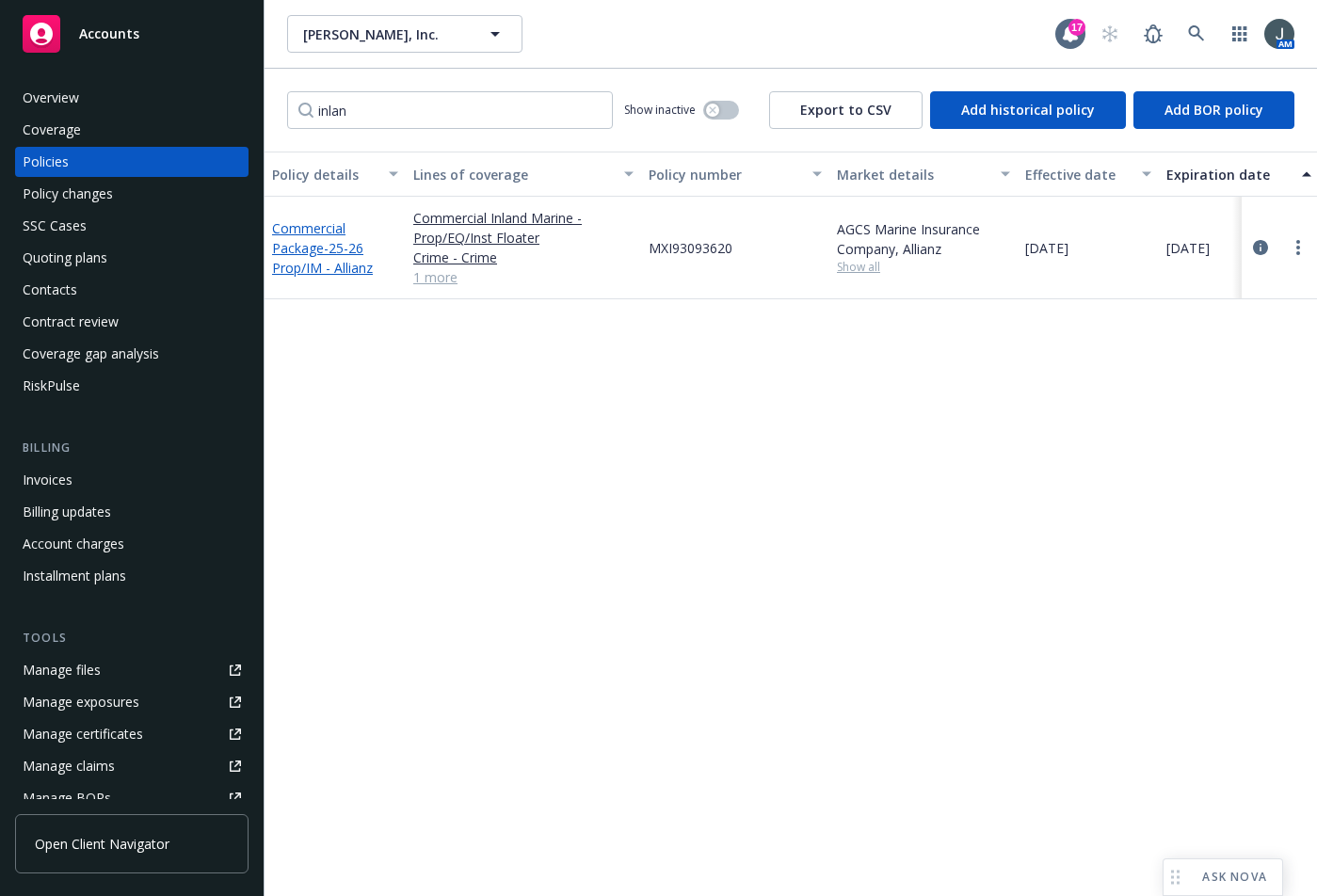 click on "-  25-26 Prop/IM - Allianz" at bounding box center (322, 258) 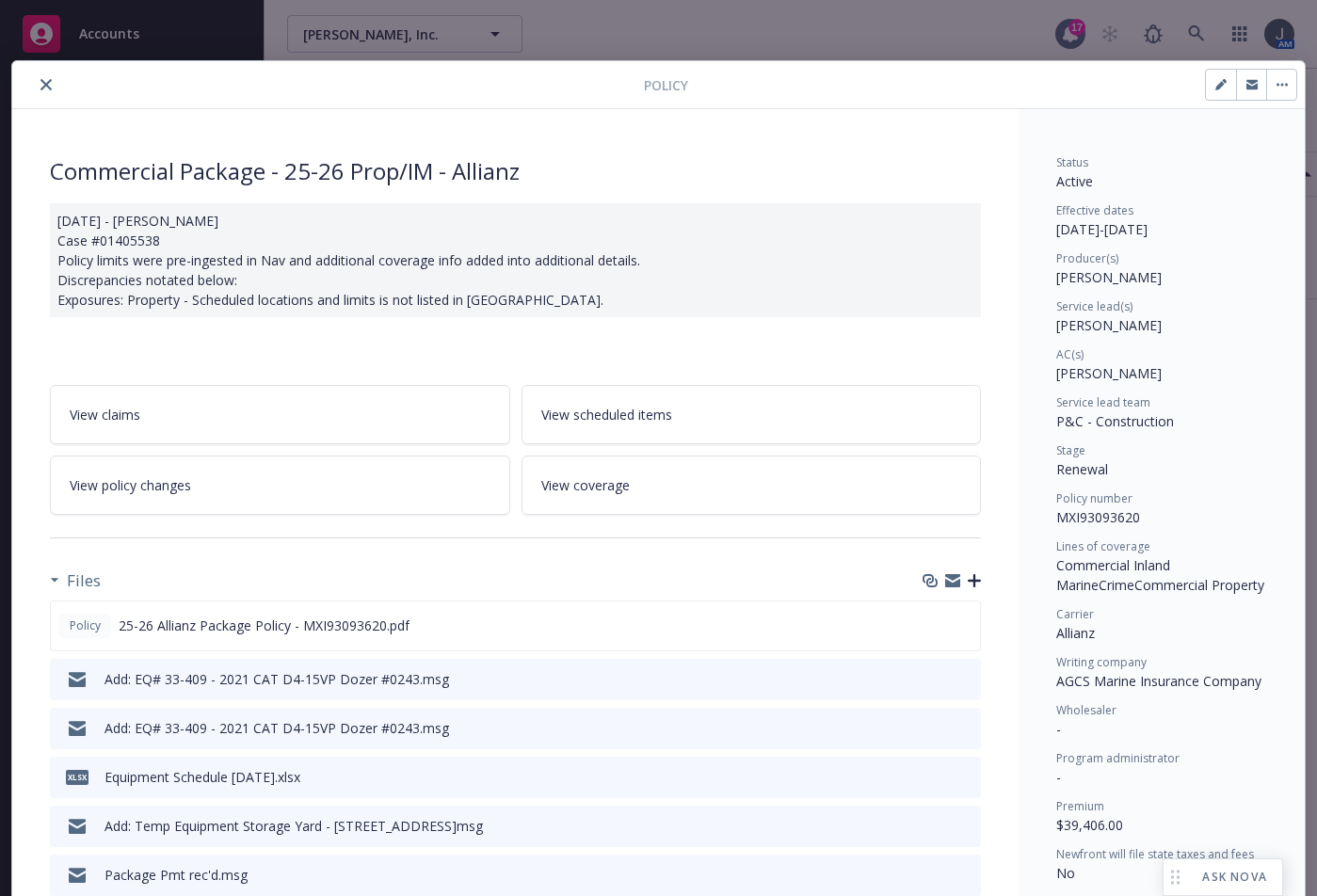 click 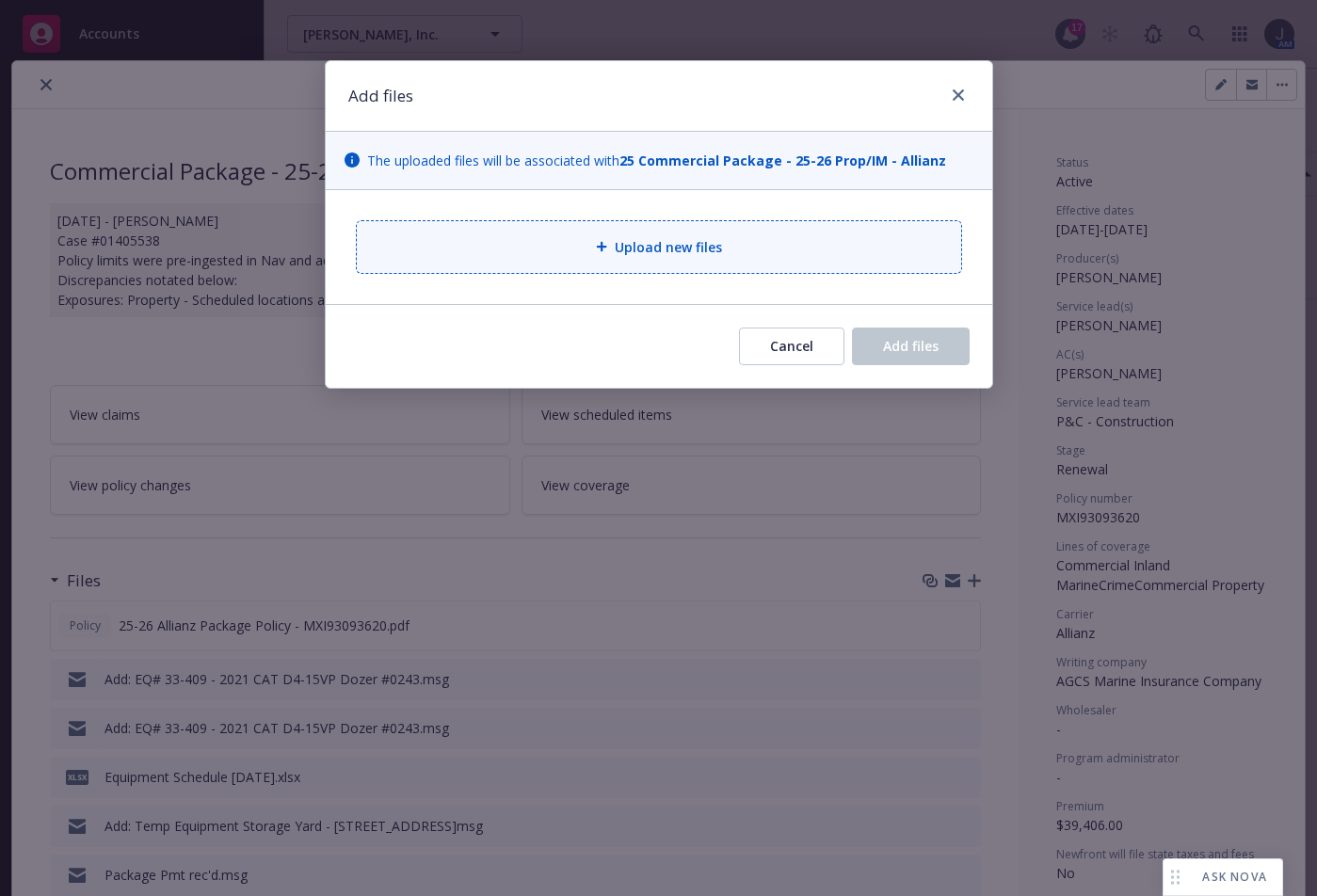 type on "x" 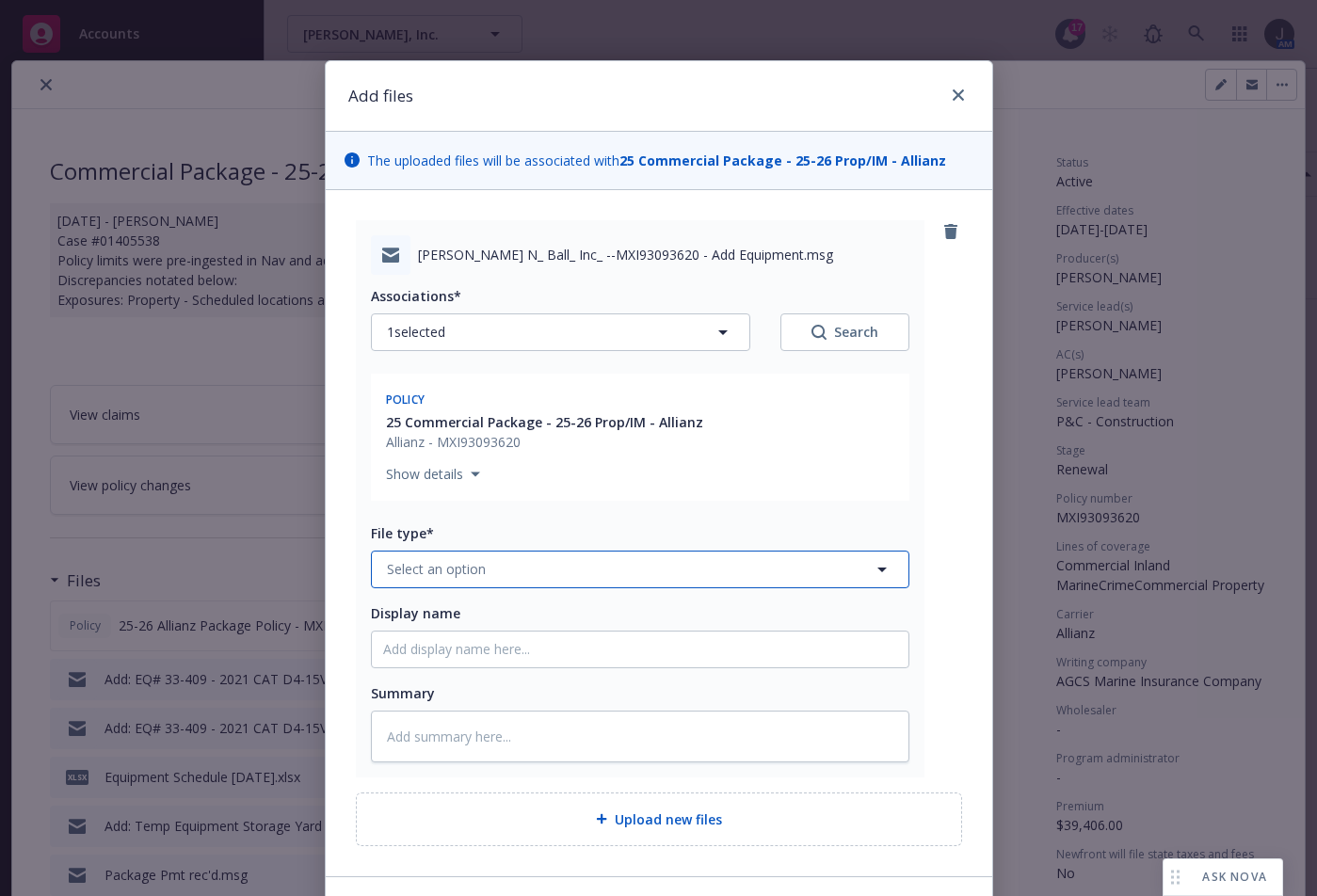 click on "Select an option" at bounding box center [436, 568] 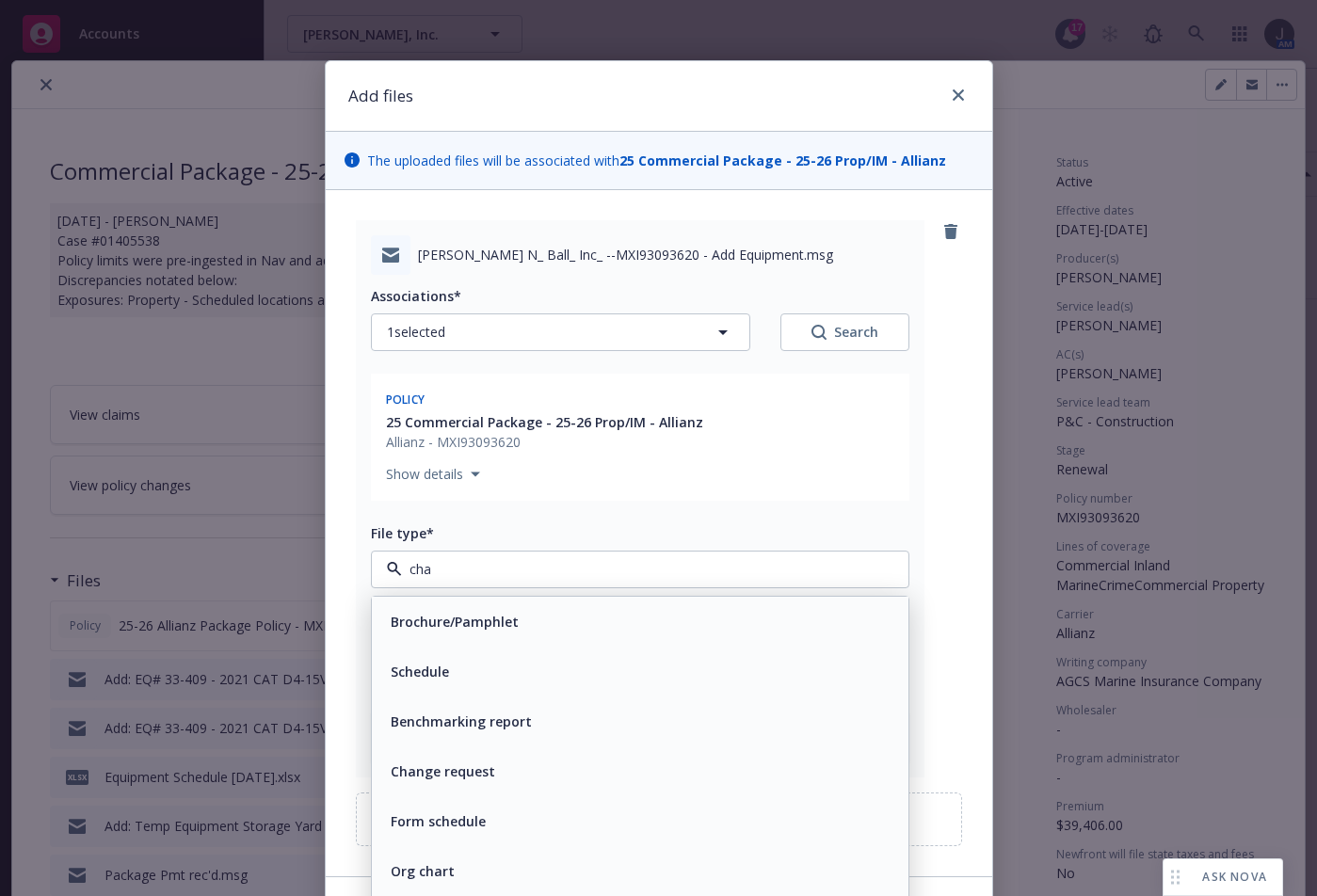 type on "chan" 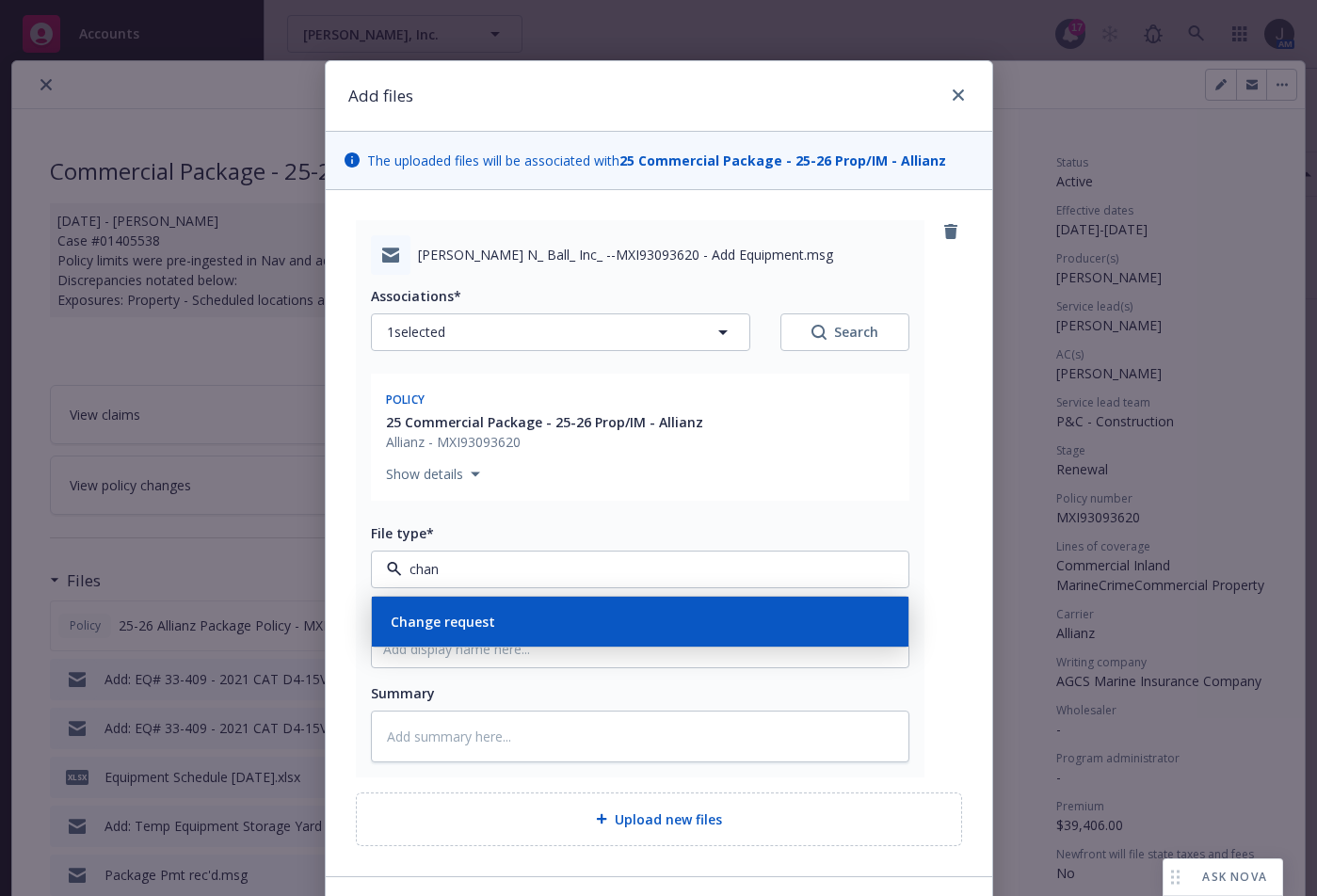 click on "Change request" at bounding box center (442, 621) 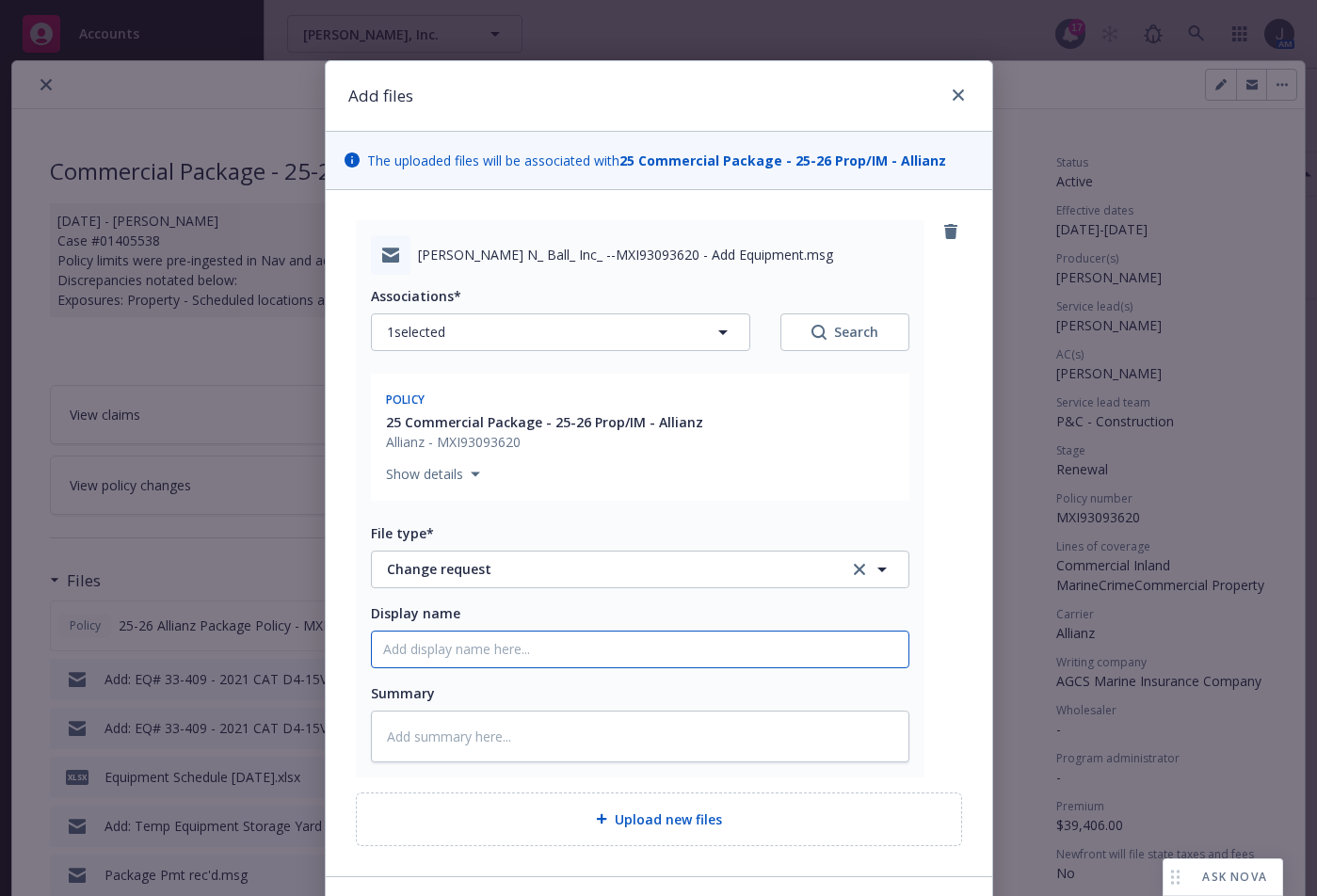 click on "Display name" at bounding box center [640, 649] 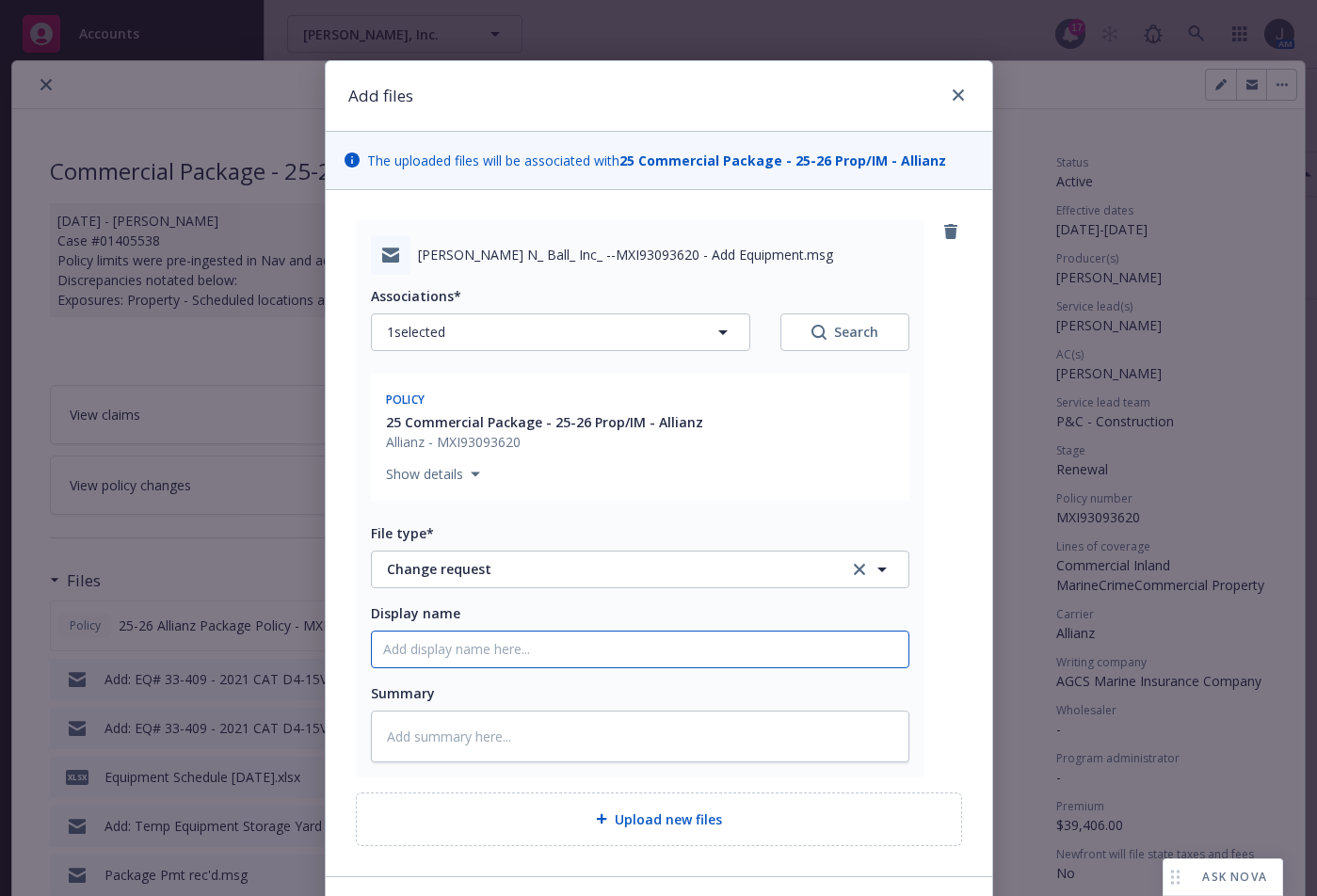 paste on "GNB EQ# 12-407 Subaru Sambar Kei Truck  Vin: TT2024904 $9,000" 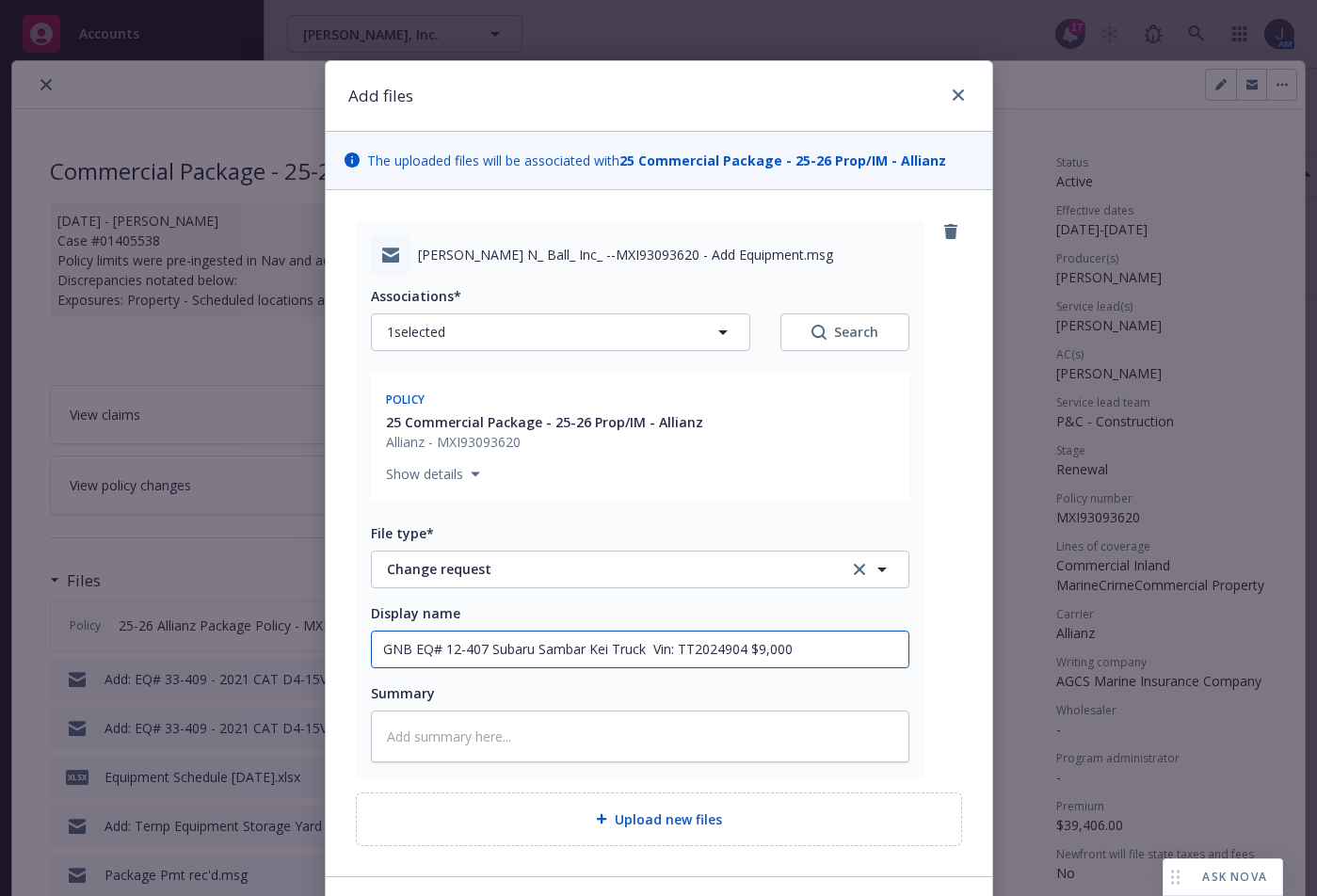 click on "GNB EQ# 12-407 Subaru Sambar Kei Truck  Vin: TT2024904 $9,000" at bounding box center (640, 649) 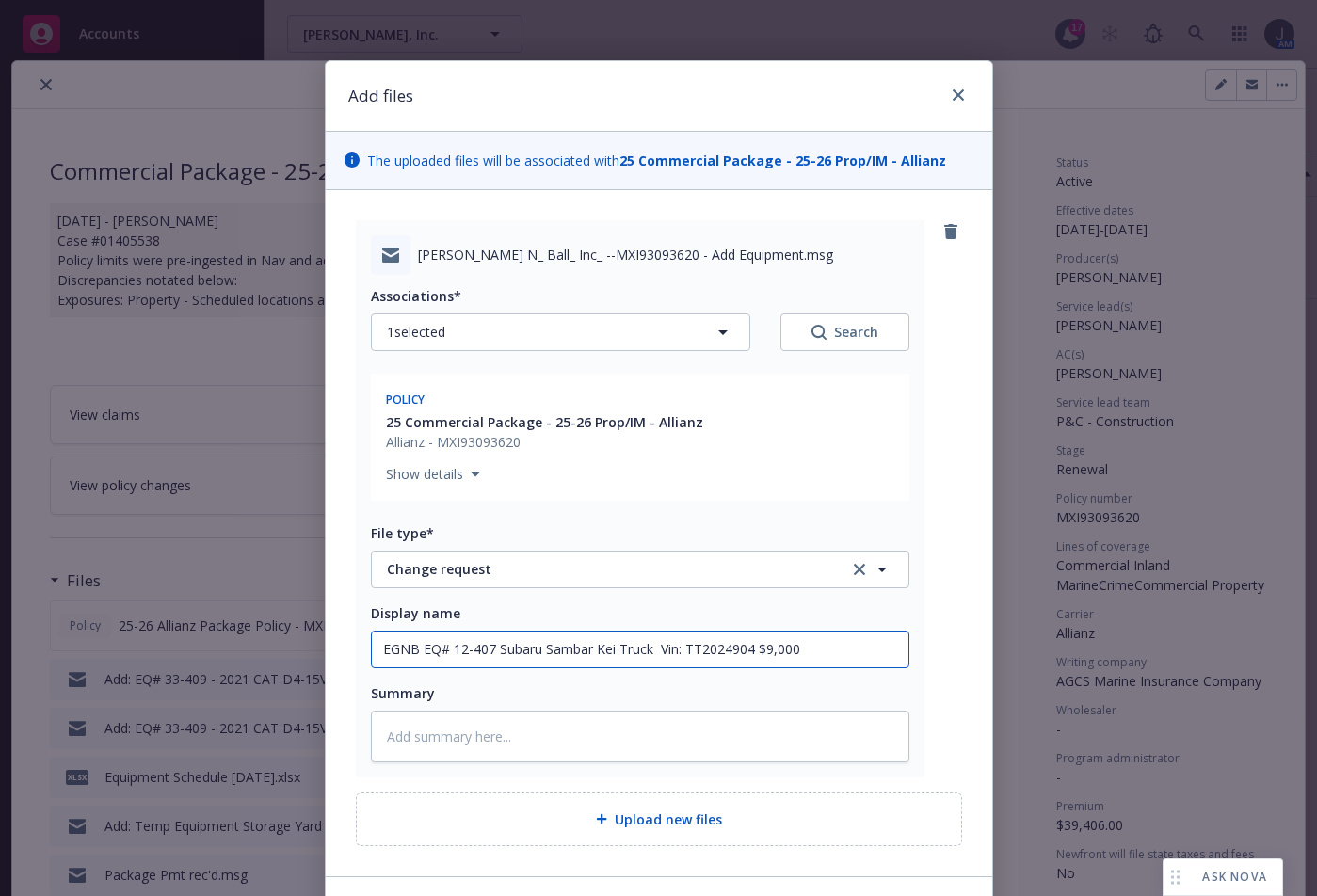 type on "x" 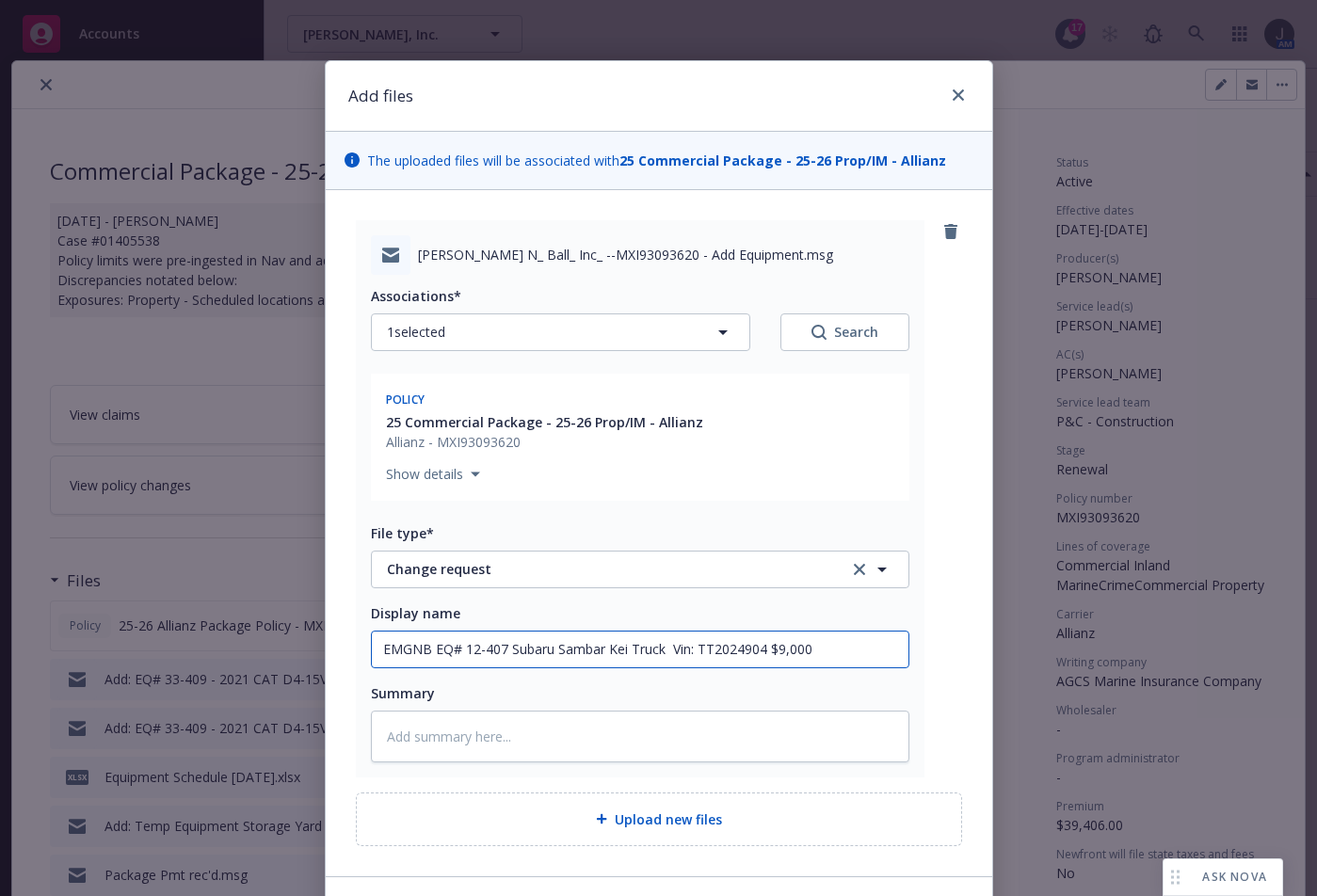 type on "x" 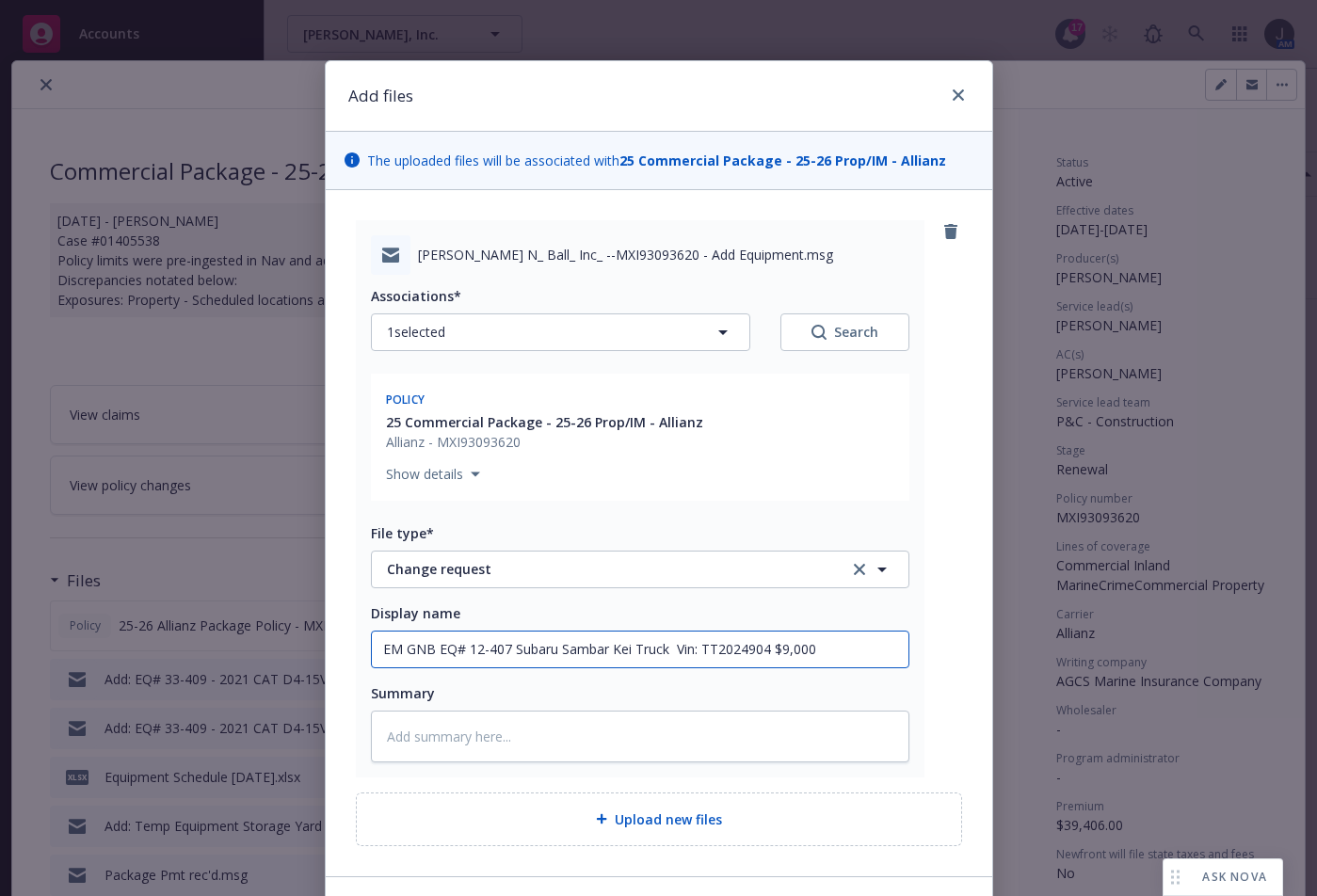 type on "x" 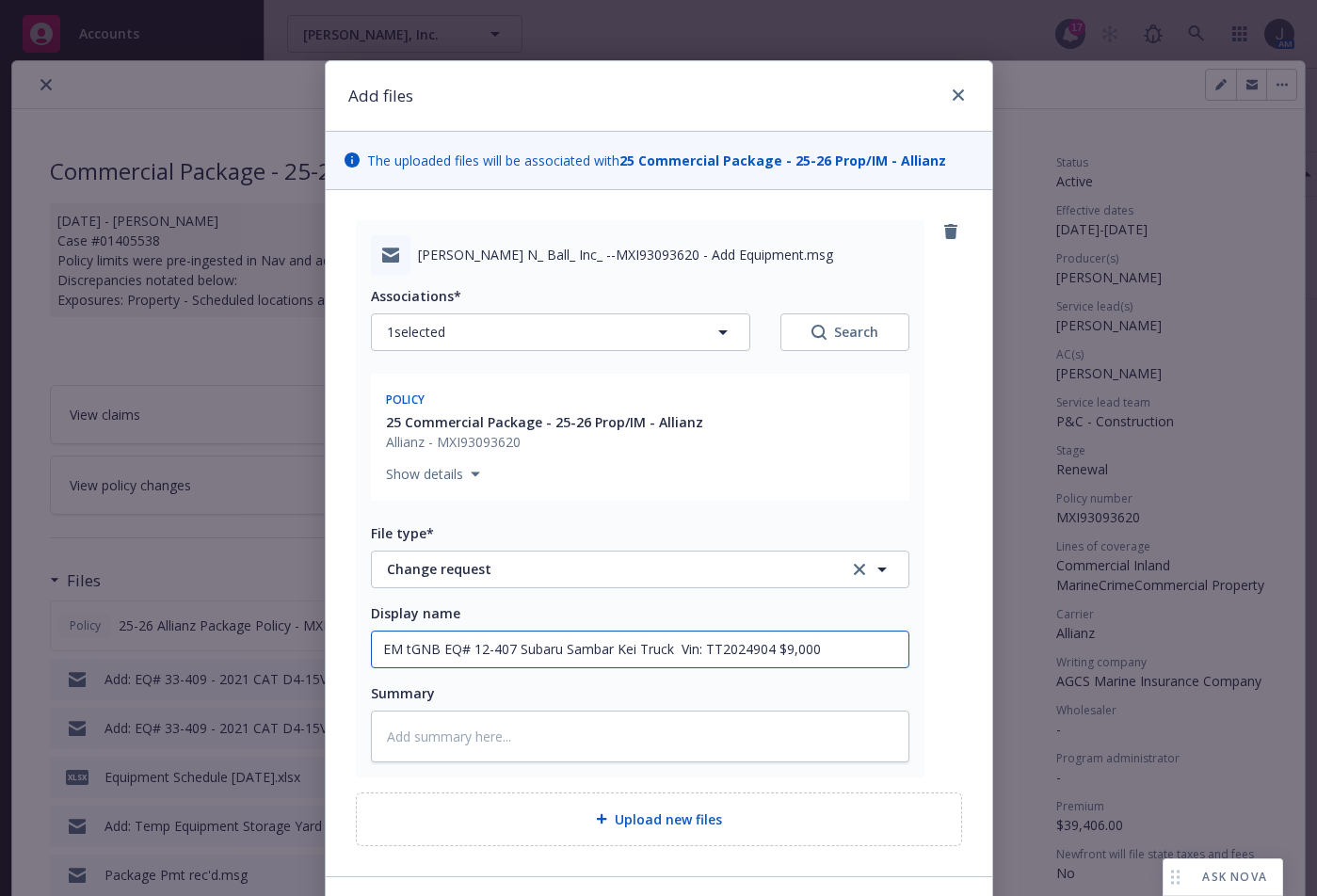 type on "x" 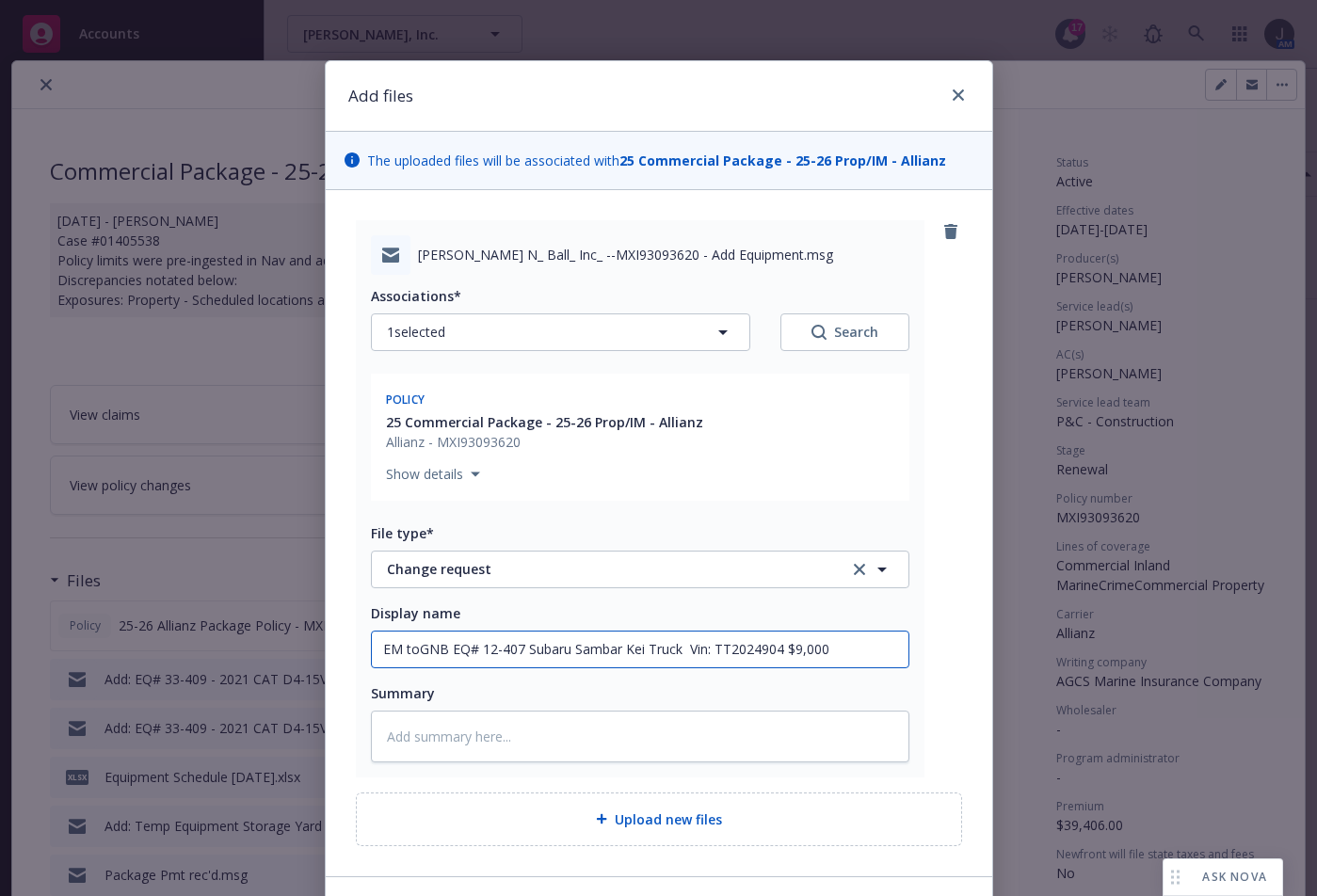 type on "x" 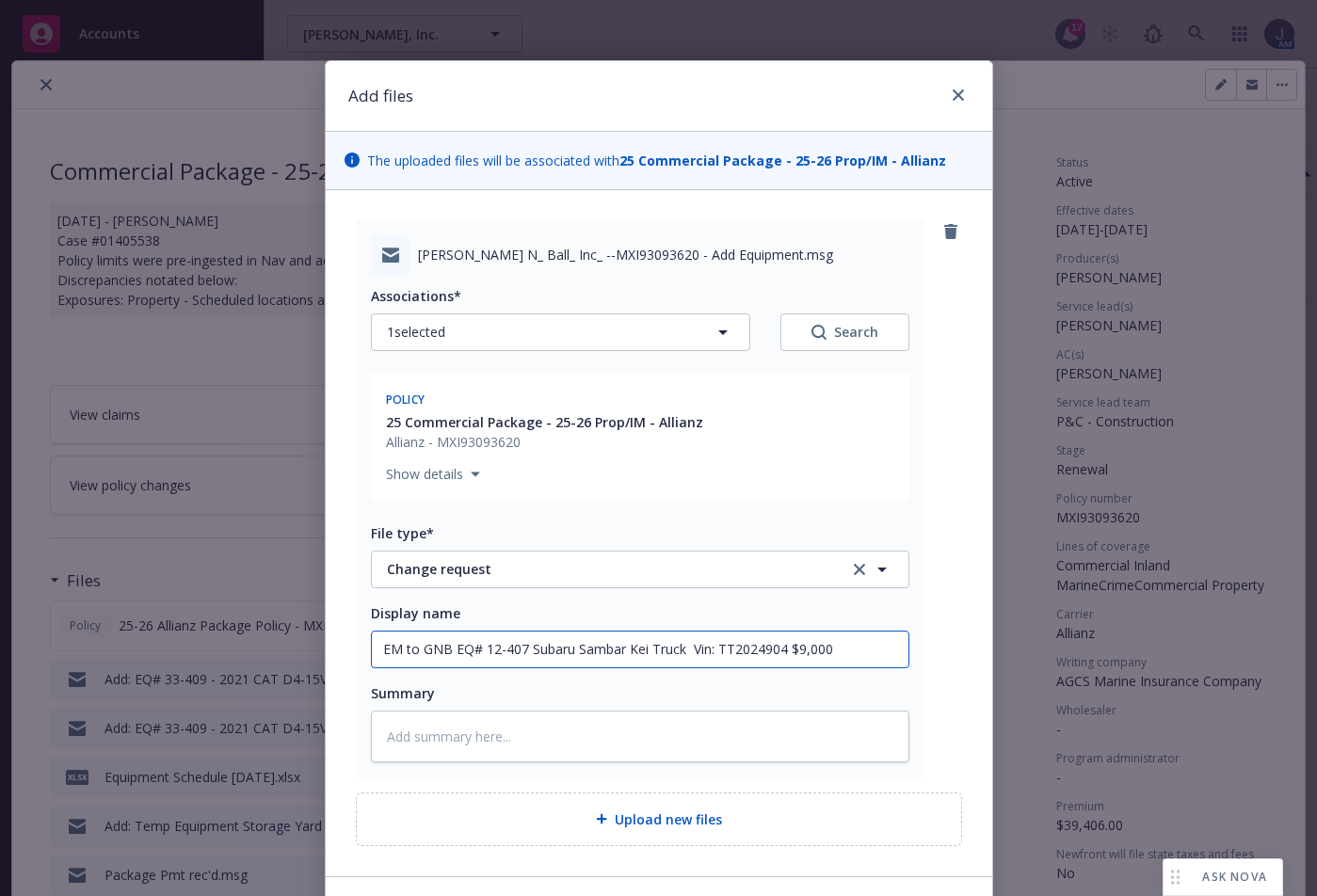 type on "x" 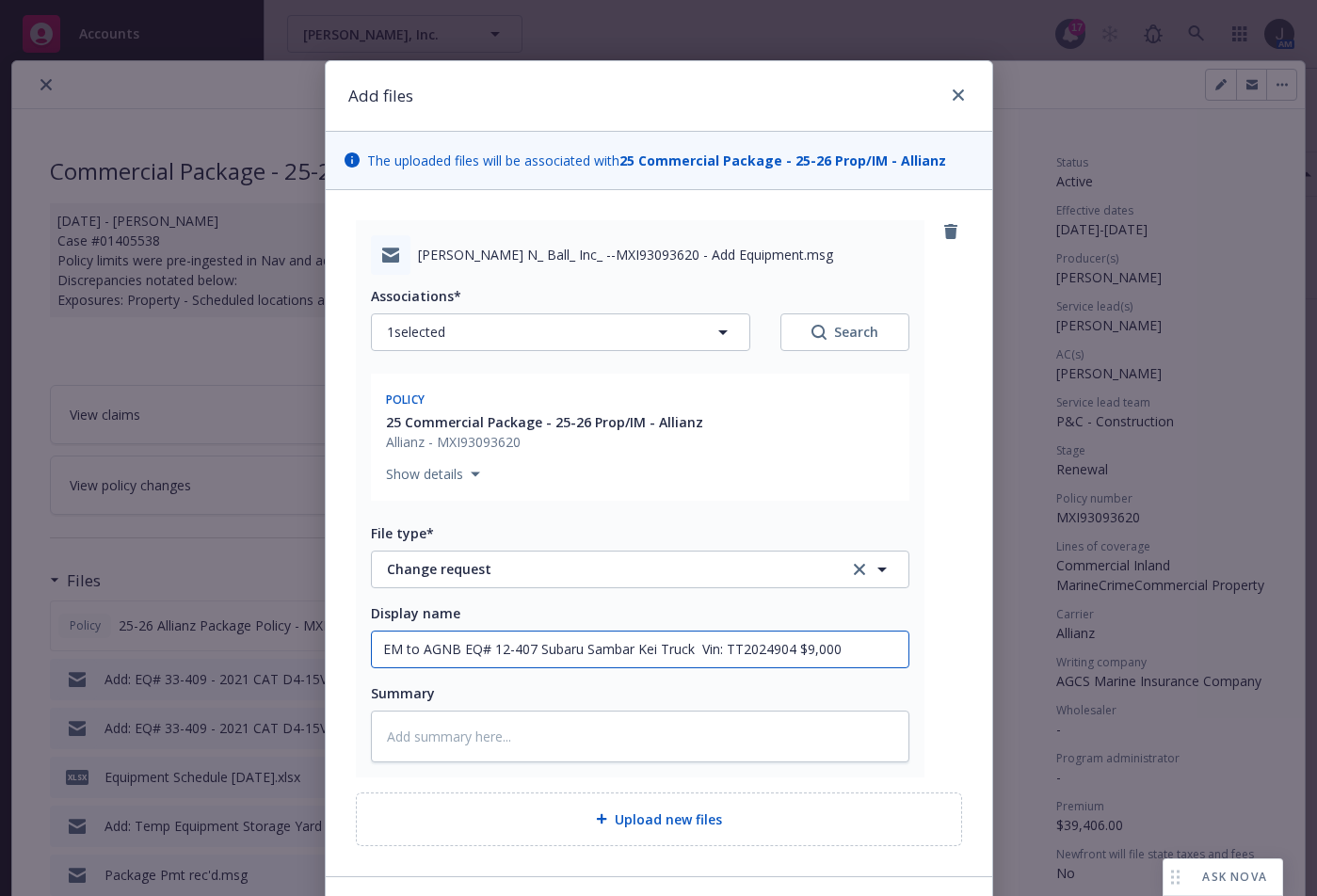type on "EM to AlGNB EQ# 12-407 Subaru Sambar Kei Truck  Vin: TT2024904 $9,000" 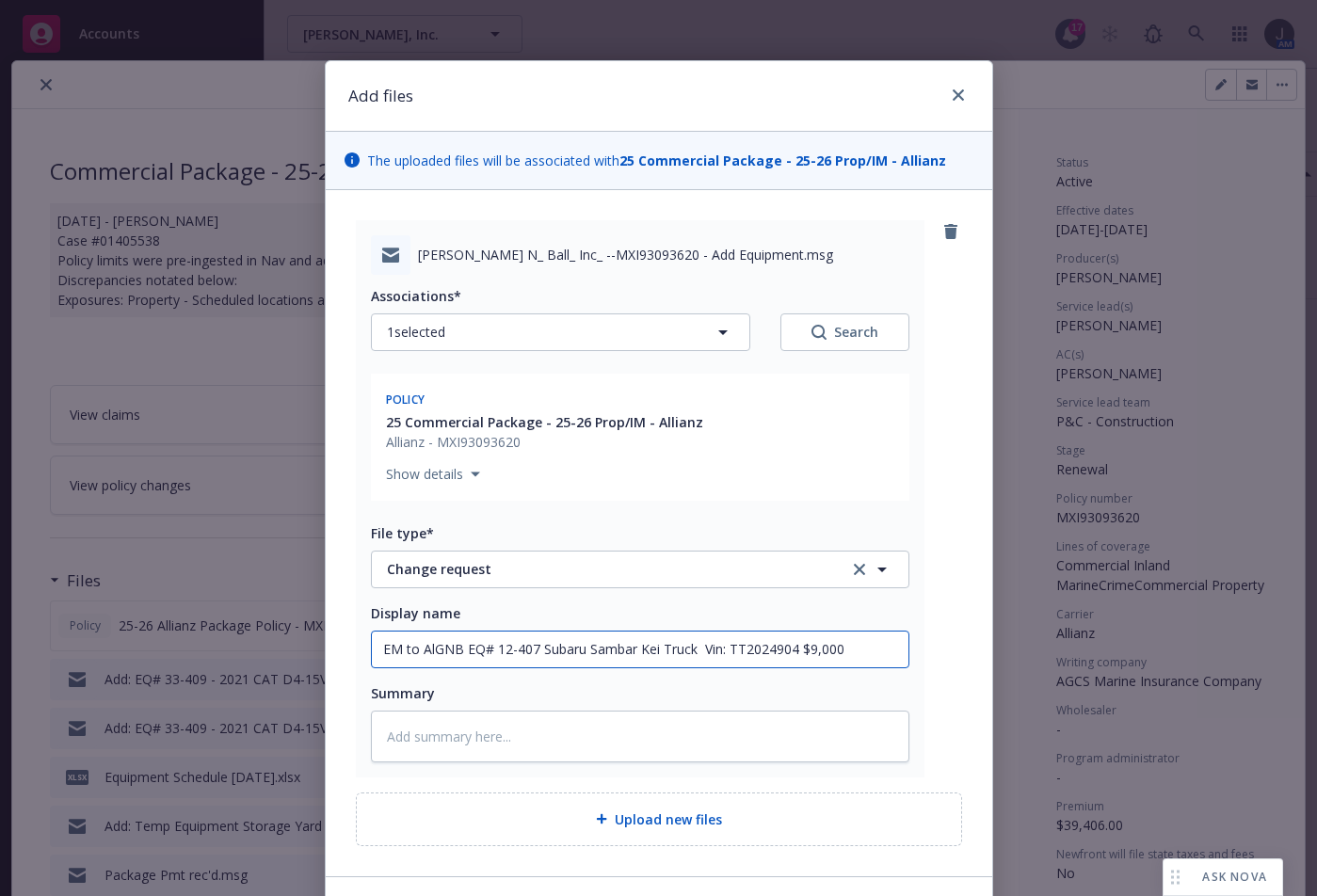 type on "x" 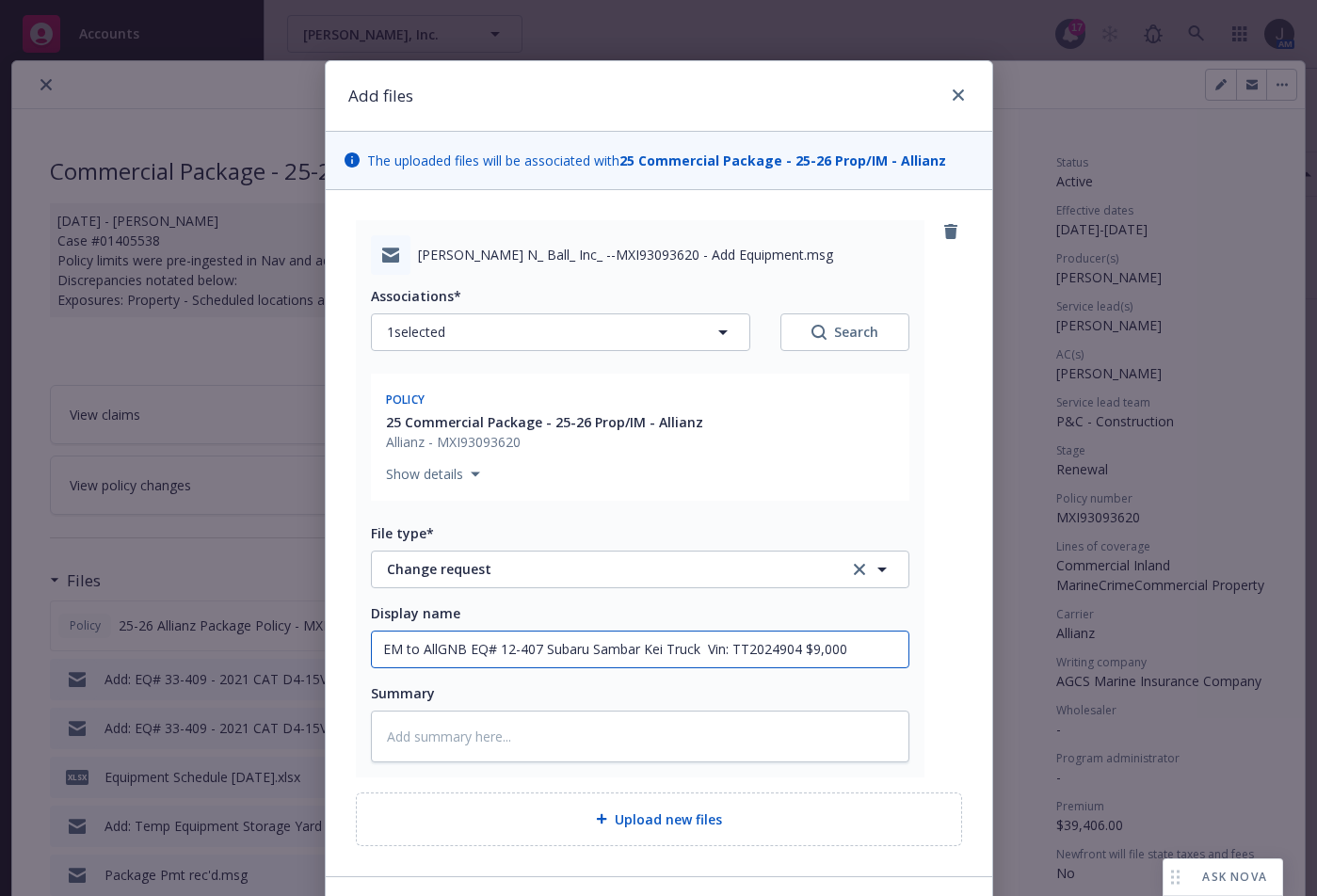 type on "x" 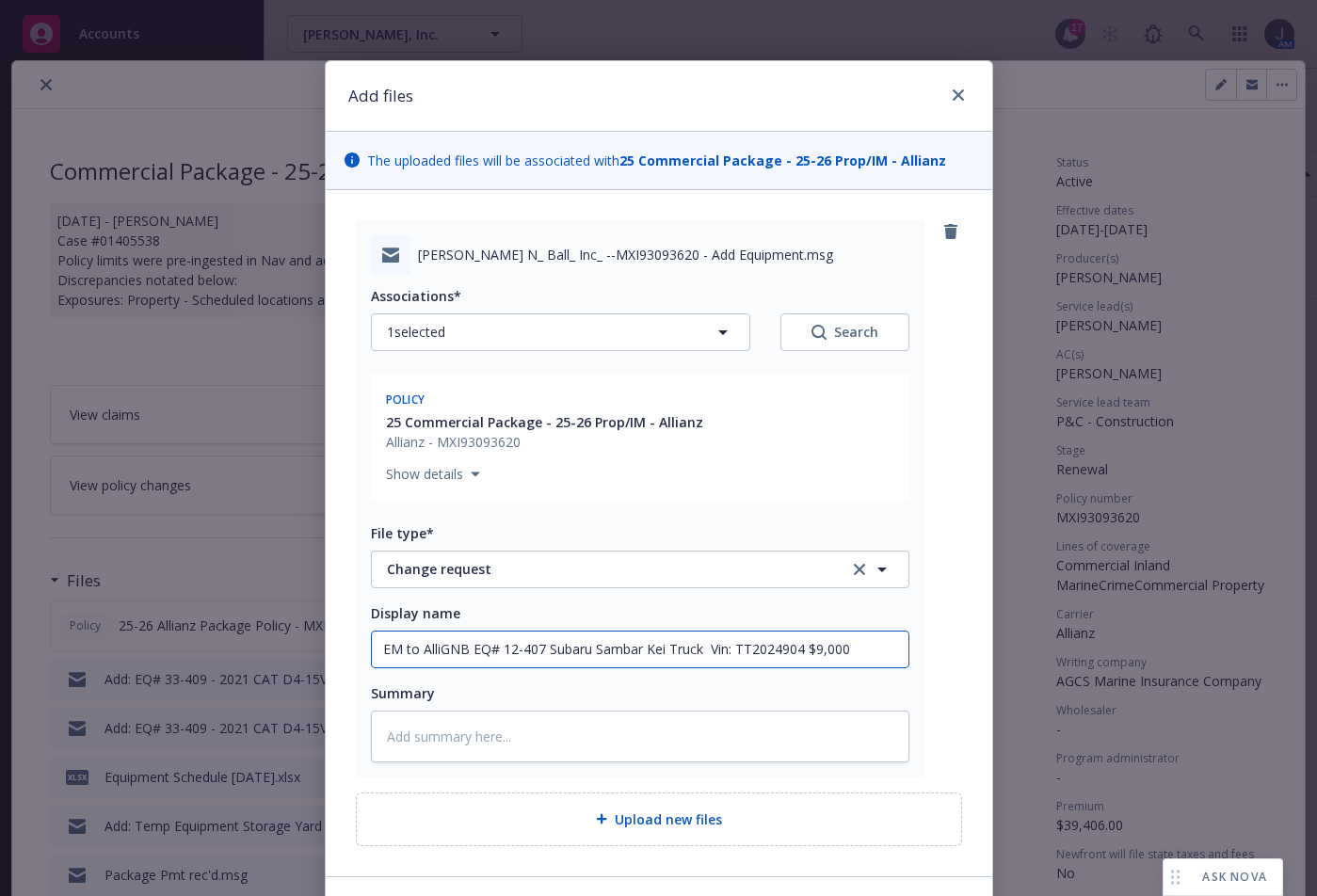 type on "EM to AlliaGNB EQ# 12-407 Subaru Sambar Kei Truck  Vin: TT2024904 $9,000" 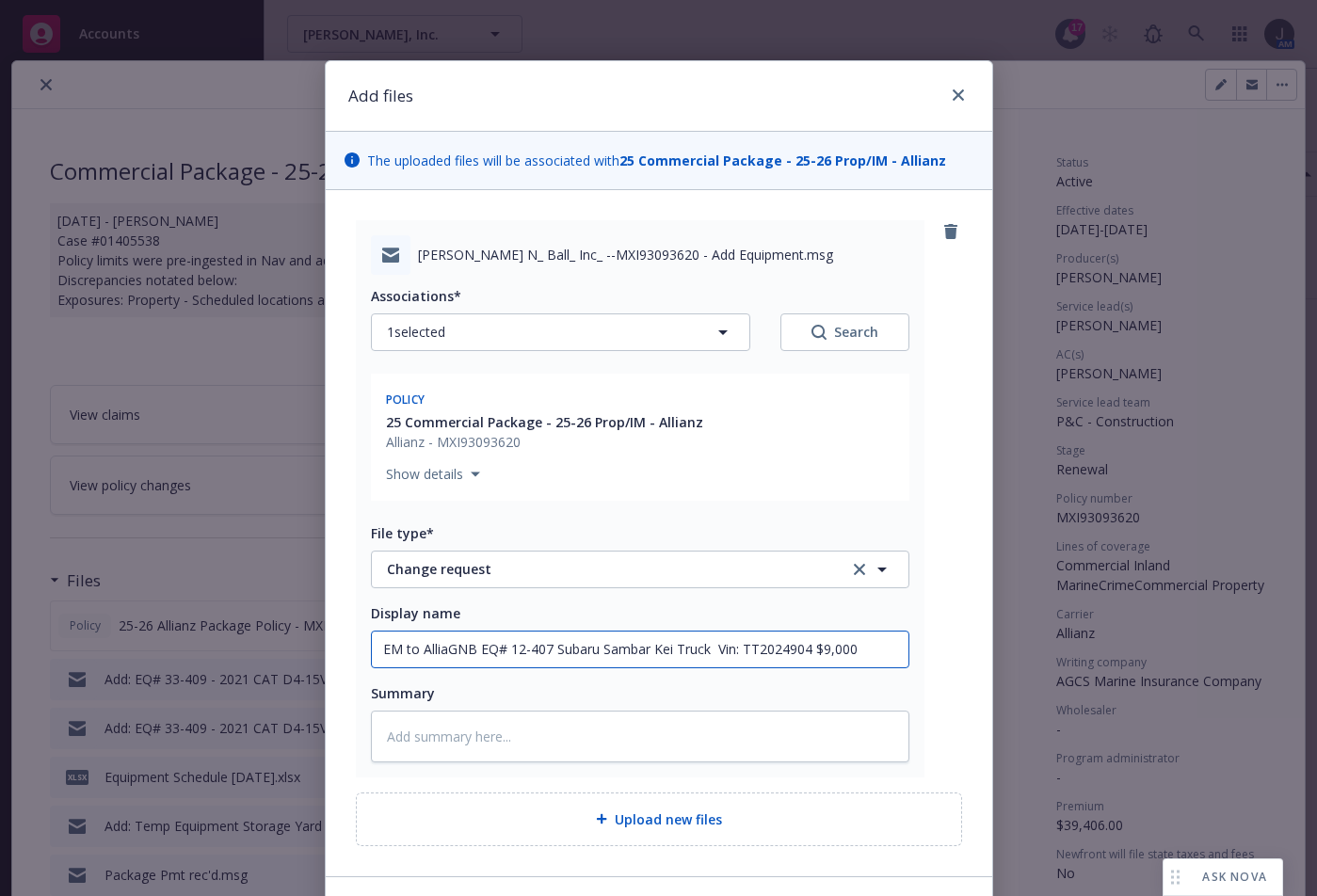 type on "x" 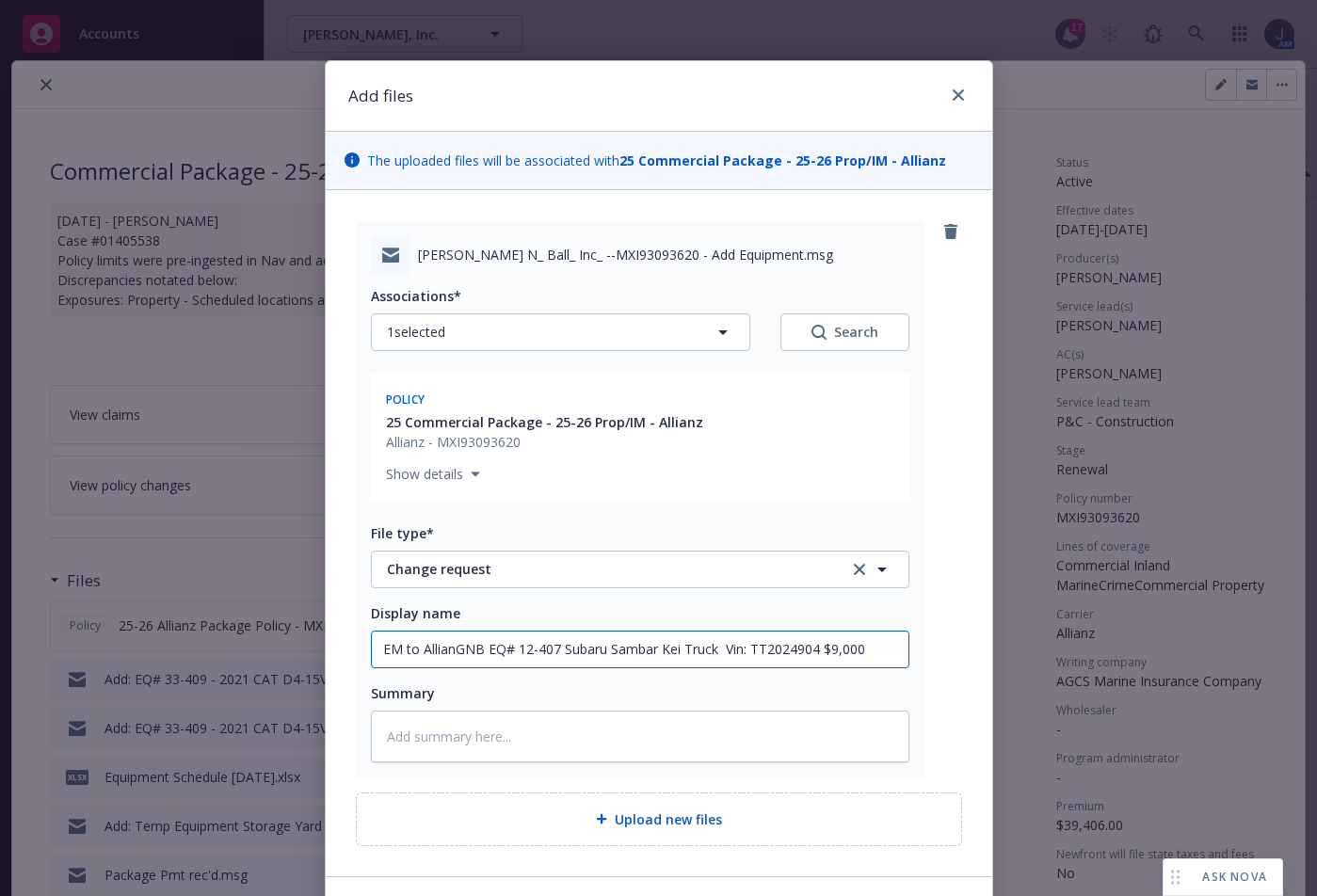 type on "x" 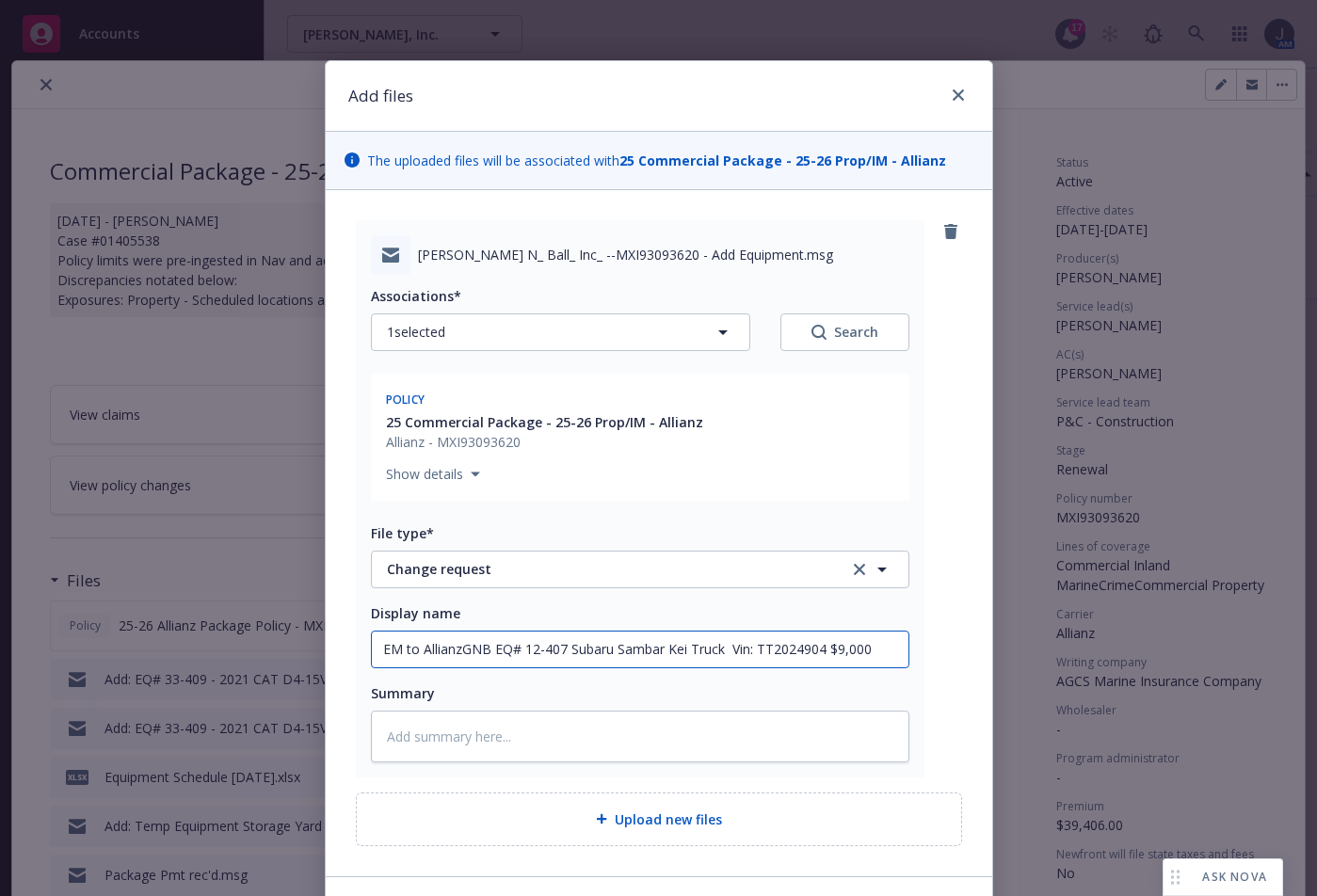type on "x" 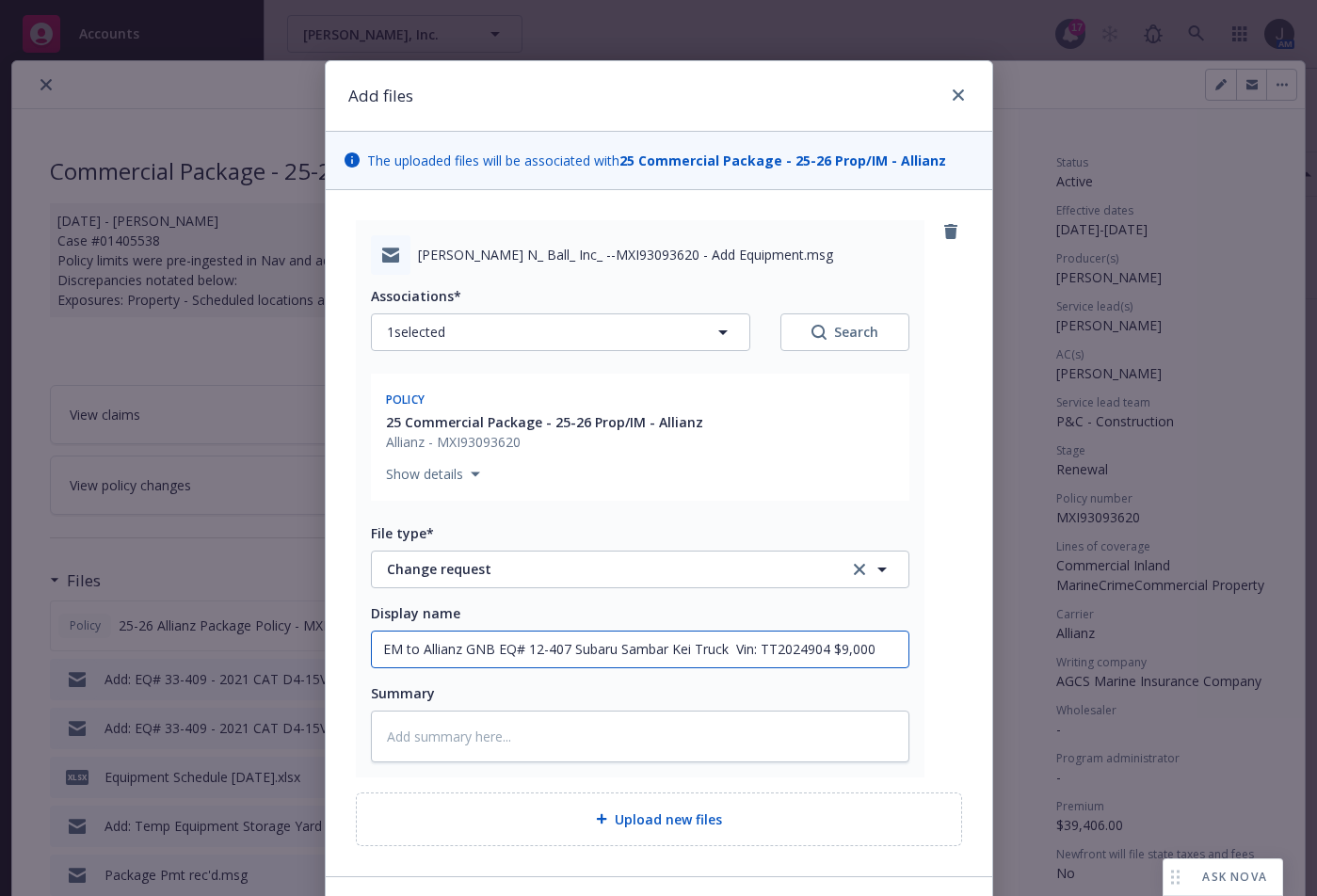 type on "x" 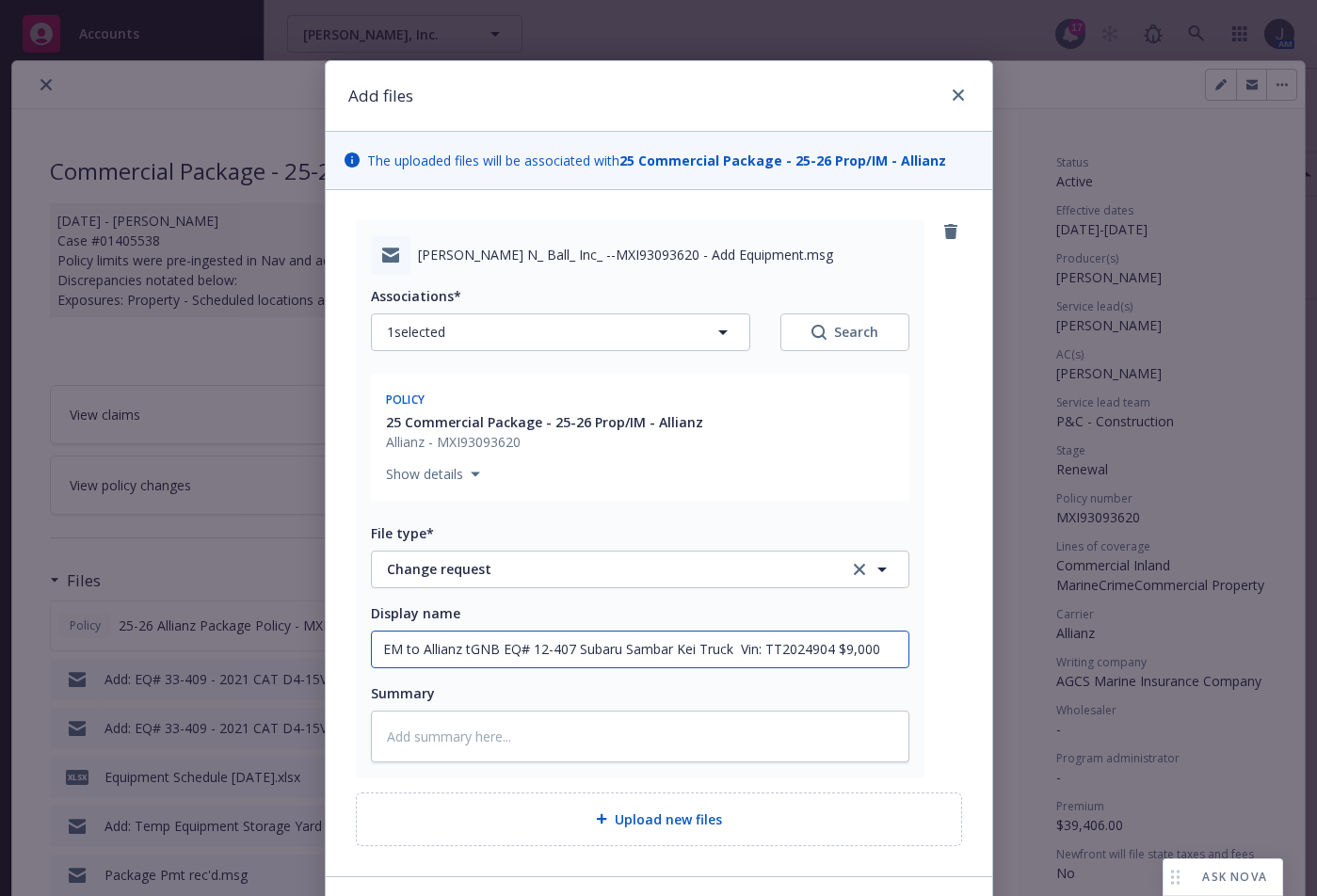 type on "x" 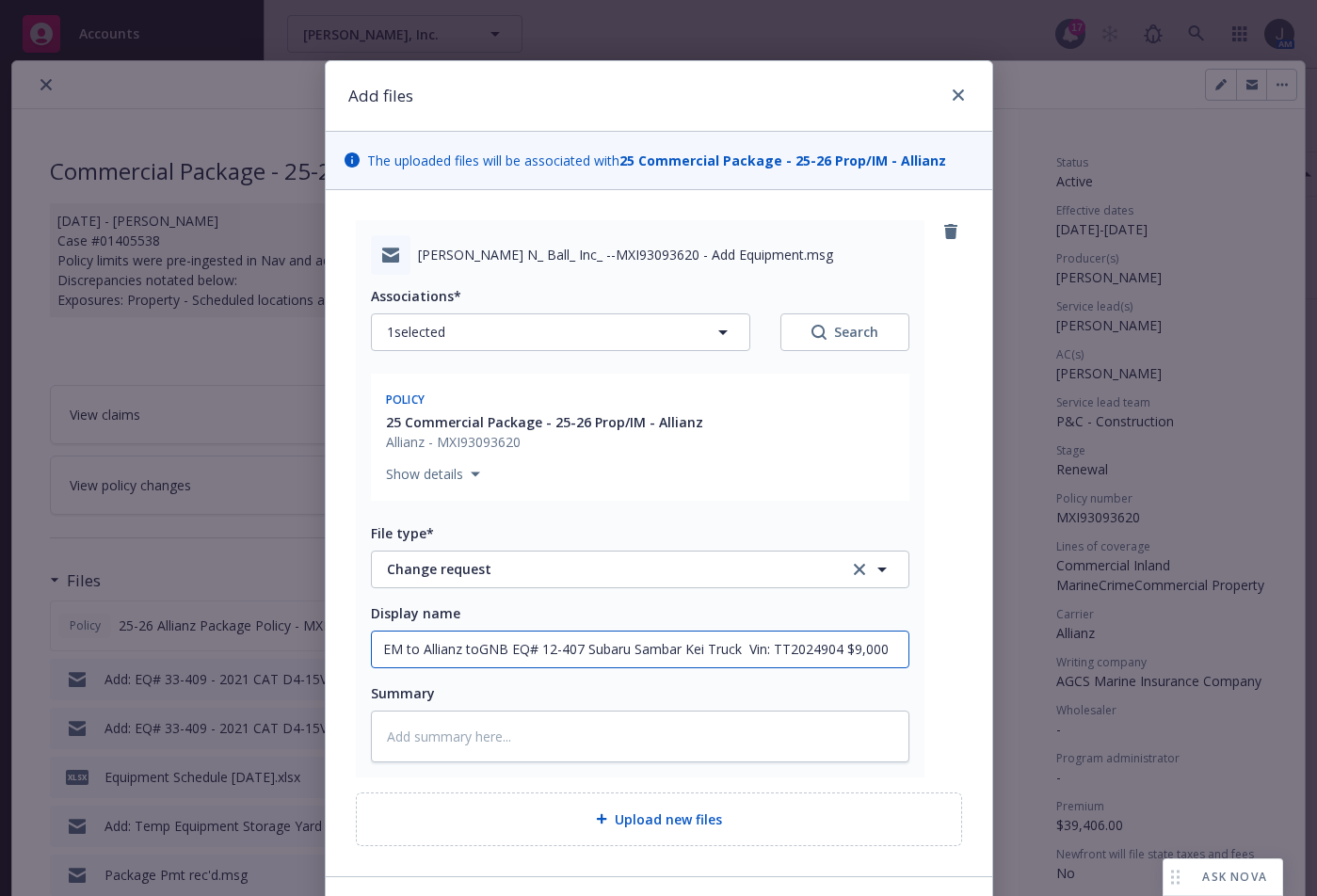 type on "x" 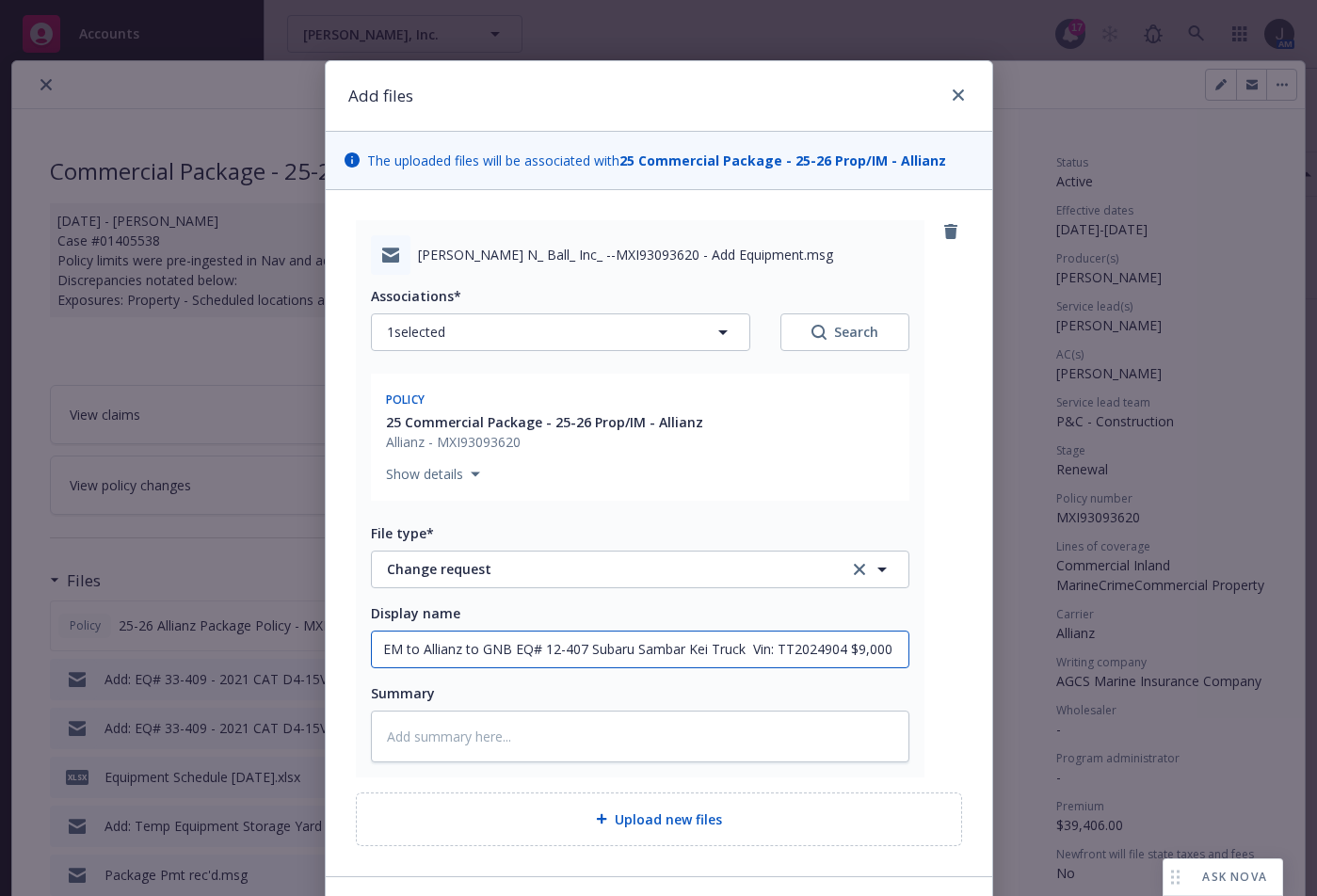 type on "x" 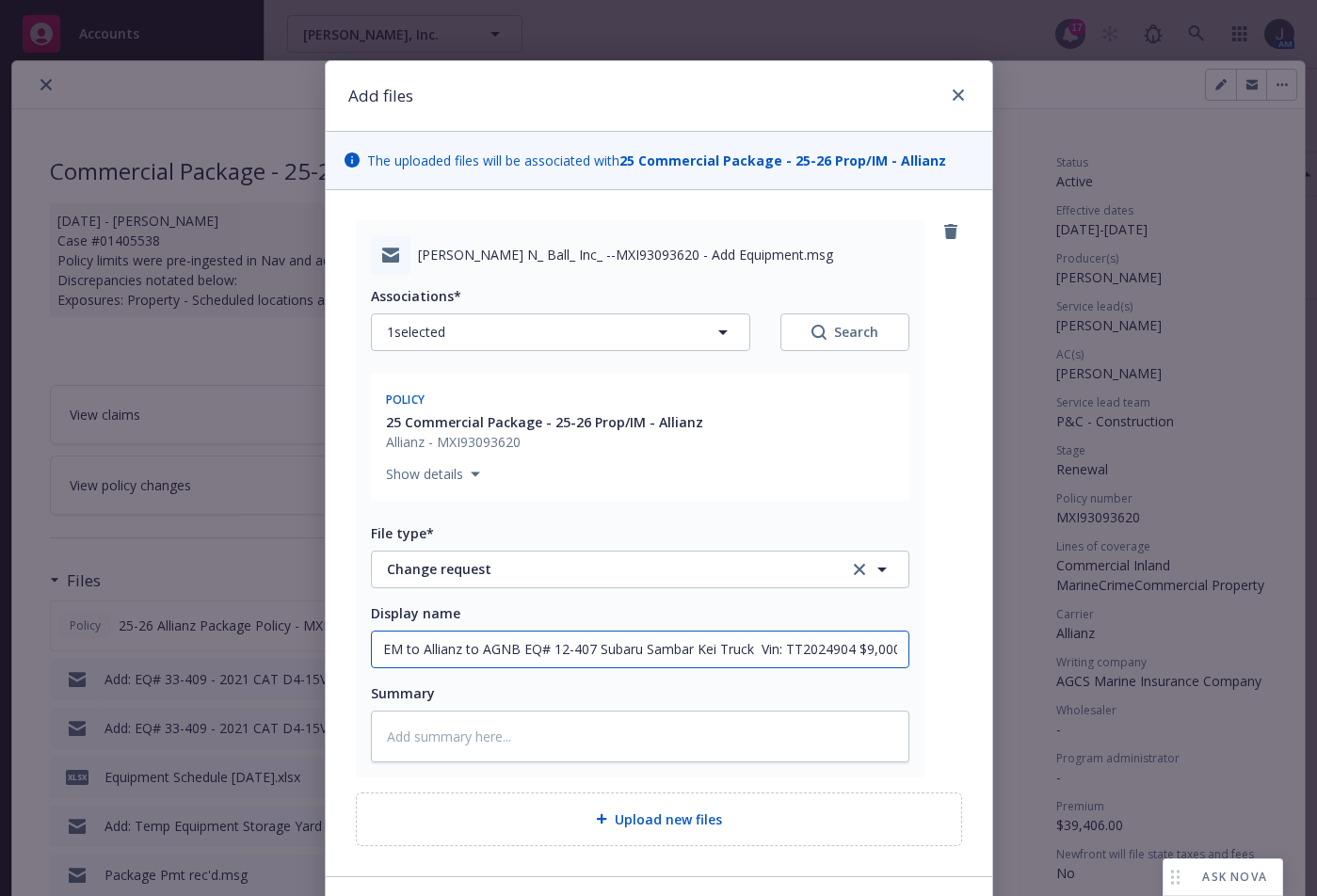 type on "x" 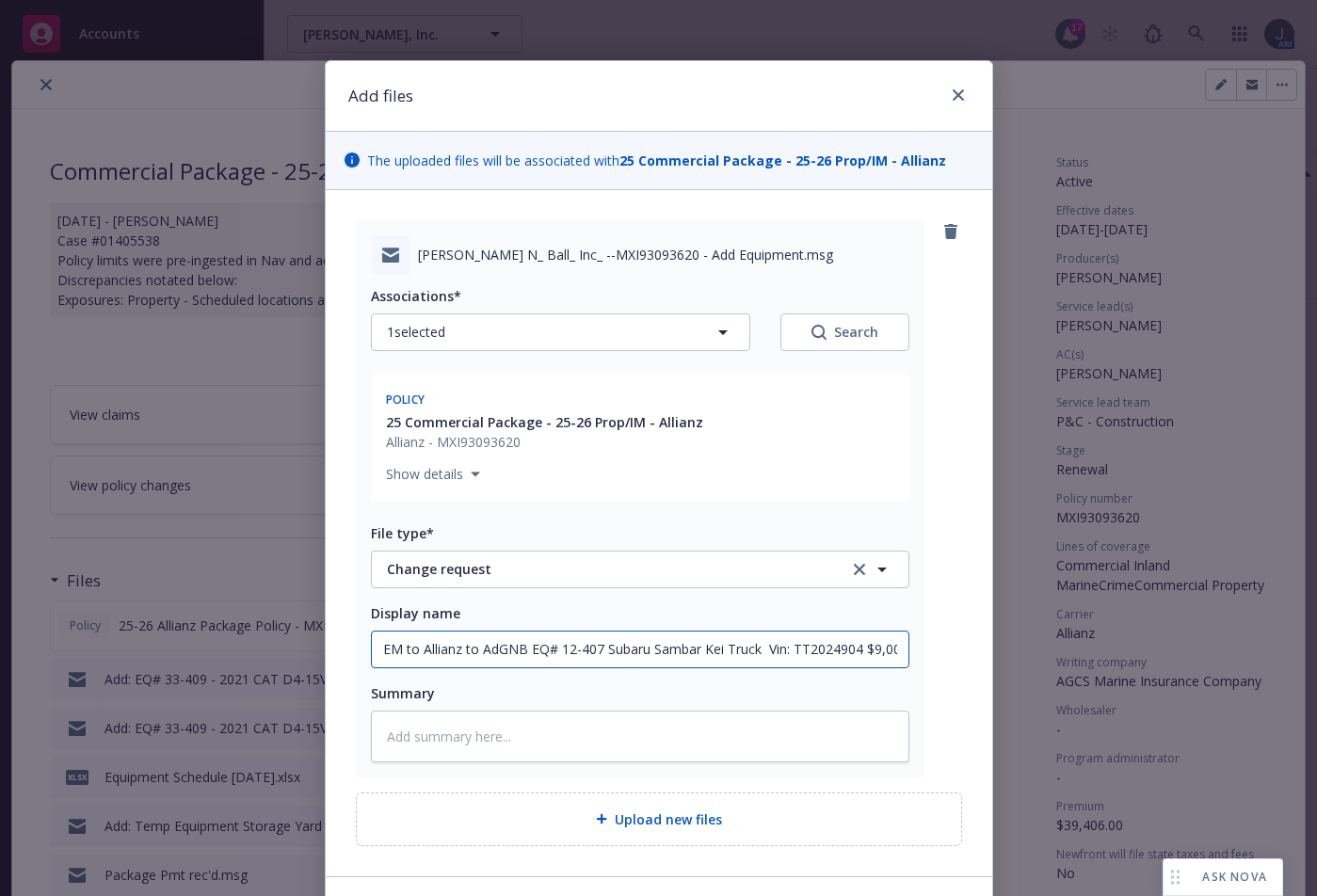 type on "x" 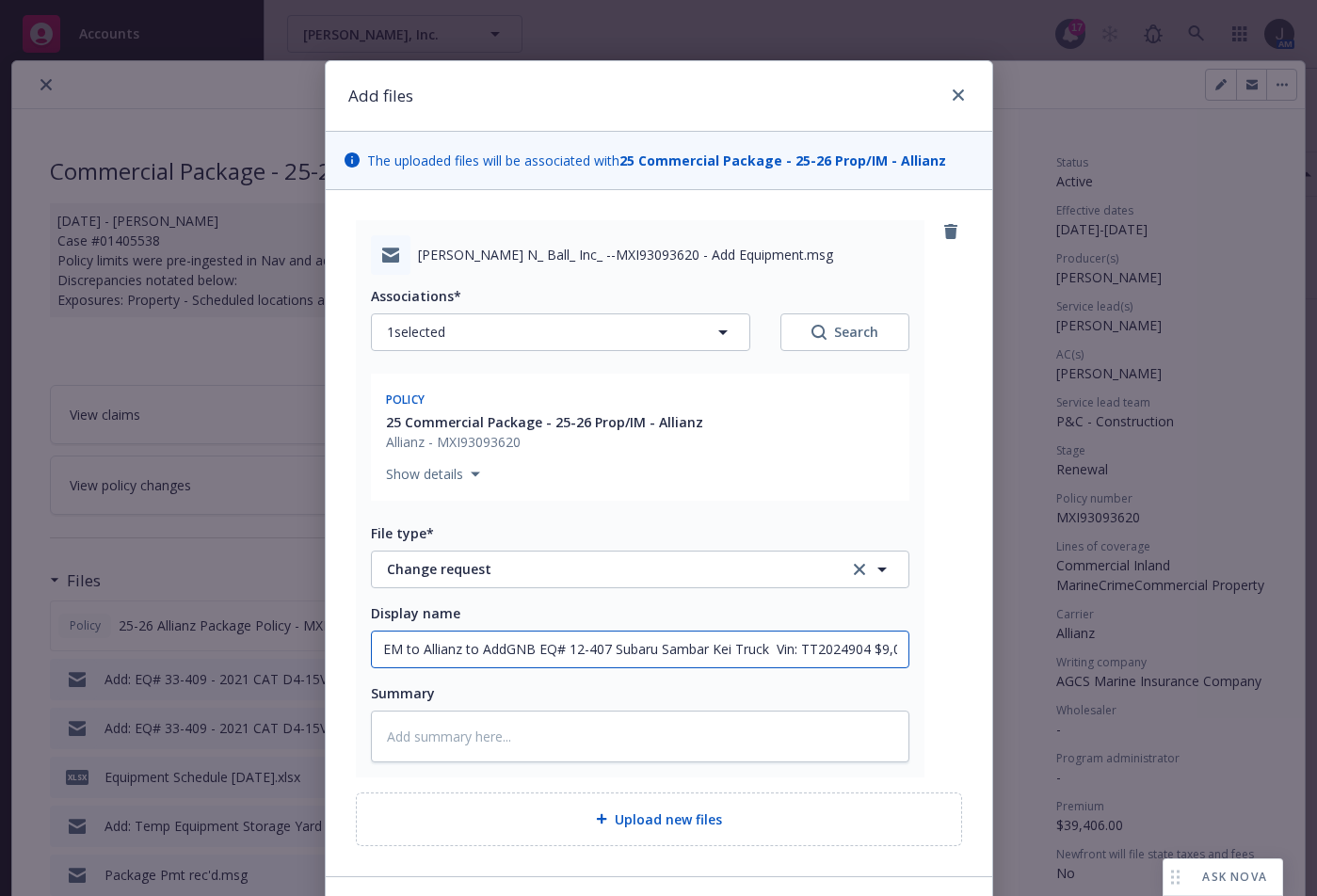 type on "x" 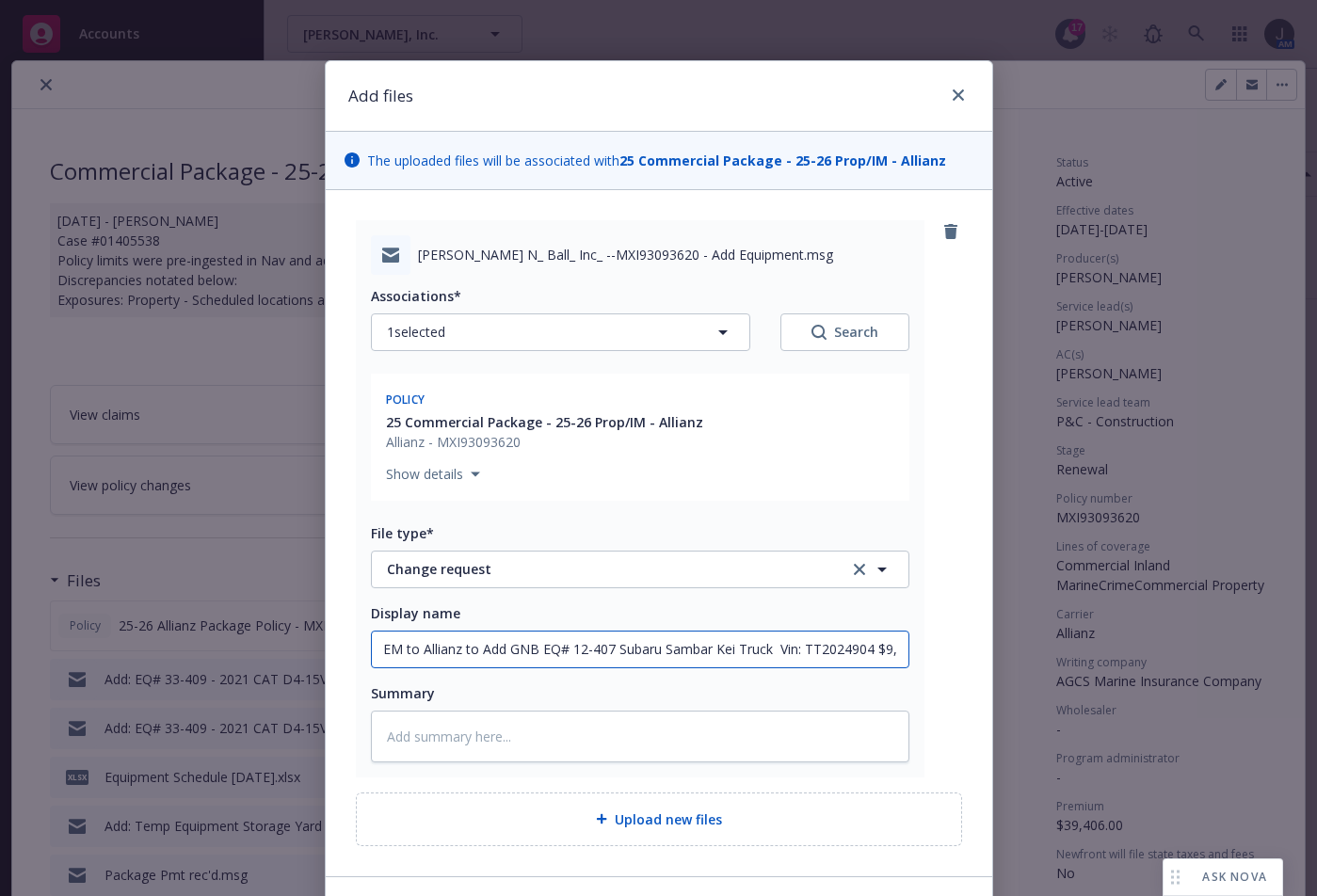 click on "EM to Allianz to Add GNB EQ# 12-407 Subaru Sambar Kei Truck  Vin: TT2024904 $9,000" at bounding box center [640, 649] 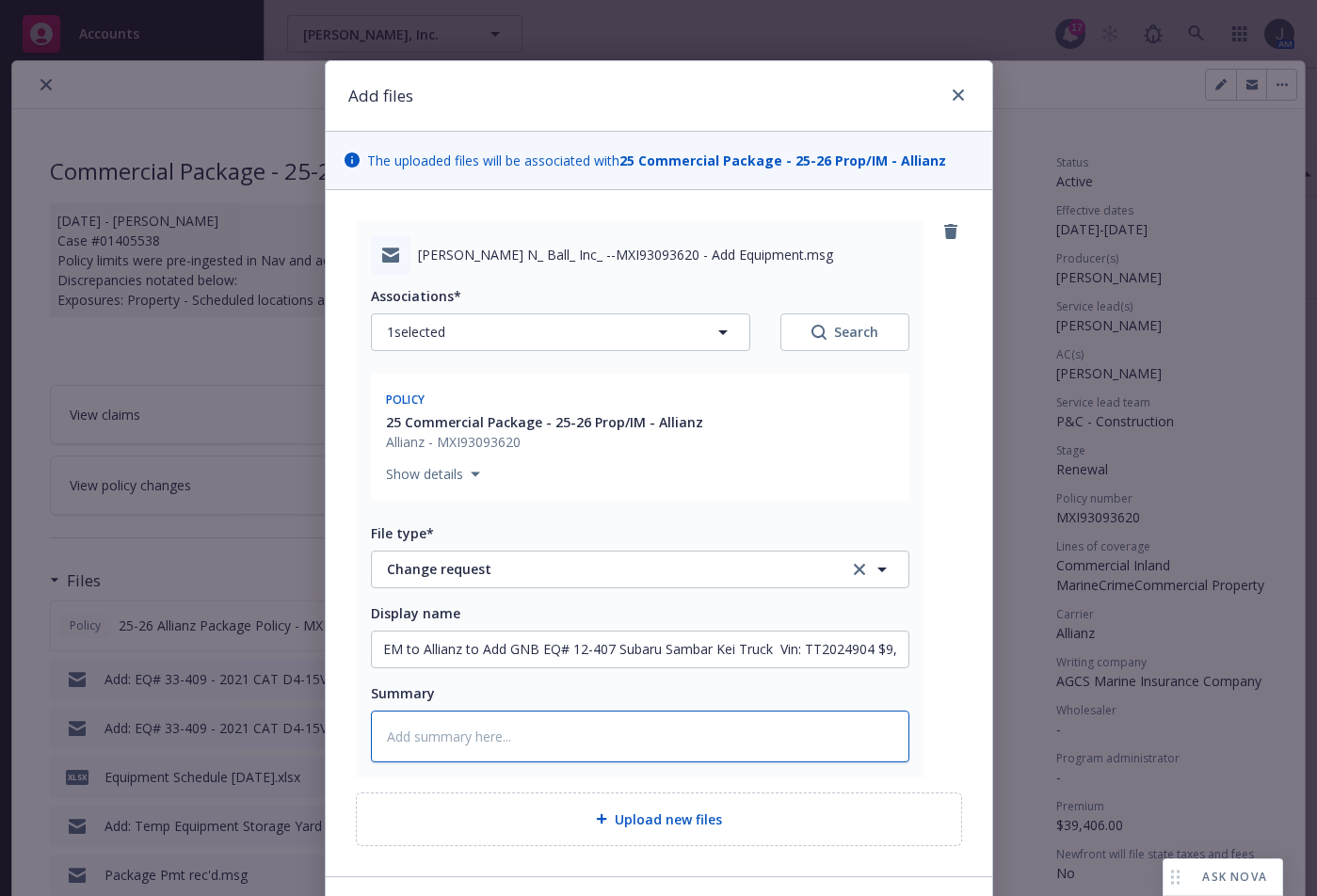 click at bounding box center [640, 736] 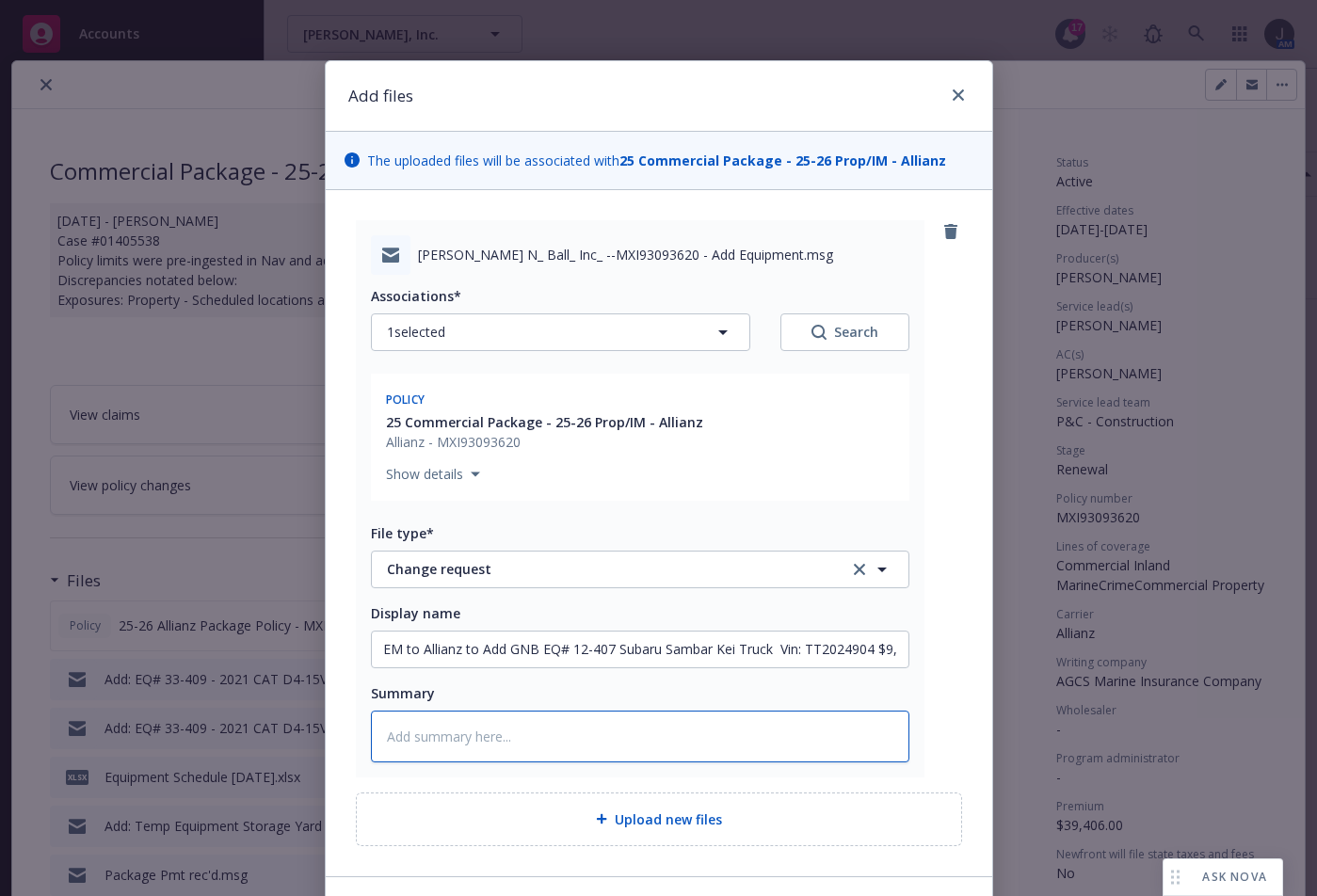 paste on "EM to Allianz to Add GNB EQ# 12-407 Subaru Sambar Kei Truck  Vin: TT2024904 $9,000" 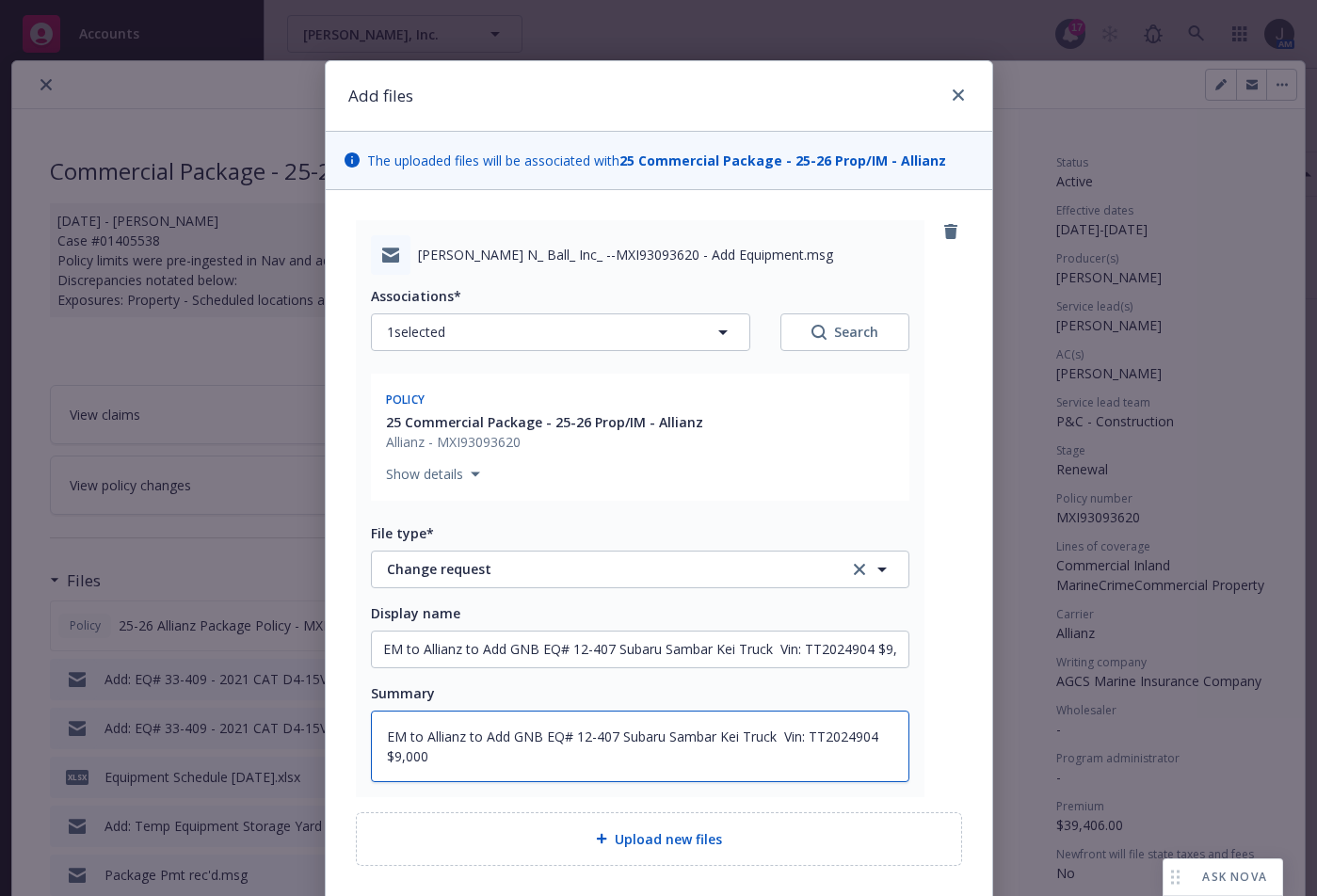 type on "EM to Allianz to Add GNB EQ# 12-407 Subaru Sambar Kei Truck  Vin: TT2024904 $9,000" 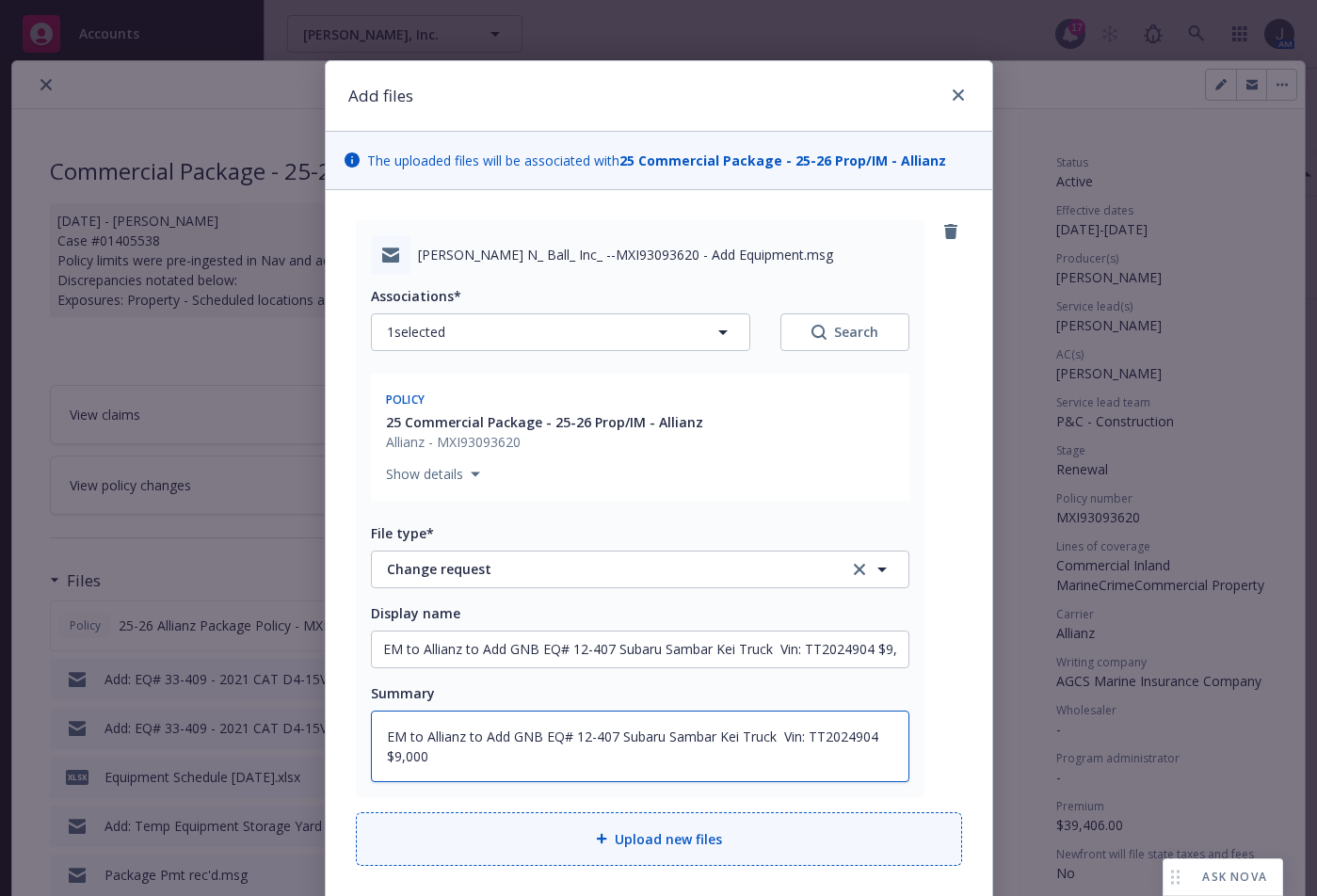 type on "x" 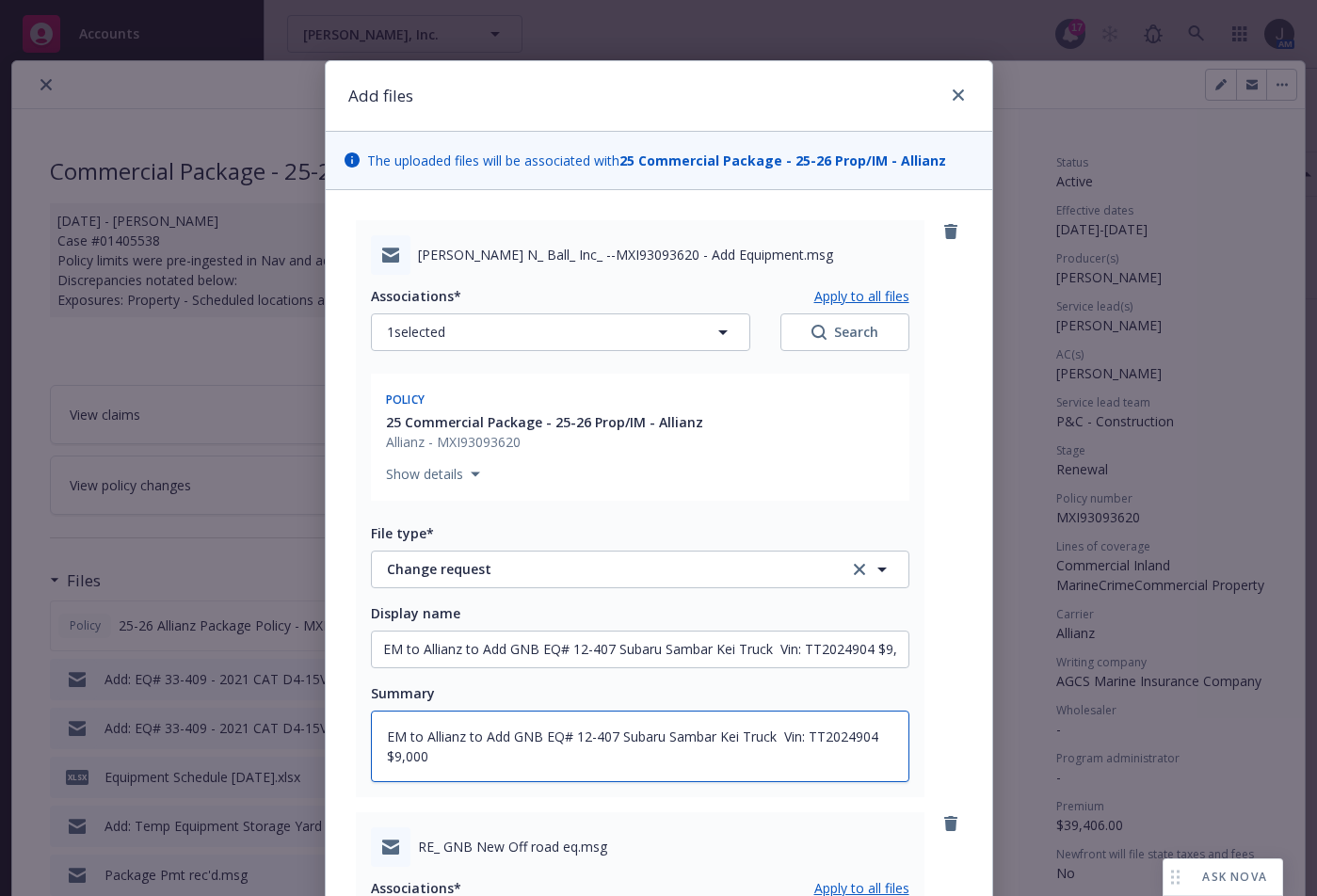 scroll, scrollTop: 440, scrollLeft: 0, axis: vertical 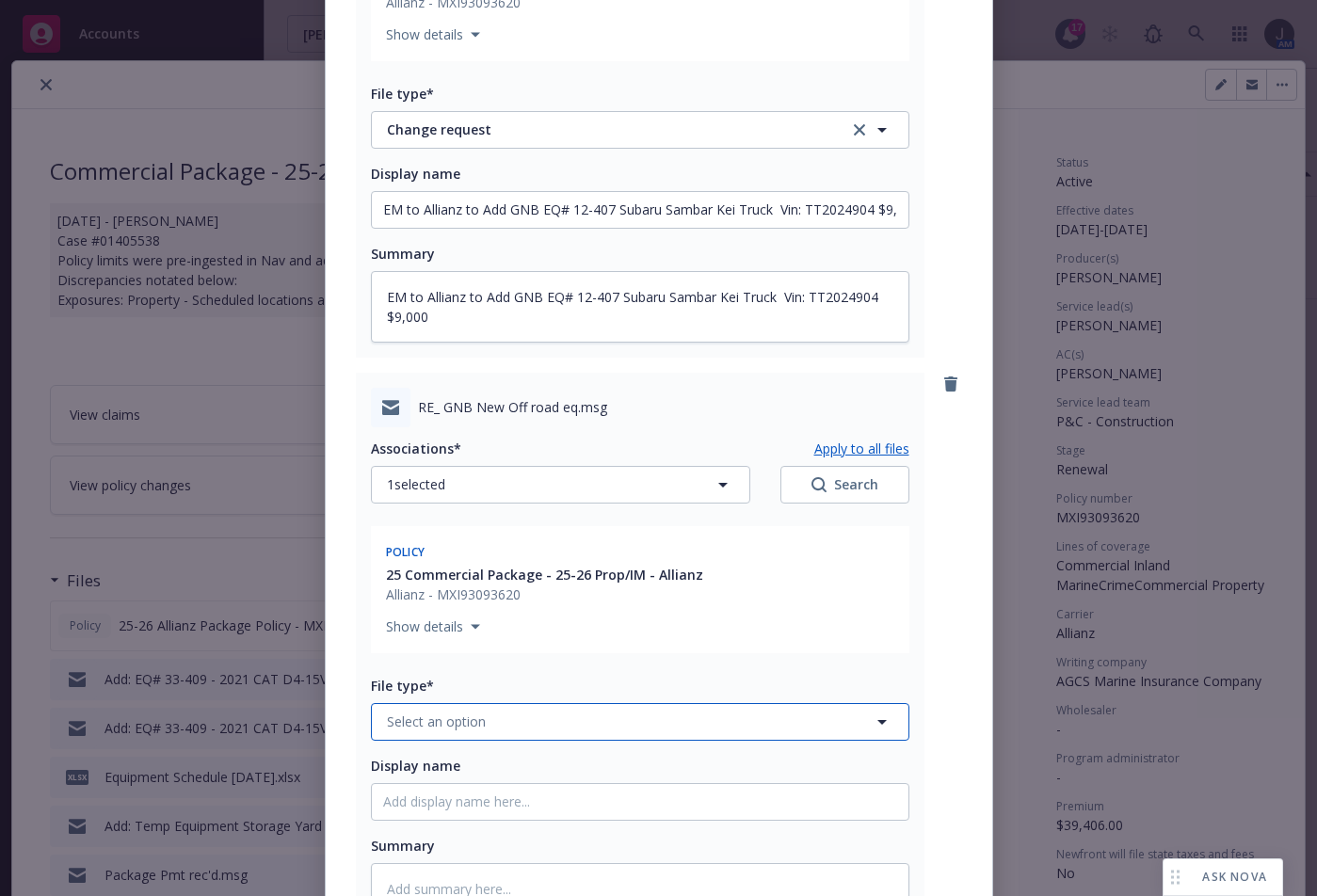 click on "Select an option" at bounding box center [436, 721] 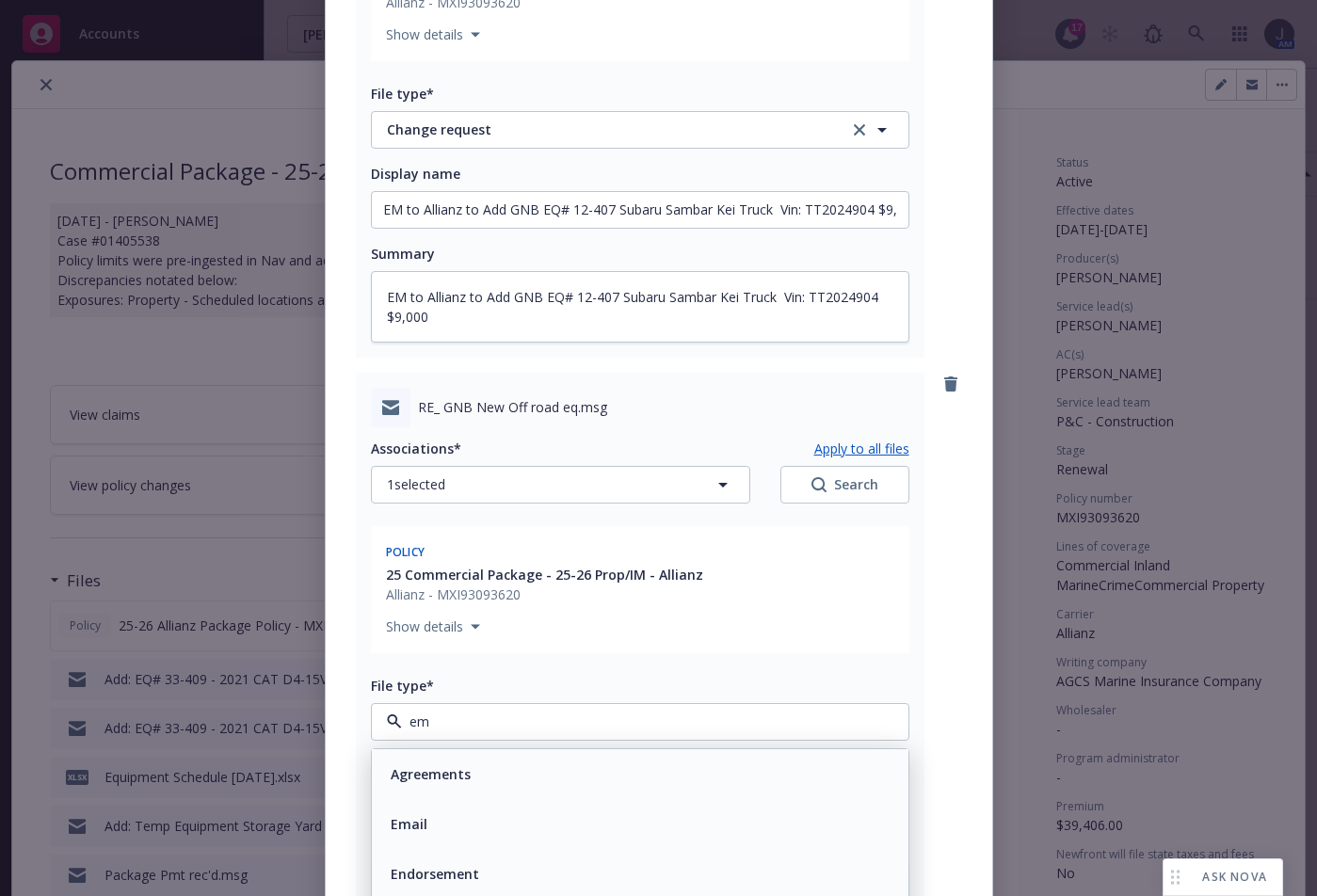 type on "ema" 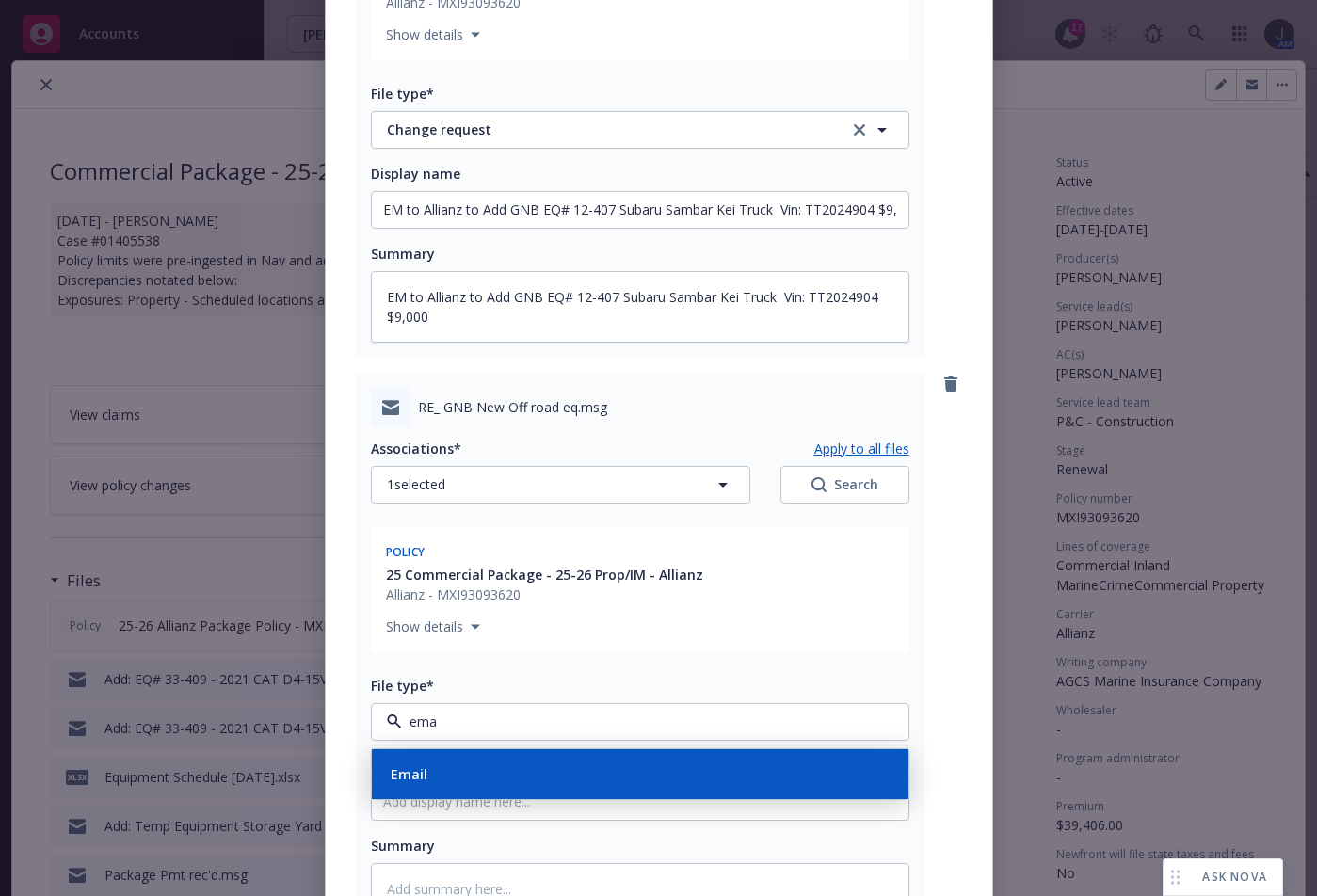 click on "Email" at bounding box center [640, 774] 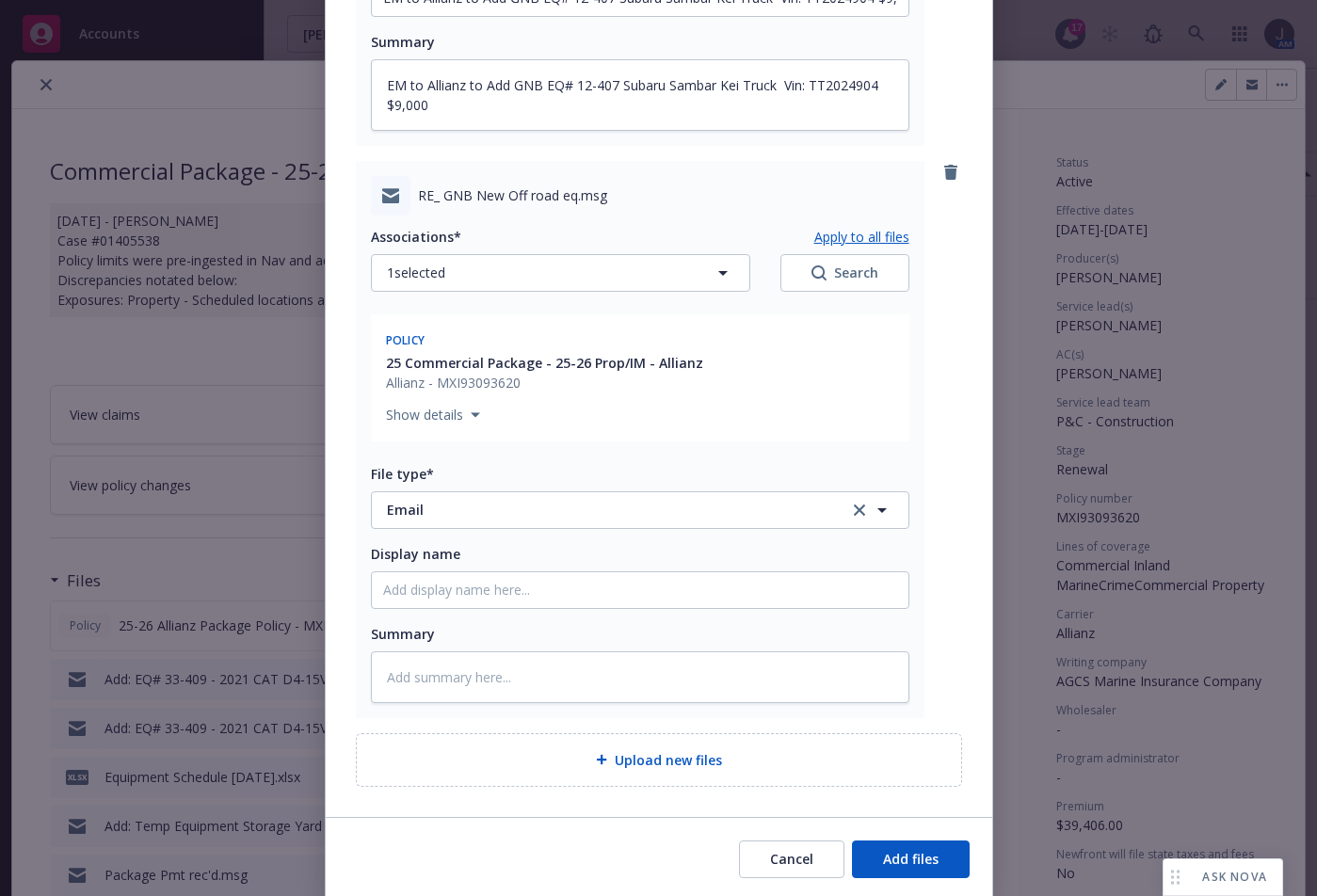 scroll, scrollTop: 717, scrollLeft: 0, axis: vertical 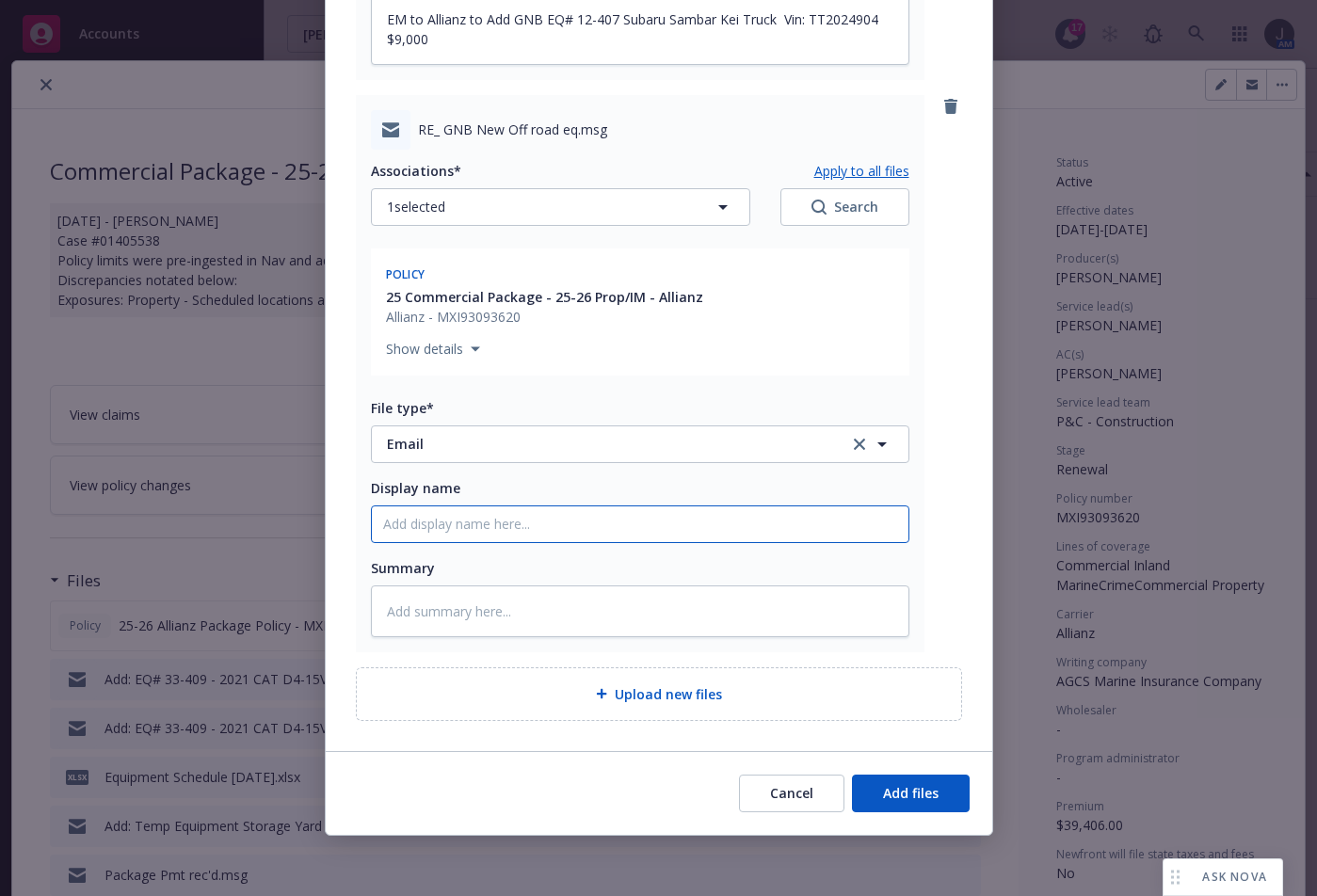 click on "Display name" at bounding box center [640, -68] 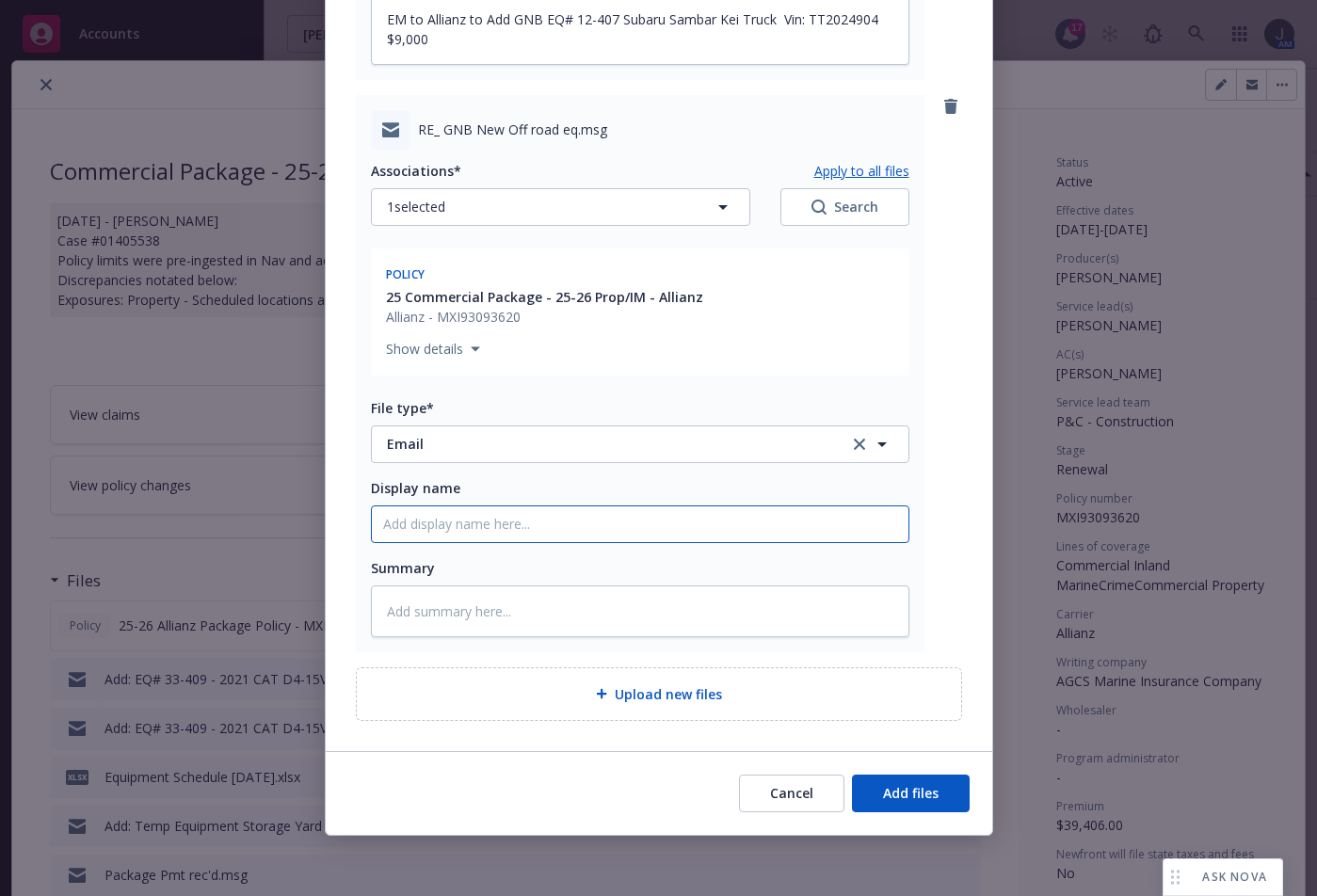 paste on "EM to Allianz to Add GNB EQ# 12-407 Subaru Sambar Kei Truck  Vin: TT2024904 $9,000" 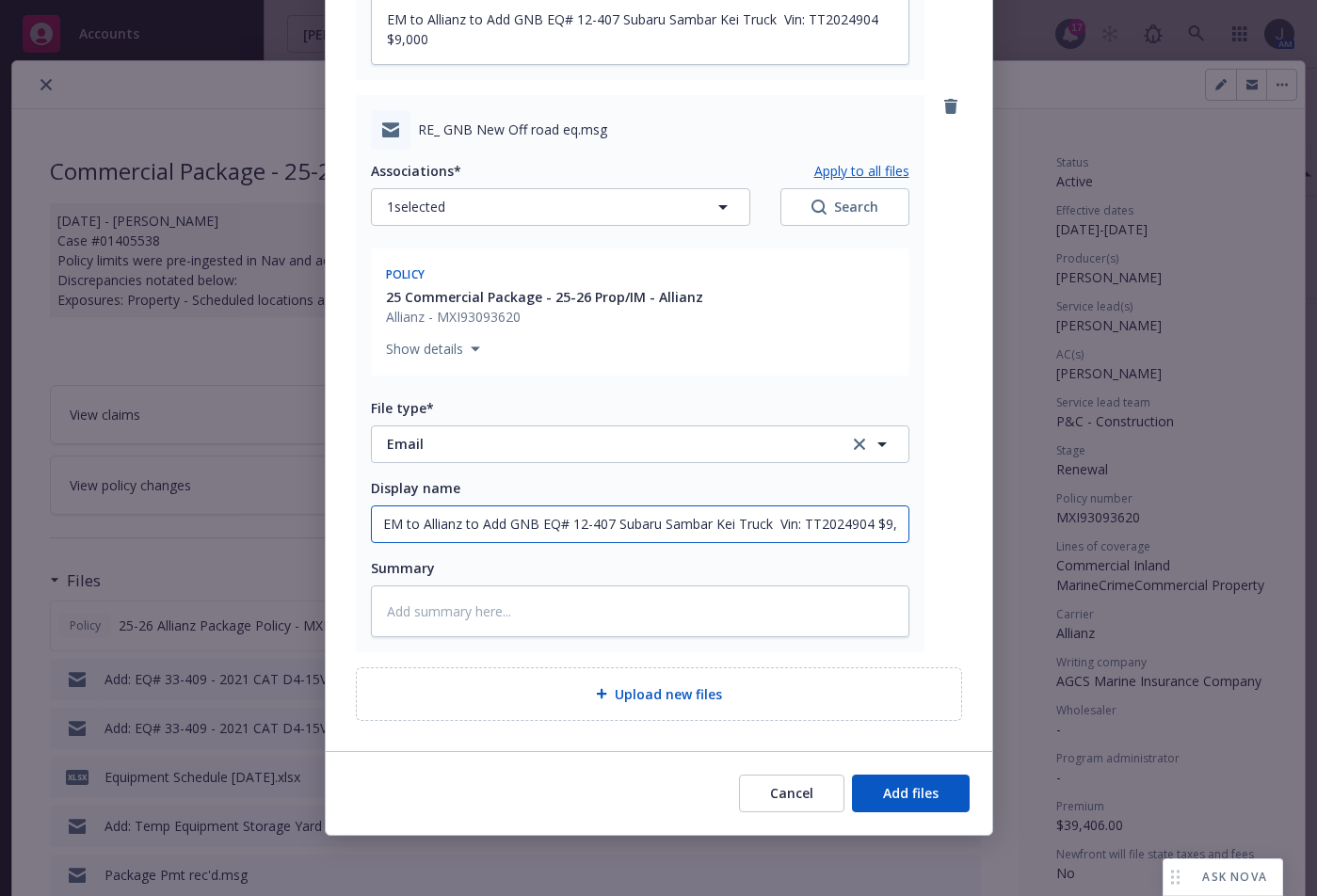scroll, scrollTop: 0, scrollLeft: 17, axis: horizontal 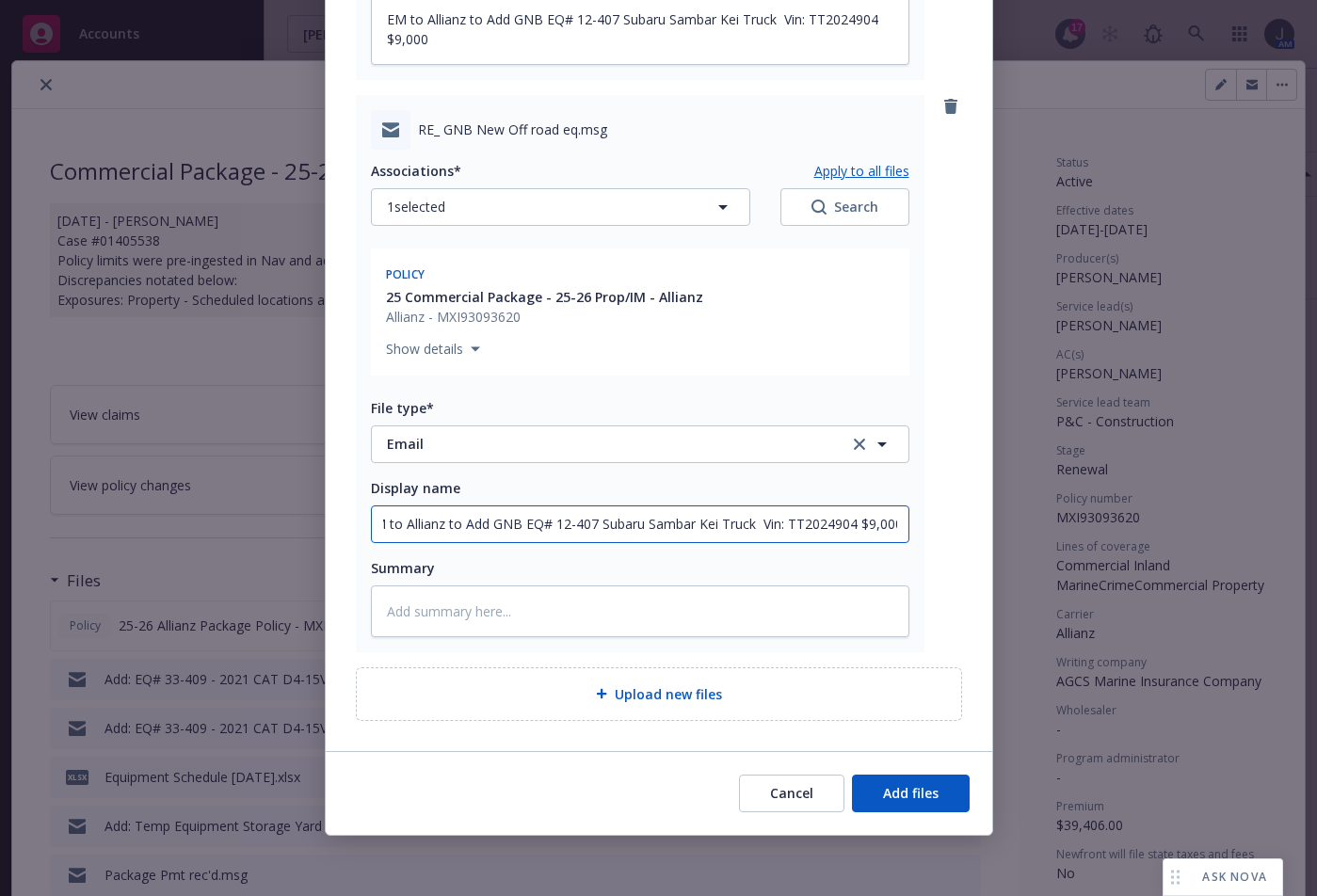 click on "EM to Allianz to Add GNB EQ# 12-407 Subaru Sambar Kei Truck  Vin: TT2024904 $9,000" at bounding box center (640, -68) 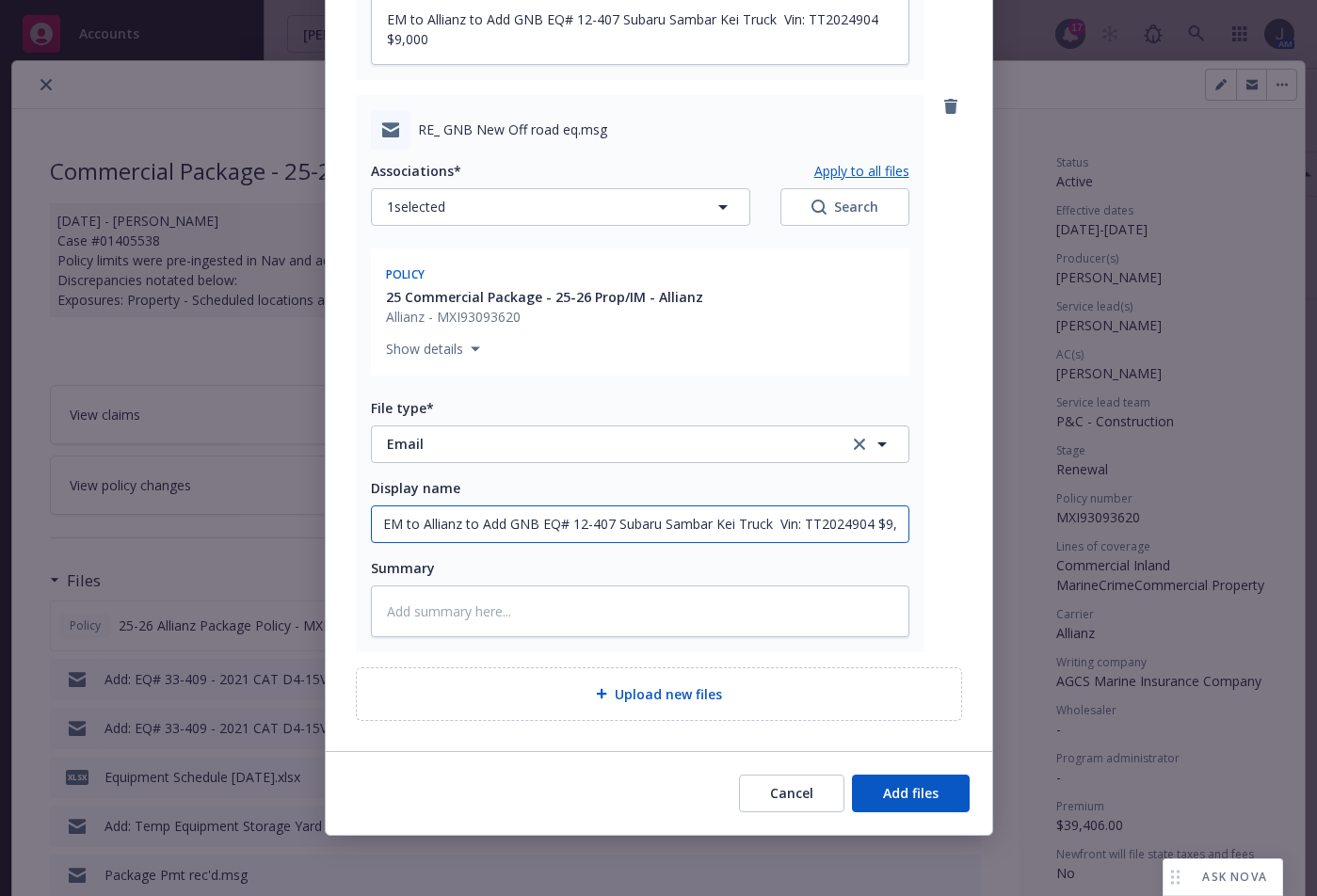 drag, startPoint x: 434, startPoint y: 520, endPoint x: 258, endPoint y: 549, distance: 178.3732 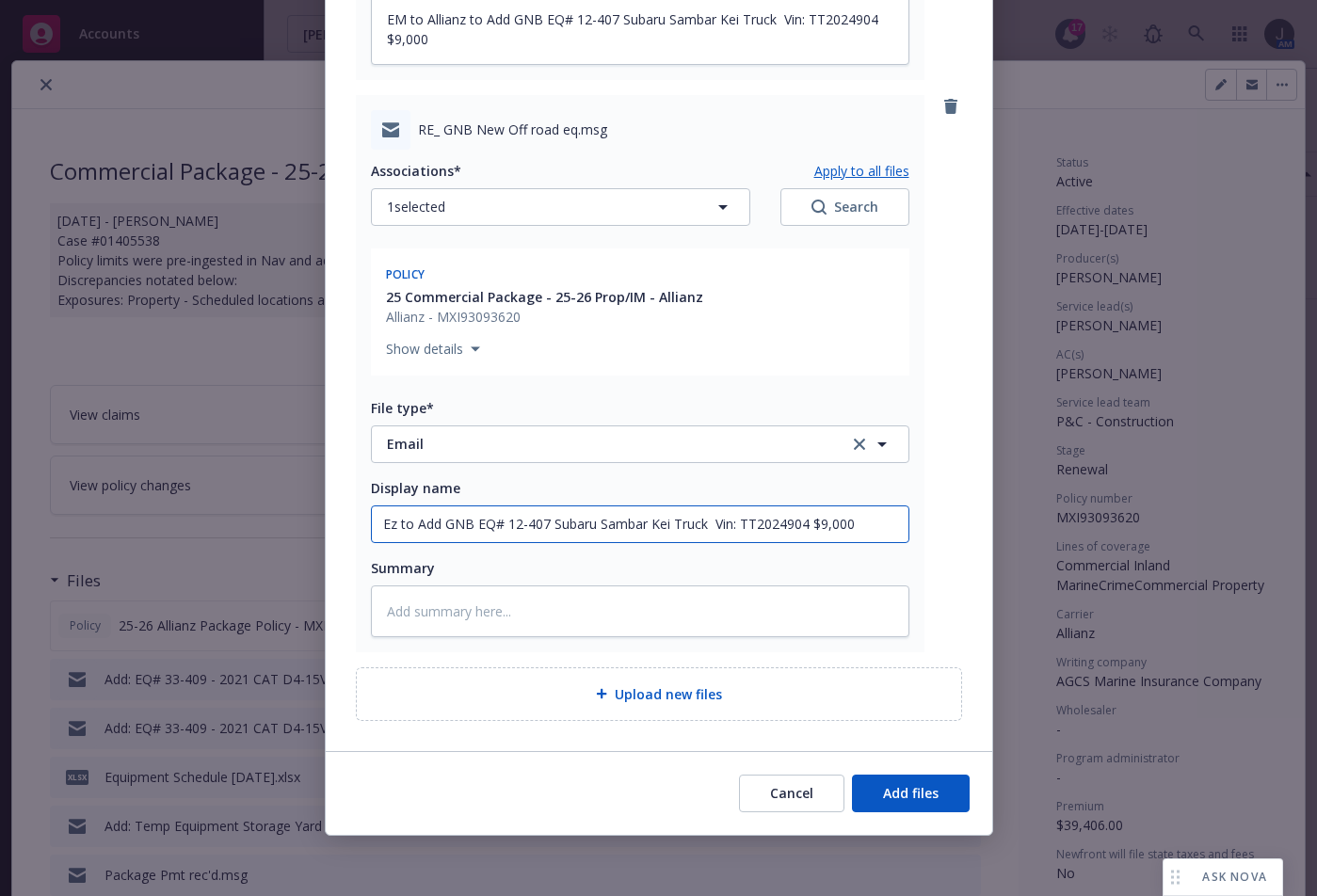 type on "x" 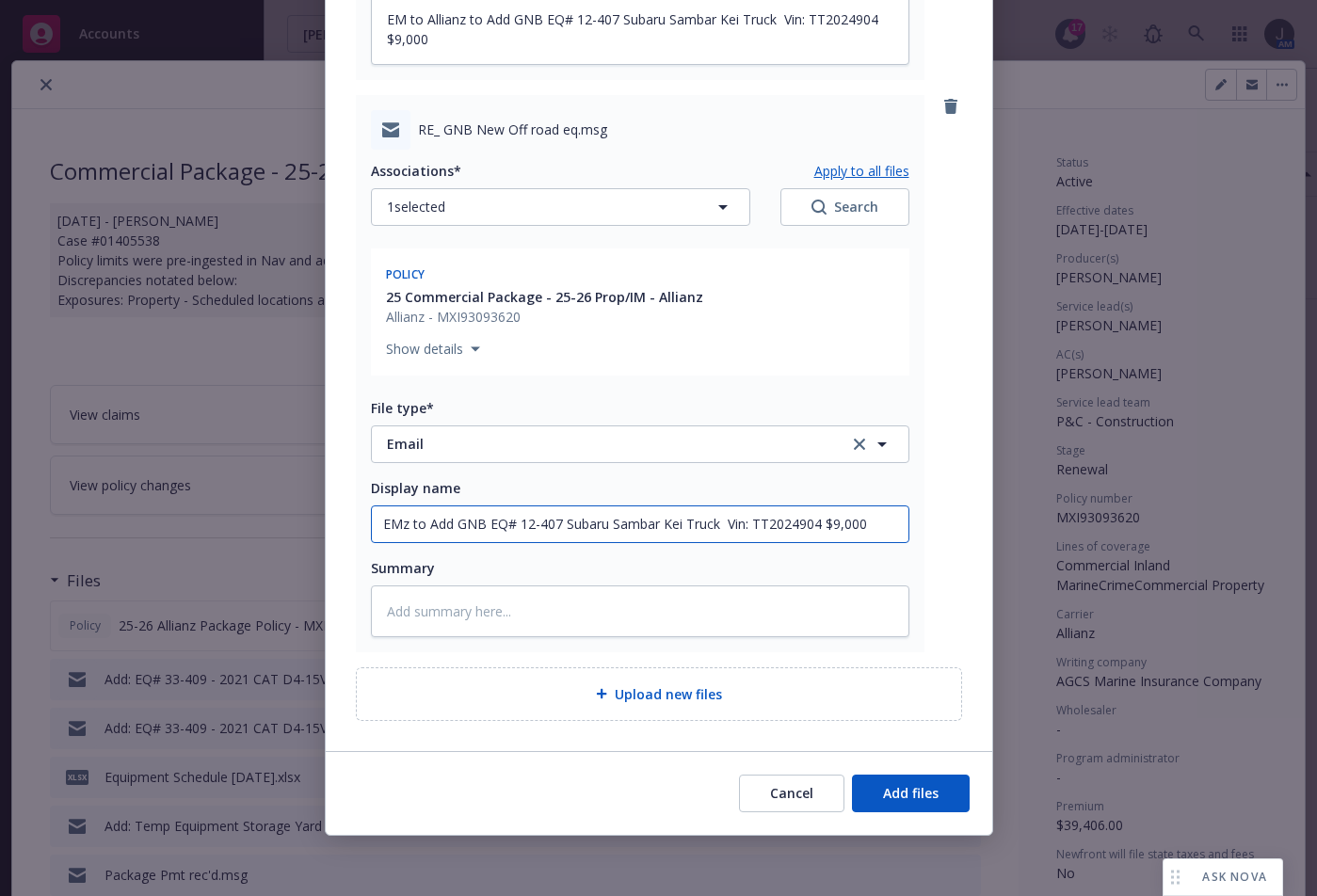 type on "x" 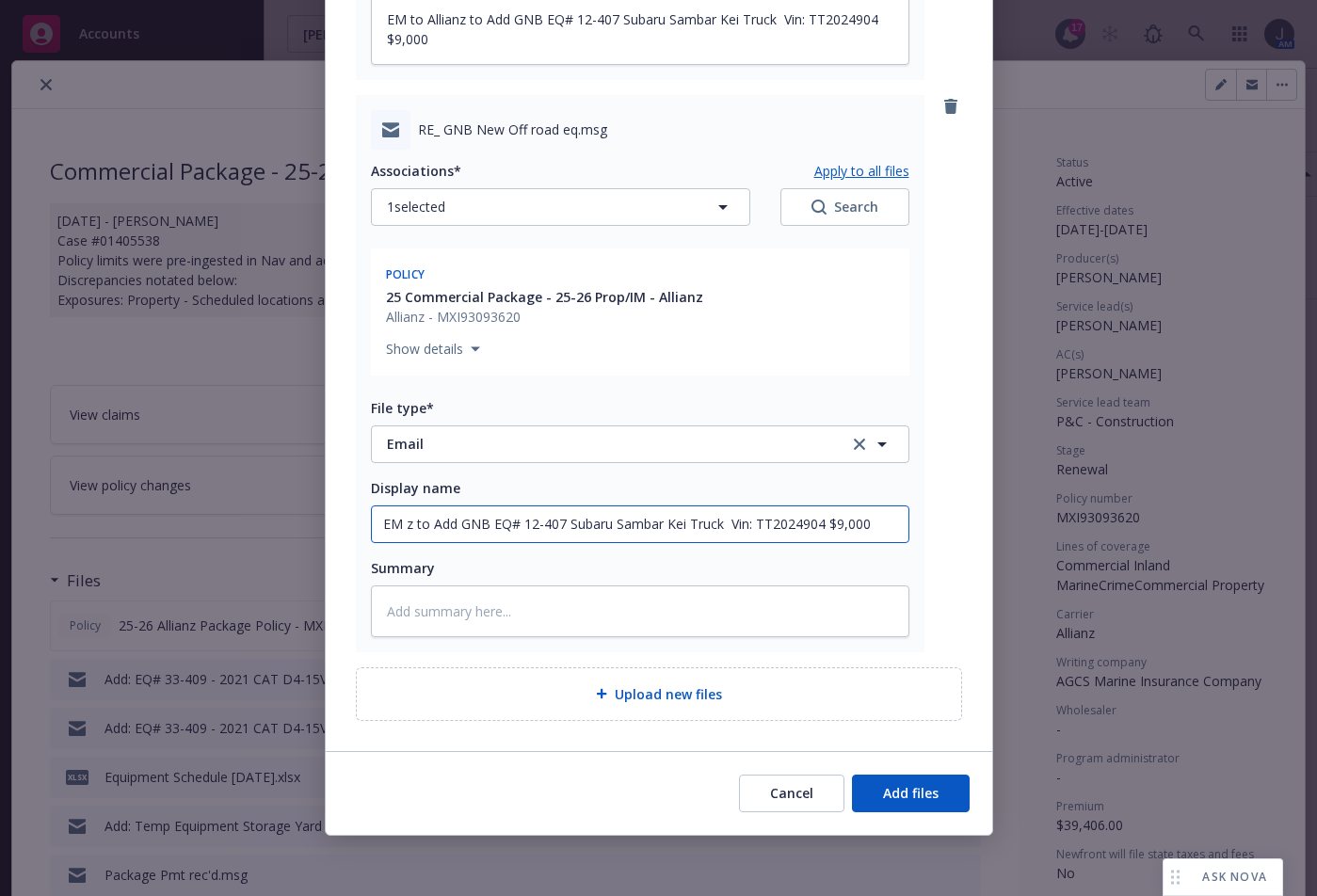 type on "x" 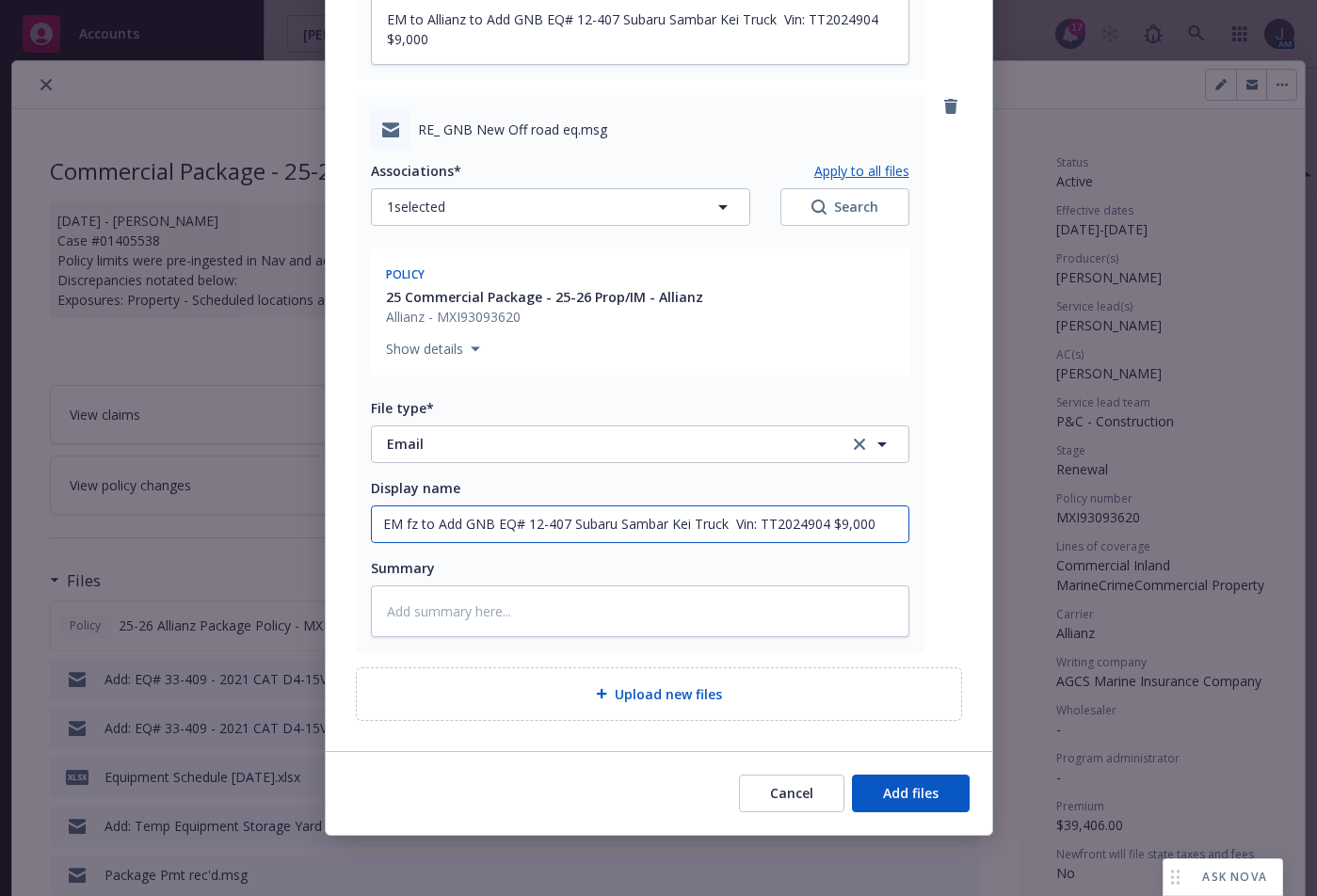 type on "x" 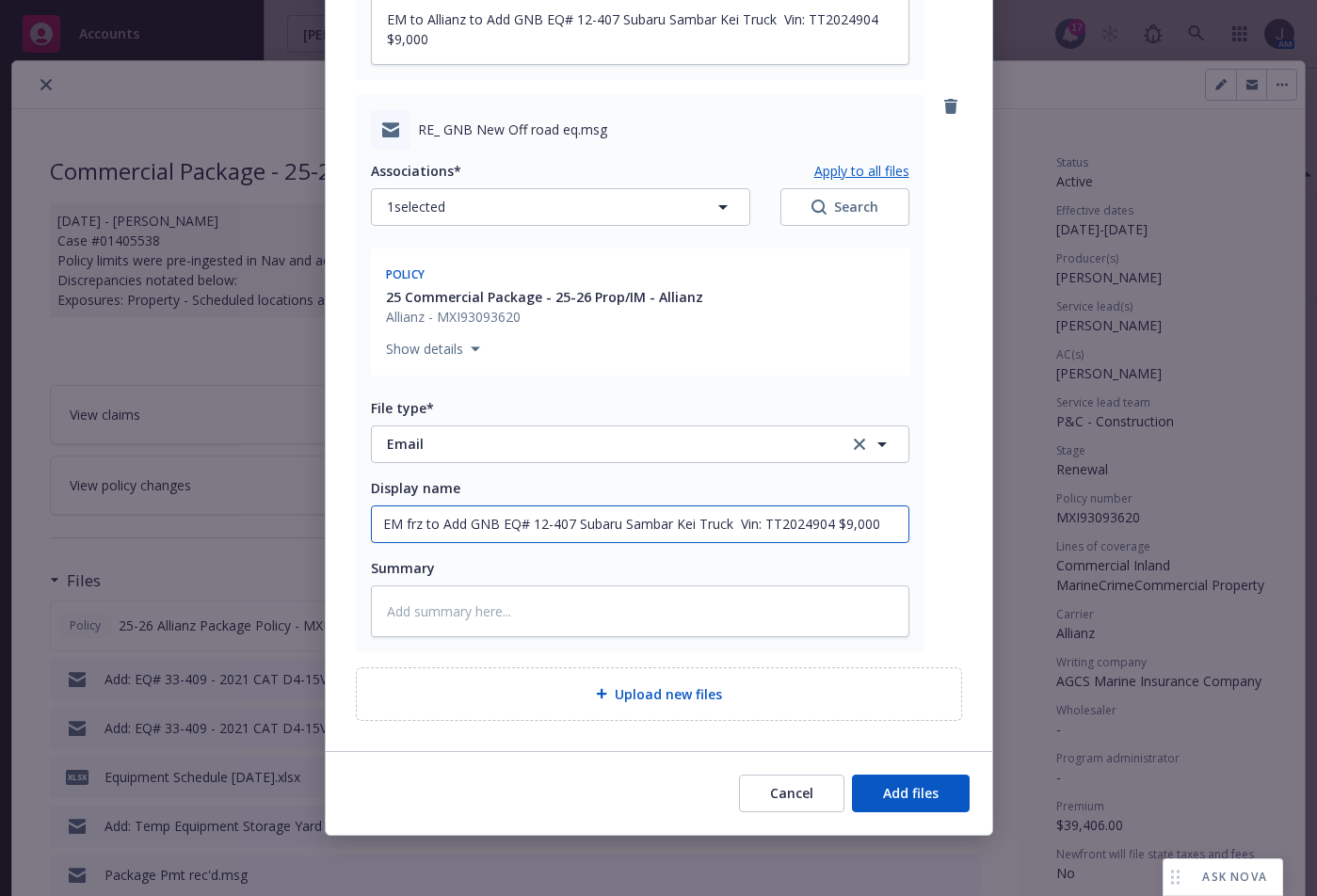 type on "x" 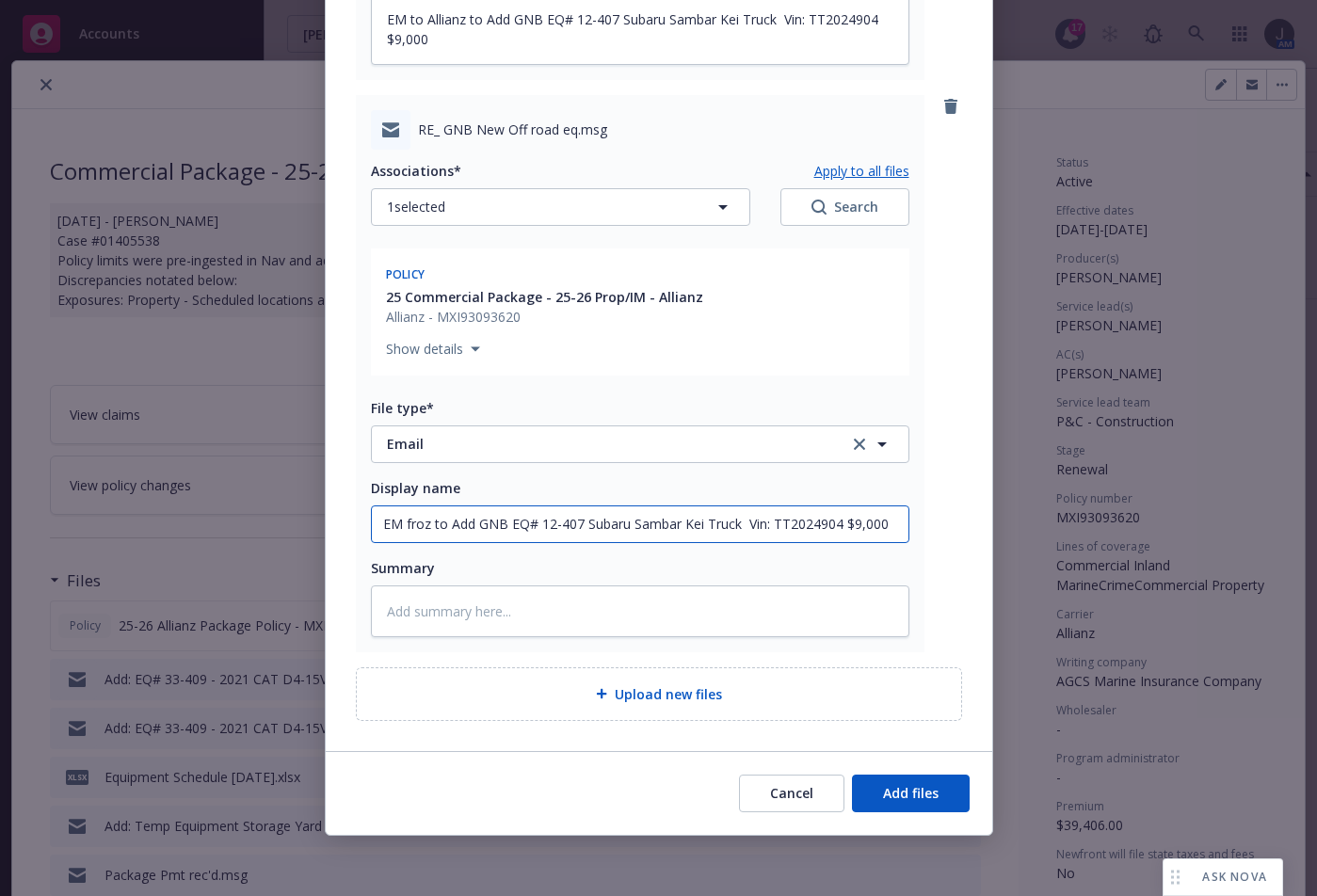 type on "x" 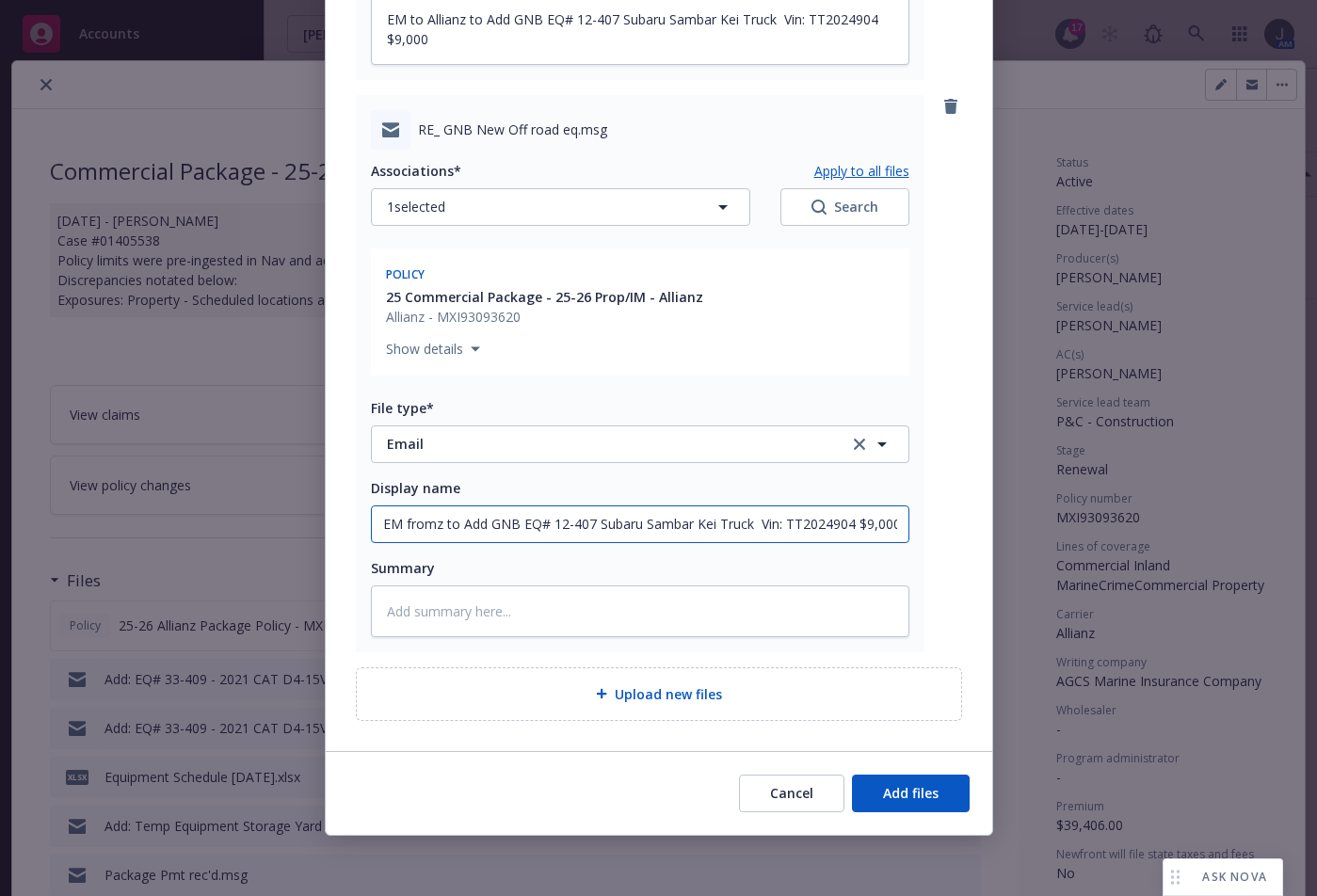 type on "x" 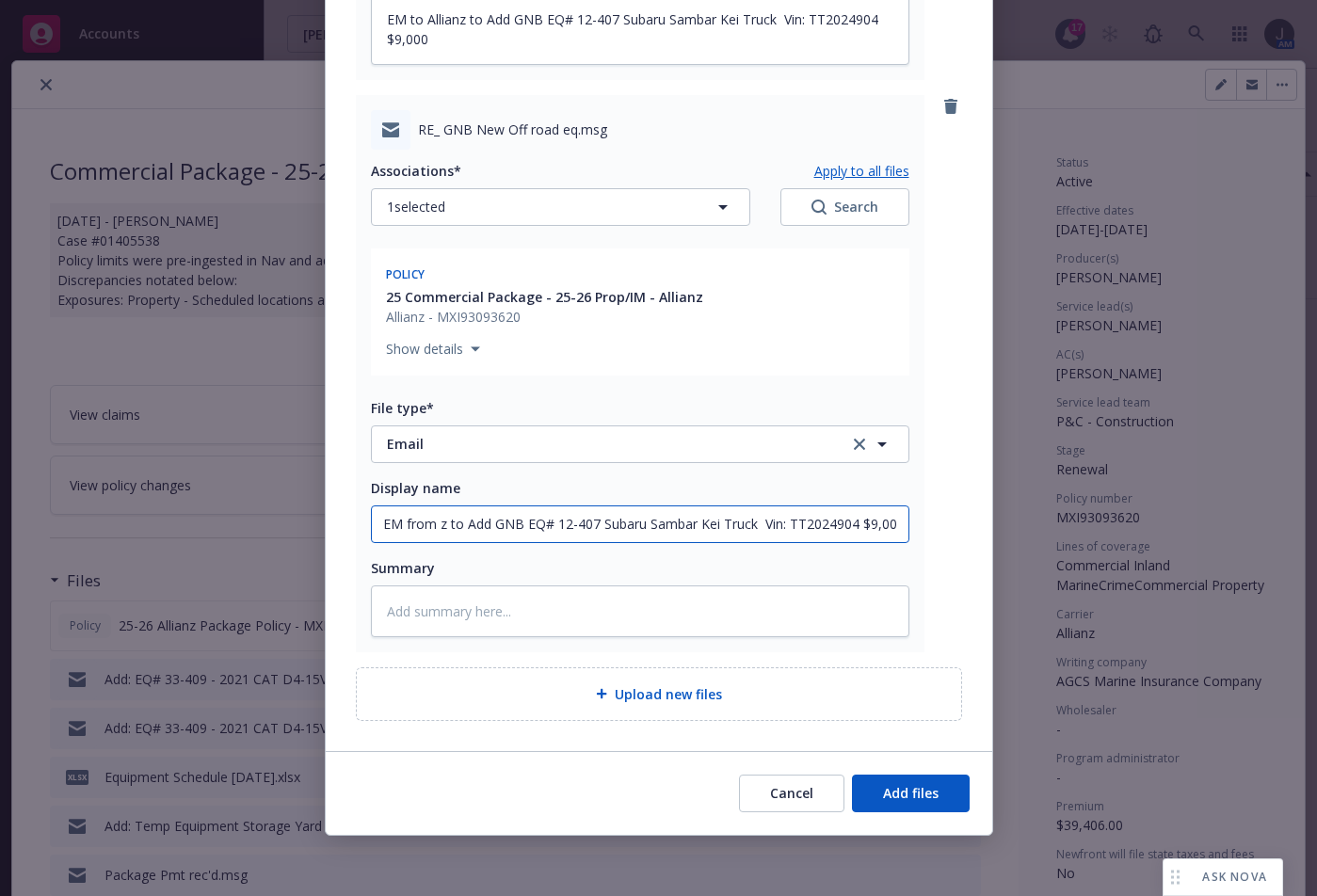 type on "x" 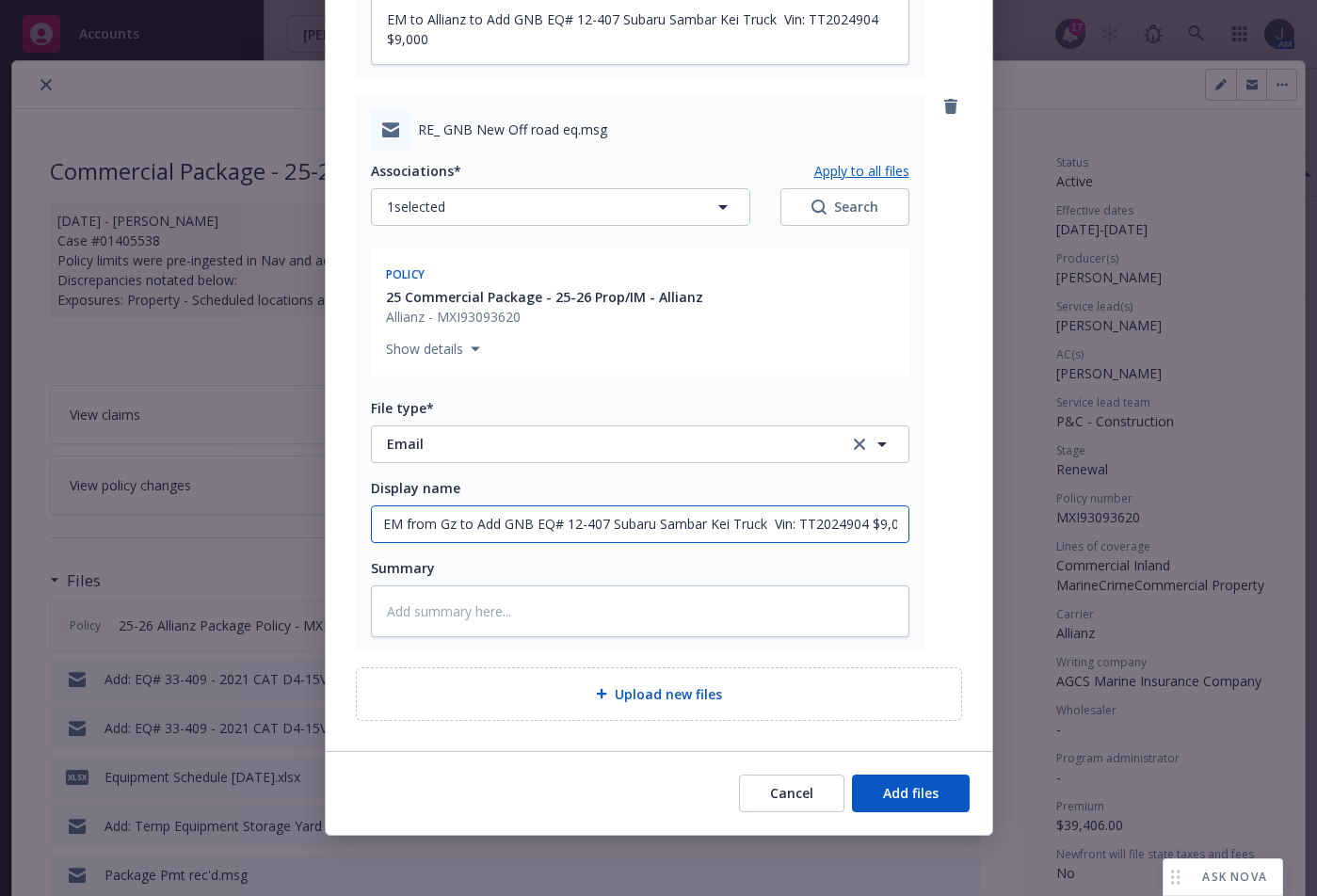 type on "x" 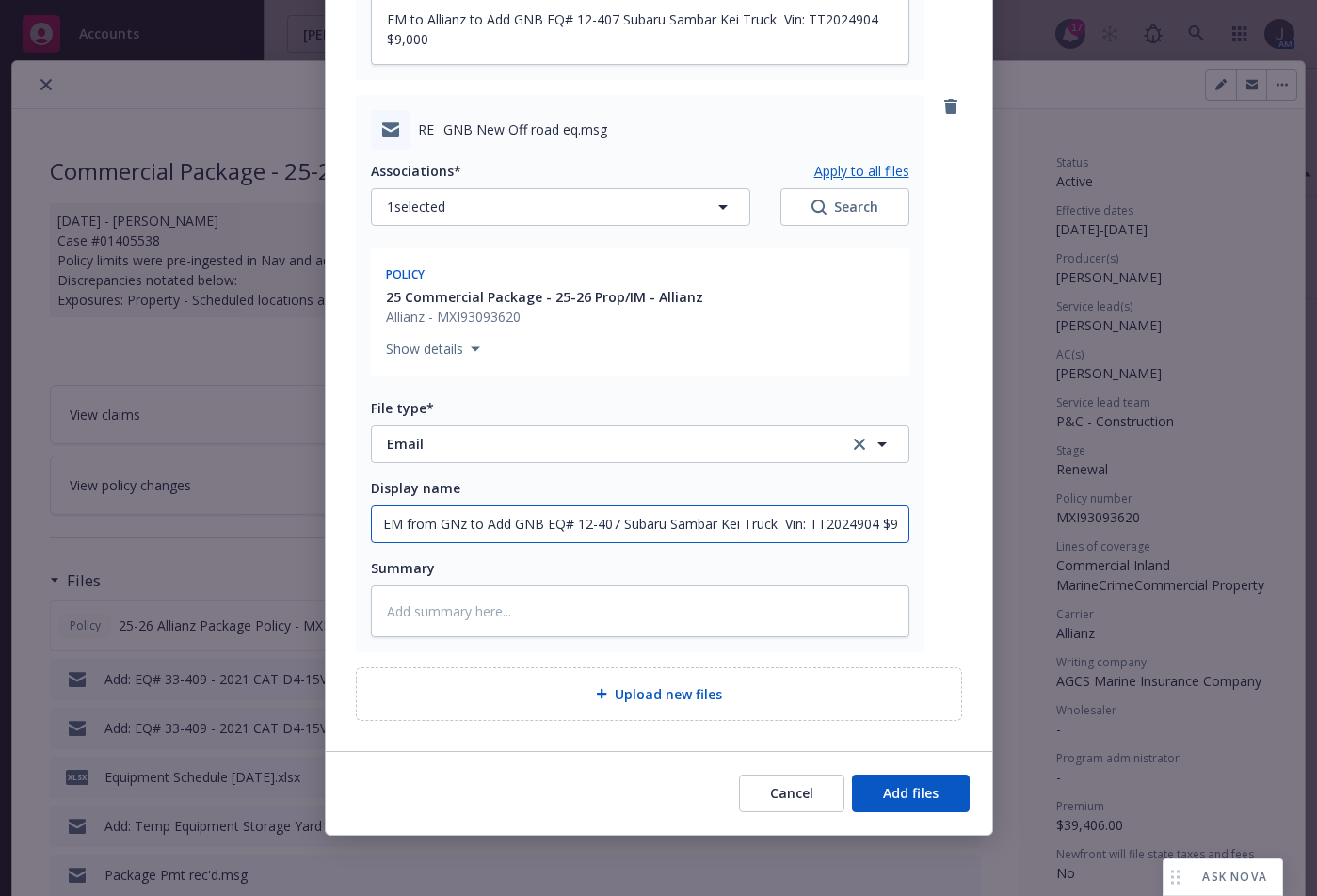 type on "EM from GNBz to Add GNB EQ# 12-407 Subaru Sambar Kei Truck  Vin: TT2024904 $9,000" 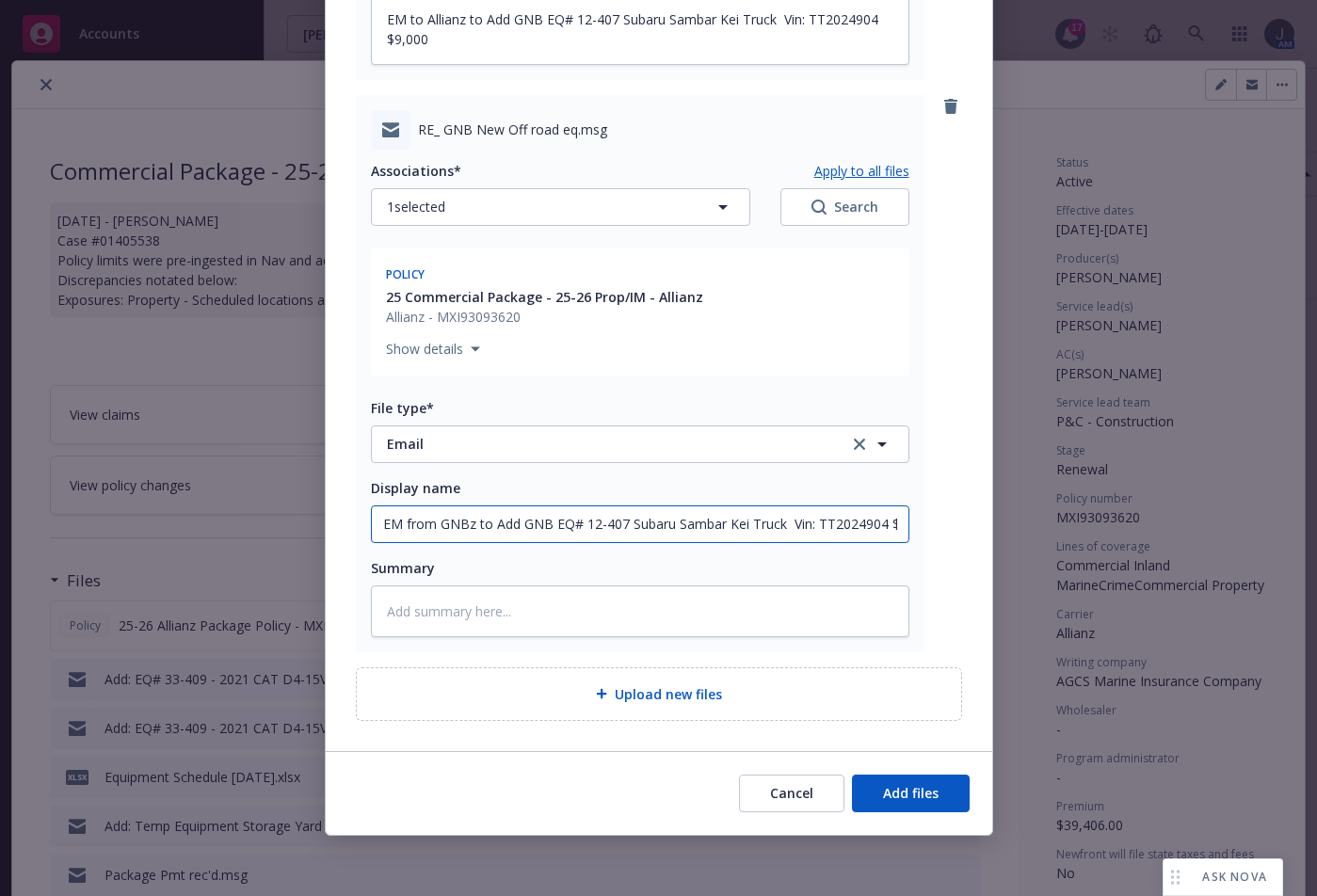 type on "x" 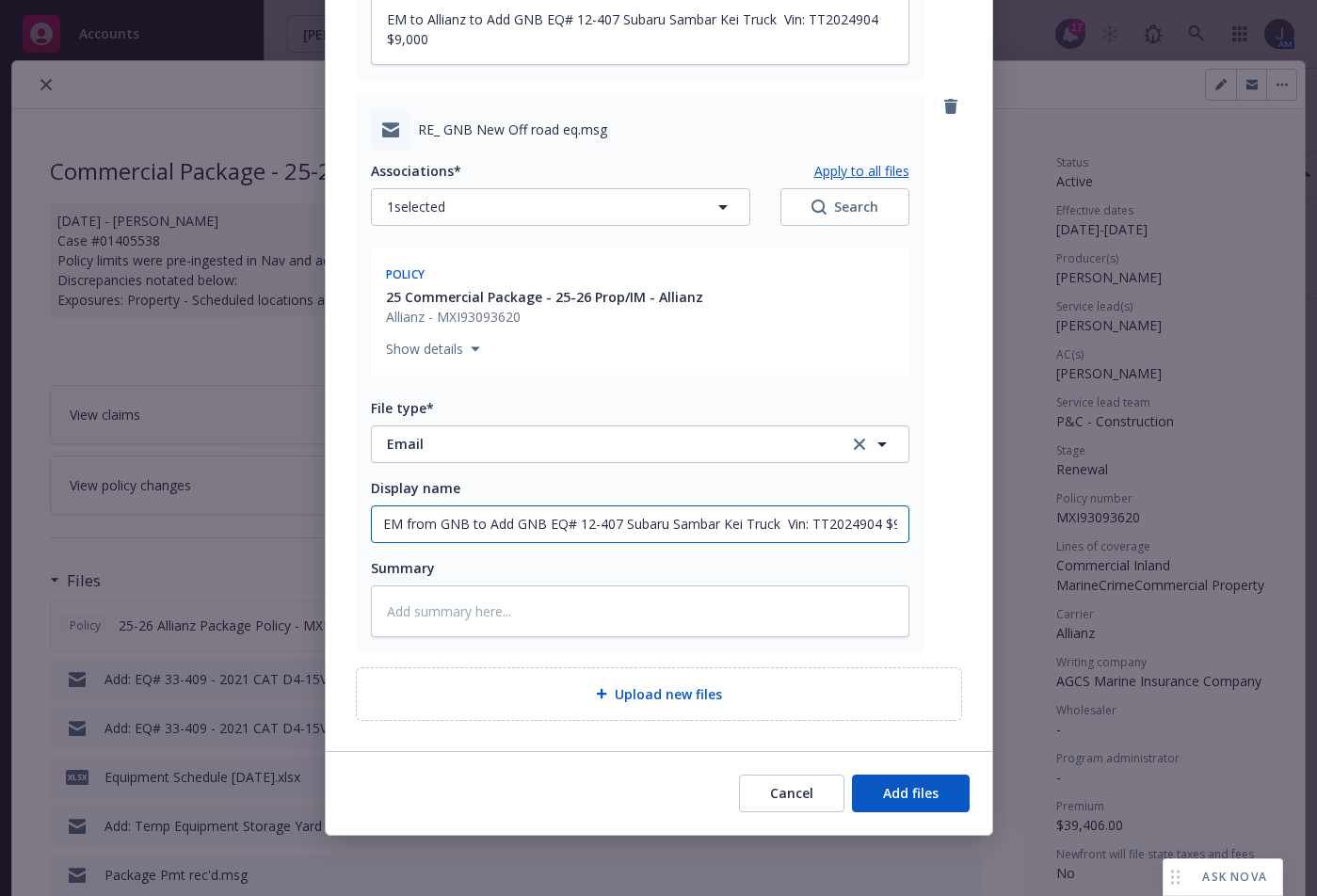 click on "EM from GNB to Add GNB EQ# 12-407 Subaru Sambar Kei Truck  Vin: TT2024904 $9,000" at bounding box center (640, -68) 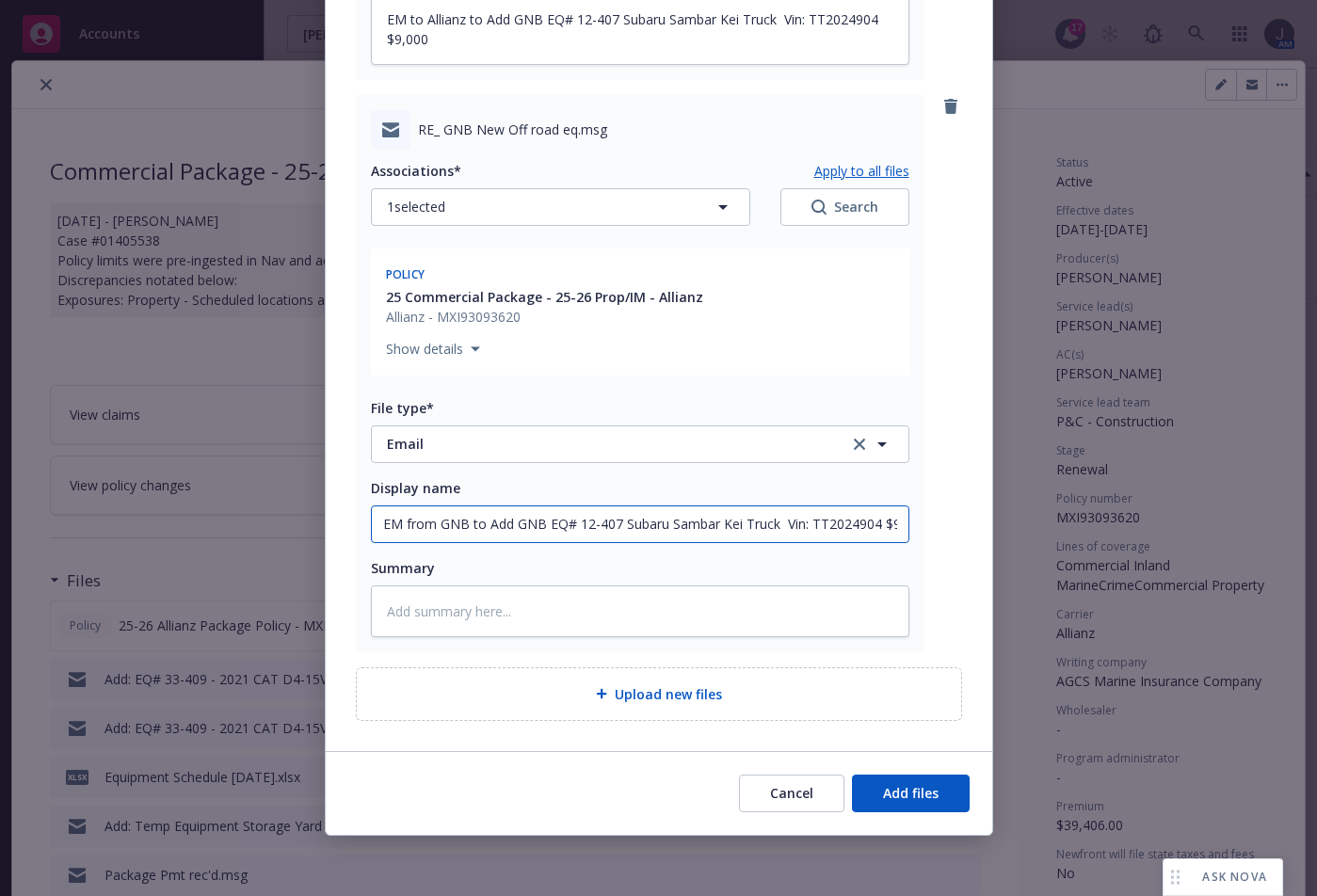 type on "EM from GNB to Add GNB EQ# 12-407 Subaru Sambar Kei Truck  Vin: TT2024904 $9,000" 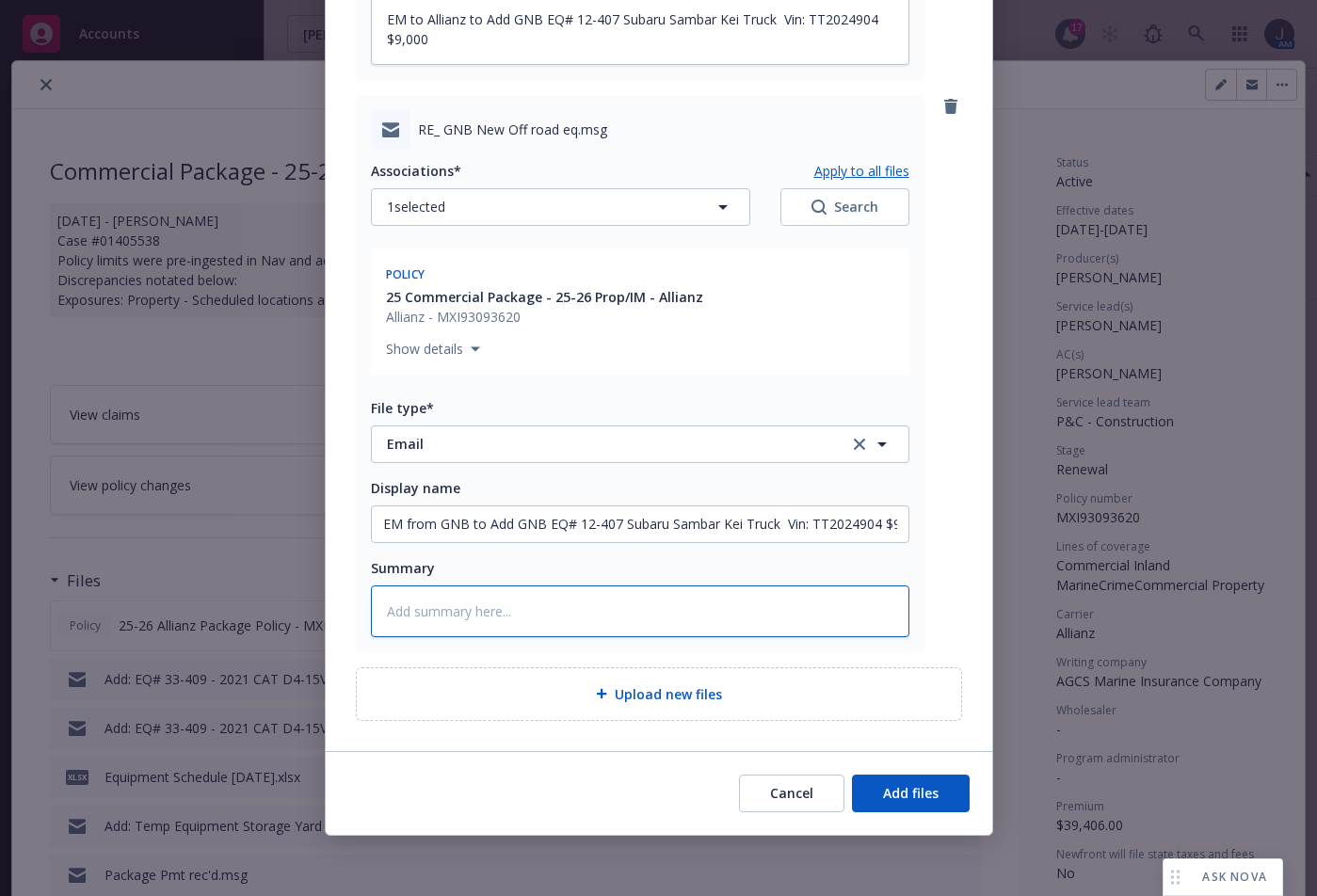 click at bounding box center [640, 611] 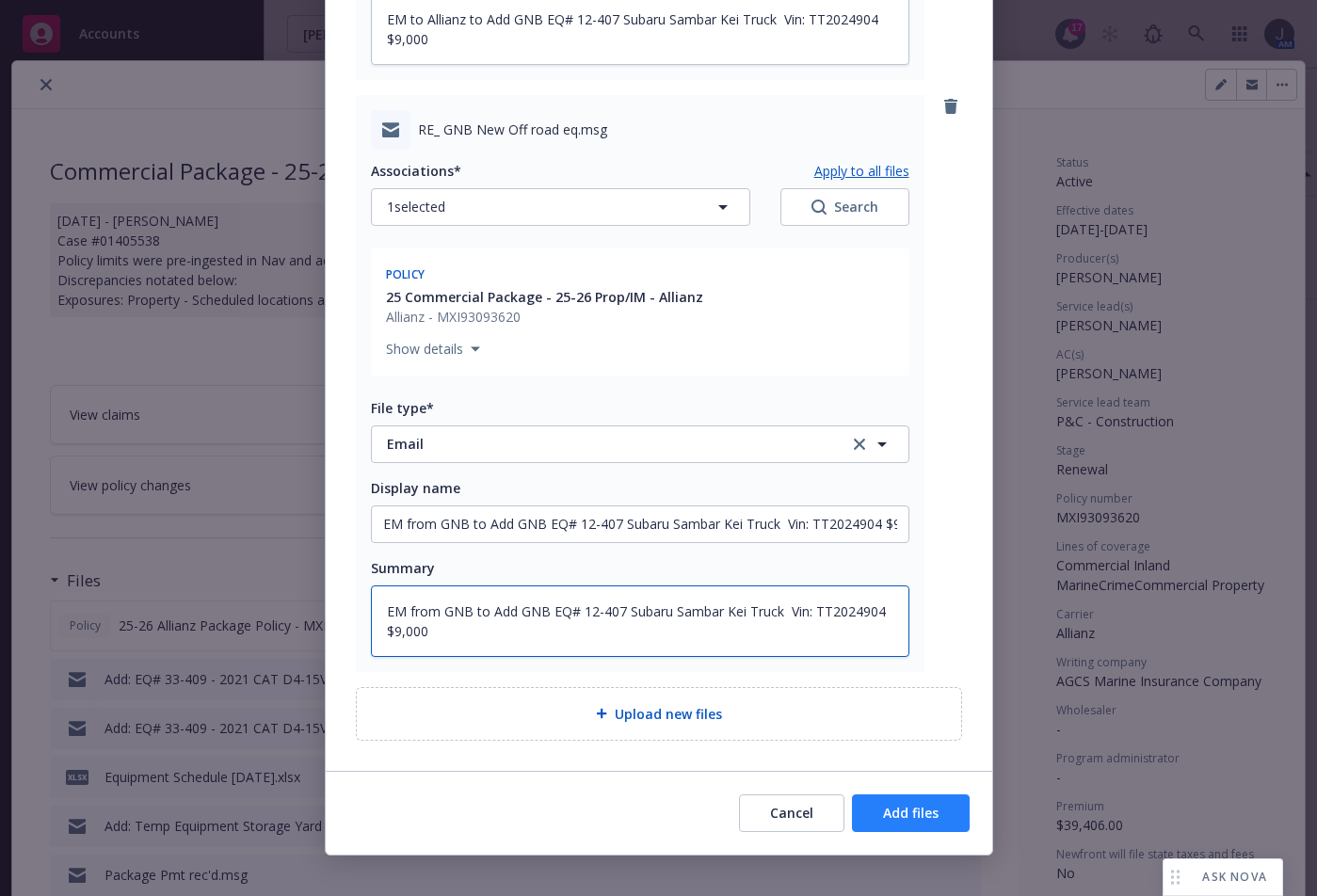 type on "EM from GNB to Add GNB EQ# 12-407 Subaru Sambar Kei Truck  Vin: TT2024904 $9,000" 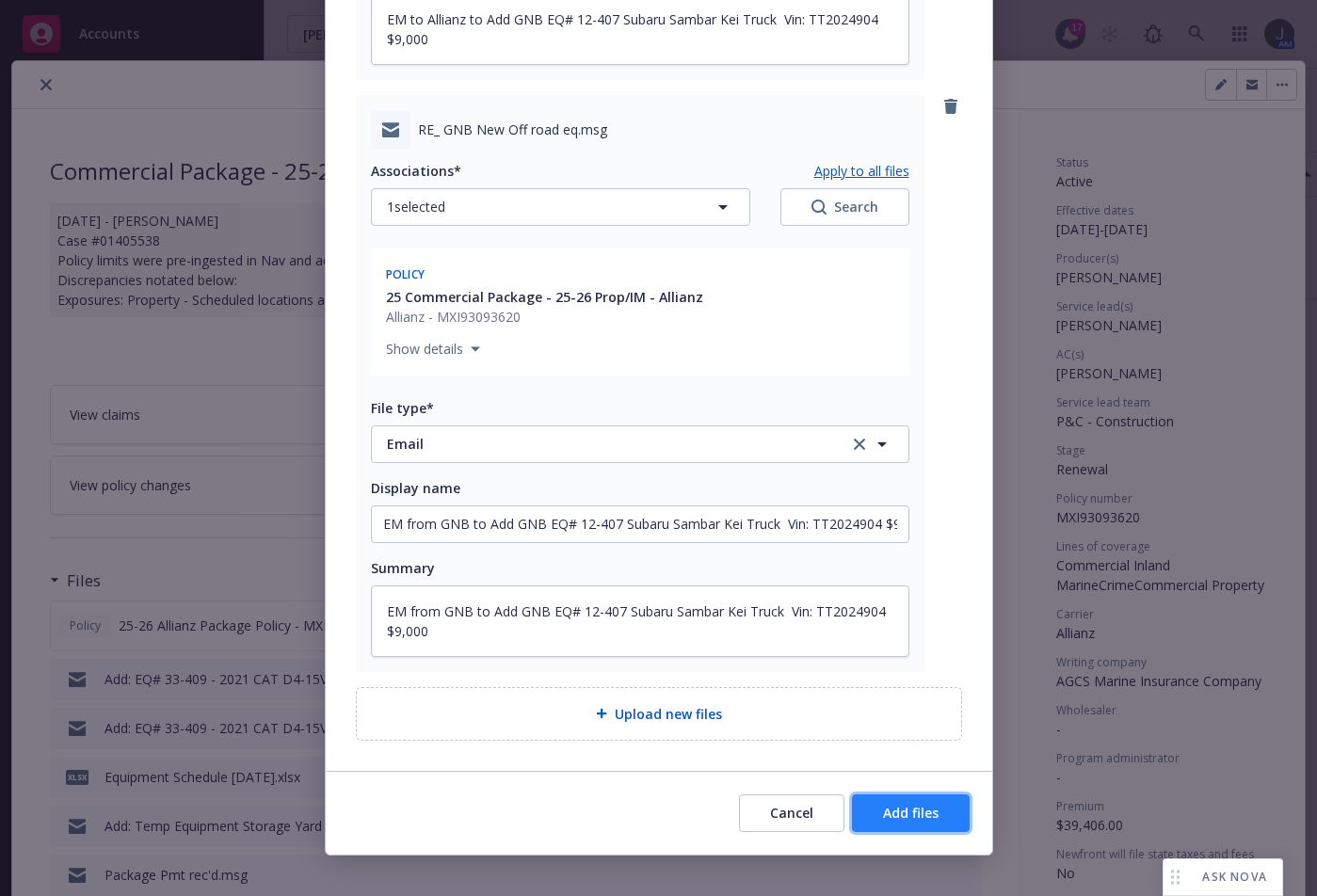 click on "Add files" at bounding box center (910, 812) 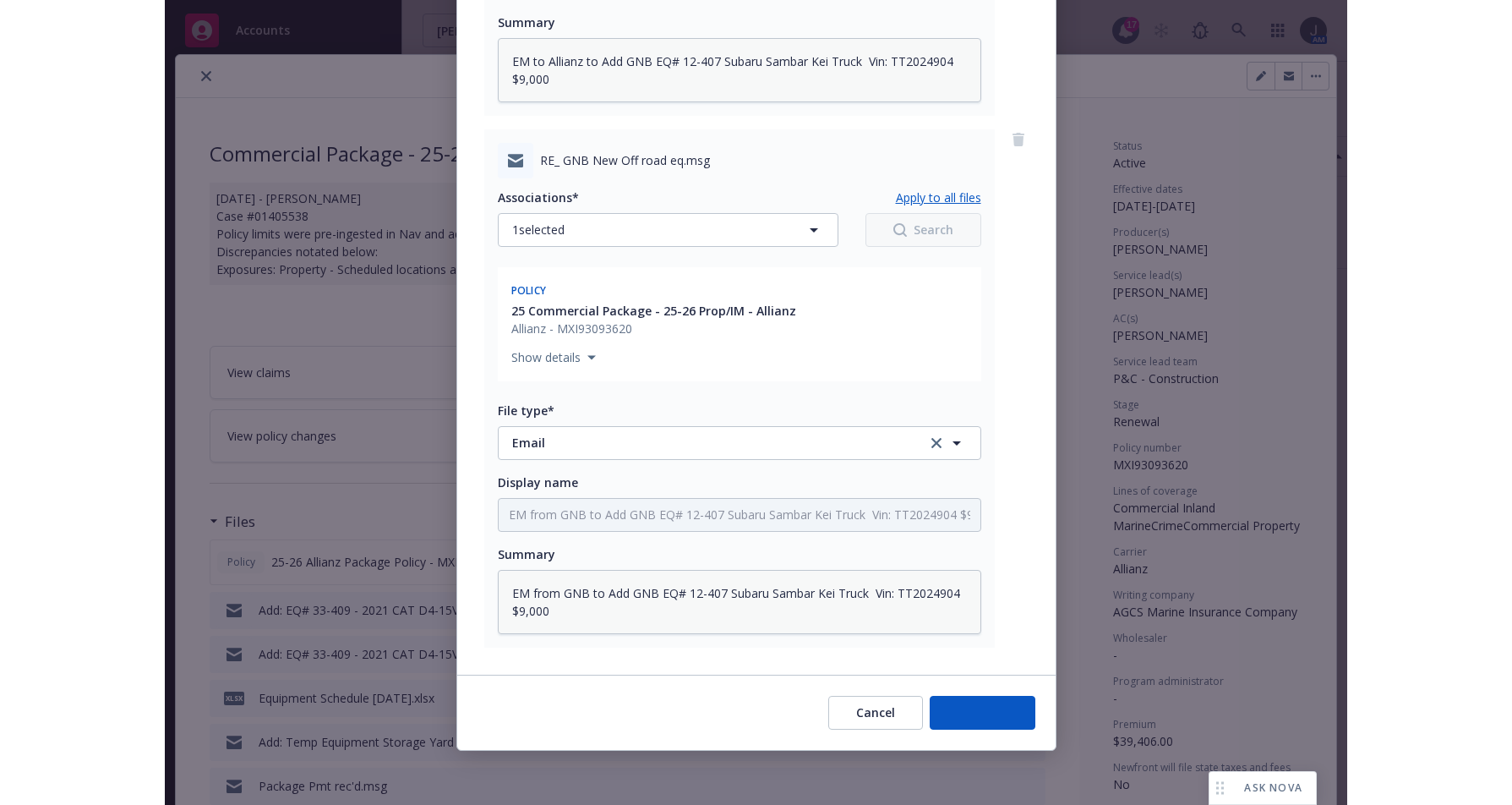 scroll, scrollTop: 600, scrollLeft: 0, axis: vertical 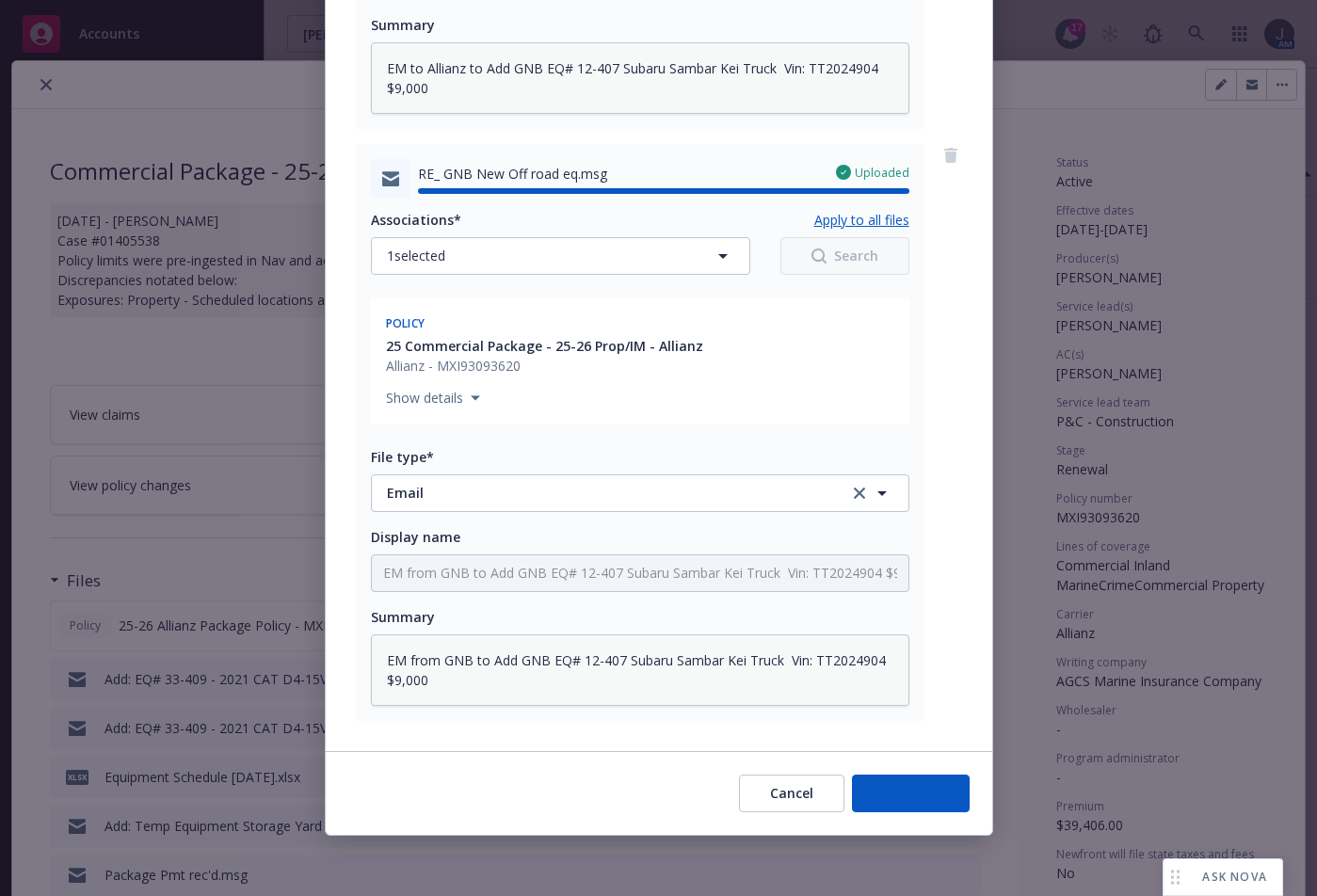 type on "x" 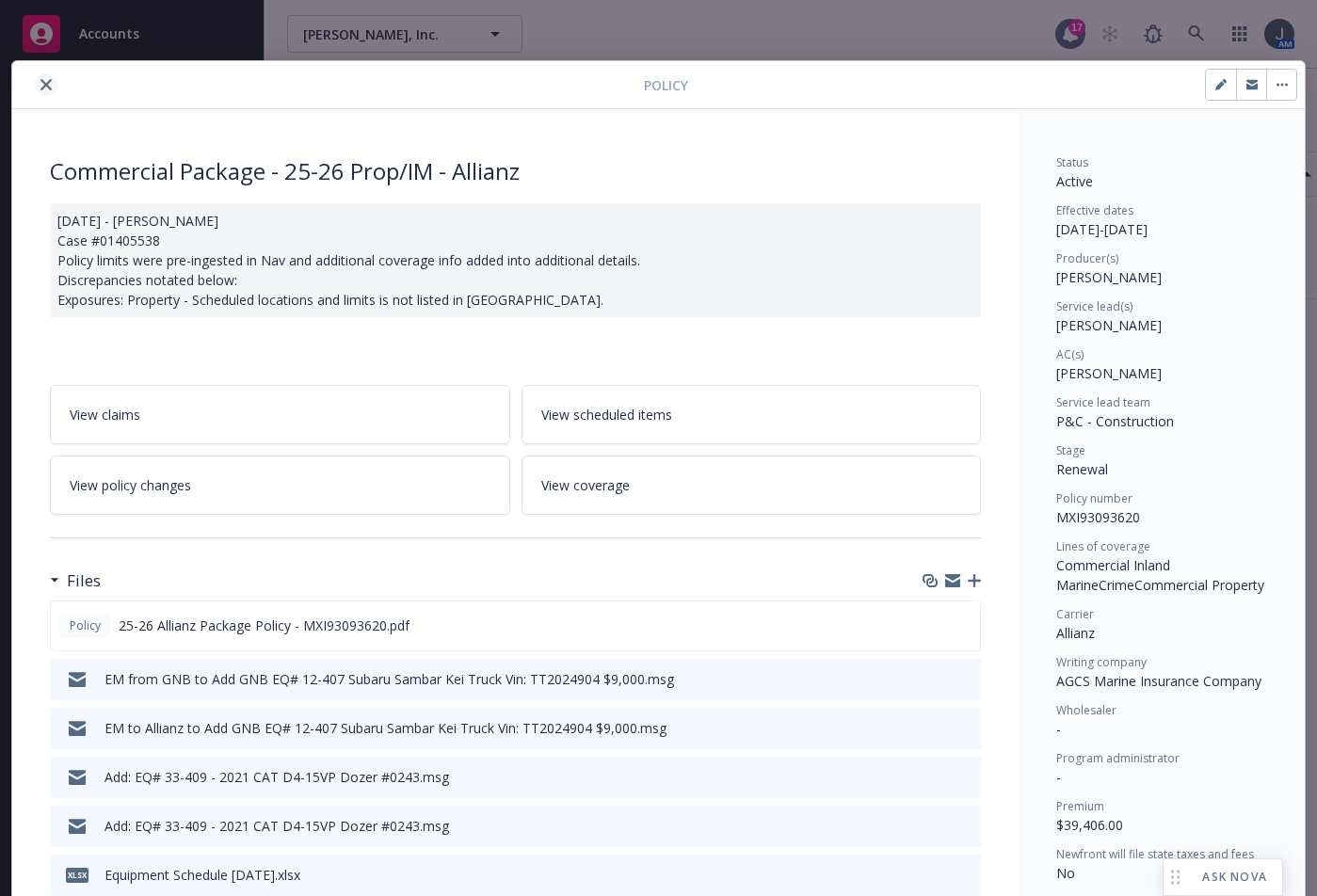 click at bounding box center (46, 85) 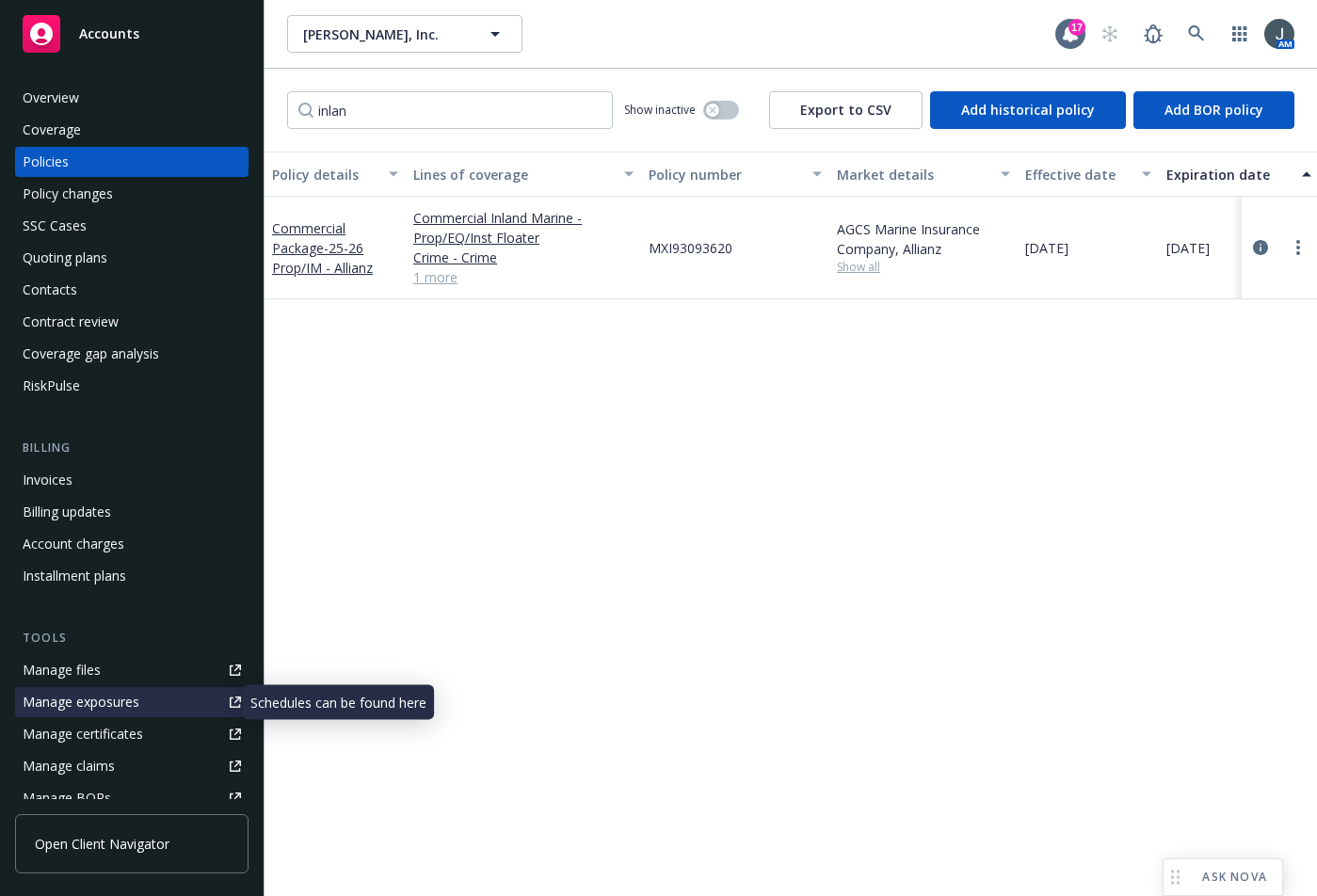 click on "Manage exposures" at bounding box center (81, 702) 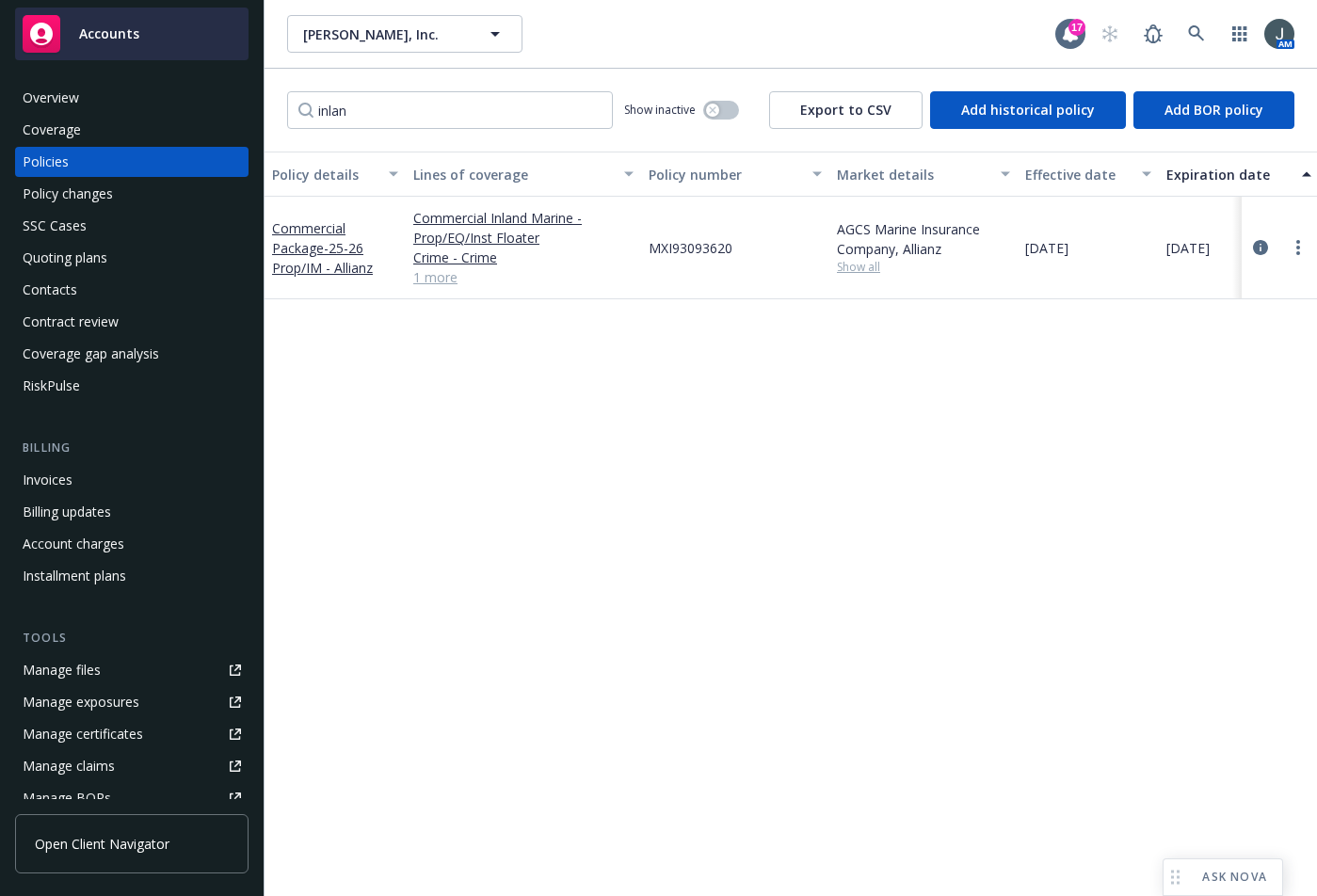 click on "Accounts" at bounding box center (132, 34) 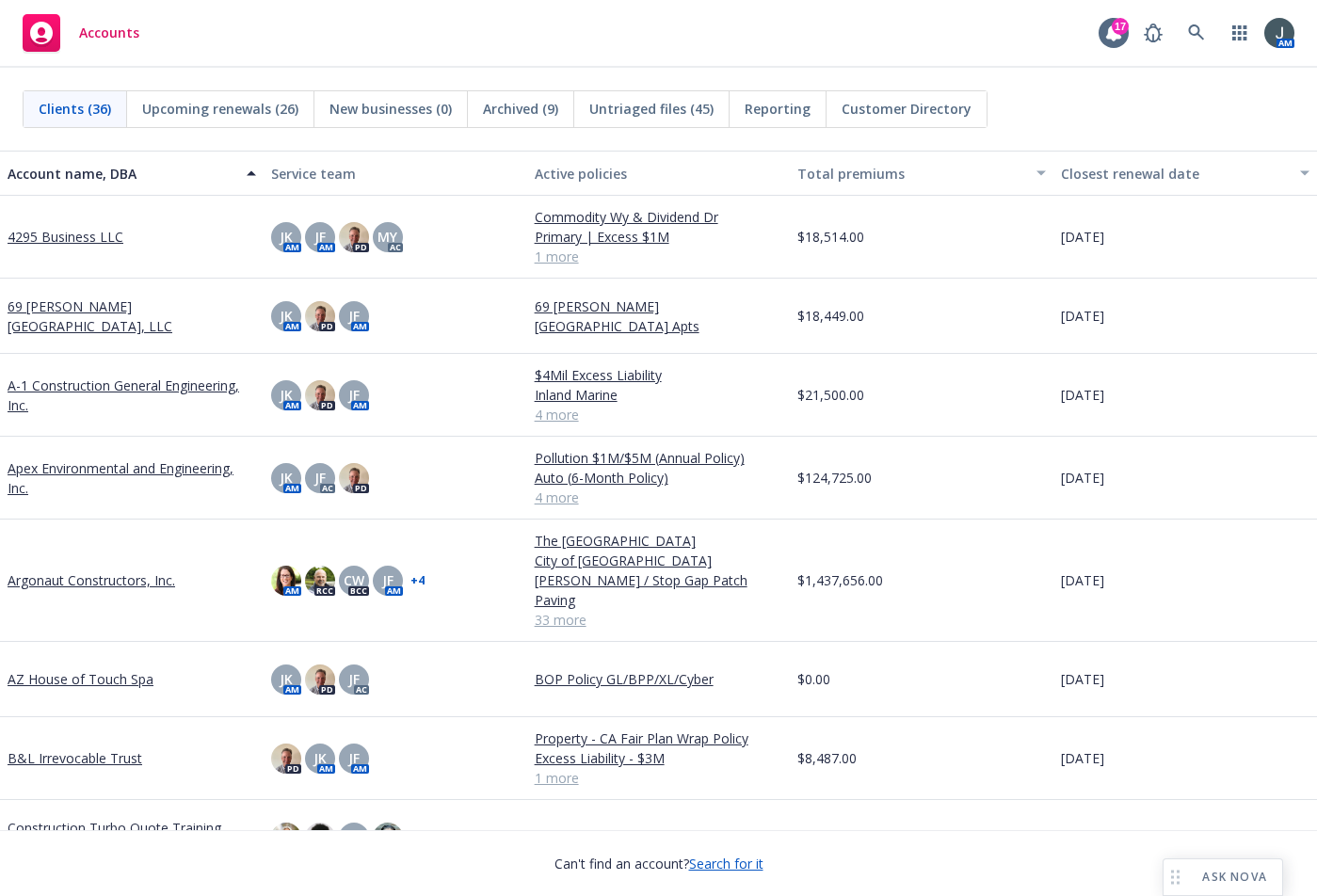 click on "A-1 Construction General Engineering, Inc." at bounding box center [132, 395] 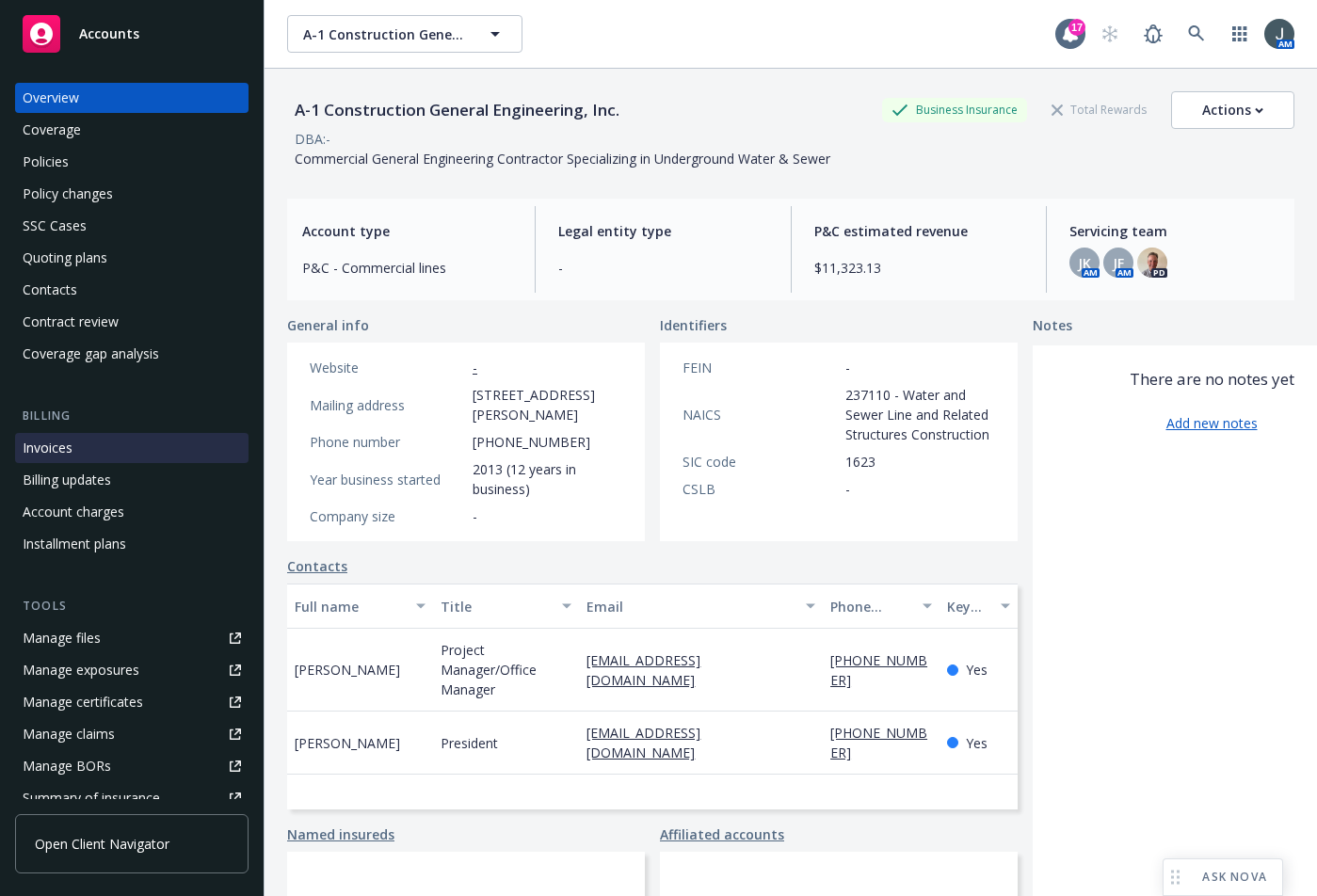 click on "Invoices" at bounding box center (132, 448) 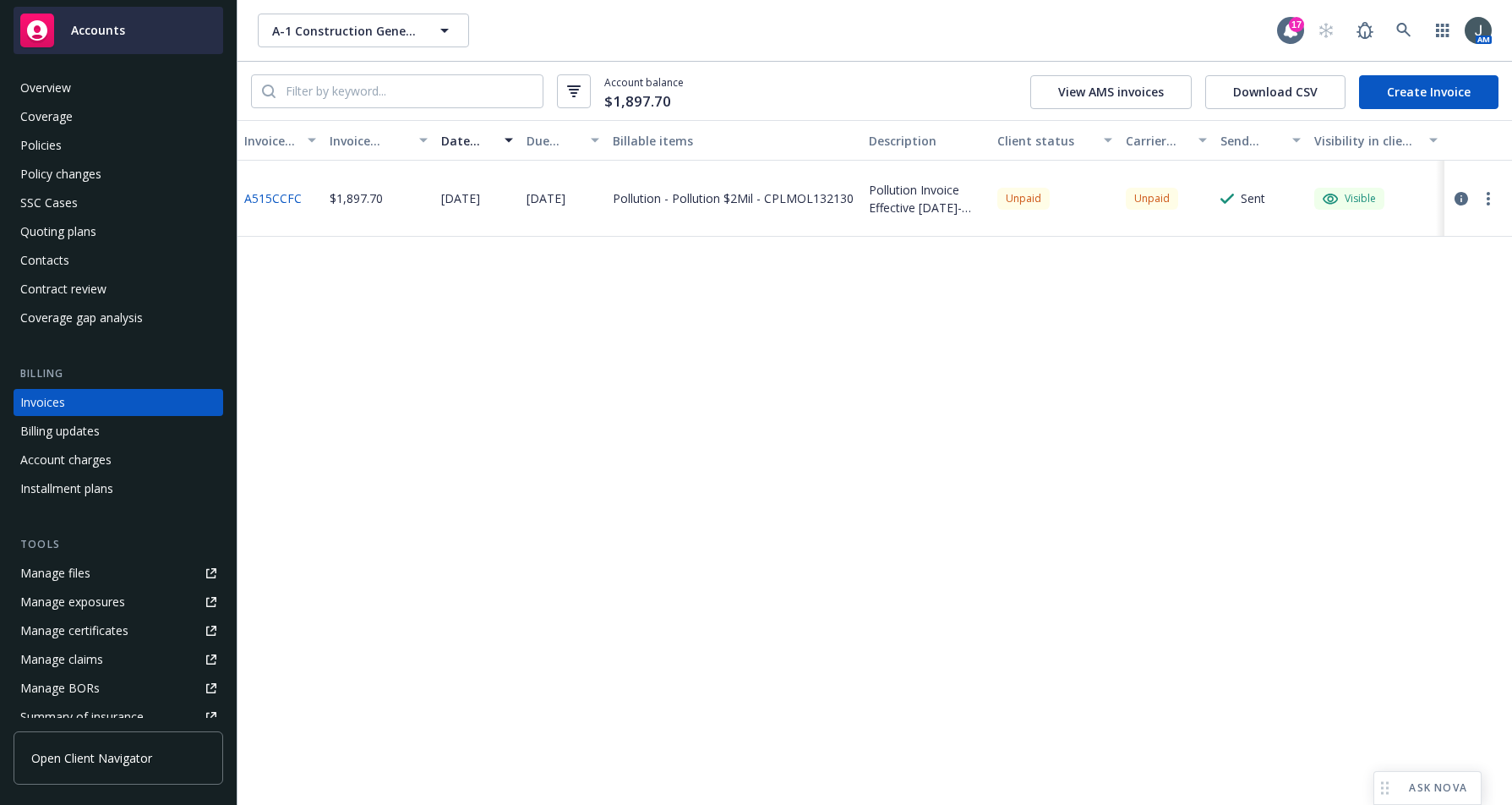 click on "Accounts" at bounding box center [98, 30] 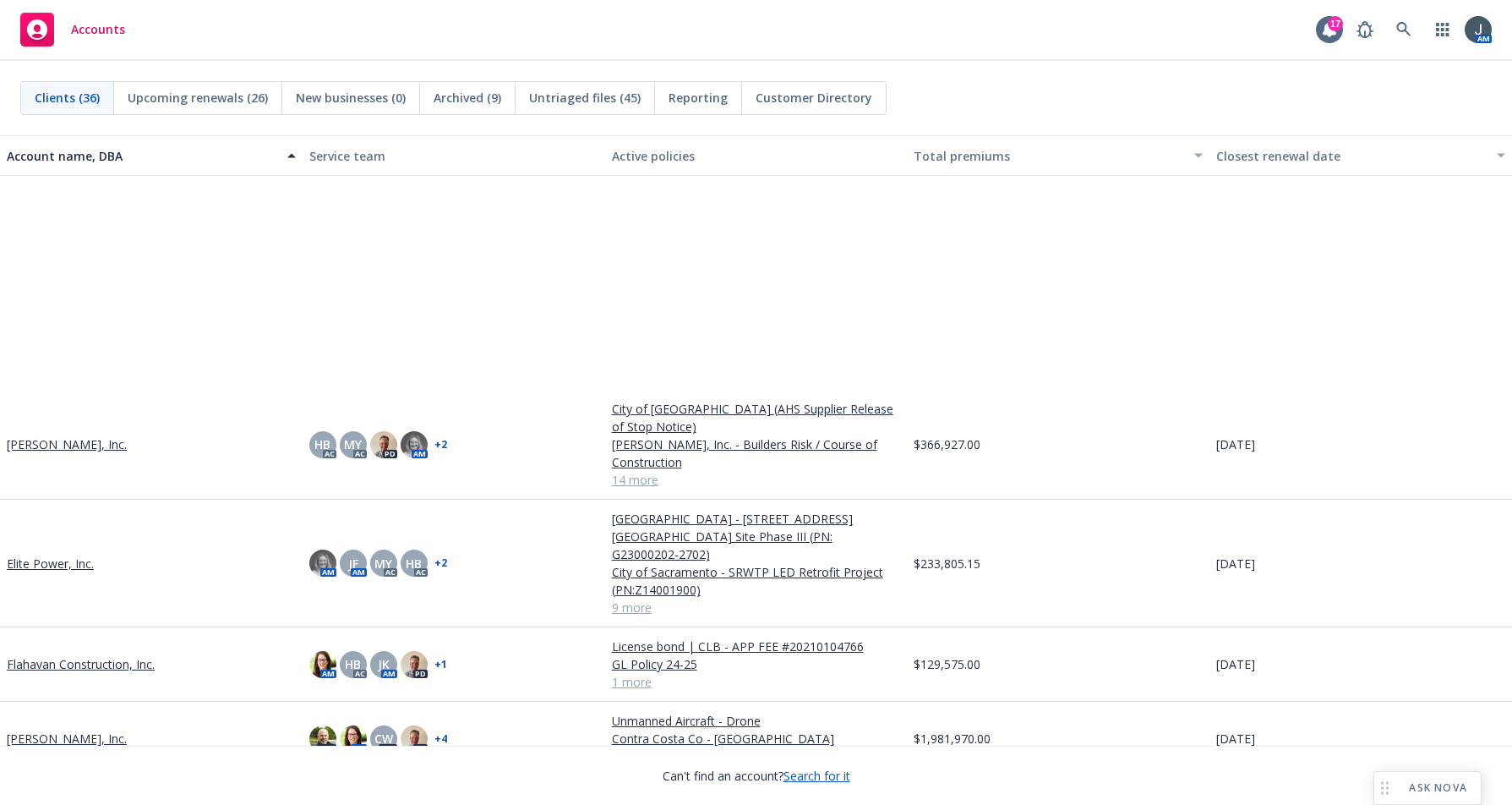 scroll, scrollTop: 789, scrollLeft: 0, axis: vertical 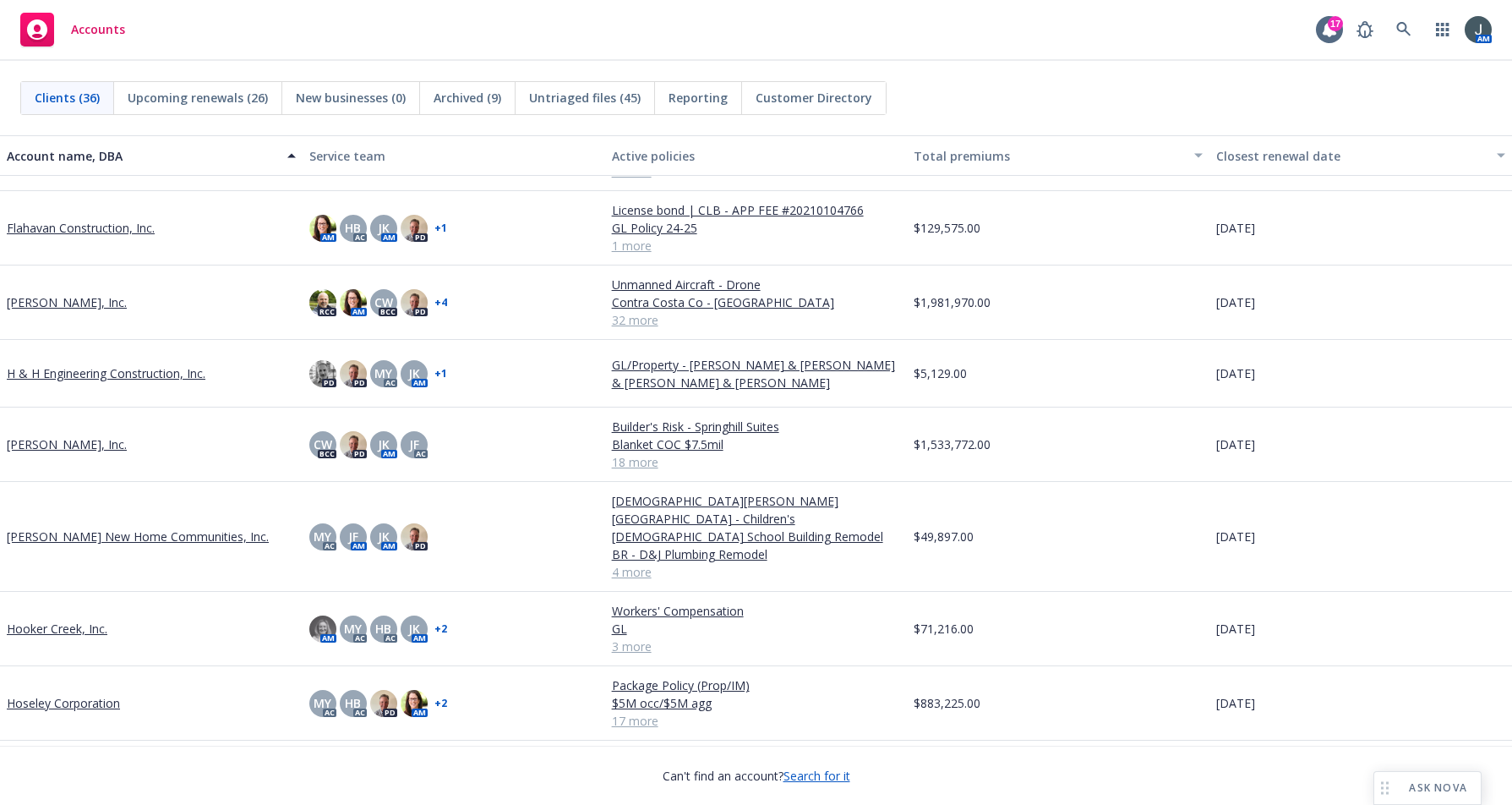click on "[PERSON_NAME] New Home Communities, Inc." at bounding box center [138, 536] 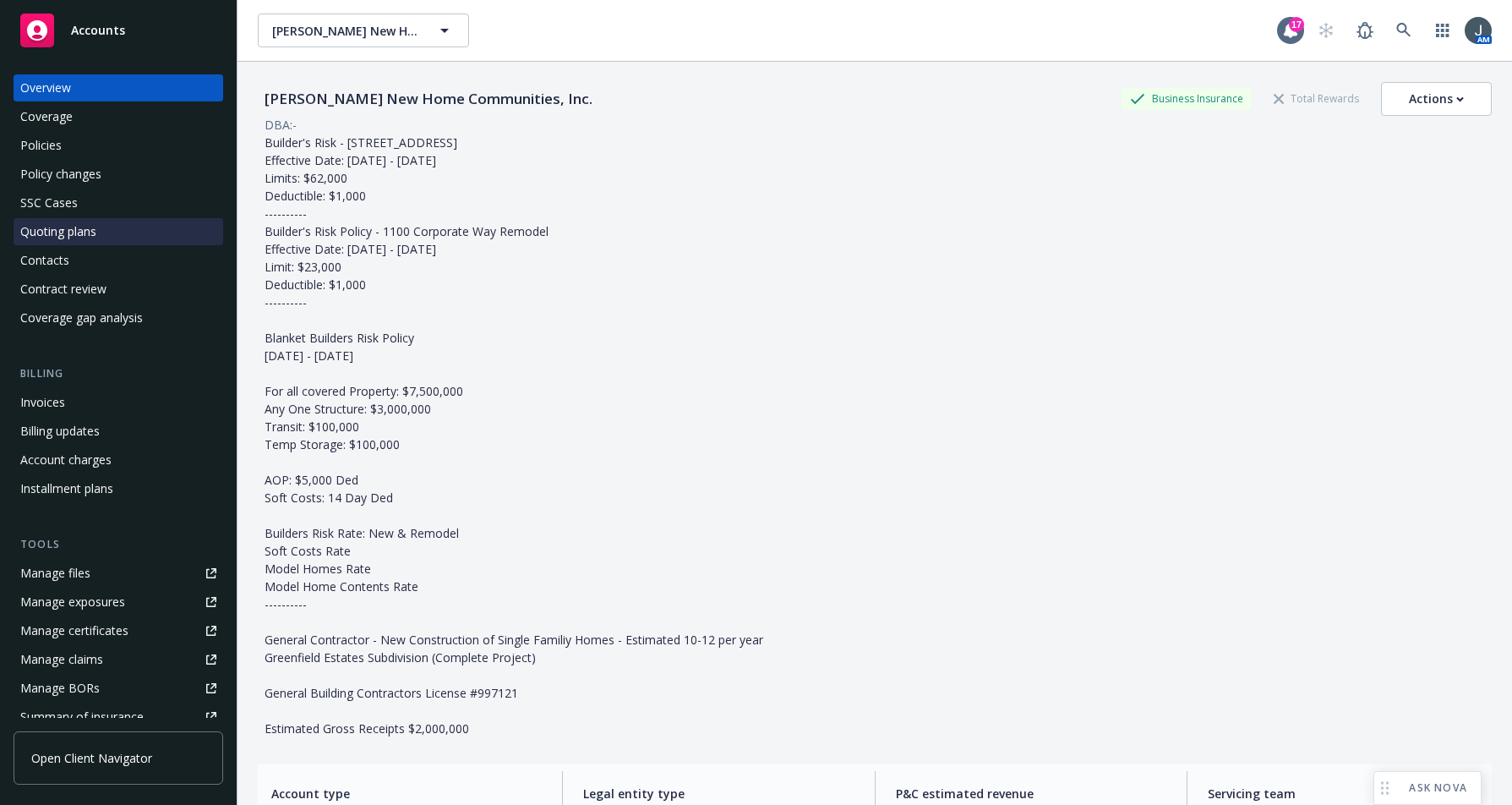 click on "Quoting plans" at bounding box center (58, 232) 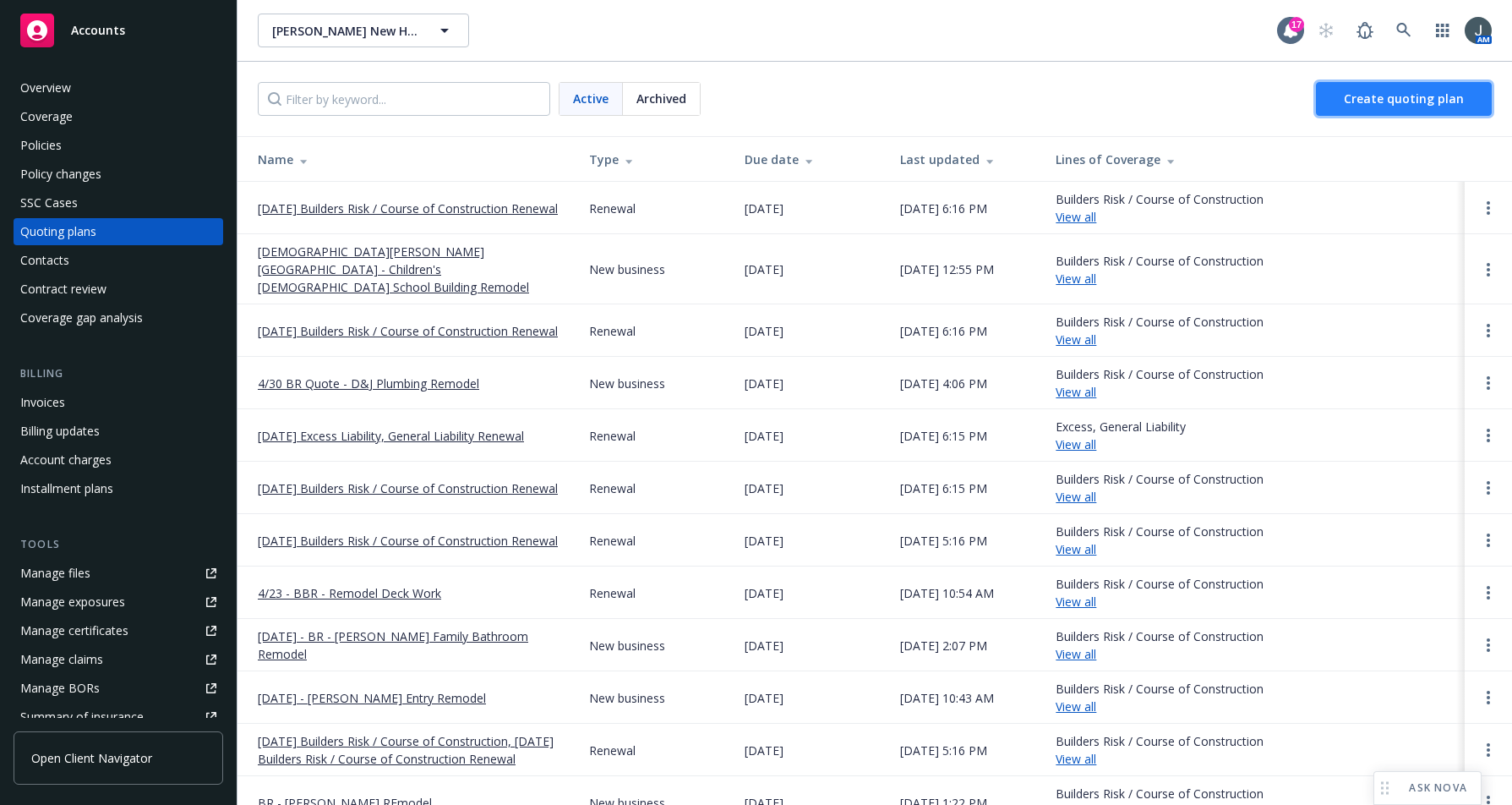click on "Create quoting plan" at bounding box center [1404, 98] 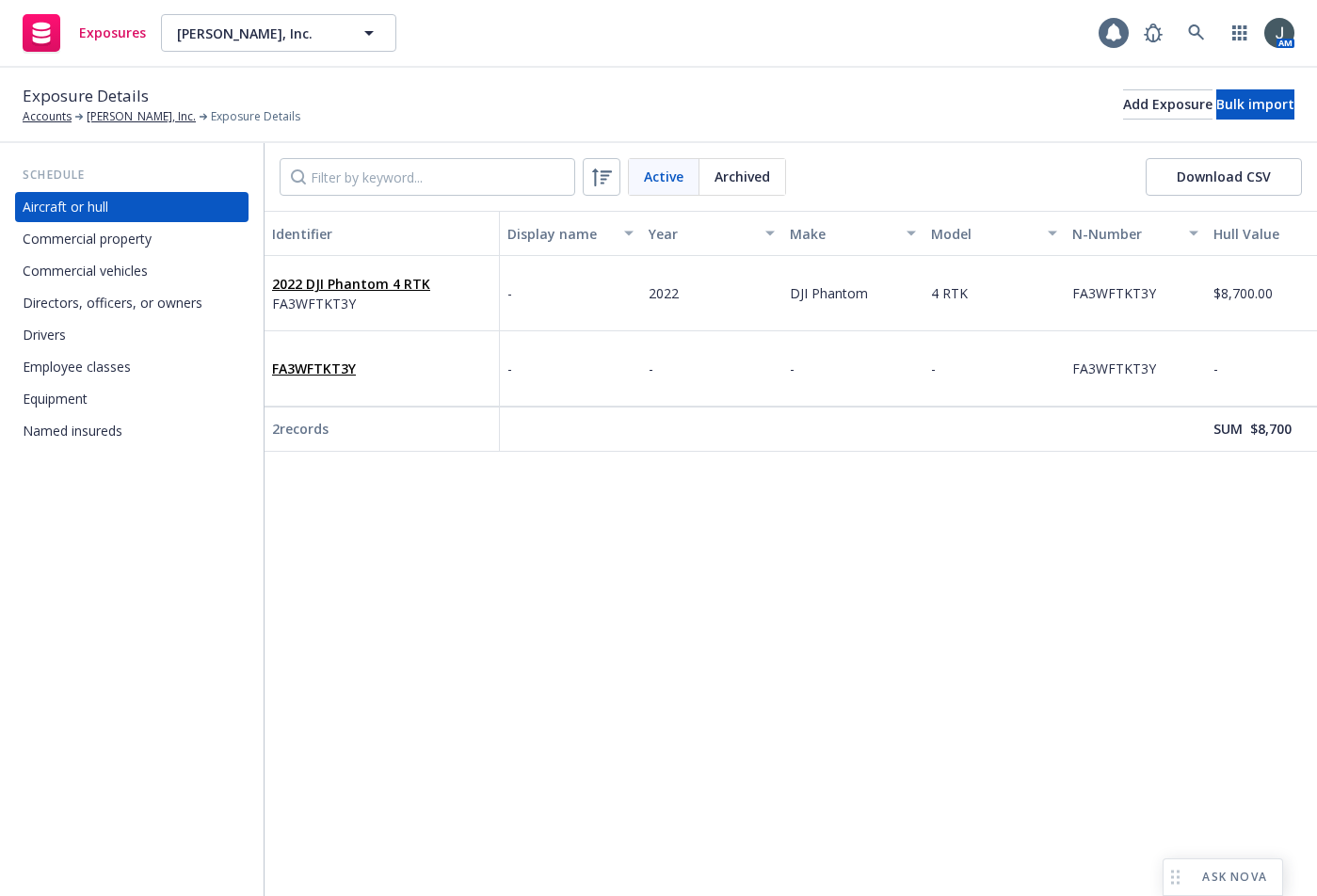 scroll, scrollTop: 0, scrollLeft: 0, axis: both 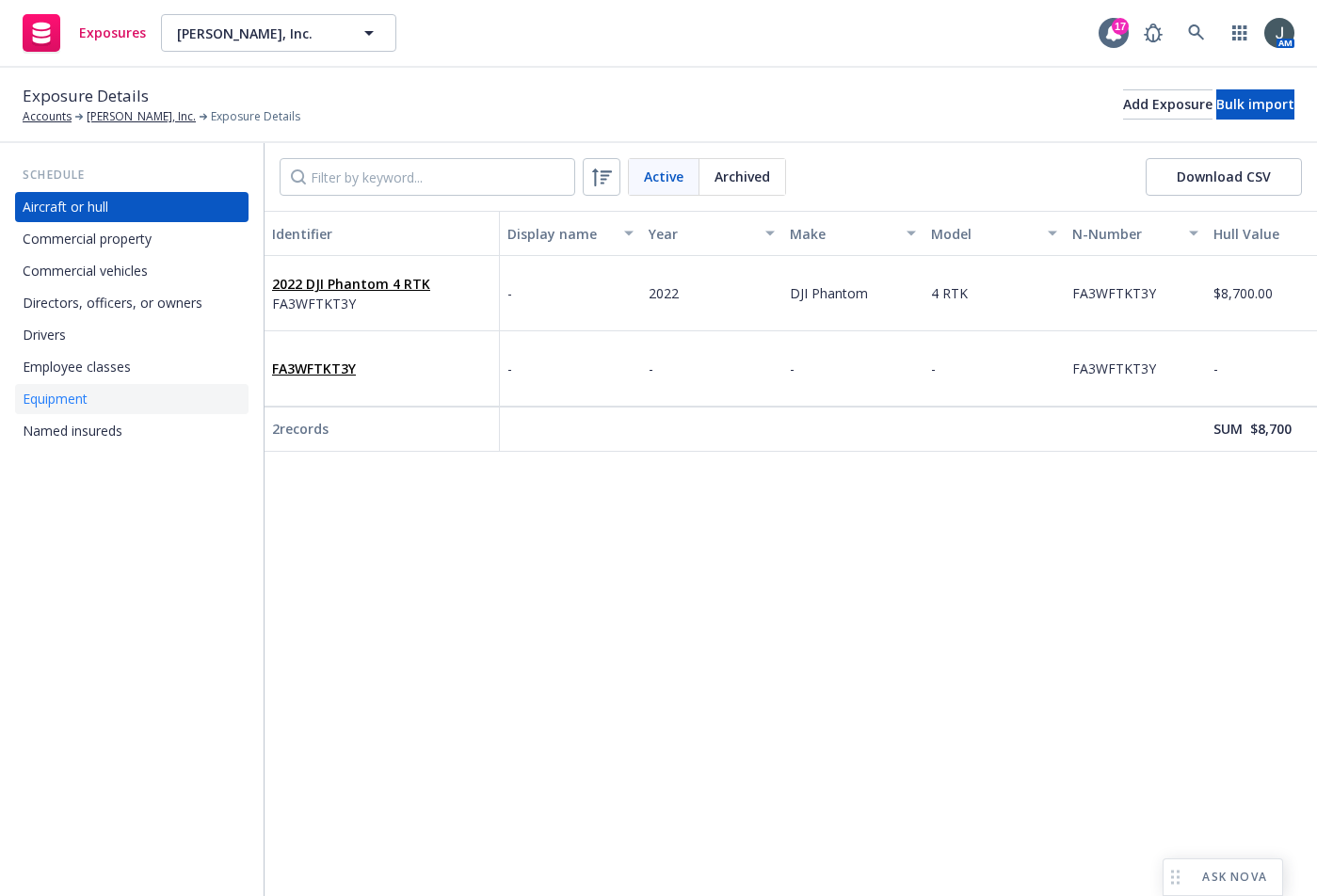 click on "Equipment" at bounding box center [132, 399] 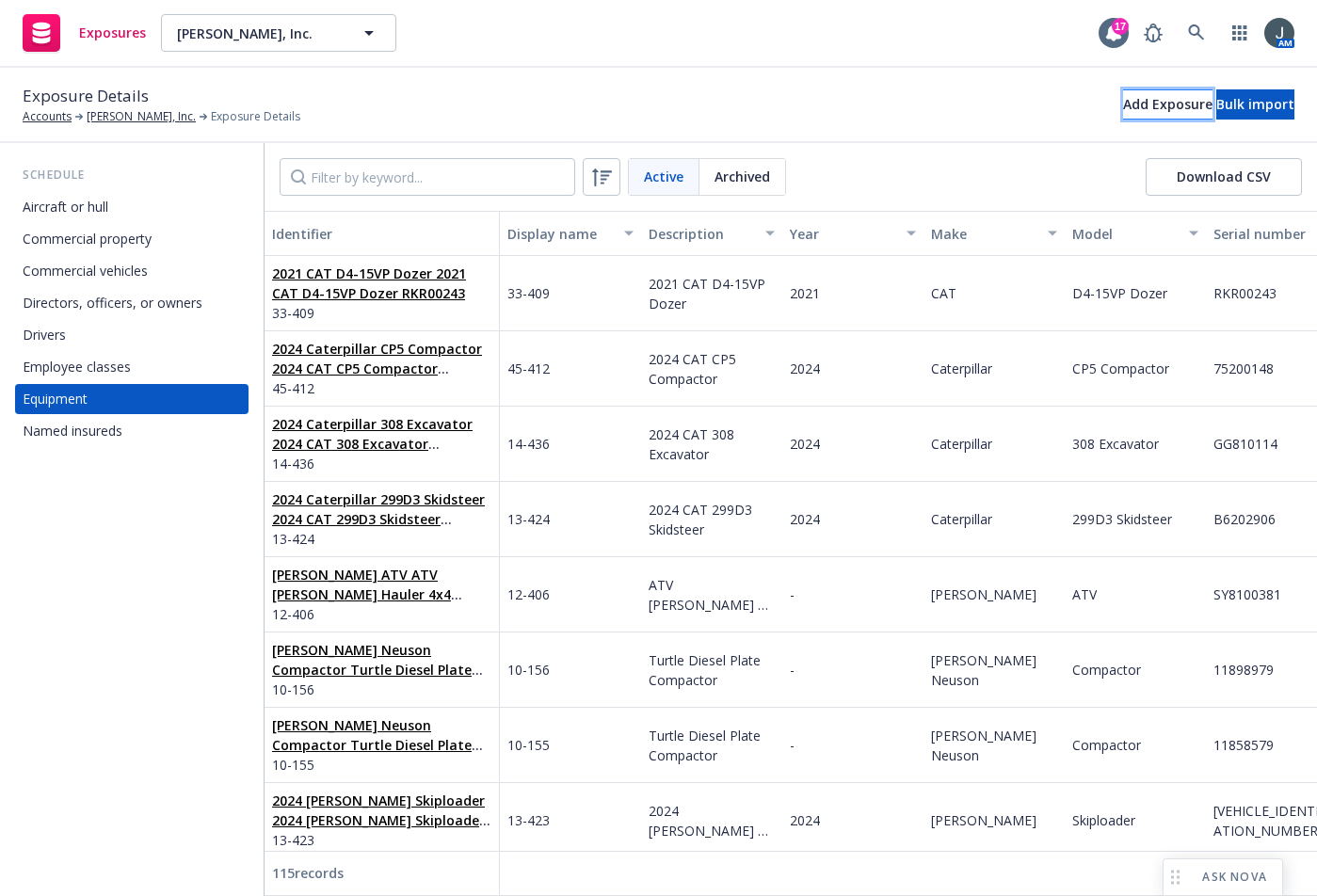 click on "Add Exposure" at bounding box center (1167, 104) 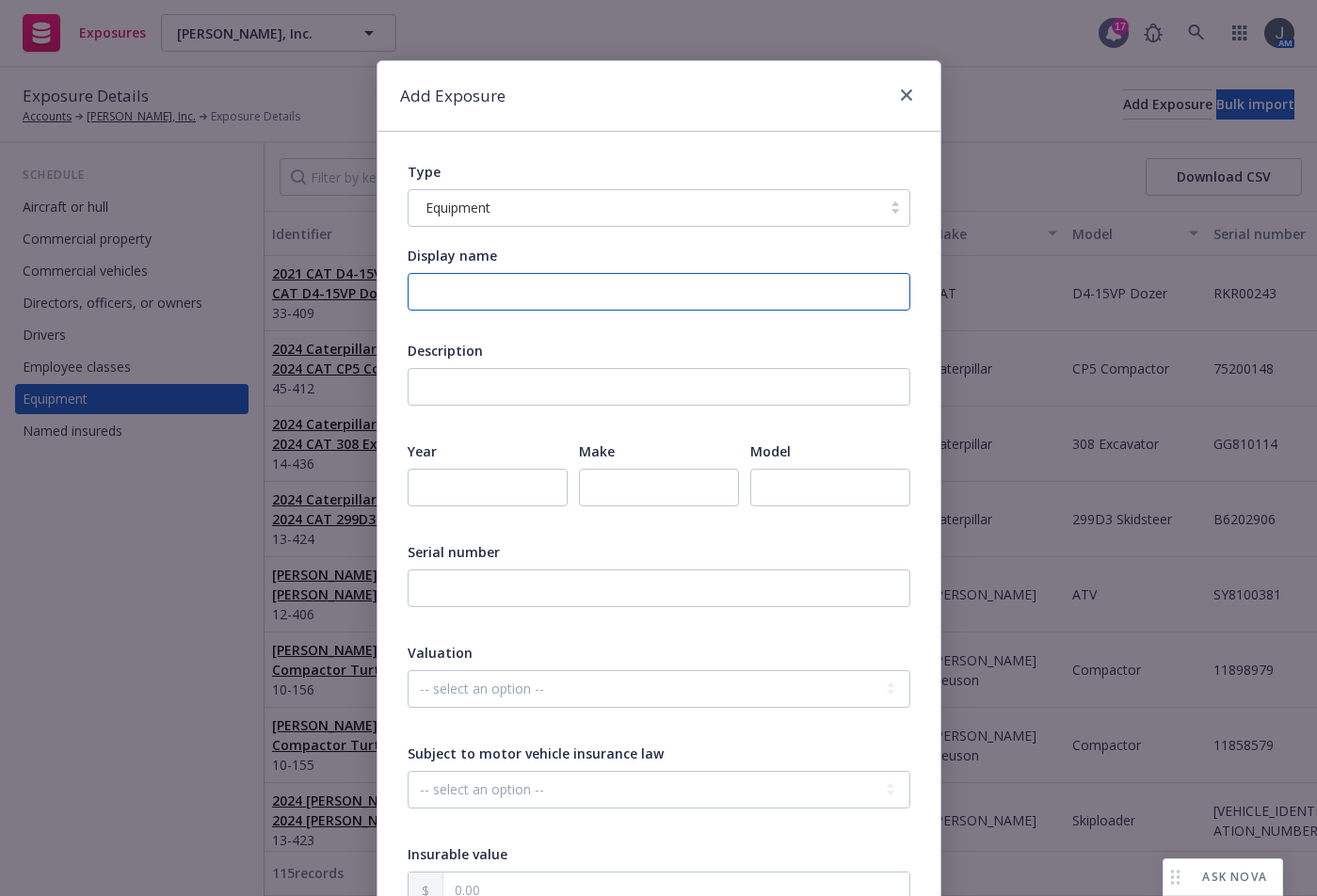 click on "Display name" at bounding box center [659, 292] 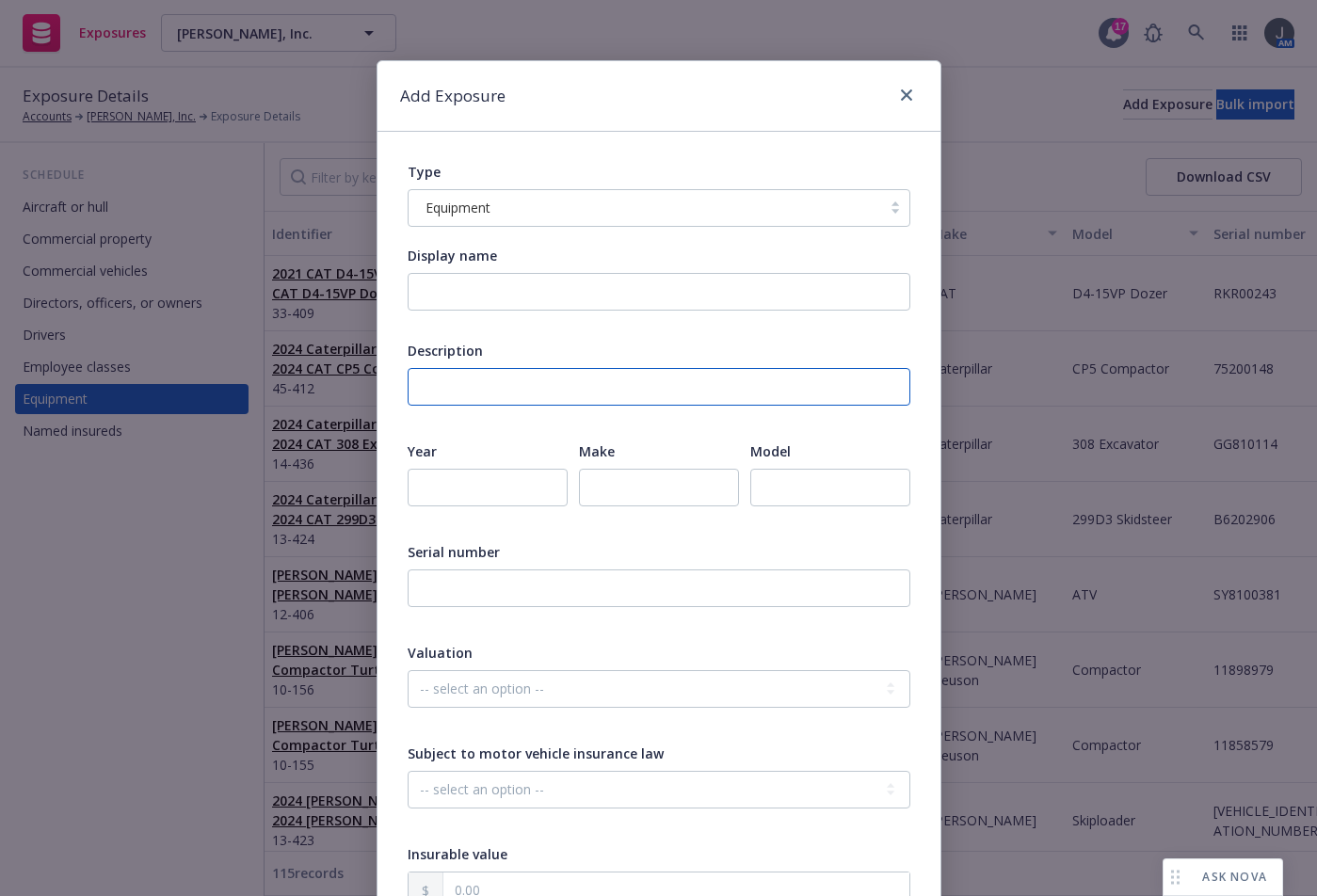 click at bounding box center (659, 387) 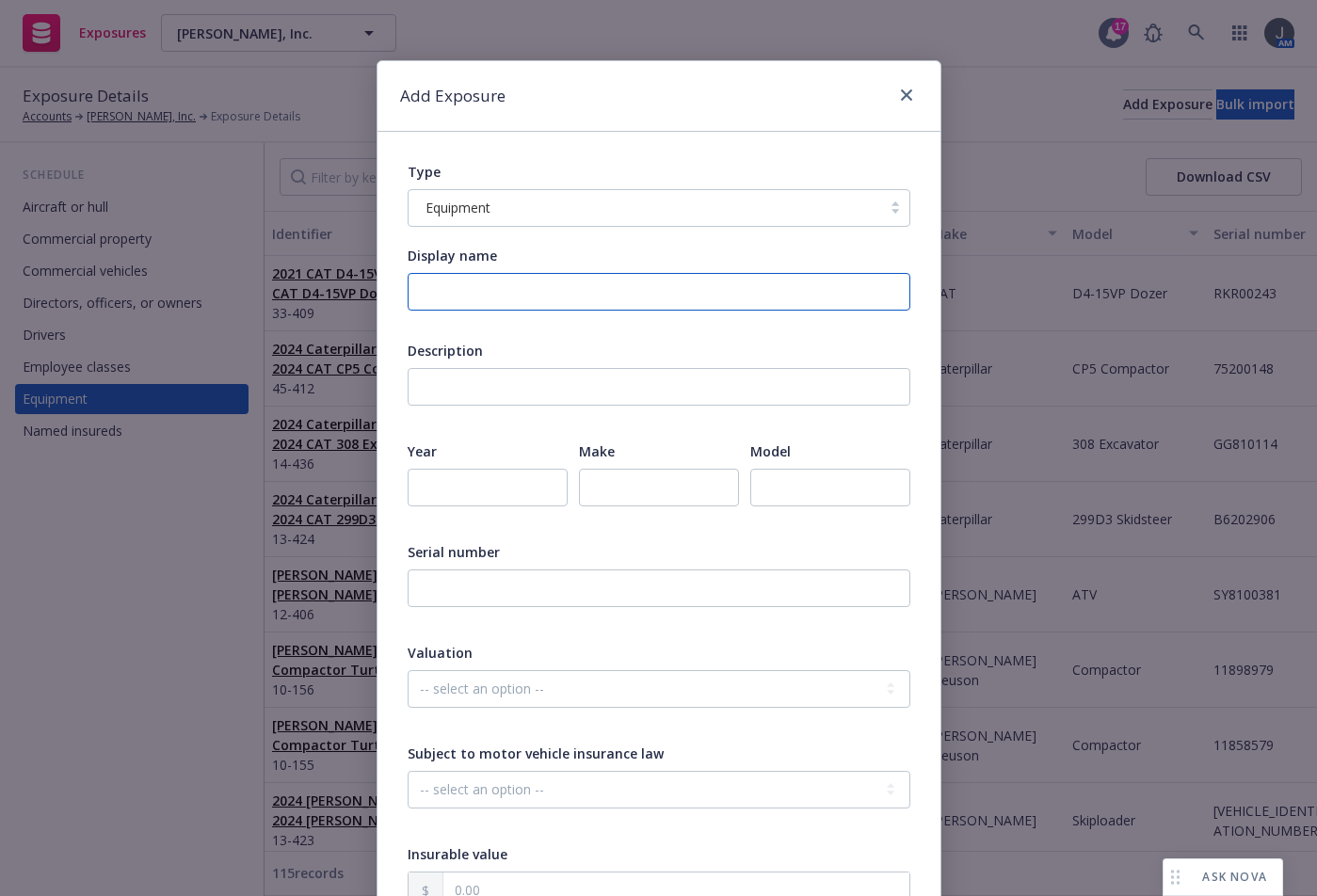 click on "Display name" at bounding box center (659, 292) 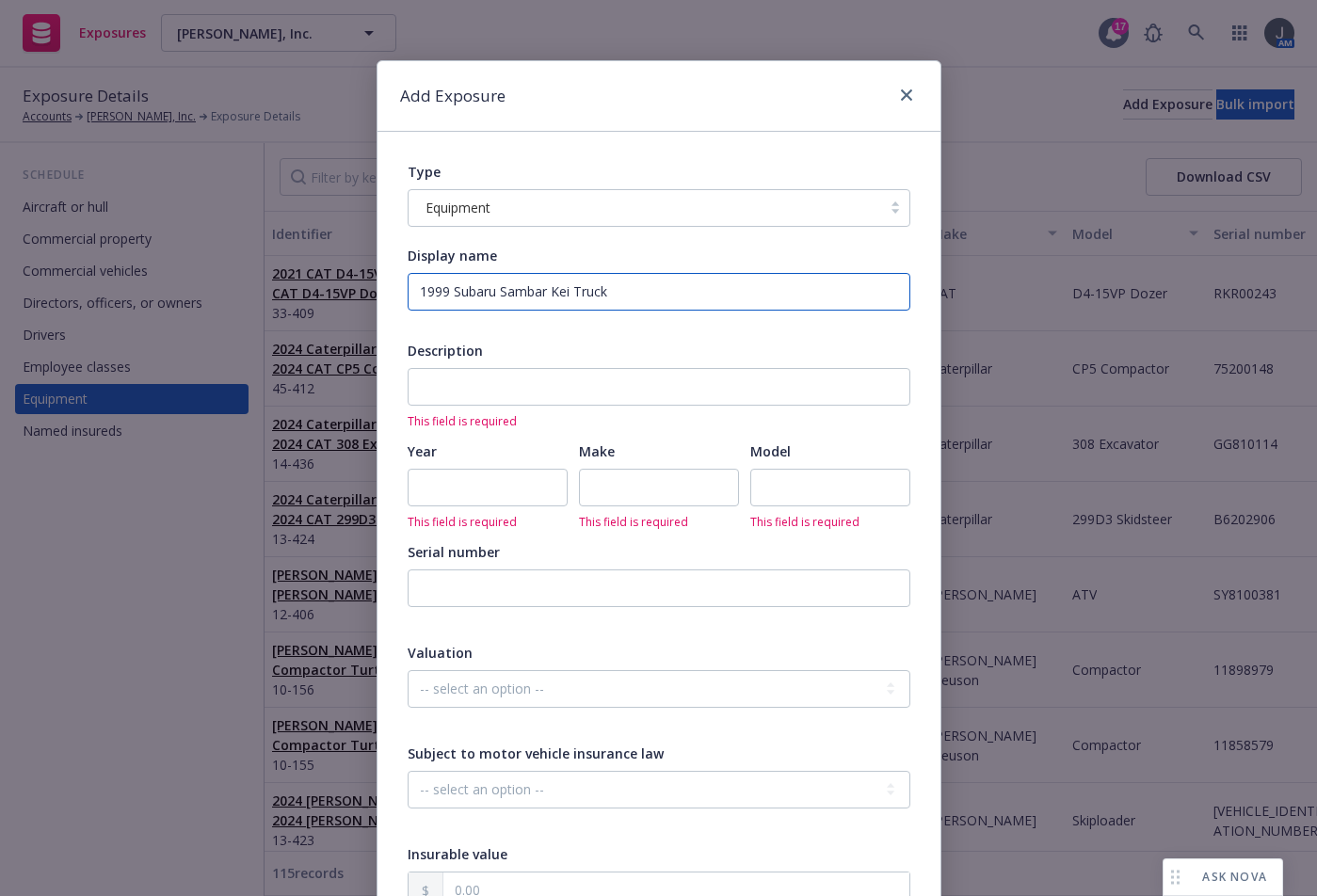 type on "1999 Subaru Sambar Kei Truck" 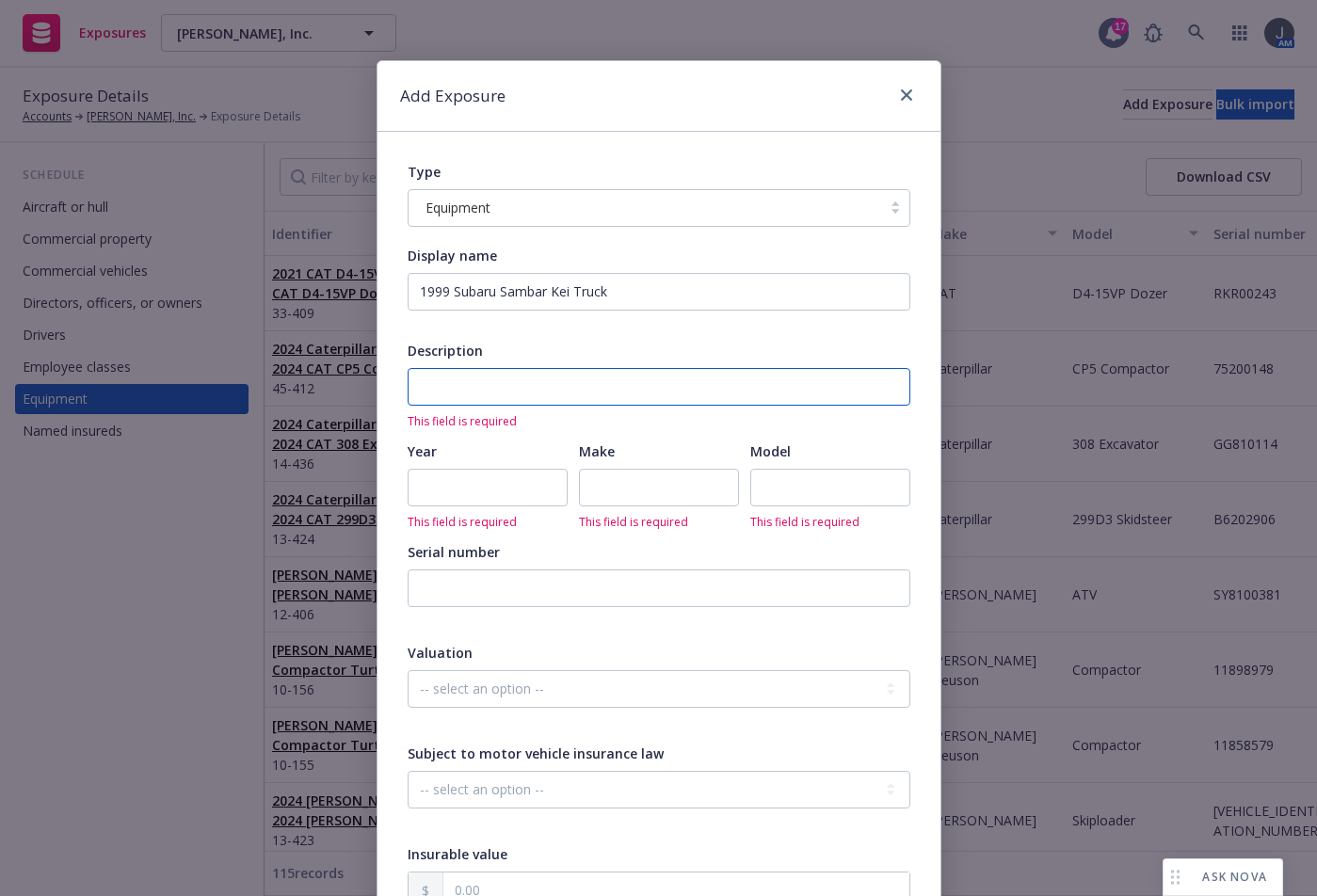 click at bounding box center (659, 387) 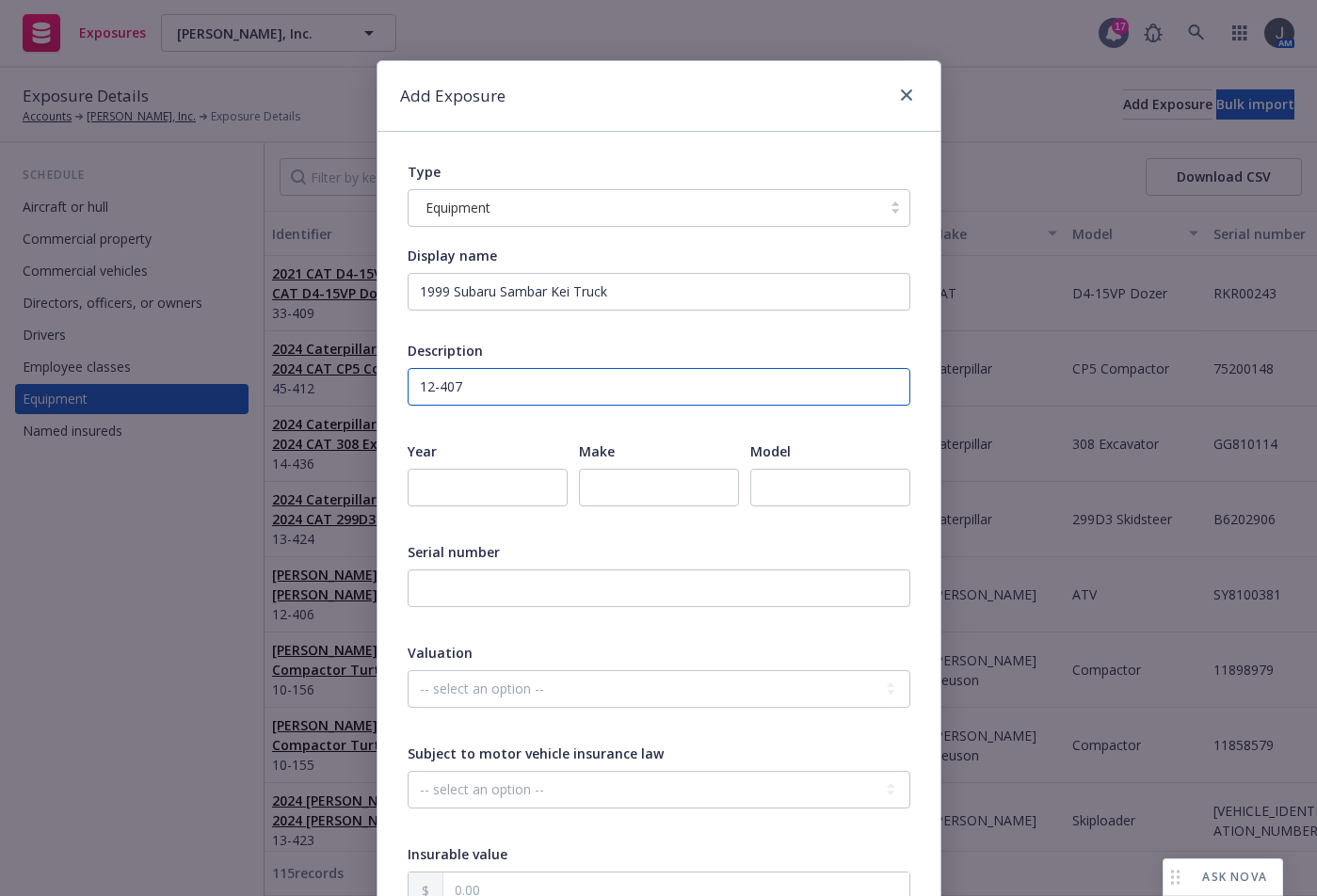 type on "12-407" 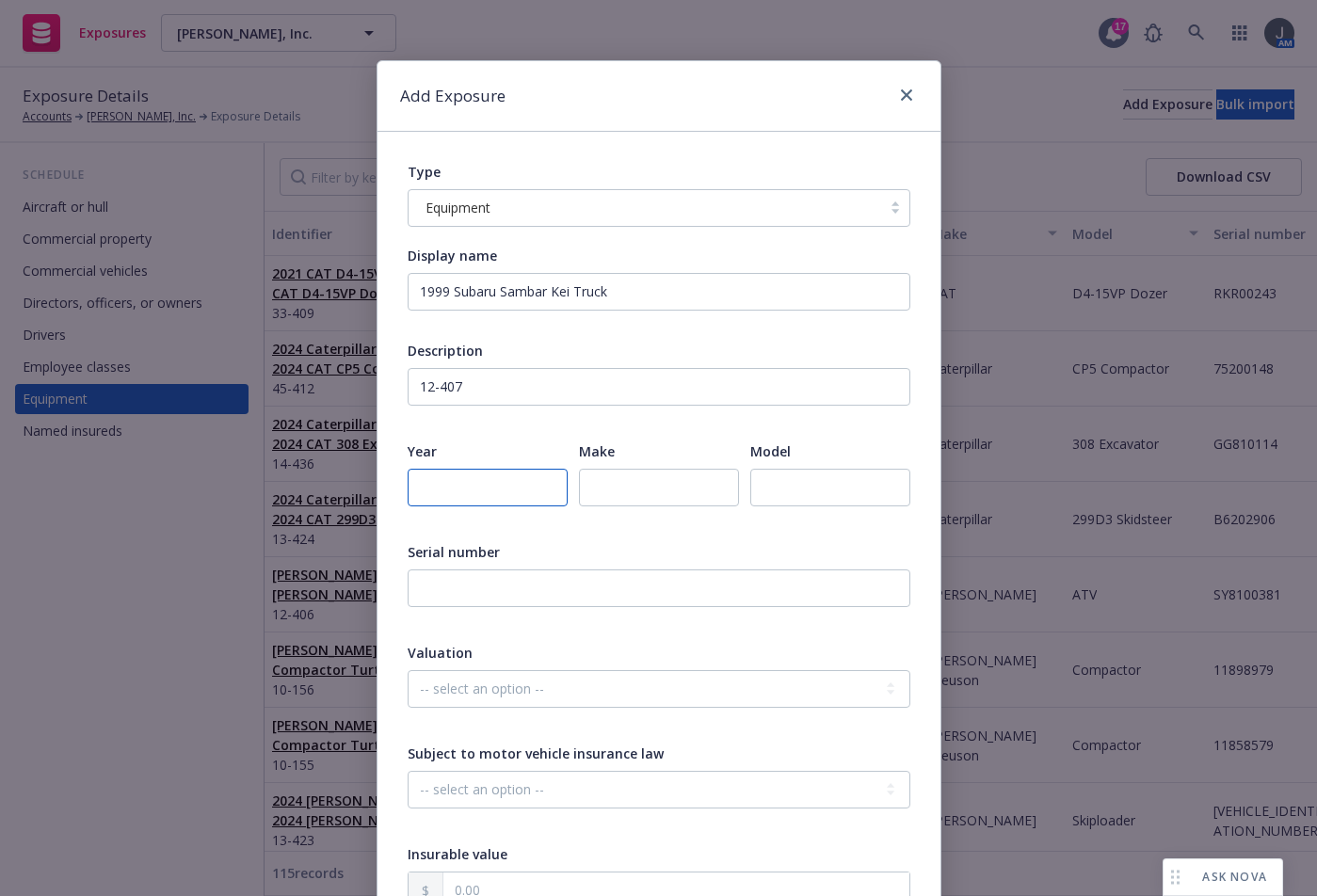 click at bounding box center (488, 488) 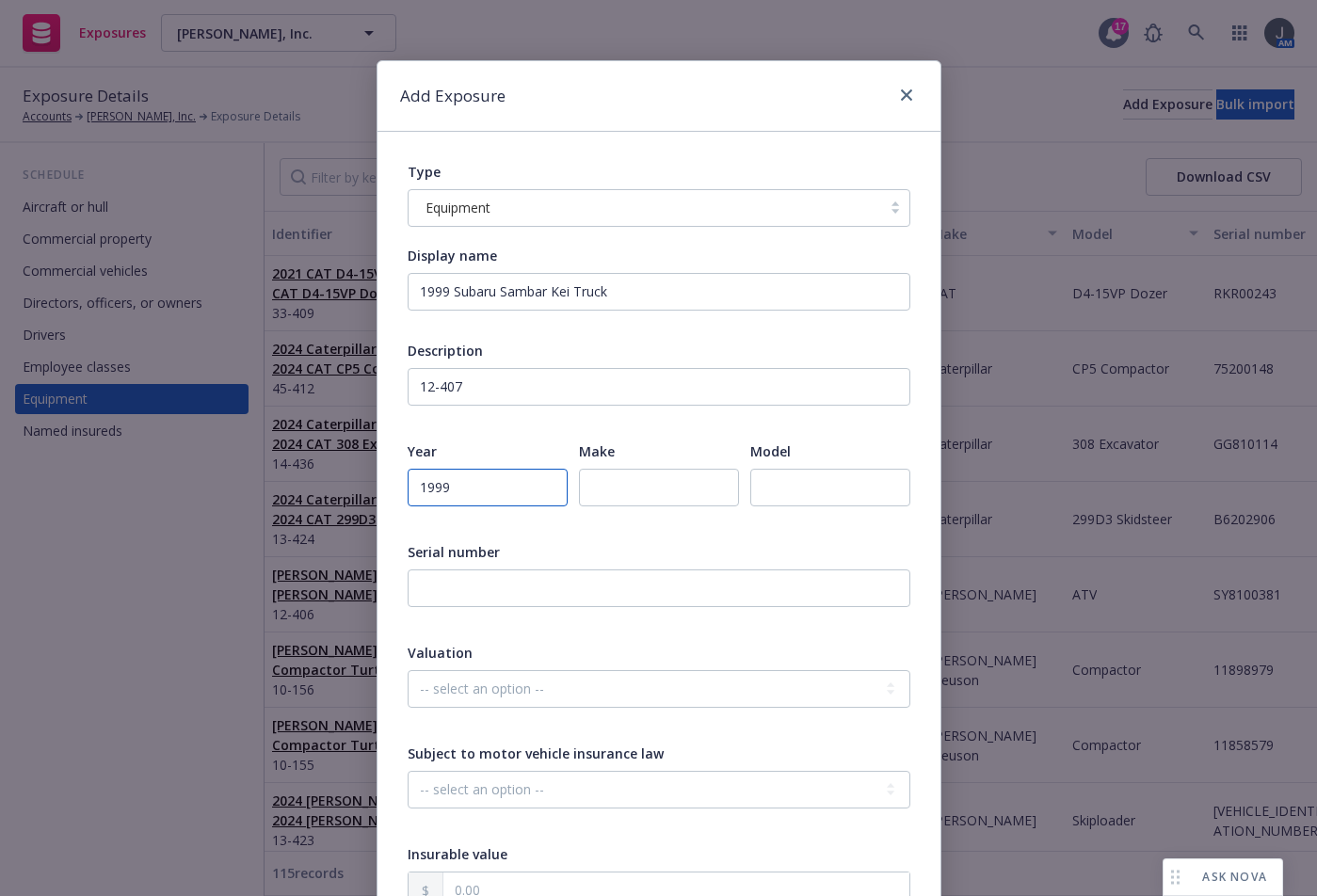 type on "1999" 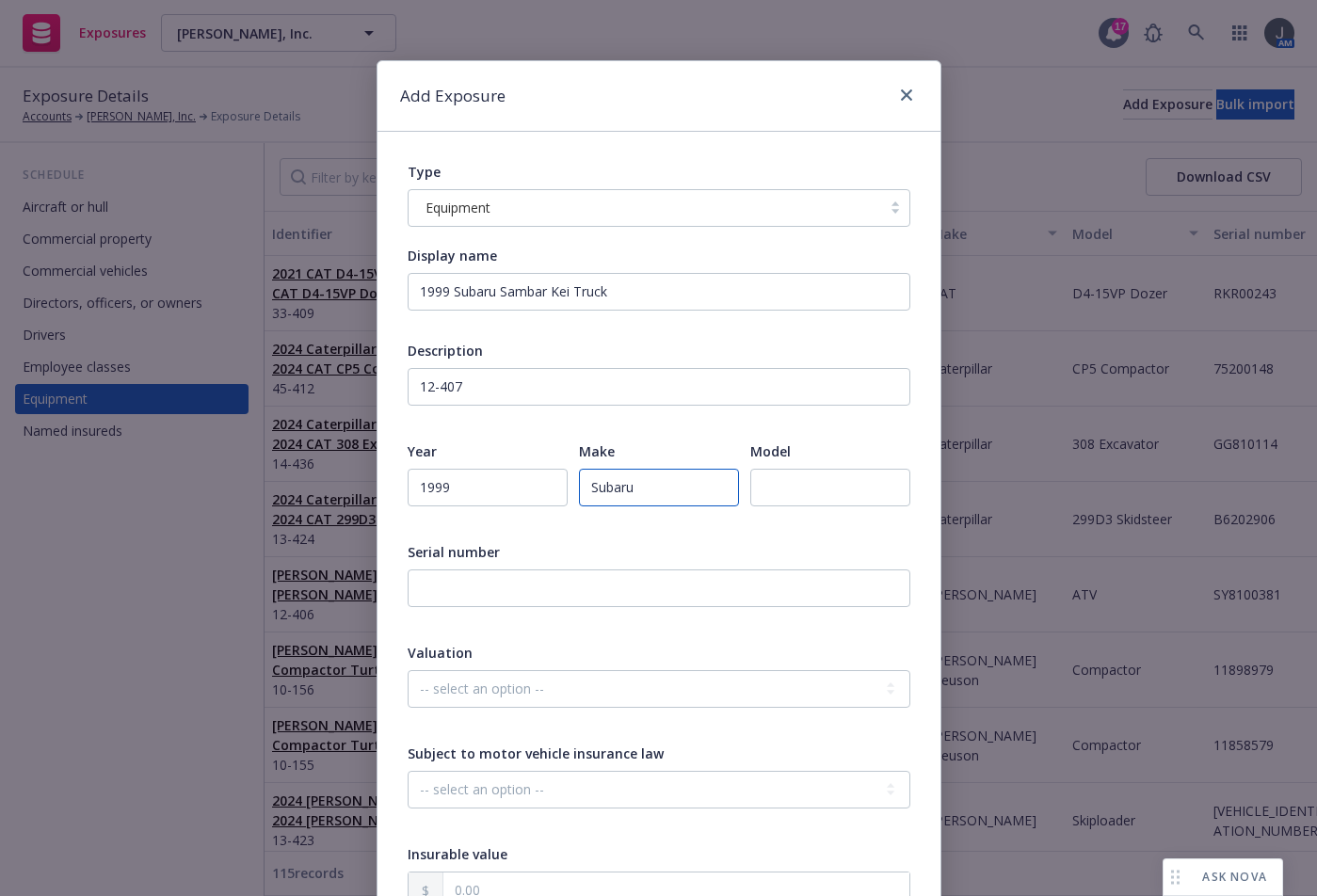 type on "Subaru" 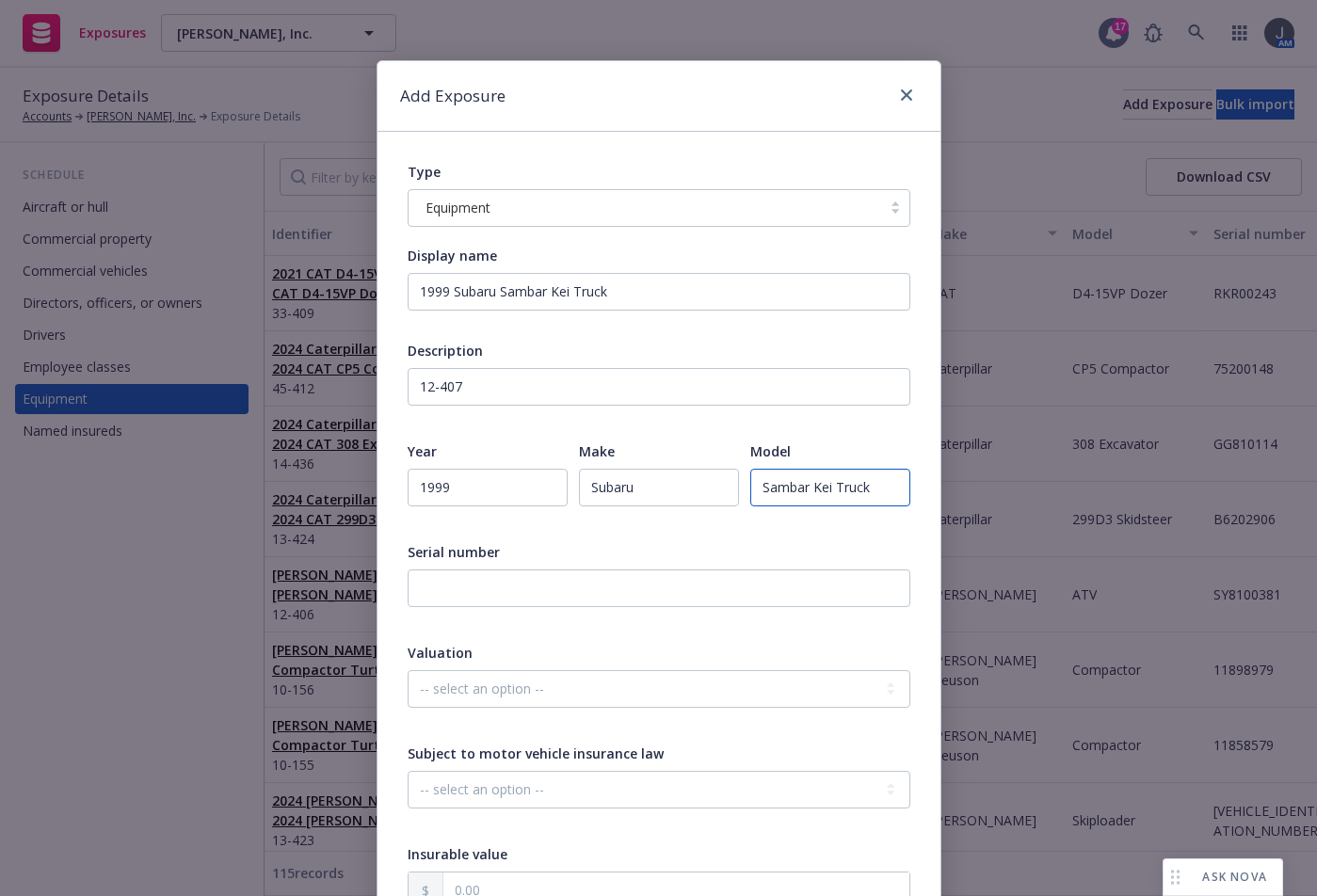 type on "Sambar Kei Truck" 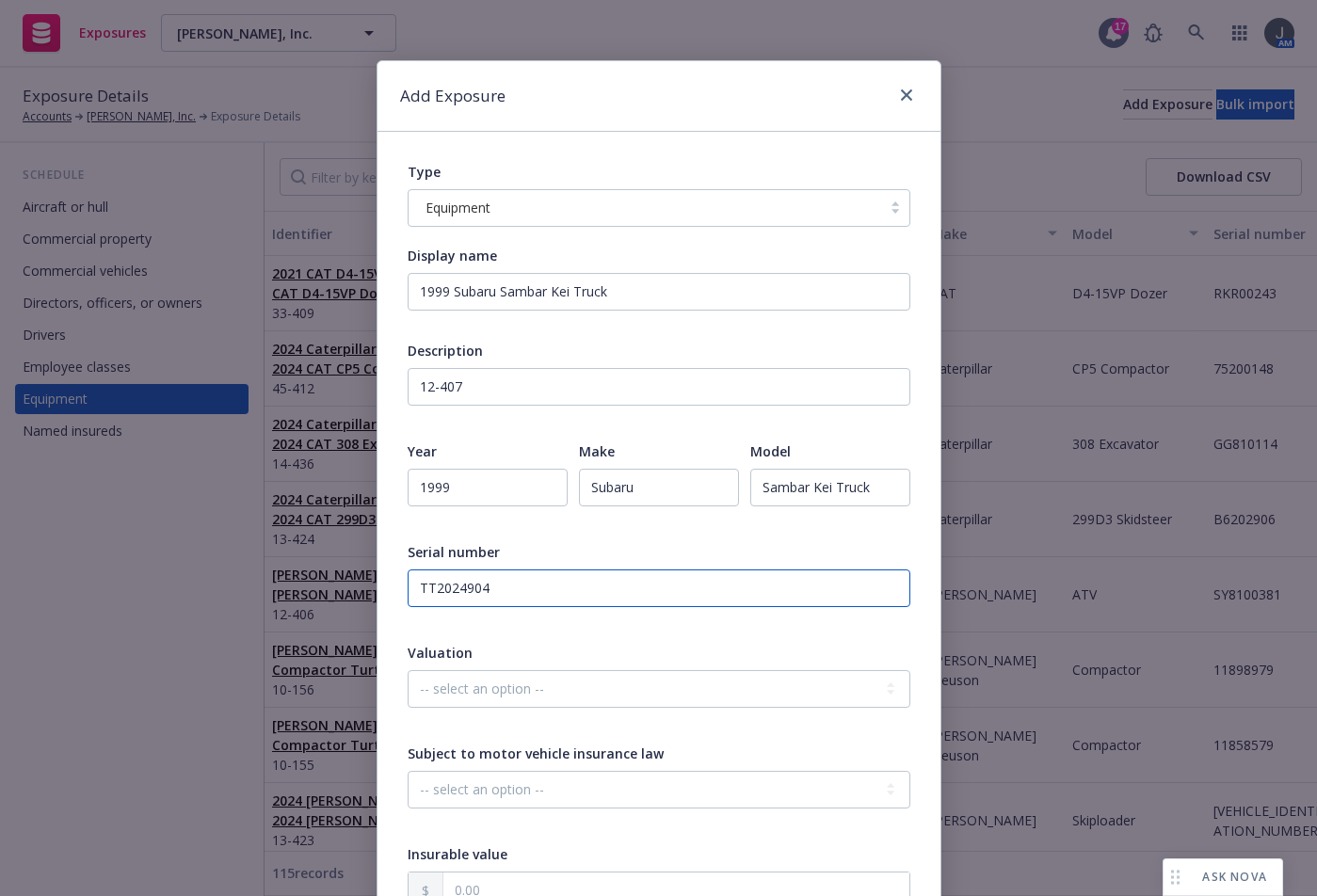 scroll, scrollTop: 407, scrollLeft: 0, axis: vertical 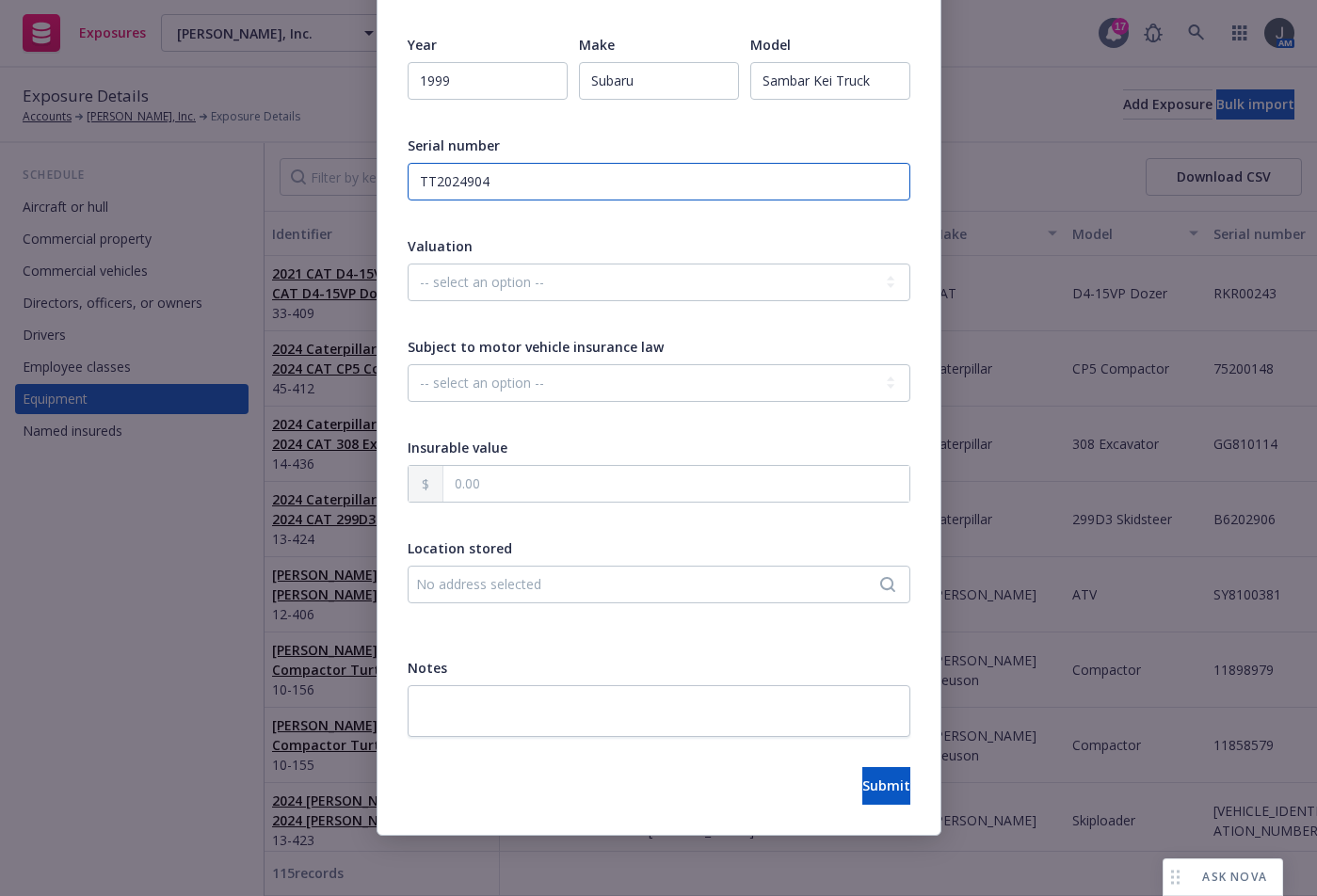 type on "TT2024904" 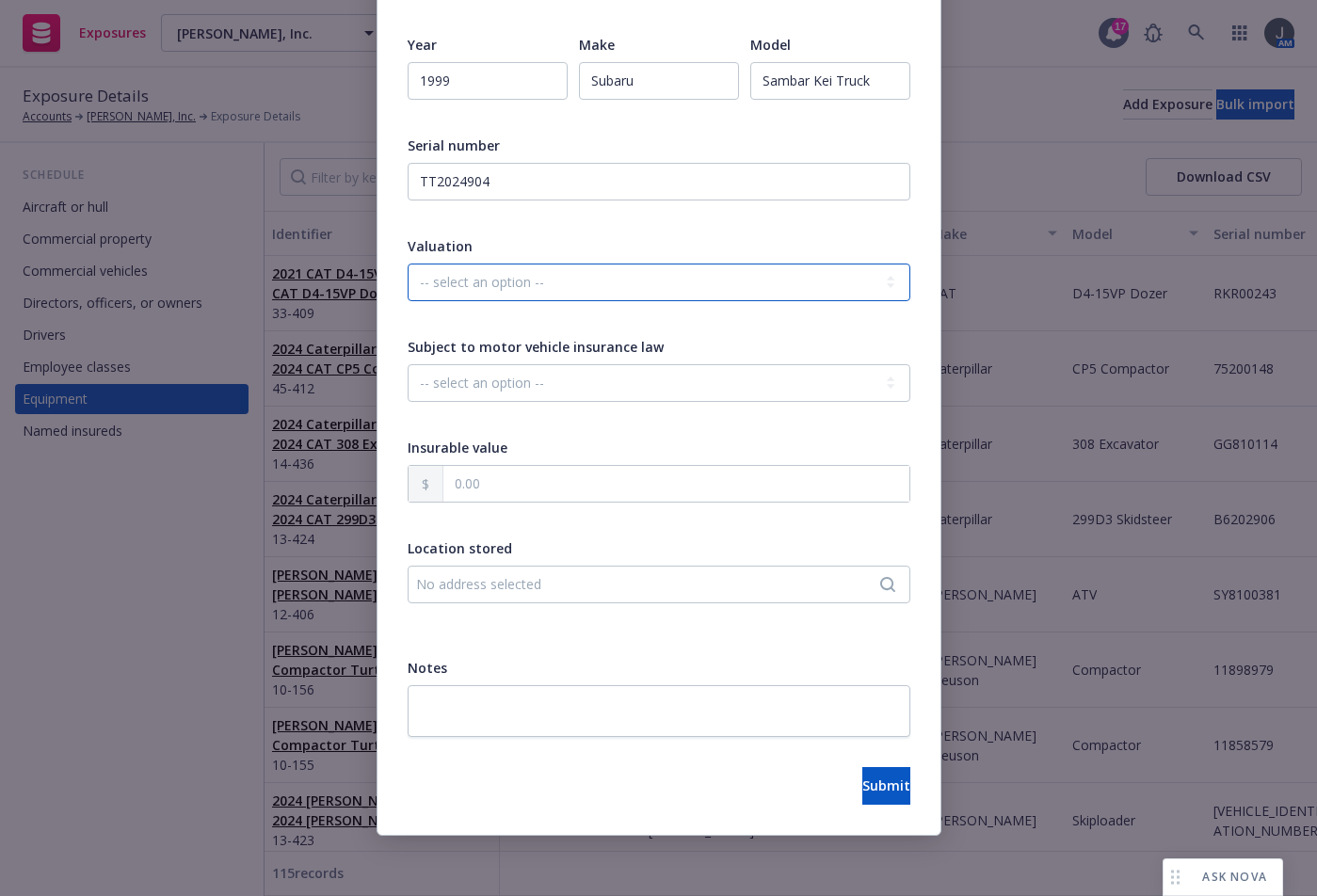 click on "-- select an option -- Agreed Amount Actual Cash Value Replacement Cost" at bounding box center [659, 282] 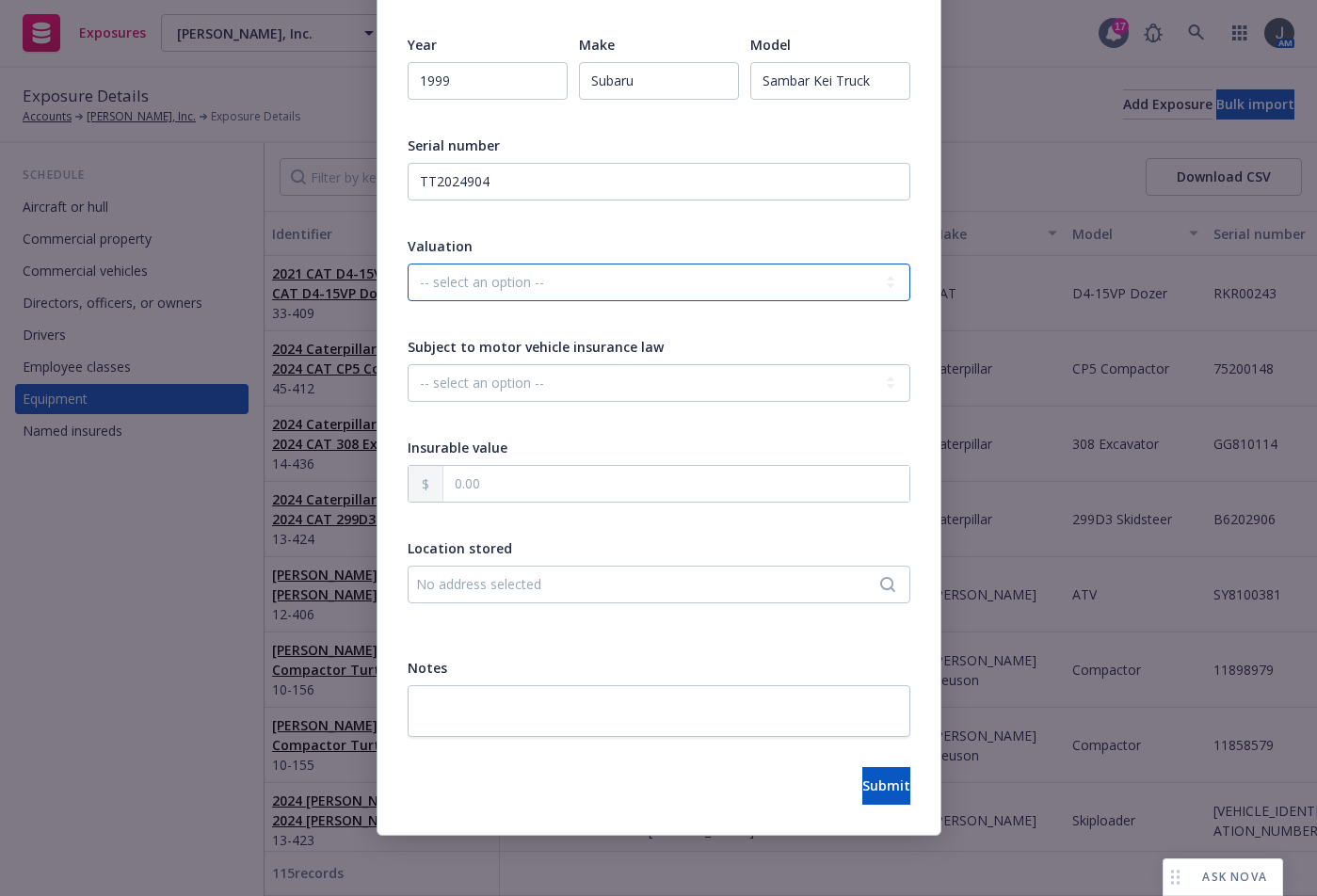 select on "REPLACEMENT_COST" 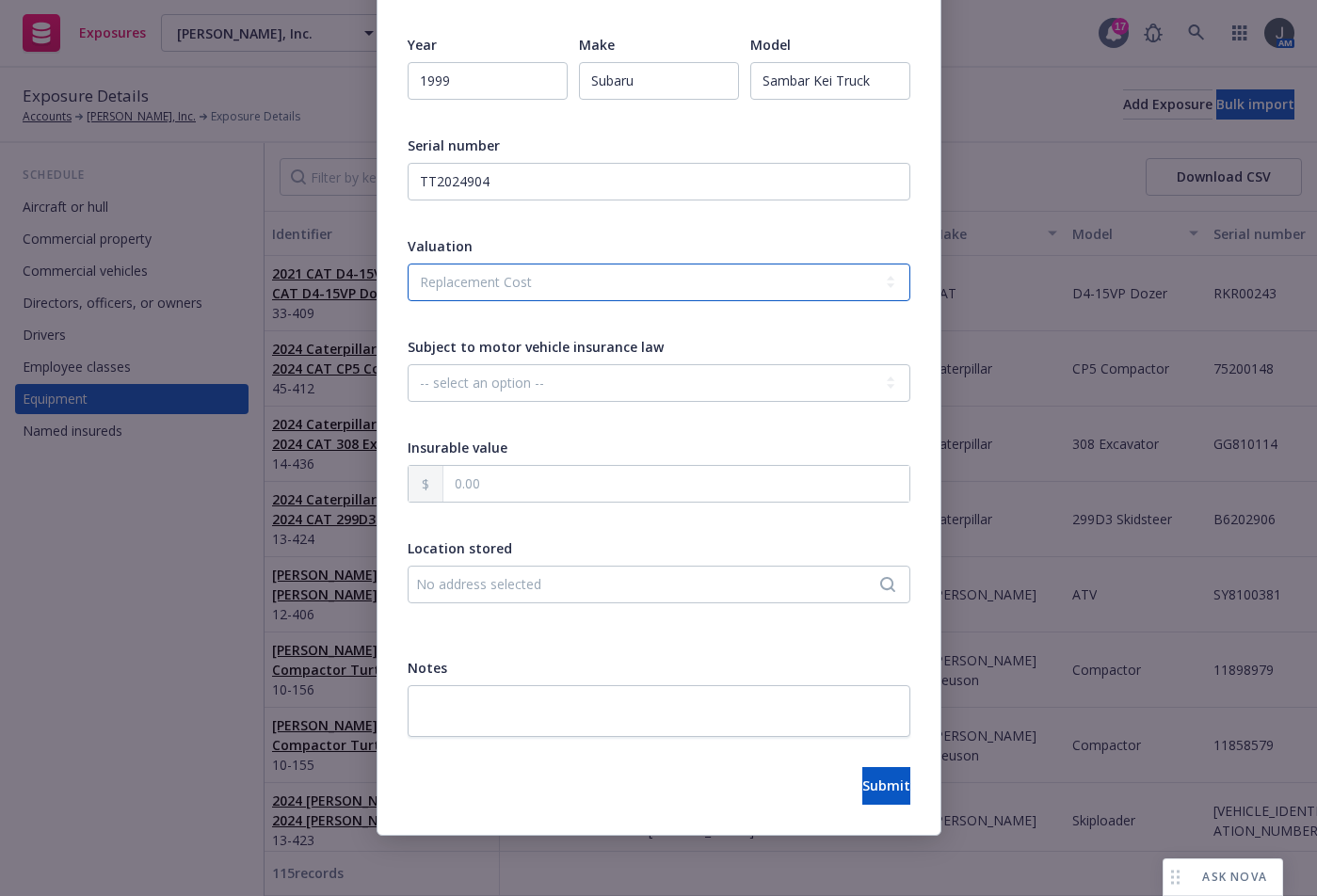 click on "-- select an option -- Agreed Amount Actual Cash Value Replacement Cost" at bounding box center [659, 282] 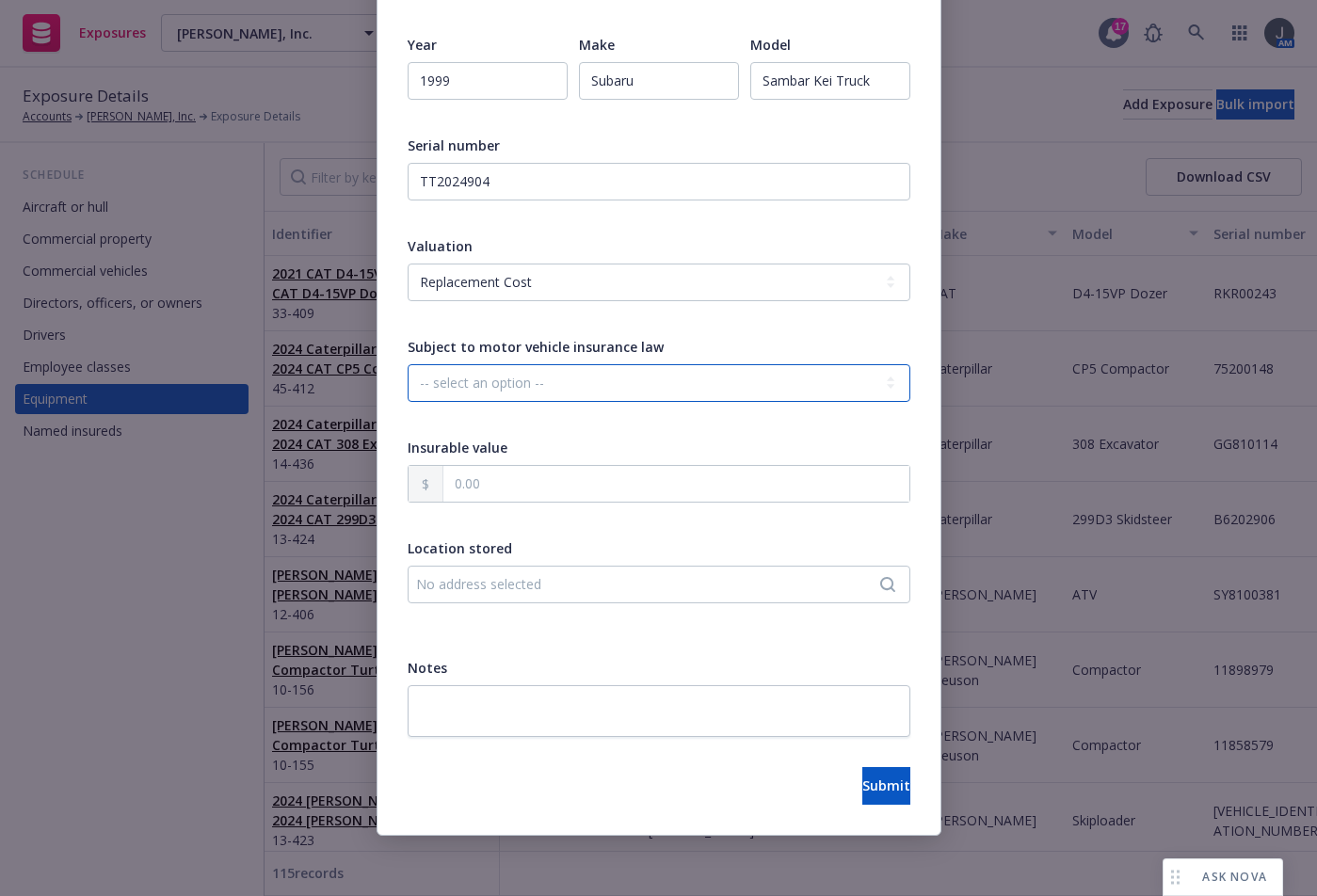 click on "-- select an option -- Unknown Yes No" at bounding box center (659, 383) 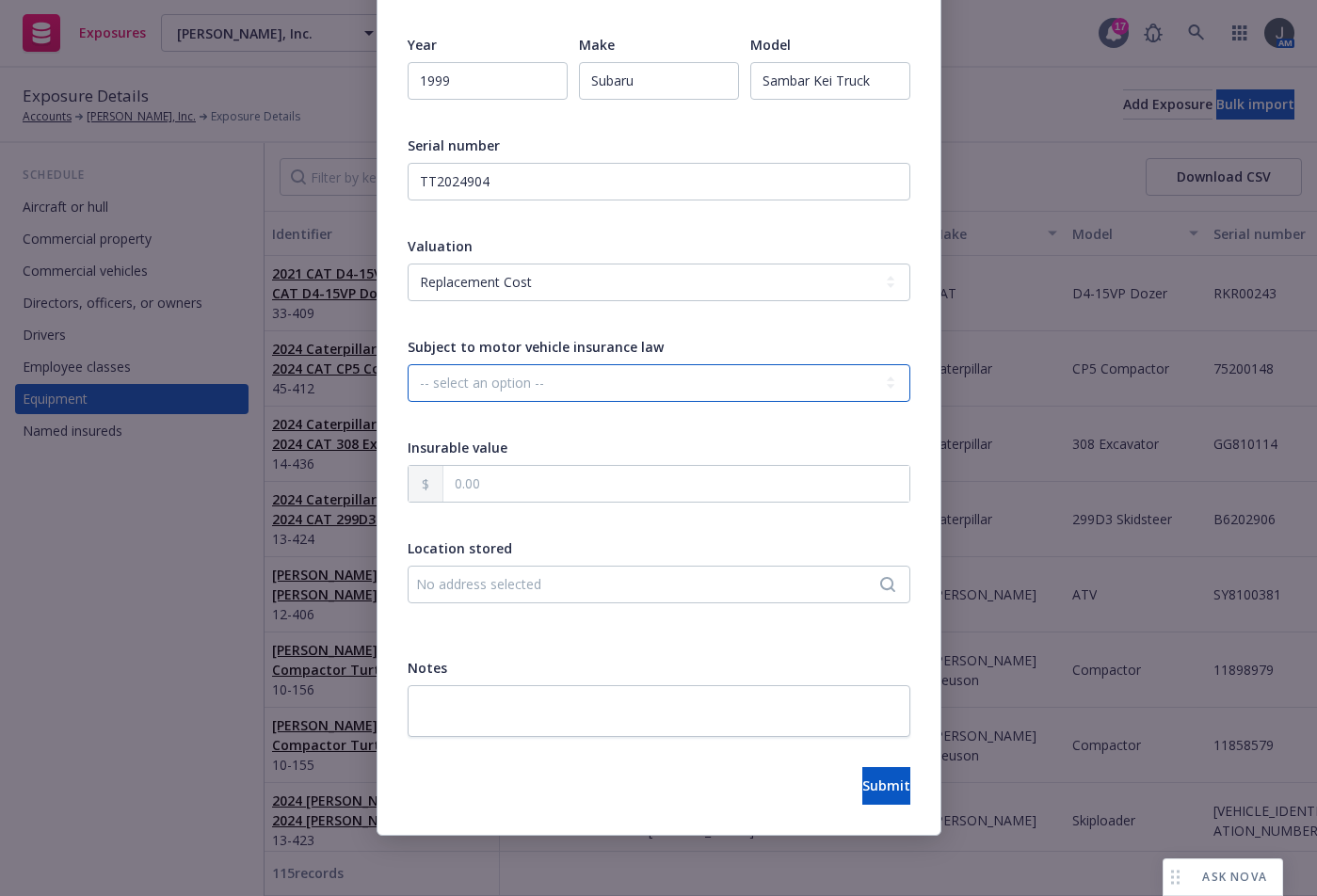 select on "NO" 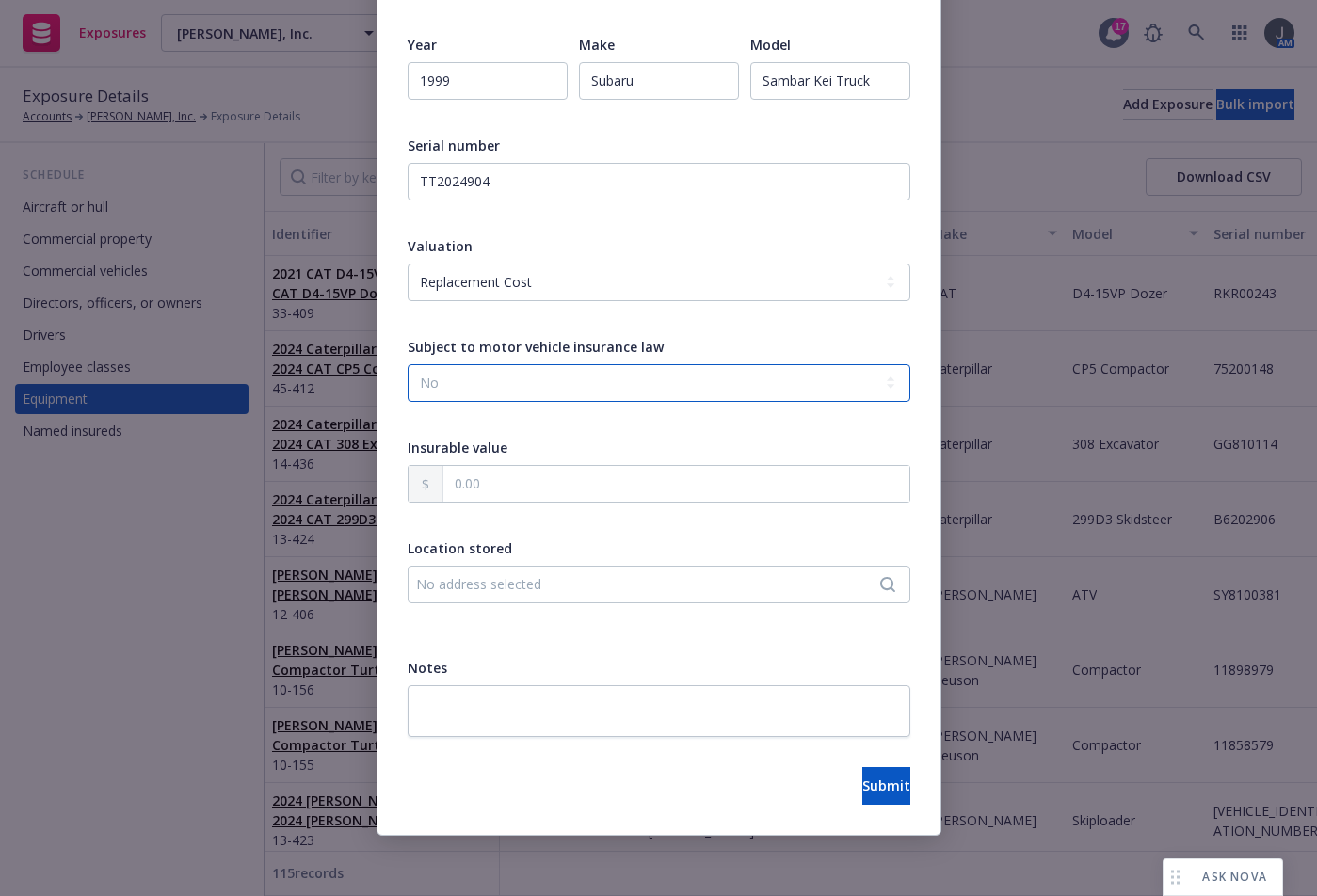 click on "-- select an option -- Unknown Yes No" at bounding box center (659, 383) 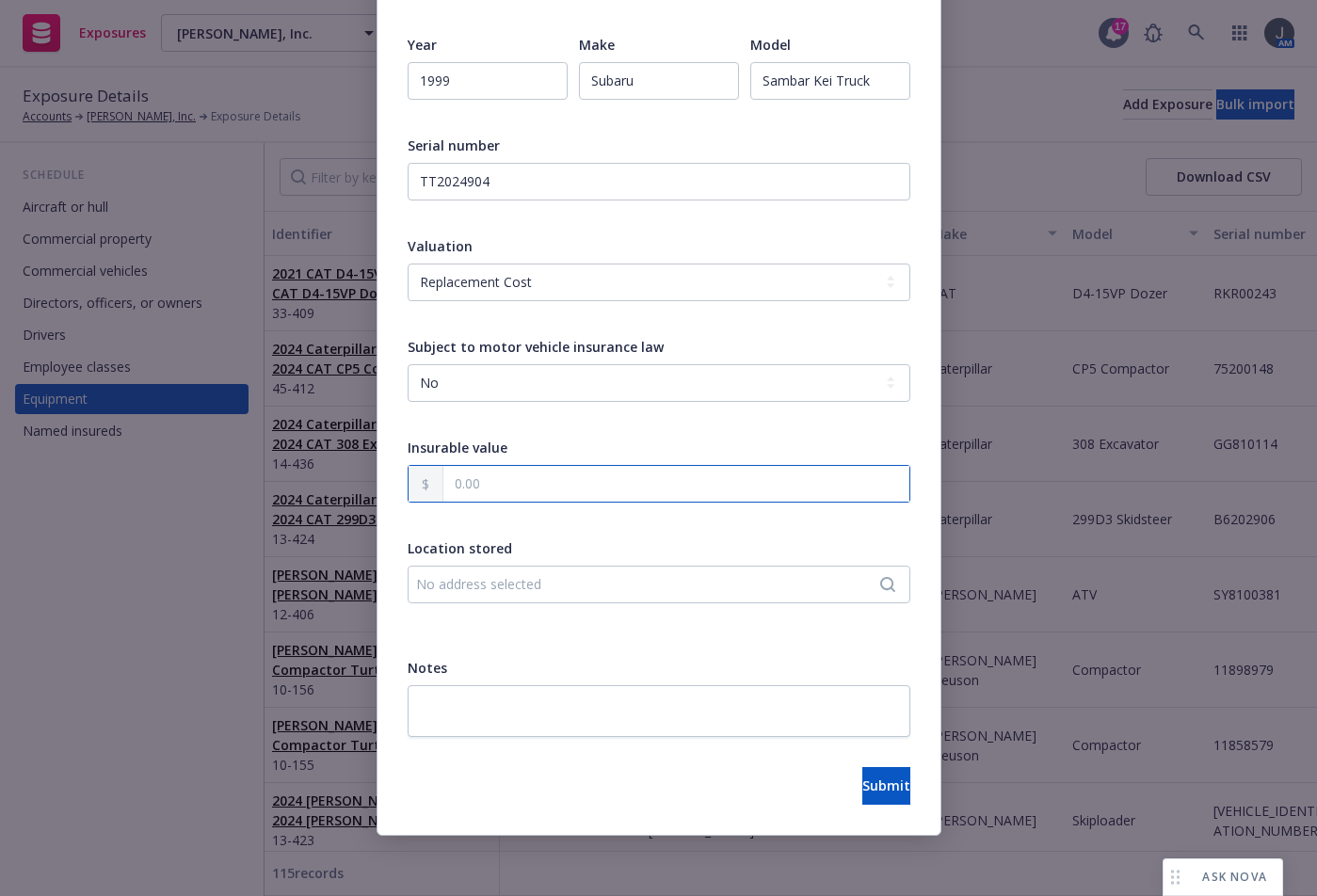 click at bounding box center [676, 484] 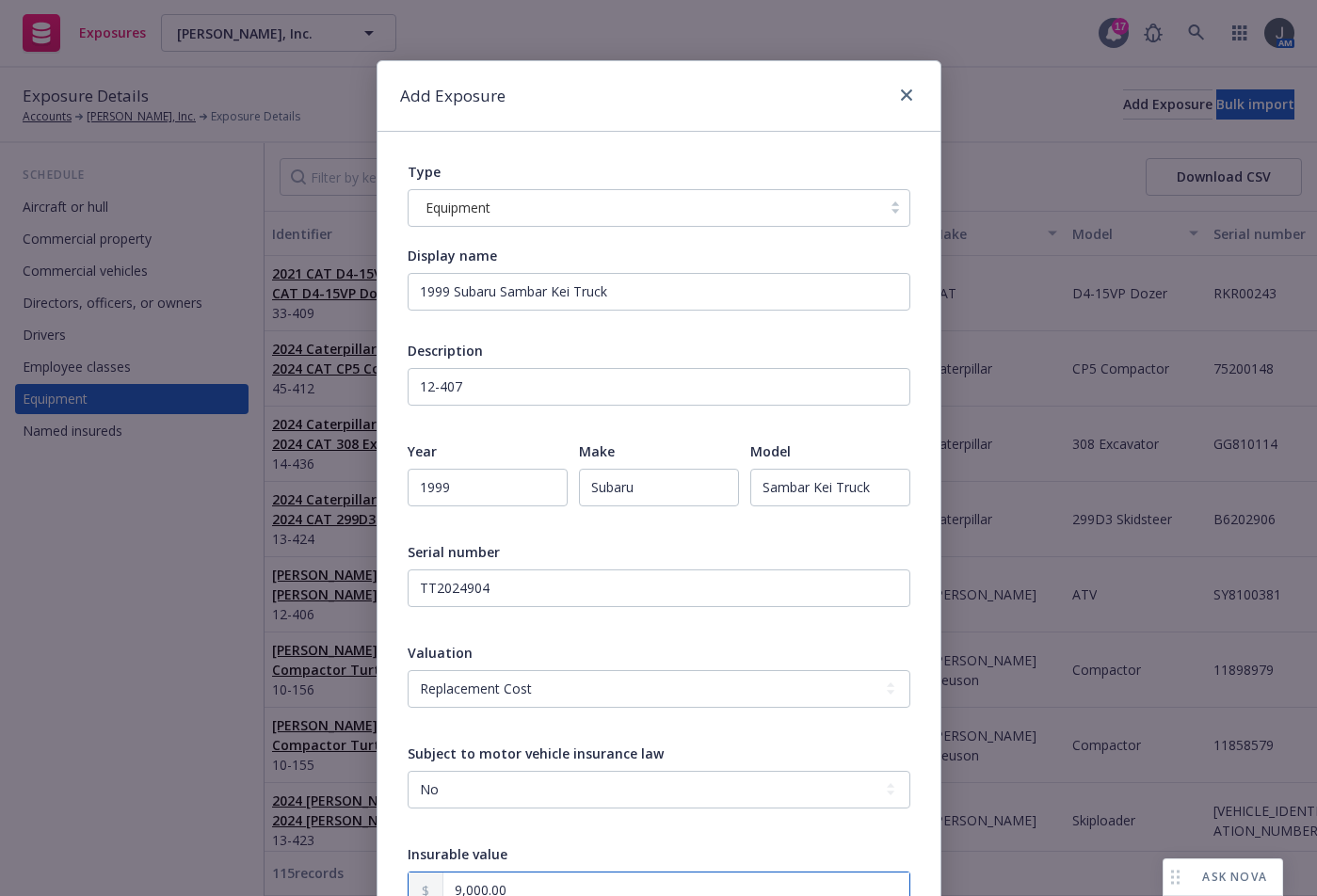 scroll, scrollTop: 407, scrollLeft: 0, axis: vertical 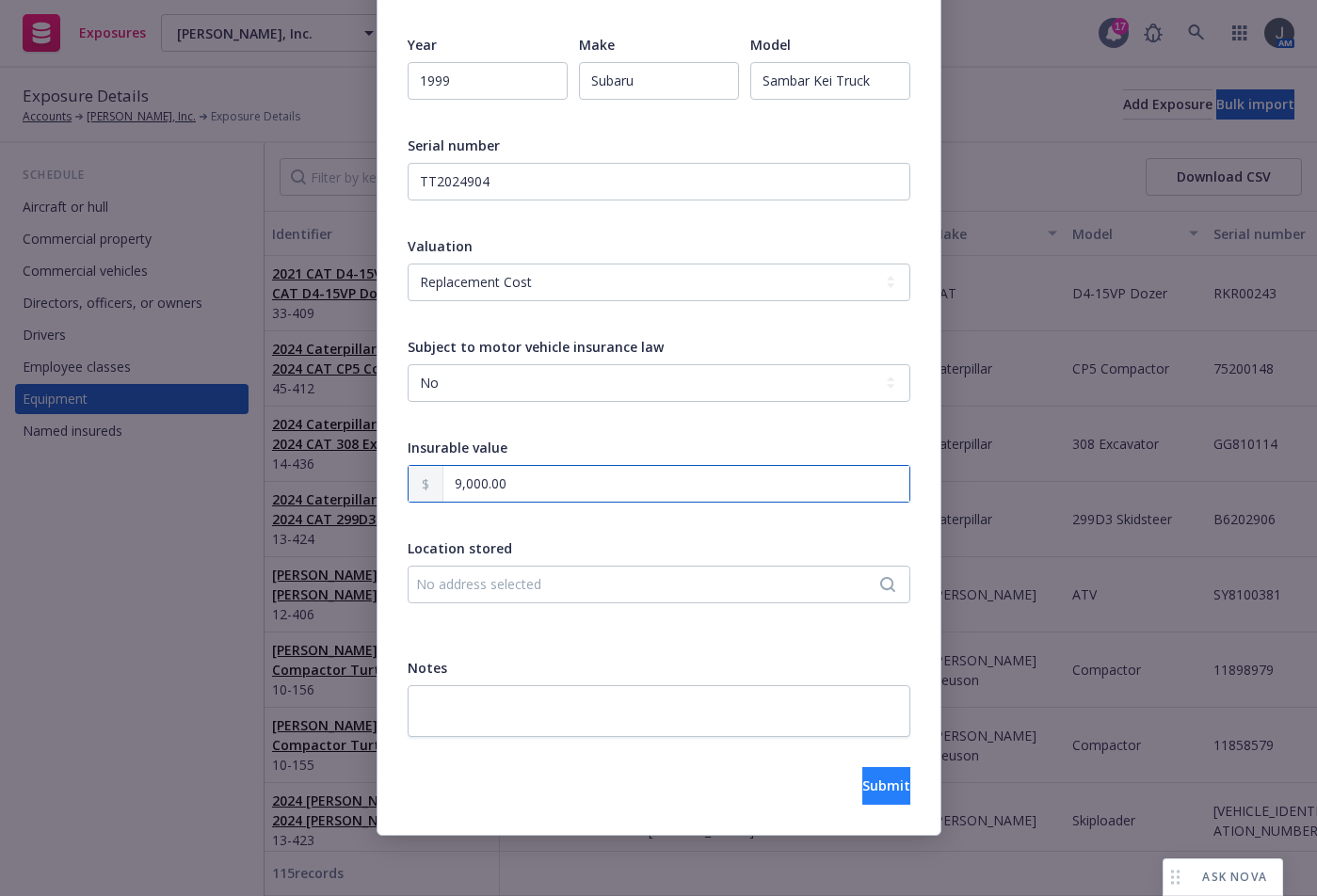 type on "9,000.00" 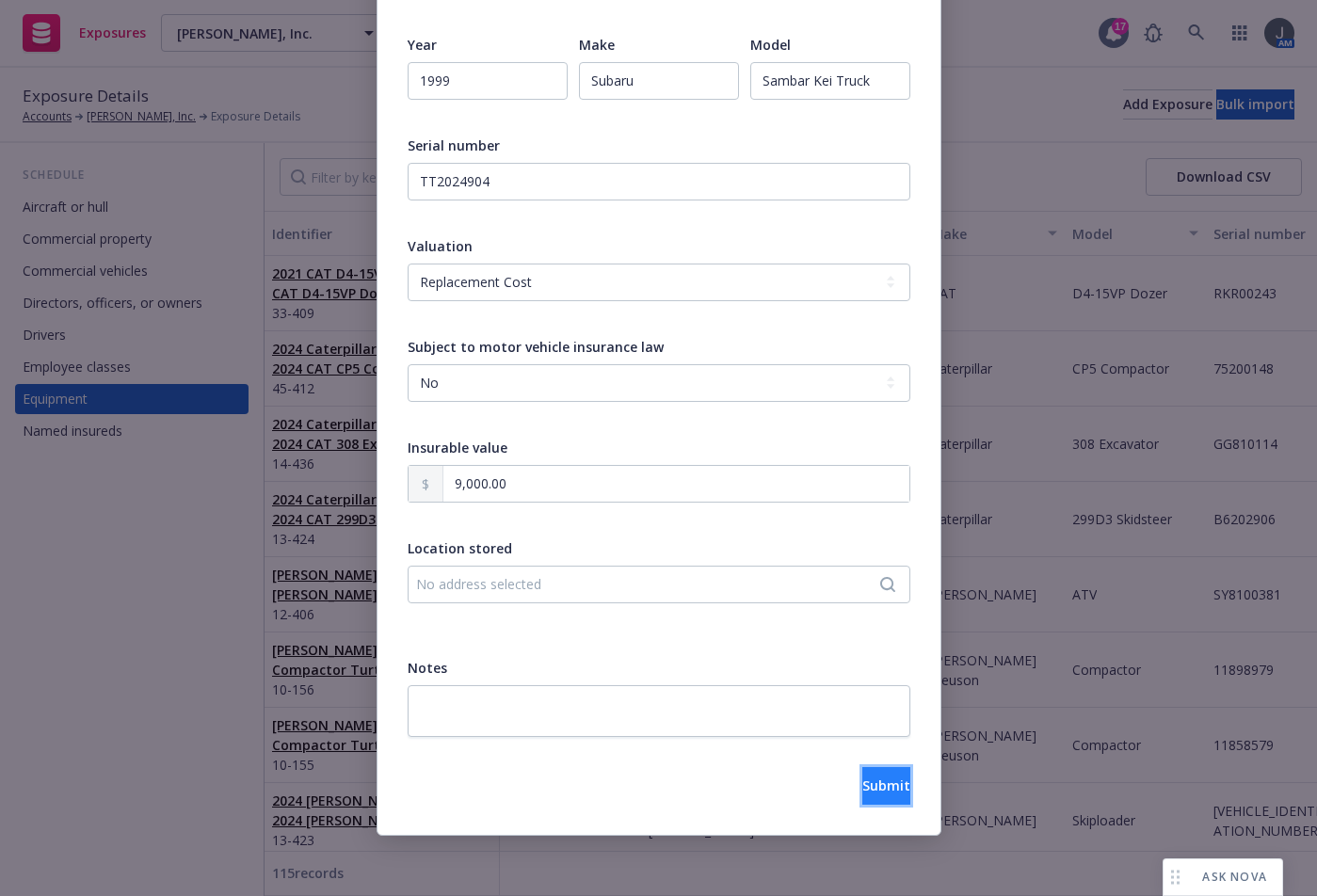 click on "Submit" at bounding box center (886, 785) 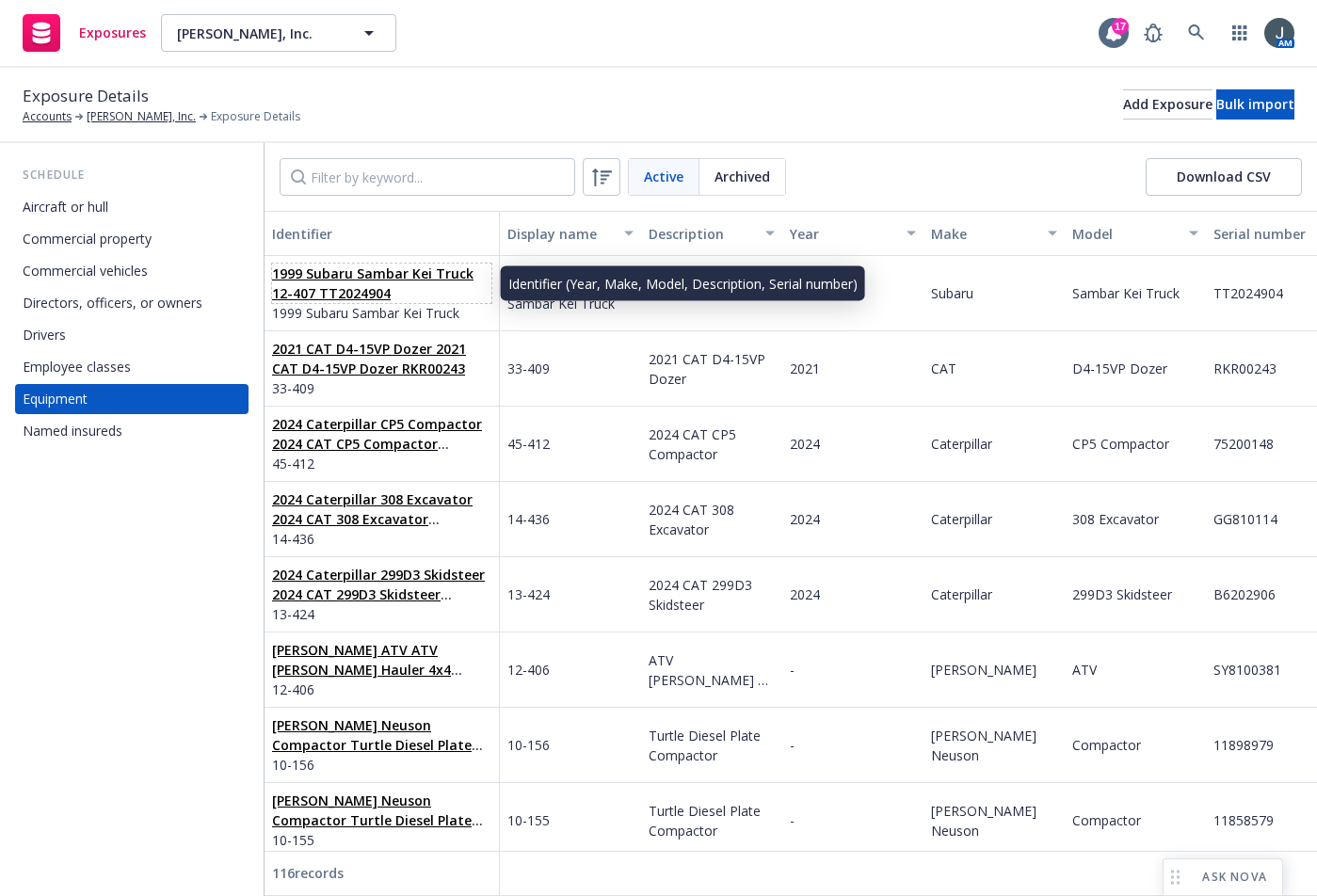 click on "1999 Subaru  Sambar Kei Truck 12-407 TT2024904" at bounding box center [373, 283] 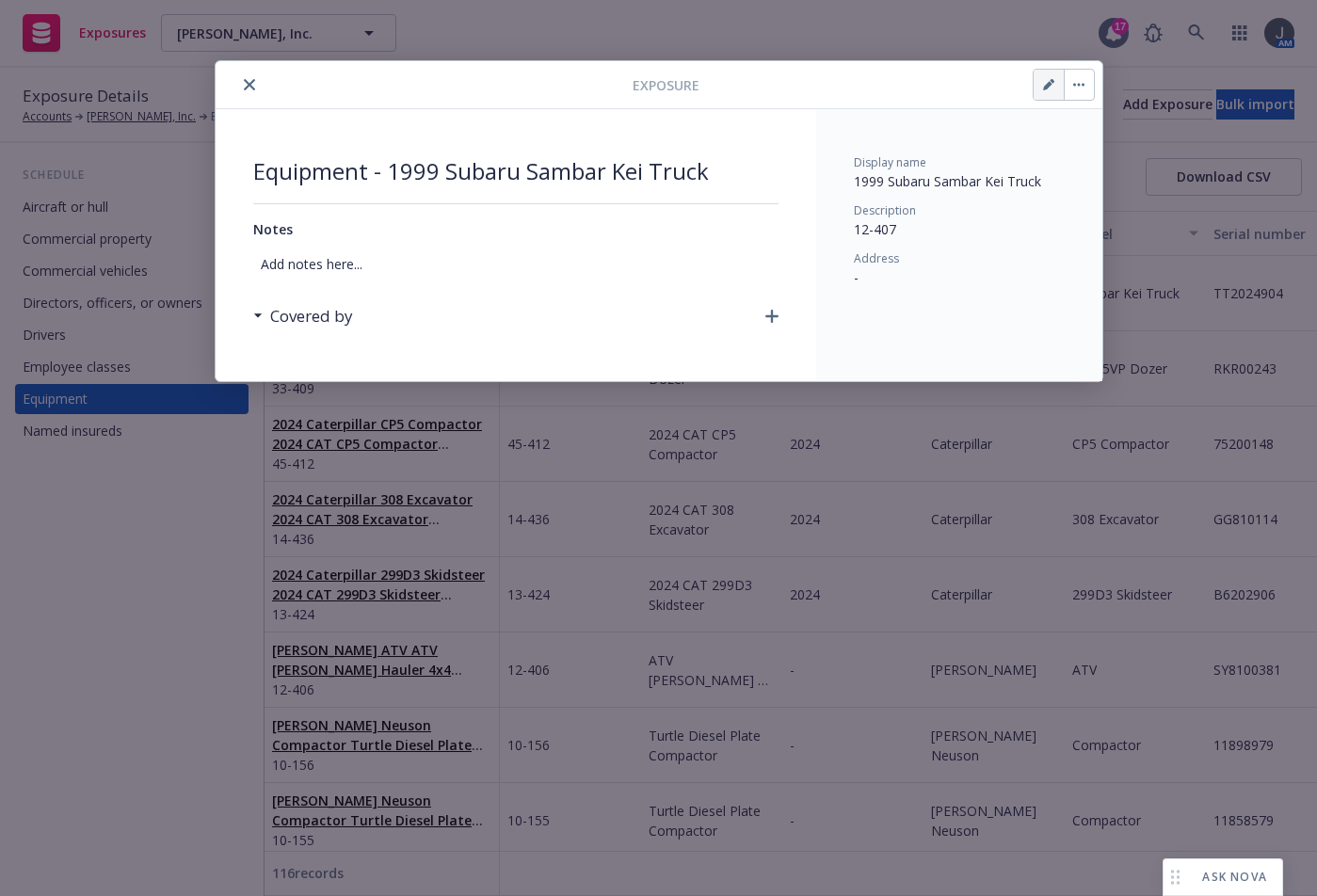 click 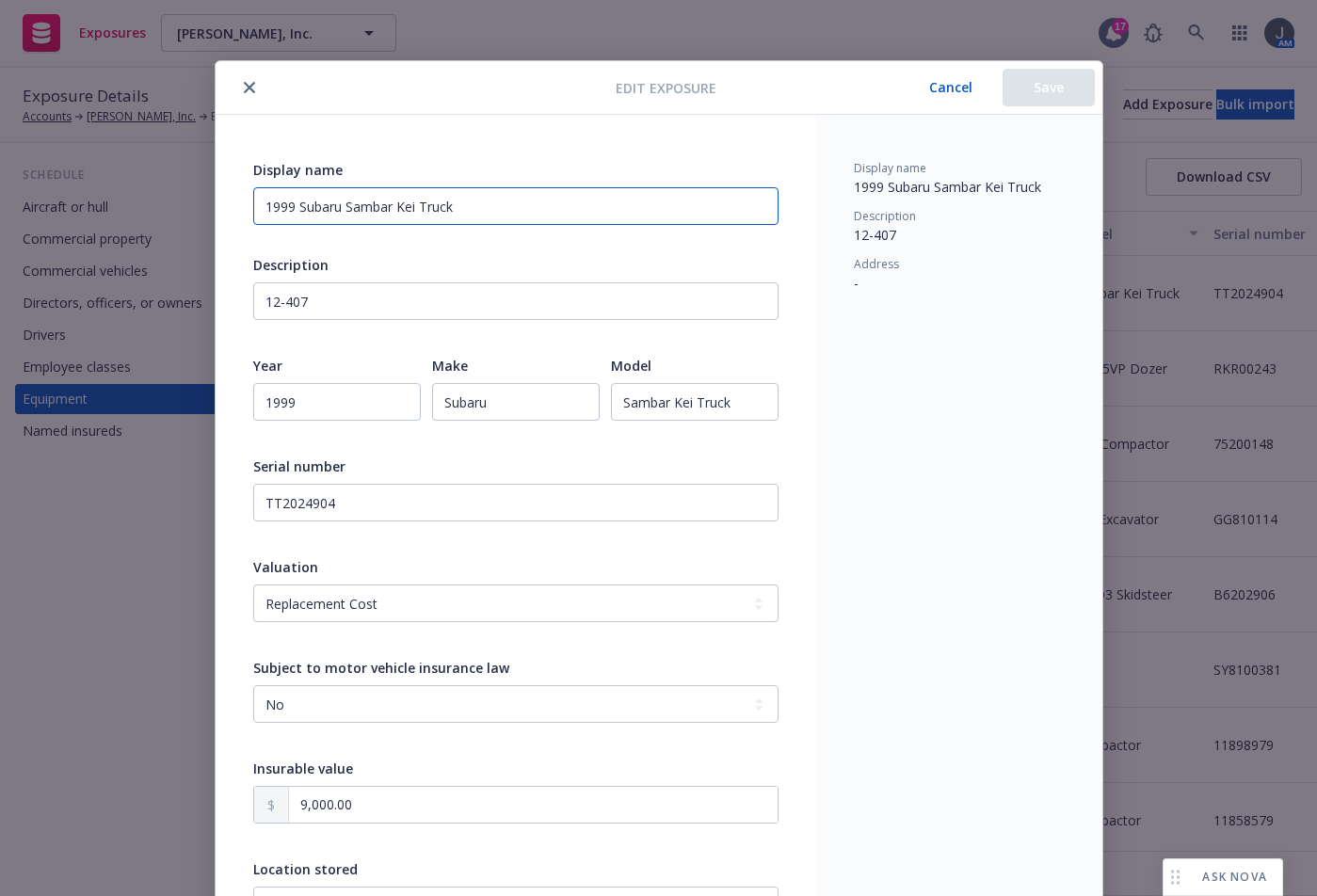 drag, startPoint x: 476, startPoint y: 213, endPoint x: 225, endPoint y: 202, distance: 251.2409 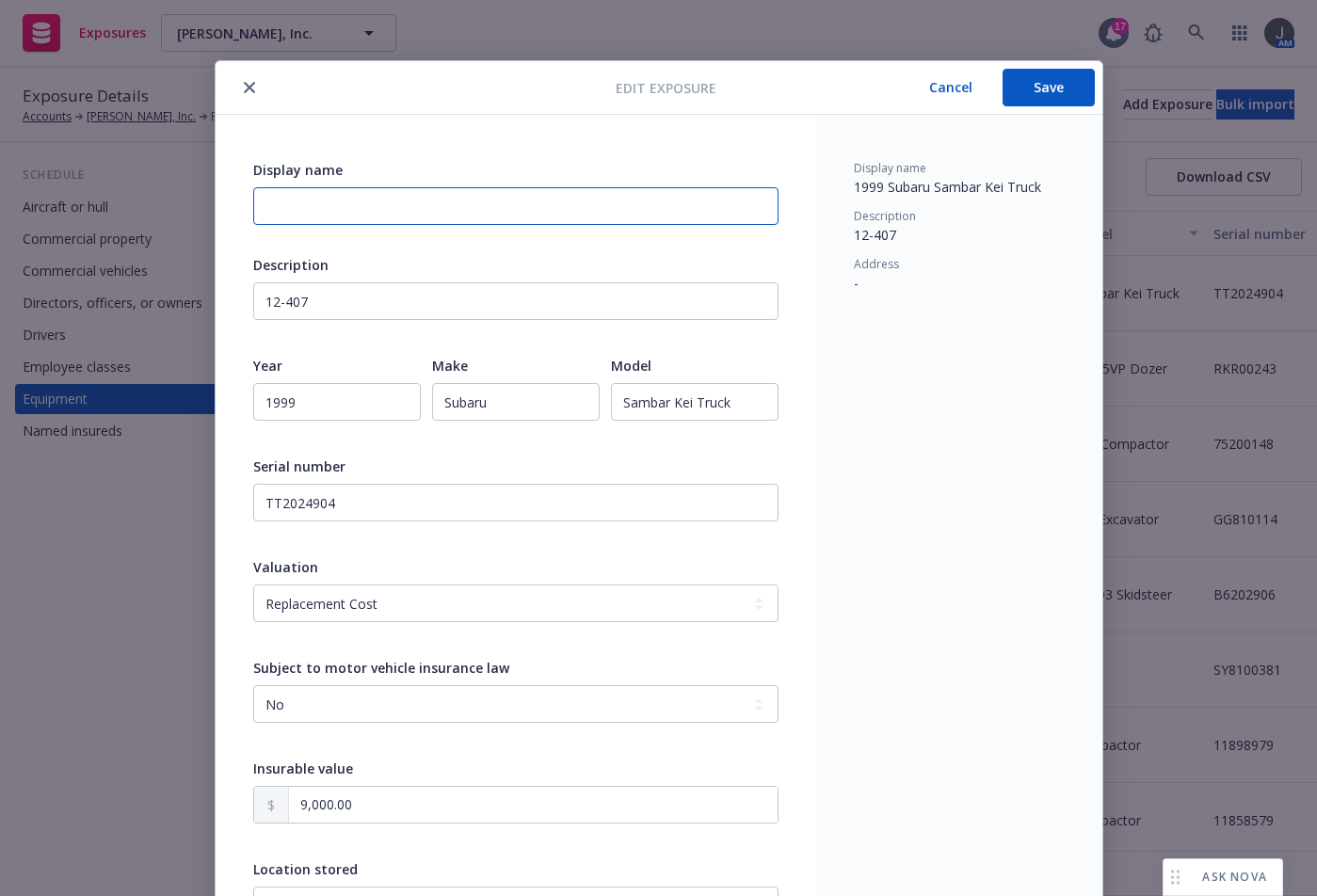 type 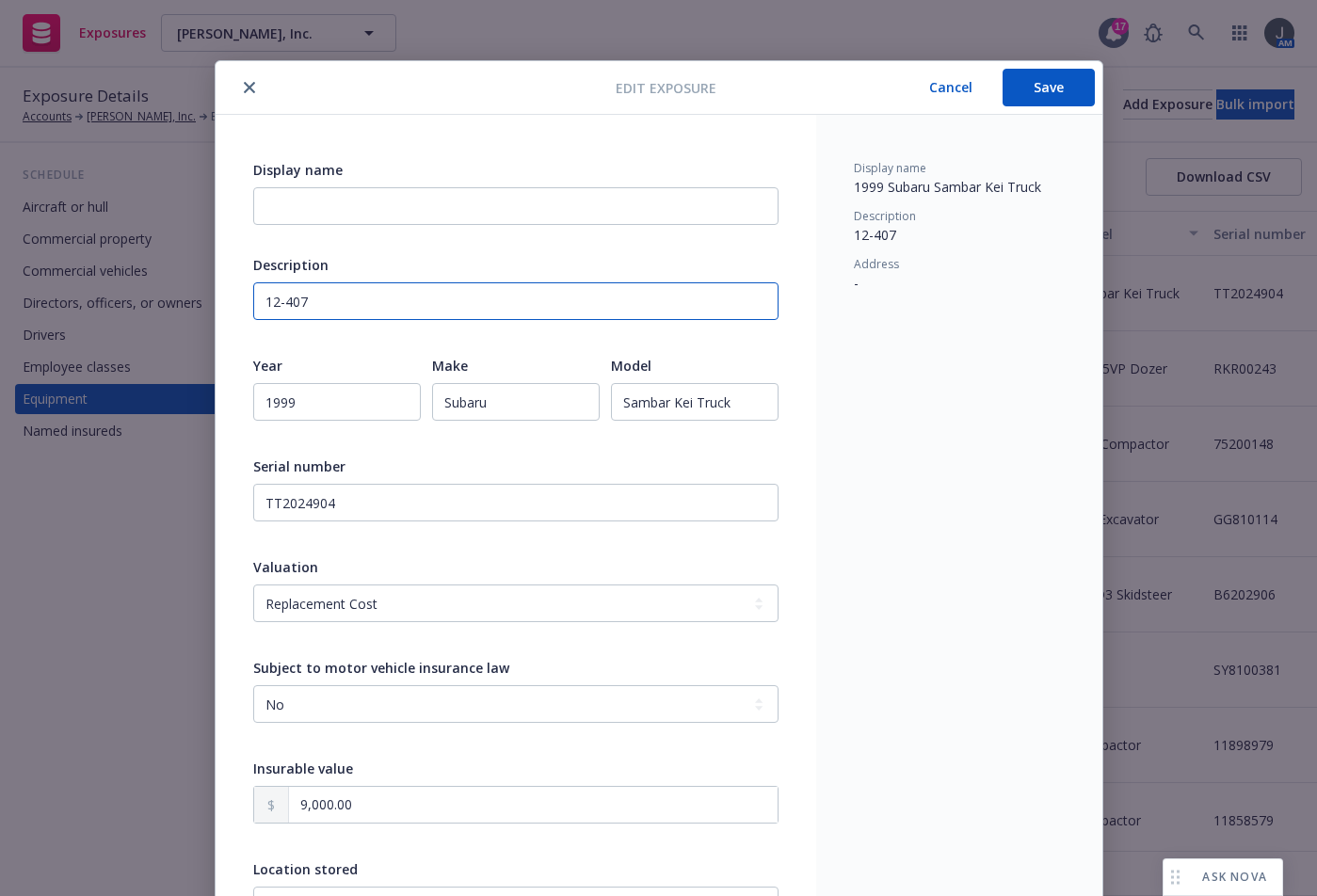 click on "12-407" at bounding box center [516, 301] 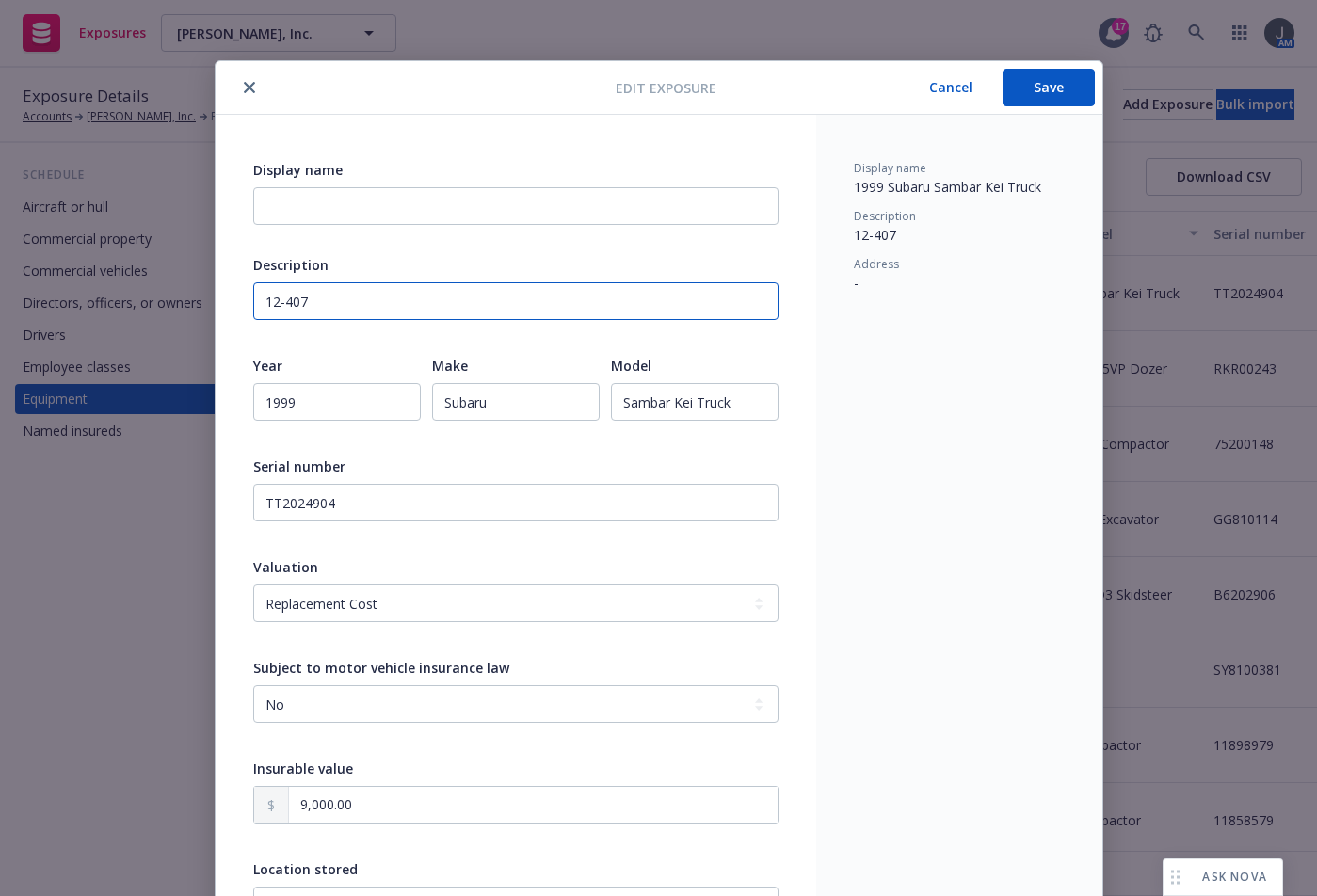 paste on "1999 Subaru Sambar Kei Truck" 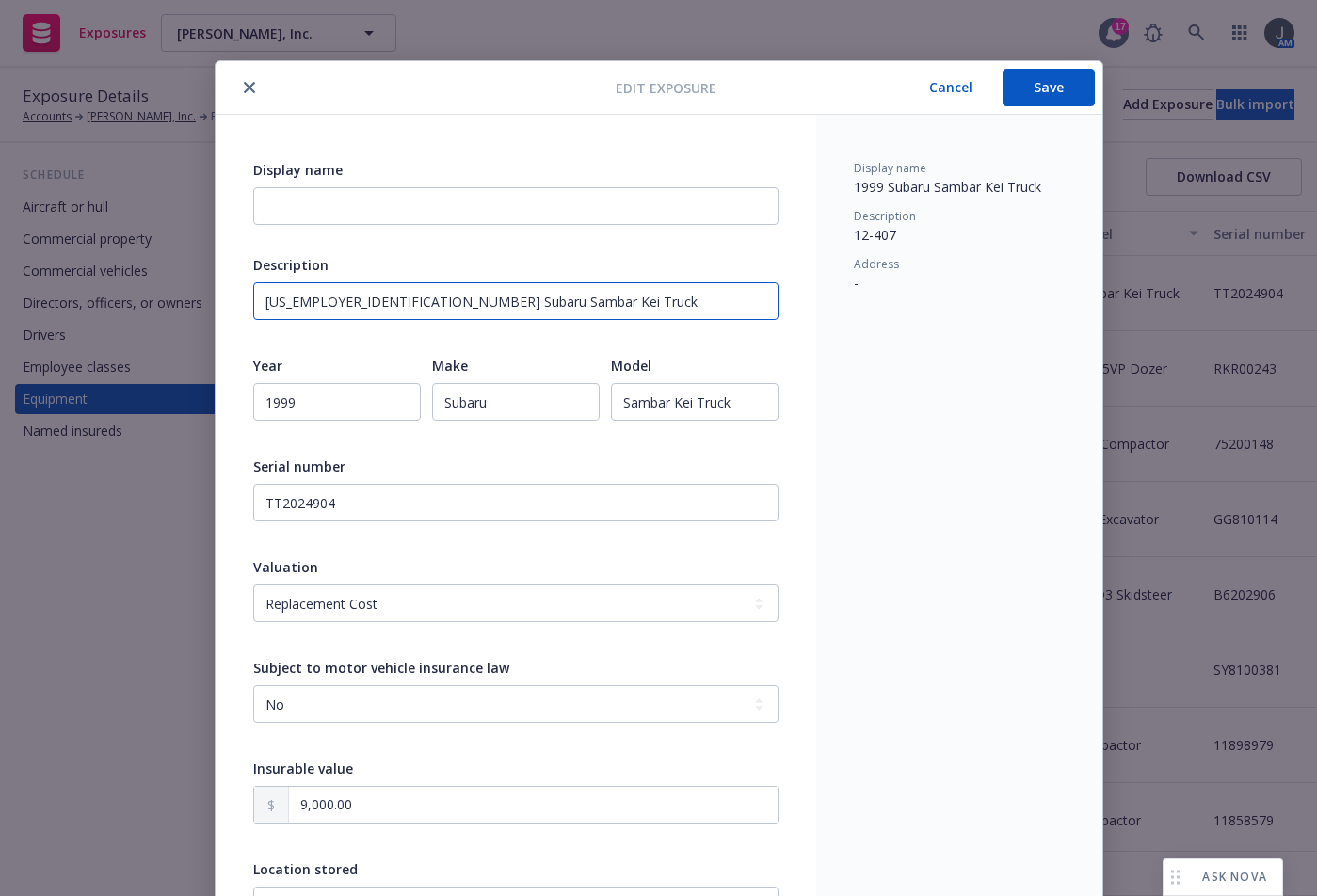 type on "12-4071999 Subaru Sambar Kei Truck" 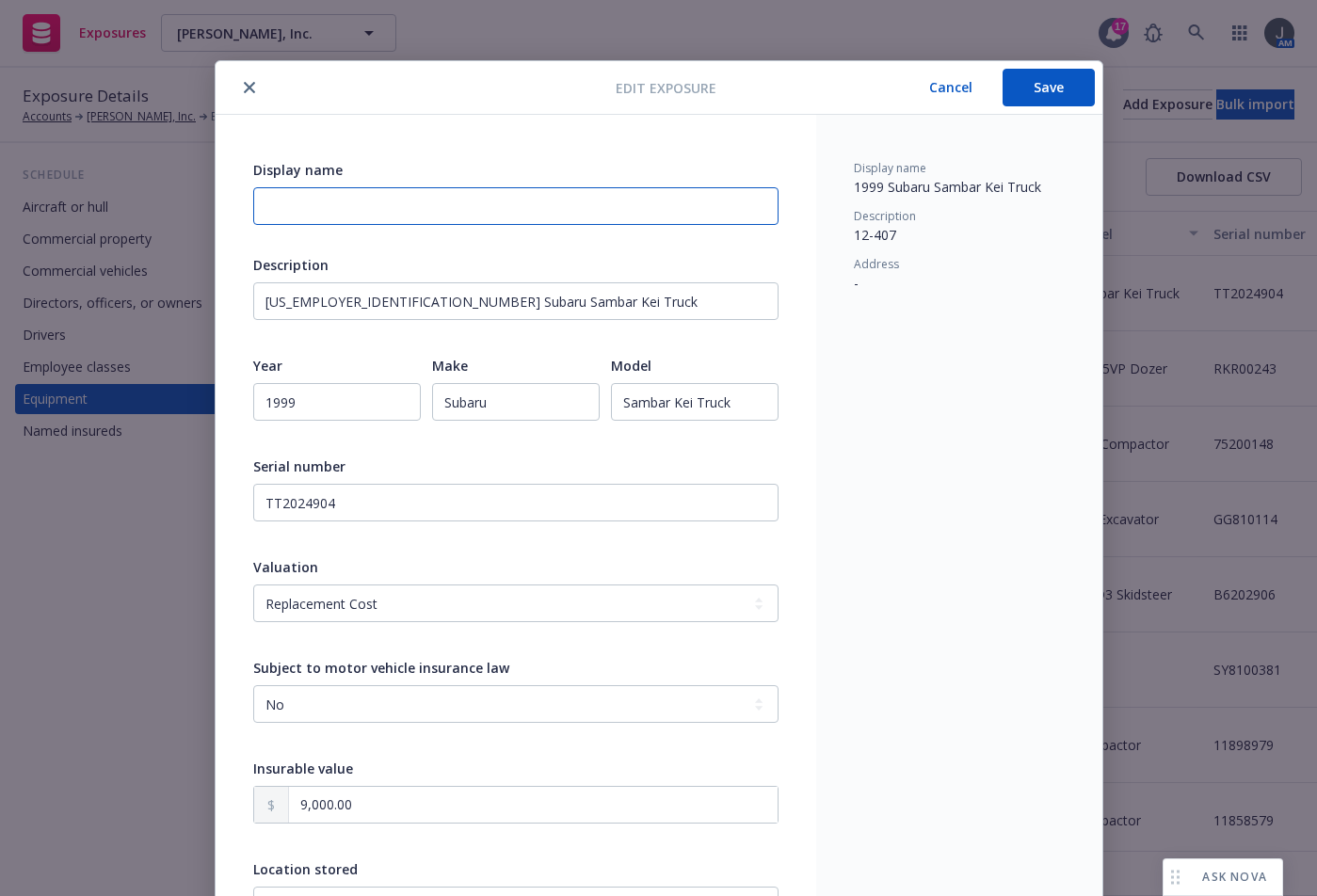 click on "Display name" at bounding box center (516, 206) 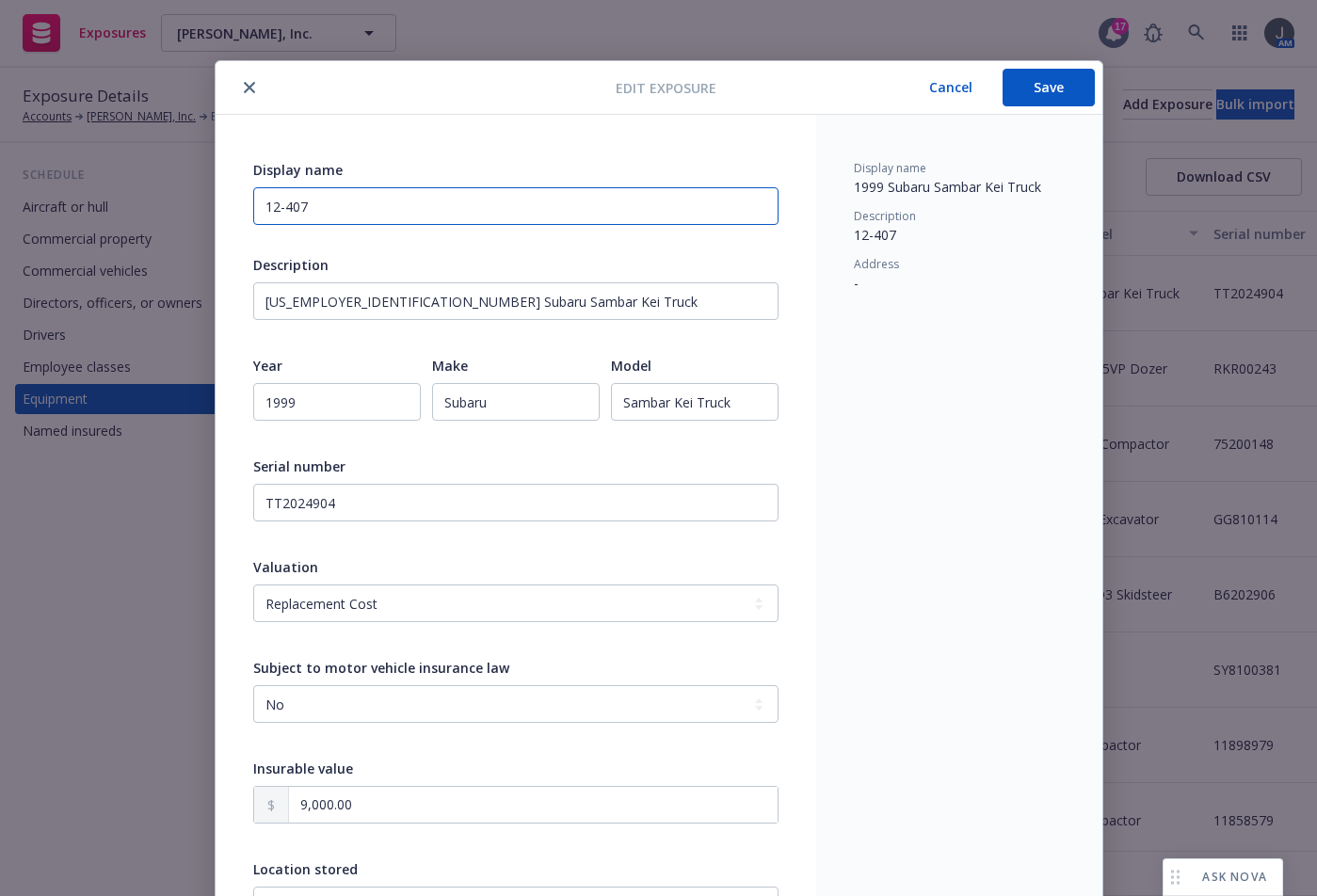 type on "12-407" 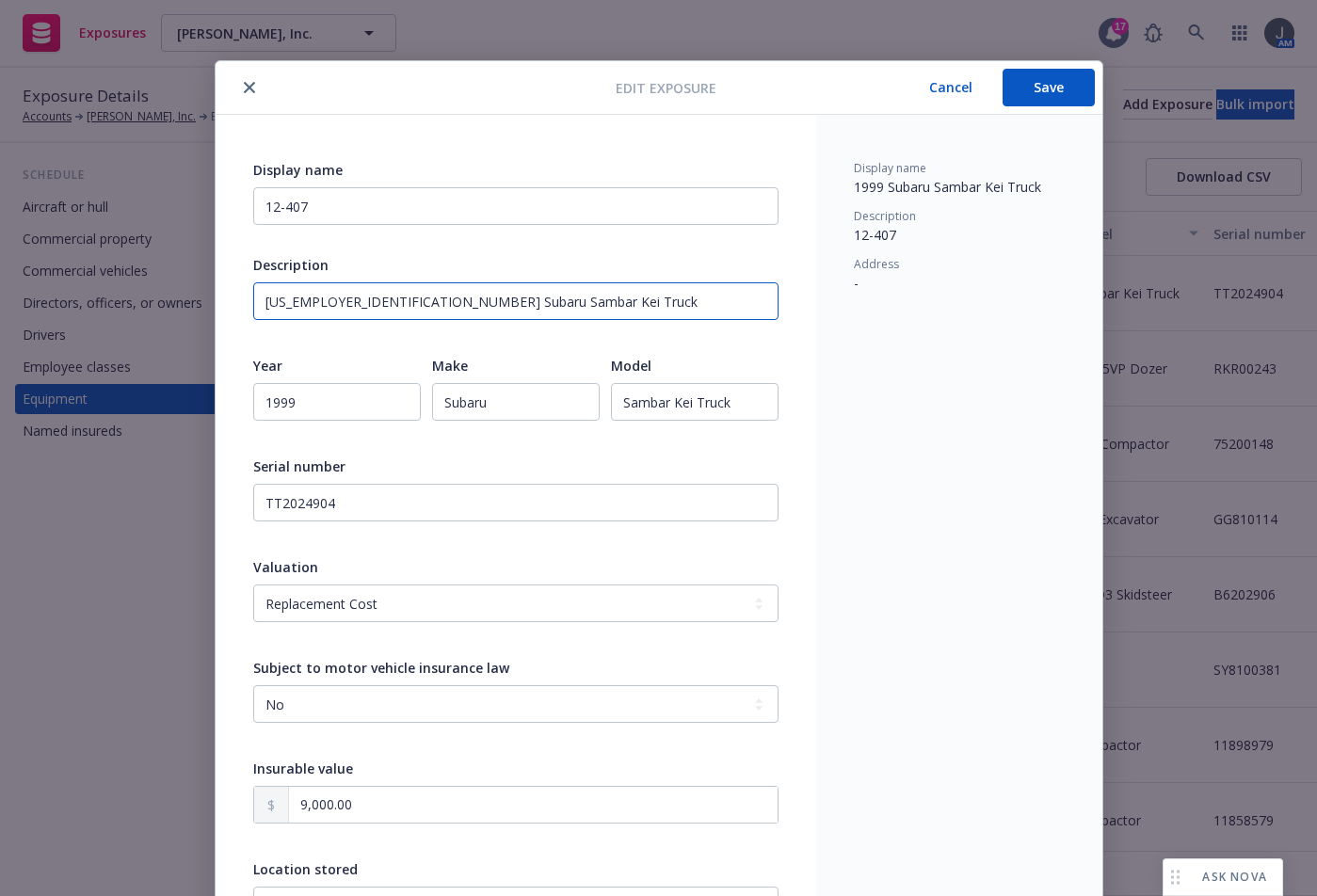 click on "12-4071999 Subaru Sambar Kei Truck" at bounding box center (516, 301) 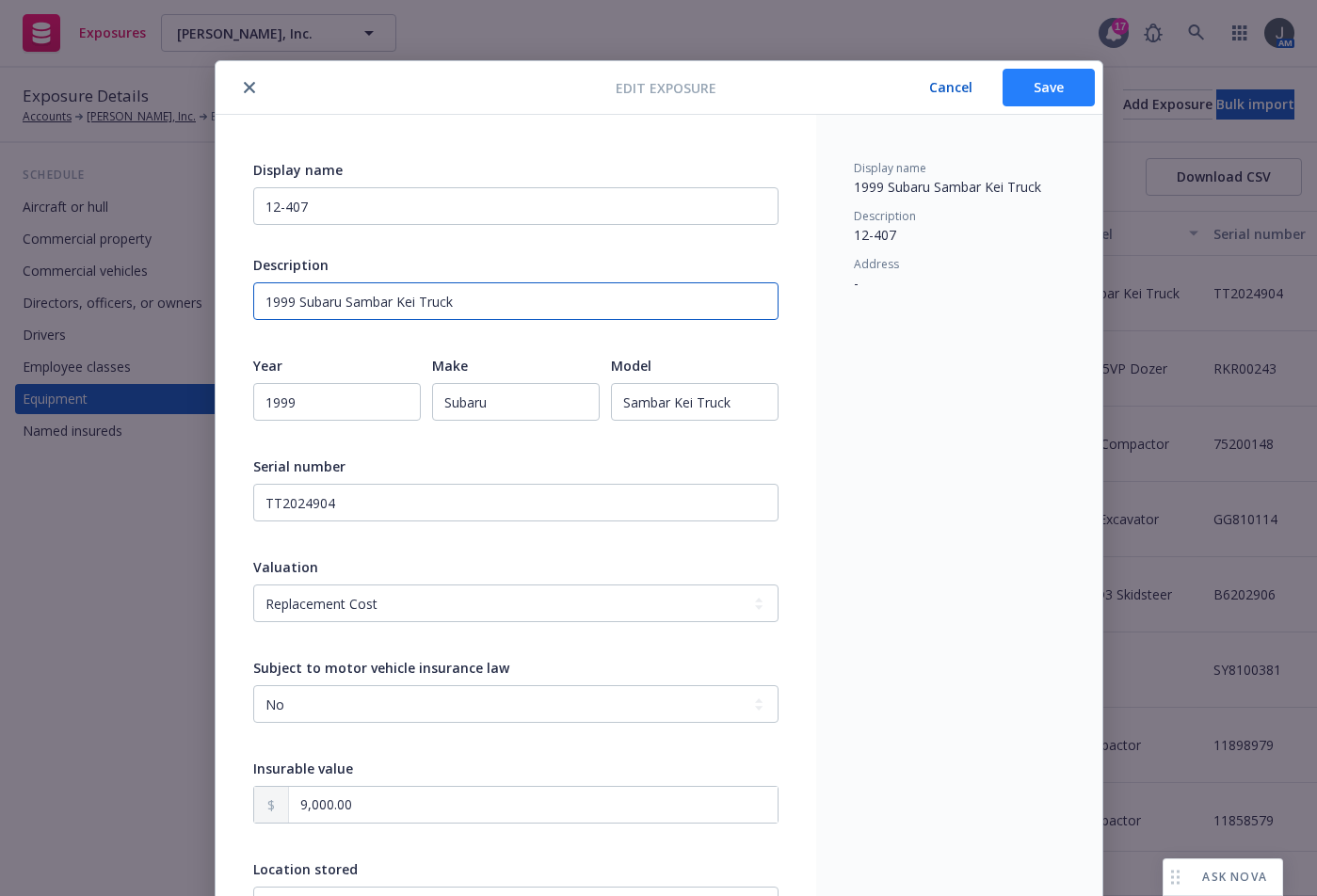 type on "1999 Subaru Sambar Kei Truck" 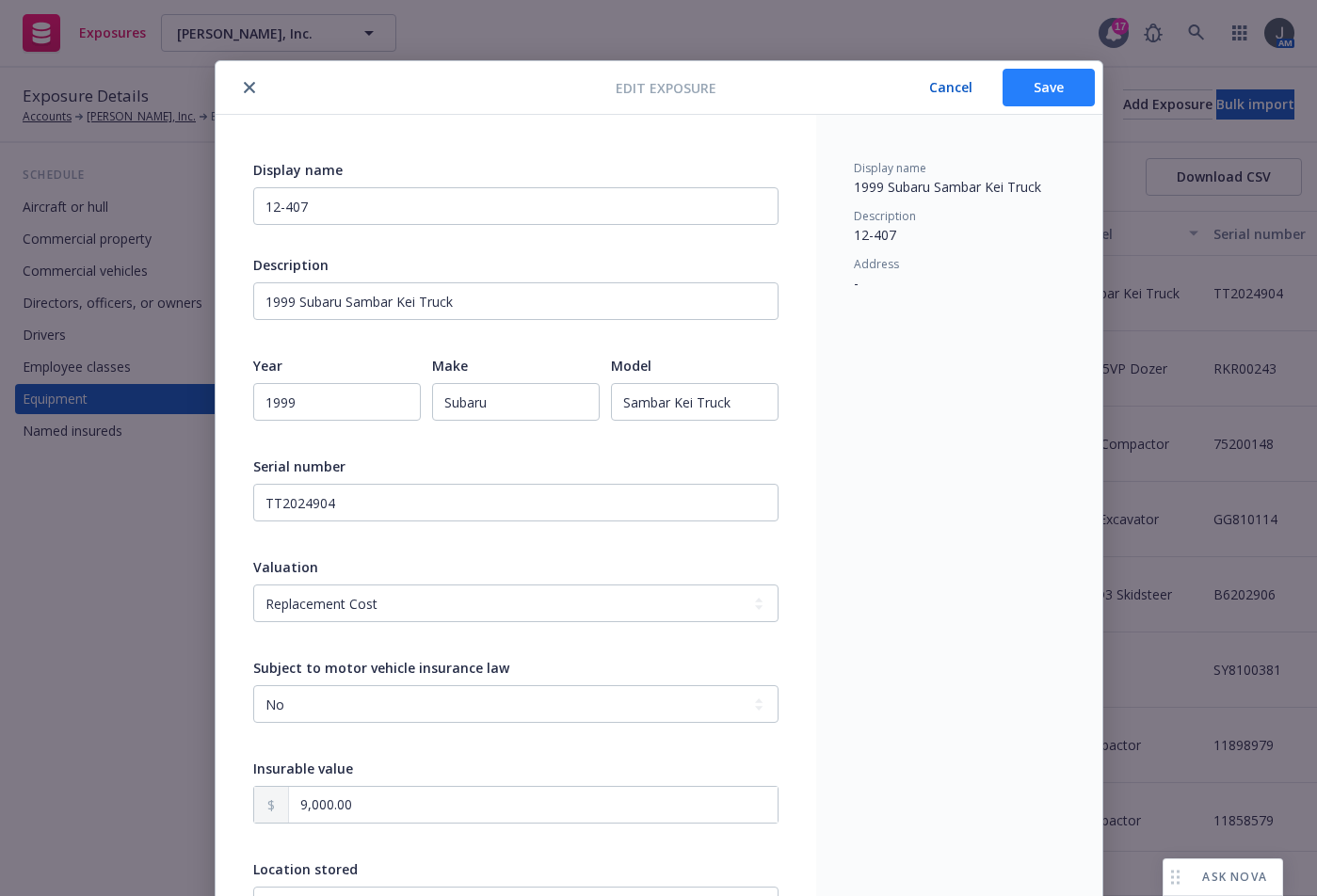 click on "Save" at bounding box center [1049, 88] 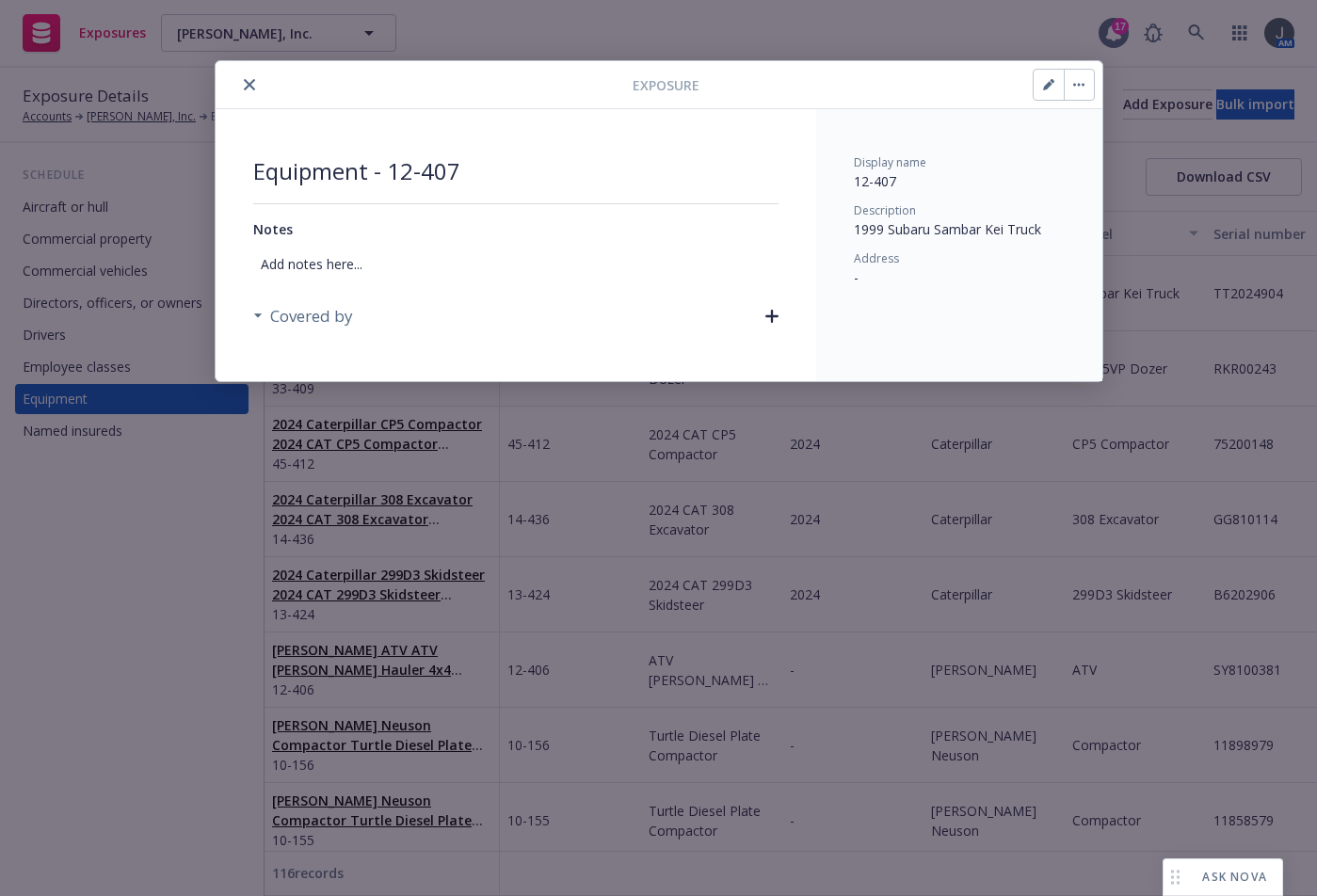 click 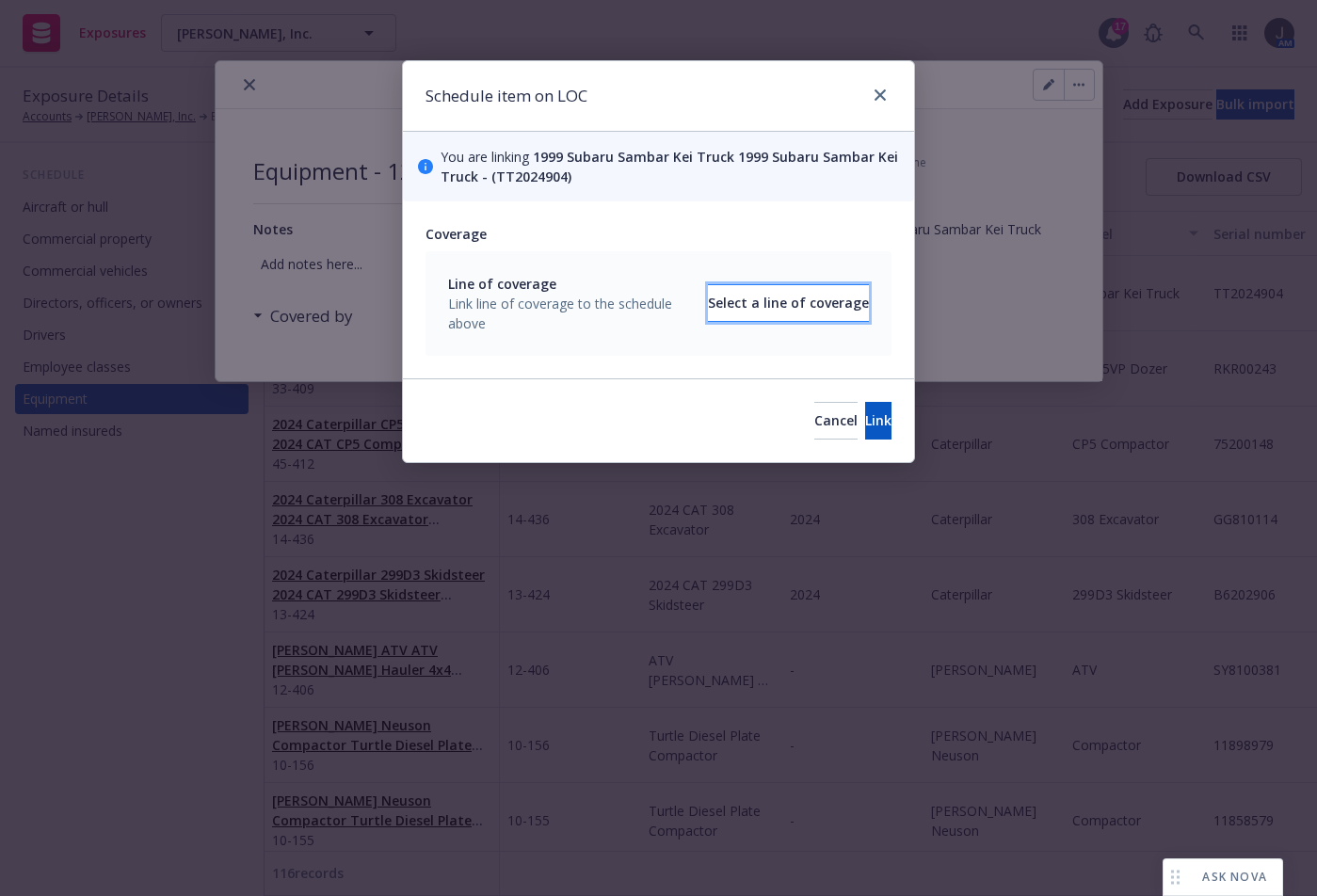 click on "Select a line of coverage" at bounding box center (788, 303) 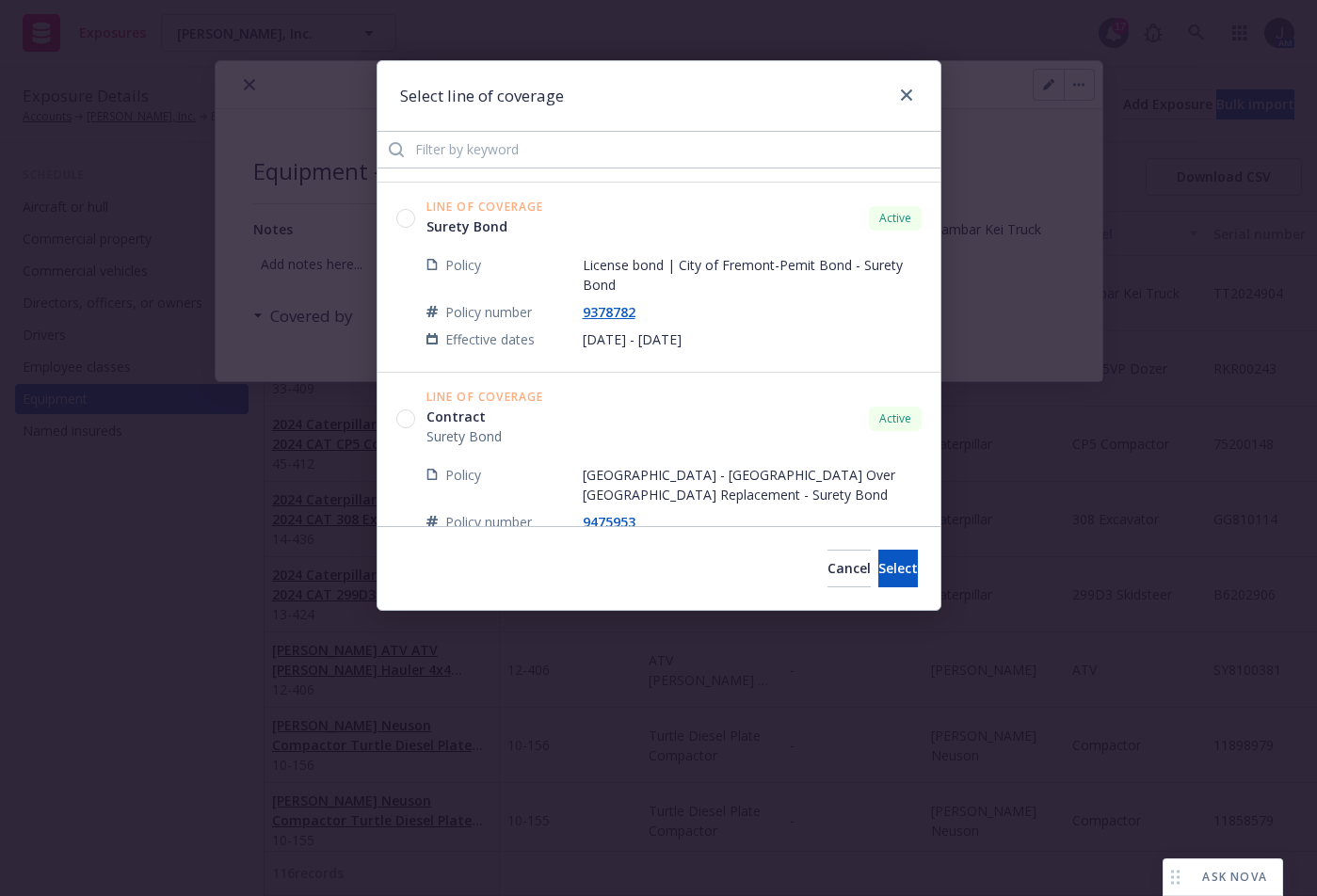 scroll, scrollTop: 2635, scrollLeft: 0, axis: vertical 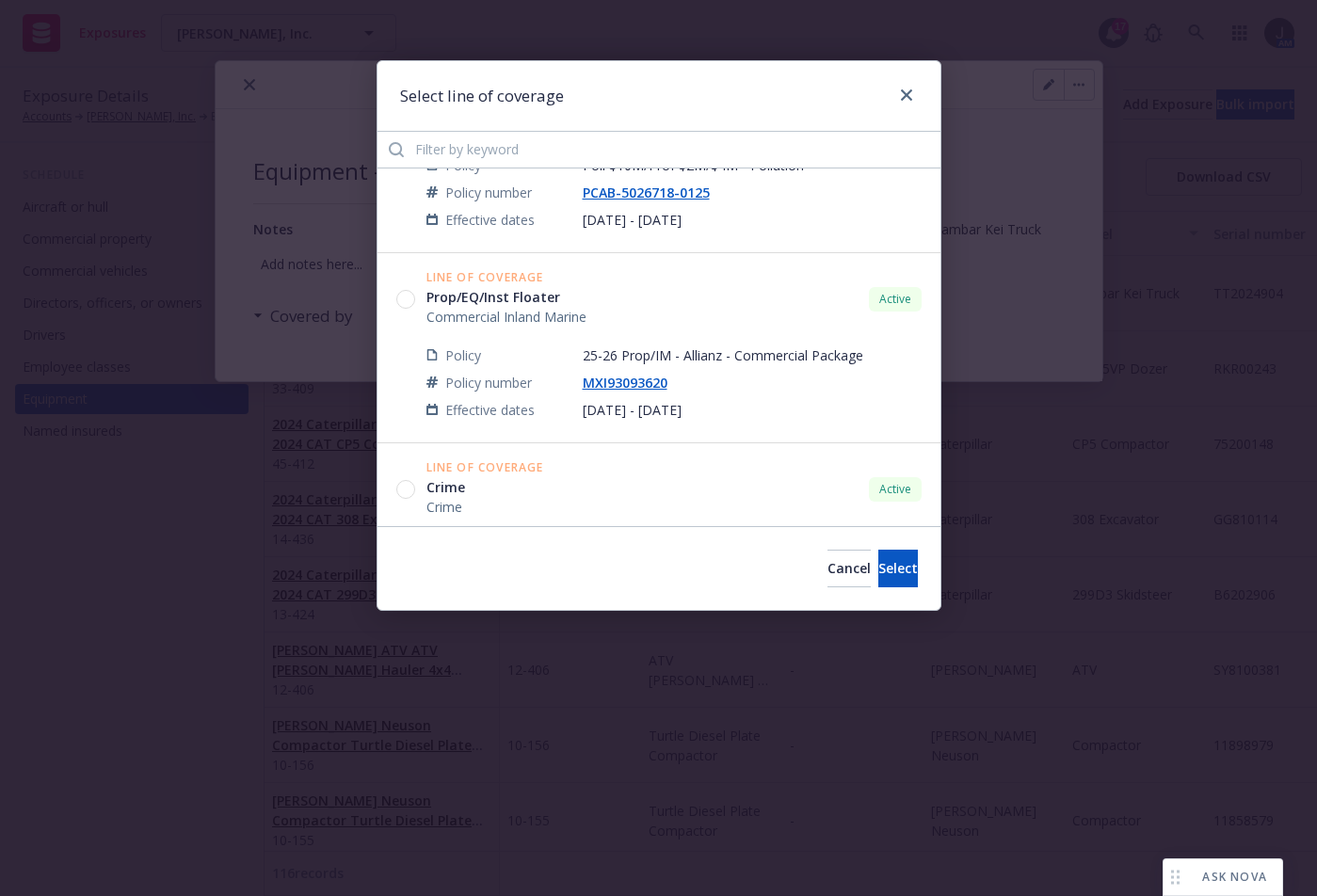 click 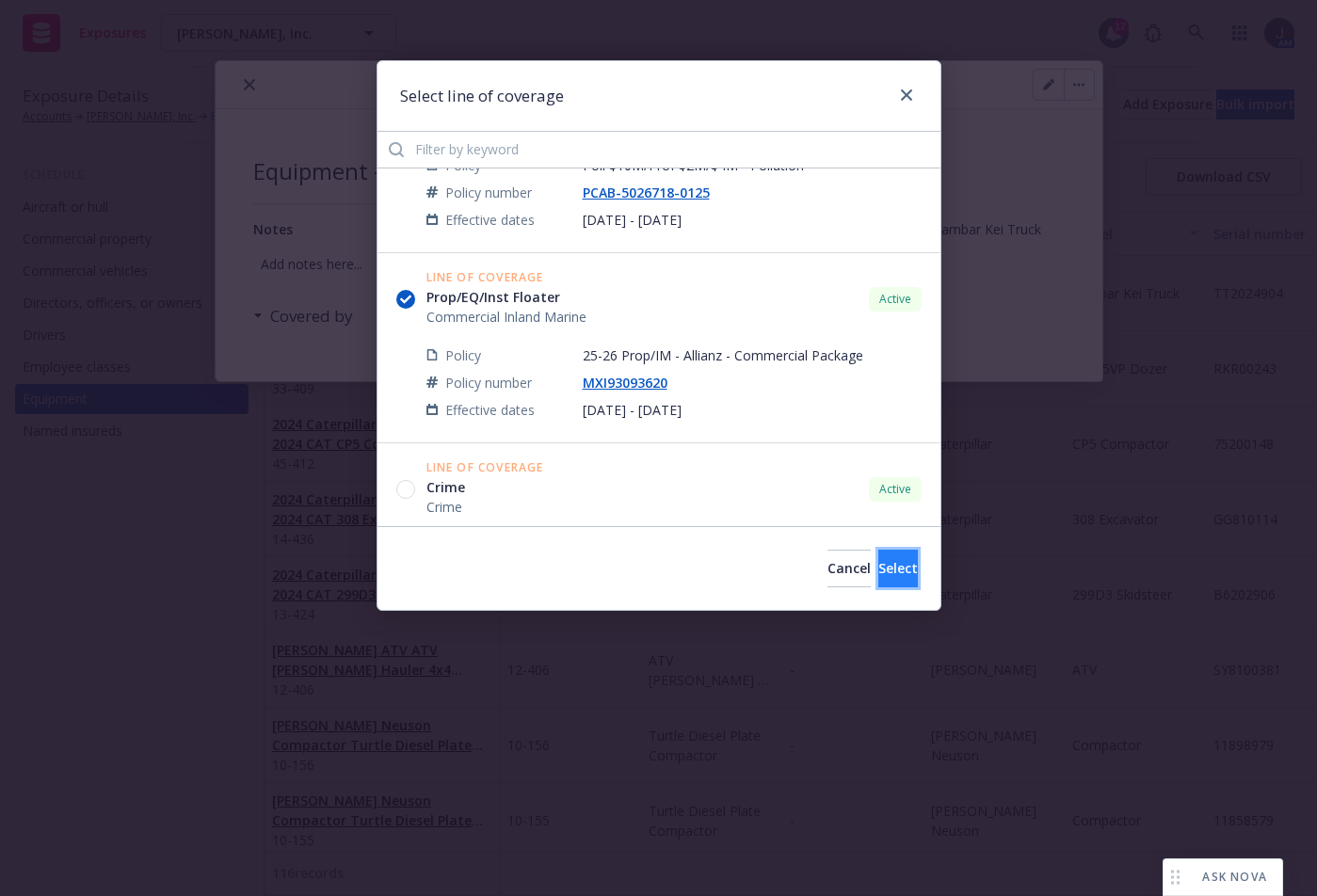 click on "Select" at bounding box center (898, 568) 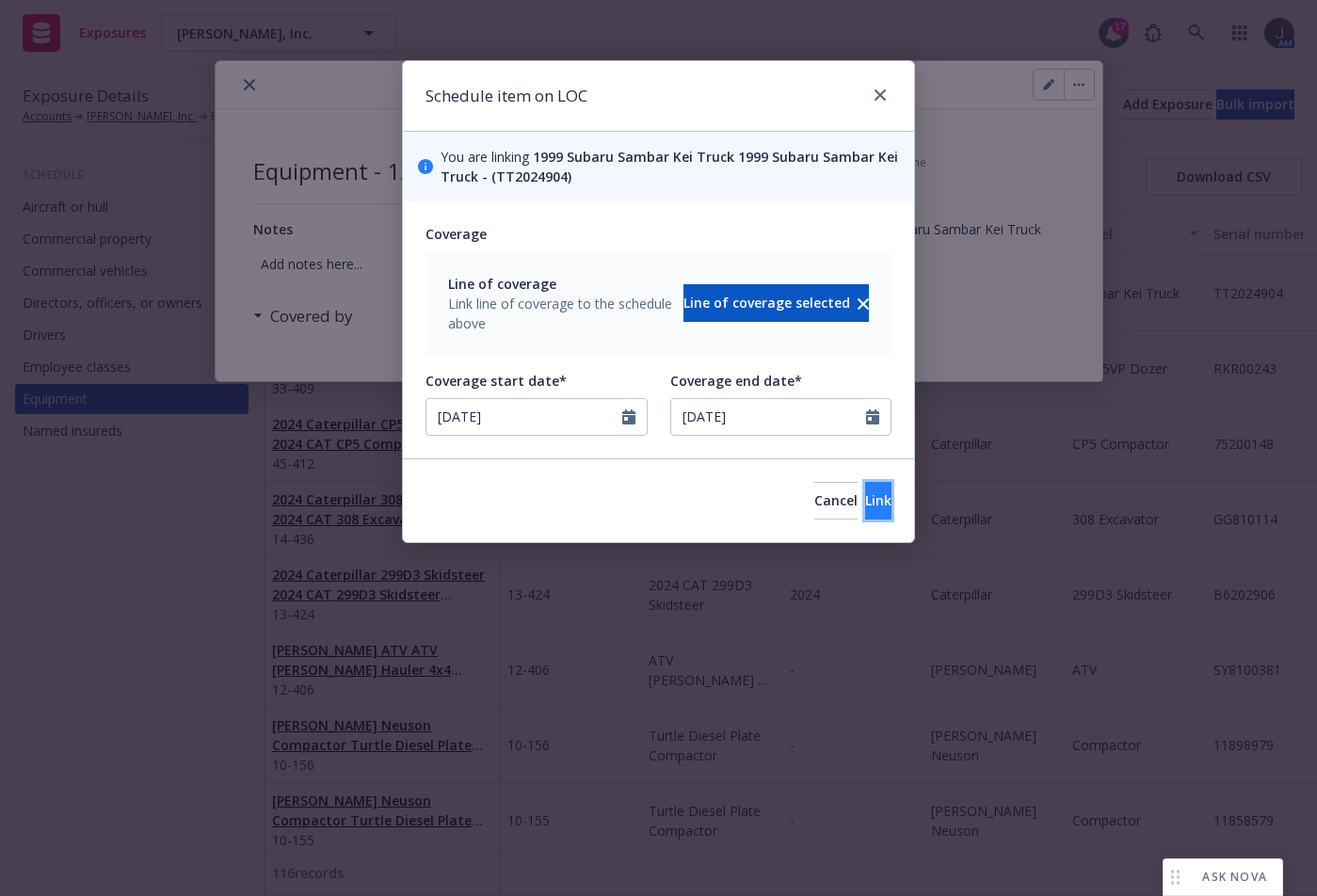 click on "Link" at bounding box center (878, 500) 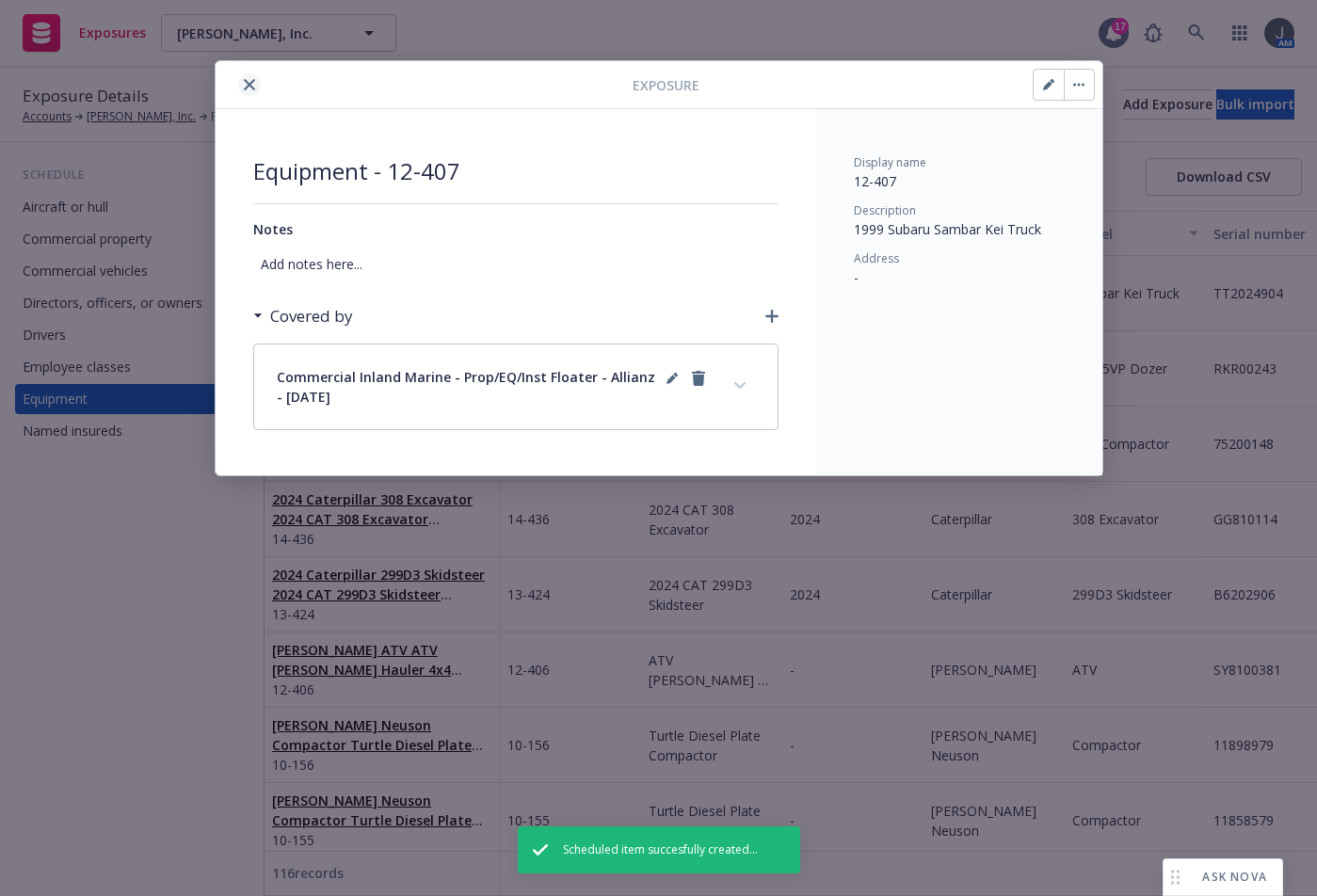 click 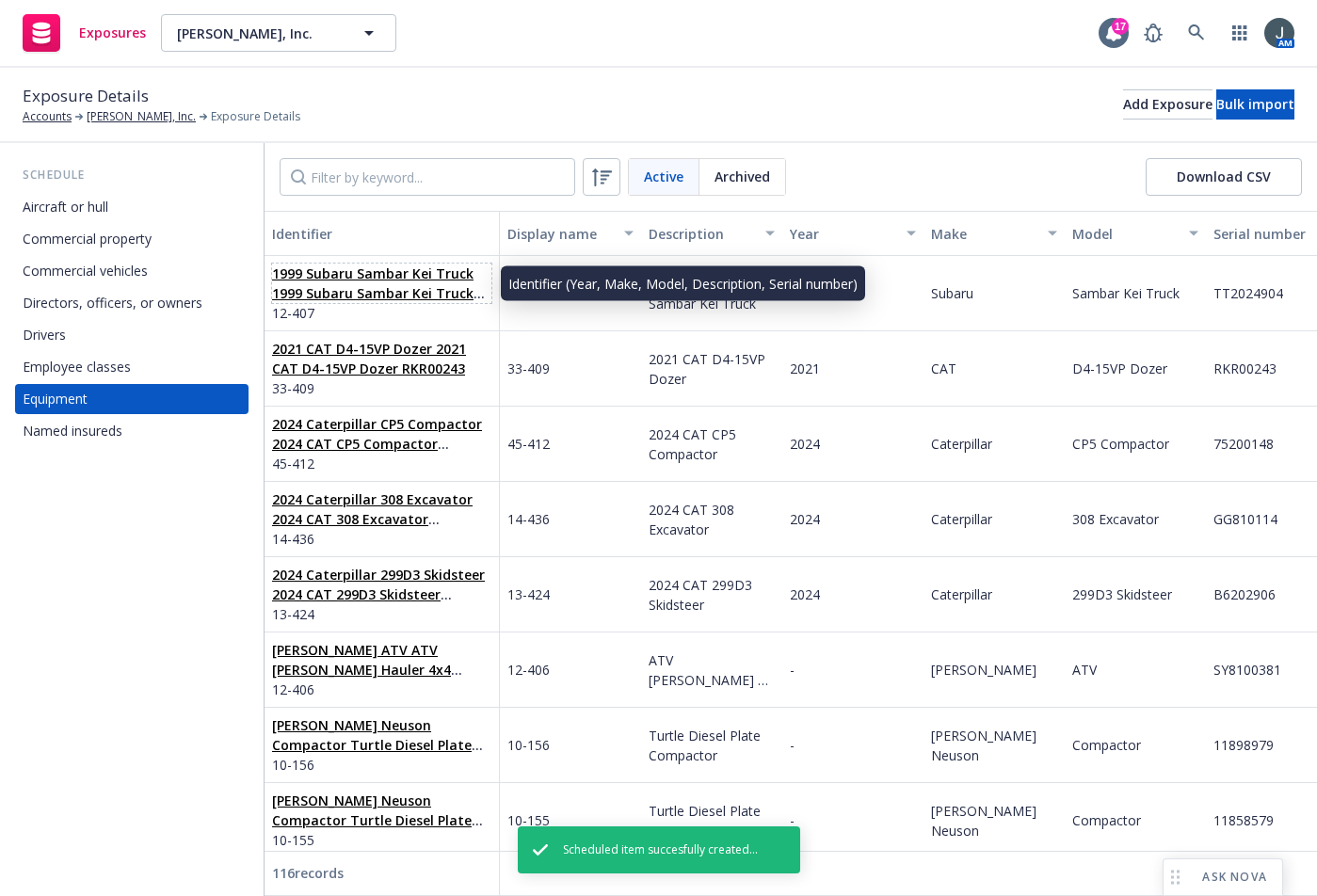 click on "1999 Subaru  Sambar Kei Truck 1999 Subaru Sambar Kei Truck TT2024904" at bounding box center (373, 293) 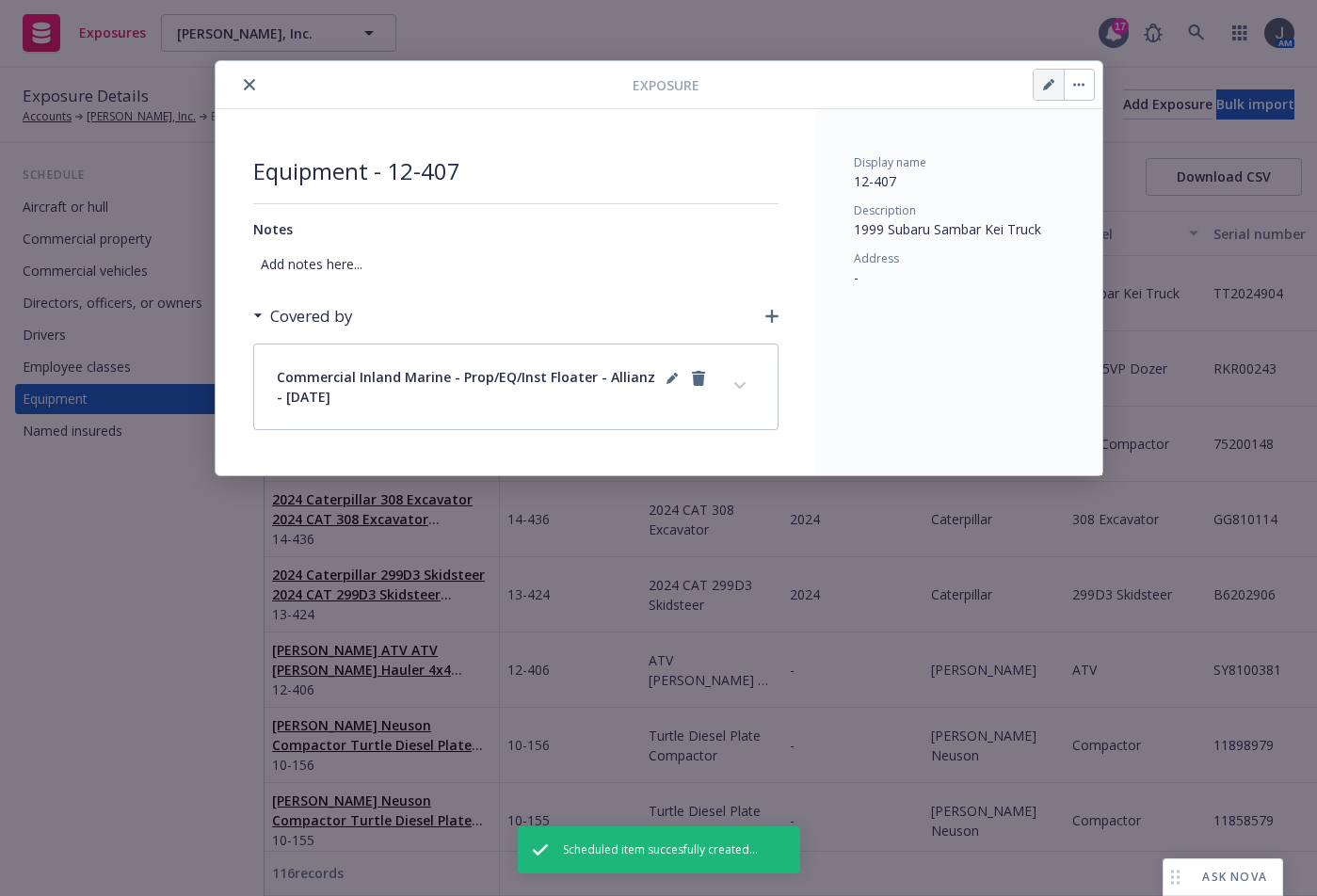 click at bounding box center [1049, 85] 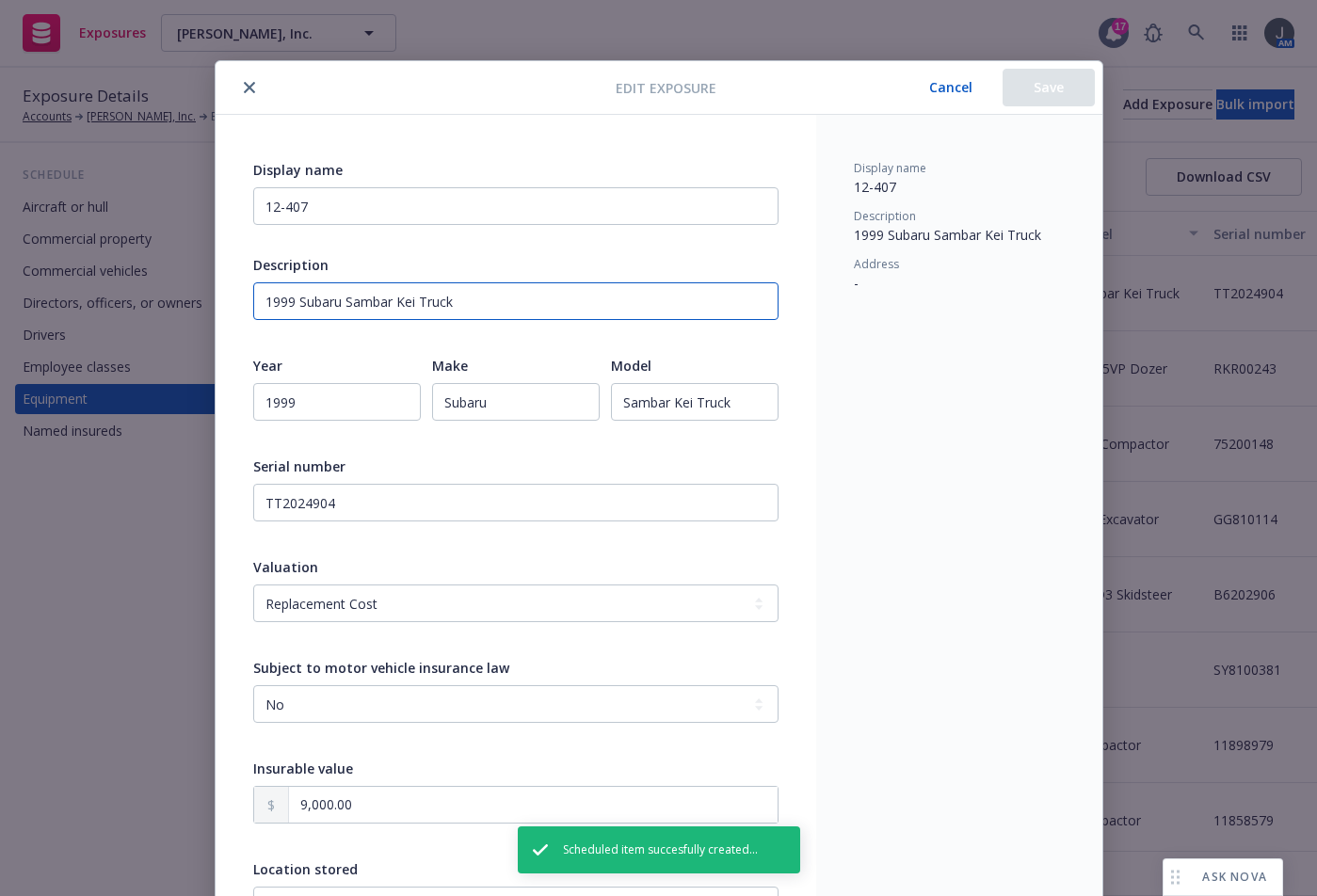 drag, startPoint x: 453, startPoint y: 296, endPoint x: 149, endPoint y: 333, distance: 306.24337 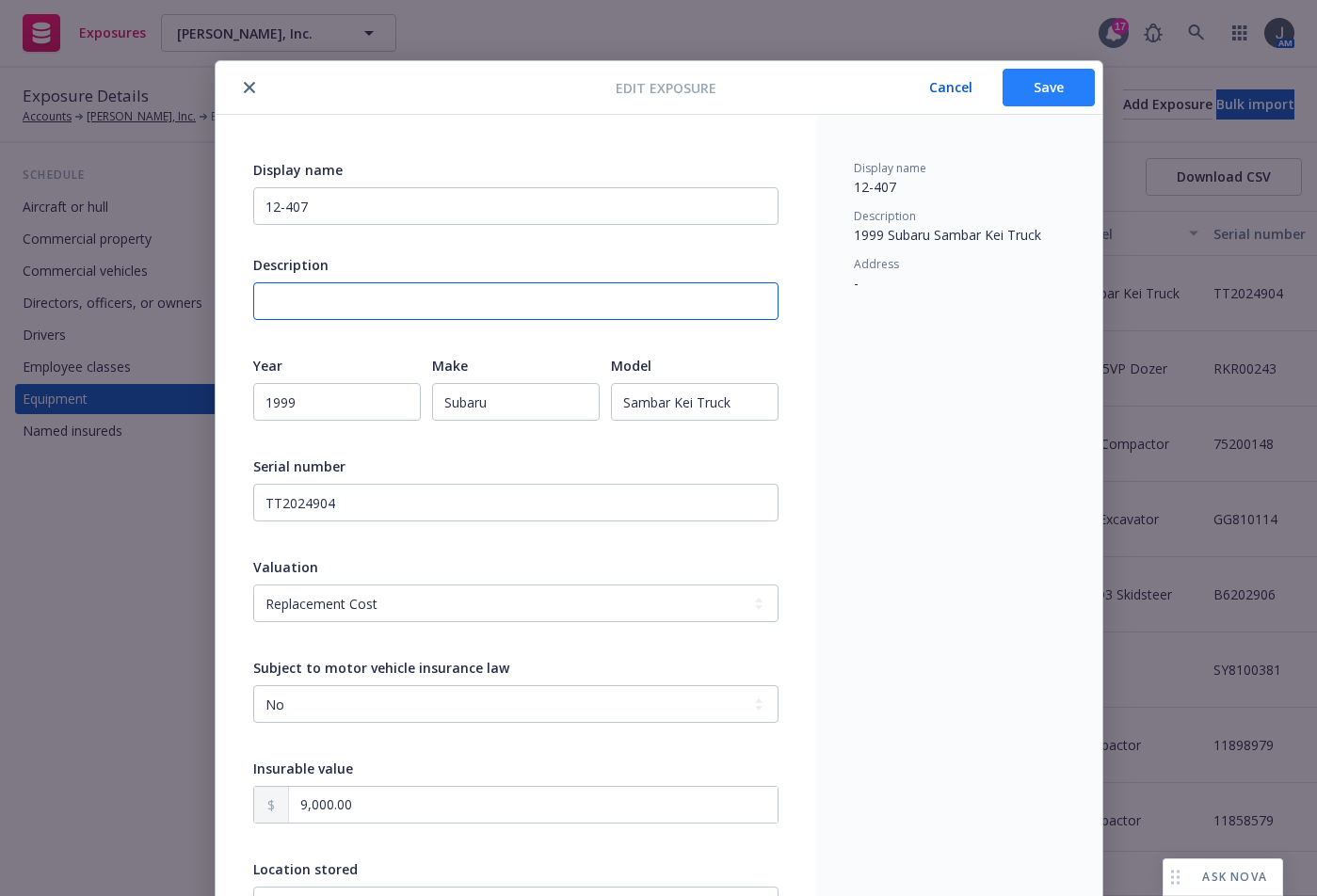 type 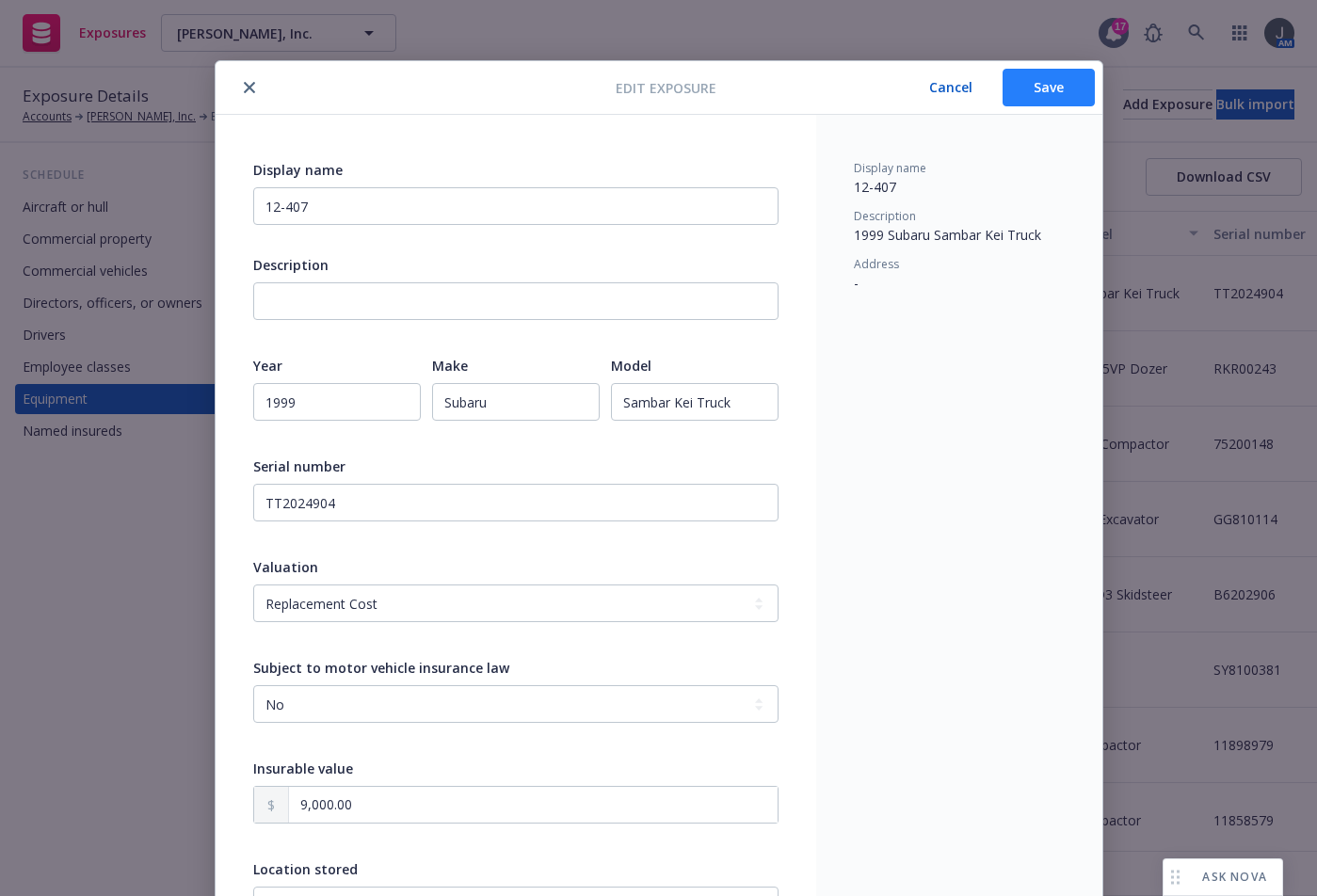 click on "Save" at bounding box center (1049, 88) 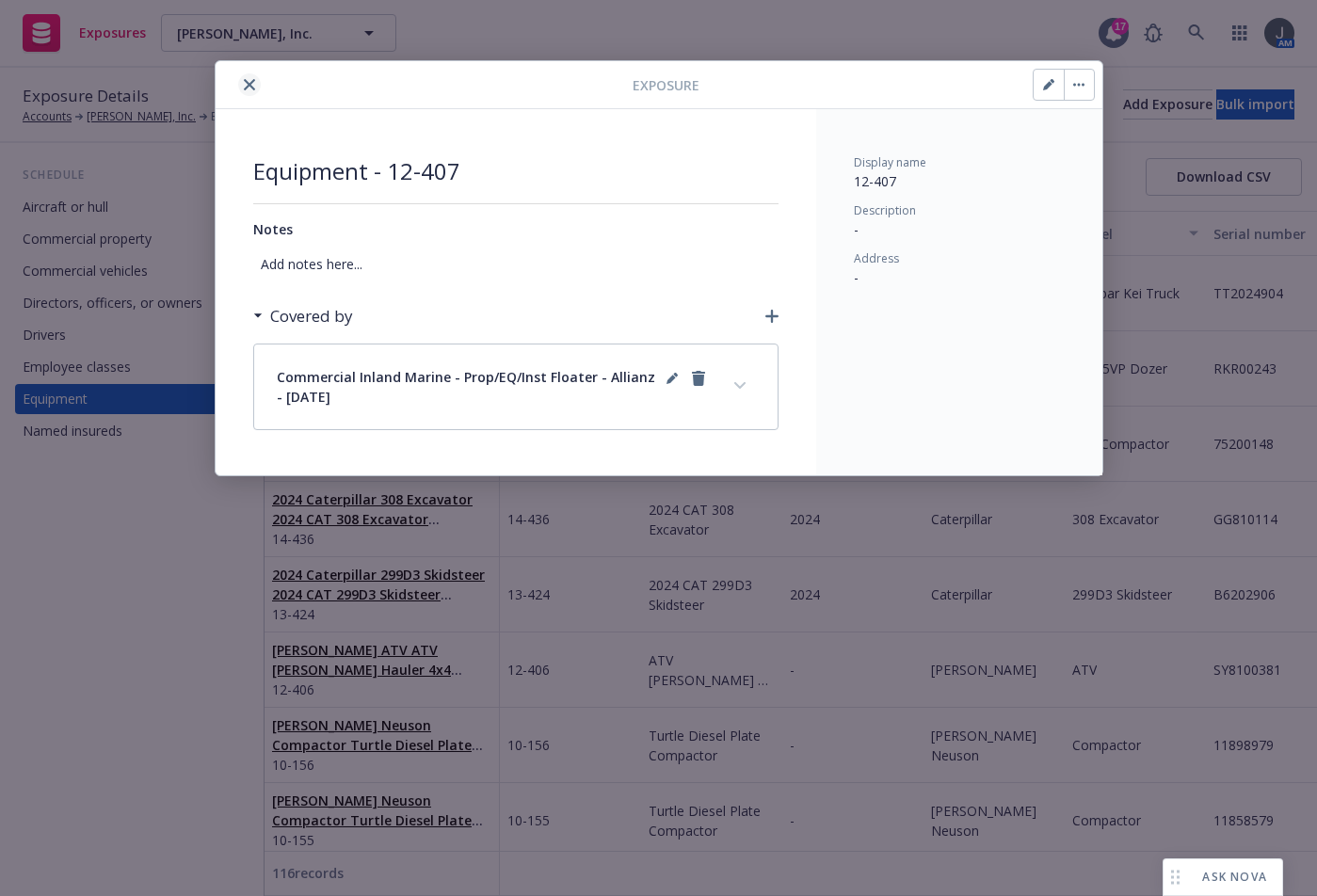 click at bounding box center (249, 85) 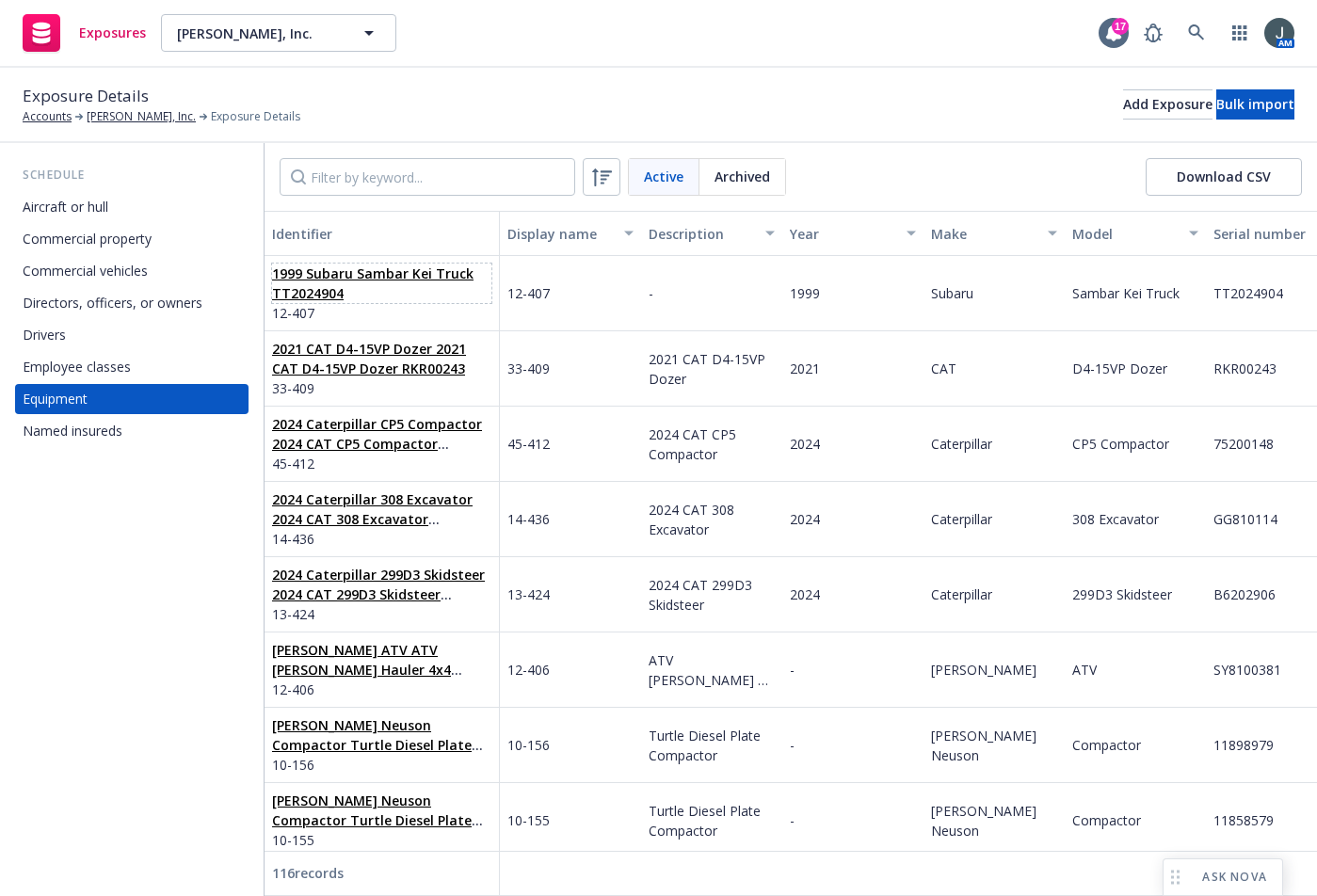 click on "1999 Subaru  Sambar Kei Truck TT2024904" at bounding box center (373, 283) 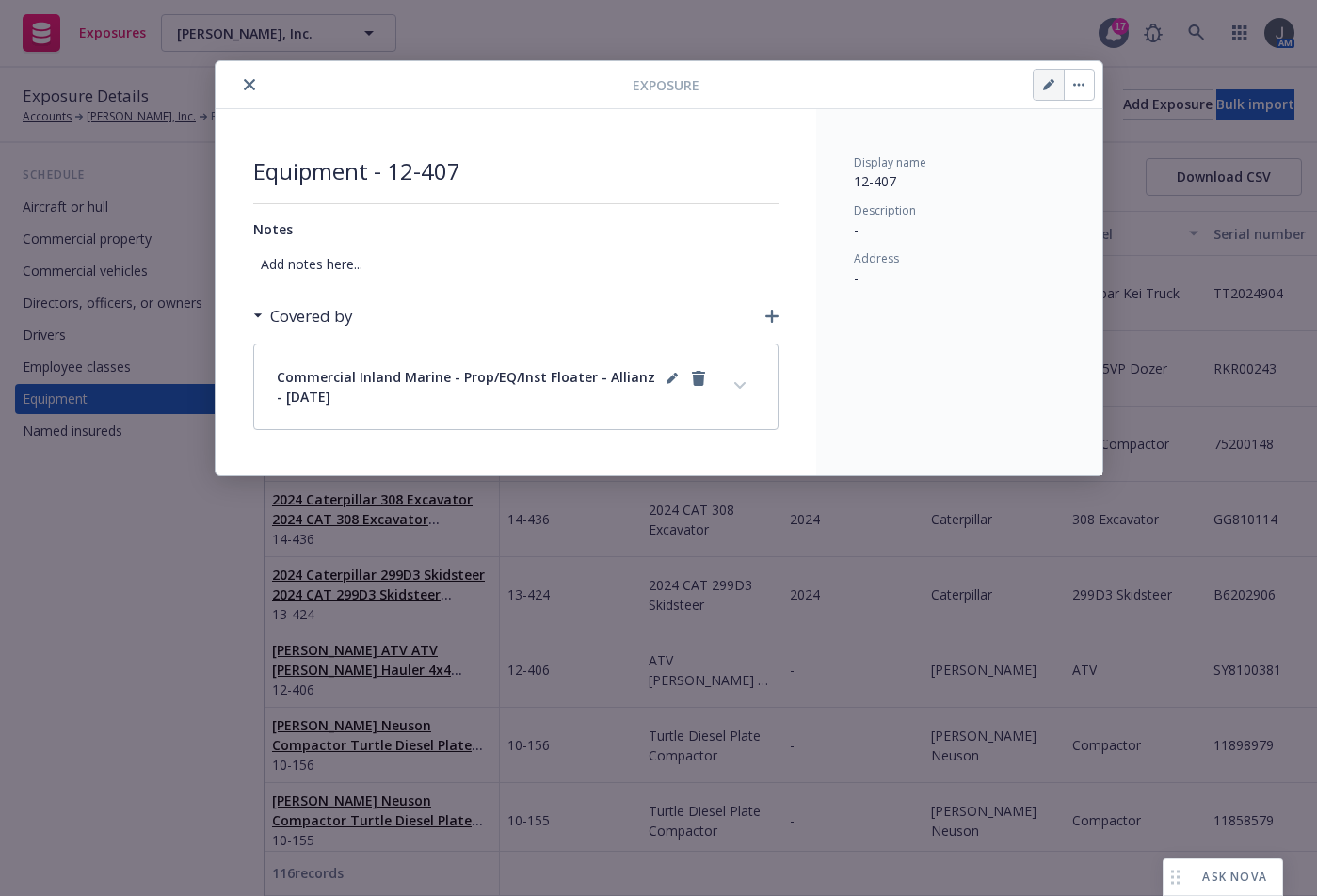 click 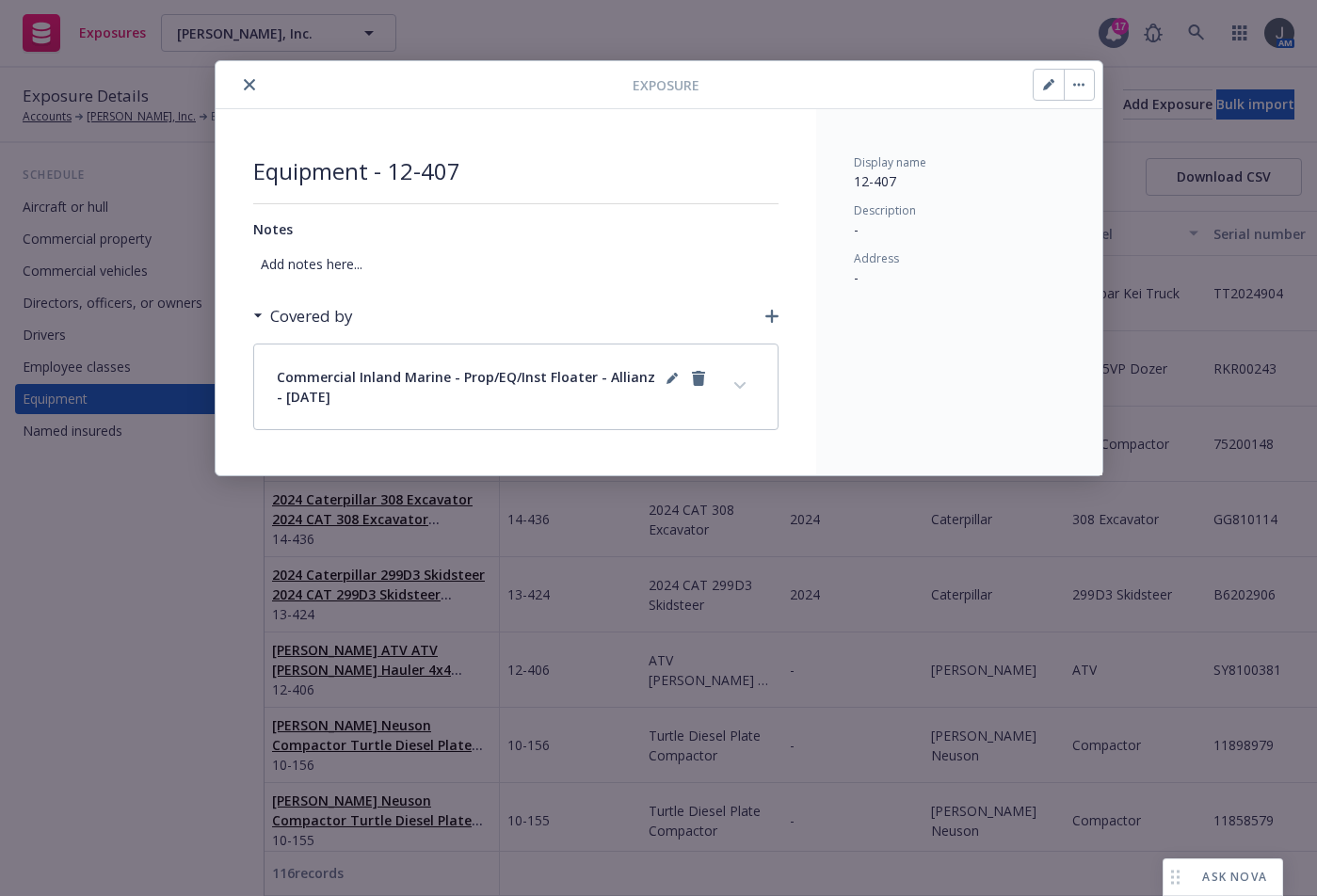 select on "REPLACEMENT_COST" 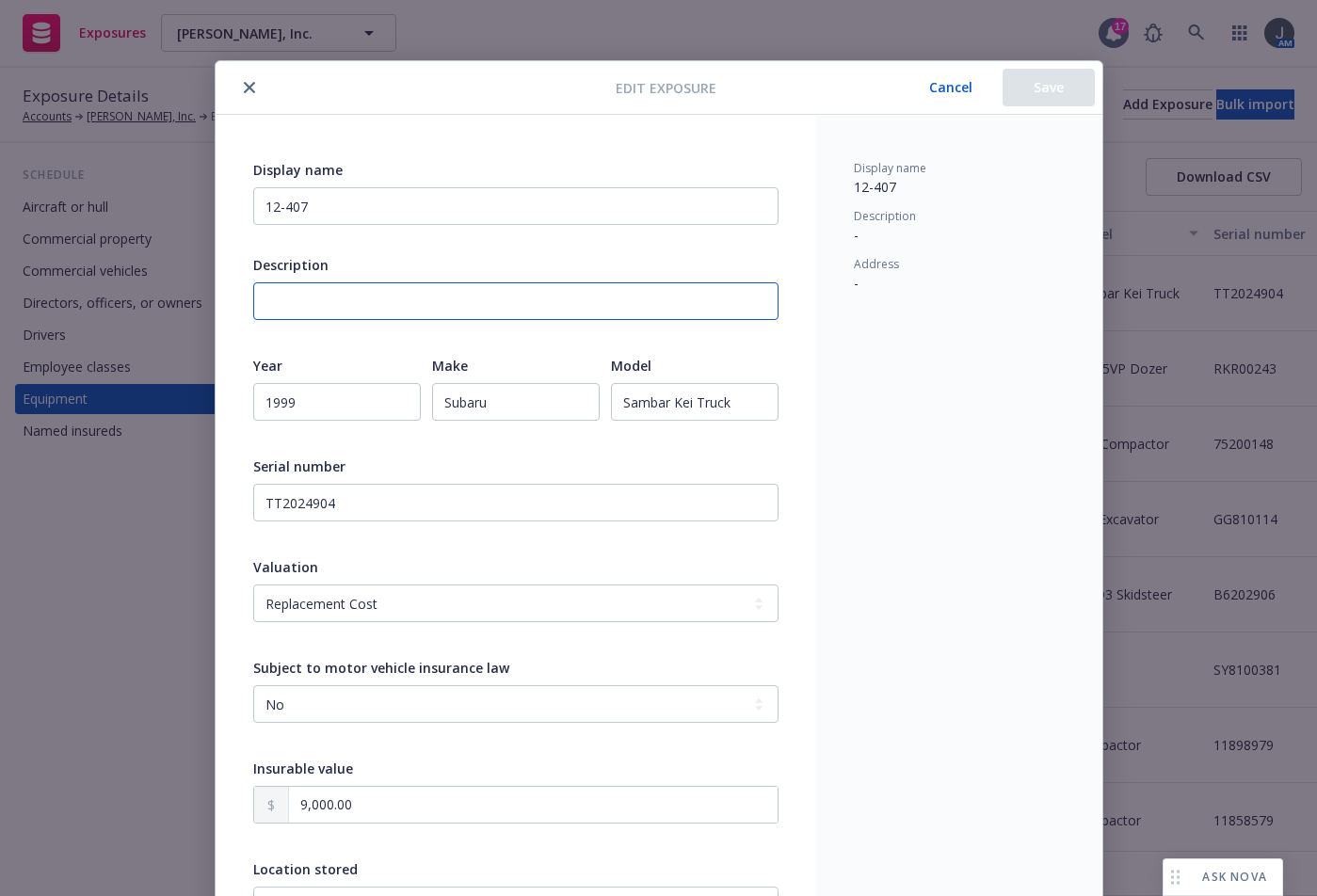 click at bounding box center (516, 301) 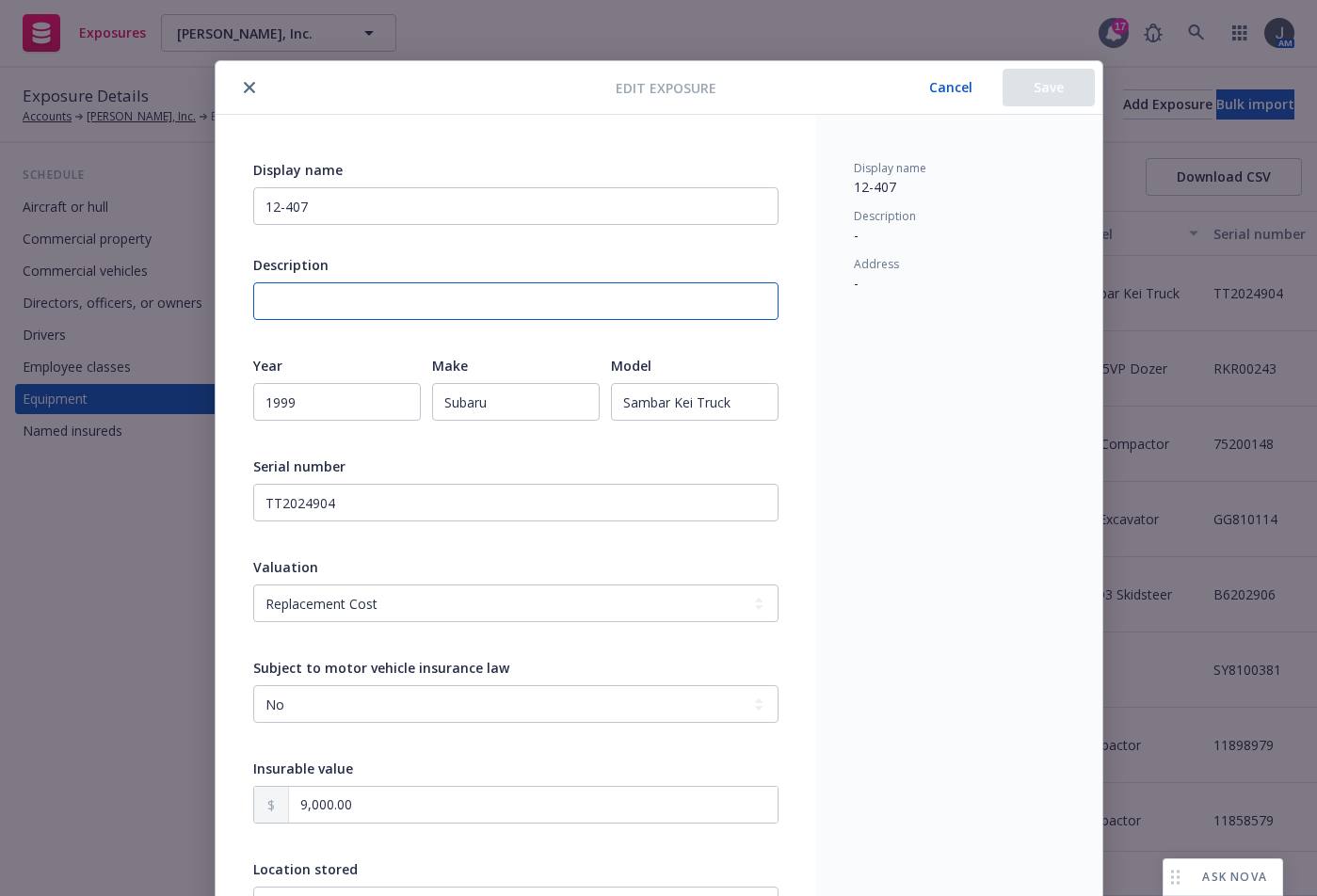 paste on "1999 Subaru Sambar Kei Truck" 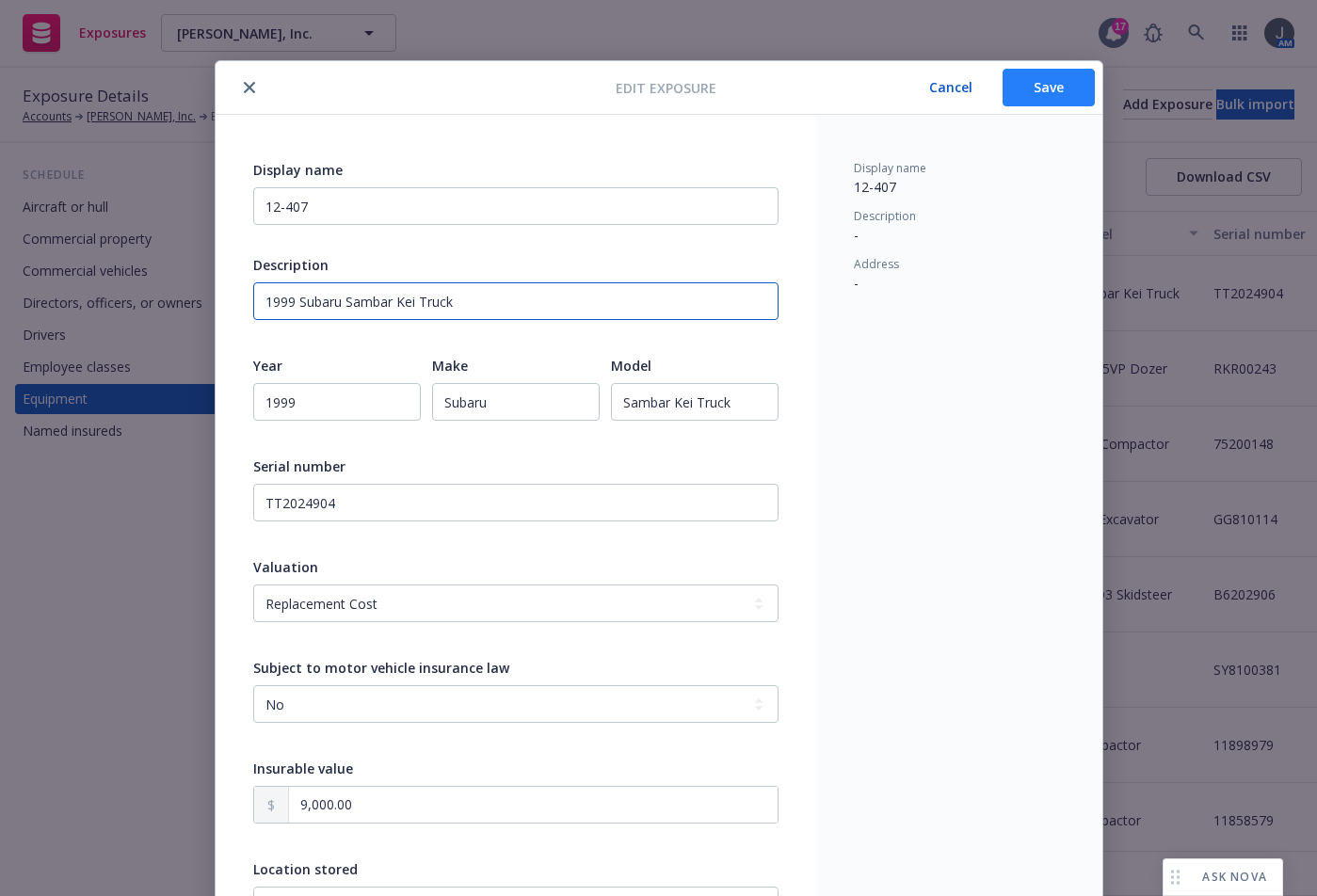 type on "1999 Subaru Sambar Kei Truck" 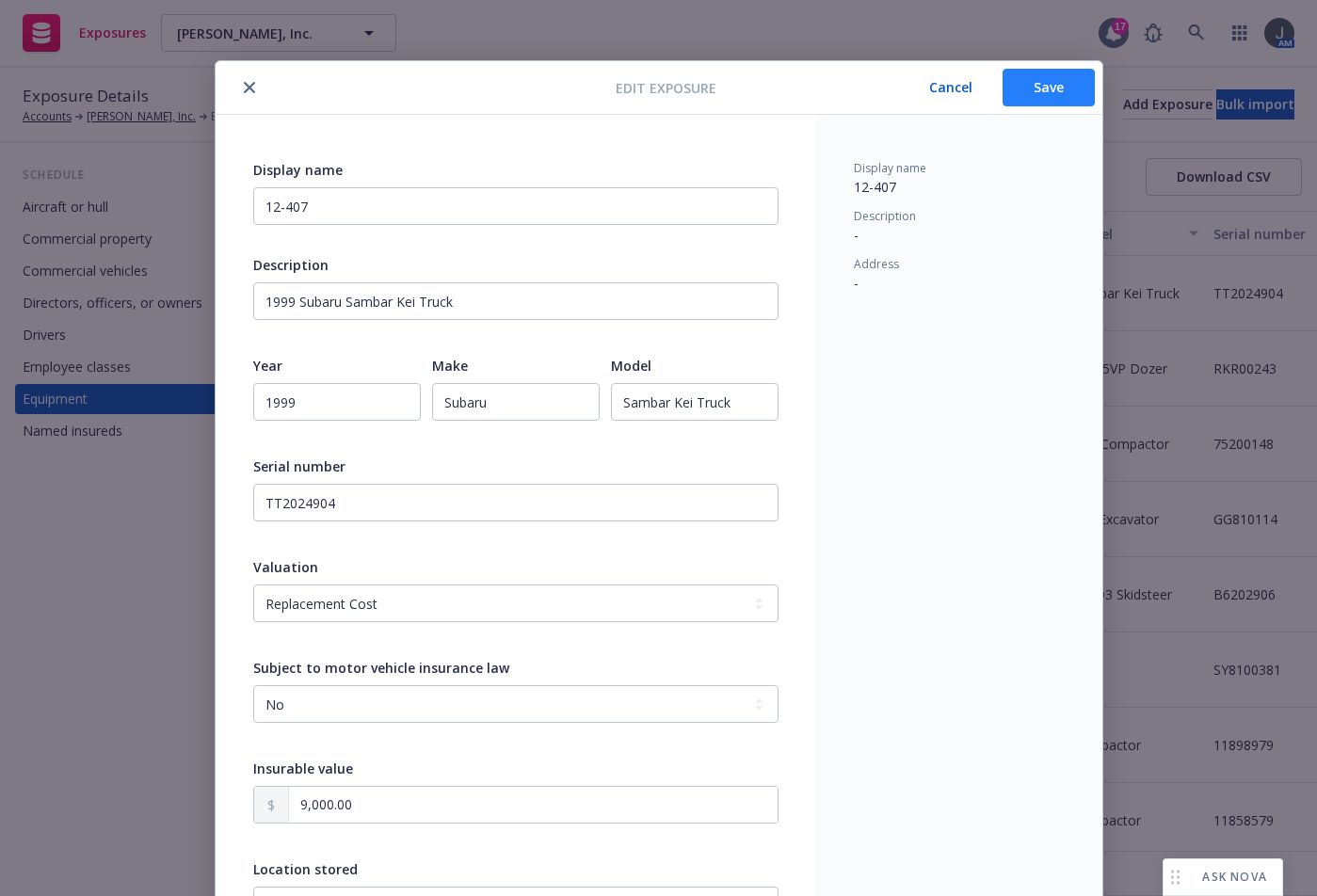 click on "Save" at bounding box center (1049, 88) 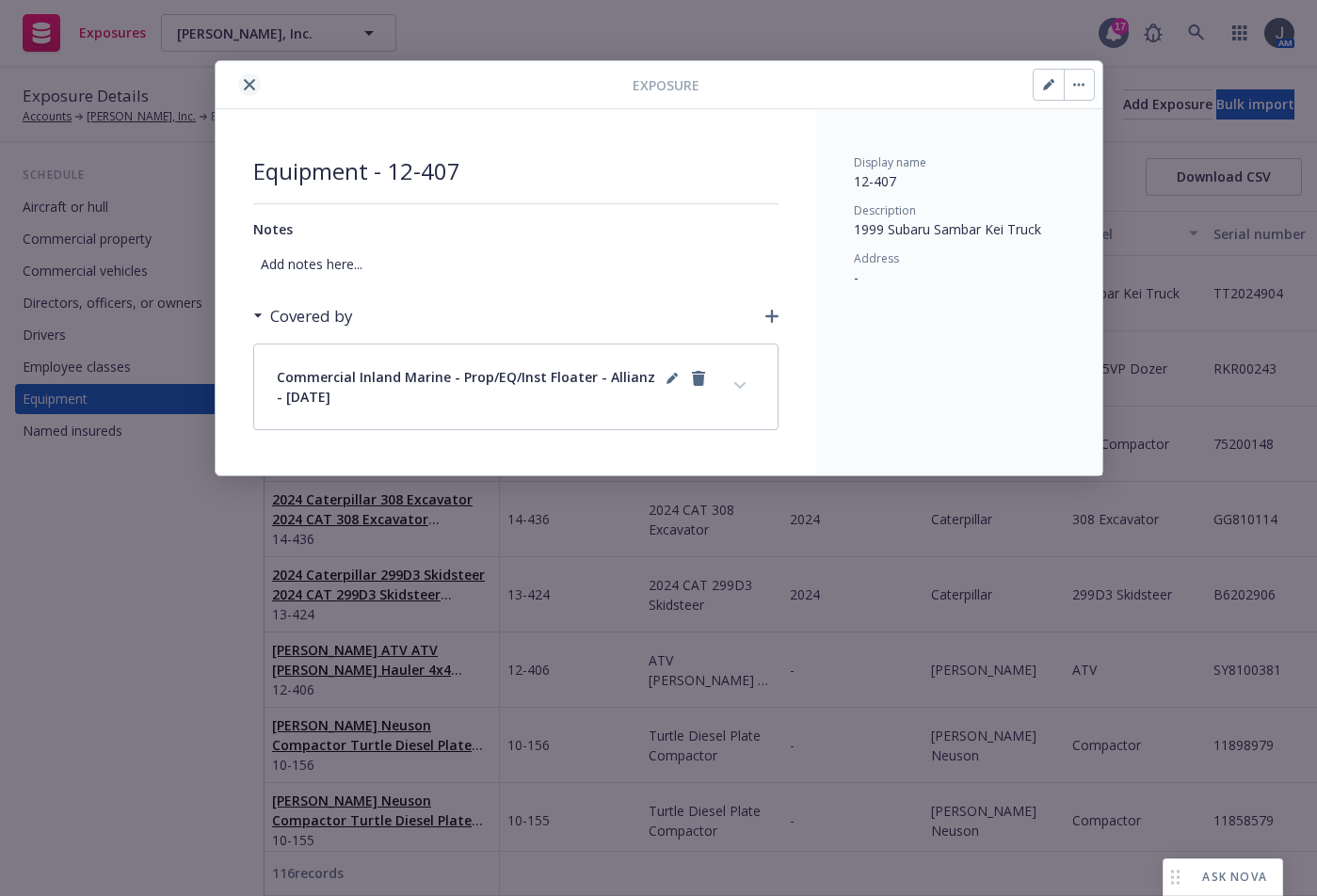 click at bounding box center [249, 85] 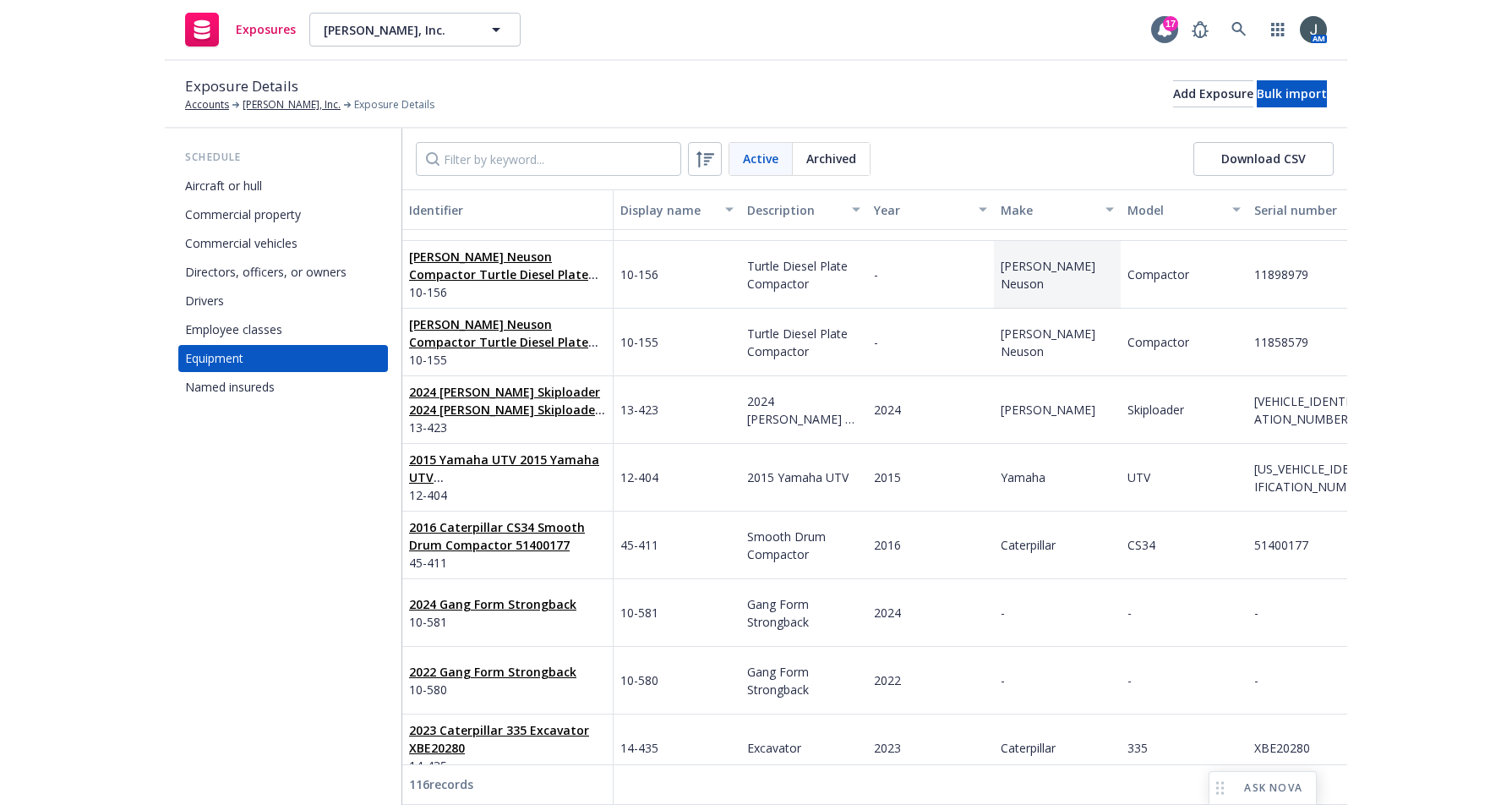 scroll, scrollTop: 0, scrollLeft: 0, axis: both 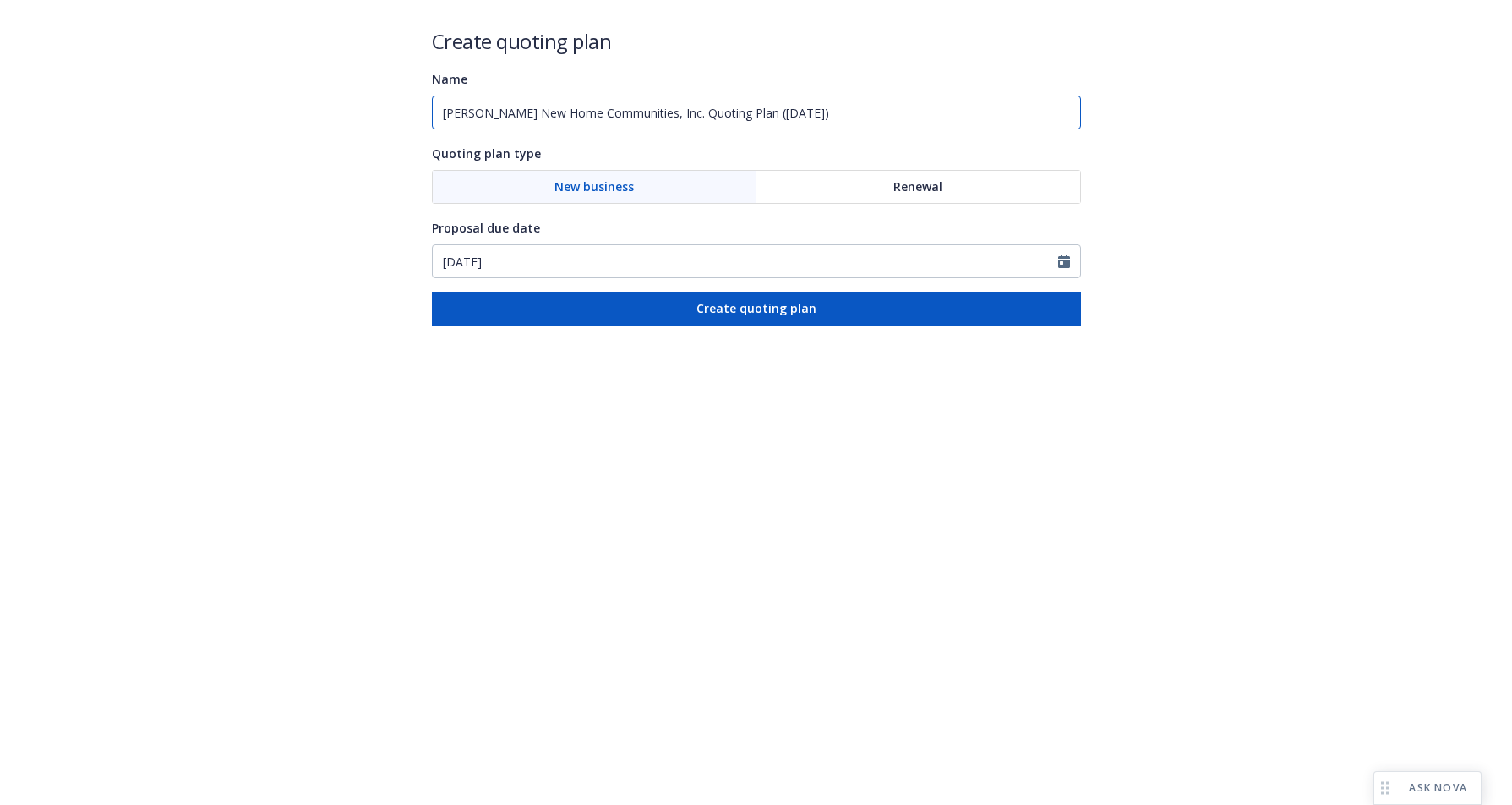 drag, startPoint x: 840, startPoint y: 118, endPoint x: 423, endPoint y: 119, distance: 417.001 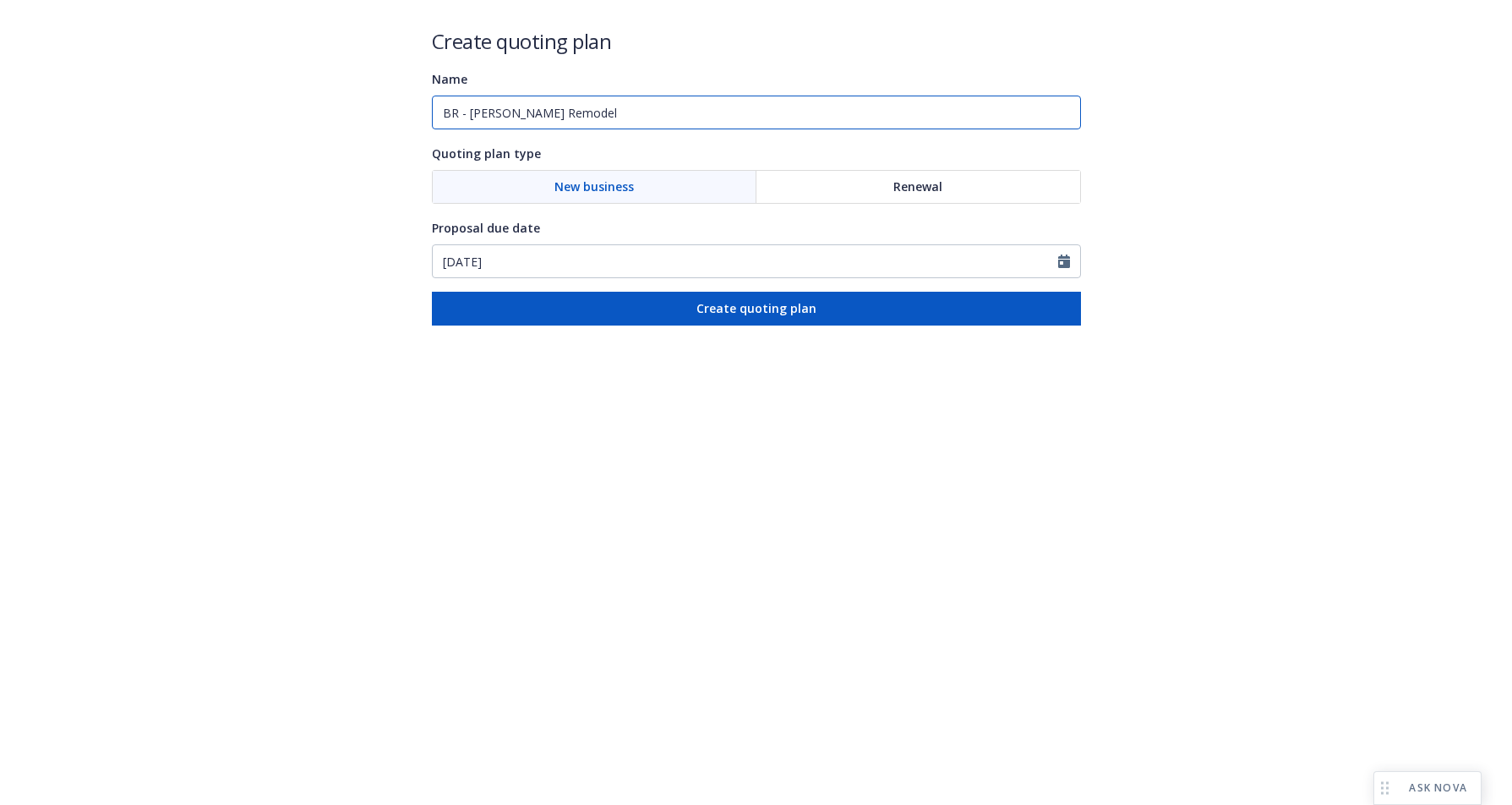 type on "BR - Lanza Remodel" 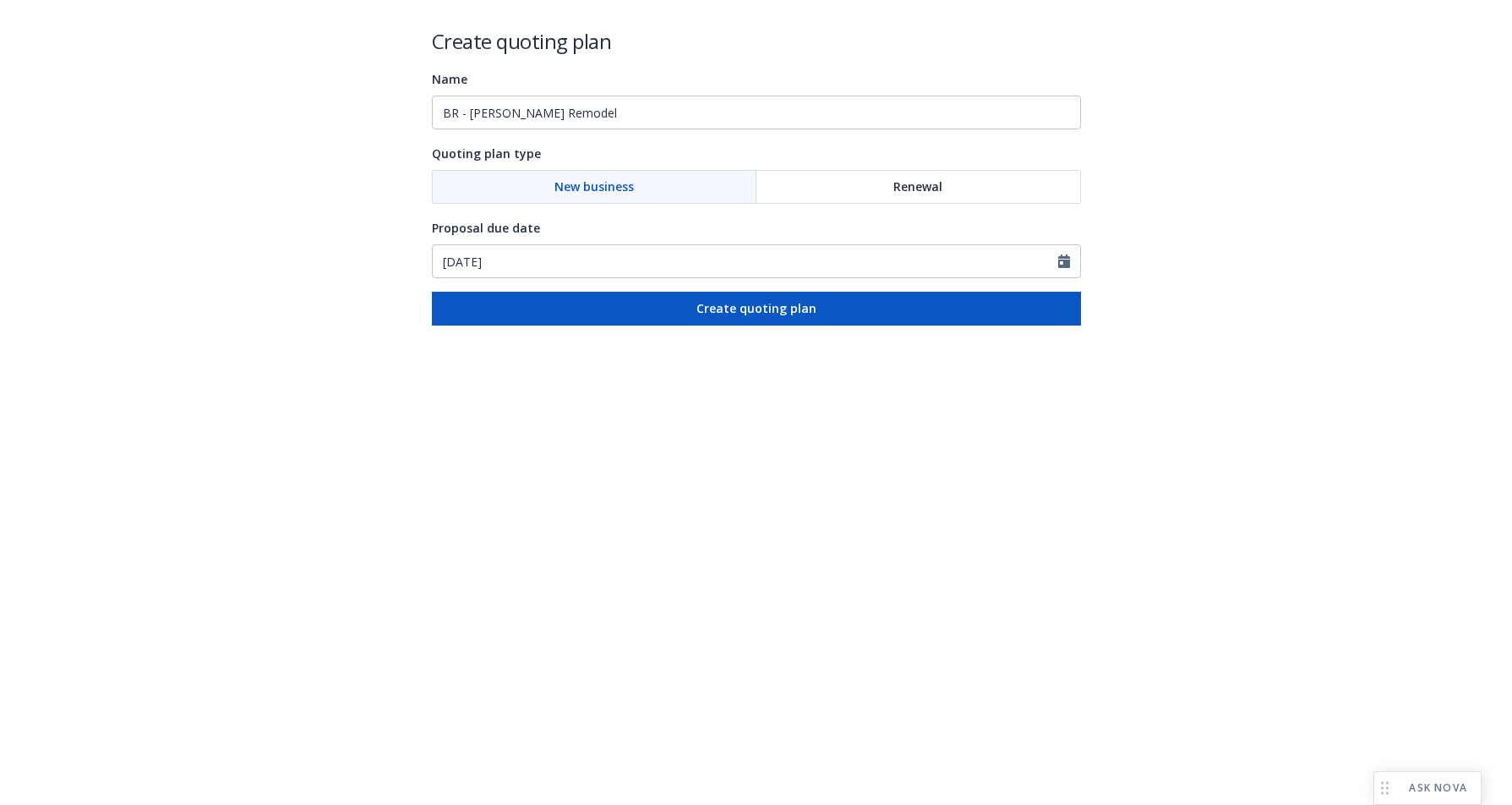 click on "New business" at bounding box center (595, 187) 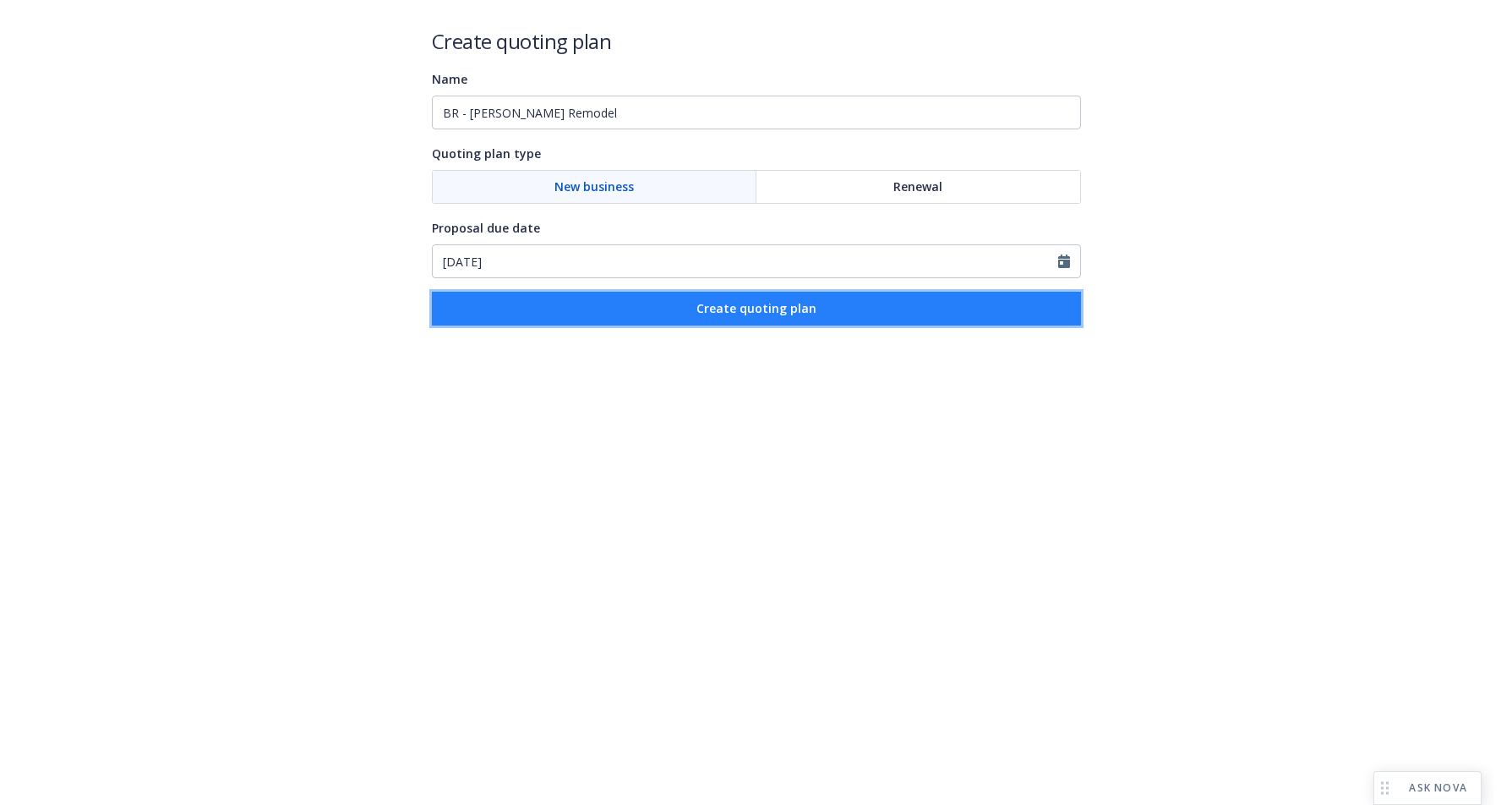 click on "Create quoting plan" at bounding box center (756, 308) 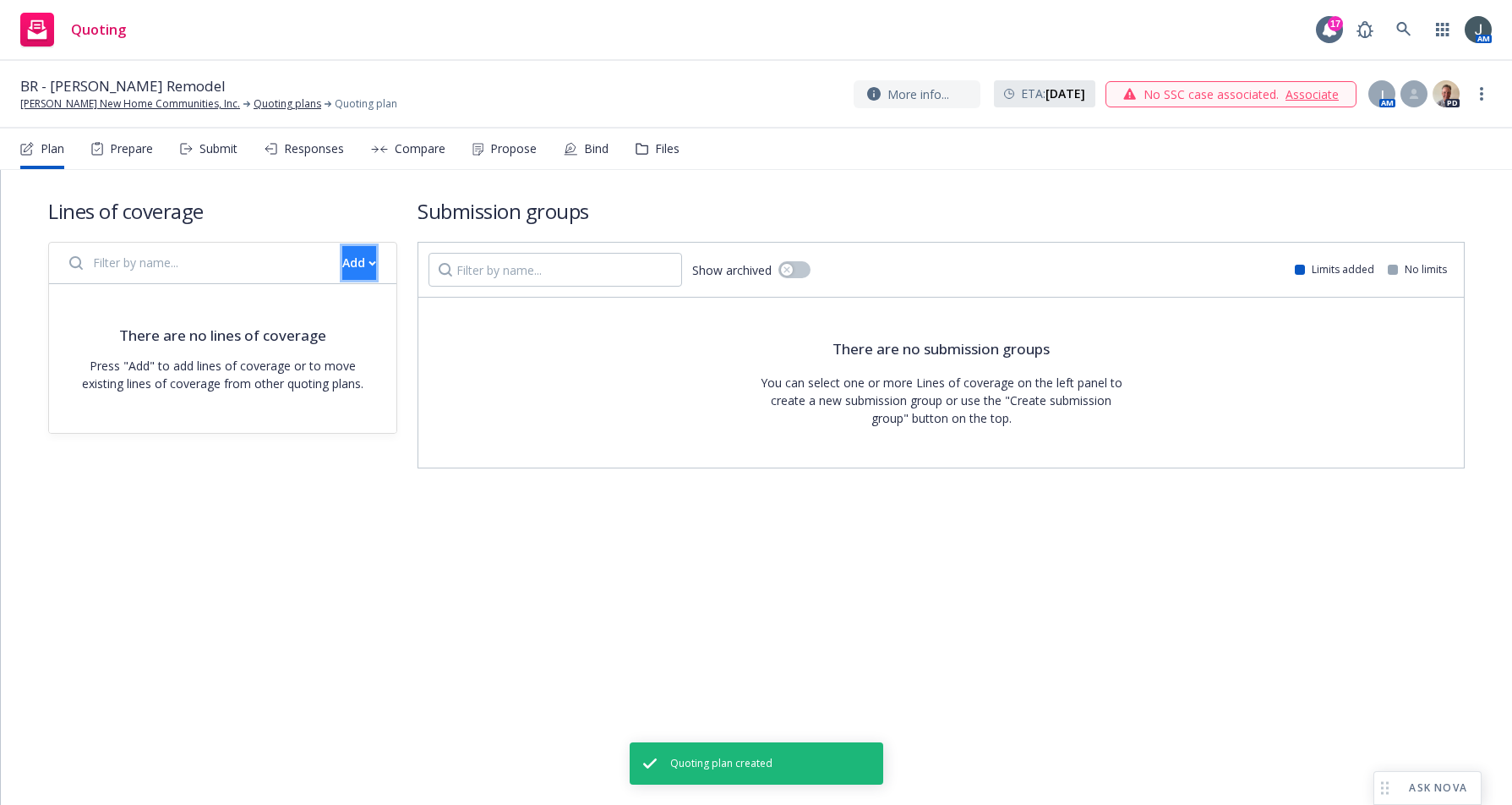 click on "Add" at bounding box center [359, 263] 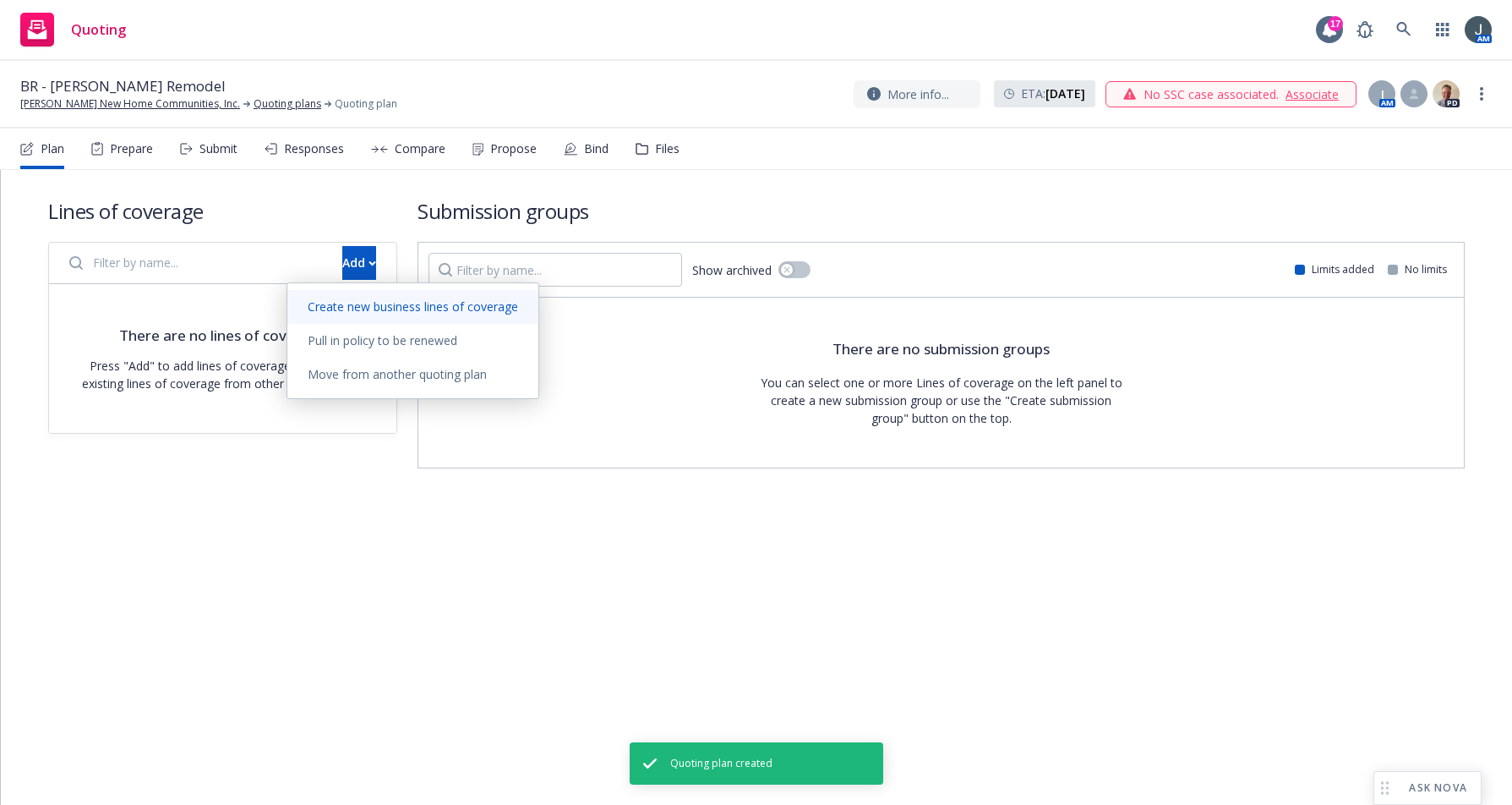 click on "Create new business lines of coverage" at bounding box center (412, 306) 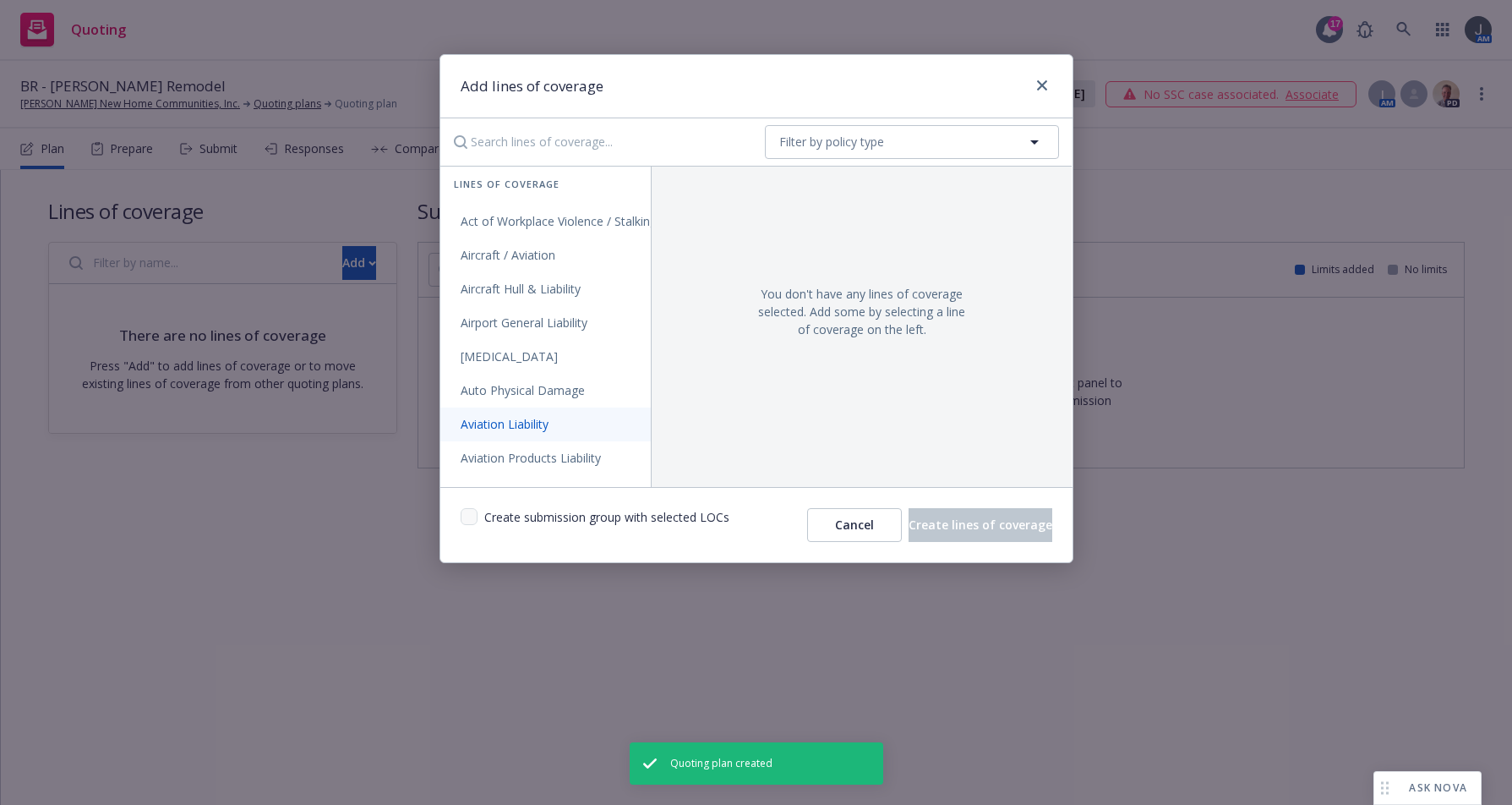 scroll, scrollTop: 395, scrollLeft: 0, axis: vertical 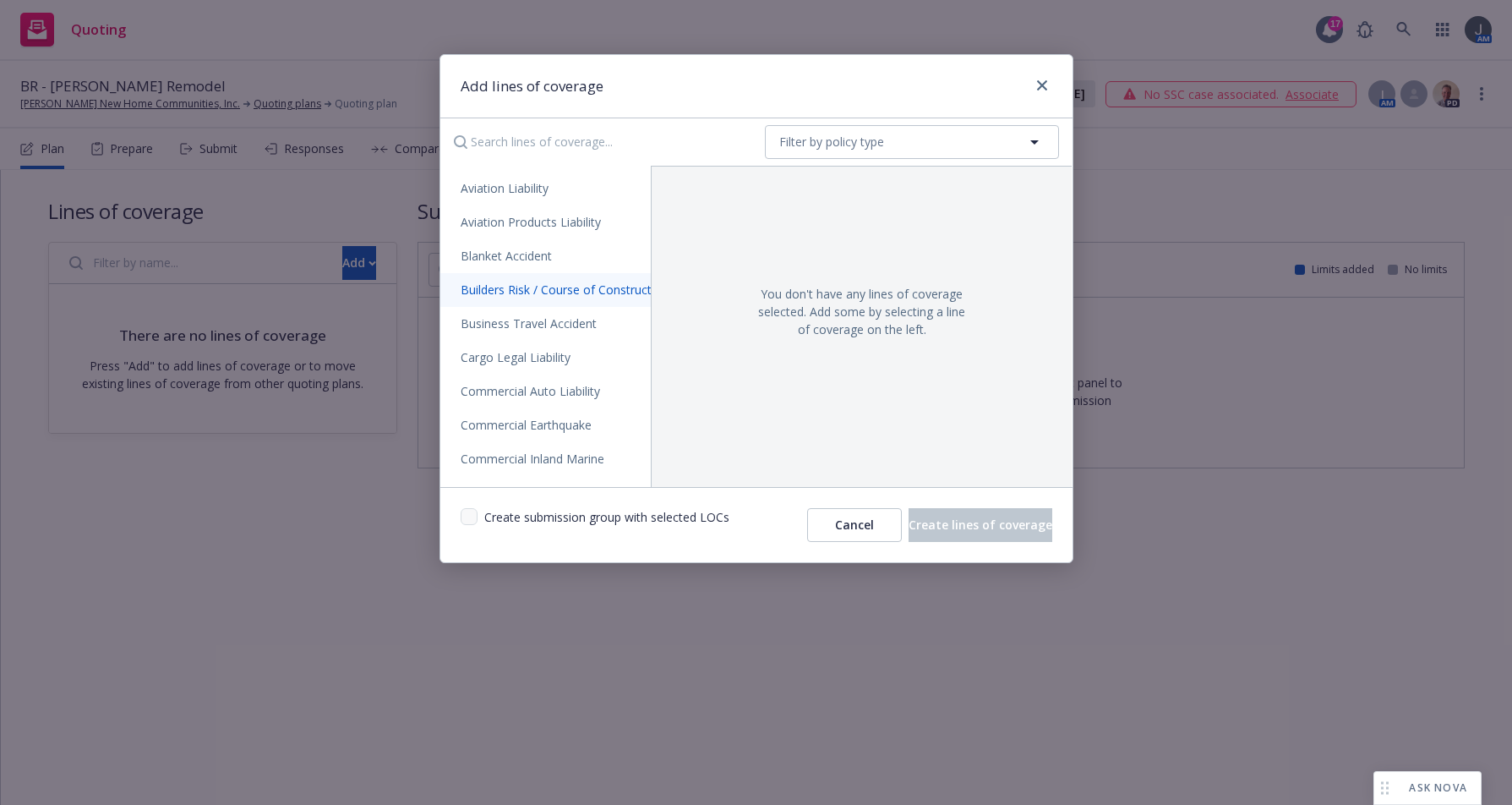 click on "Builders Risk / Course of Construction" at bounding box center (565, 289) 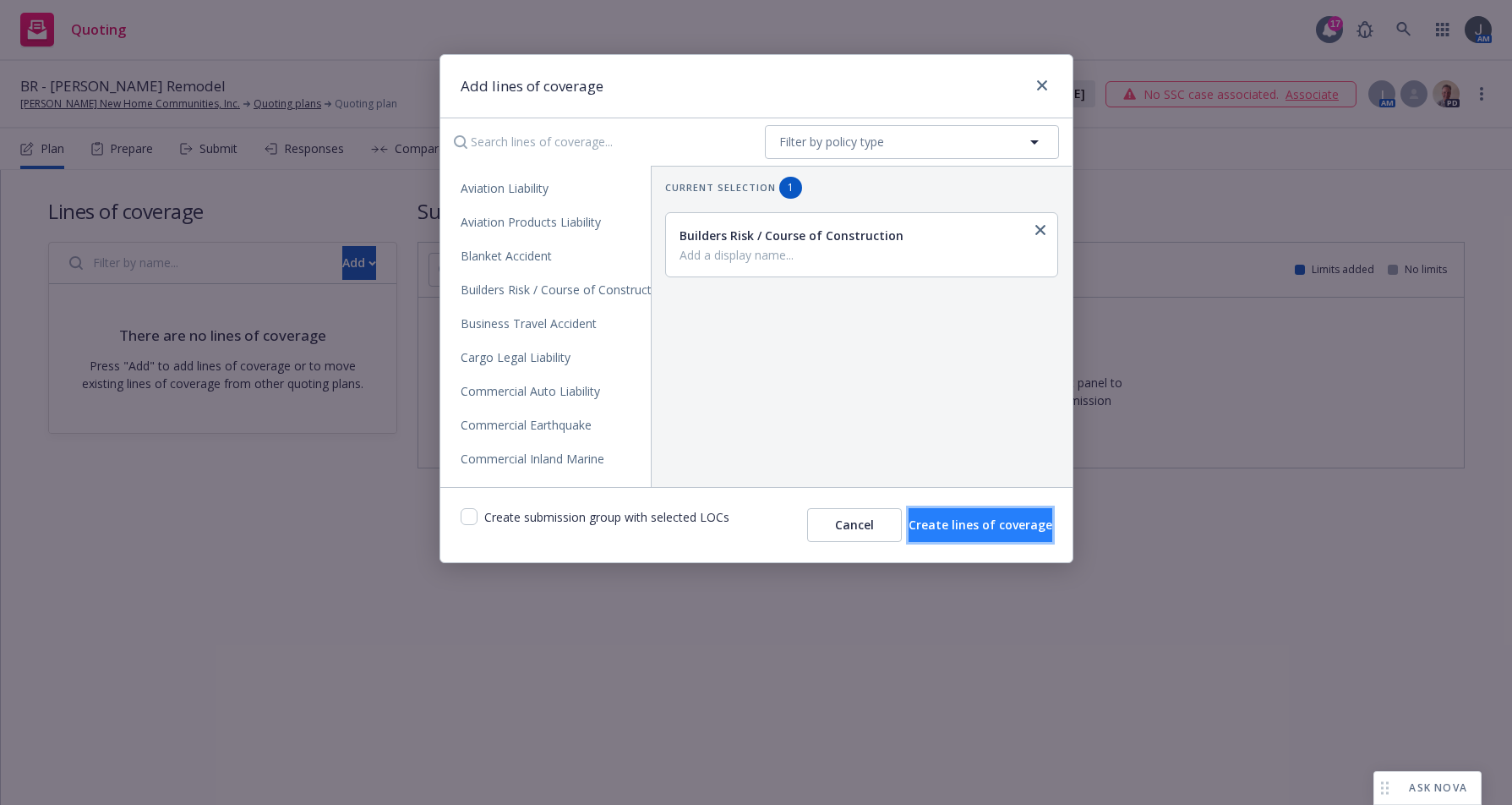 click on "Create lines of coverage" at bounding box center (980, 524) 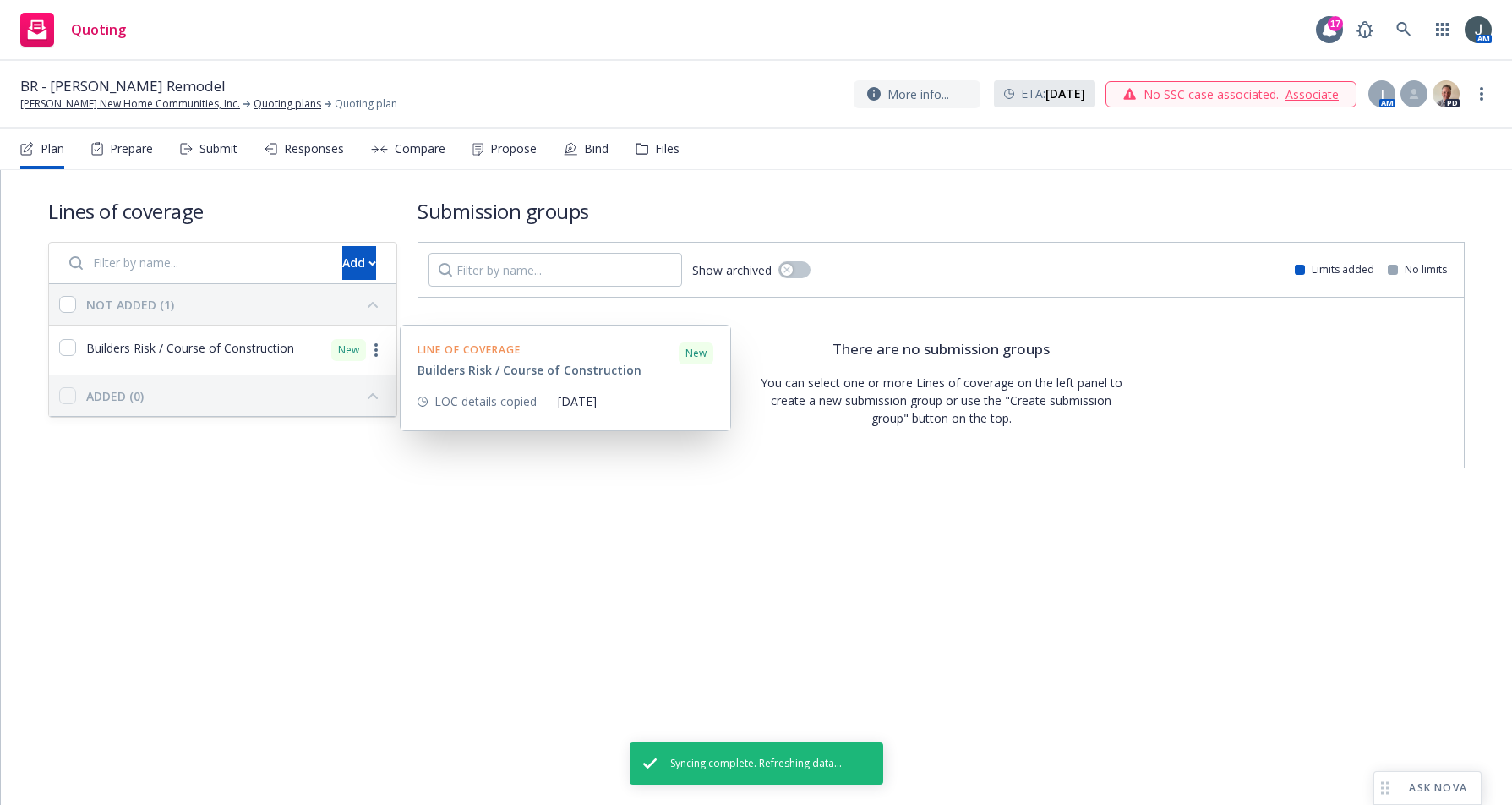 click on "Builders Risk / Course of Construction" at bounding box center (190, 348) 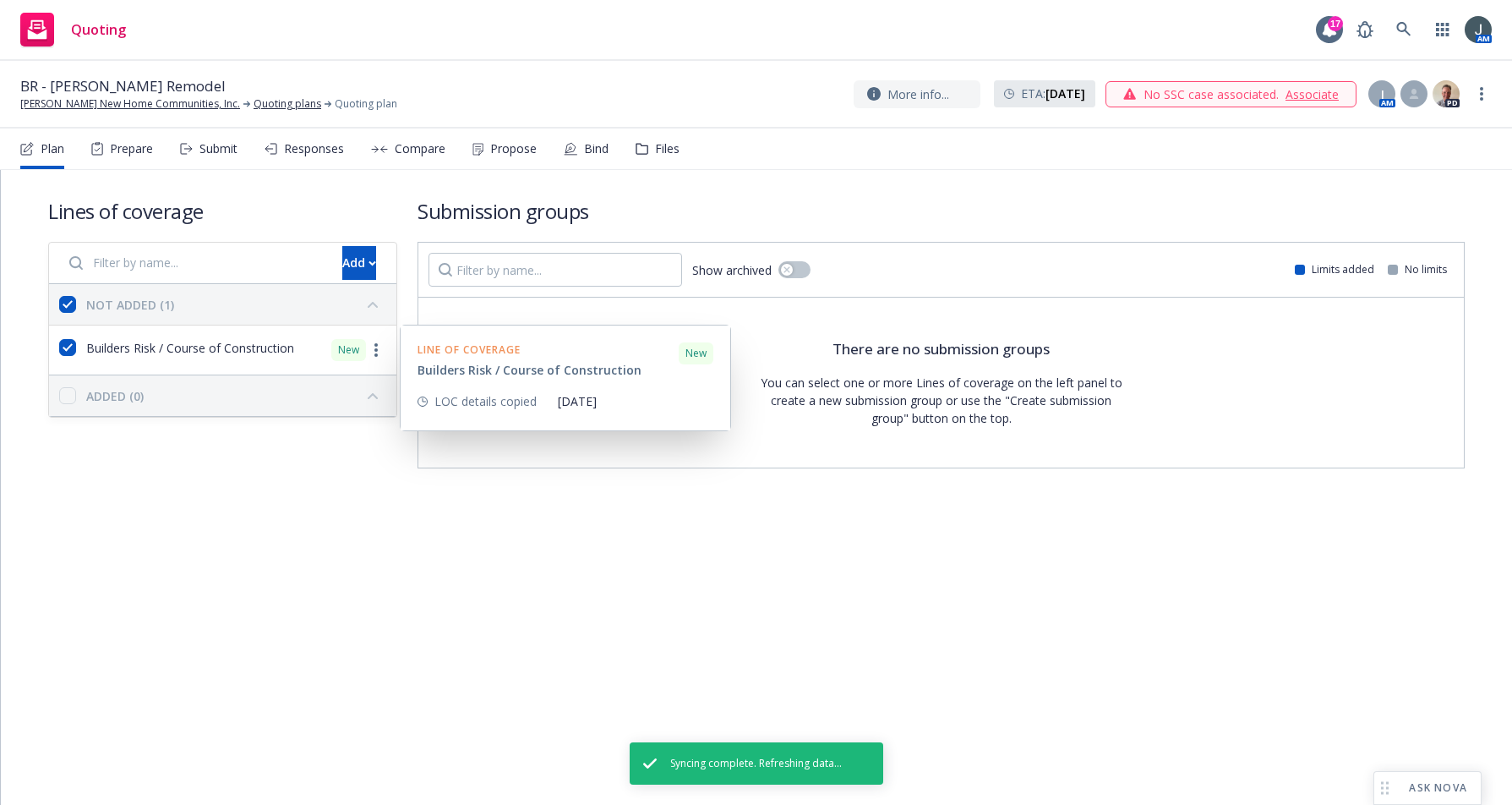 checkbox on "true" 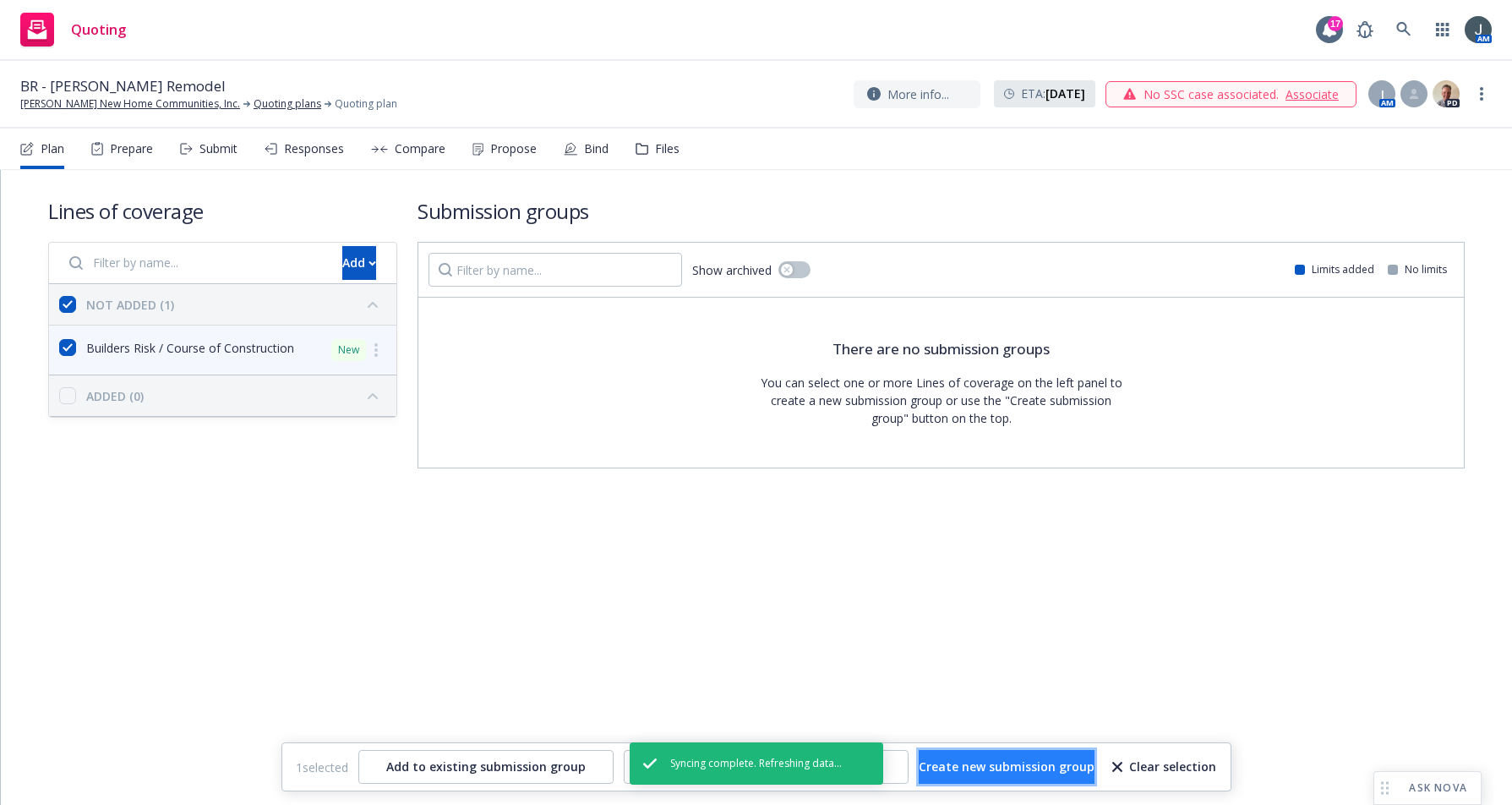 click on "Create new submission group" at bounding box center (1007, 766) 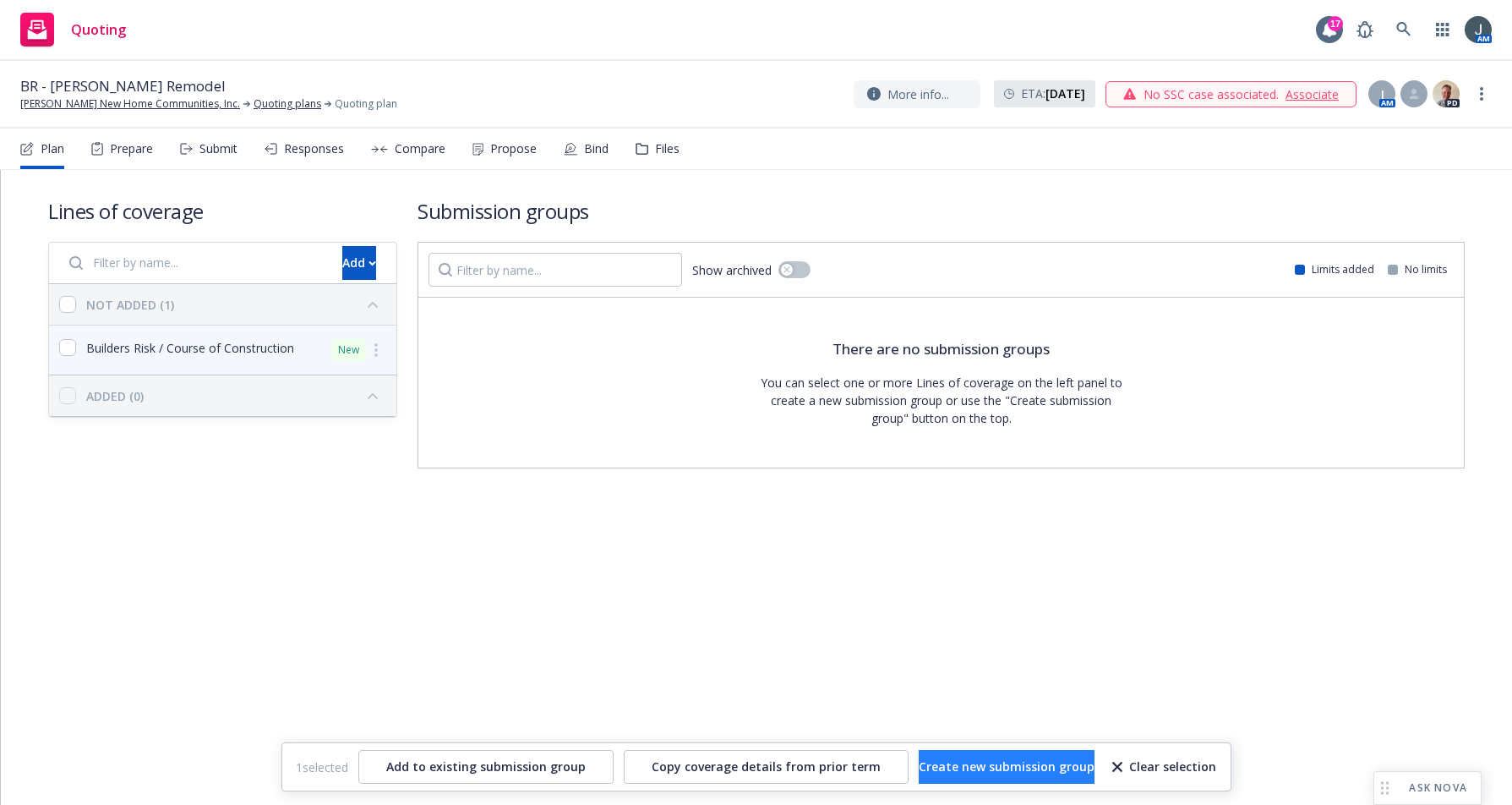 checkbox on "false" 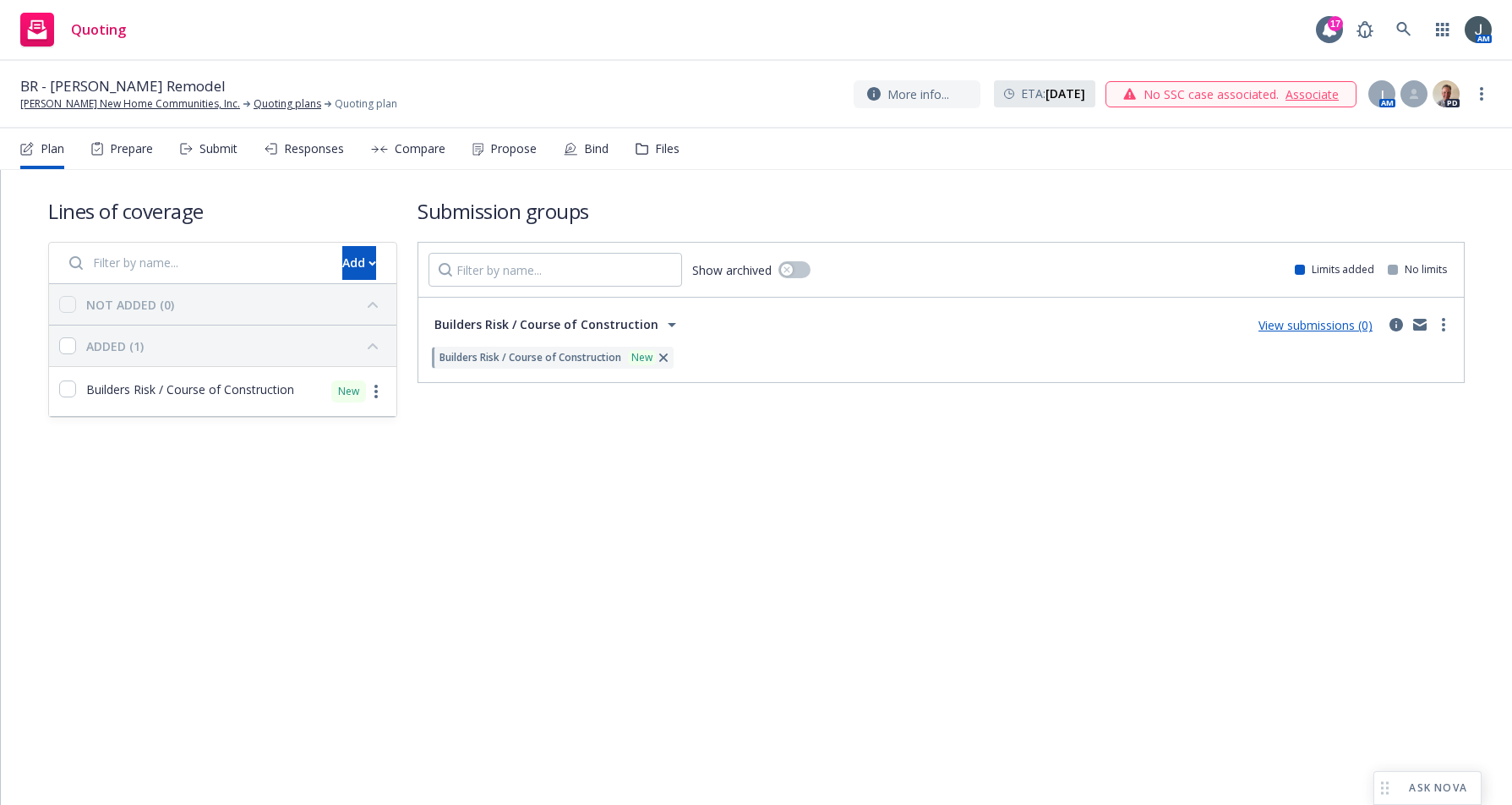 click on "View submissions (0)" at bounding box center [1315, 325] 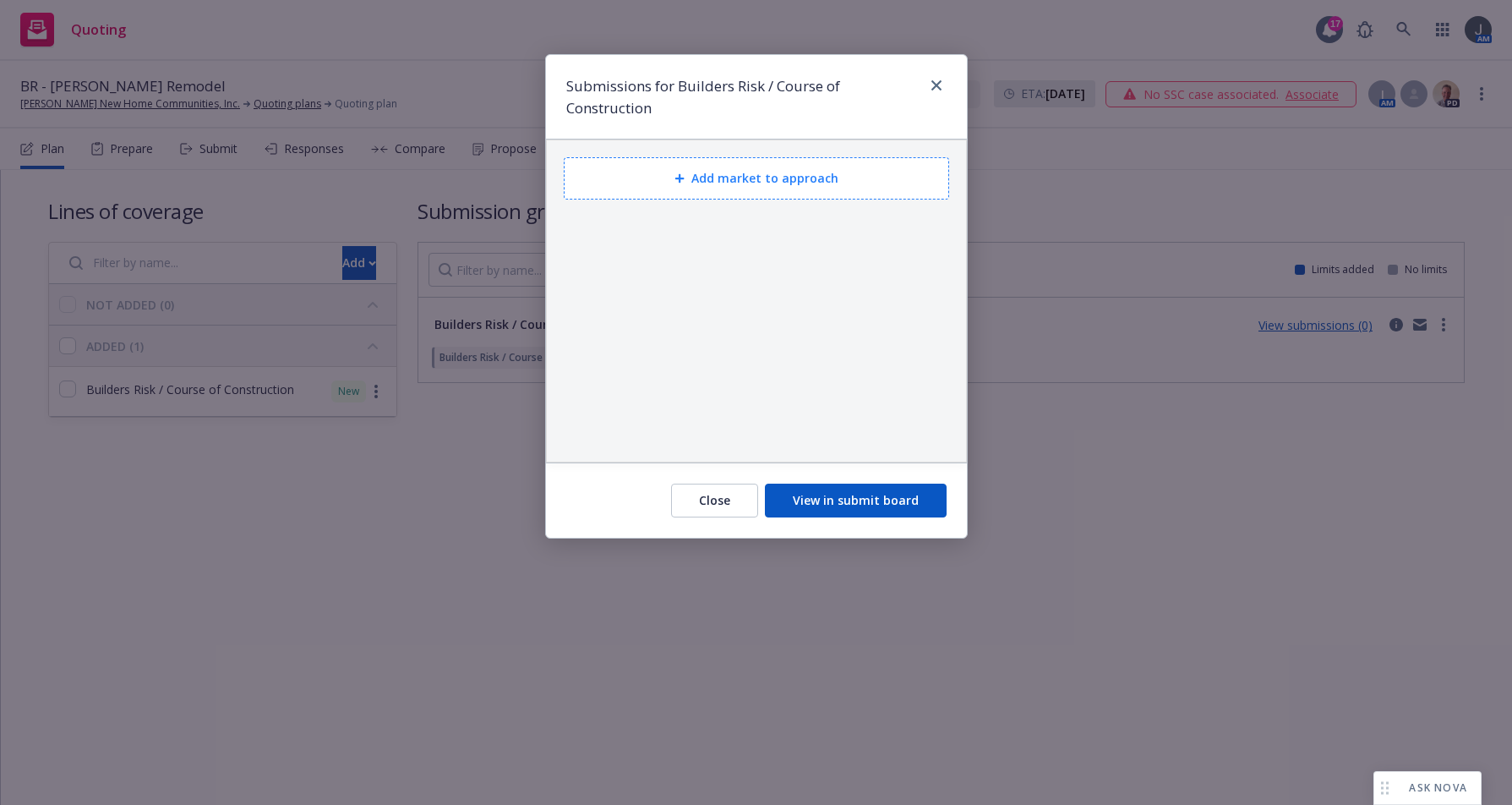 click on "Add market to approach" at bounding box center (756, 178) 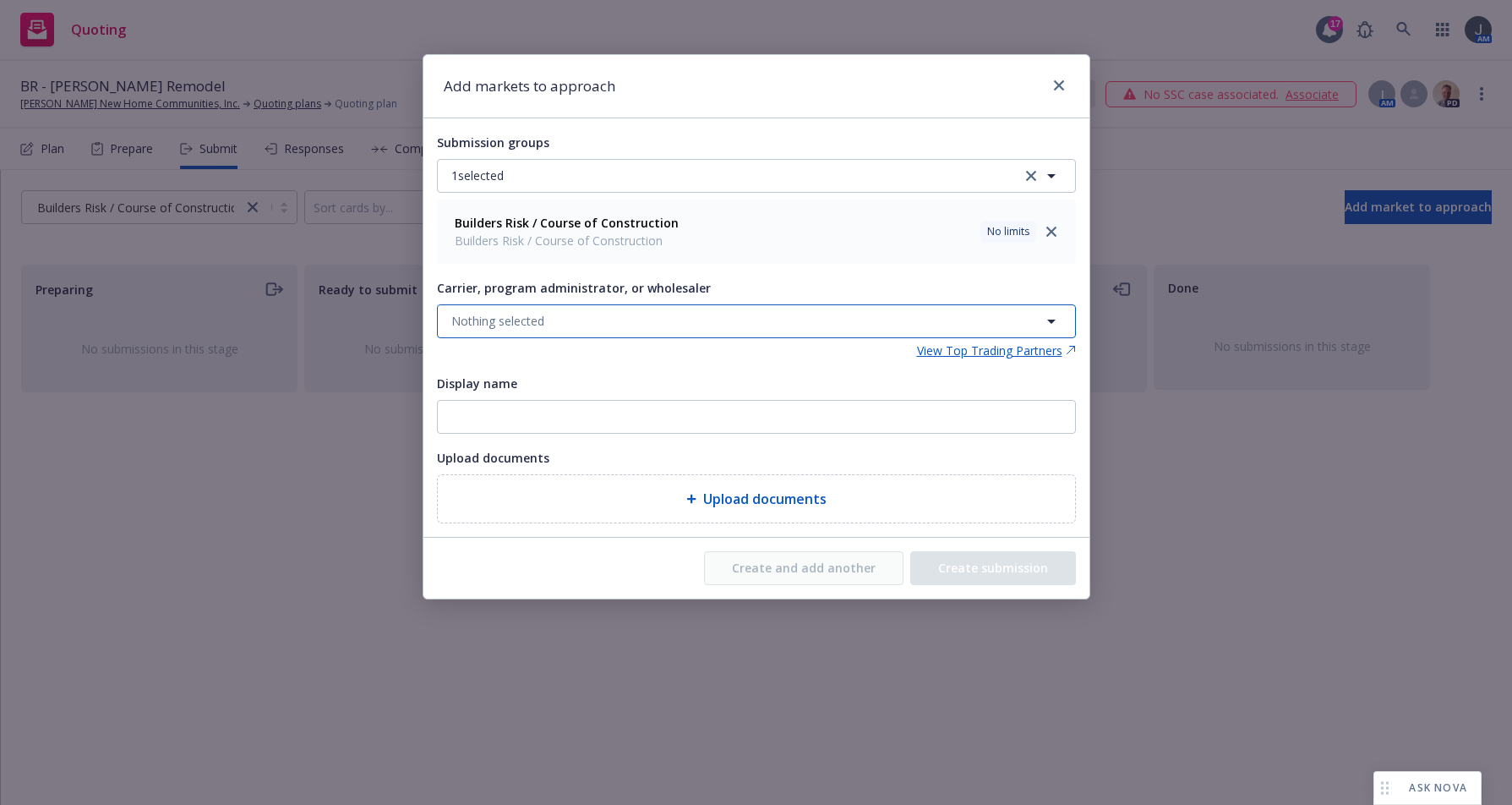 click on "Nothing selected" at bounding box center (498, 320) 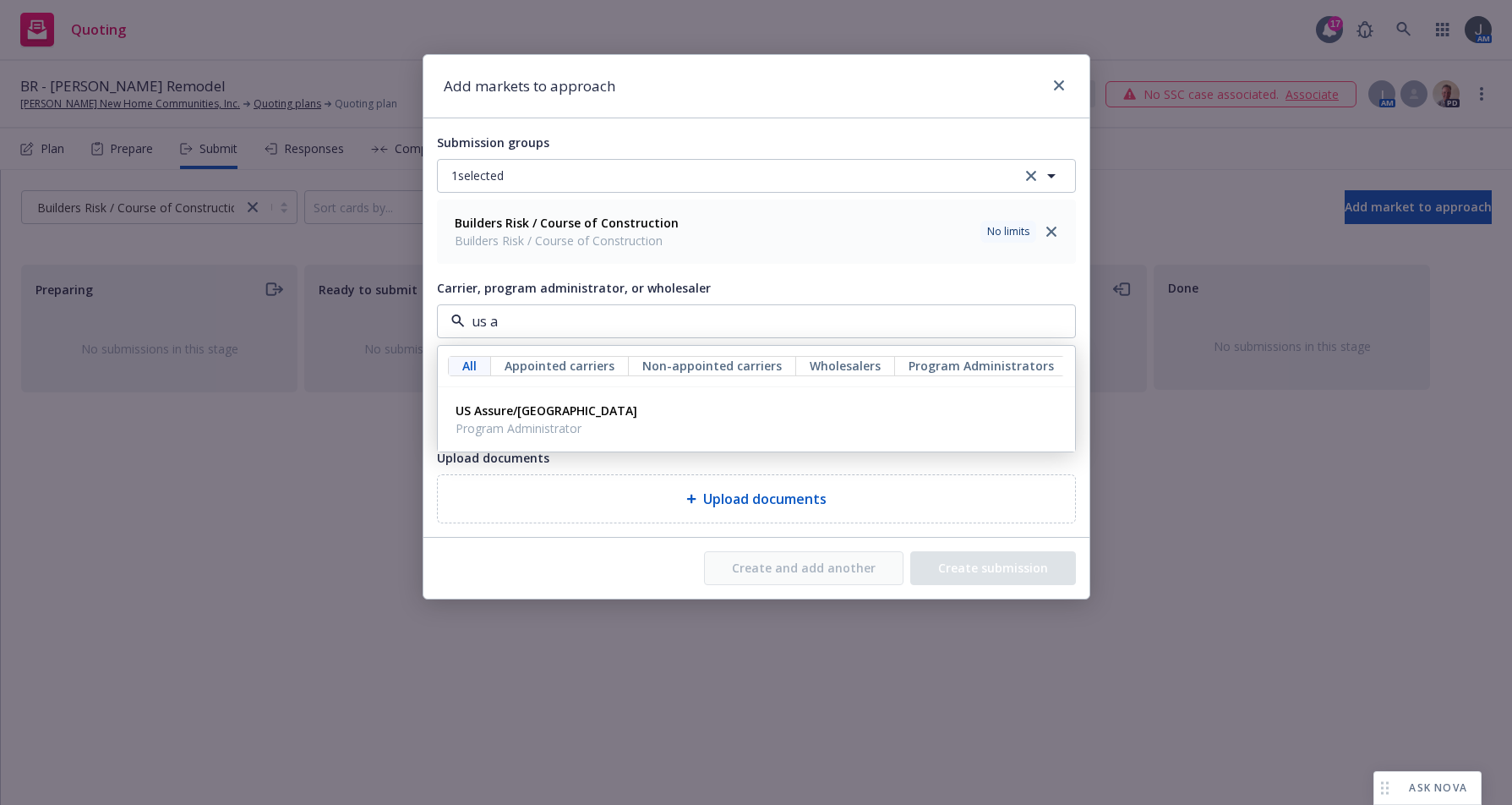 type on "us as" 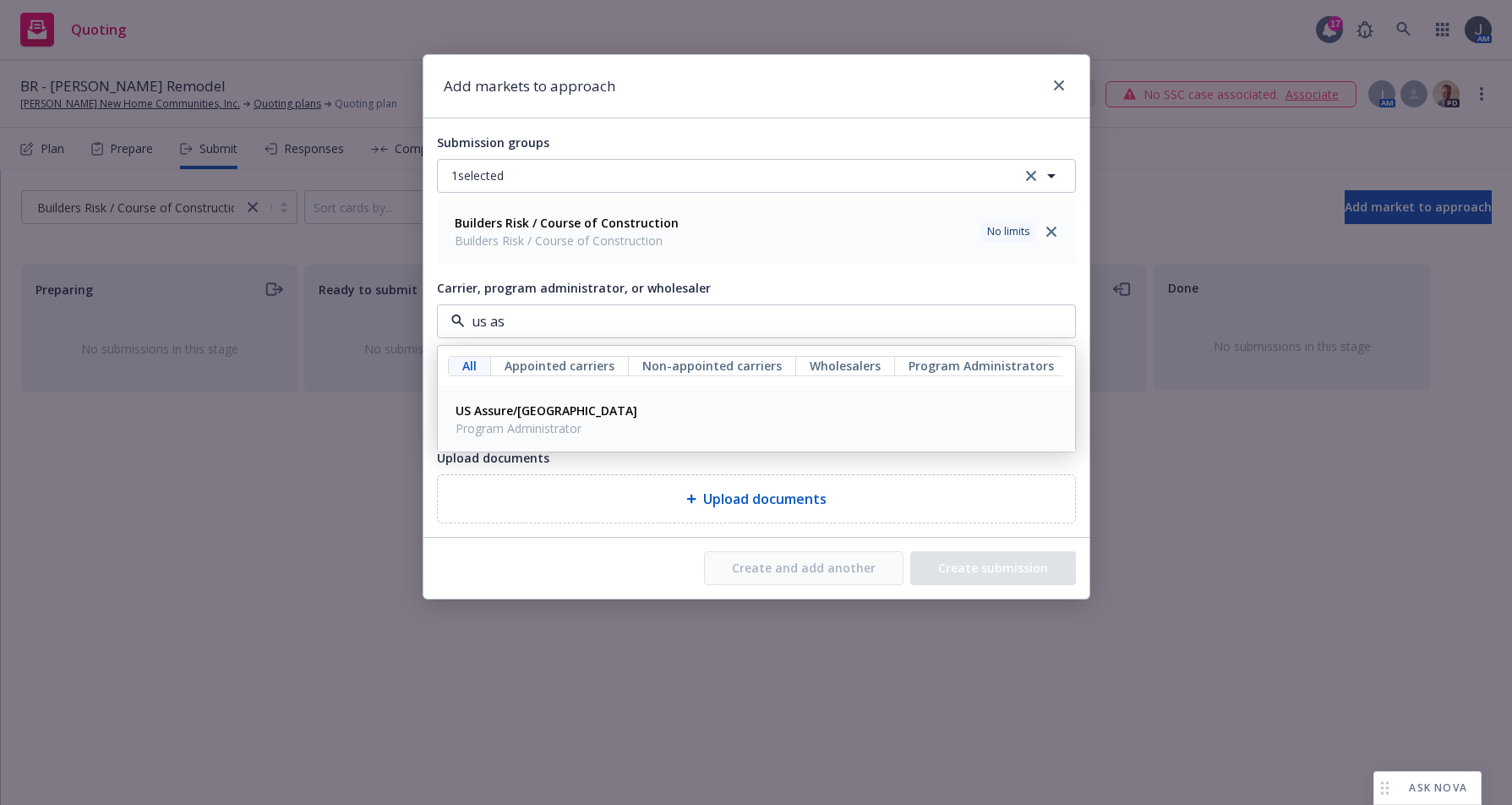 click on "US Assure/Zurich" at bounding box center [546, 410] 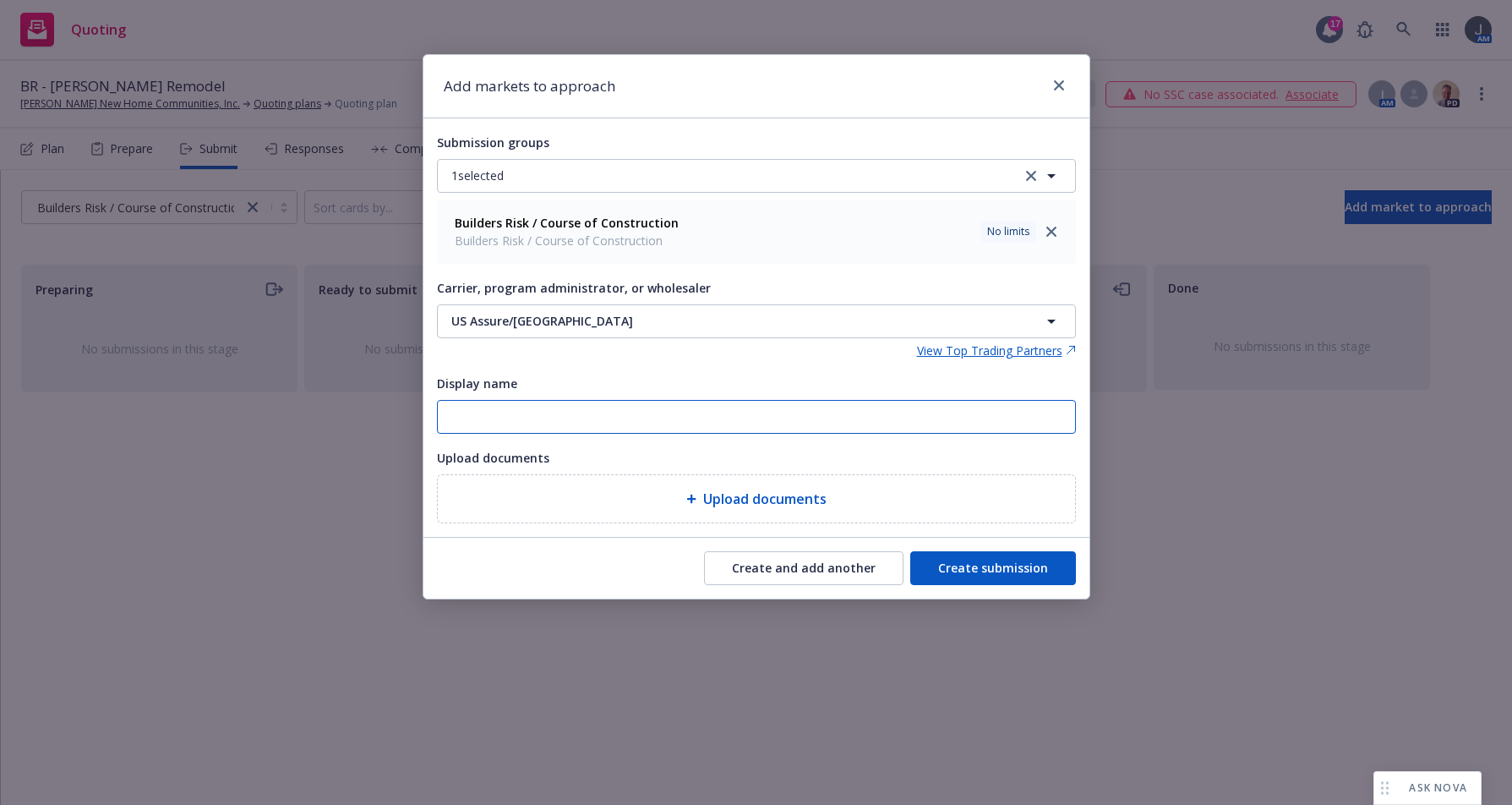 click on "Display name" at bounding box center (756, 417) 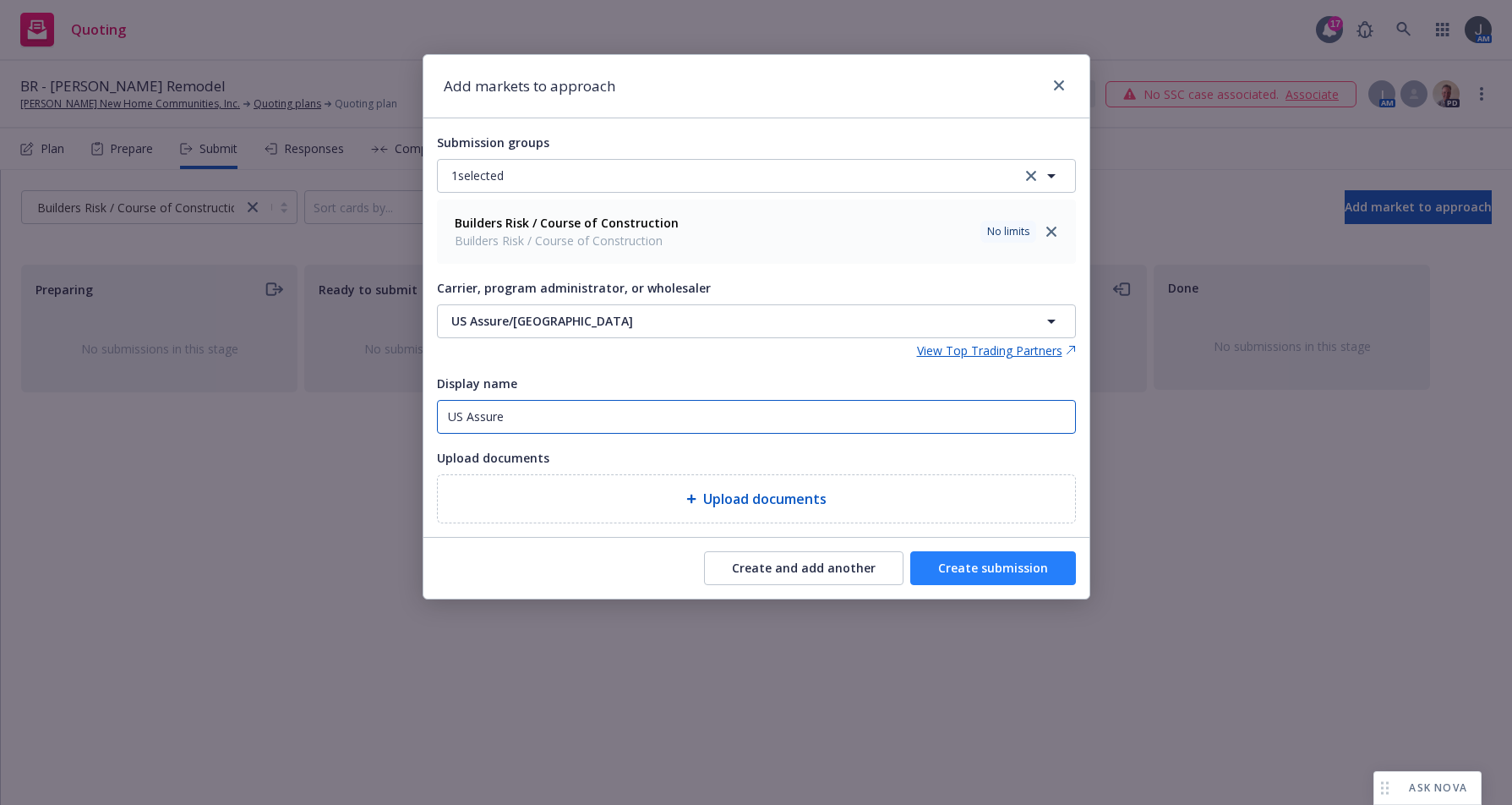 type on "US Assure" 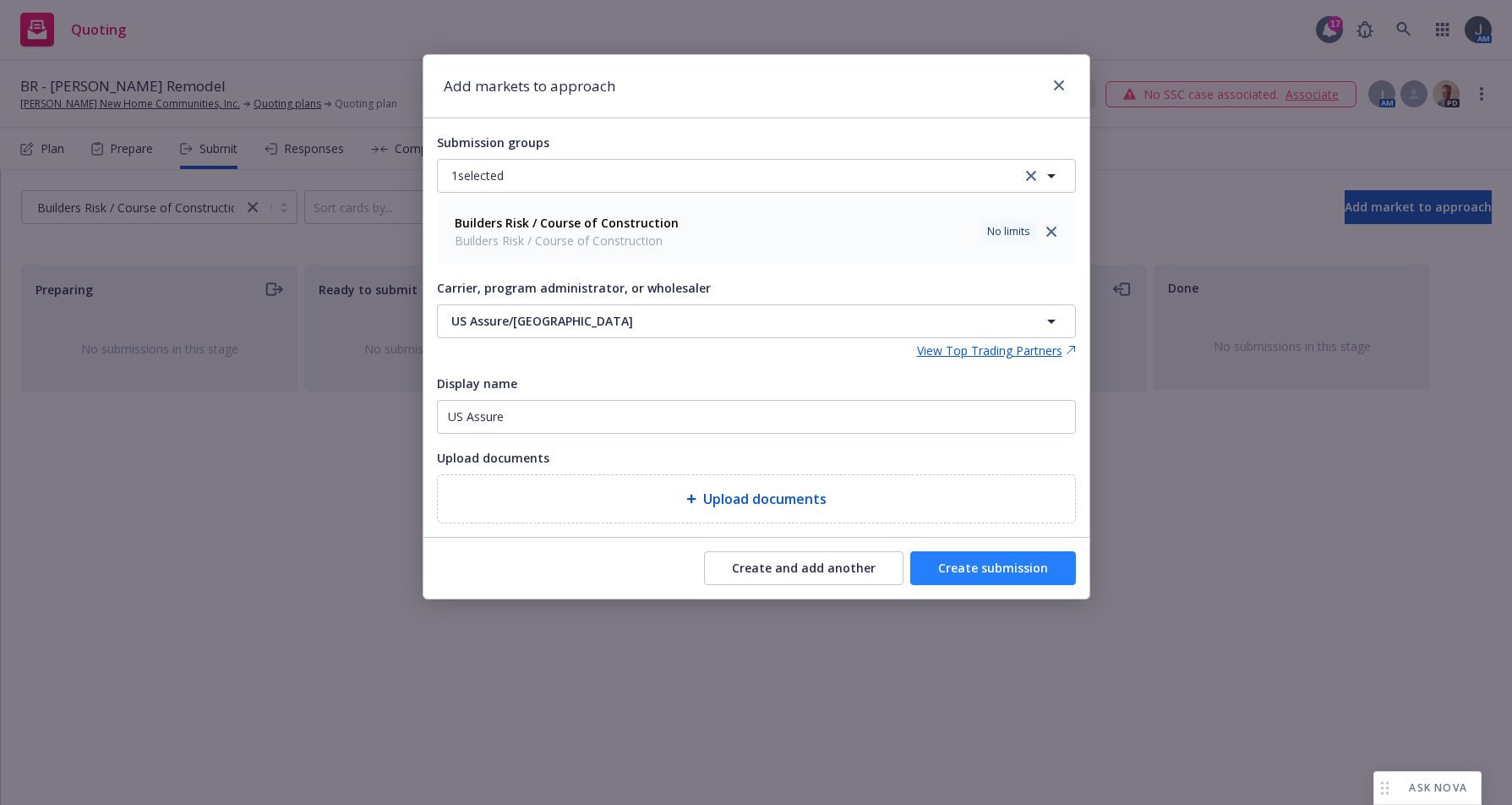 click on "Create submission" at bounding box center (993, 568) 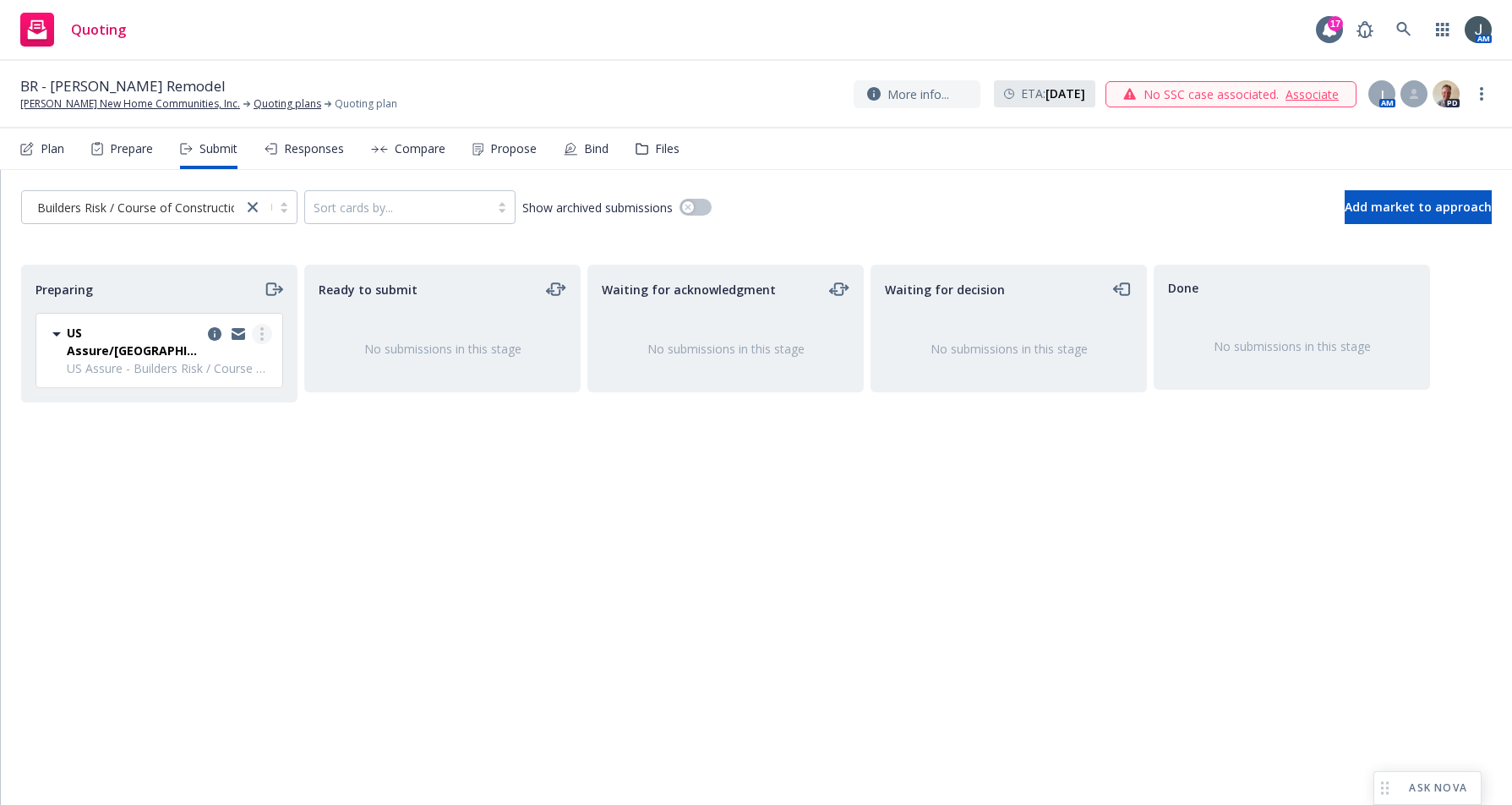 click at bounding box center [262, 334] 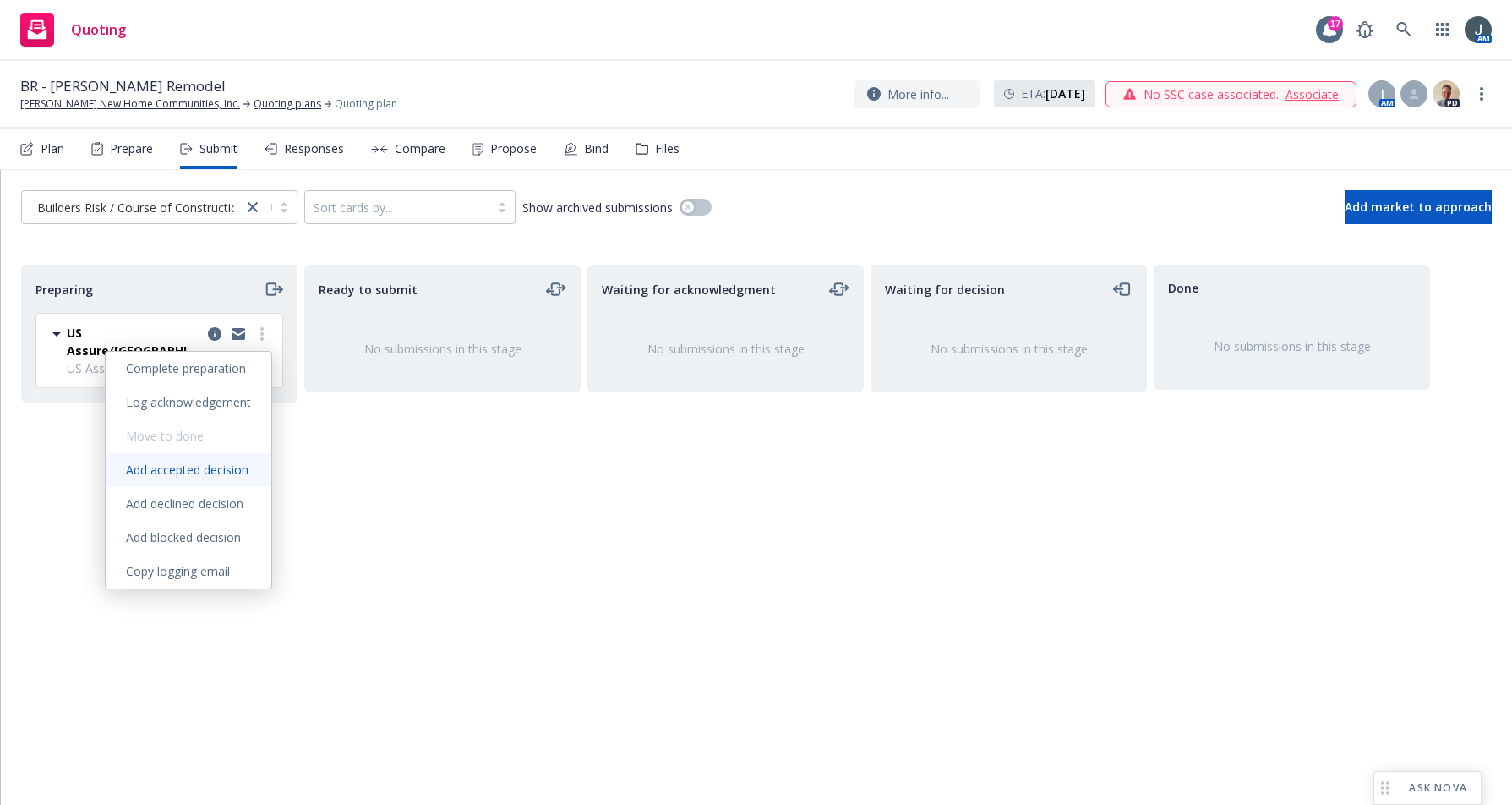click on "Add accepted decision" at bounding box center [187, 469] 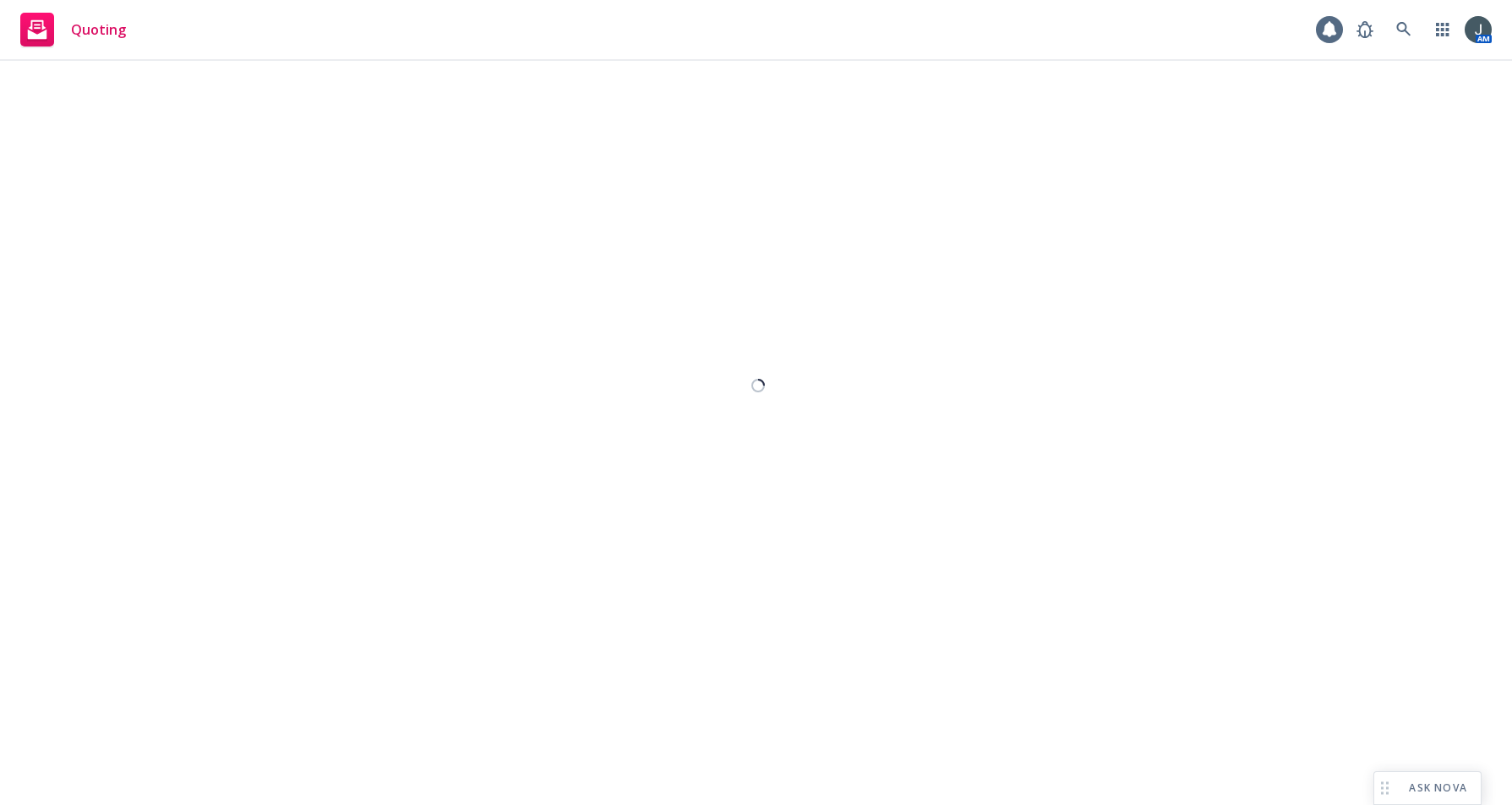 select on "12" 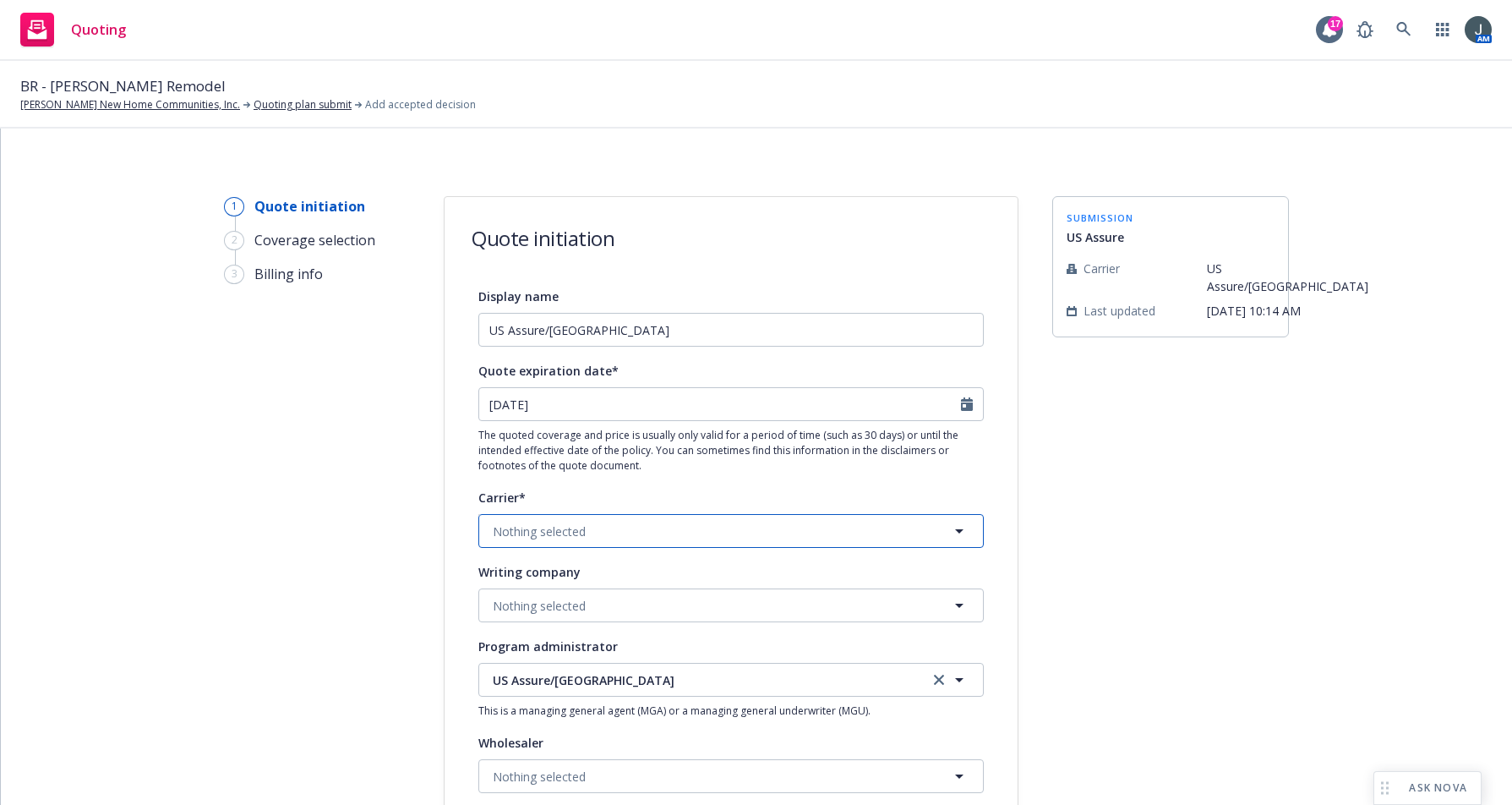 click on "Nothing selected" at bounding box center (539, 531) 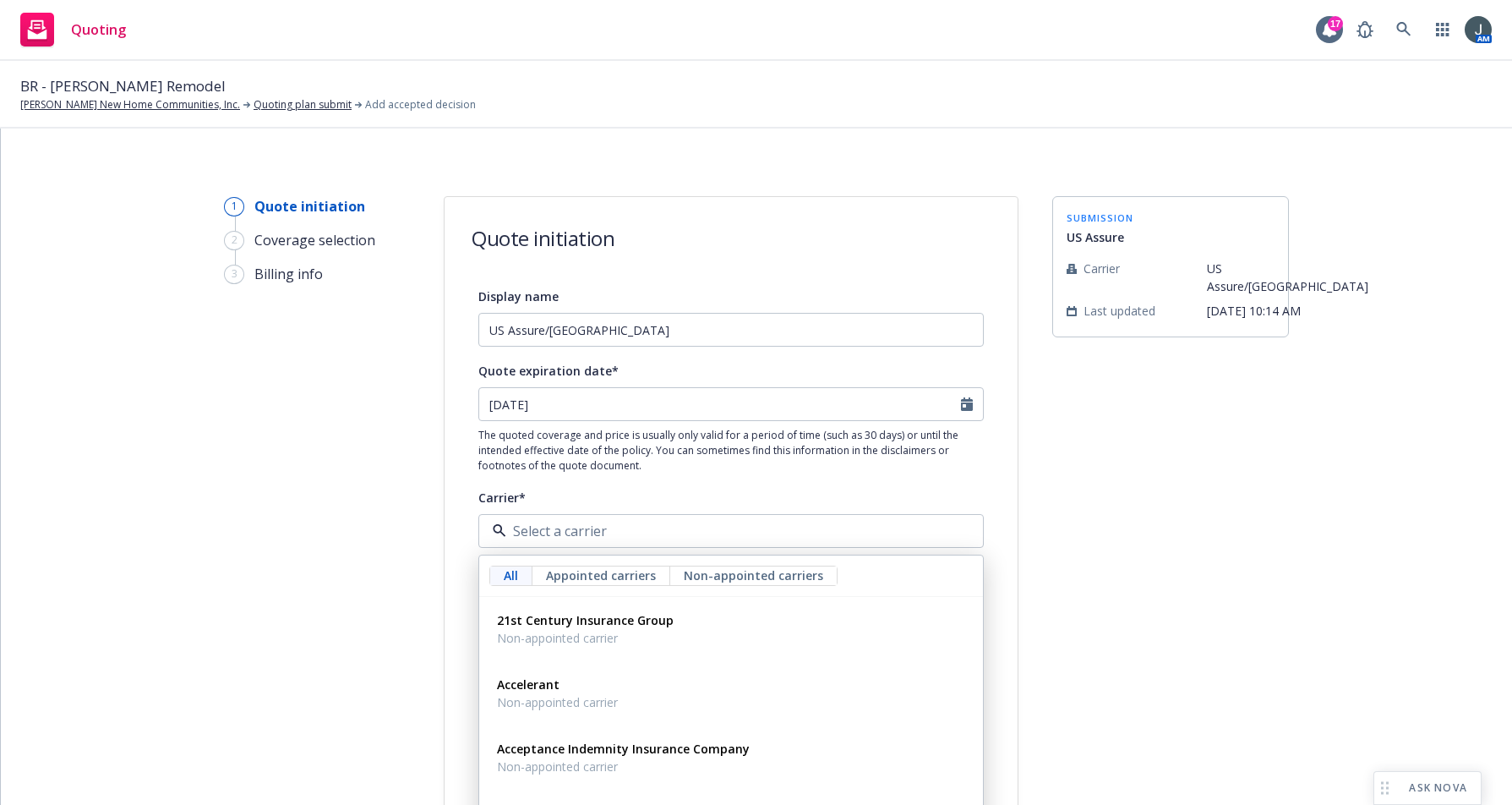 type on "z" 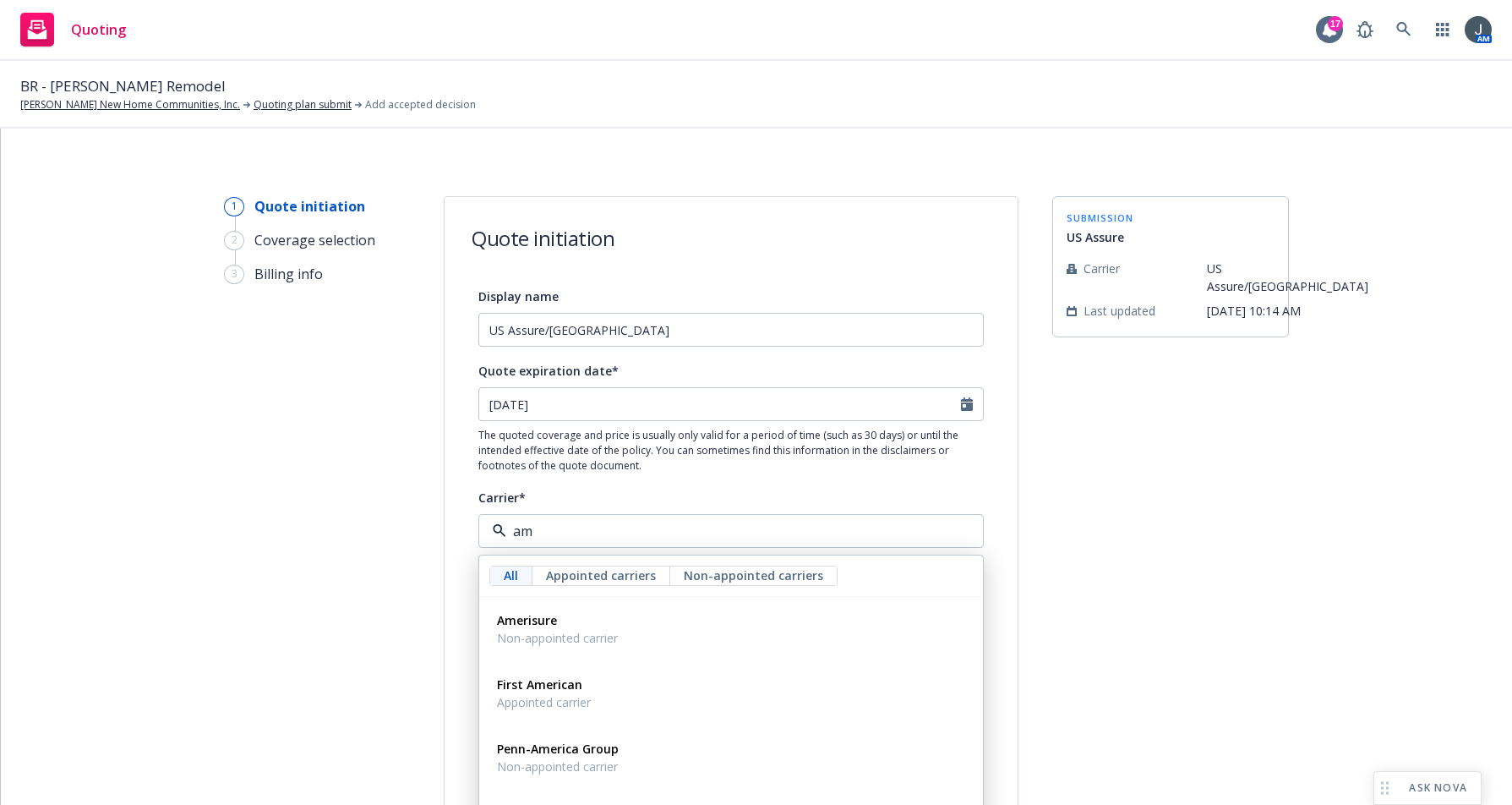 type on "a" 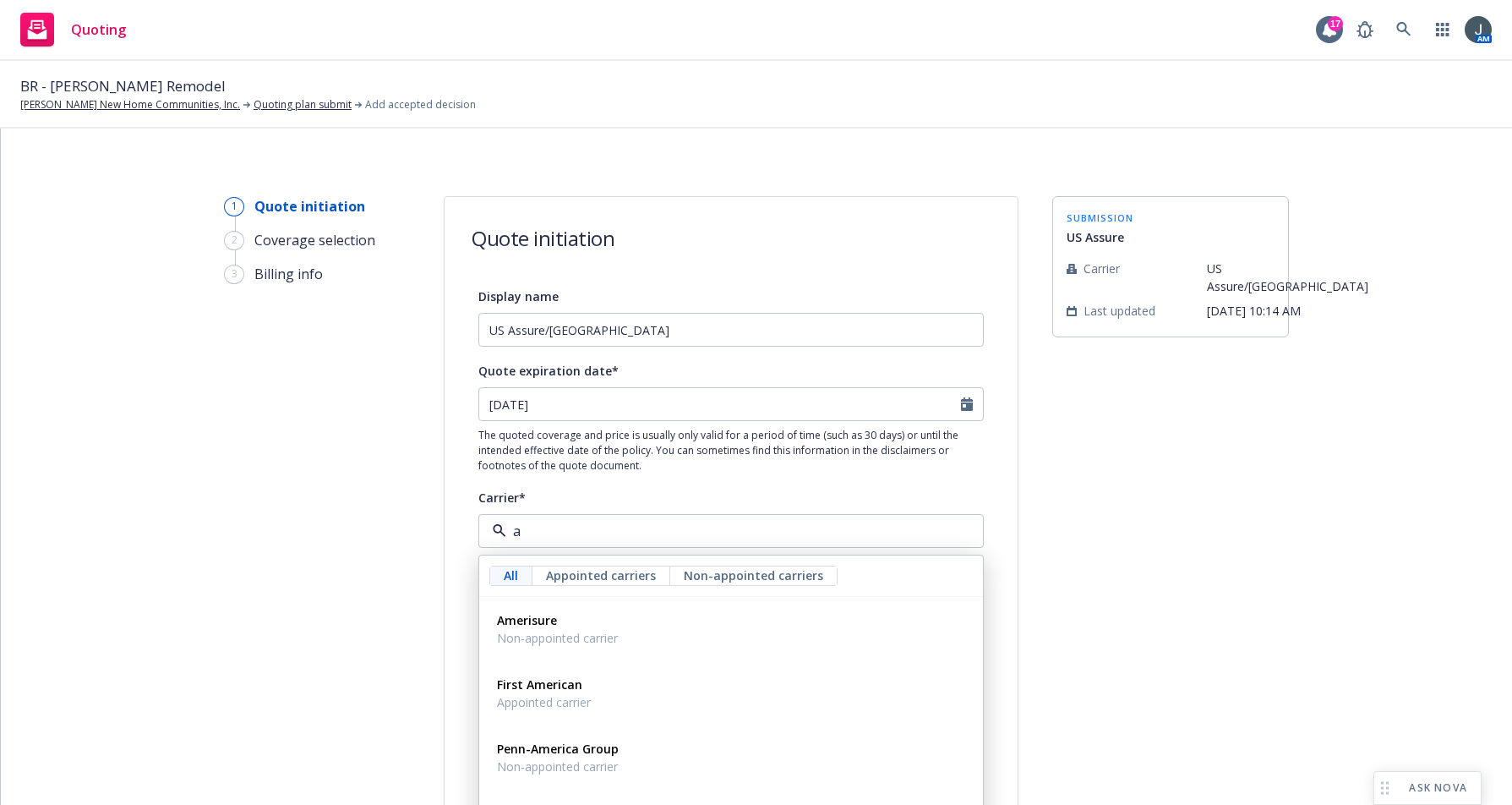 type 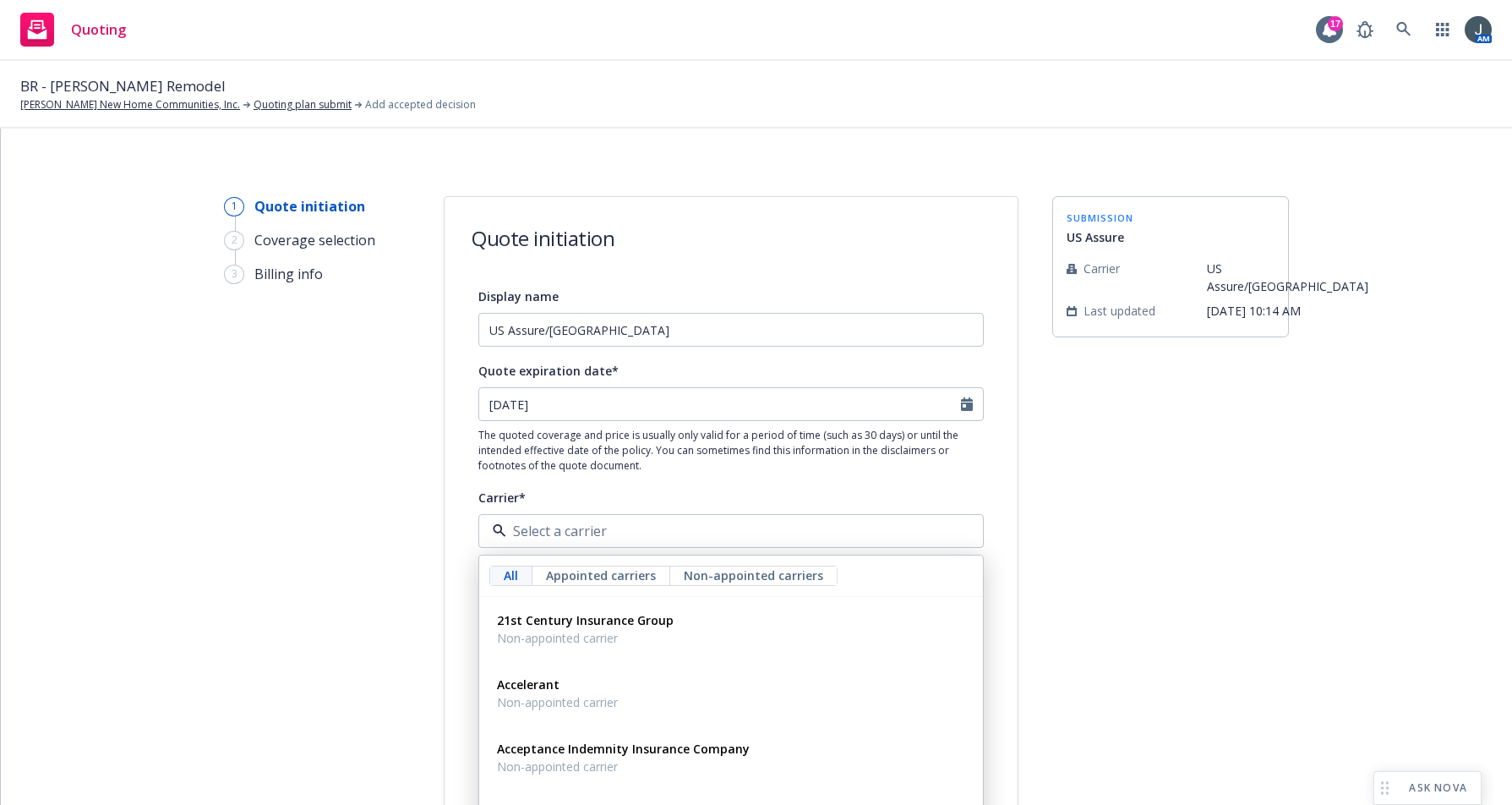 drag, startPoint x: 237, startPoint y: 479, endPoint x: 267, endPoint y: 511, distance: 43.863424 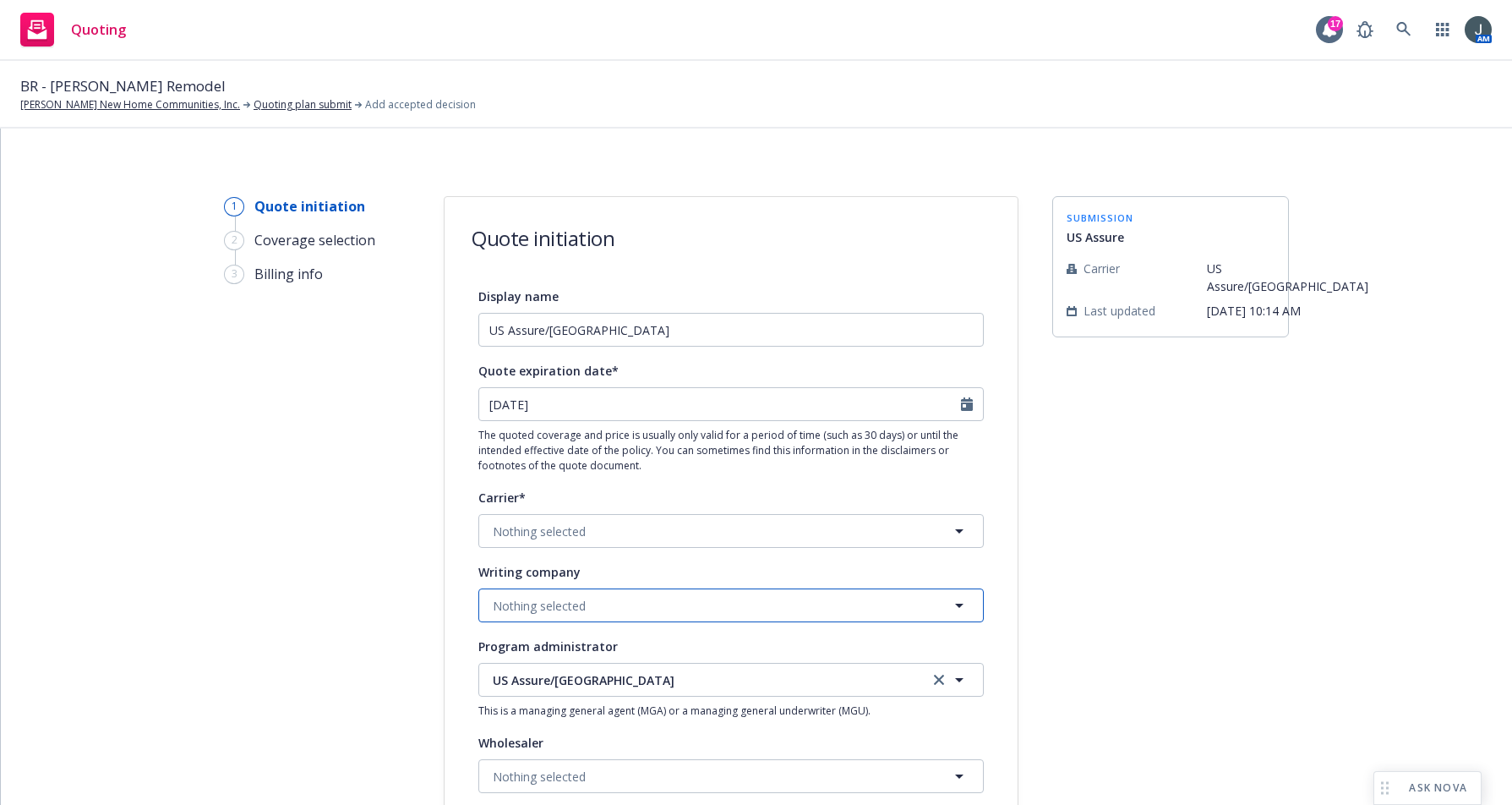 click on "Nothing selected" at bounding box center [731, 605] 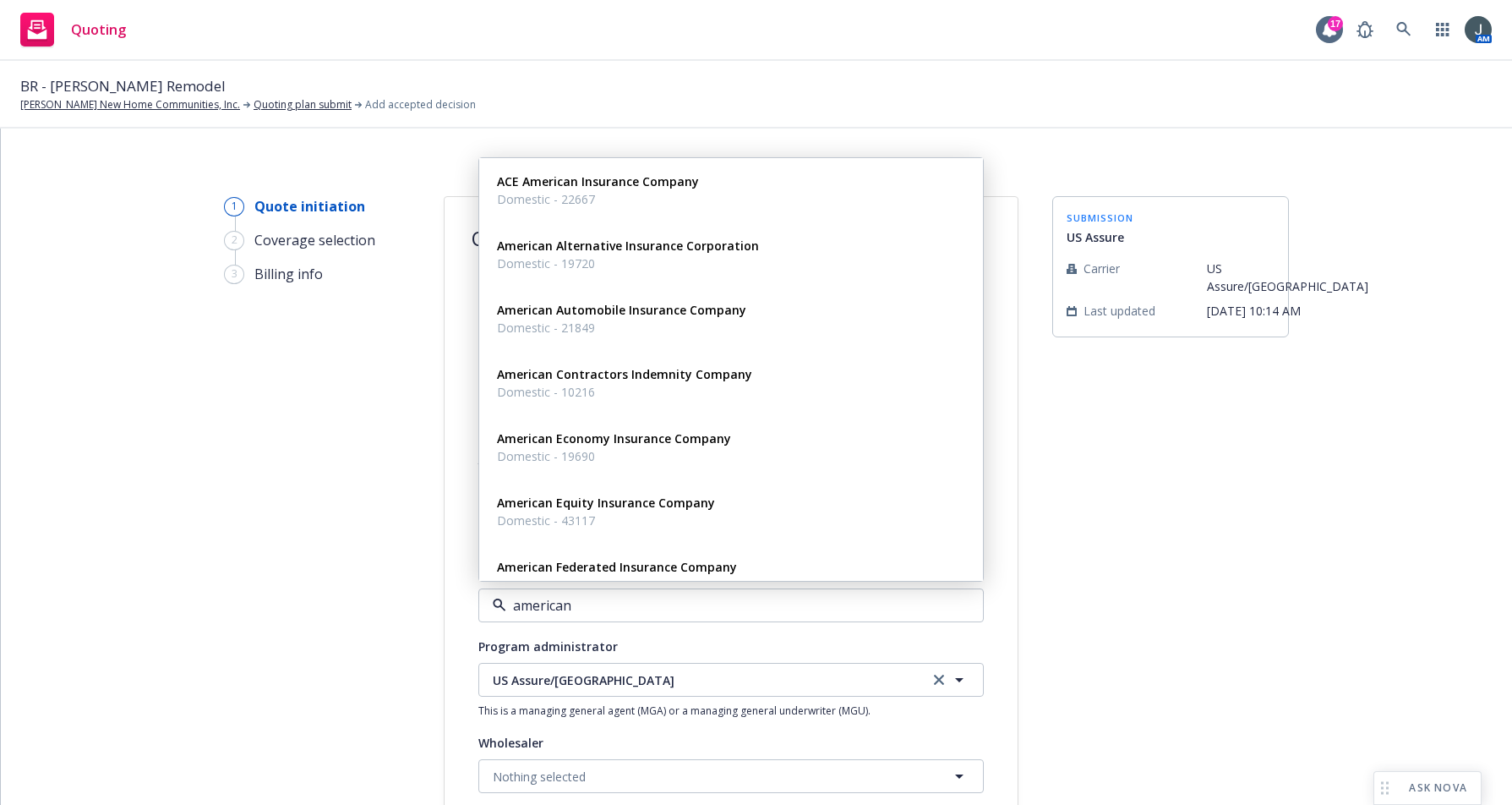 type on "american z" 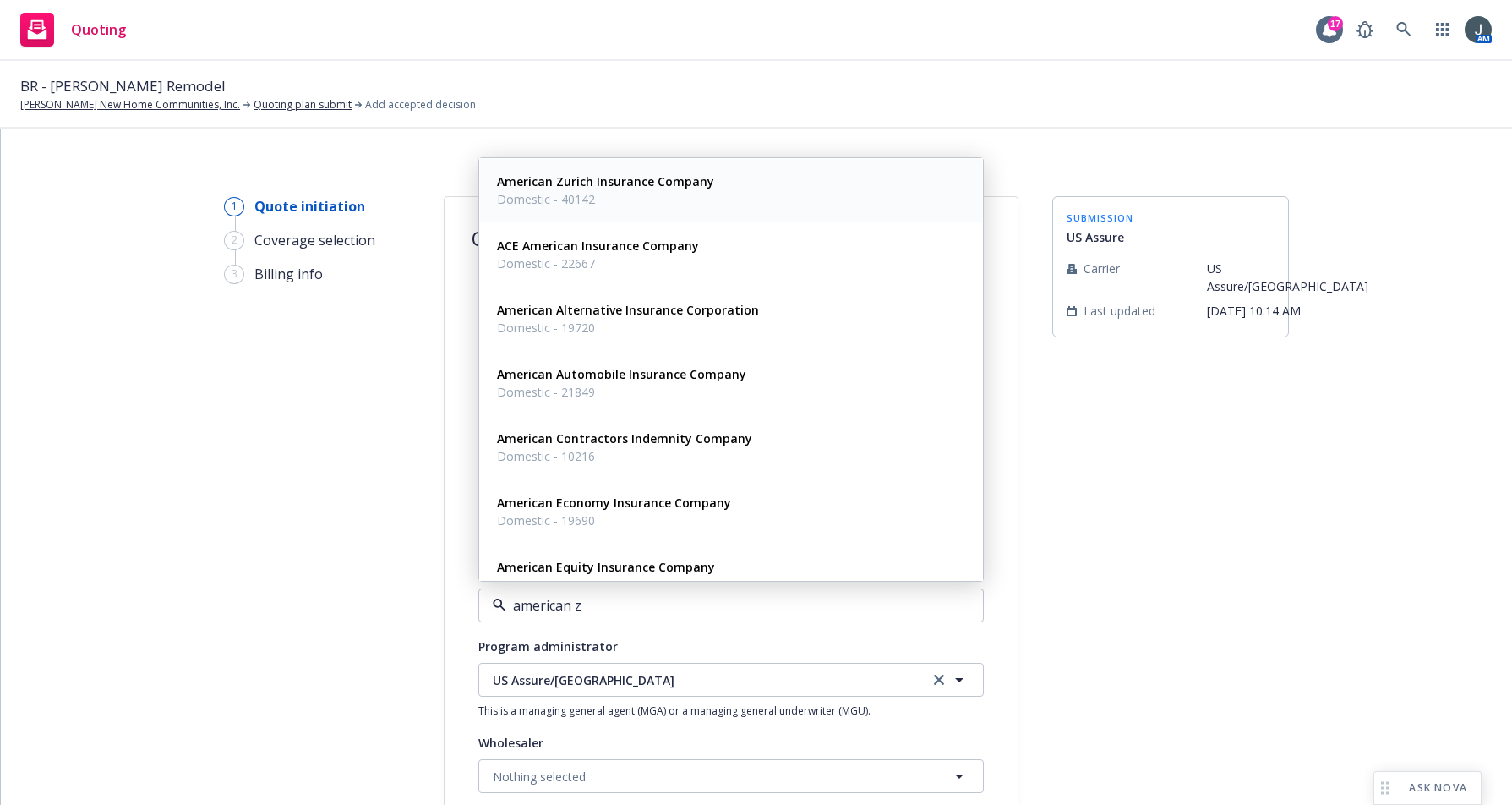 click on "American Zurich Insurance Company" at bounding box center [605, 181] 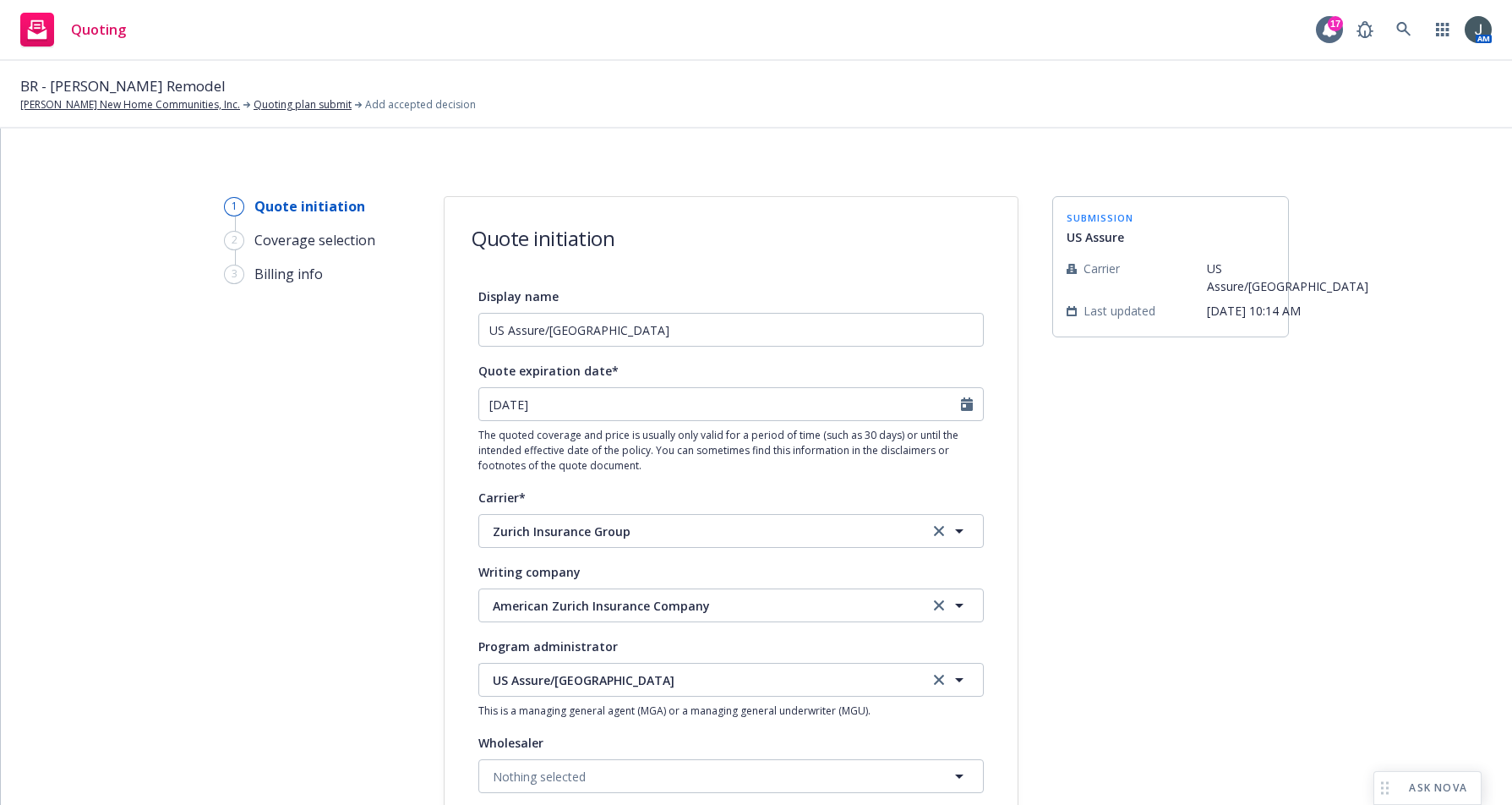 scroll, scrollTop: 395, scrollLeft: 0, axis: vertical 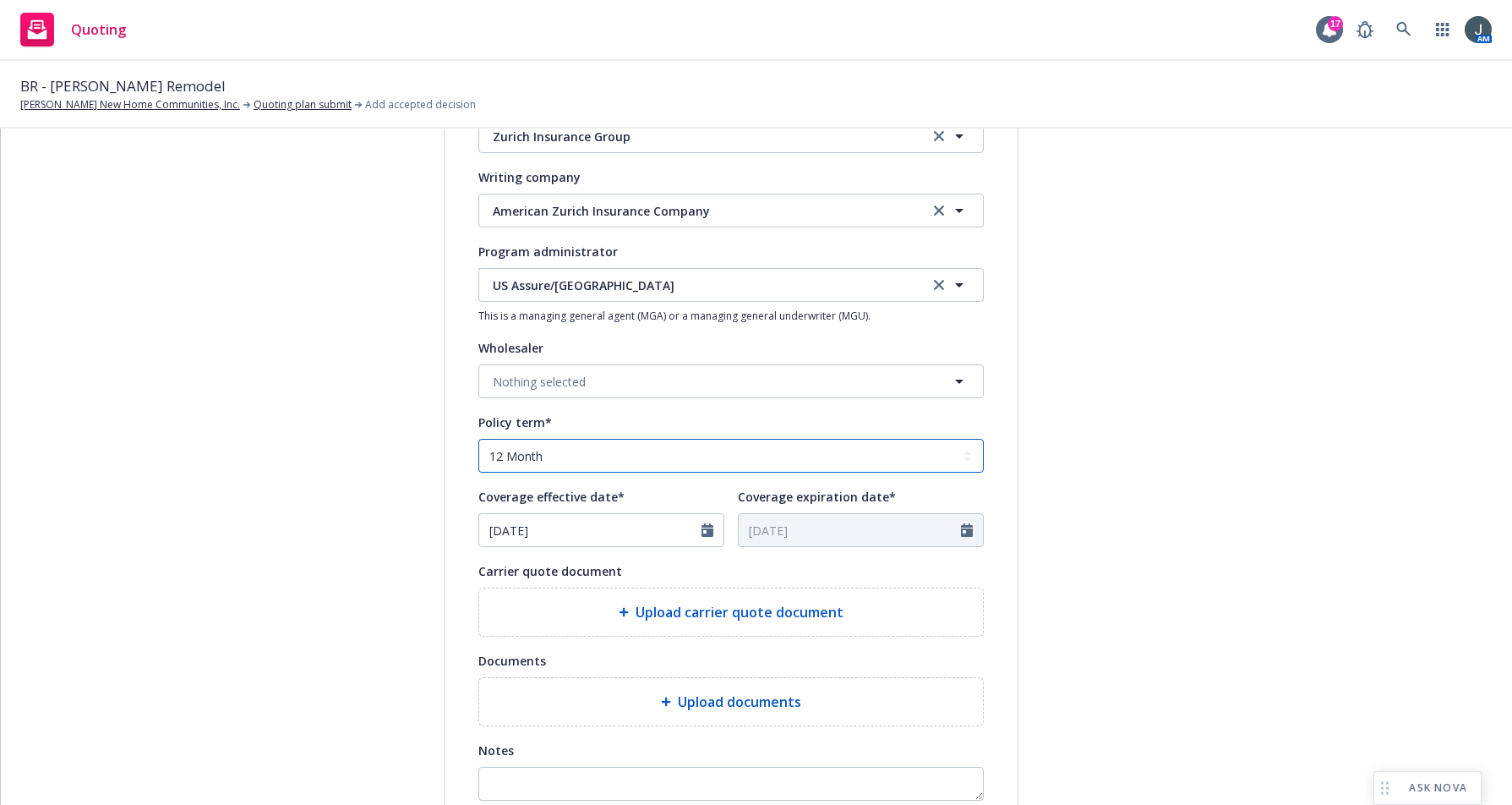 click on "Select policy term 12 Month 6 Month 4 Month 3 Month 2 Month 1 Month 36 Month (3 yr) 72 Month (6 yr) 120 Month (10 yr) 180 Month (15 yr) 240 Month (20 yr) 300 Month (25 yr) 360 Month (30 yr) Other" at bounding box center [731, 456] 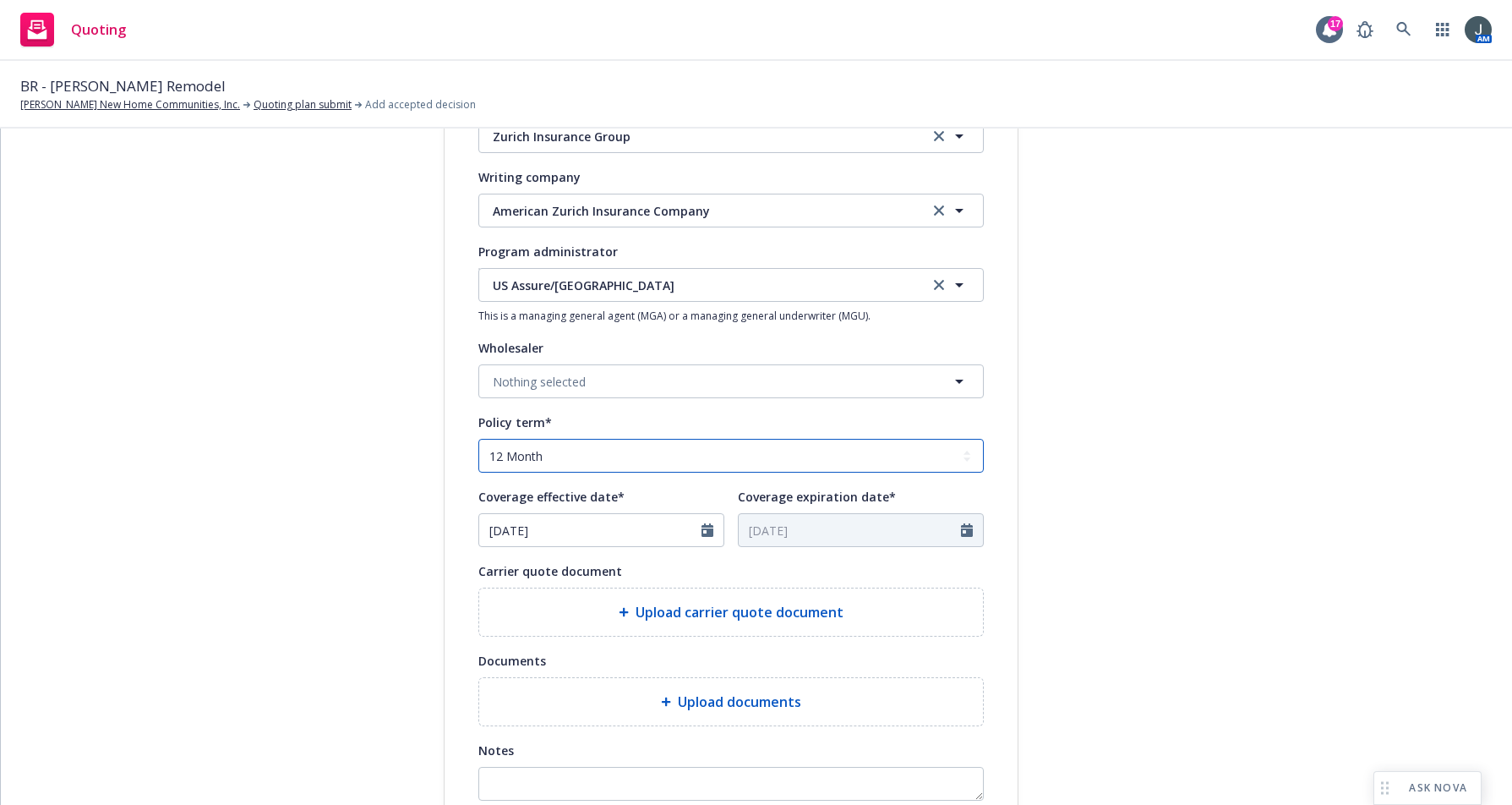 select on "6" 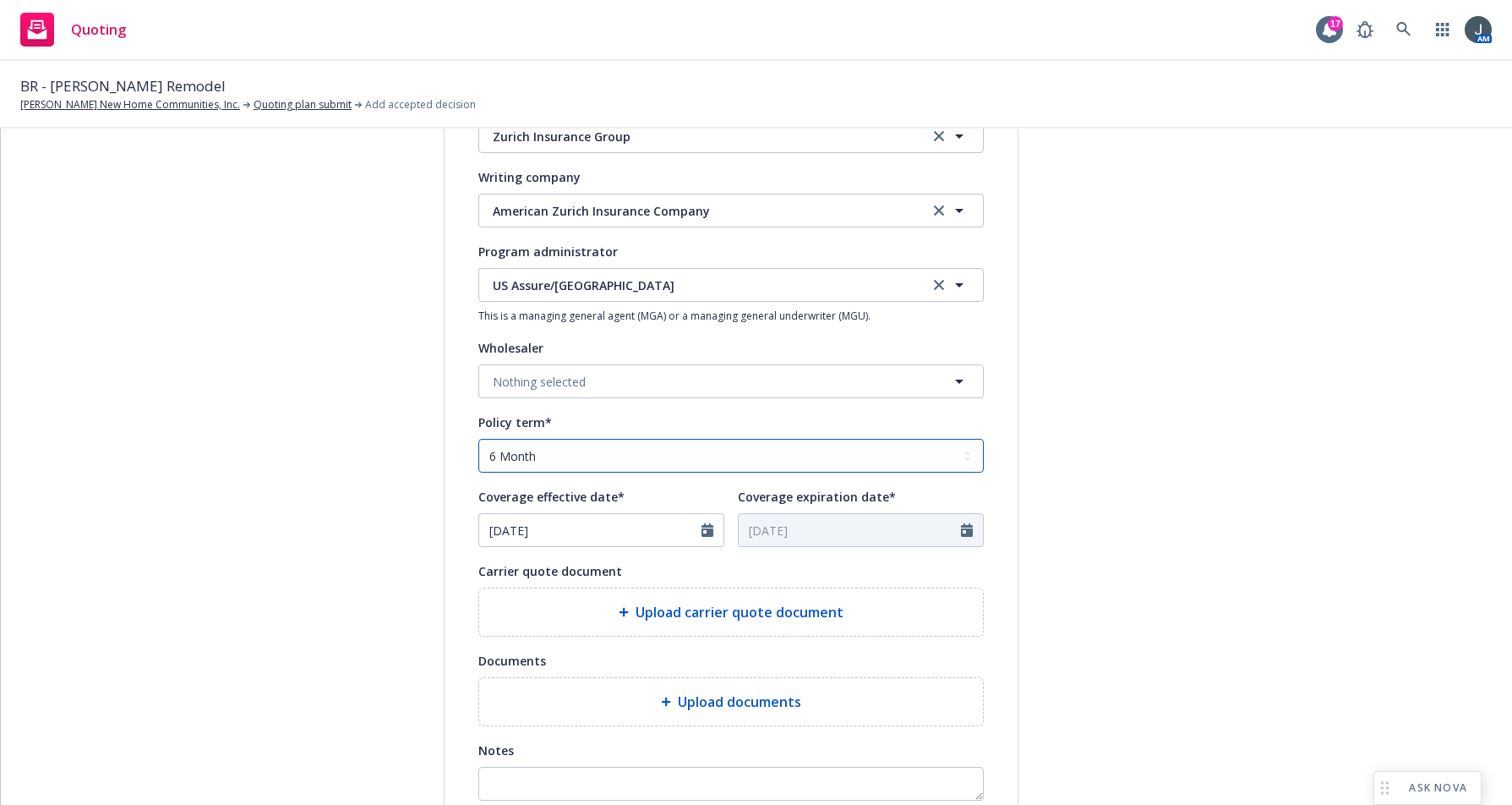 click on "Select policy term 12 Month 6 Month 4 Month 3 Month 2 Month 1 Month 36 Month (3 yr) 72 Month (6 yr) 120 Month (10 yr) 180 Month (15 yr) 240 Month (20 yr) 300 Month (25 yr) 360 Month (30 yr) Other" at bounding box center [731, 456] 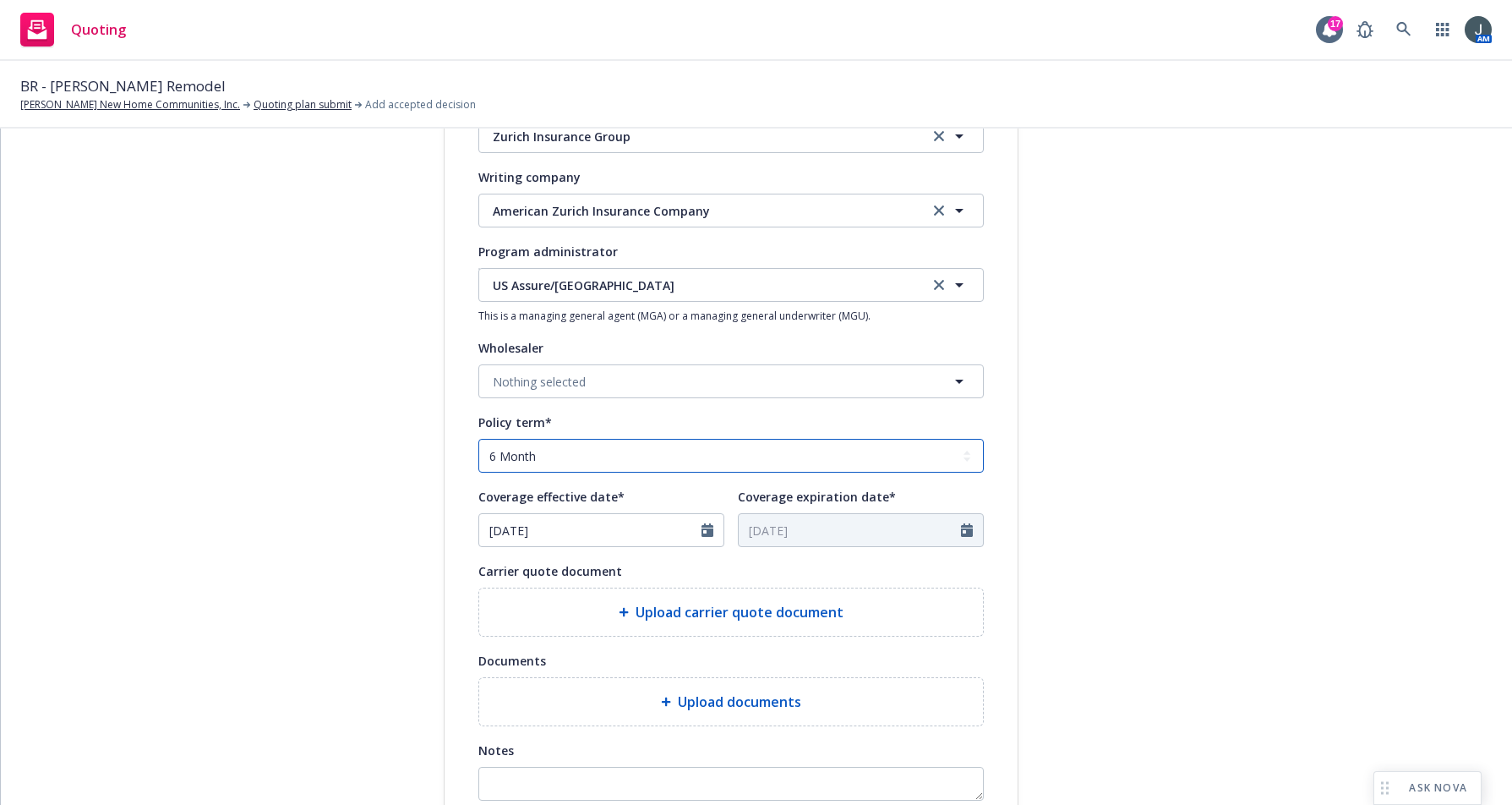 type on "[DATE]" 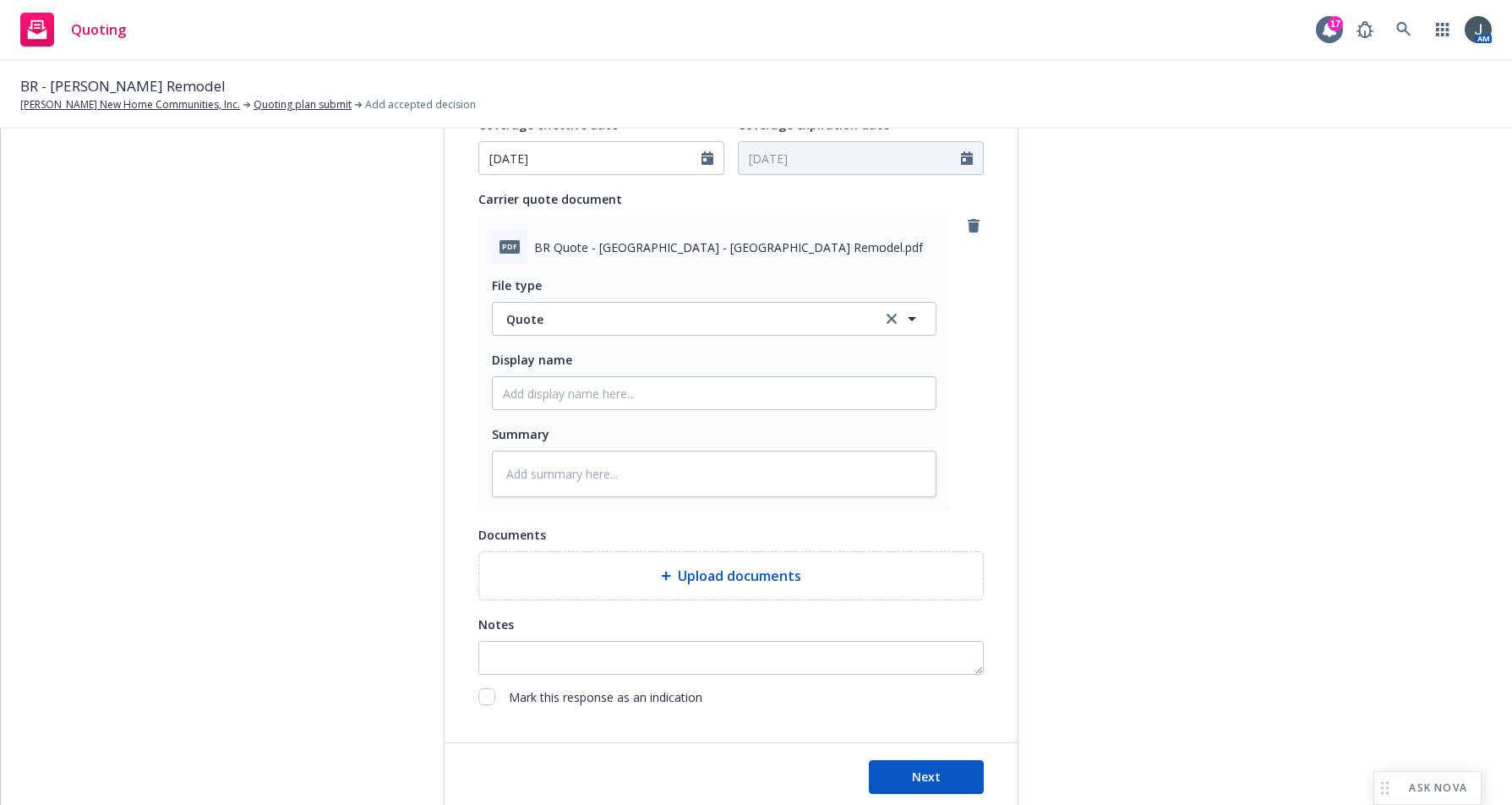 scroll, scrollTop: 789, scrollLeft: 0, axis: vertical 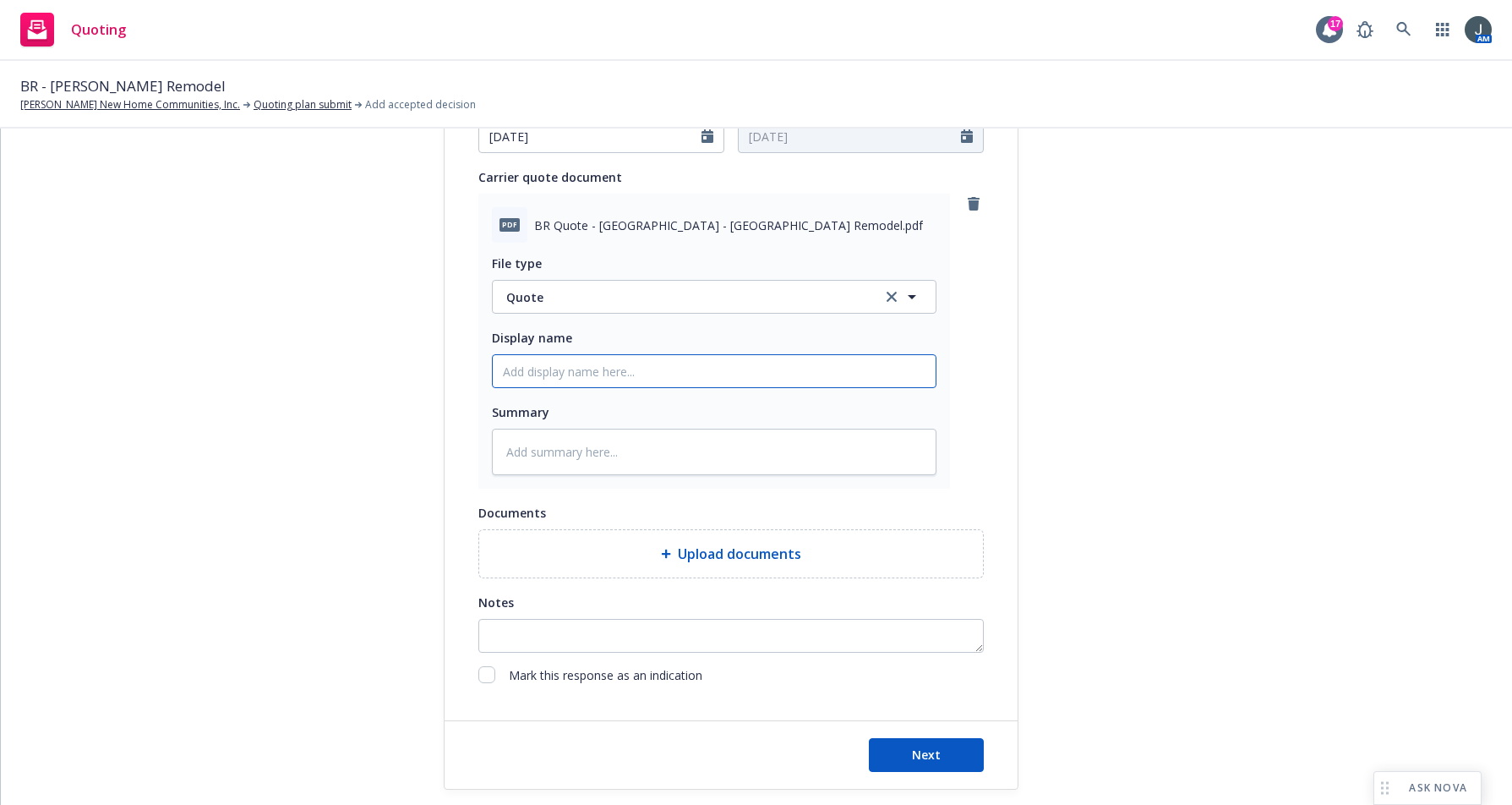 click on "Display name" at bounding box center [714, 371] 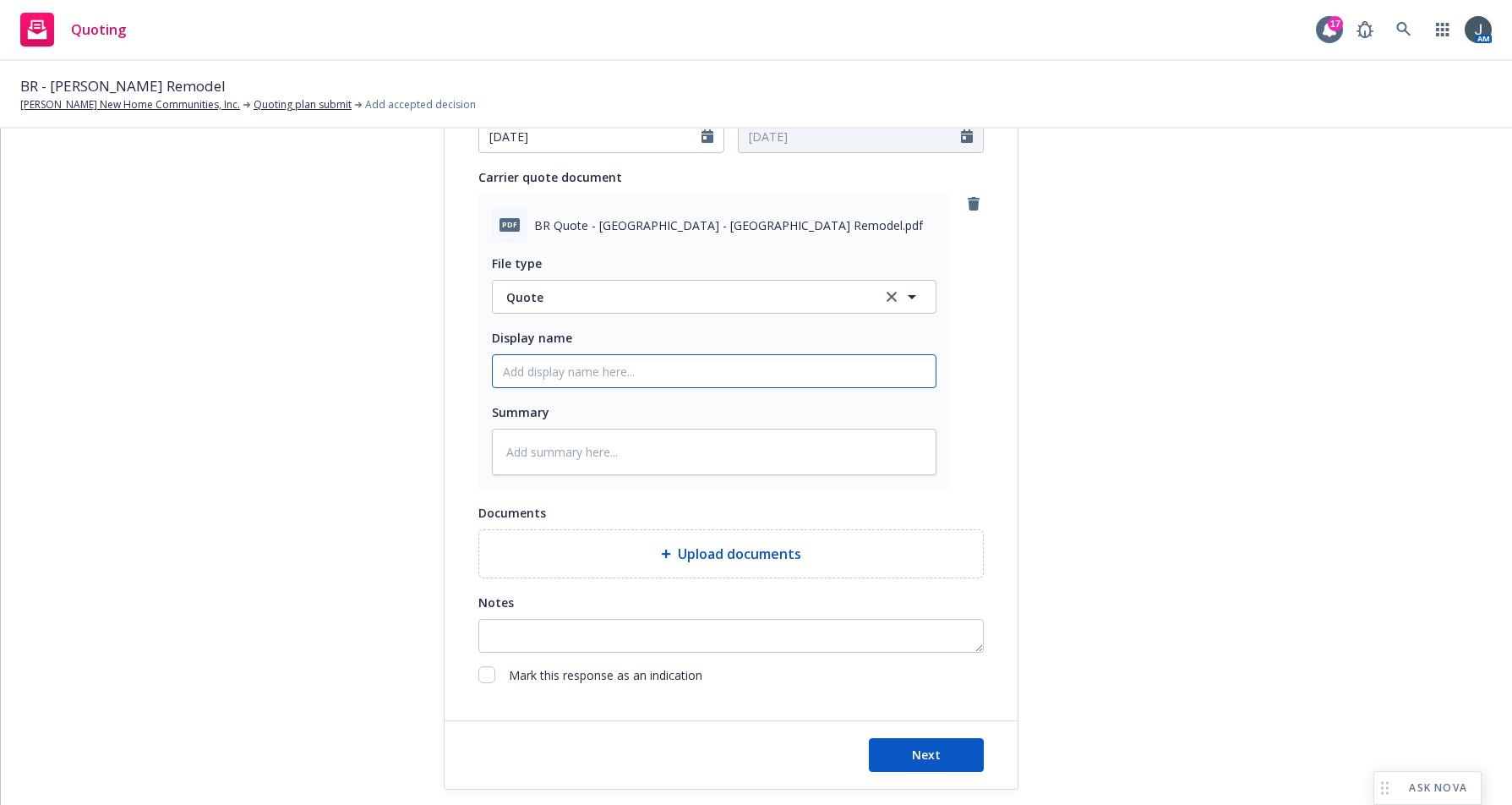 type on "x" 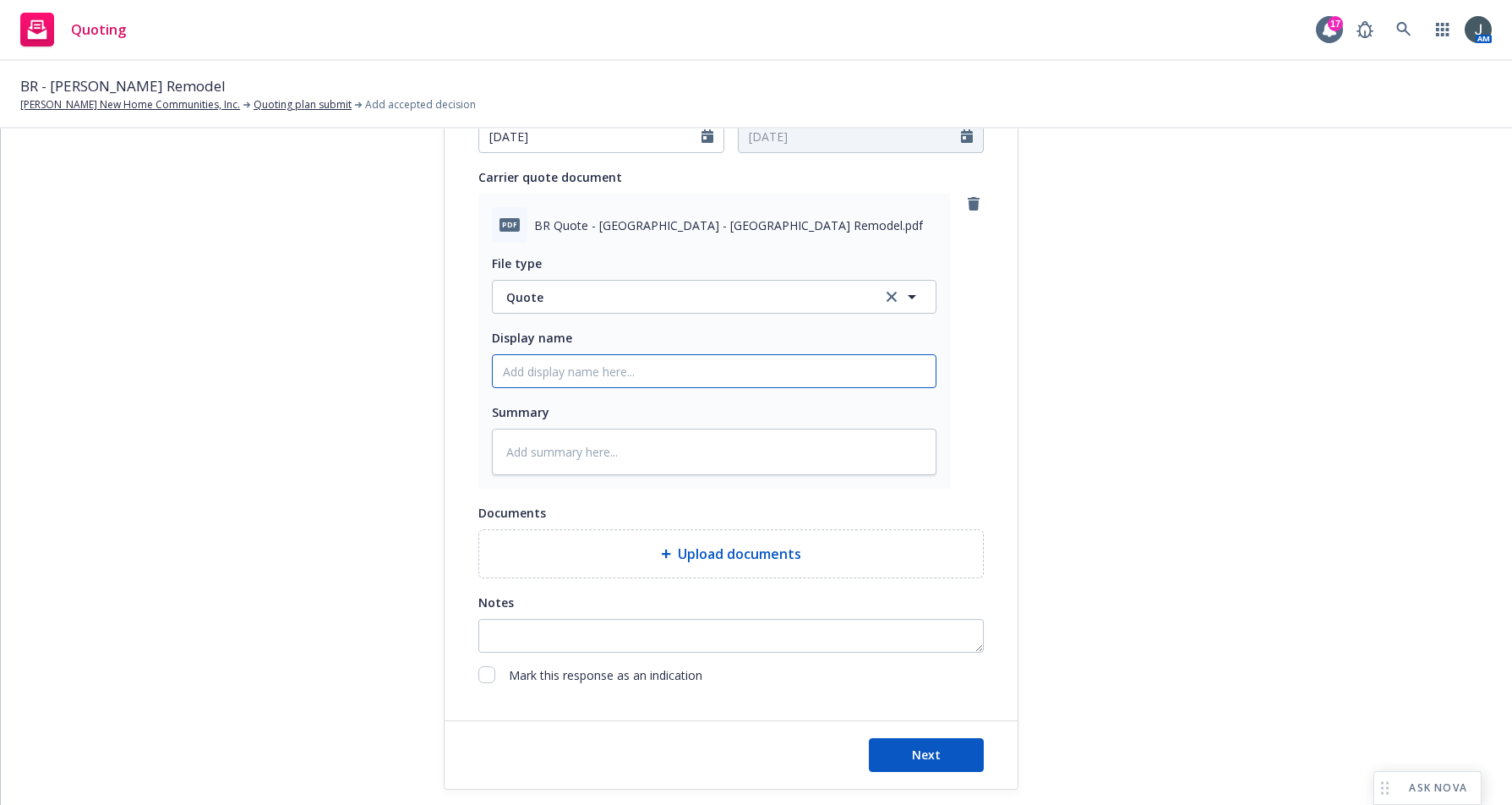 type on "Z" 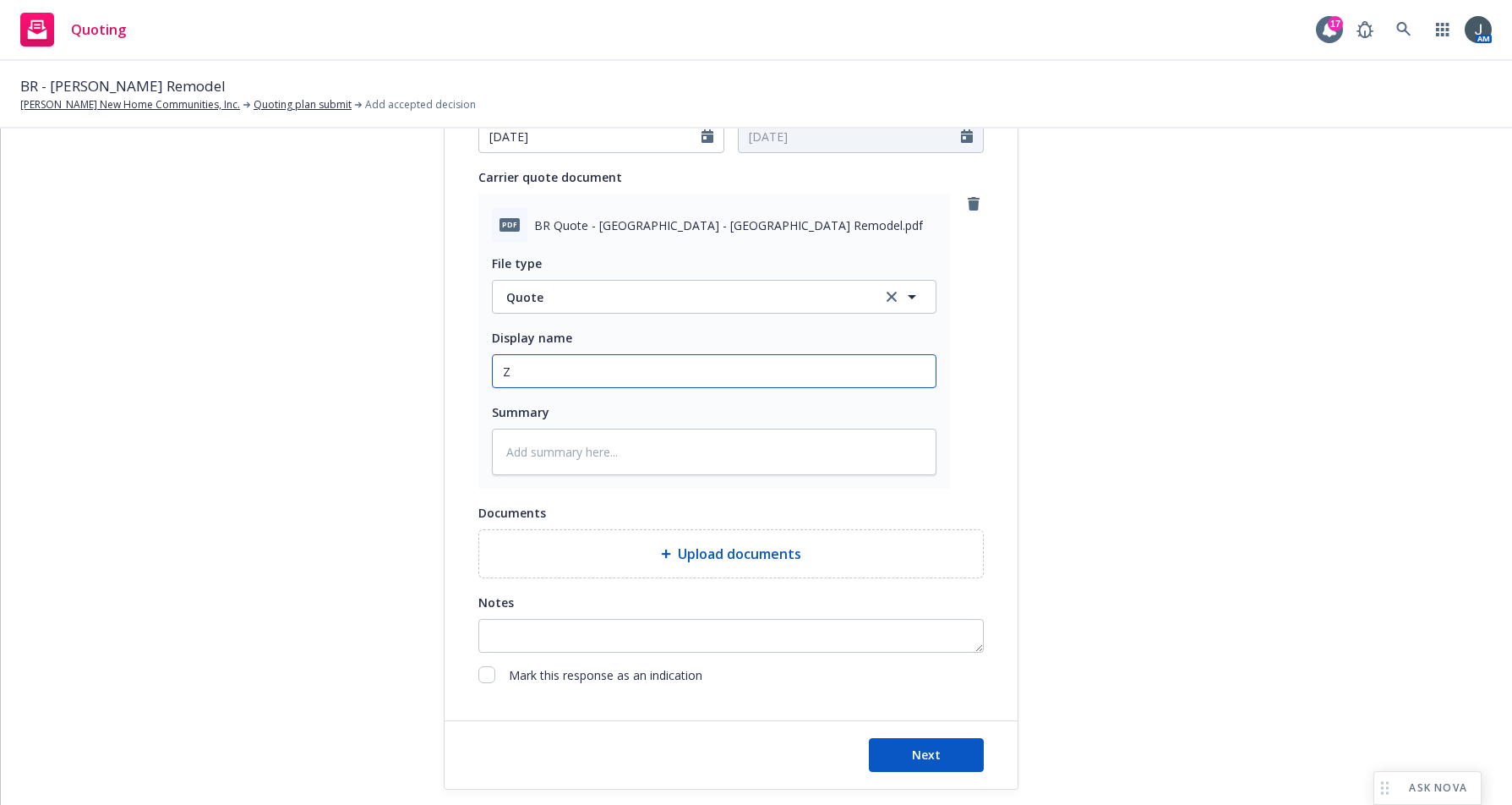 type on "x" 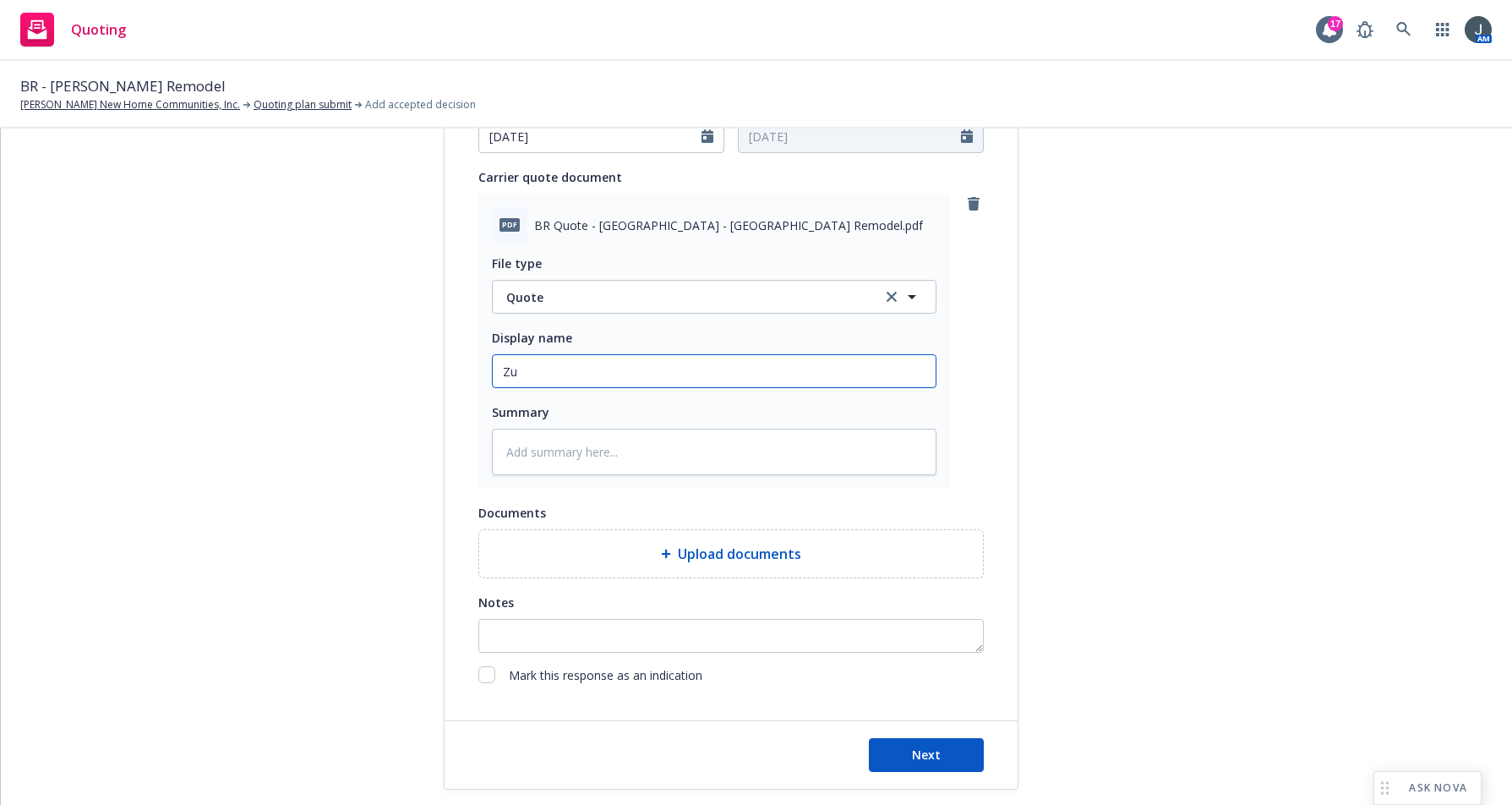 type on "x" 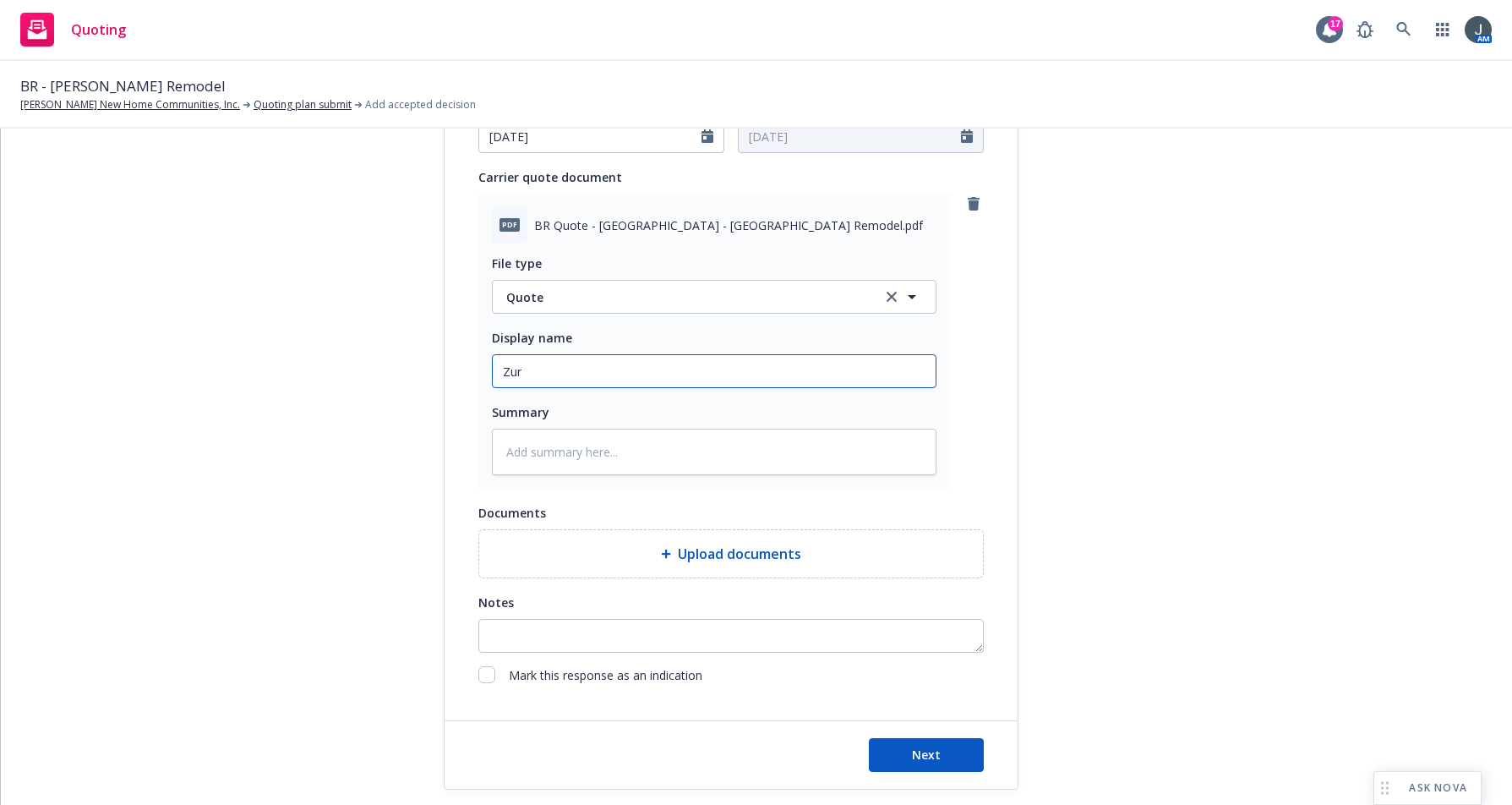 type on "x" 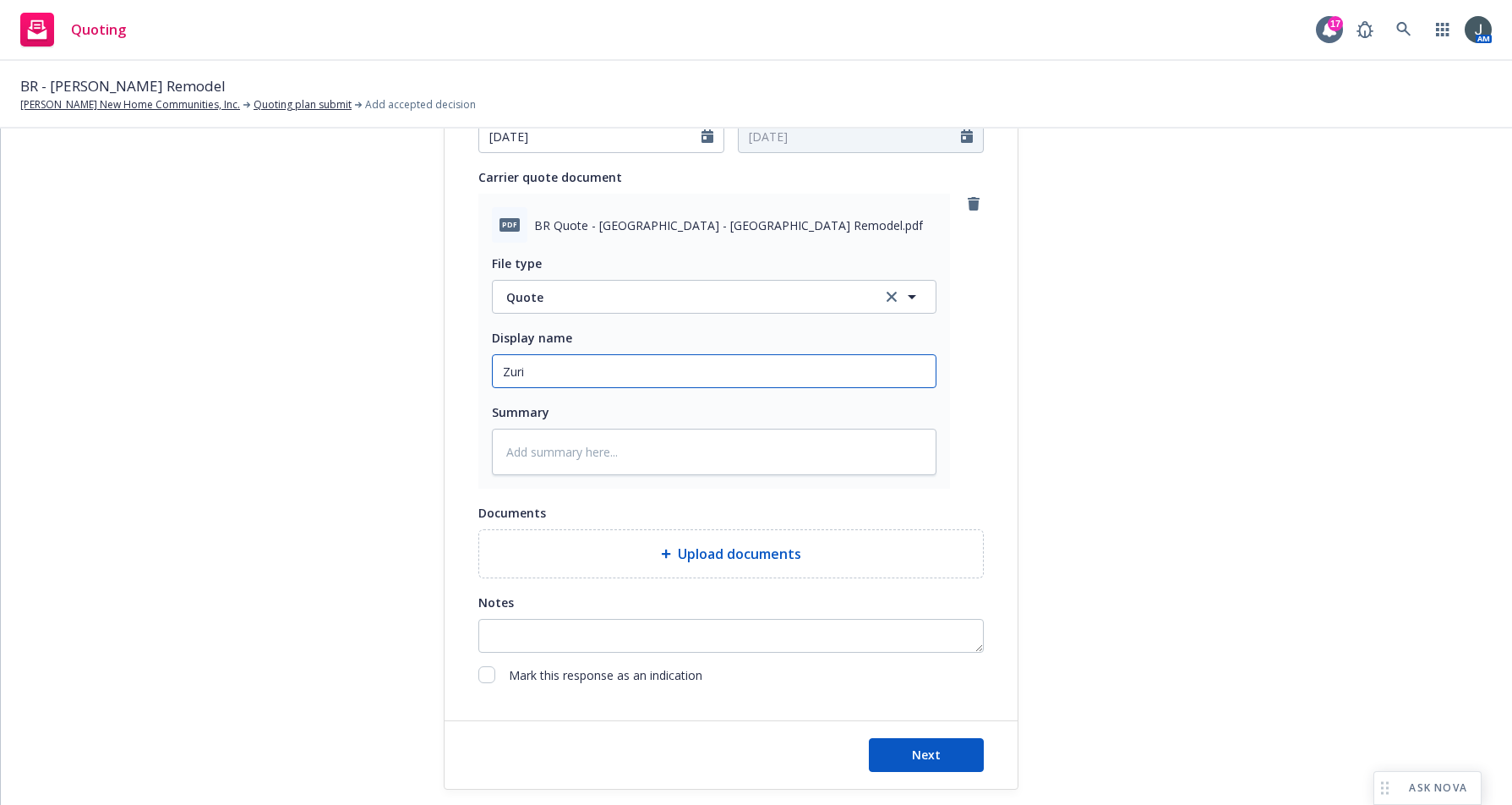 type on "x" 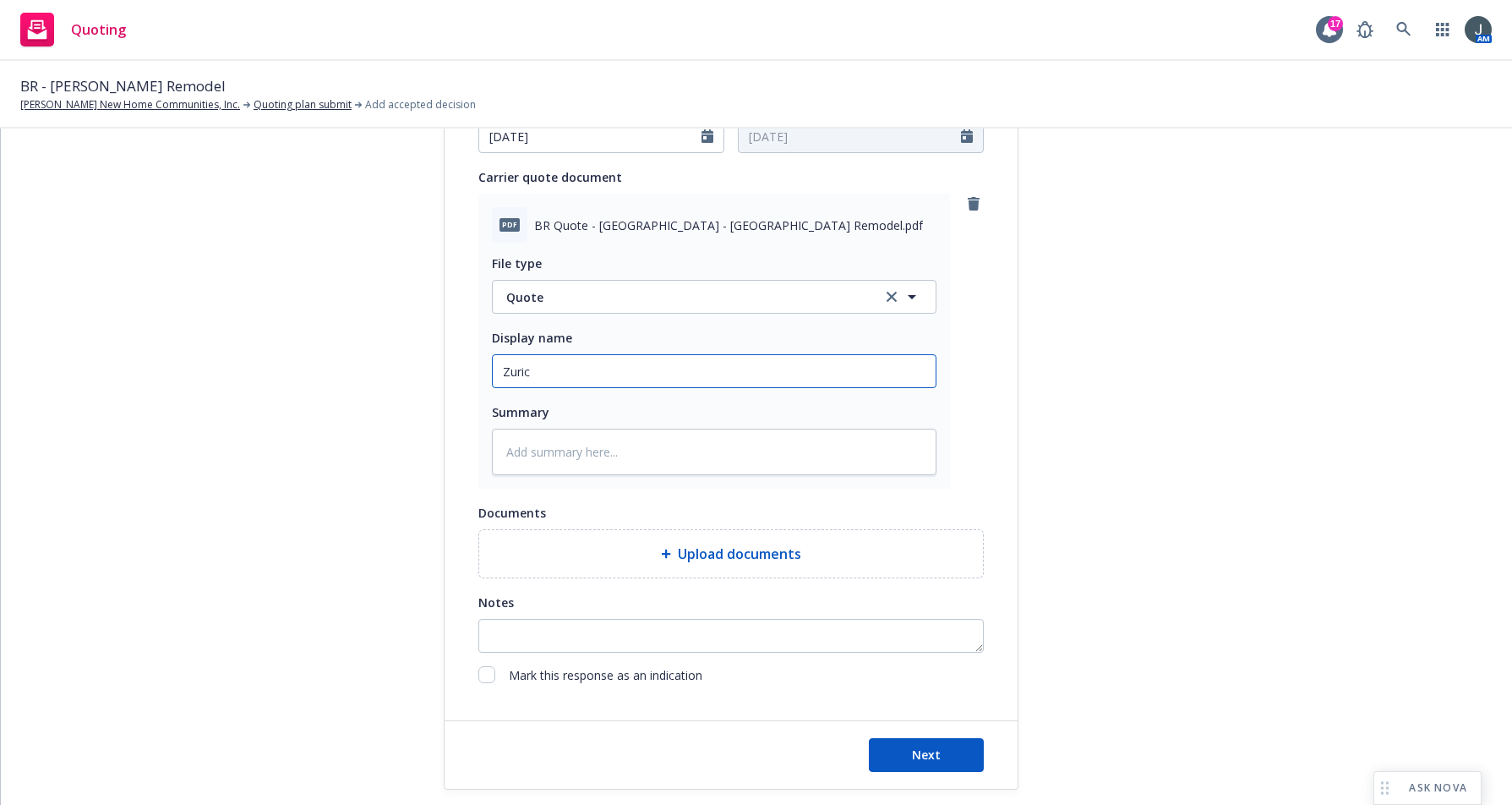 type on "x" 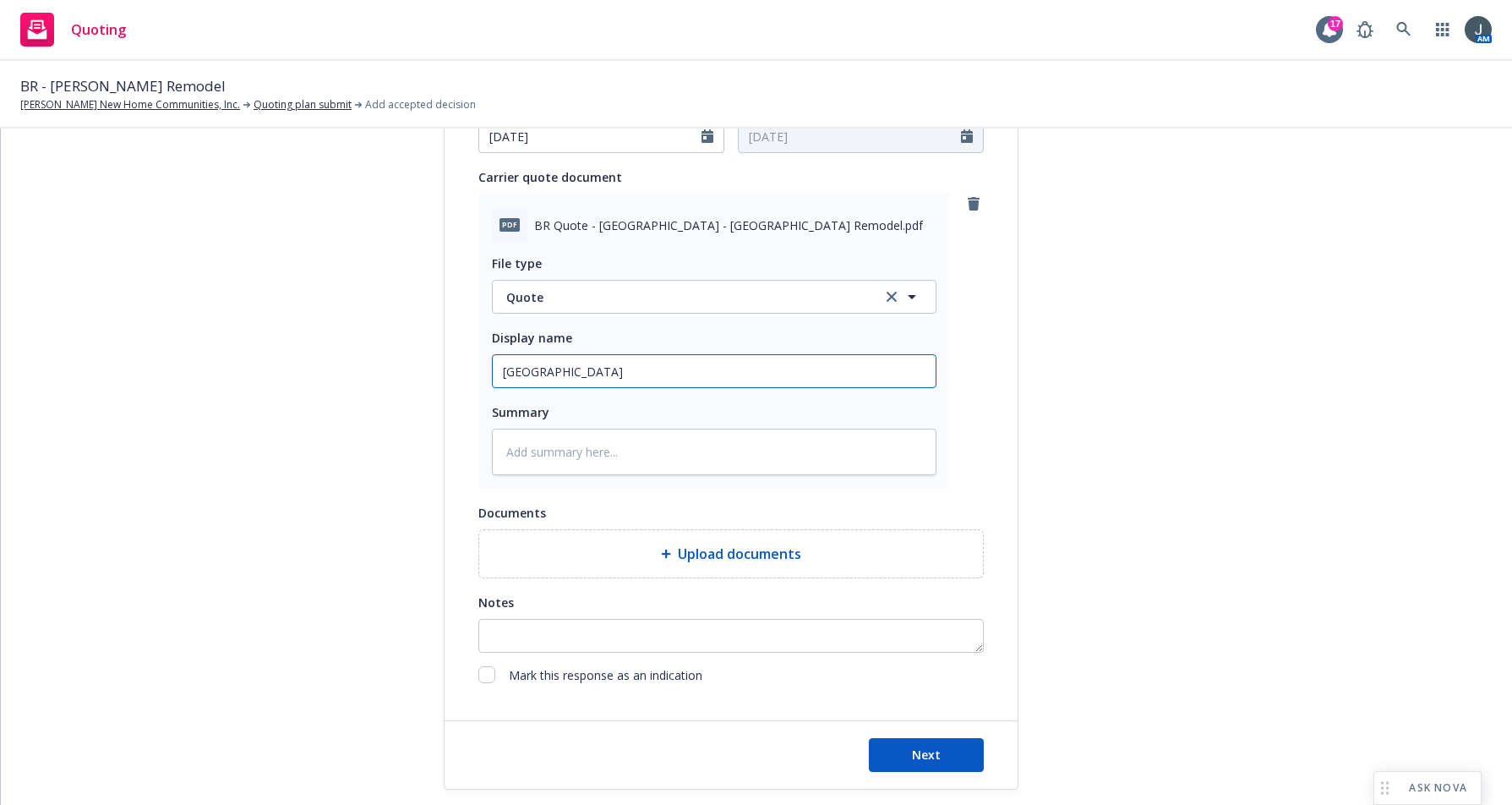 type on "Zurich" 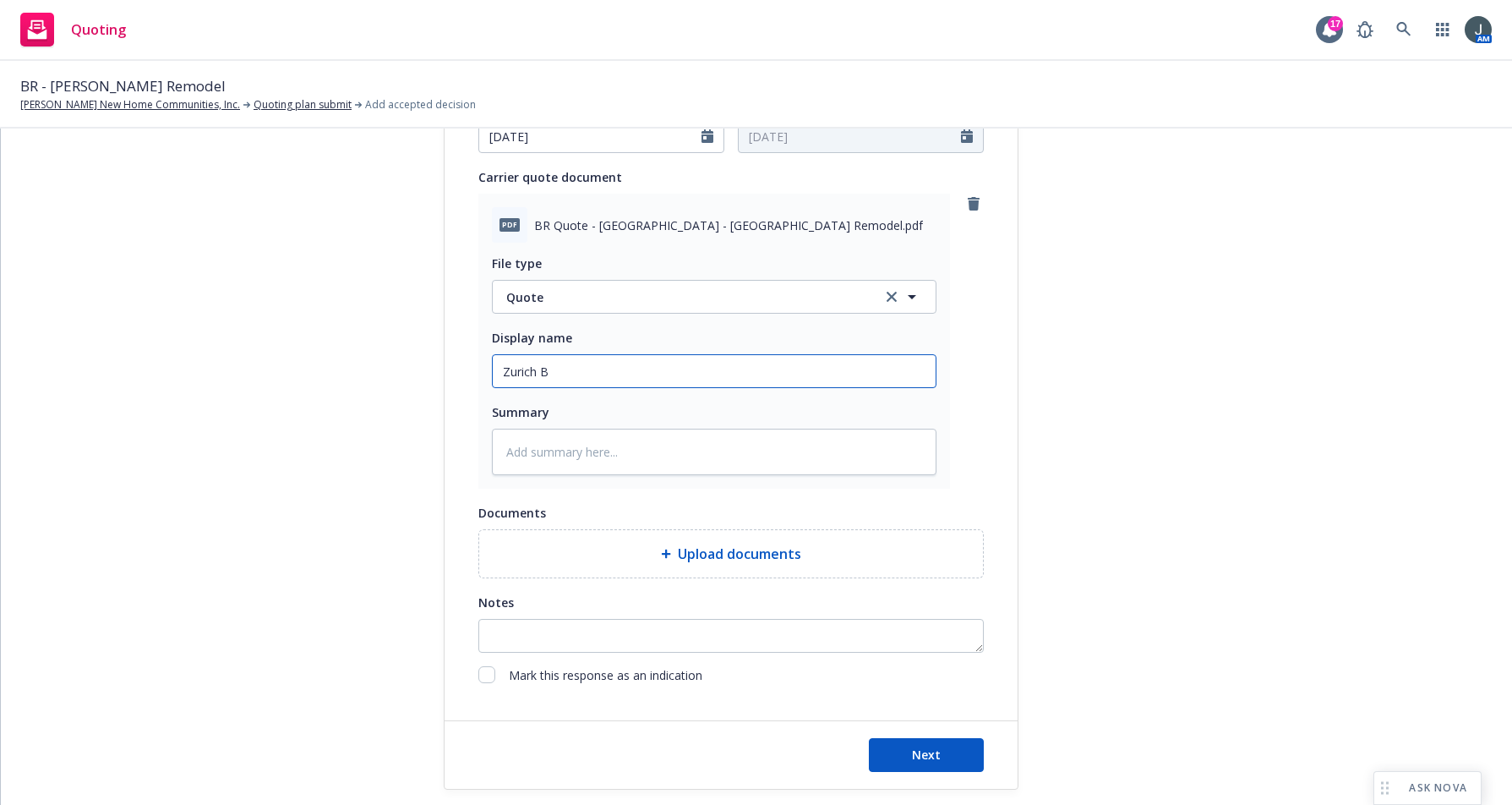type on "x" 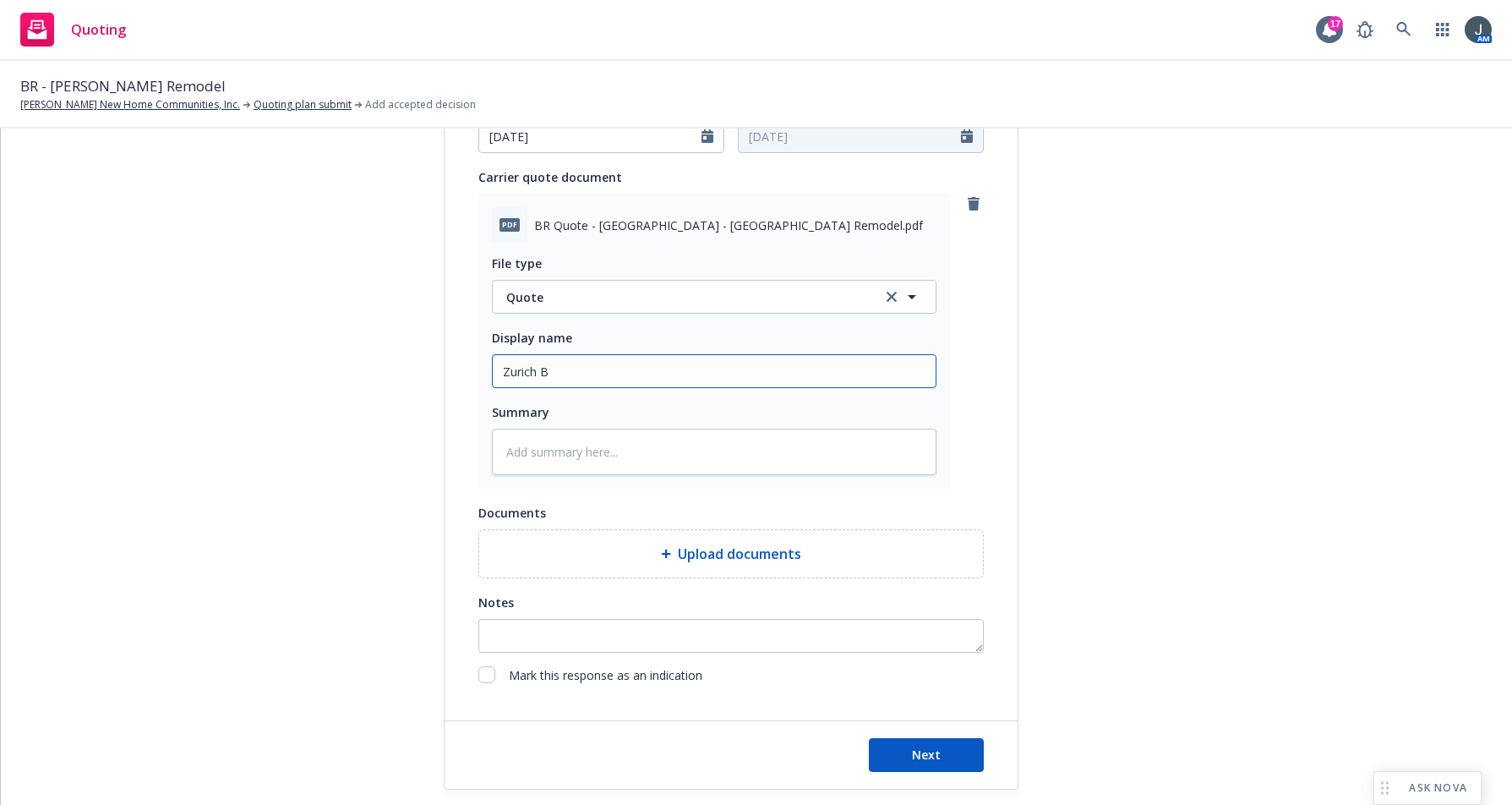 type on "Zurich BR" 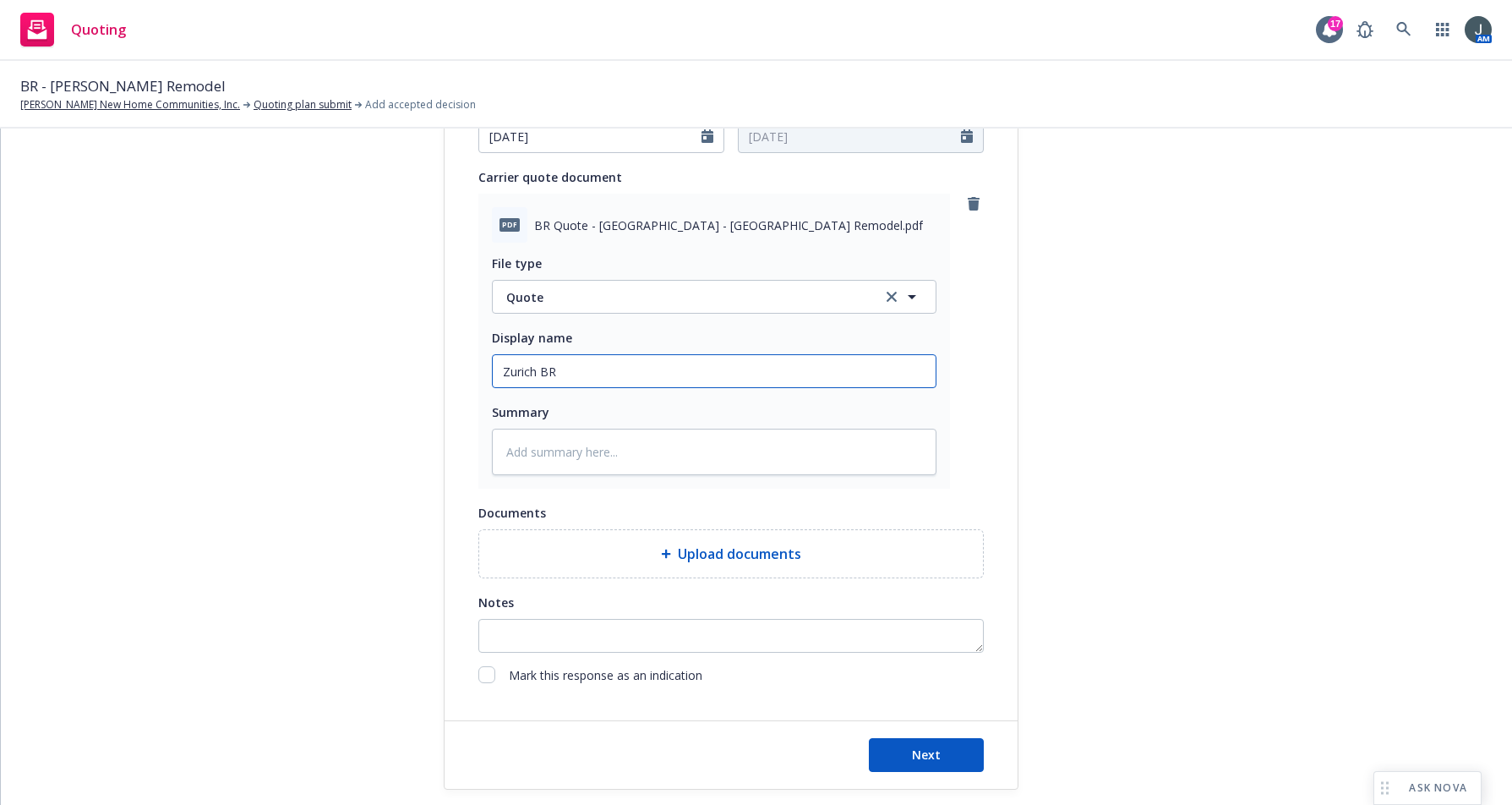 type on "x" 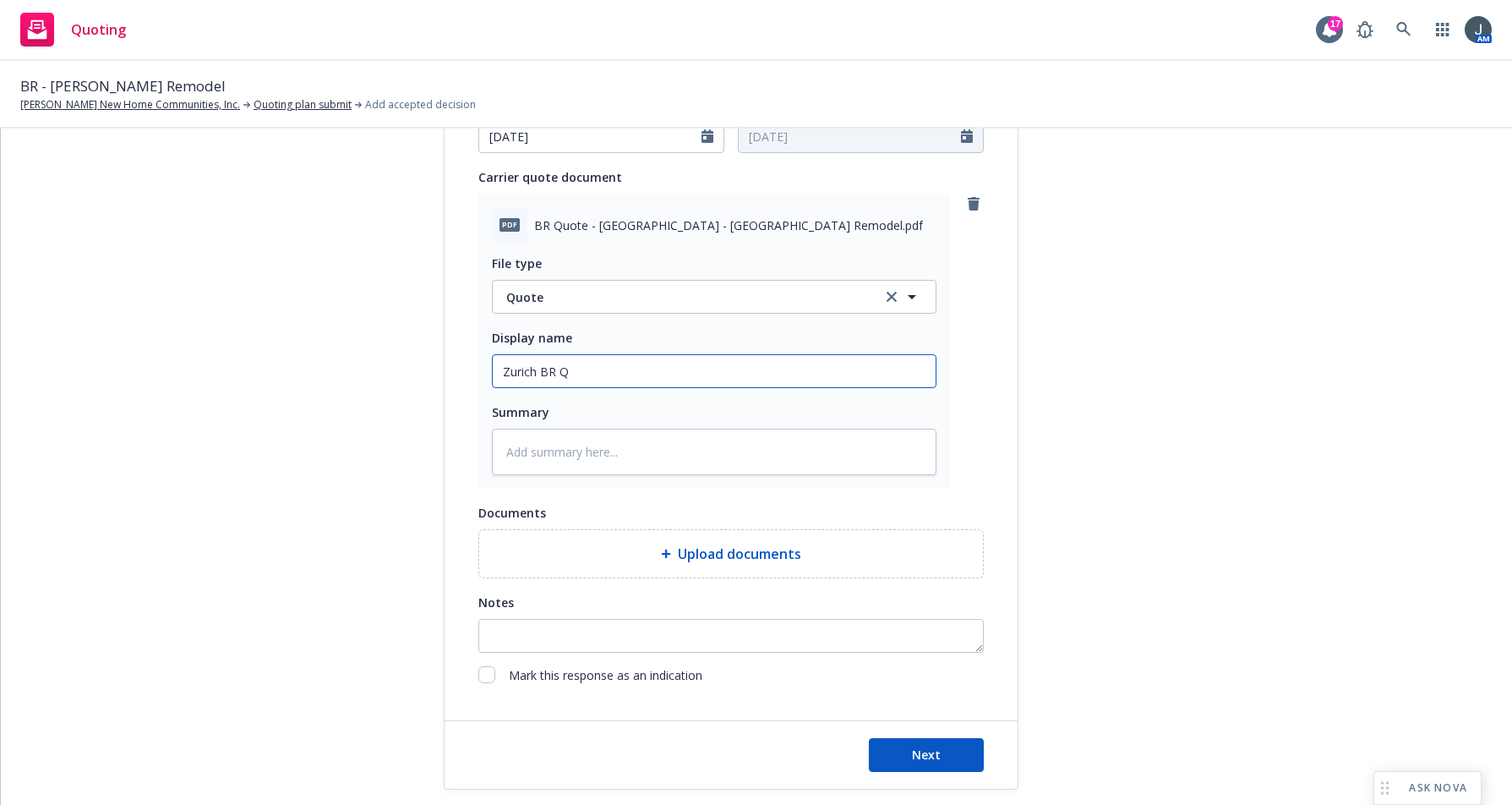 type on "x" 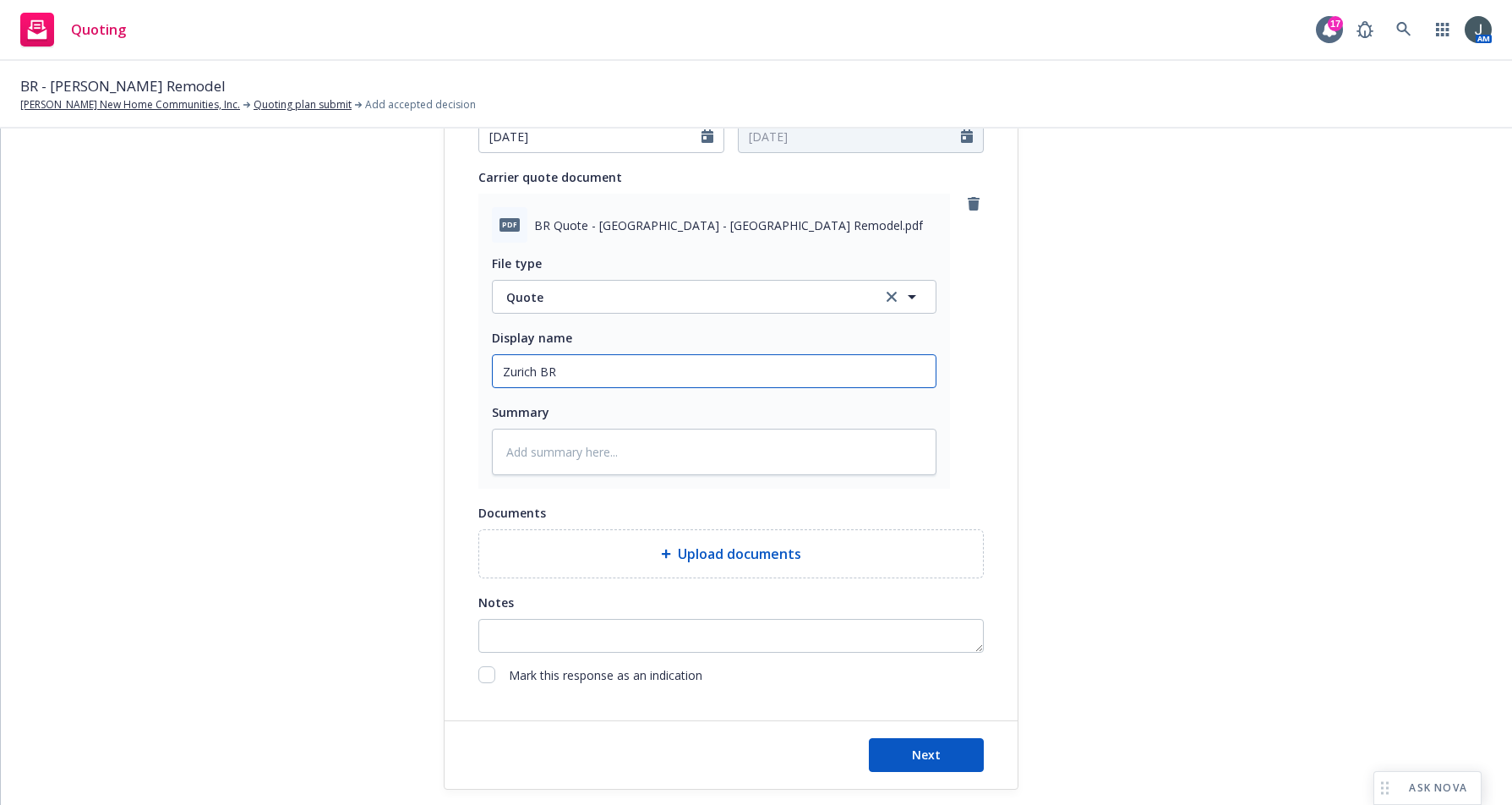 type on "Zurich BR" 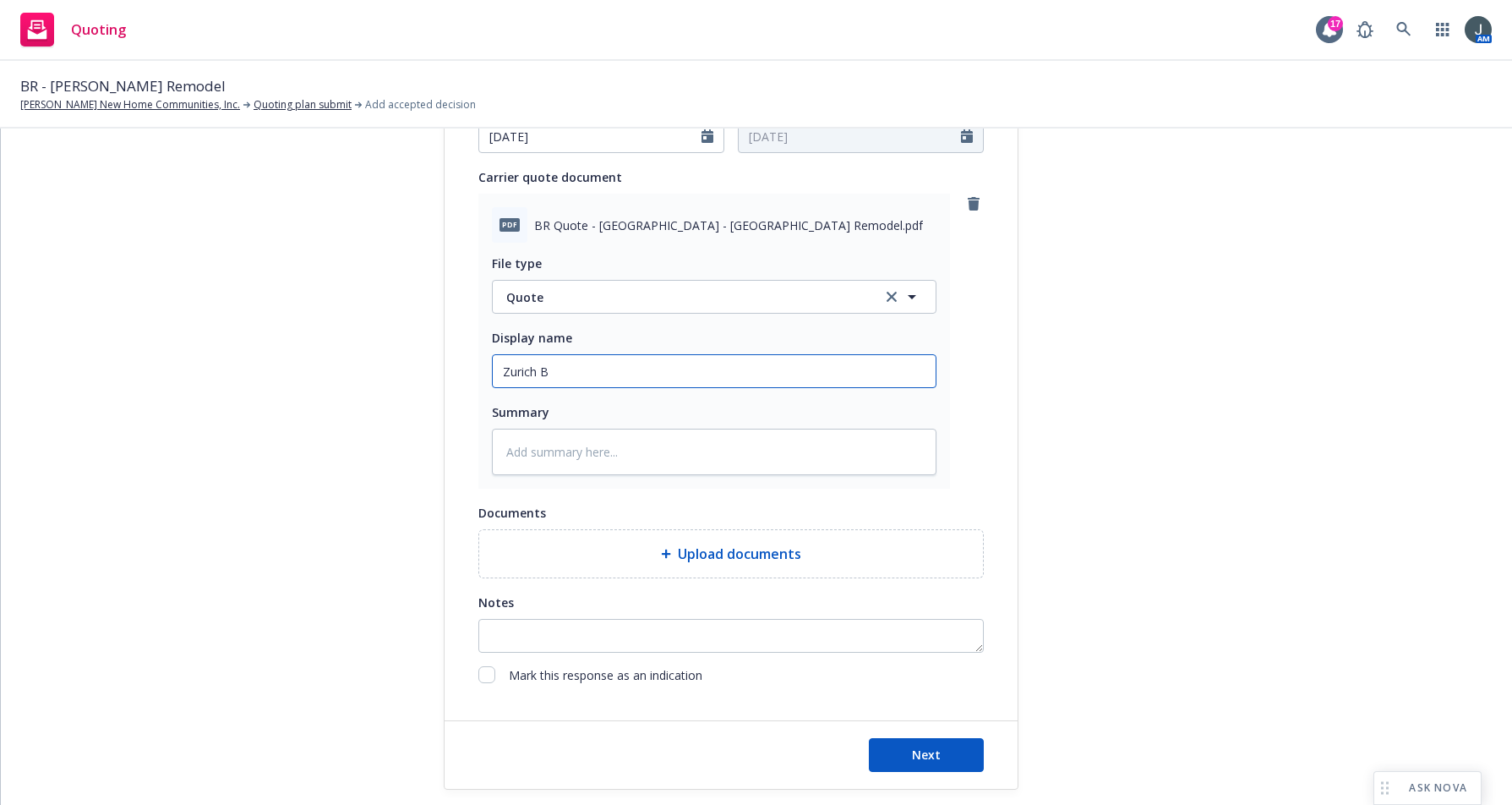 type on "x" 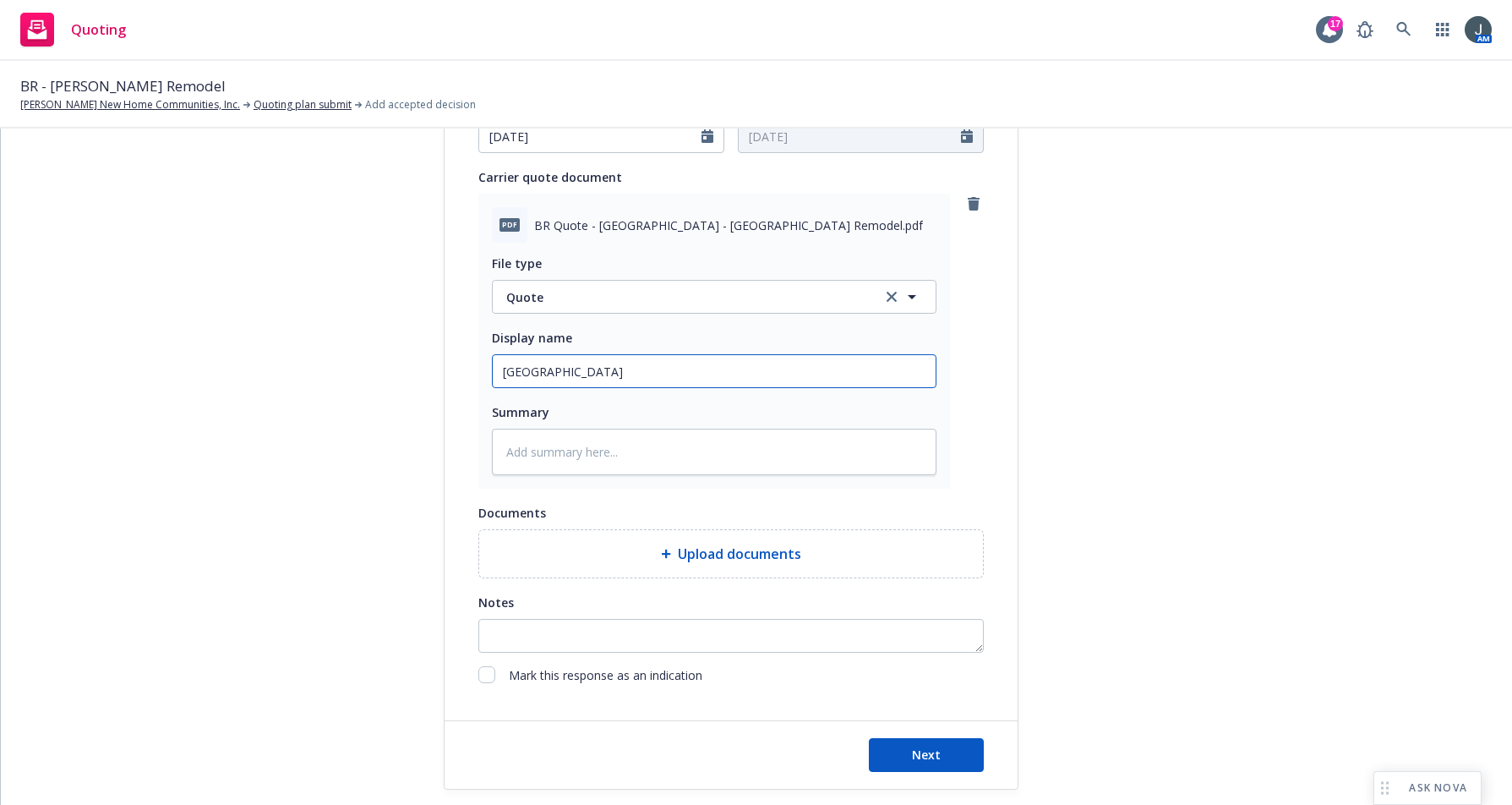 type on "x" 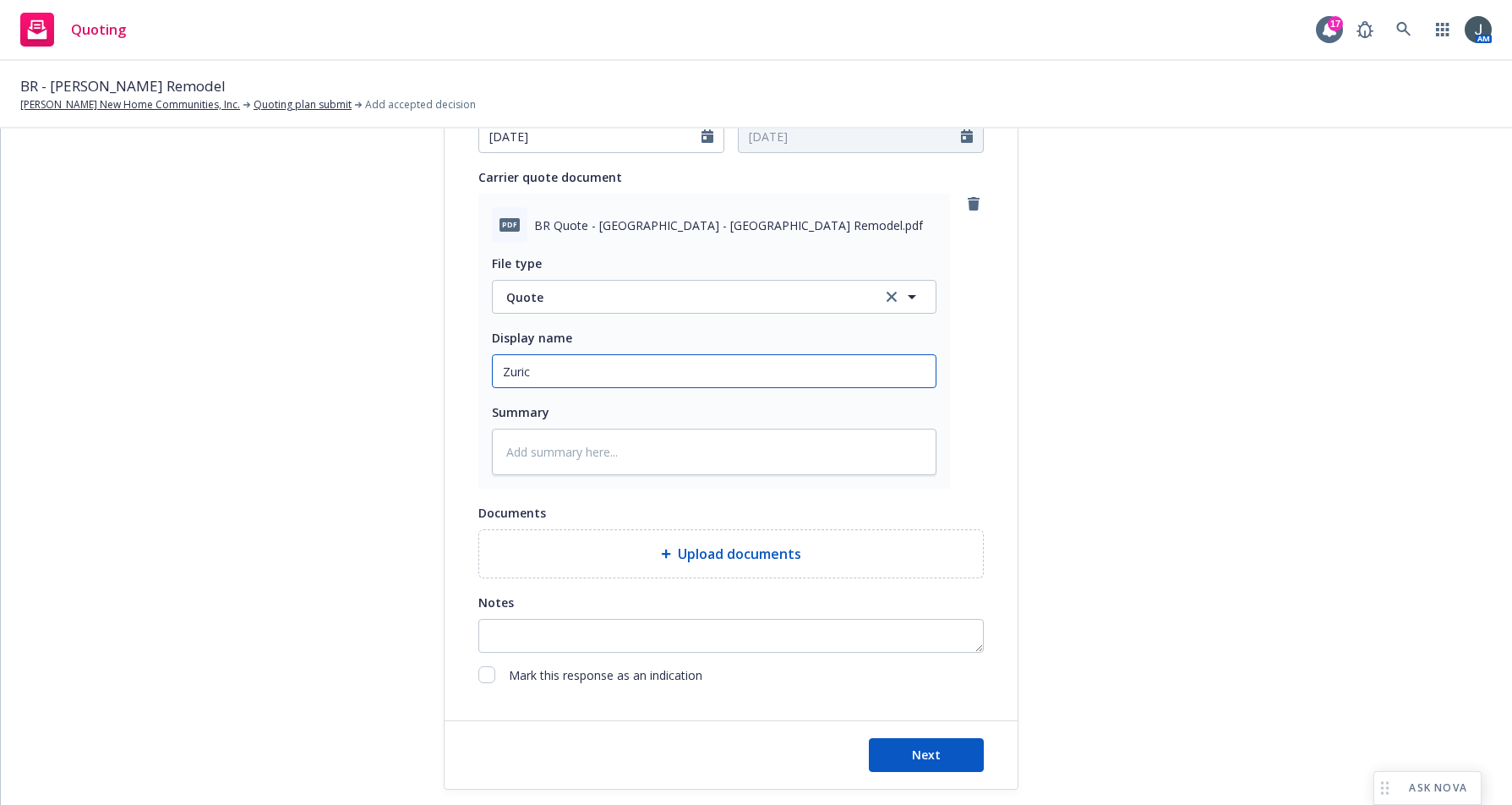 type on "x" 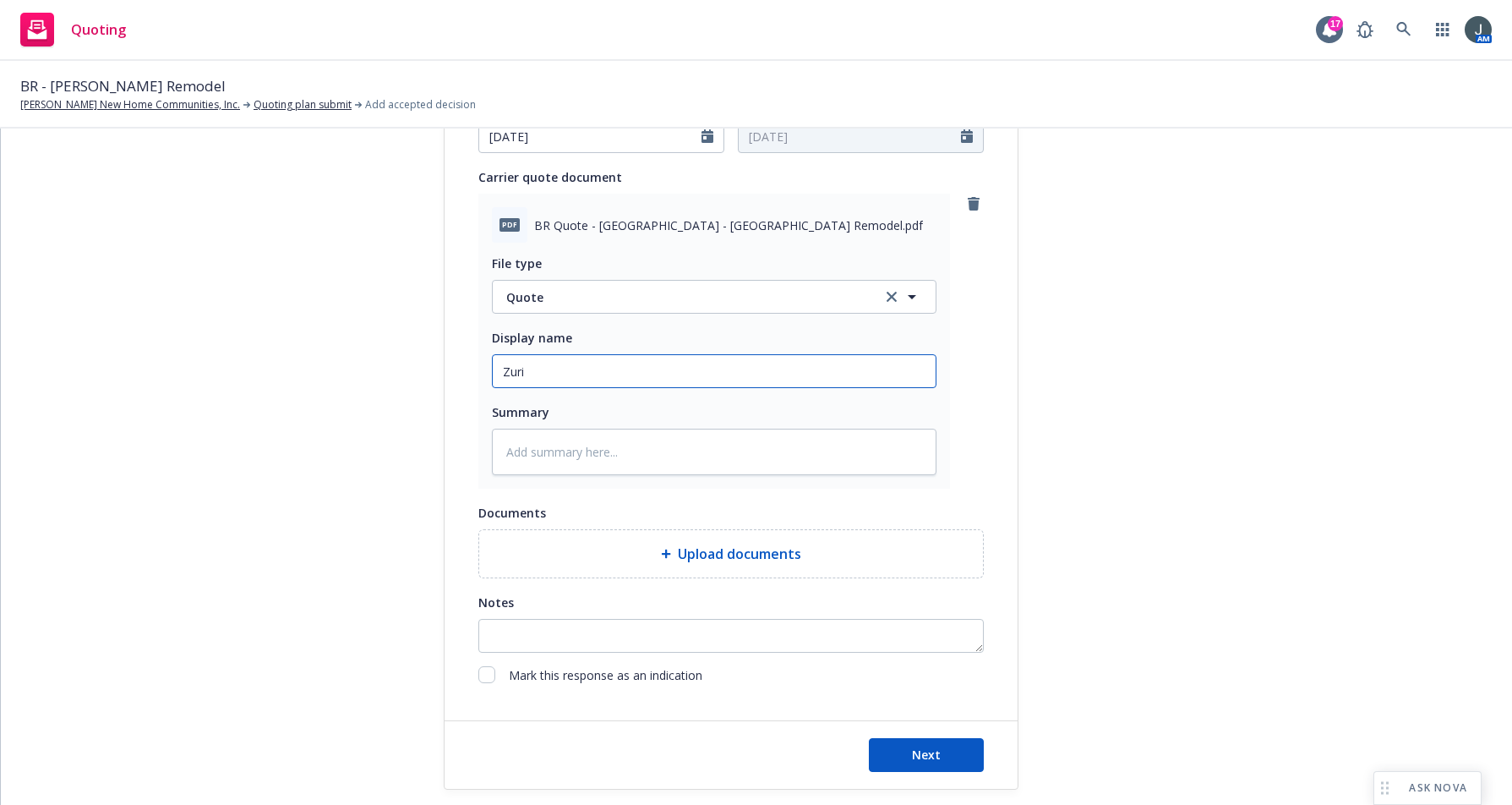 type on "x" 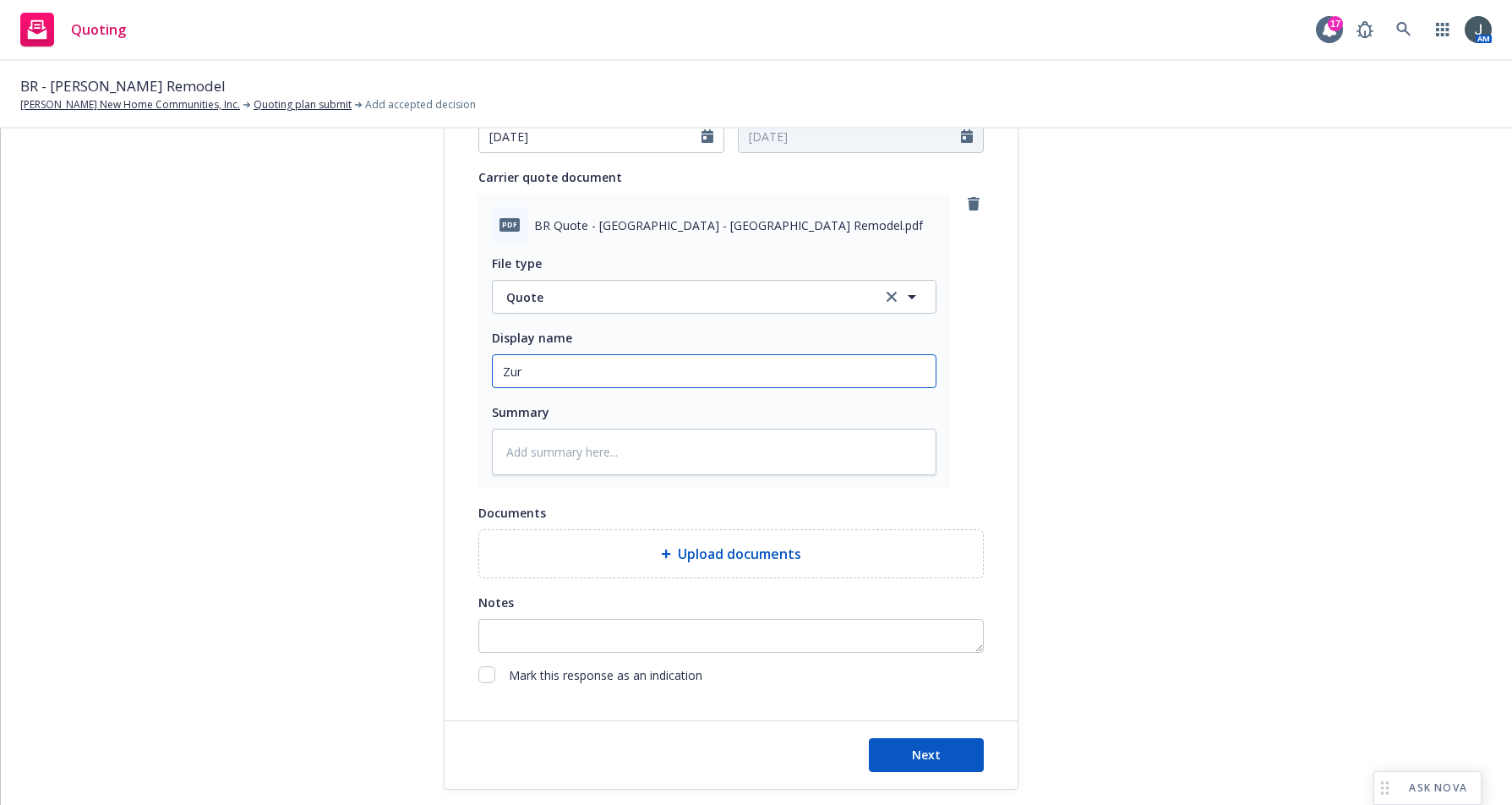 type on "x" 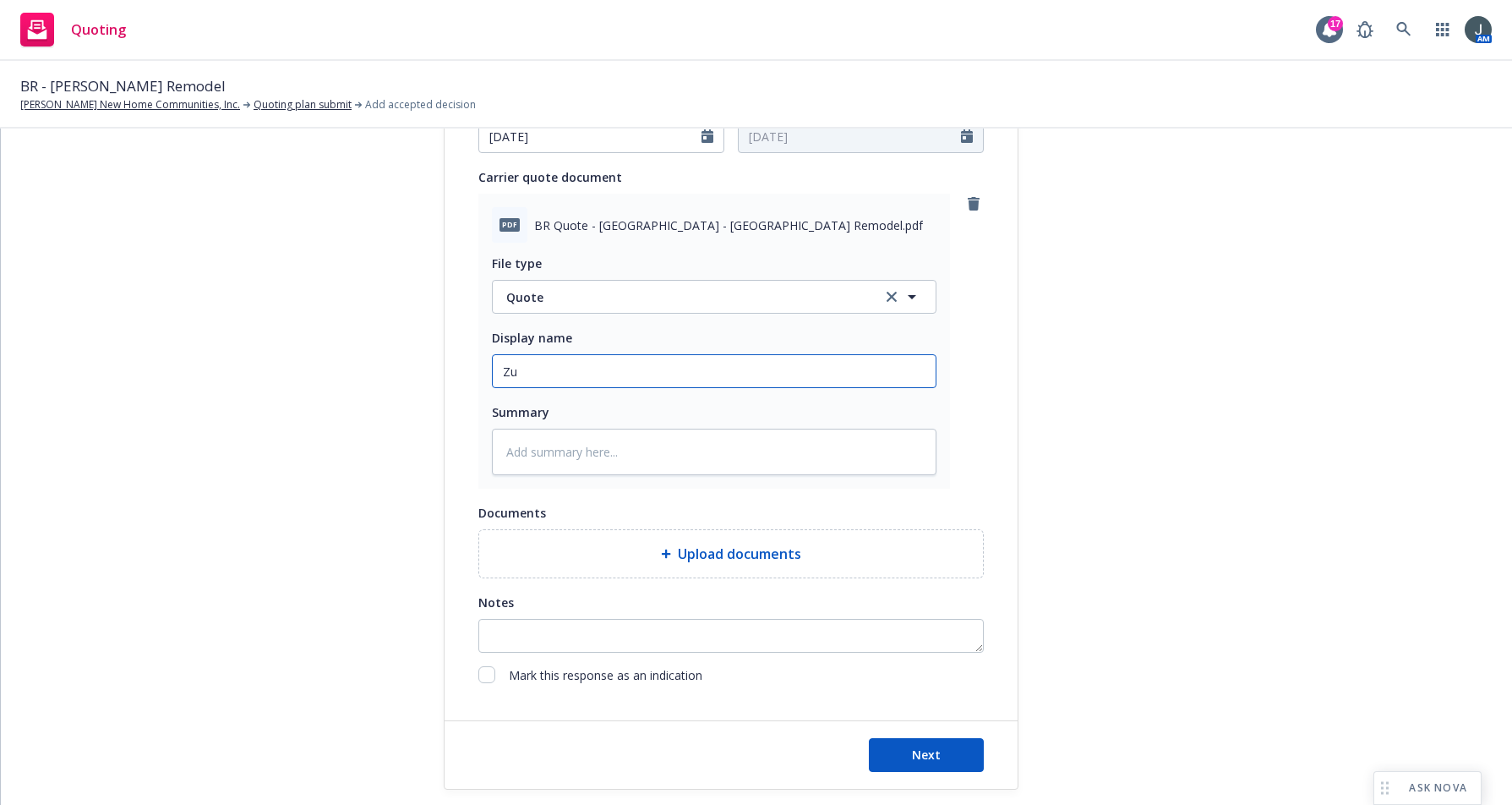 type on "x" 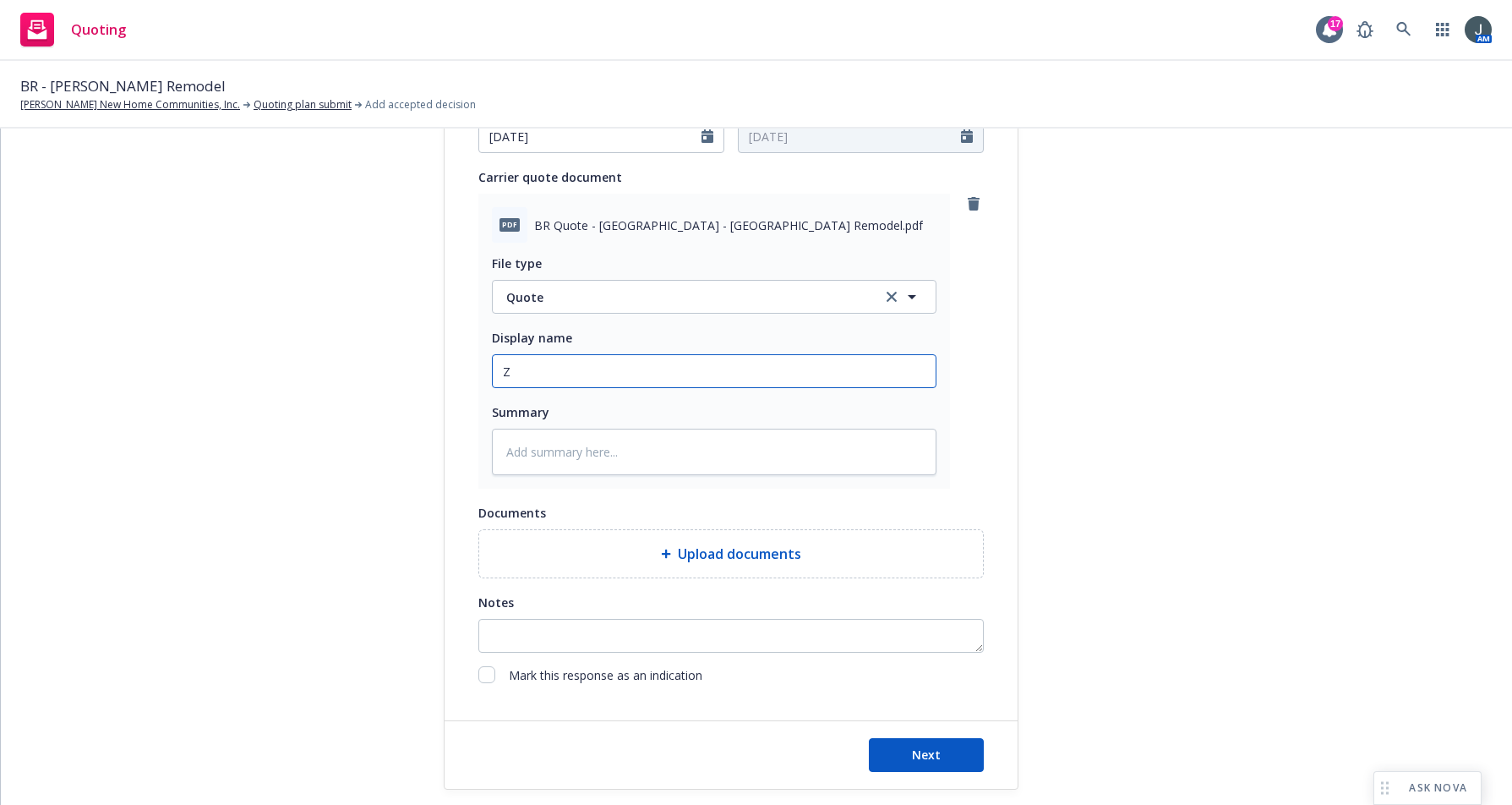 type on "x" 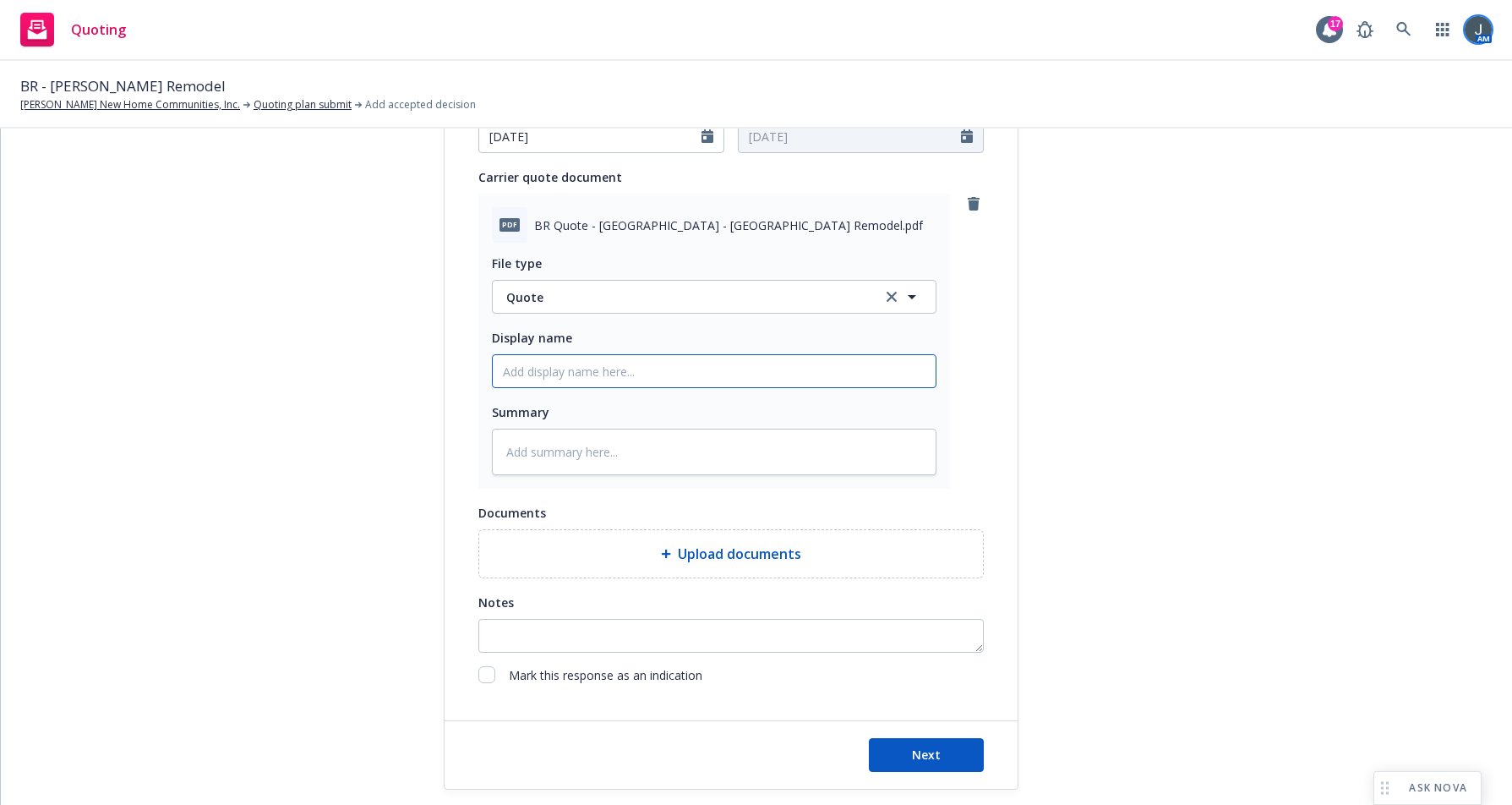 type on "x" 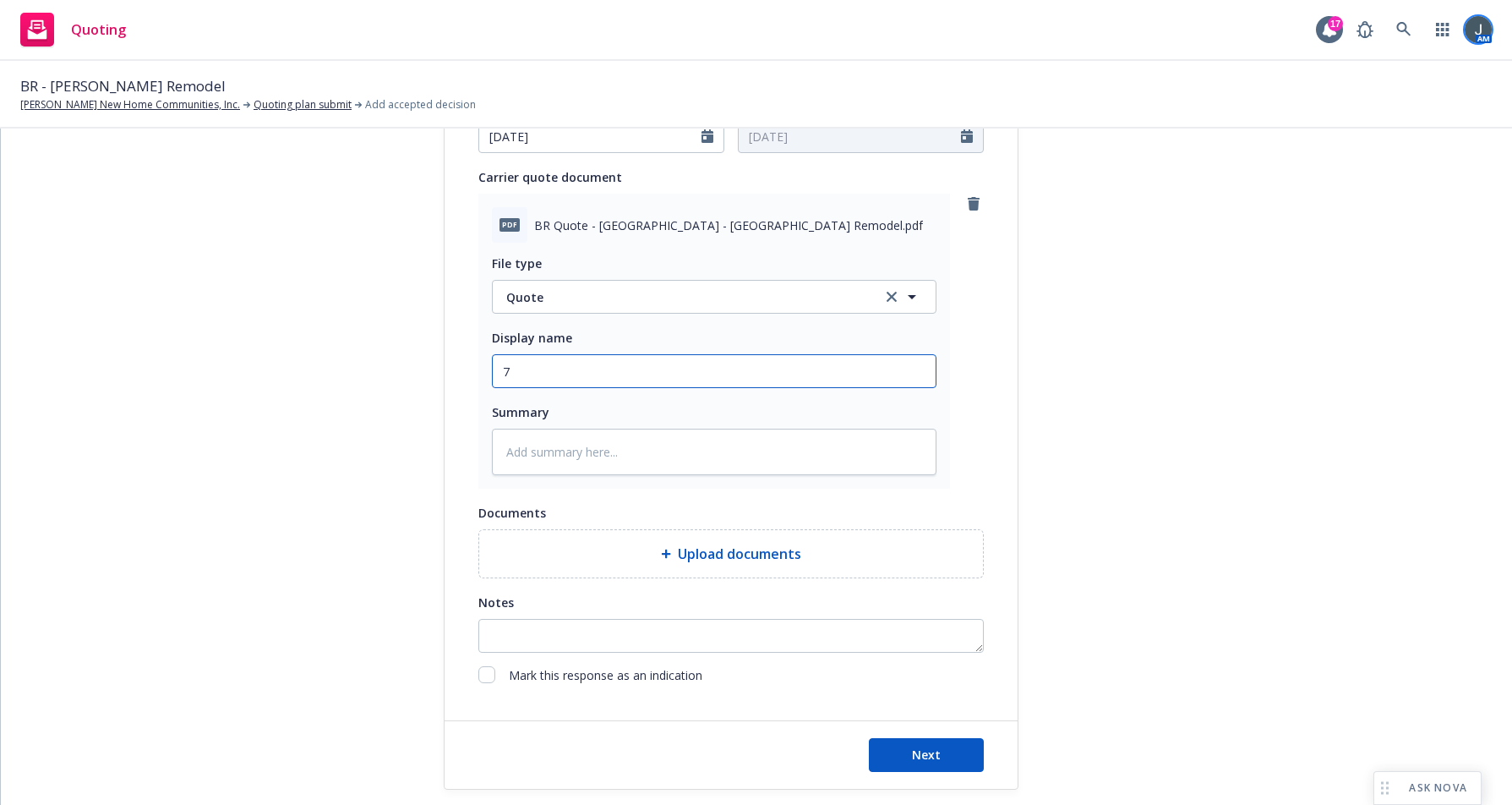 type on "x" 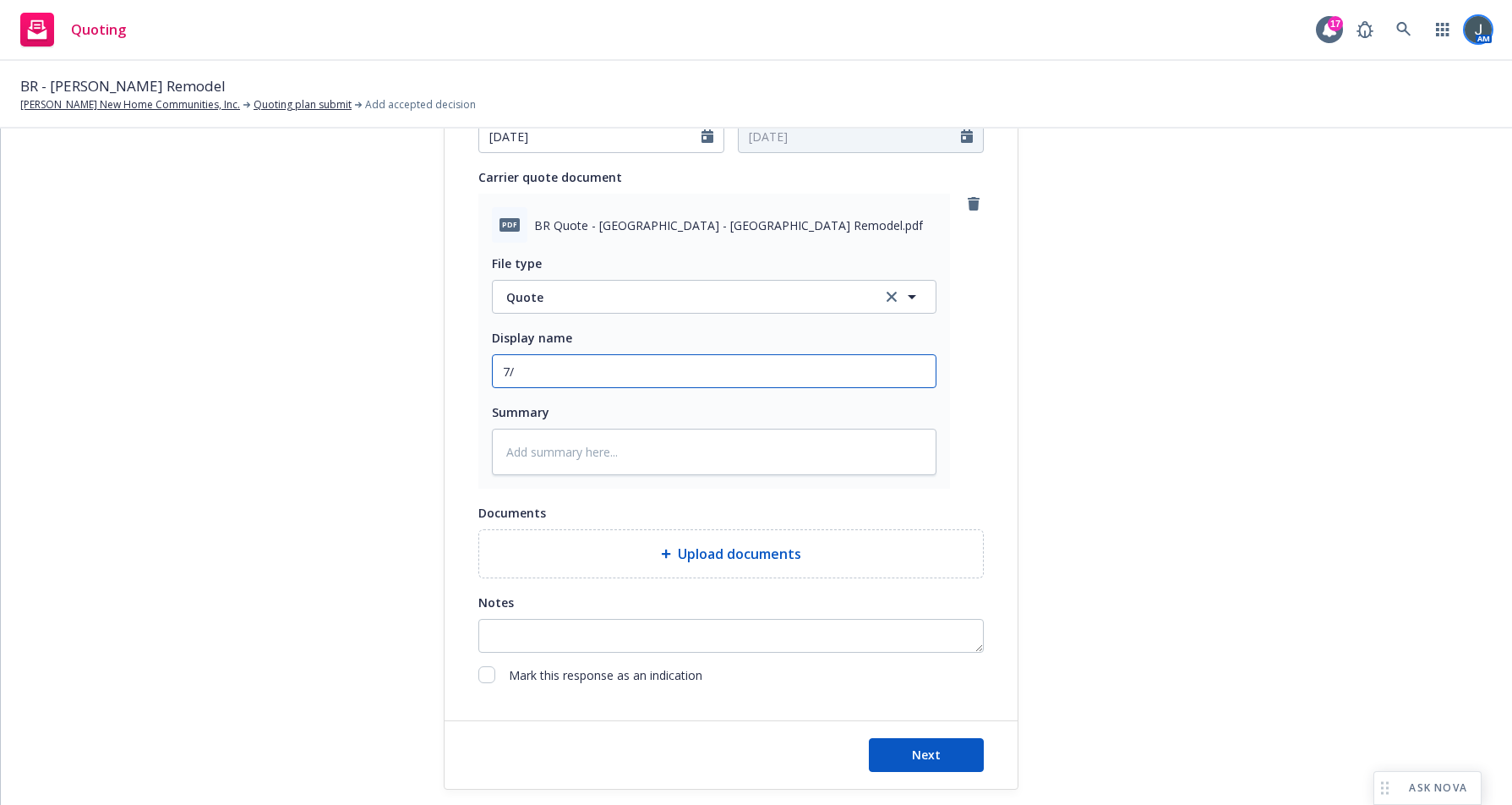 type on "x" 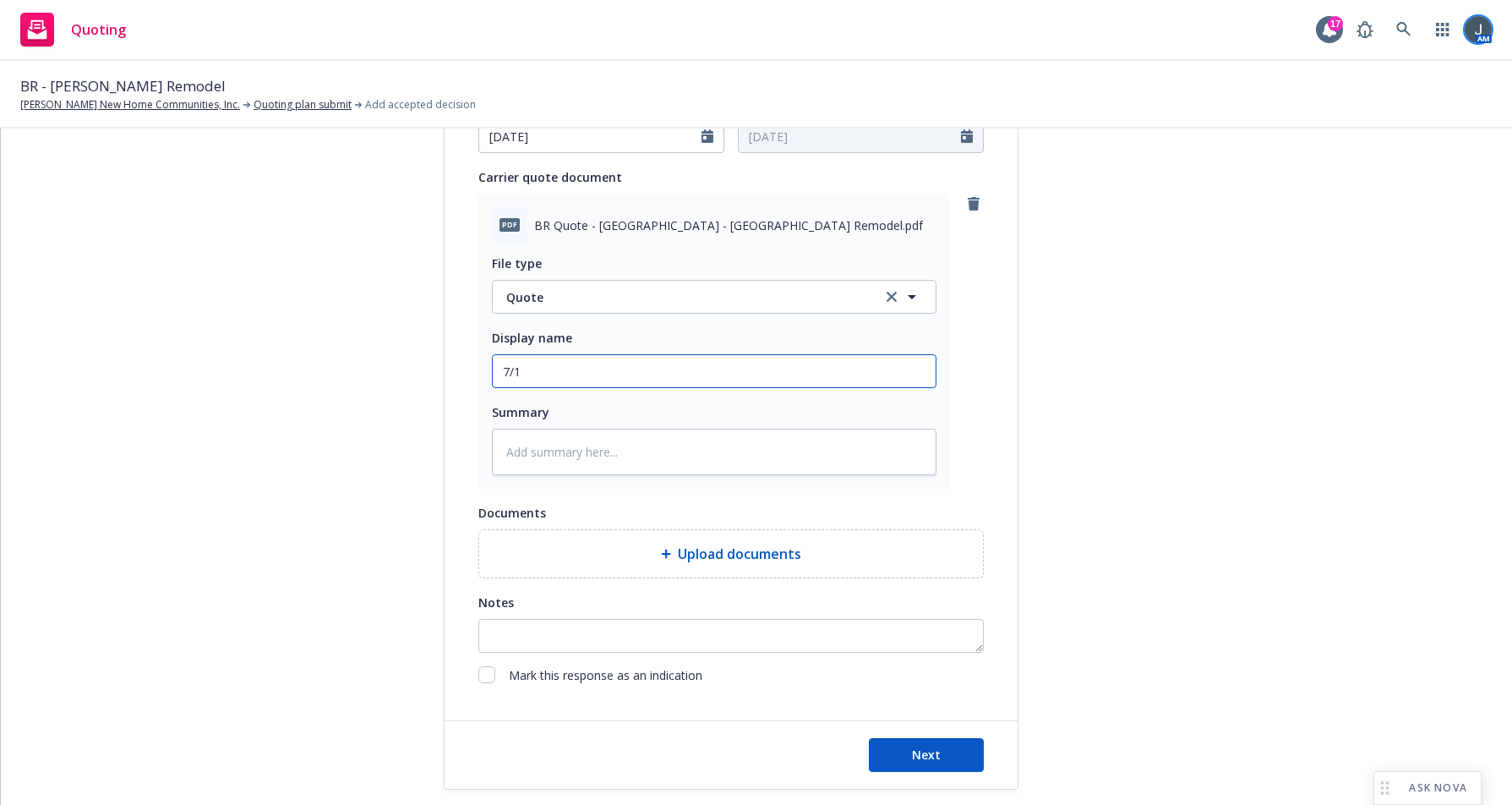 type on "x" 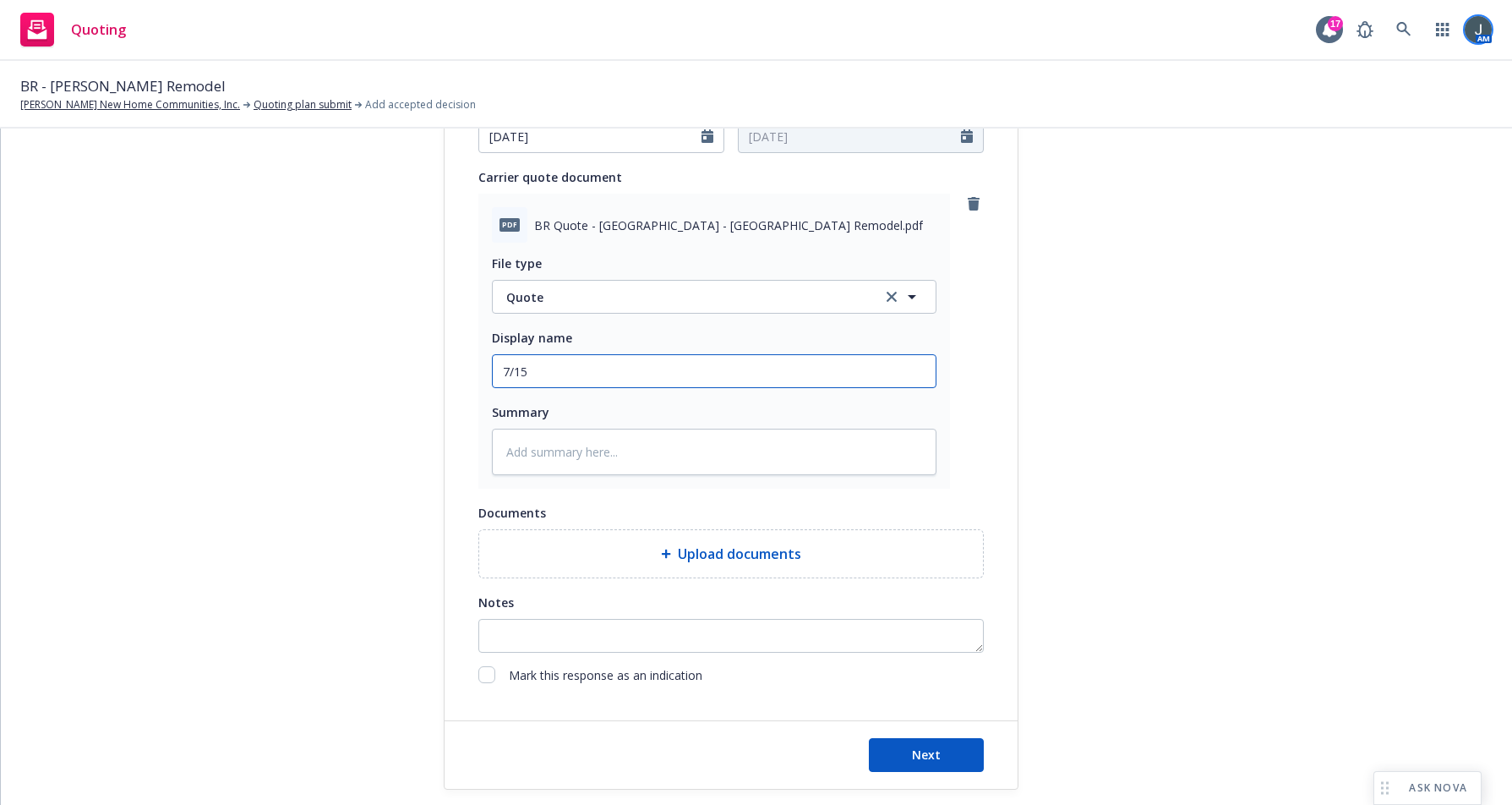 type on "x" 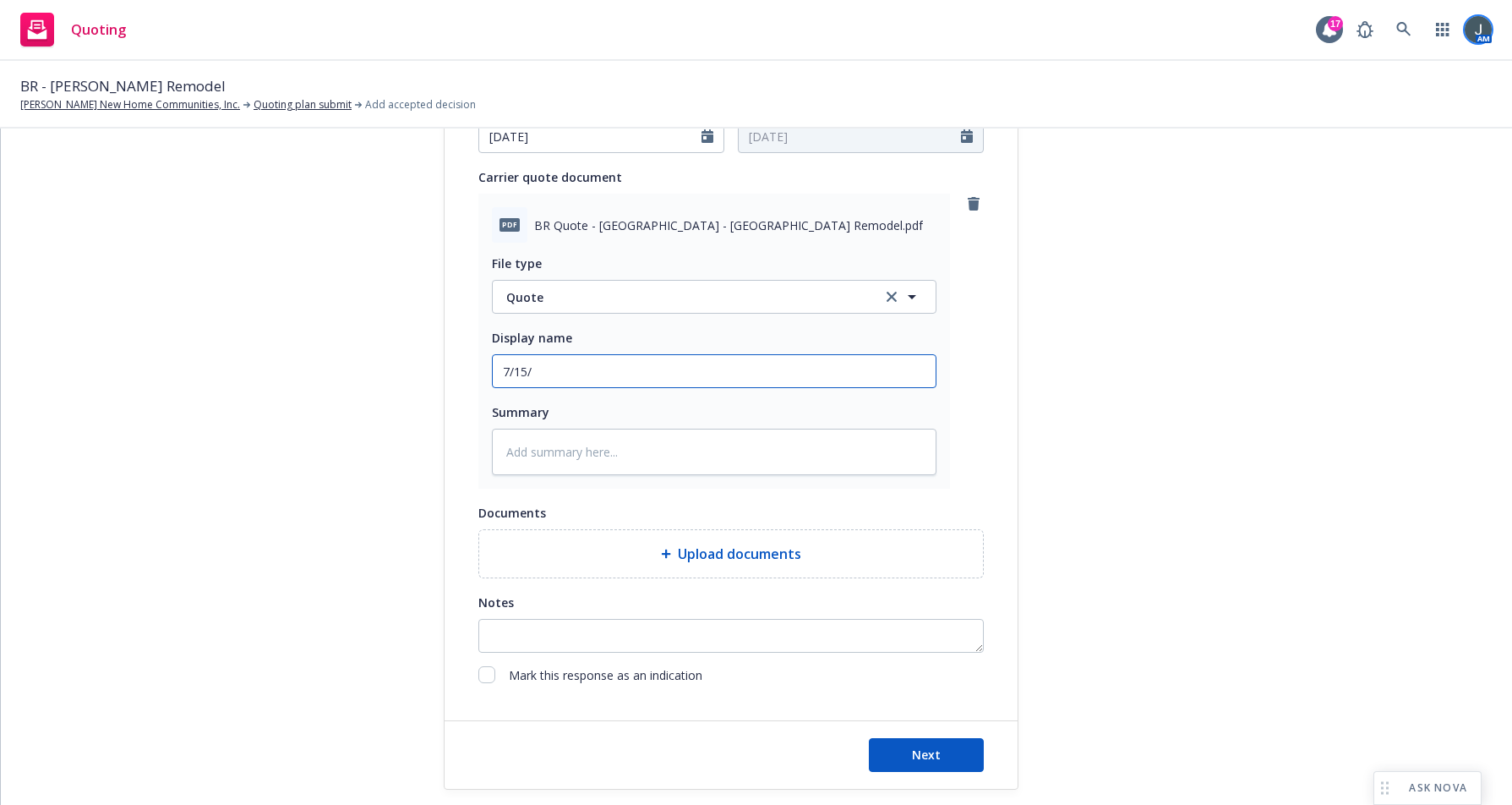type on "x" 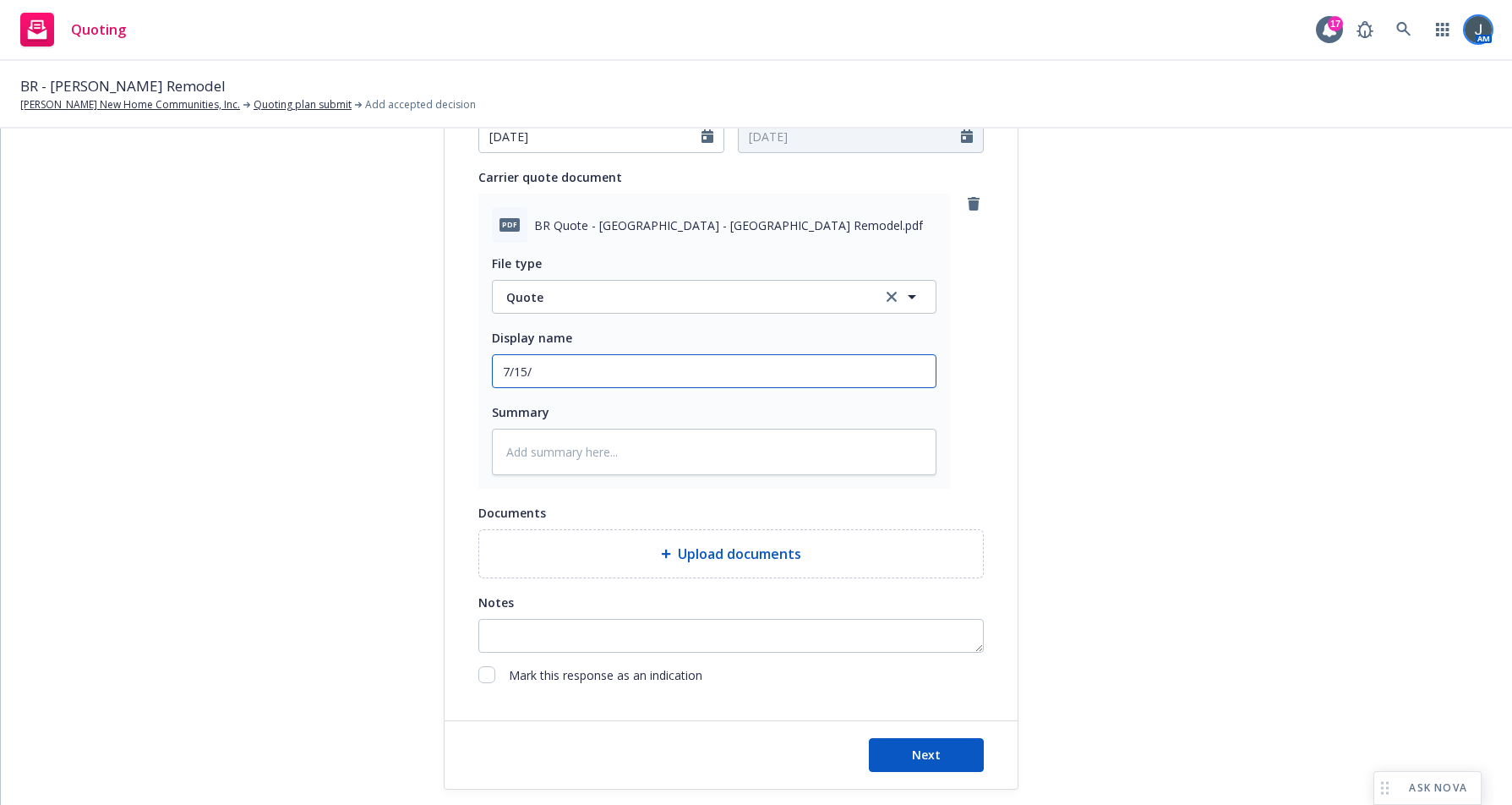 type on "7/15/2" 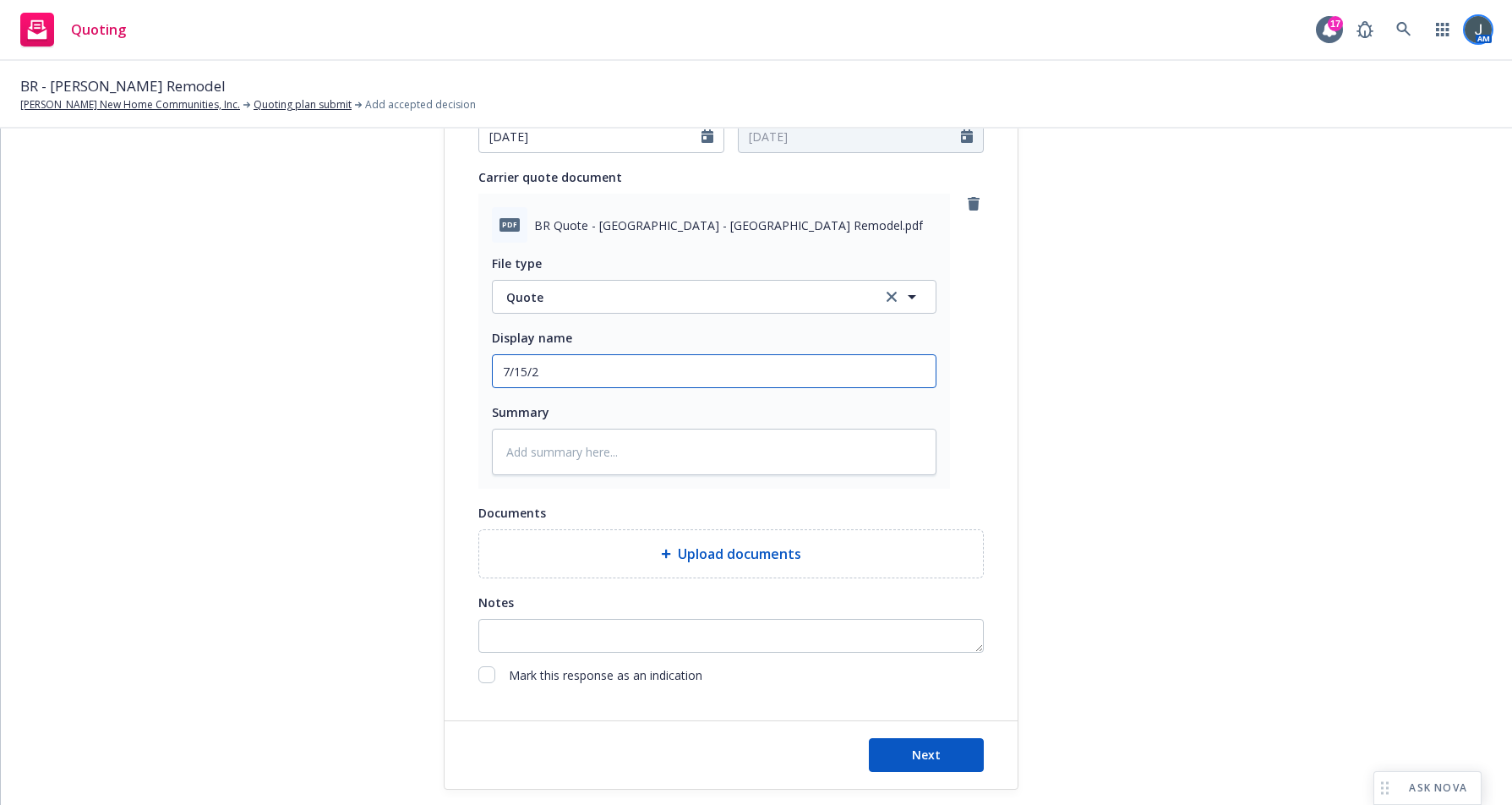 type on "x" 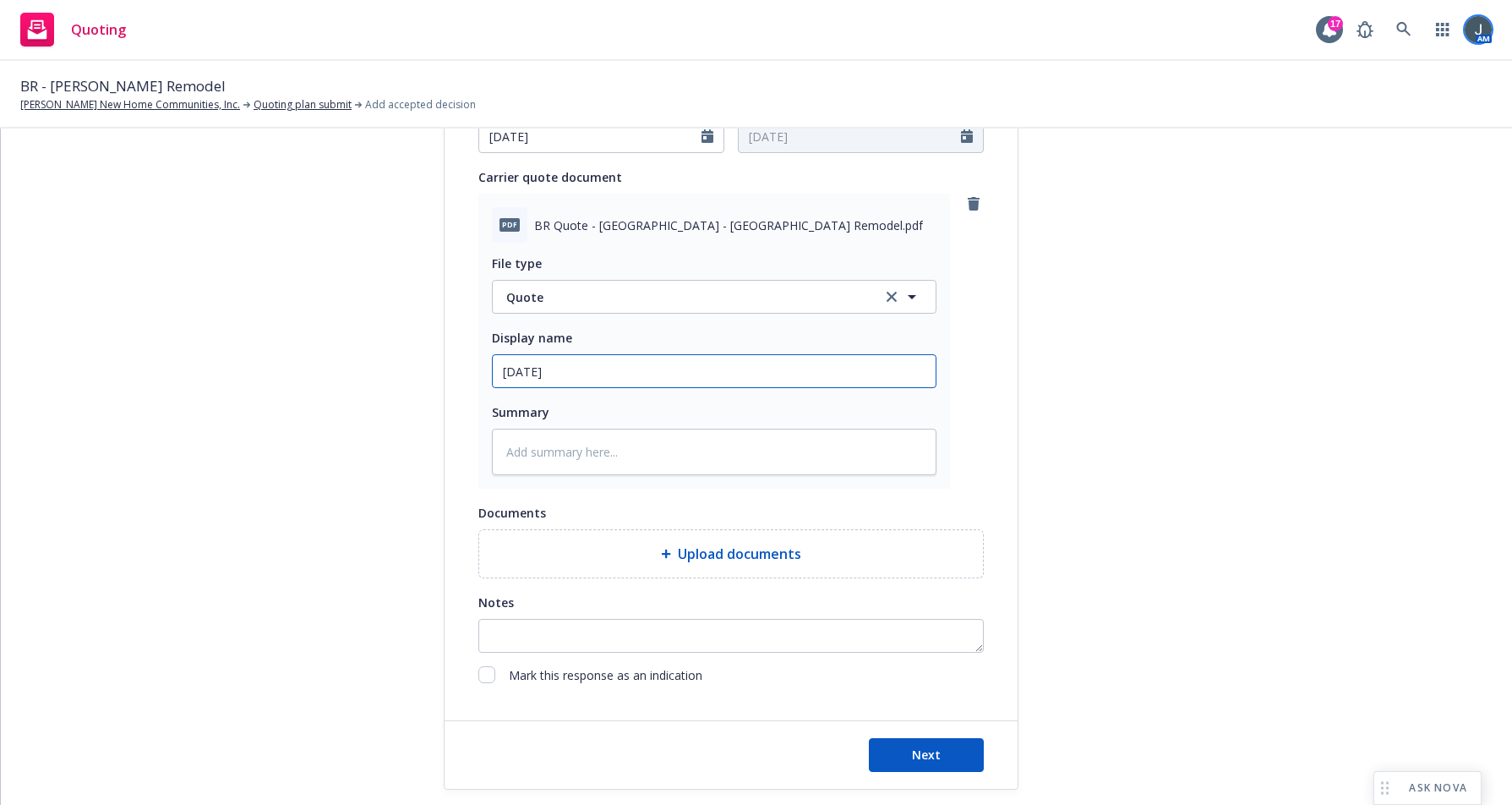 type on "x" 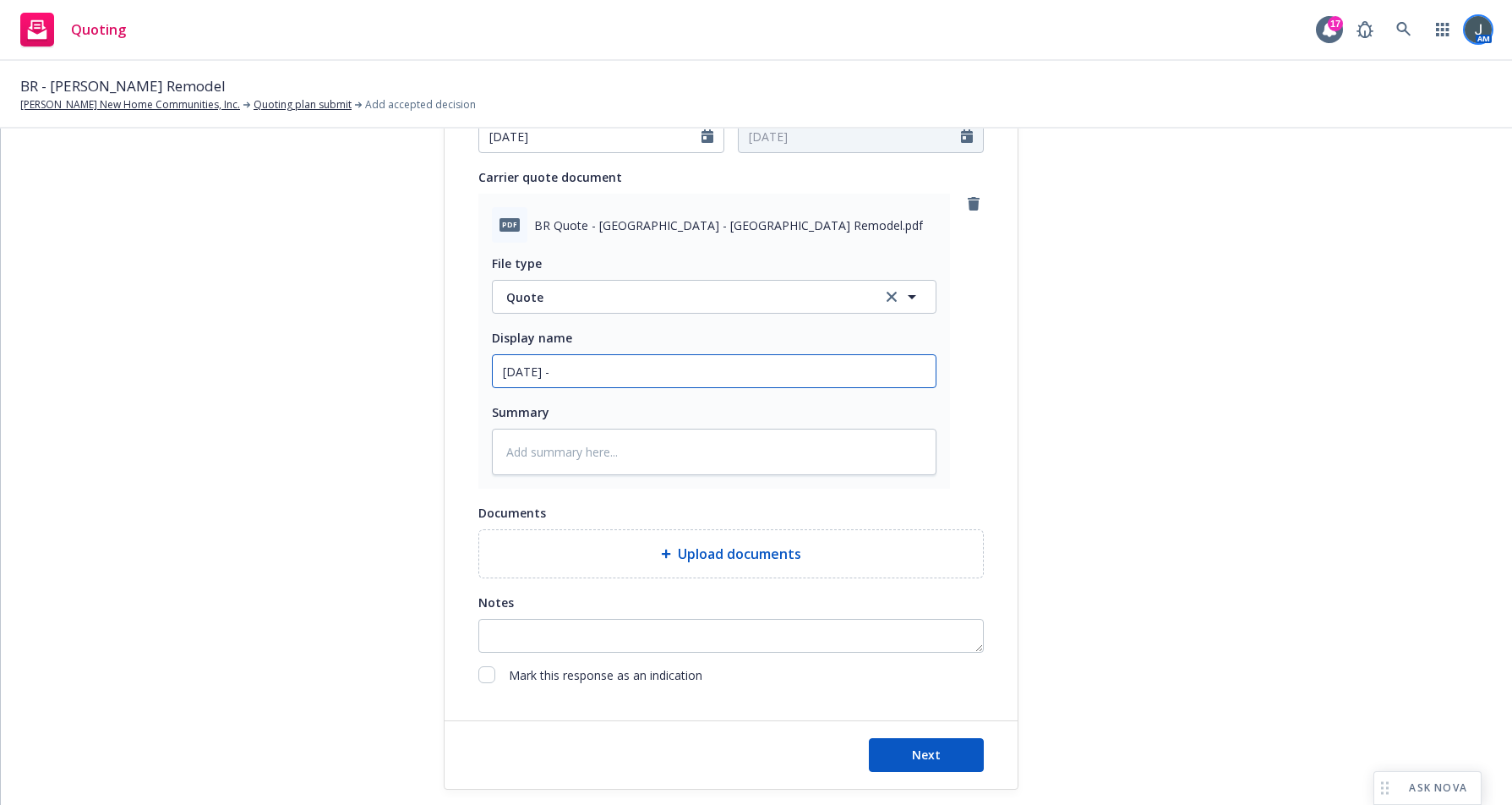 type on "x" 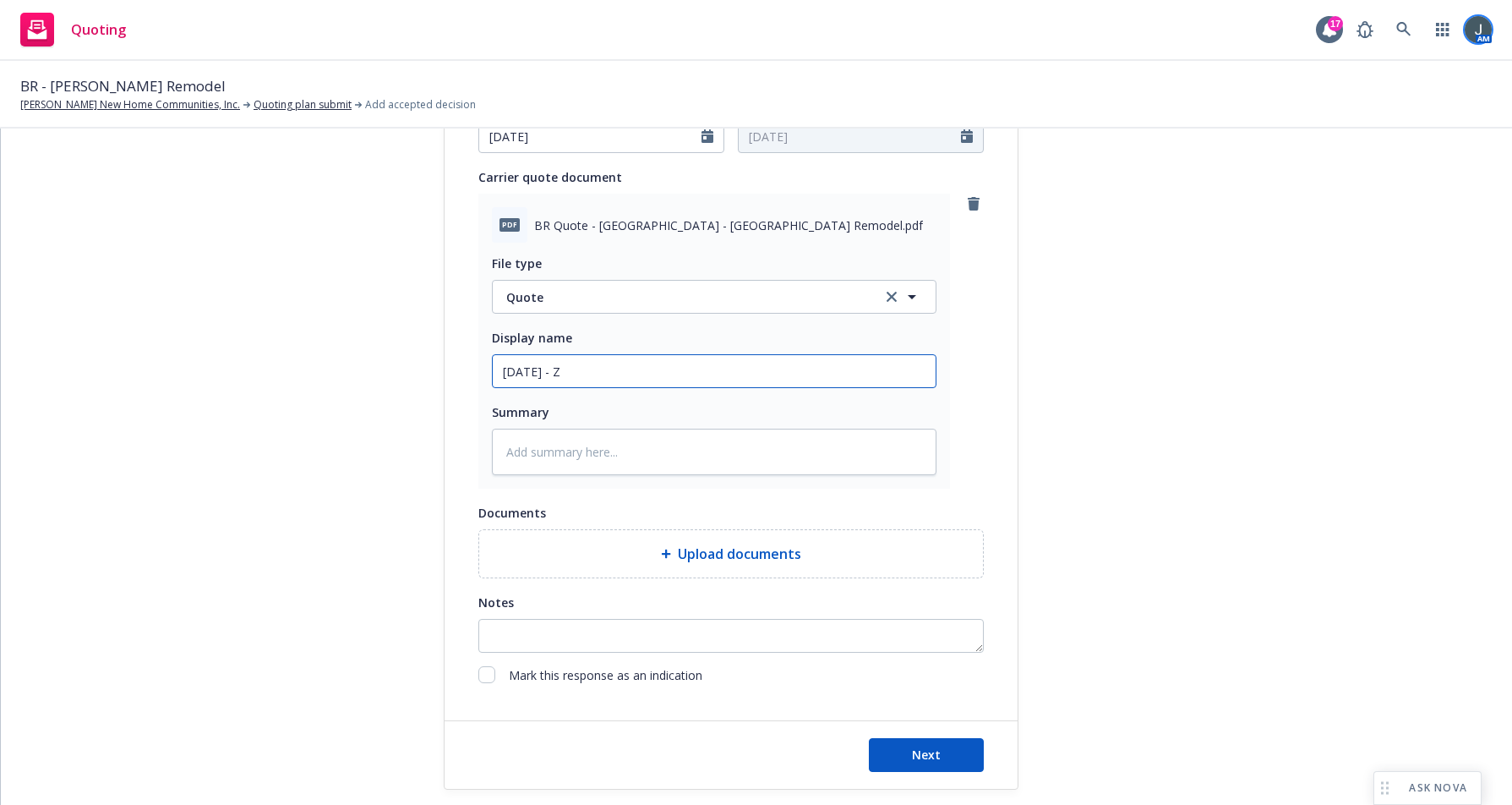type on "x" 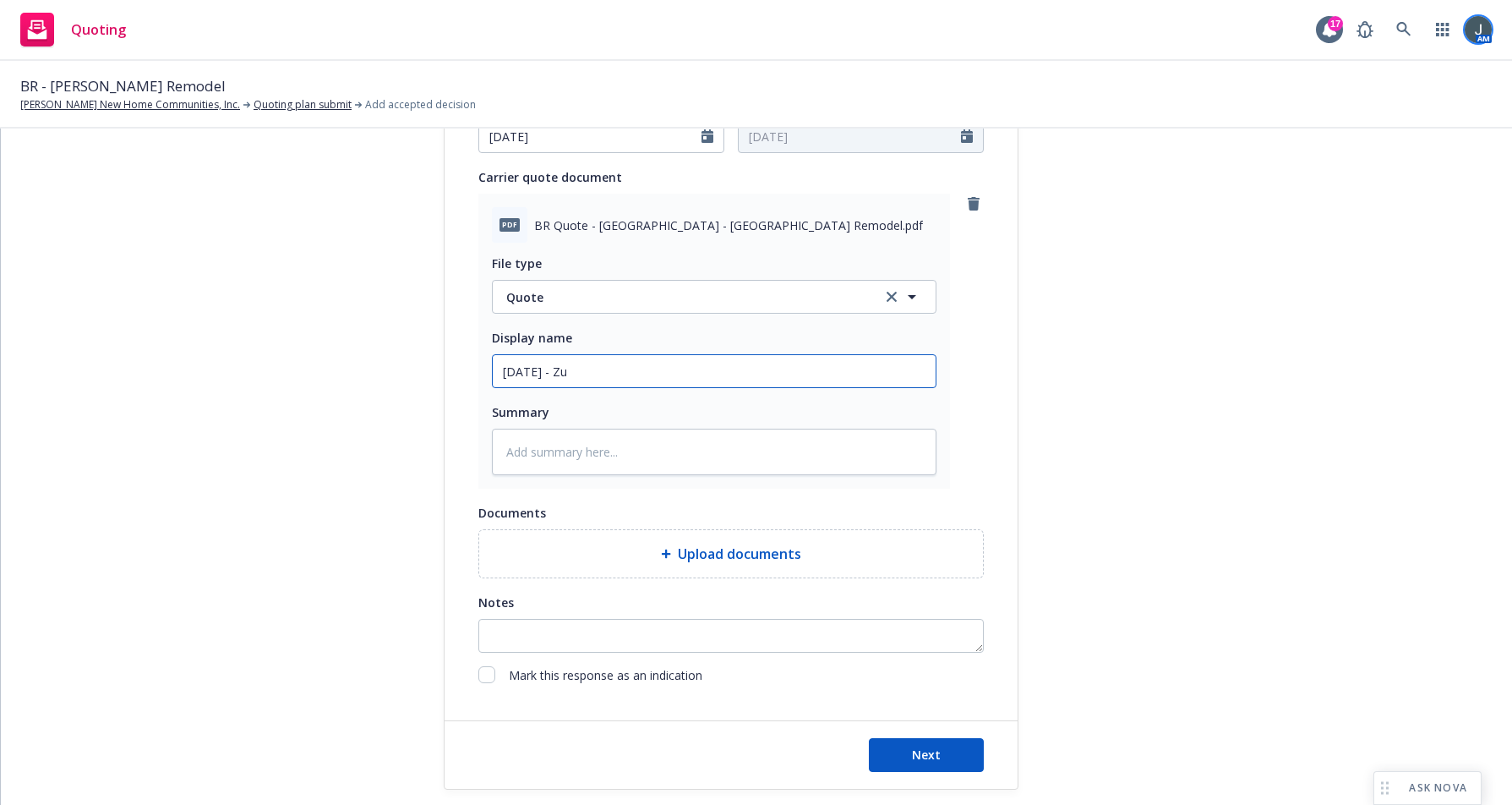 type on "x" 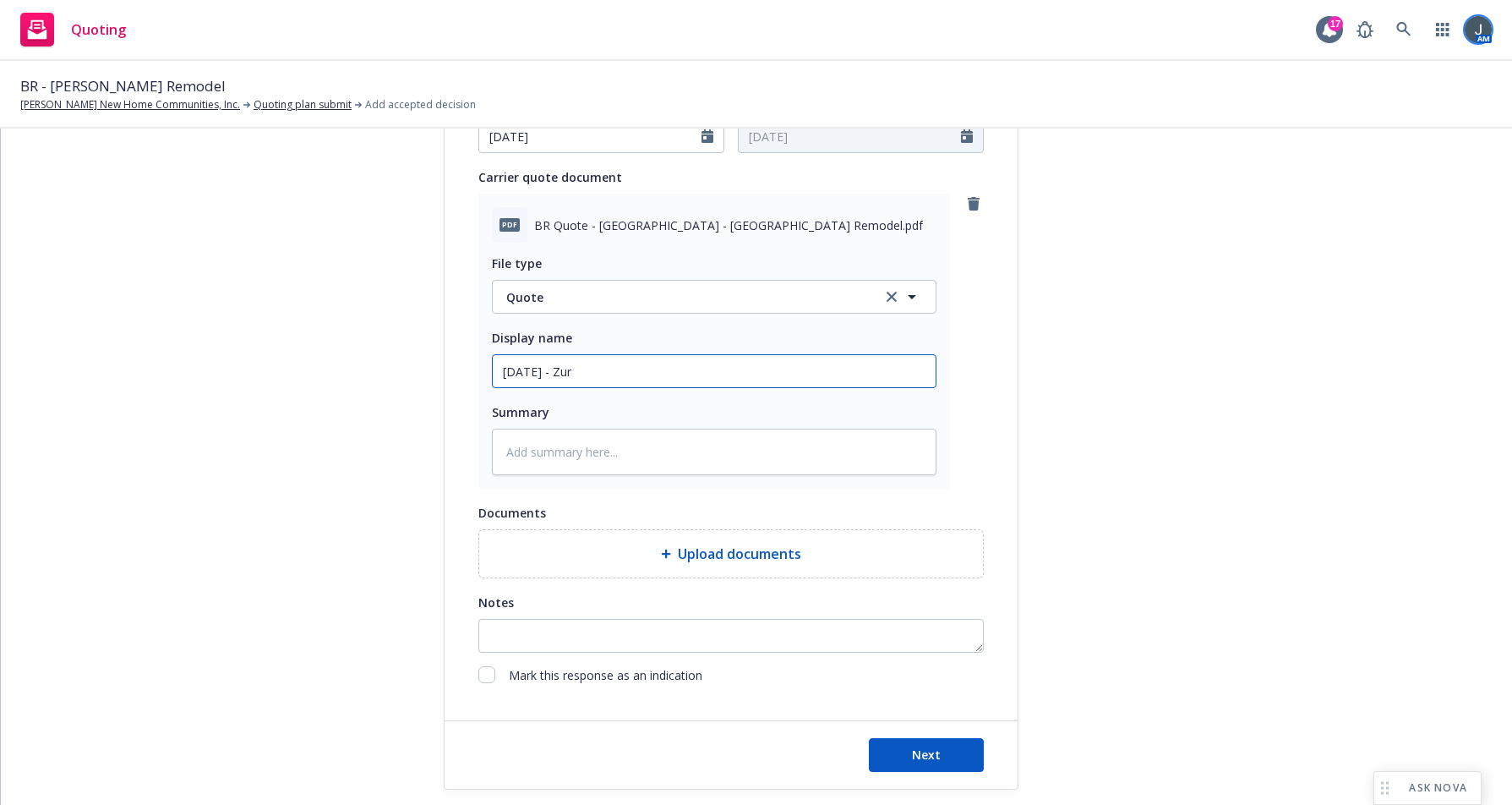 type on "x" 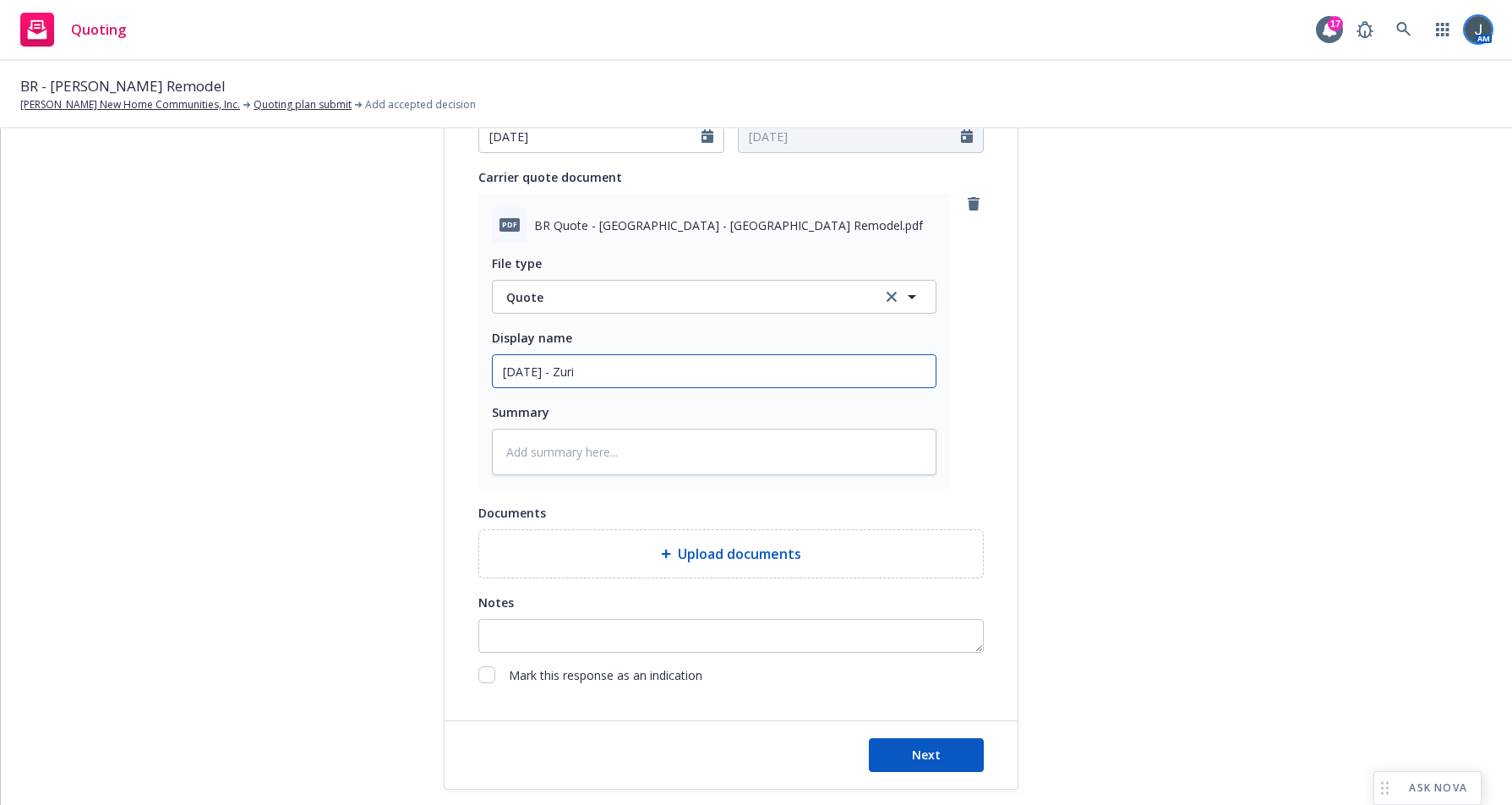 type on "x" 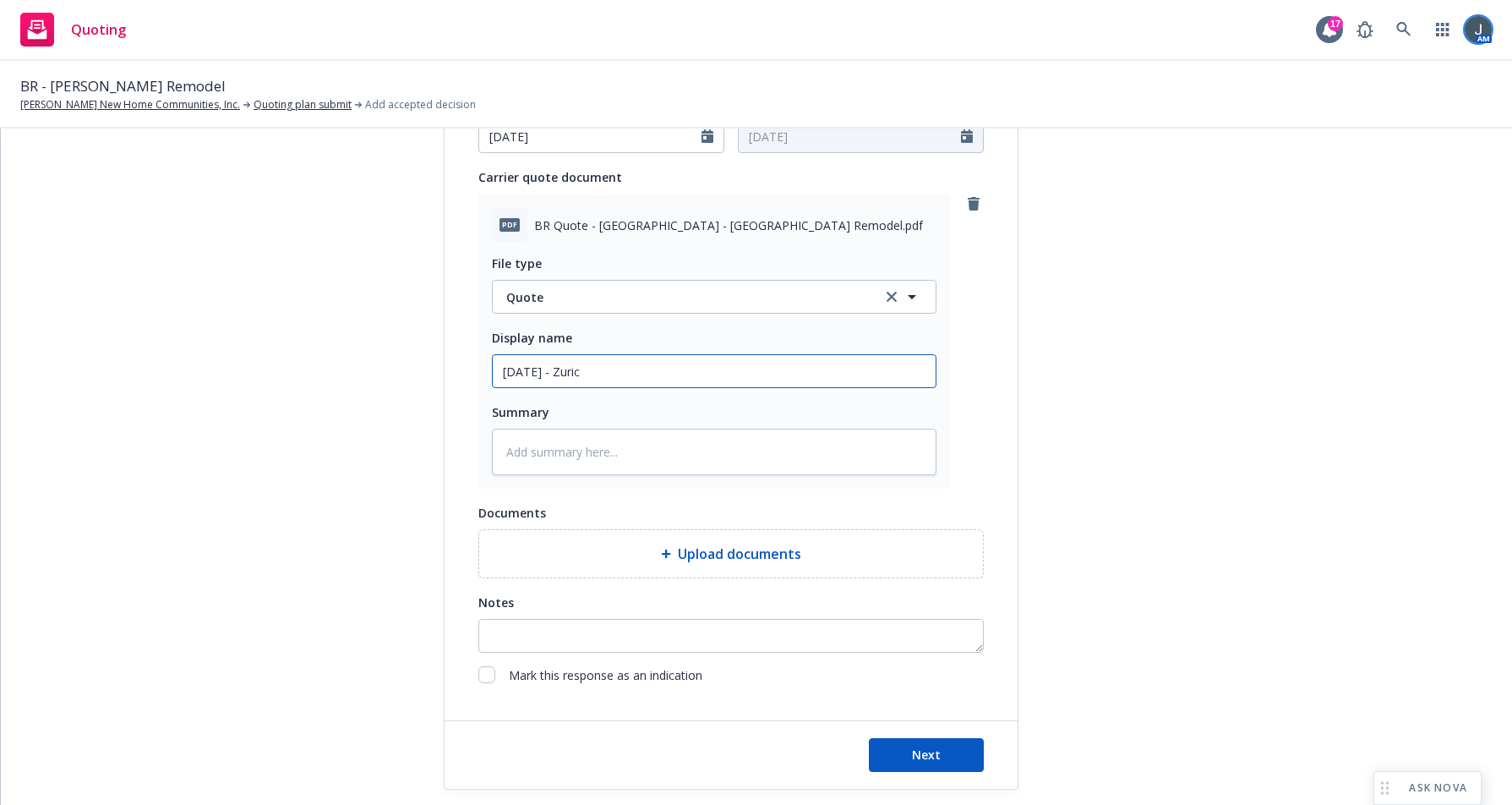 type on "x" 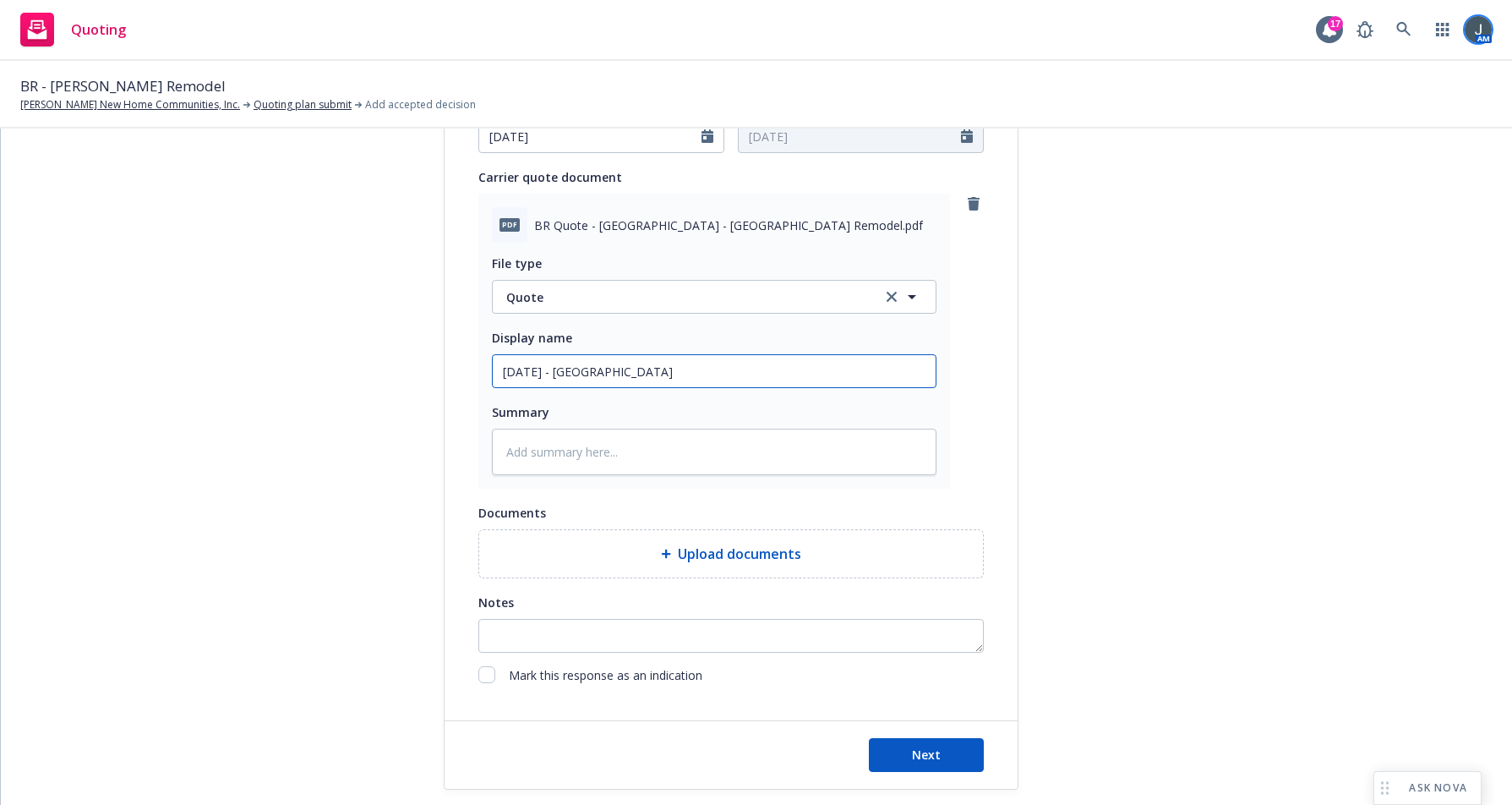 type on "x" 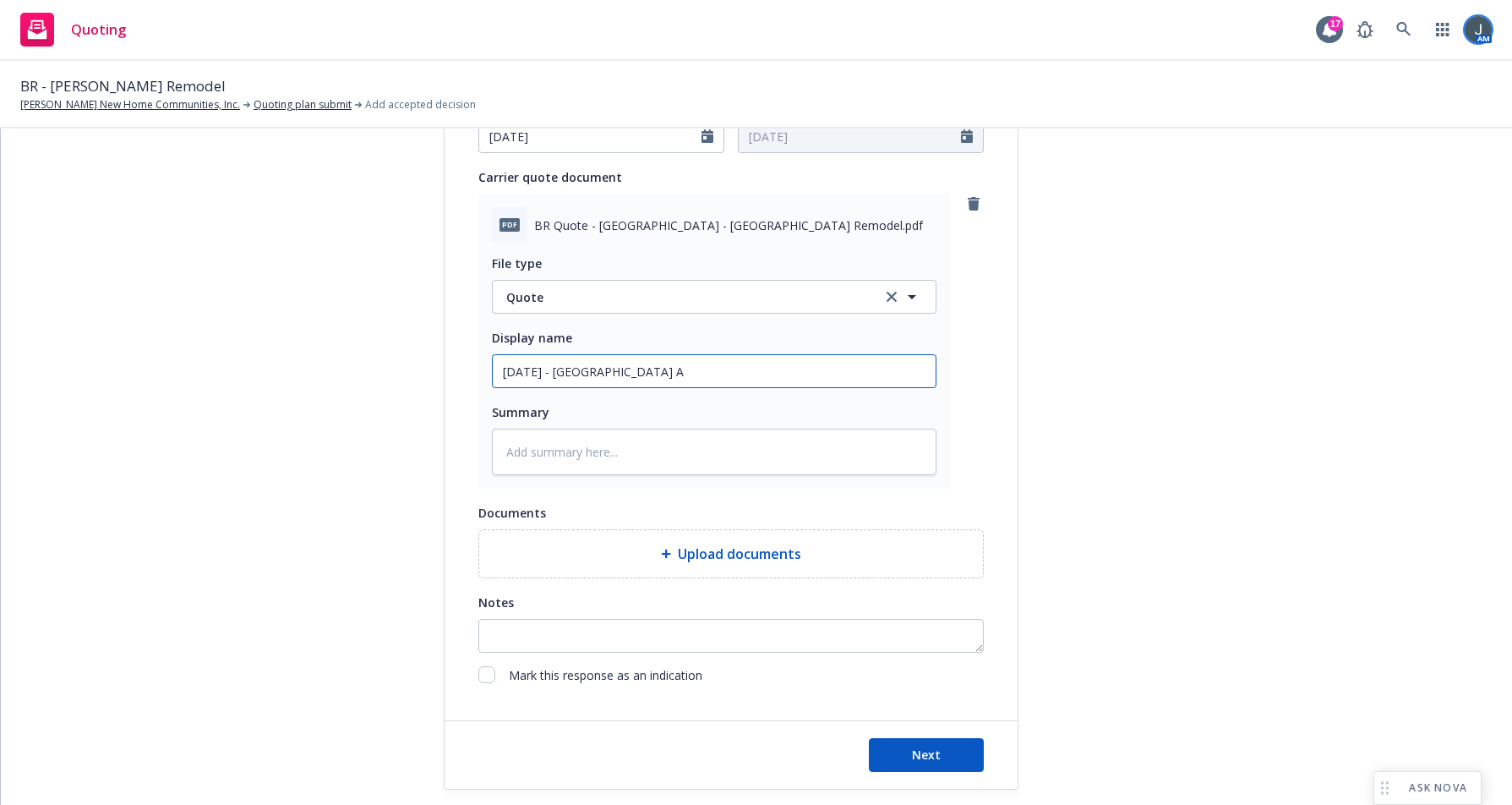 type on "x" 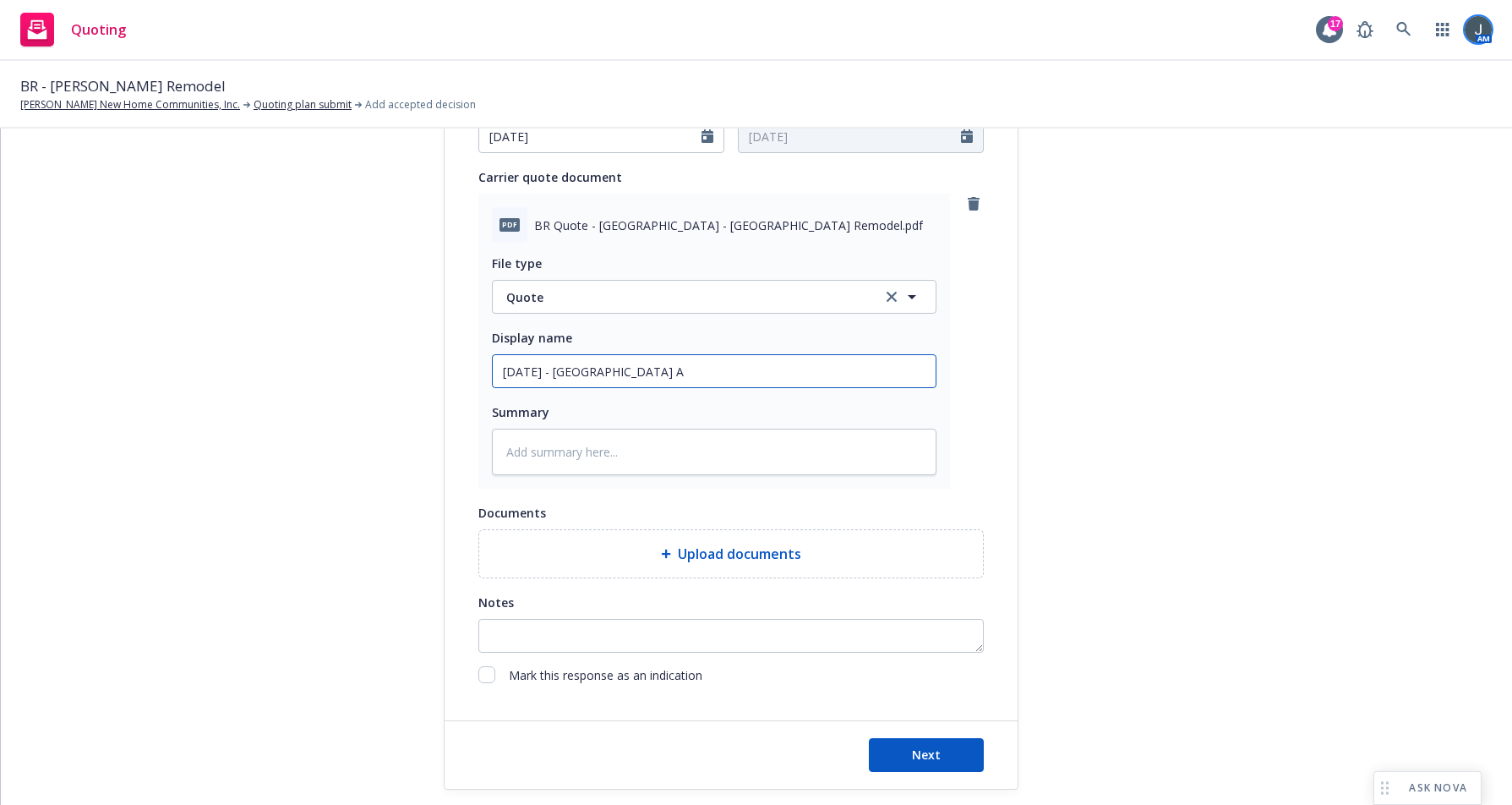 type on "7/15/25 - Zurich" 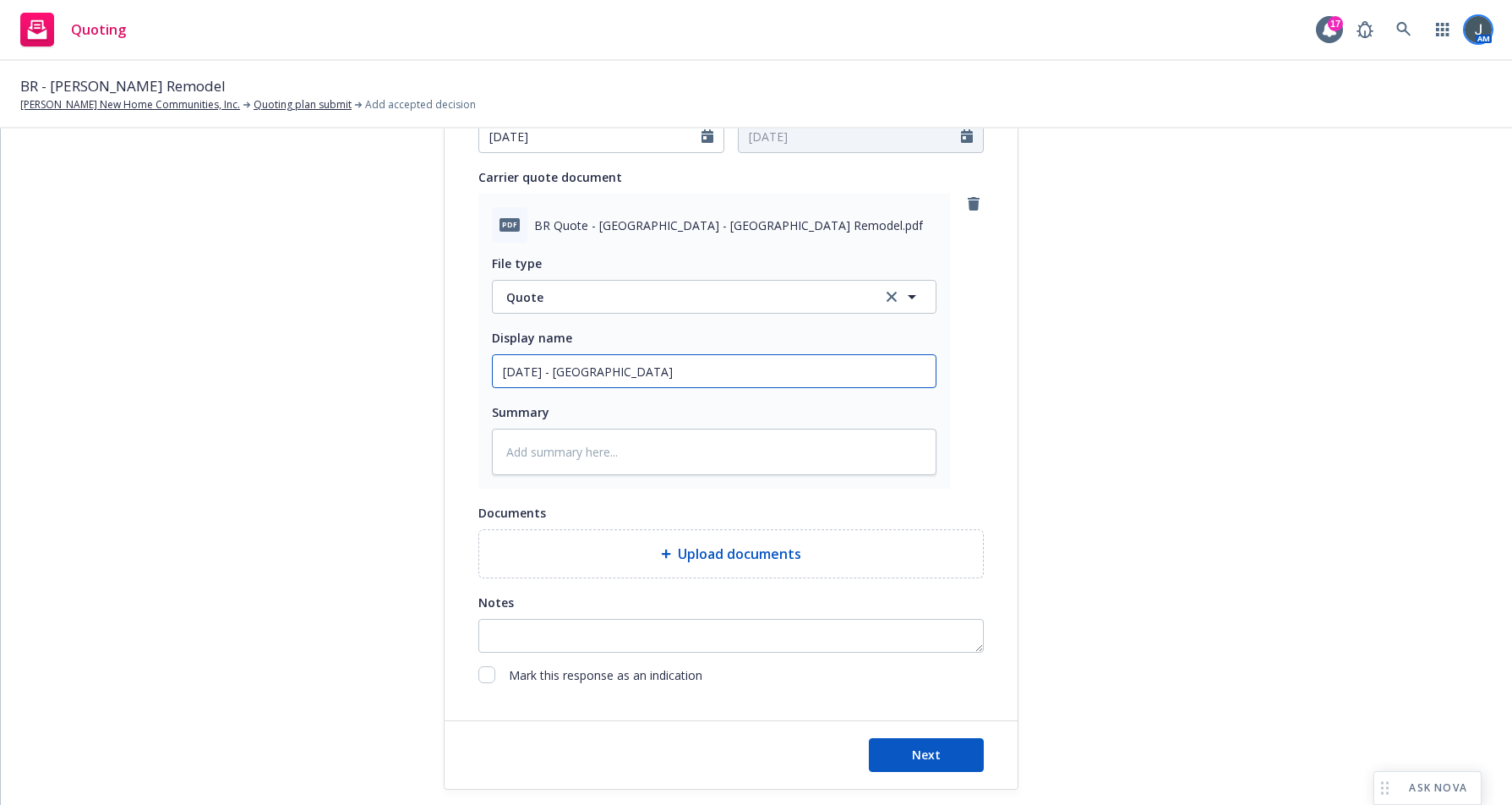 type on "x" 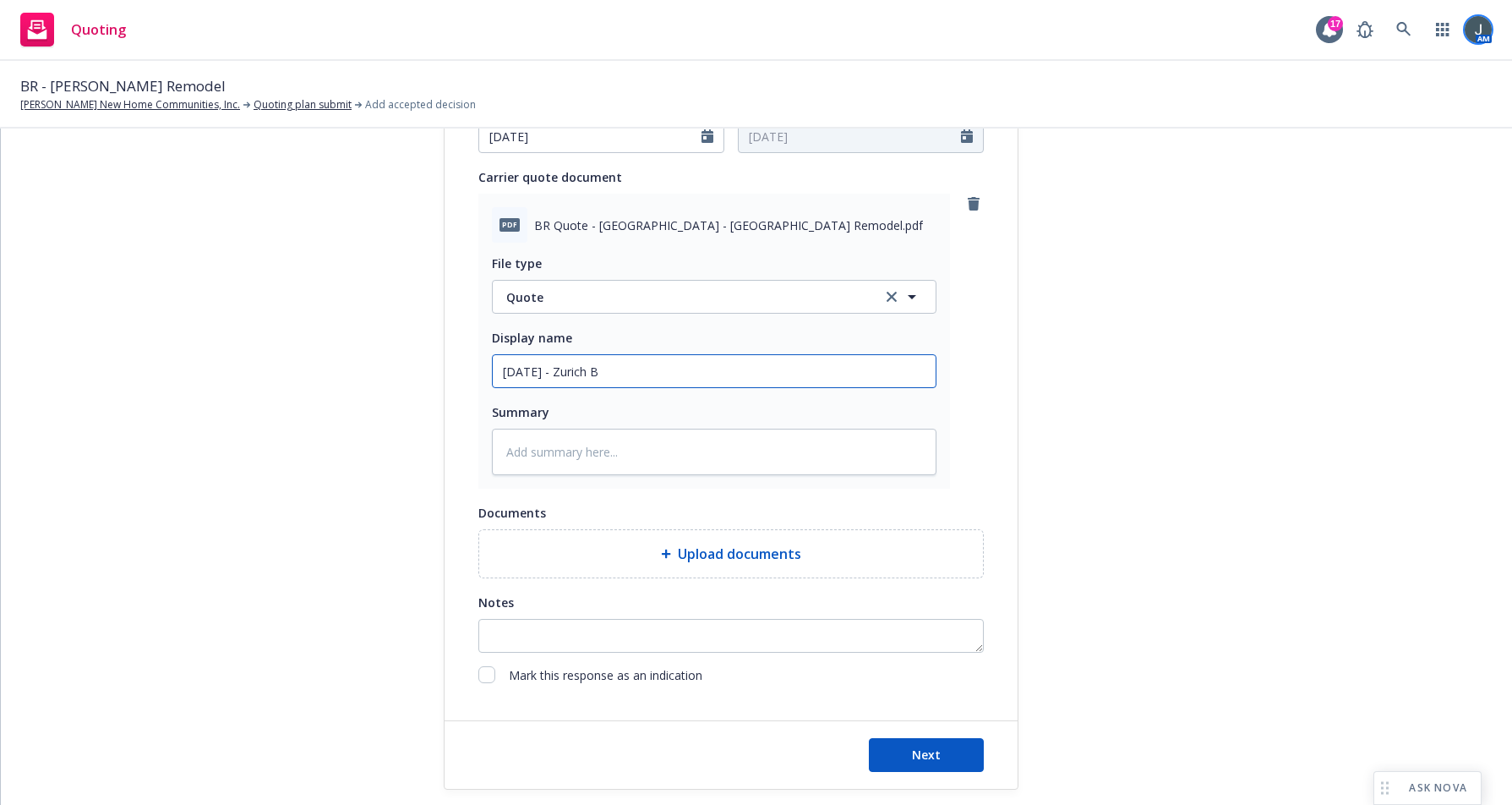 type on "x" 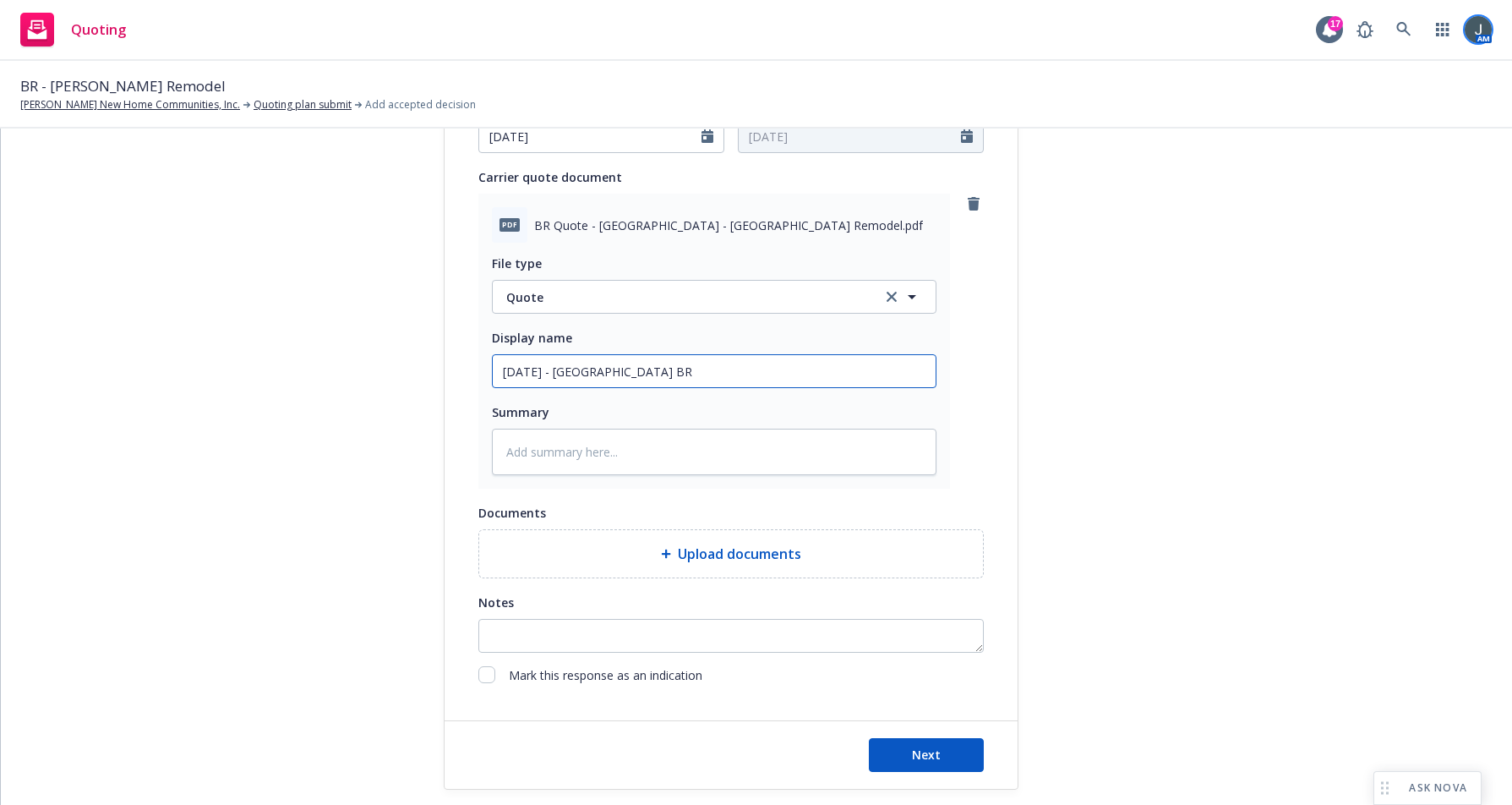 type on "7/15/25 - Zurich BR" 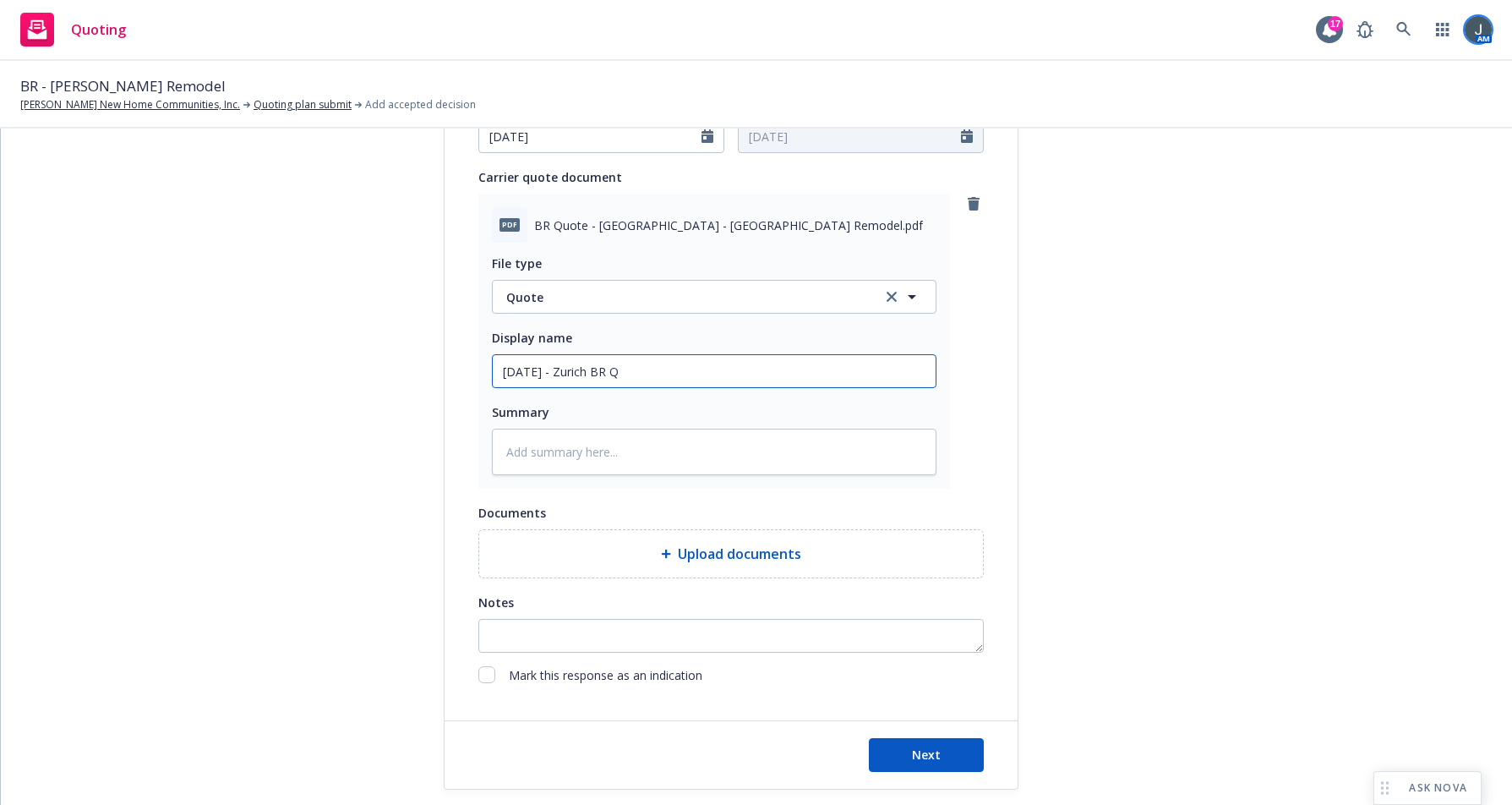 type on "x" 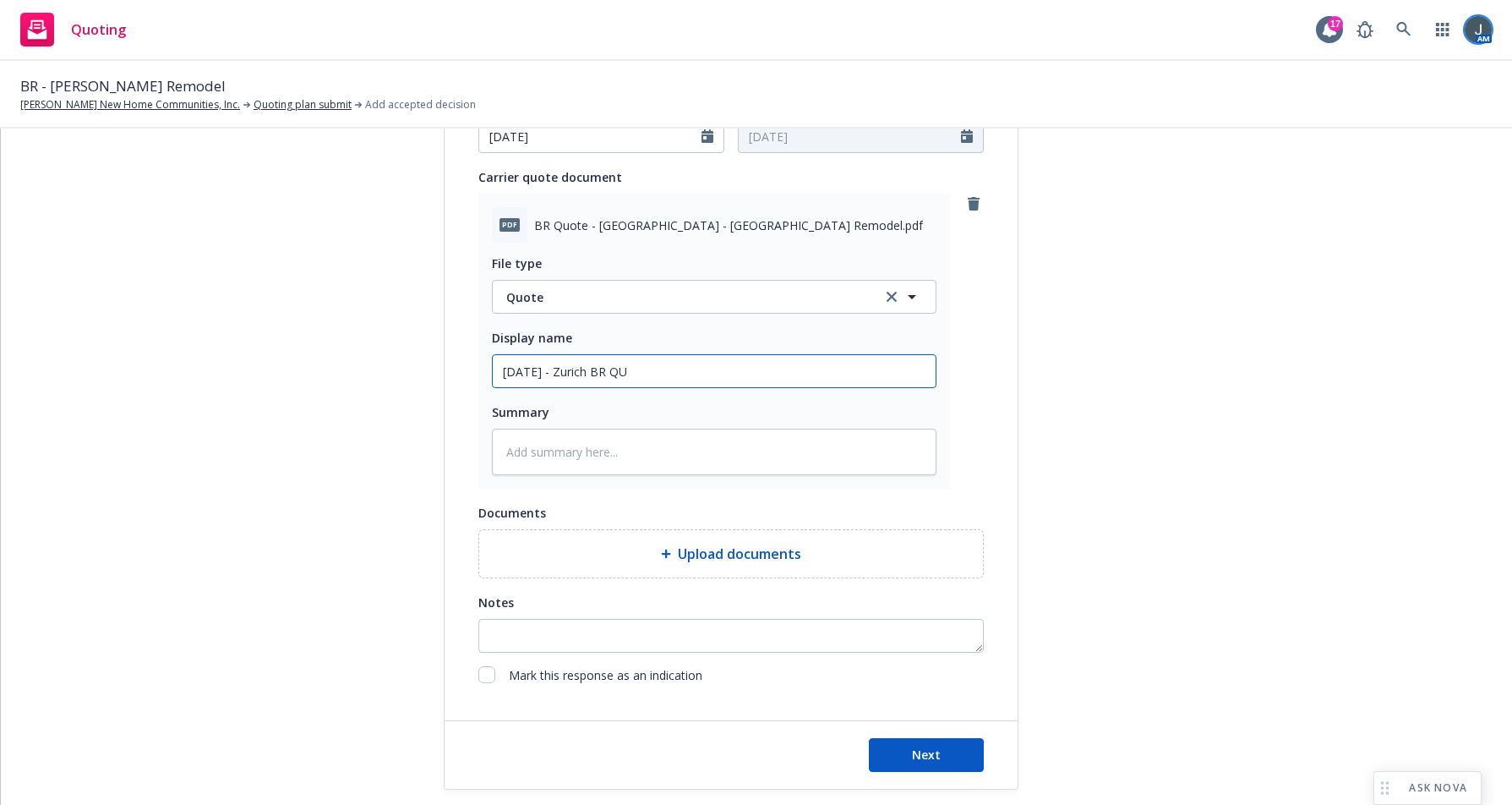 type on "x" 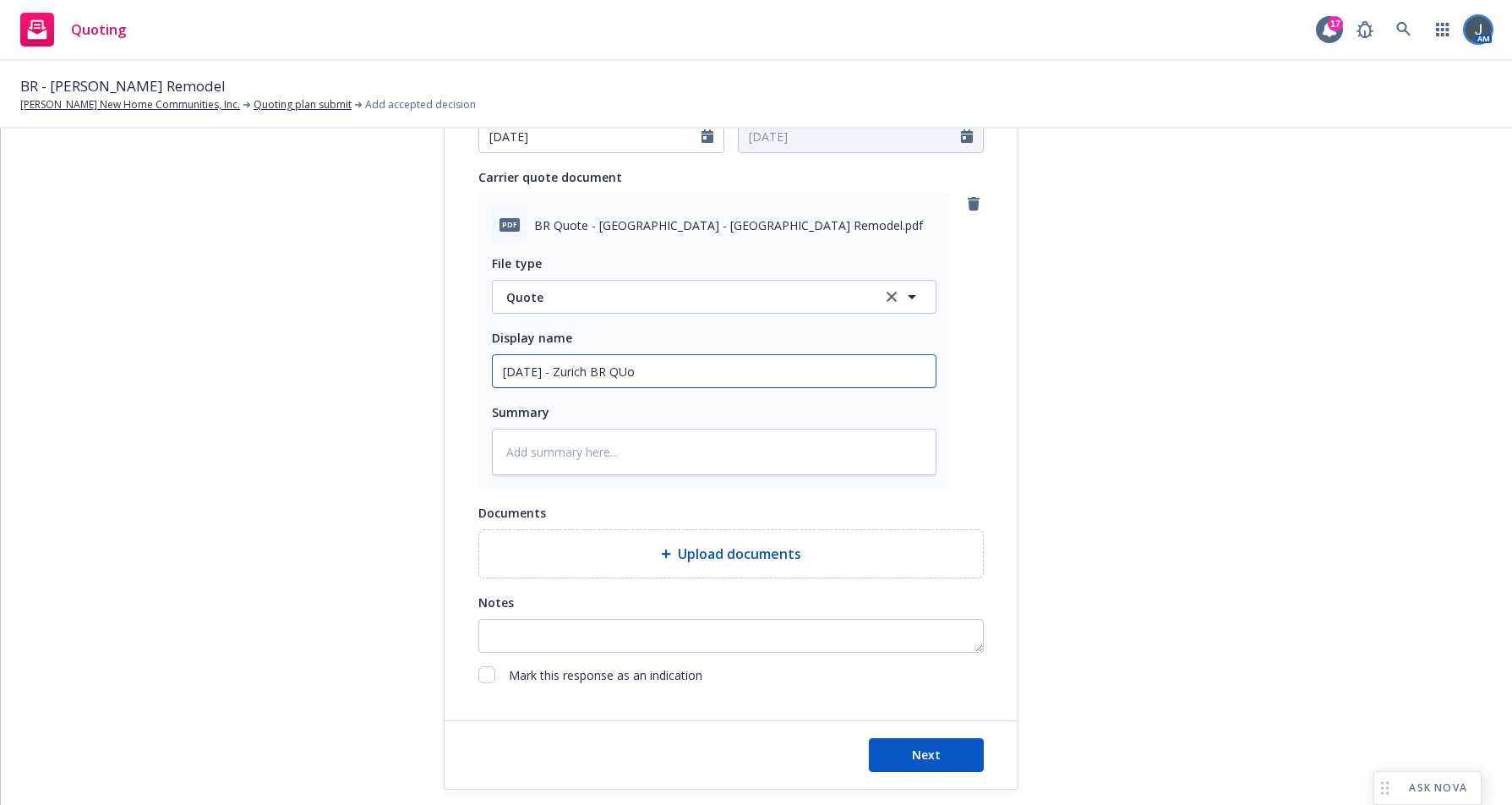 type on "x" 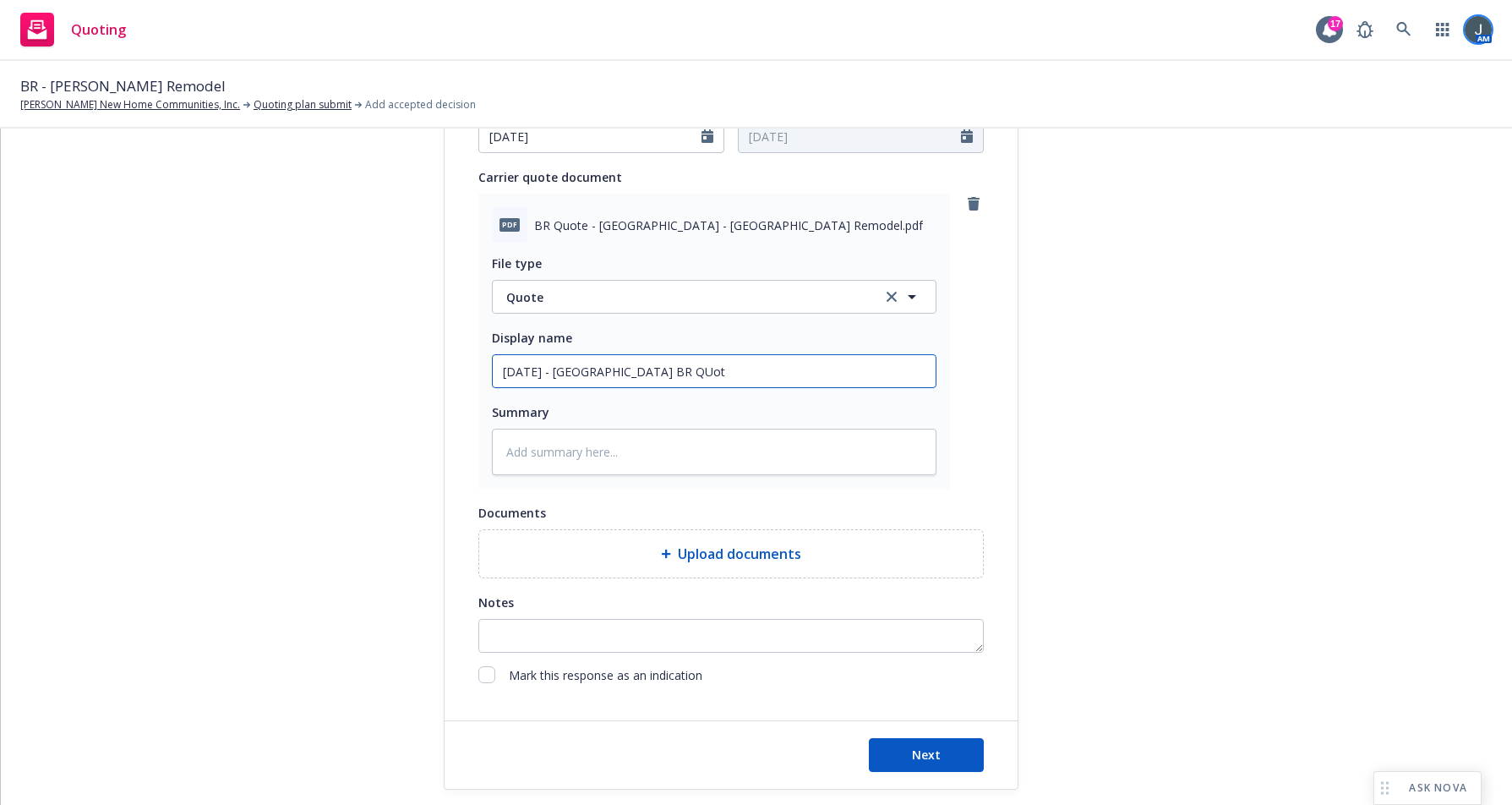 type on "x" 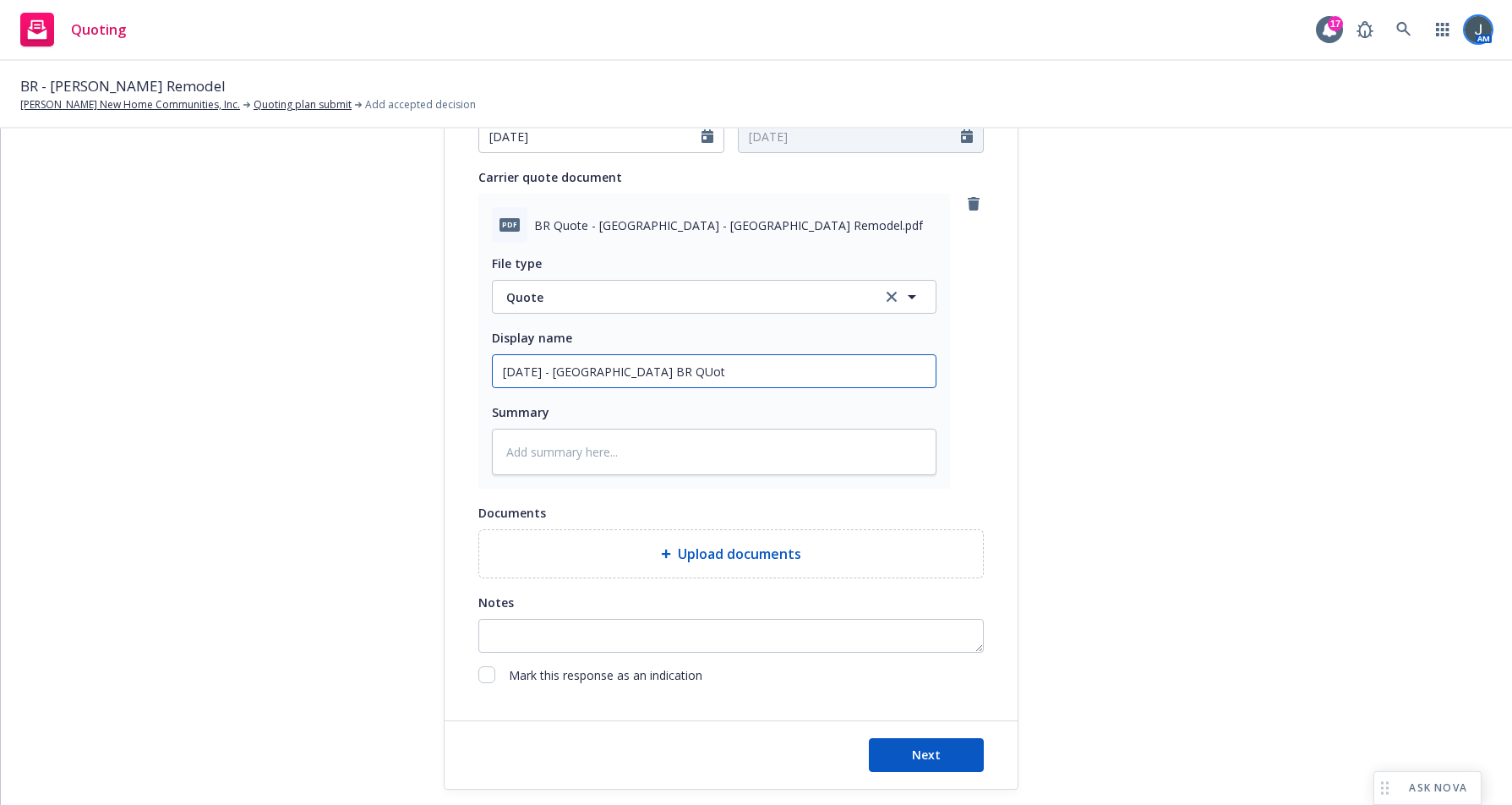type on "7/15/25 - Zurich BR QUote" 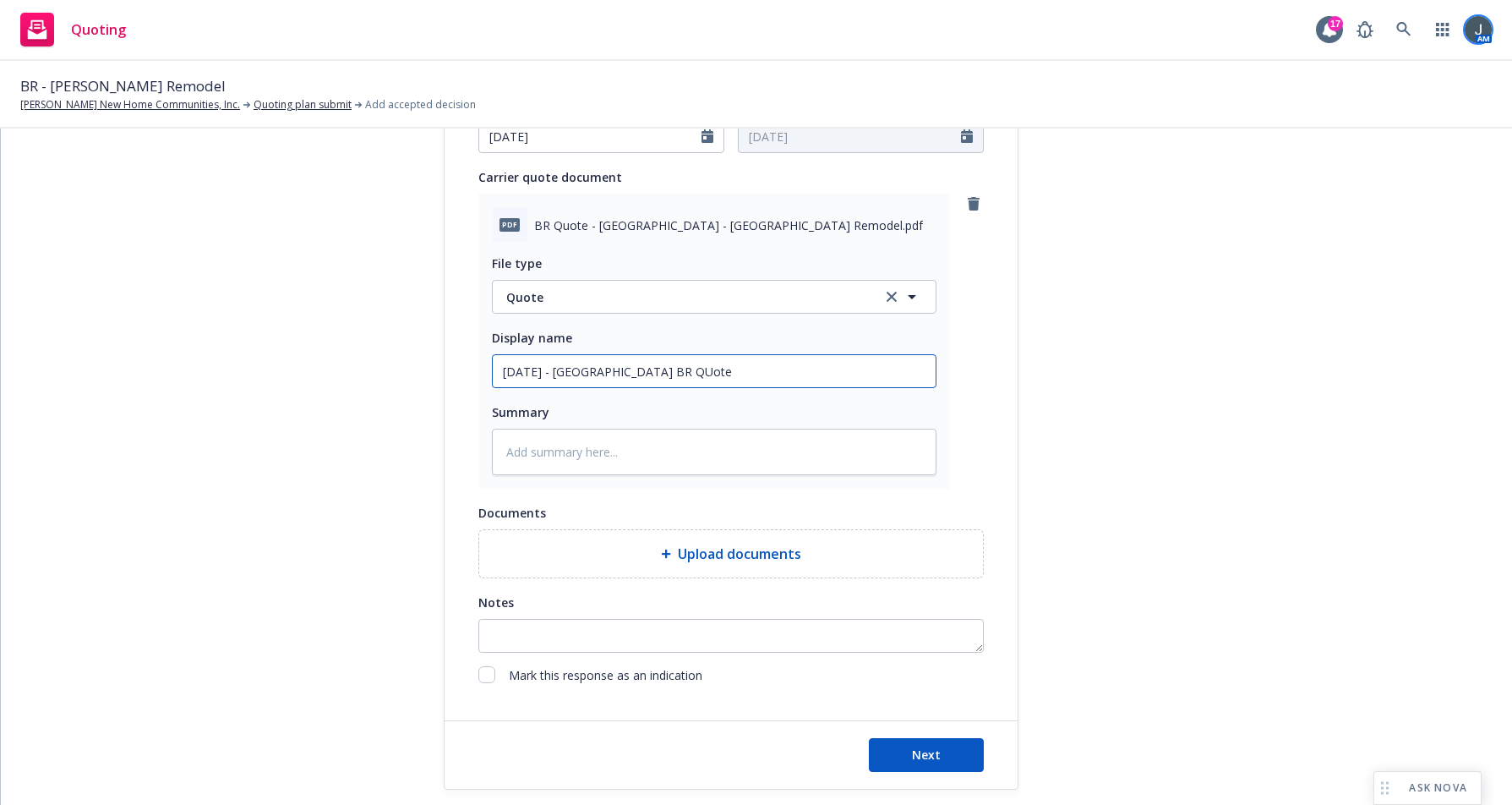 type on "x" 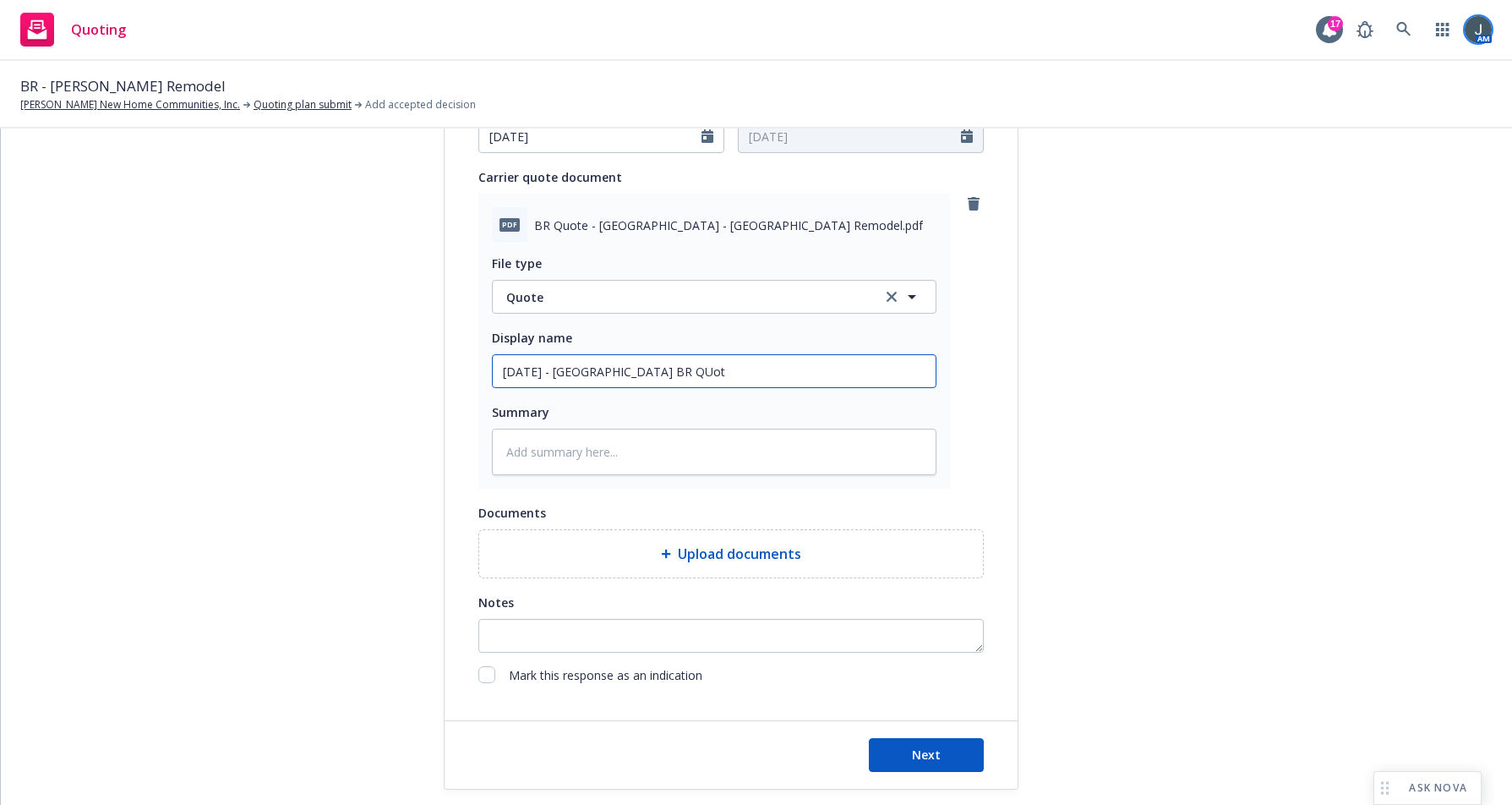type on "x" 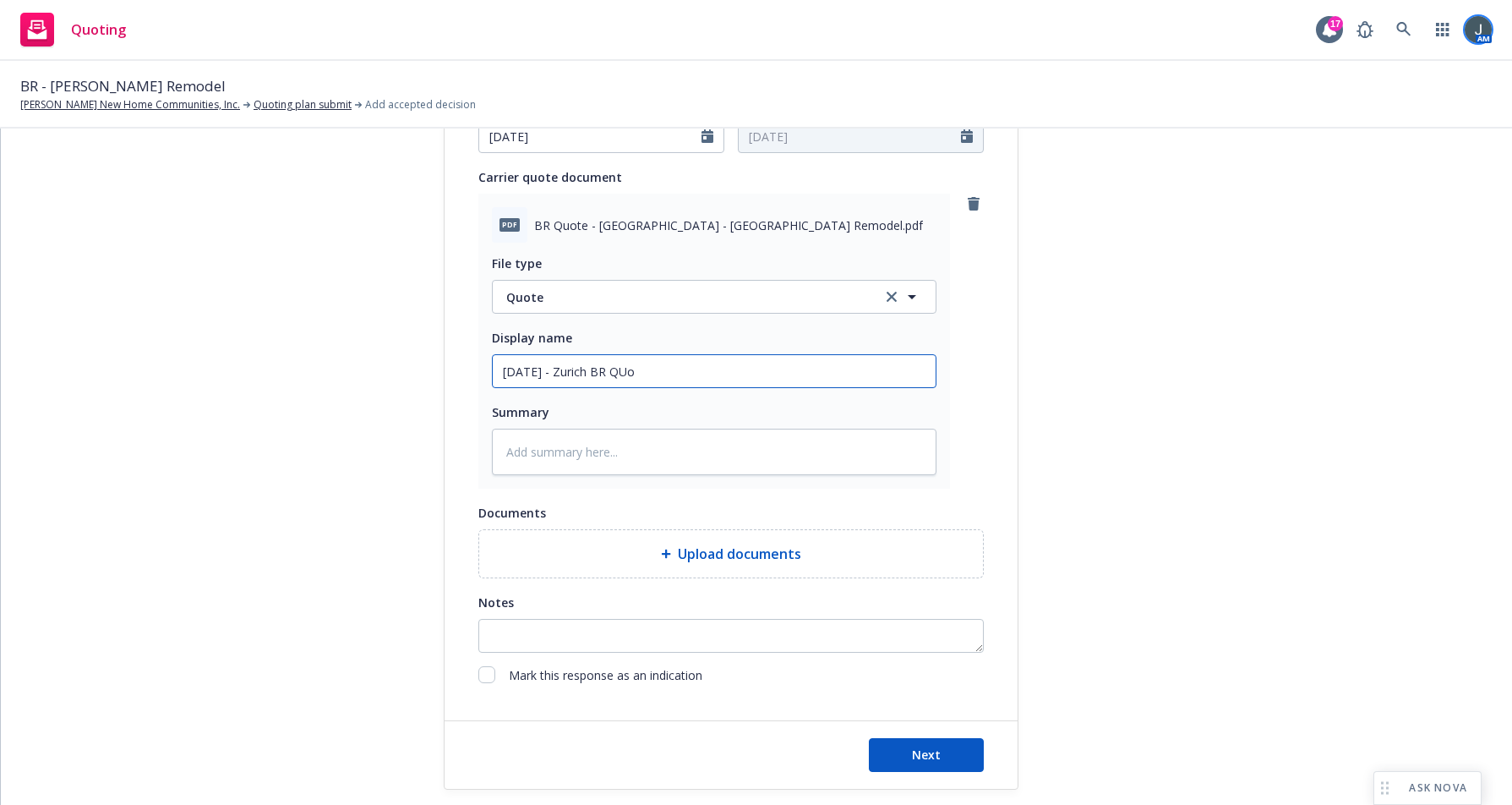 type on "x" 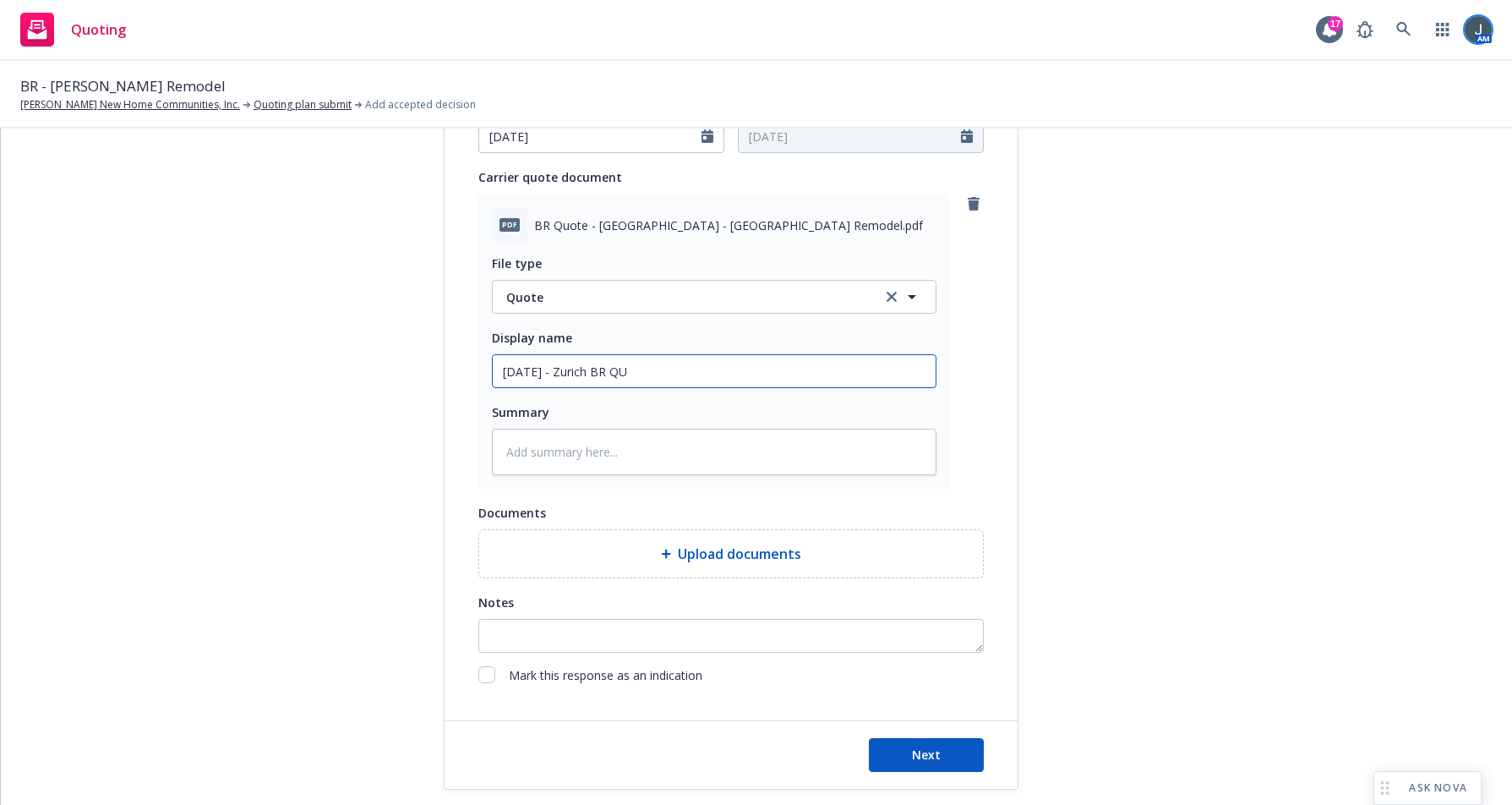 type on "x" 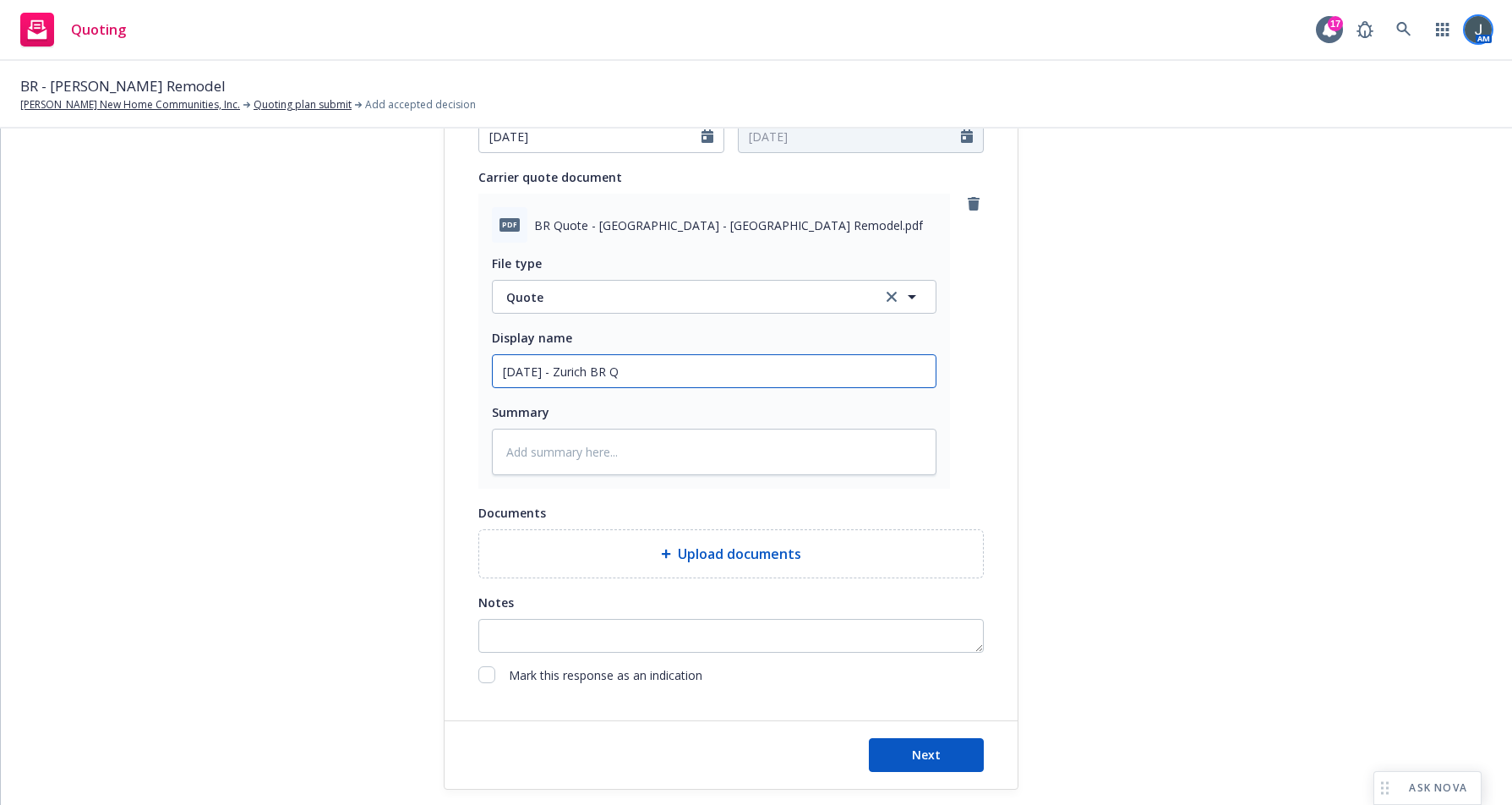 type on "x" 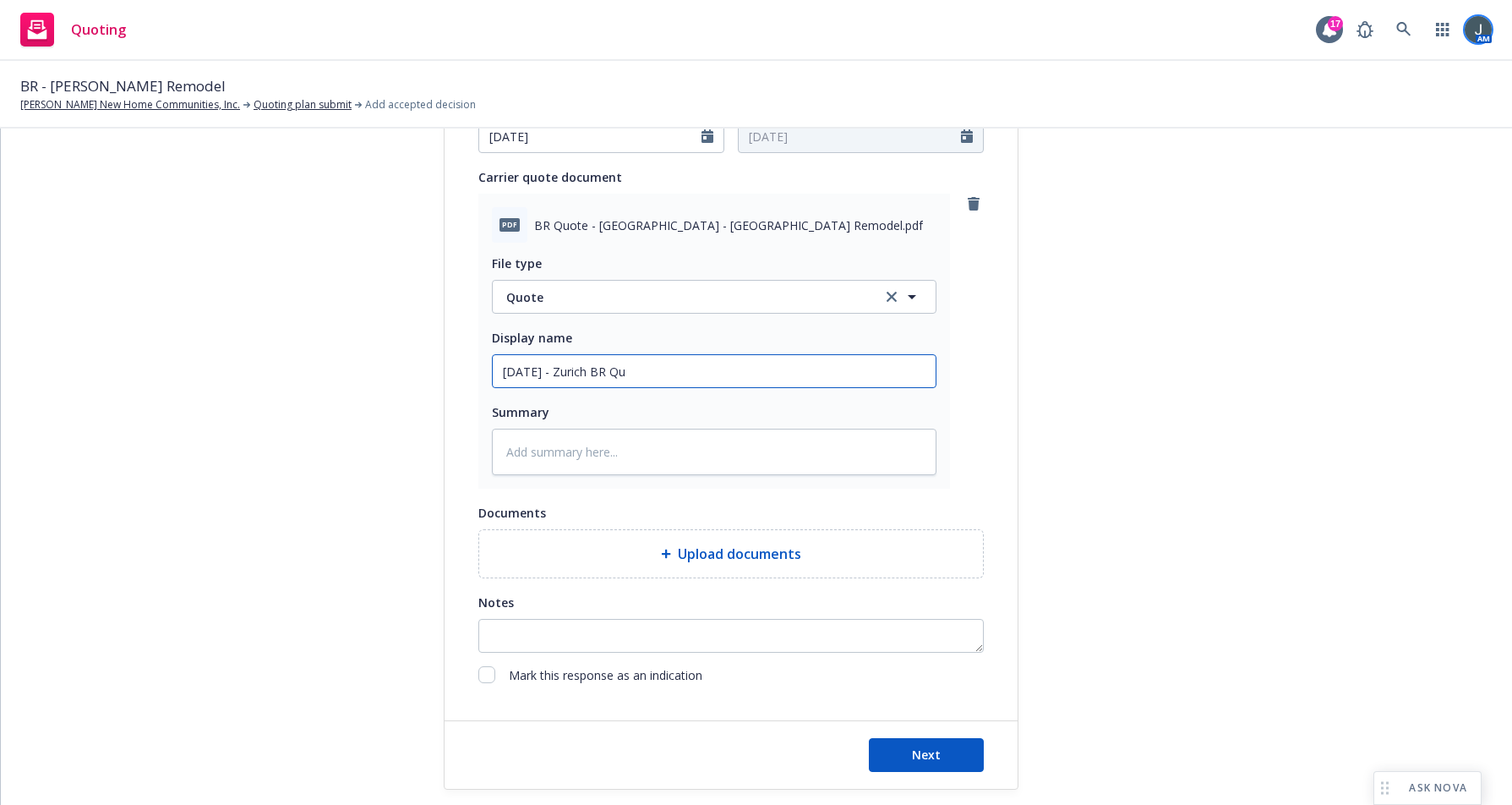 type on "x" 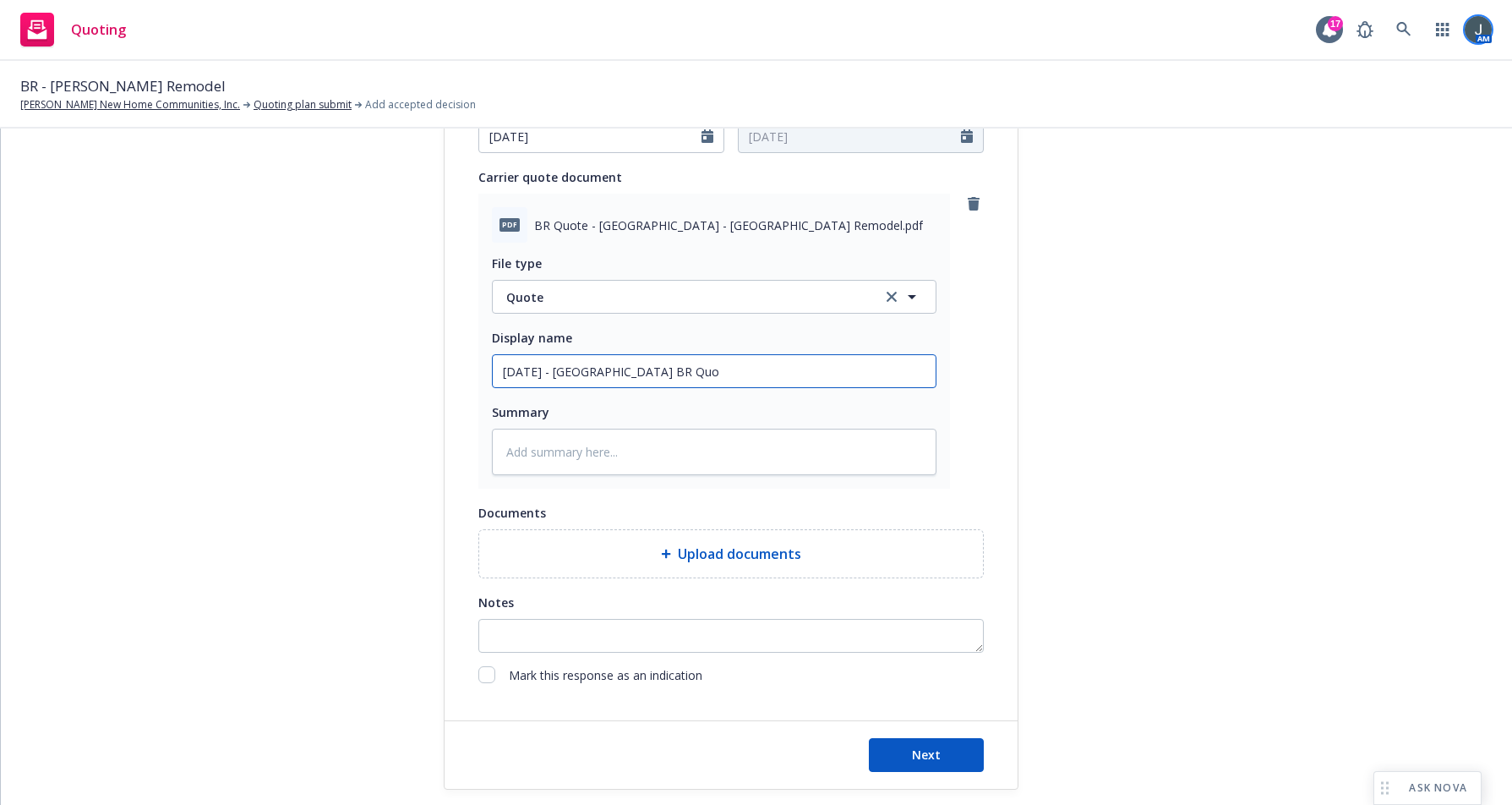type on "x" 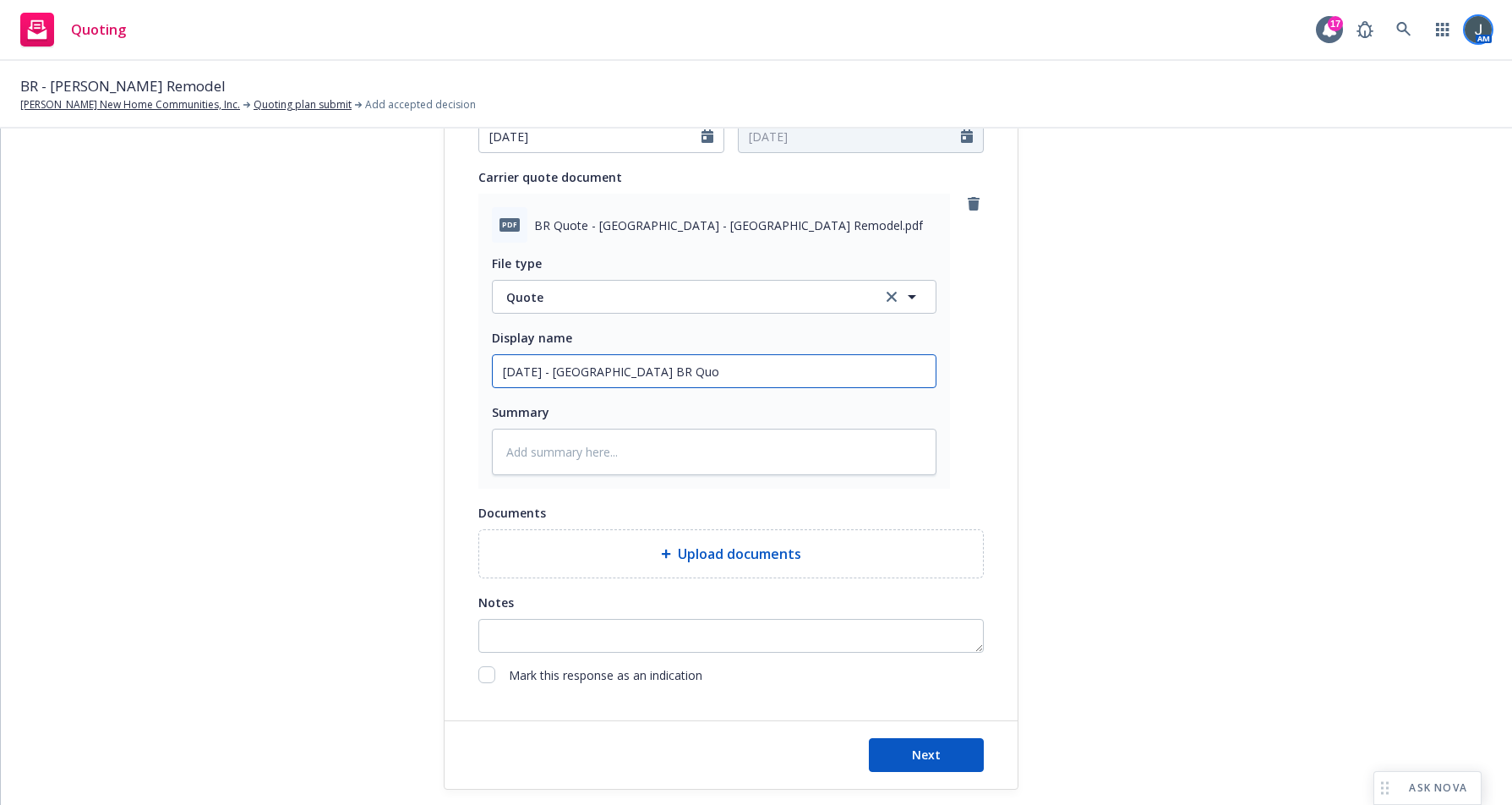 type on "7/15/25 - Zurich BR Quot" 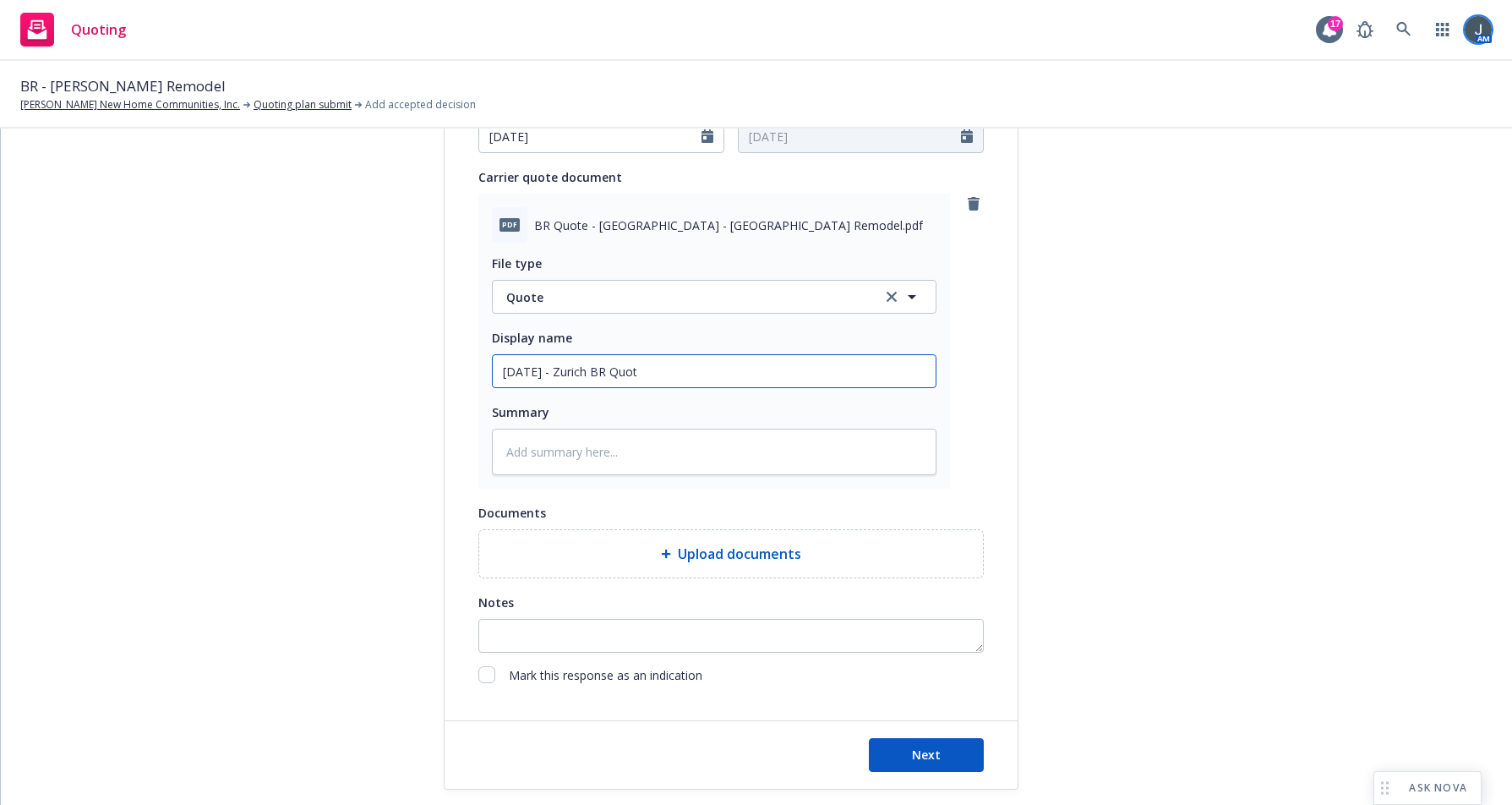 type on "x" 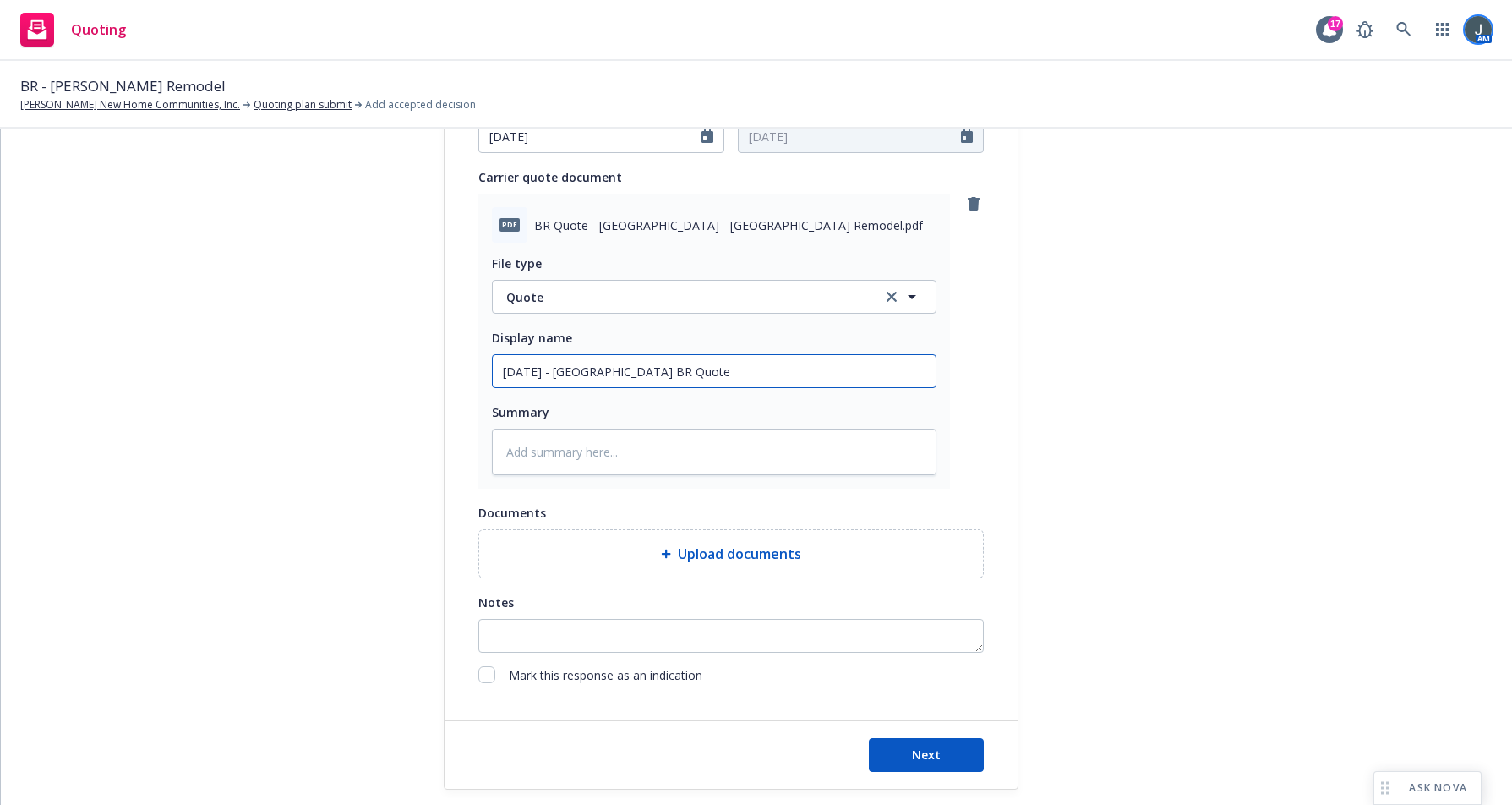 type on "x" 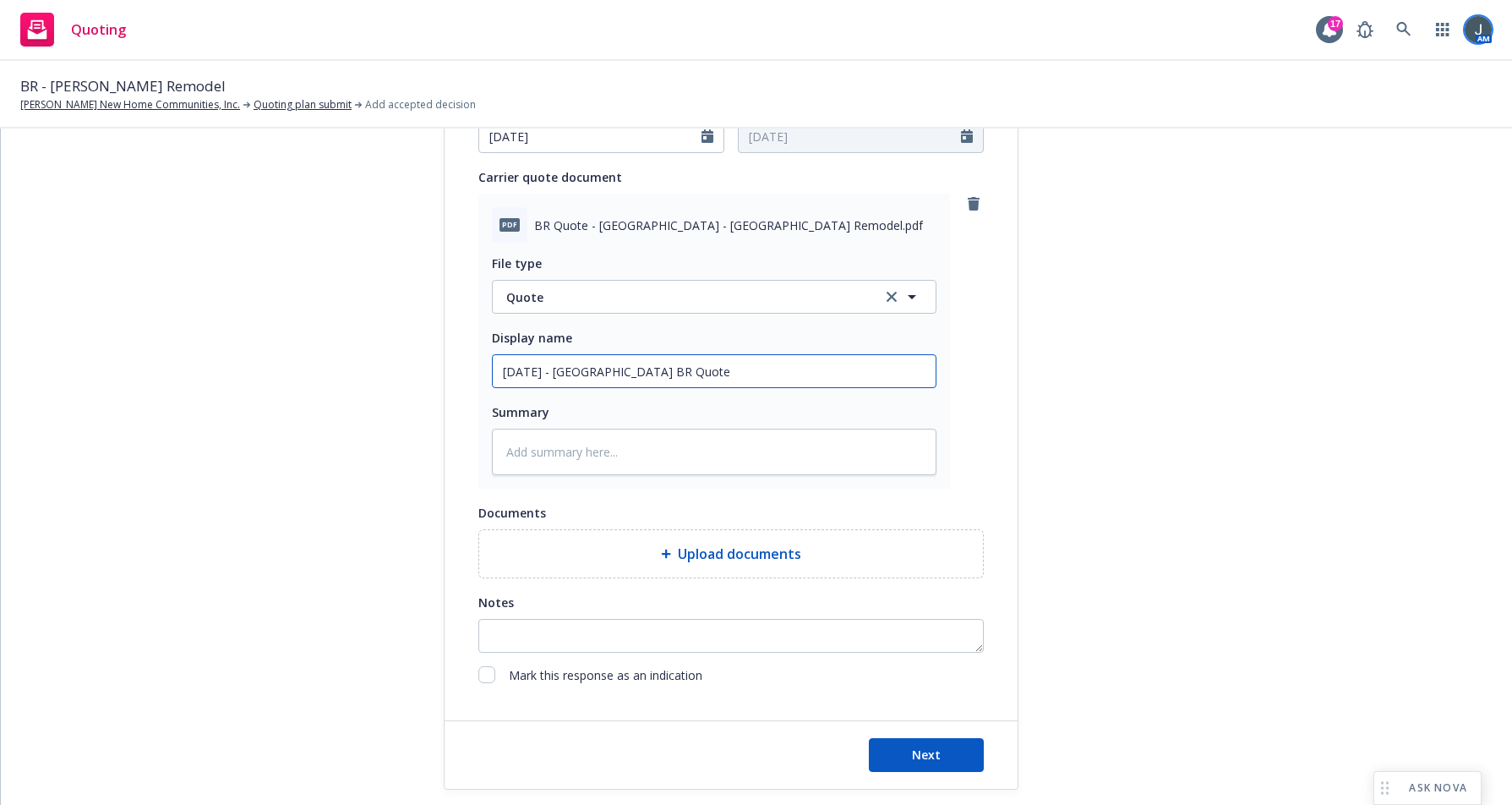 type on "7/15/25 - Zurich BR Quote" 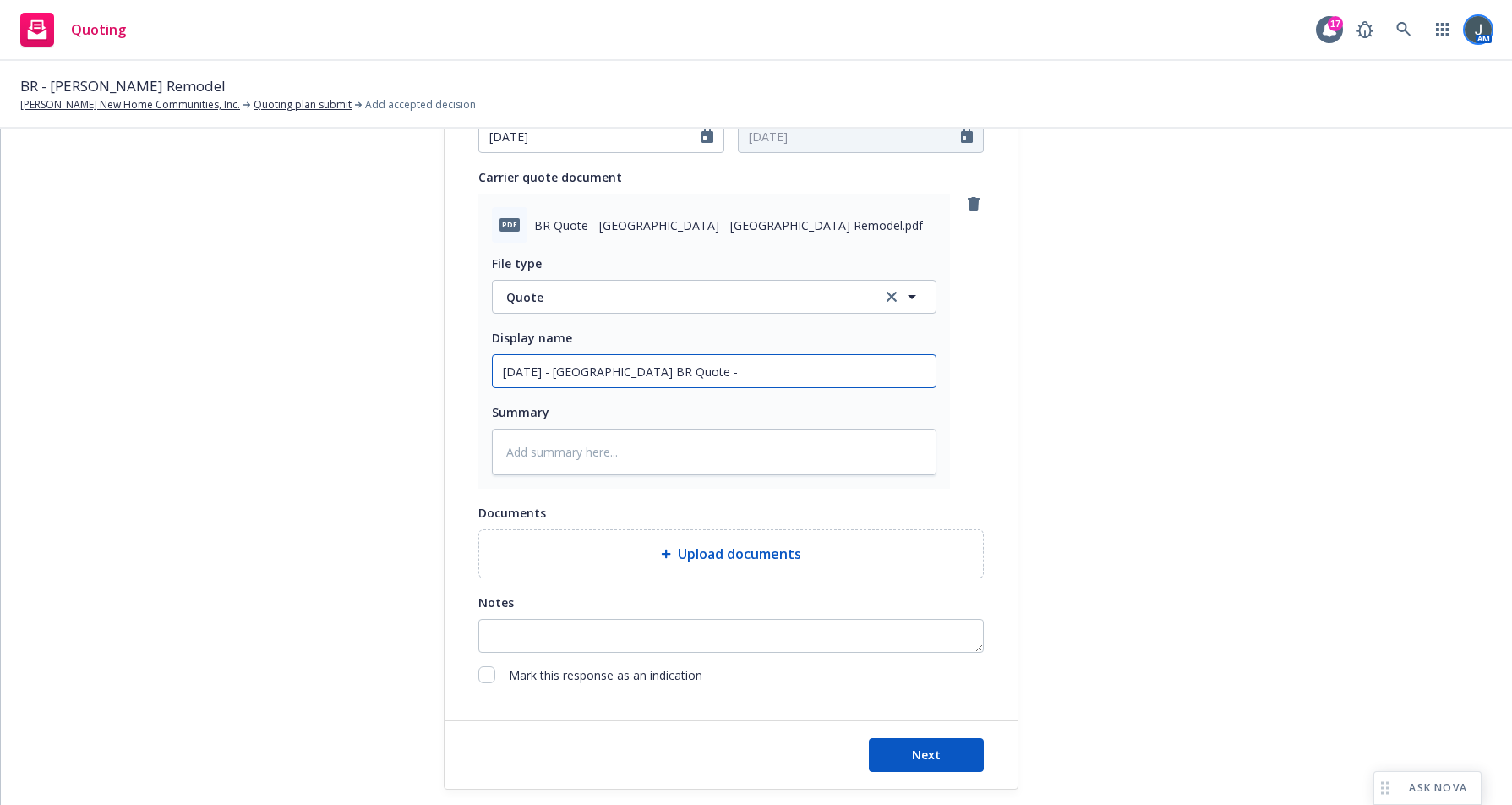 type on "x" 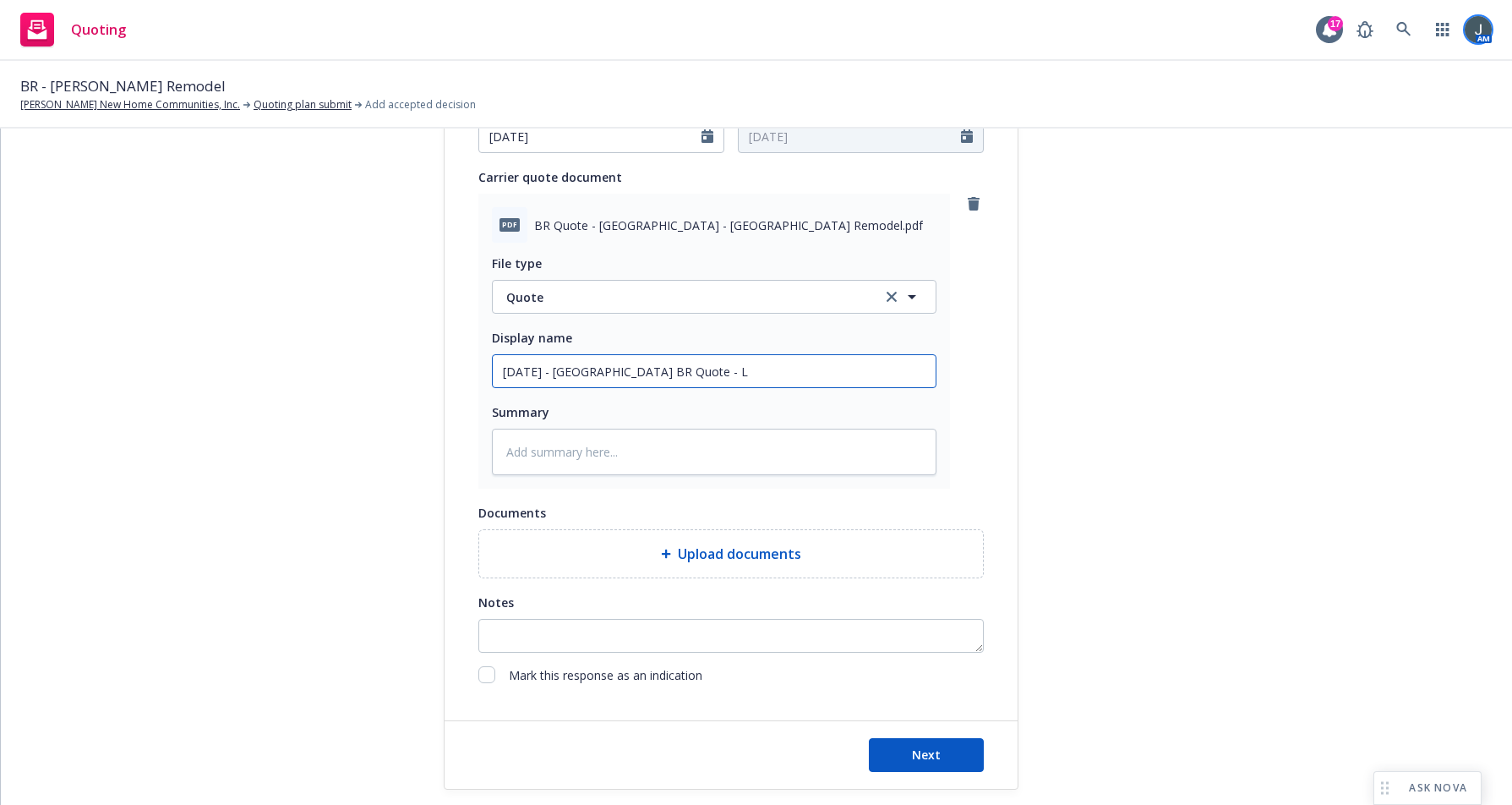 type on "x" 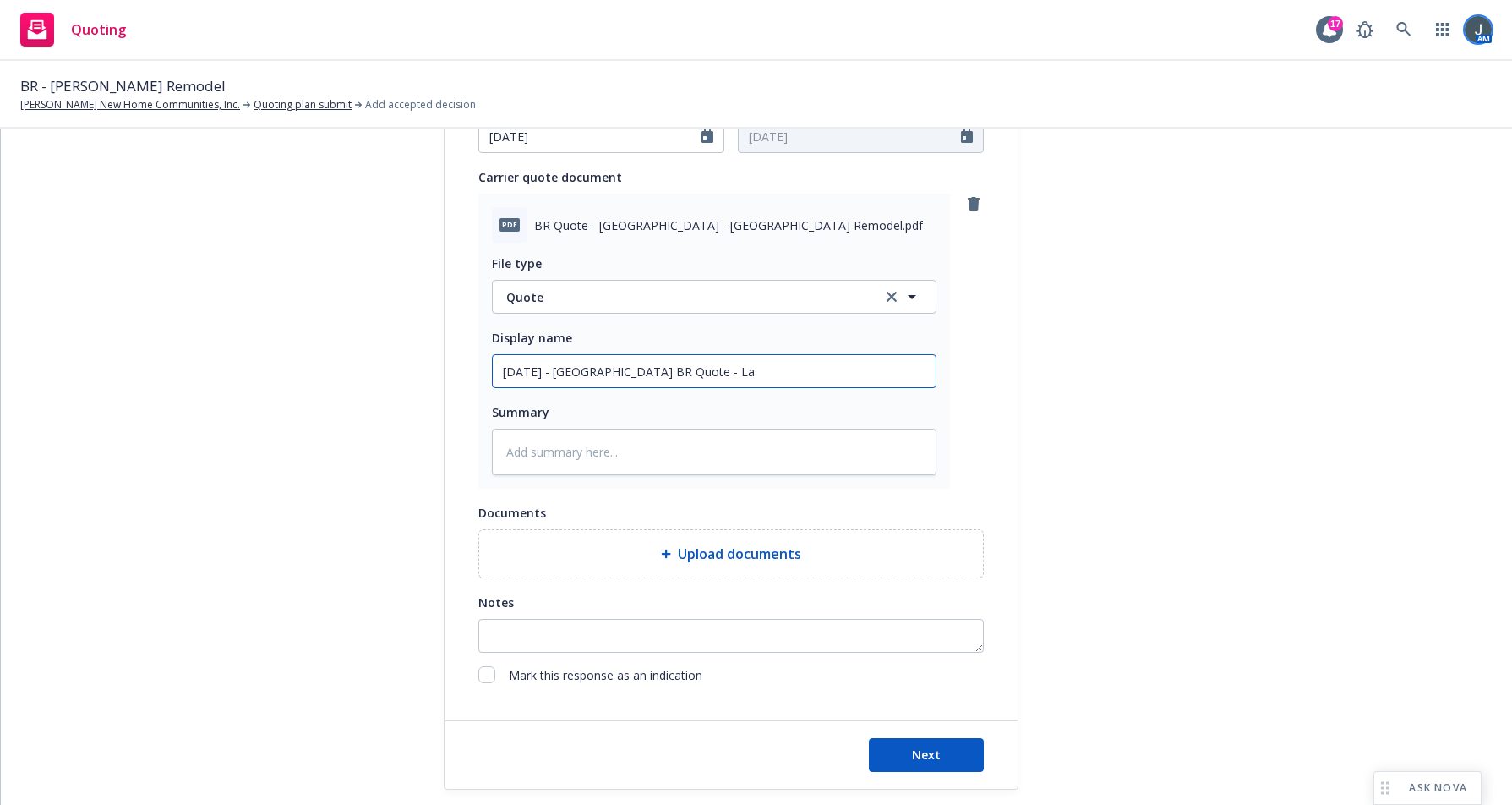 type on "x" 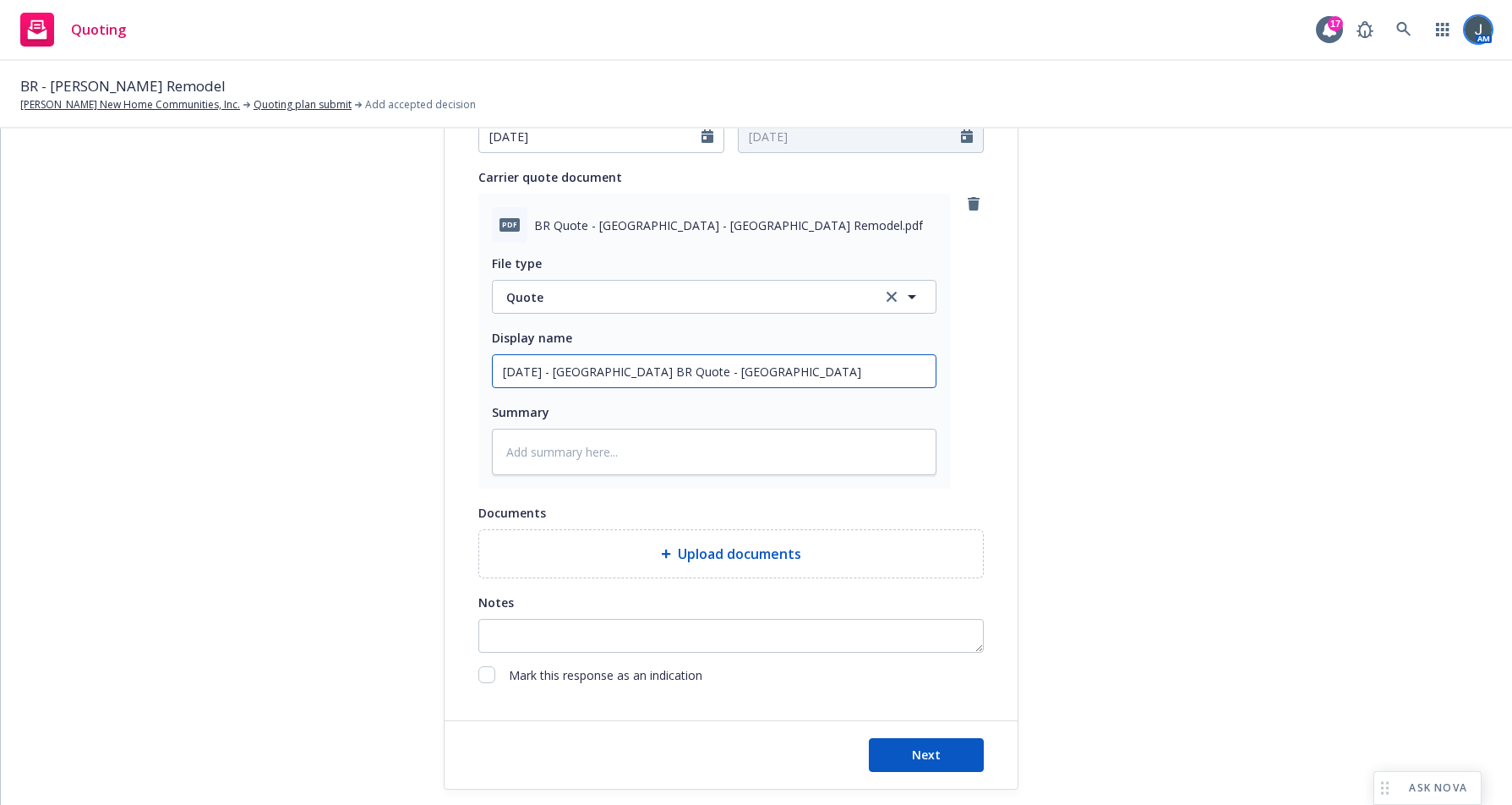 type on "x" 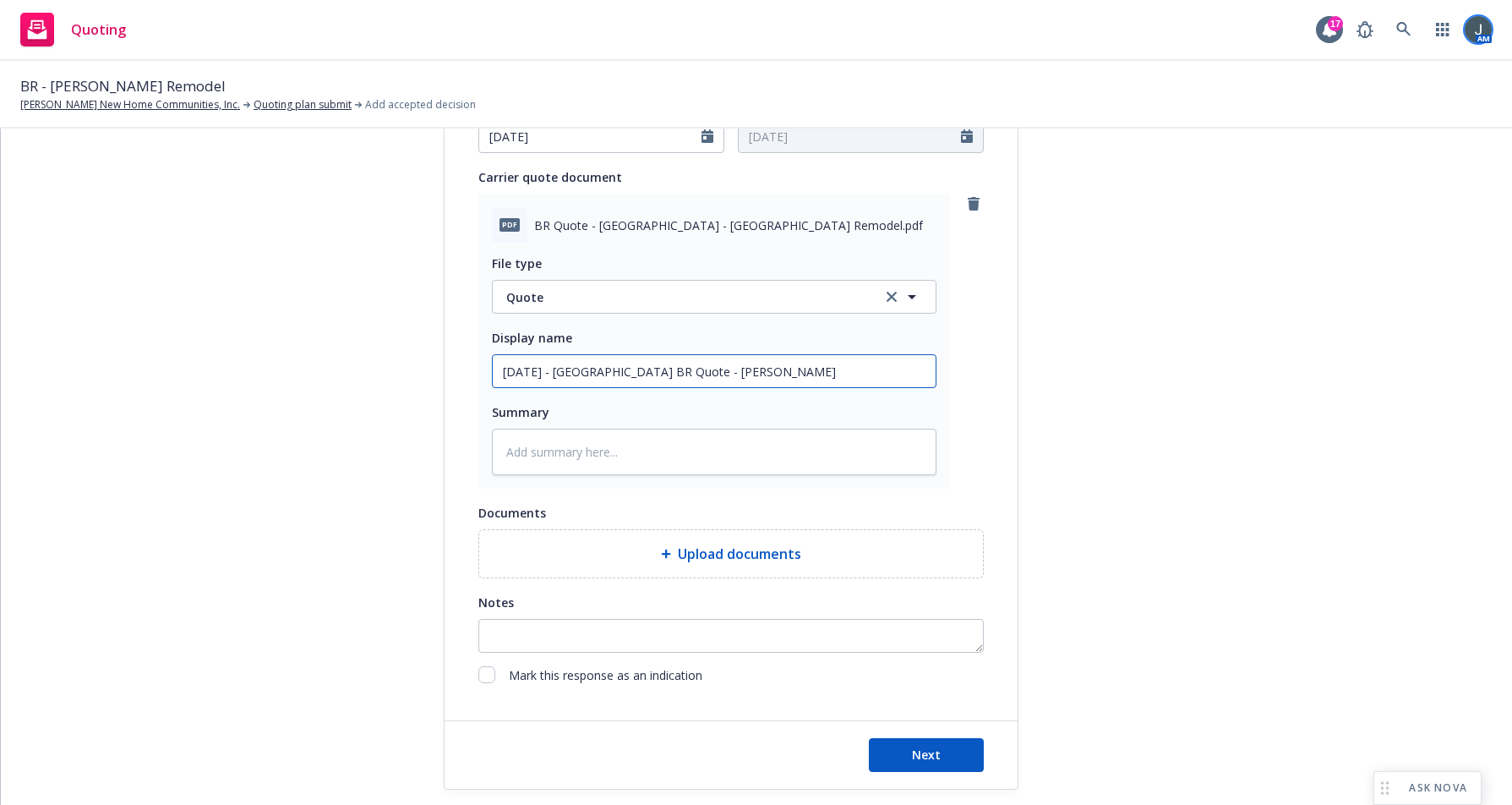 type on "x" 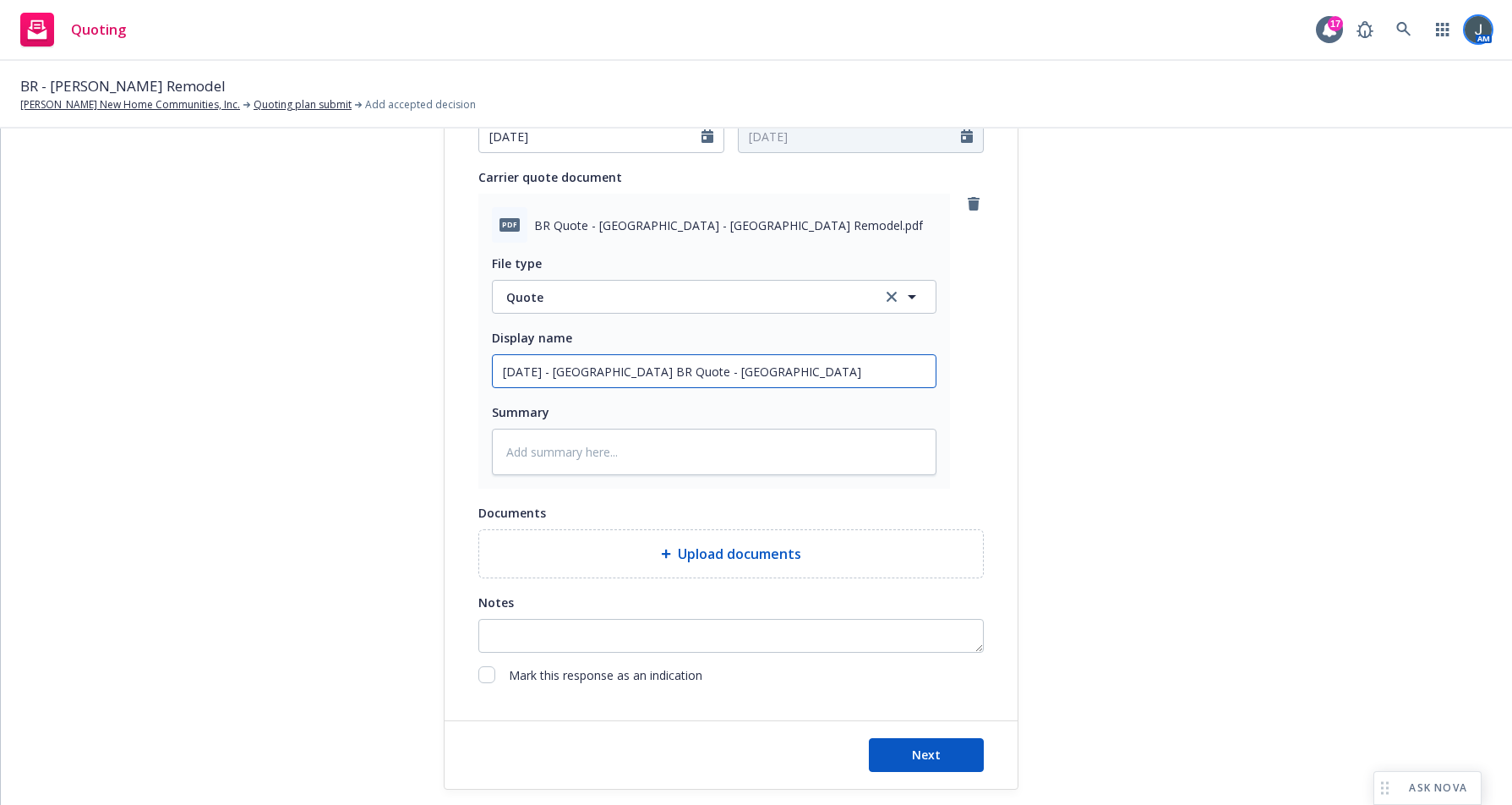 type on "x" 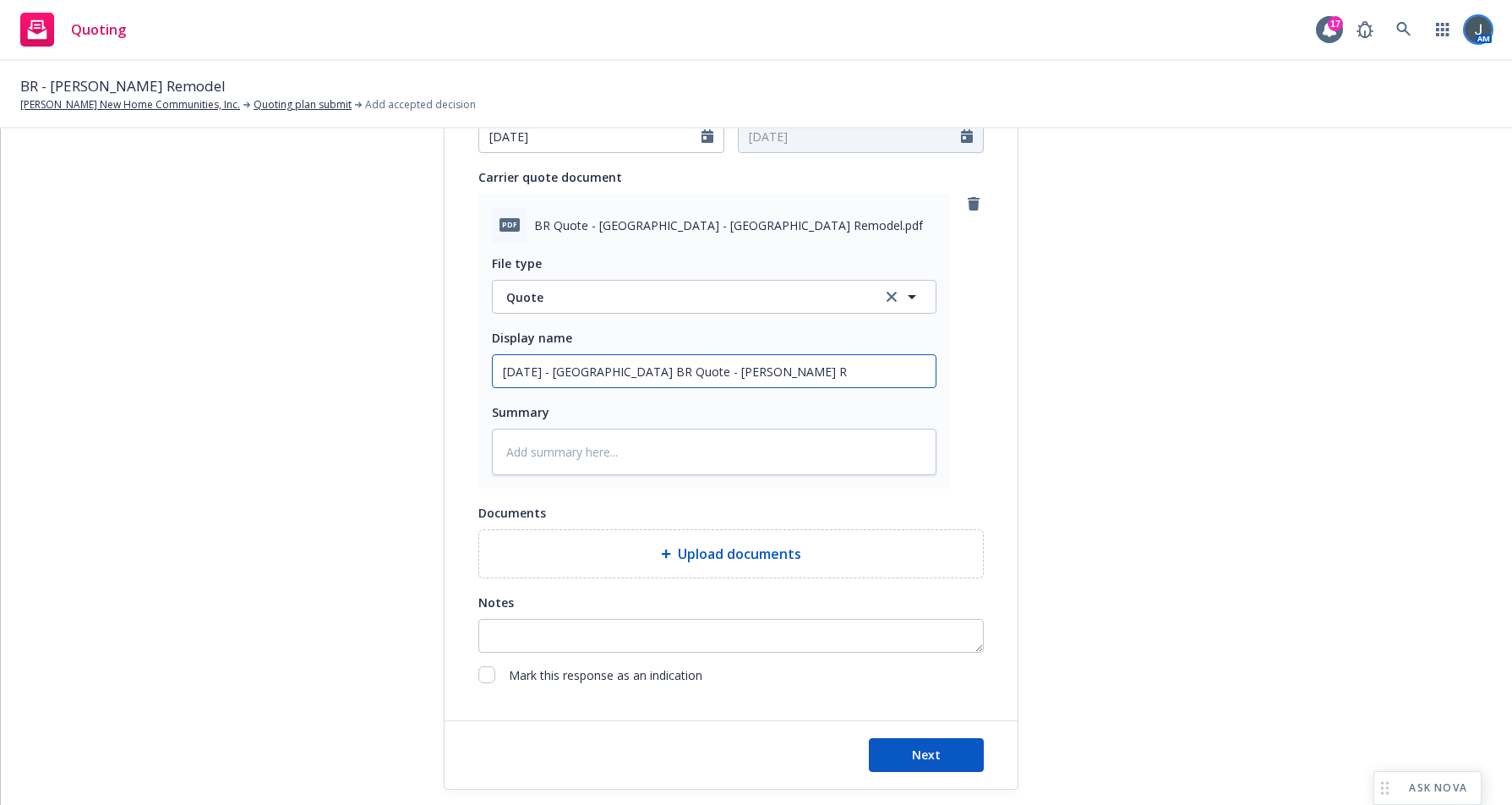 type on "x" 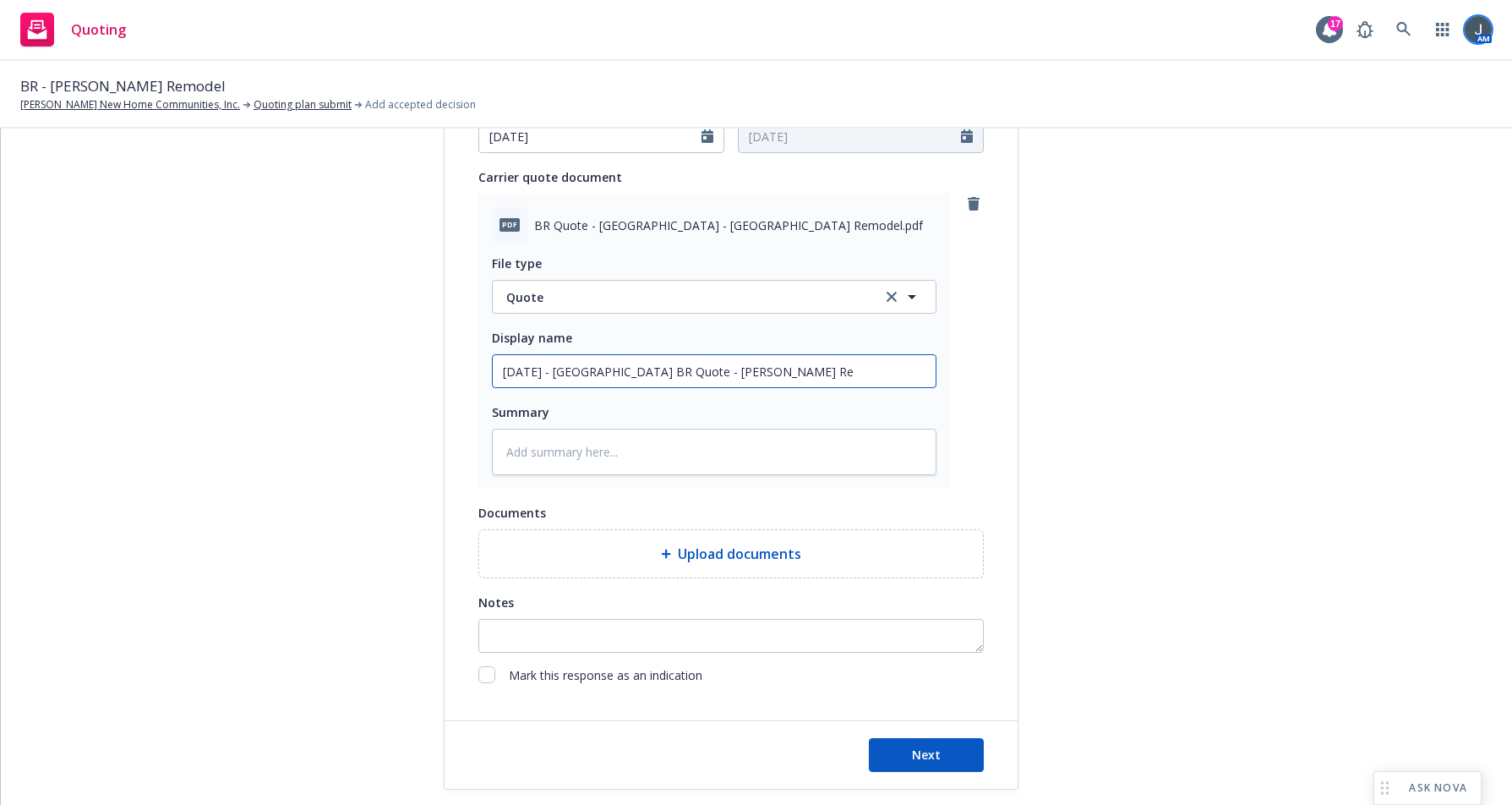 type on "x" 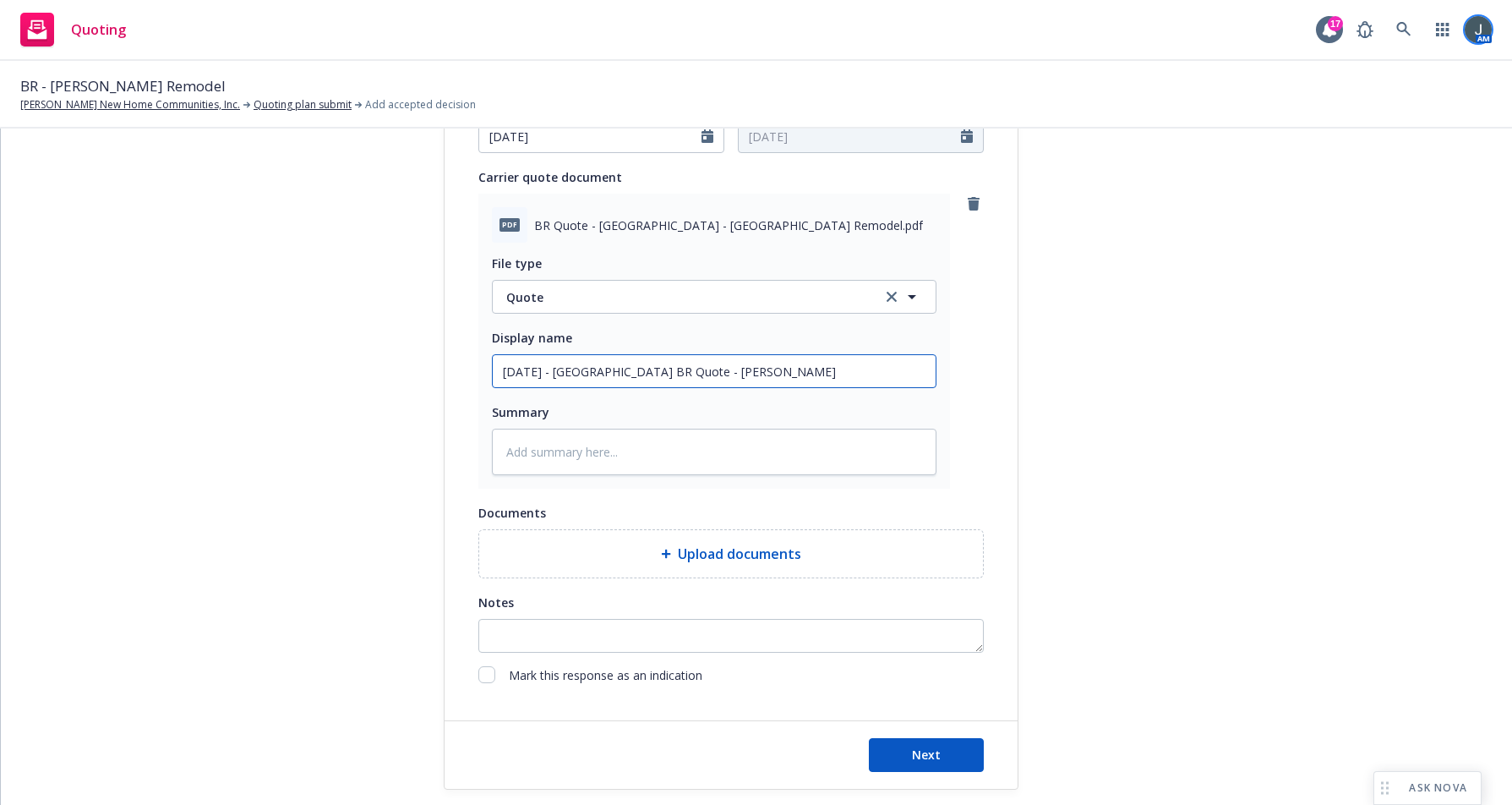 type on "x" 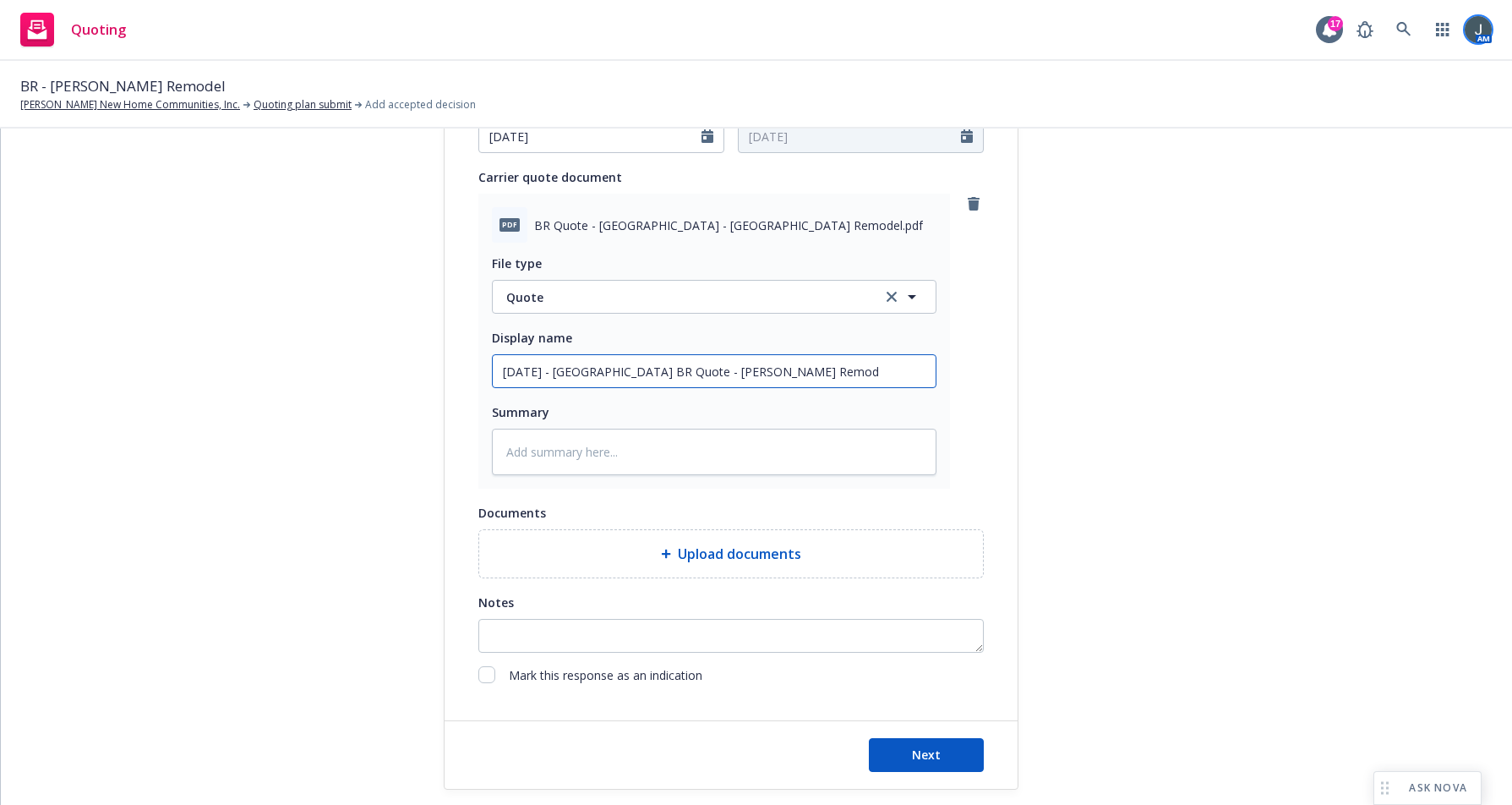 type on "x" 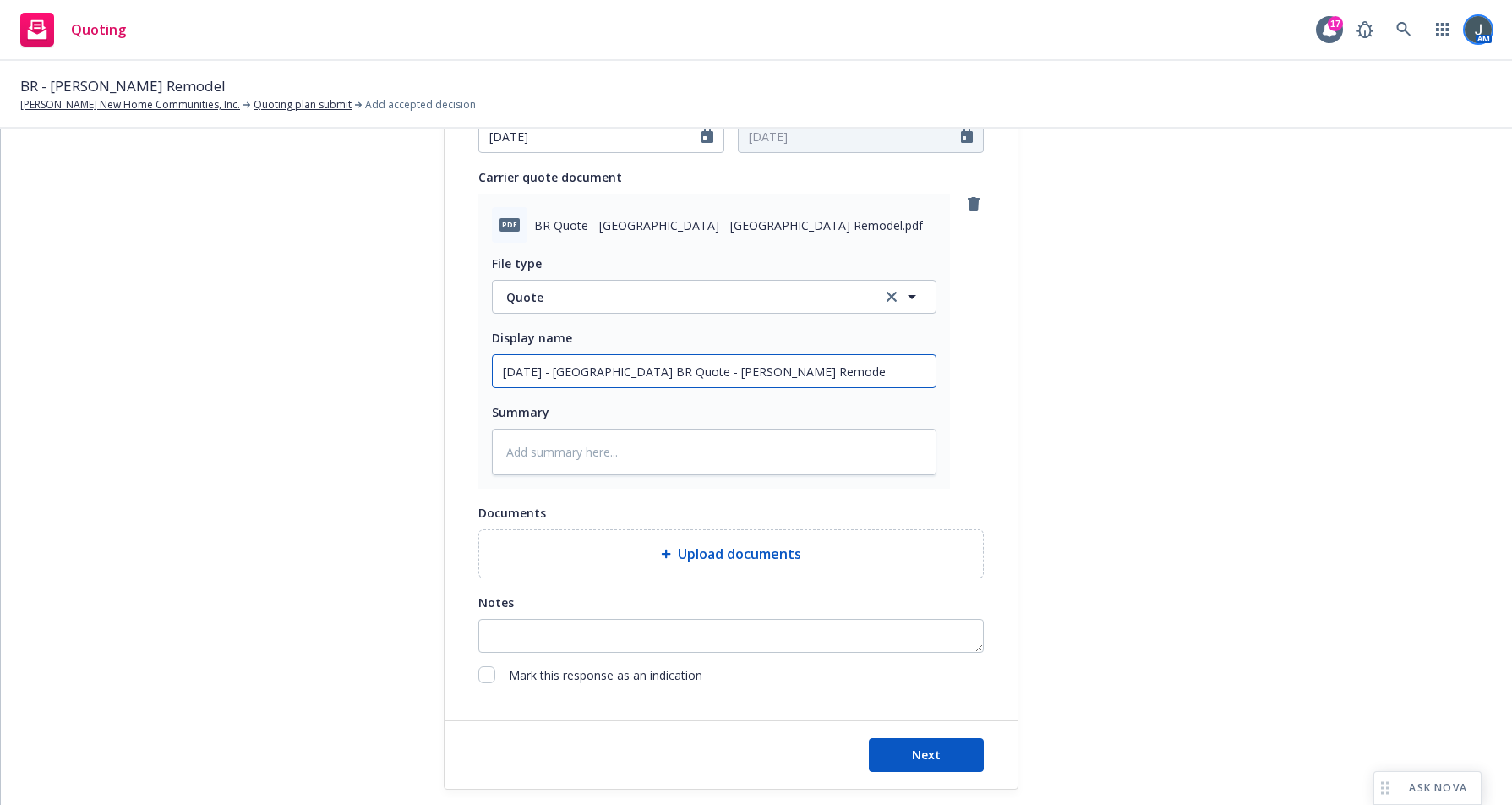 type on "x" 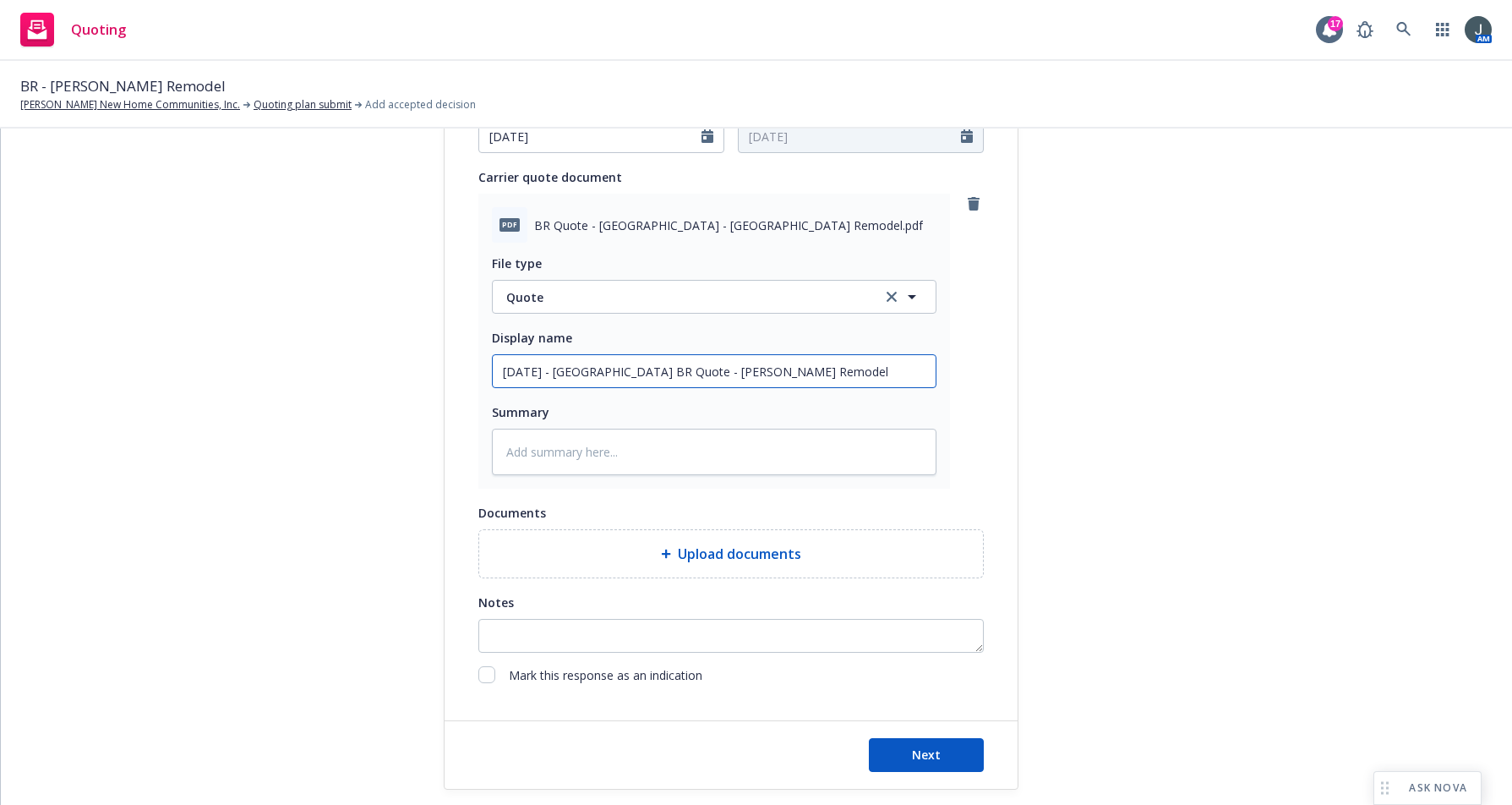 drag, startPoint x: 751, startPoint y: 375, endPoint x: 472, endPoint y: 380, distance: 279.045 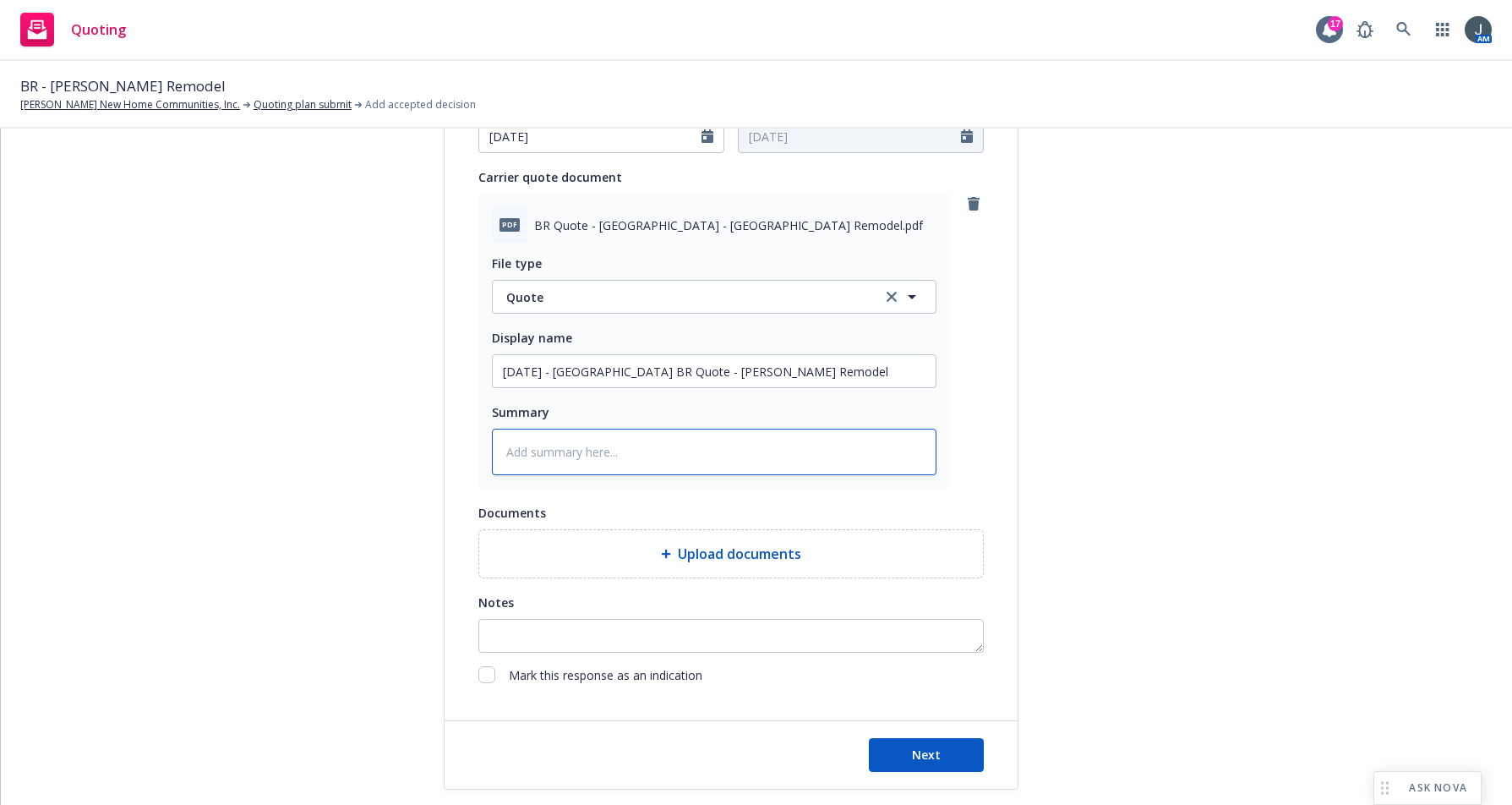 click at bounding box center (714, 452) 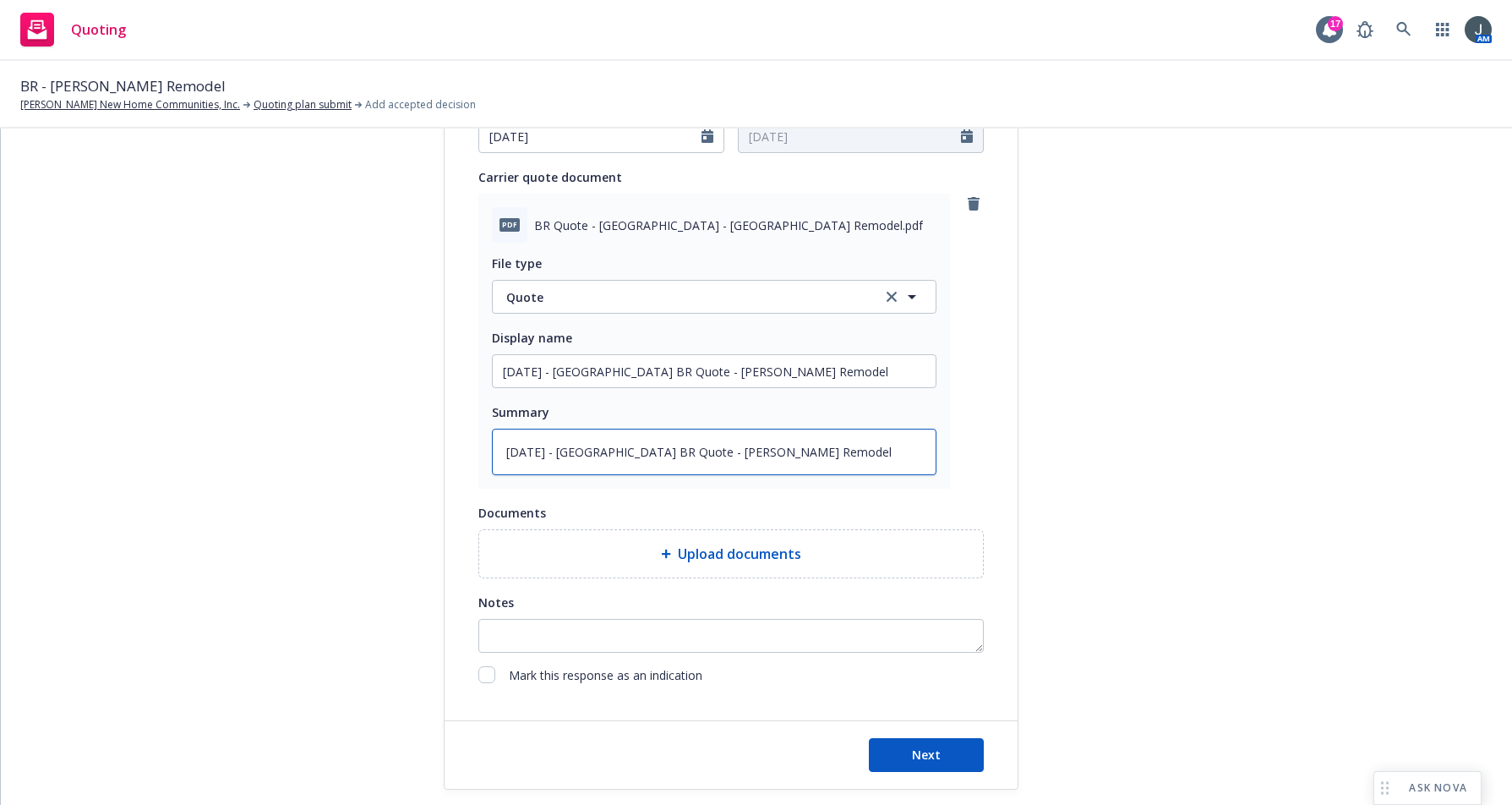 type on "7/15/25 - Zurich BR Quote - Lanza Remodel" 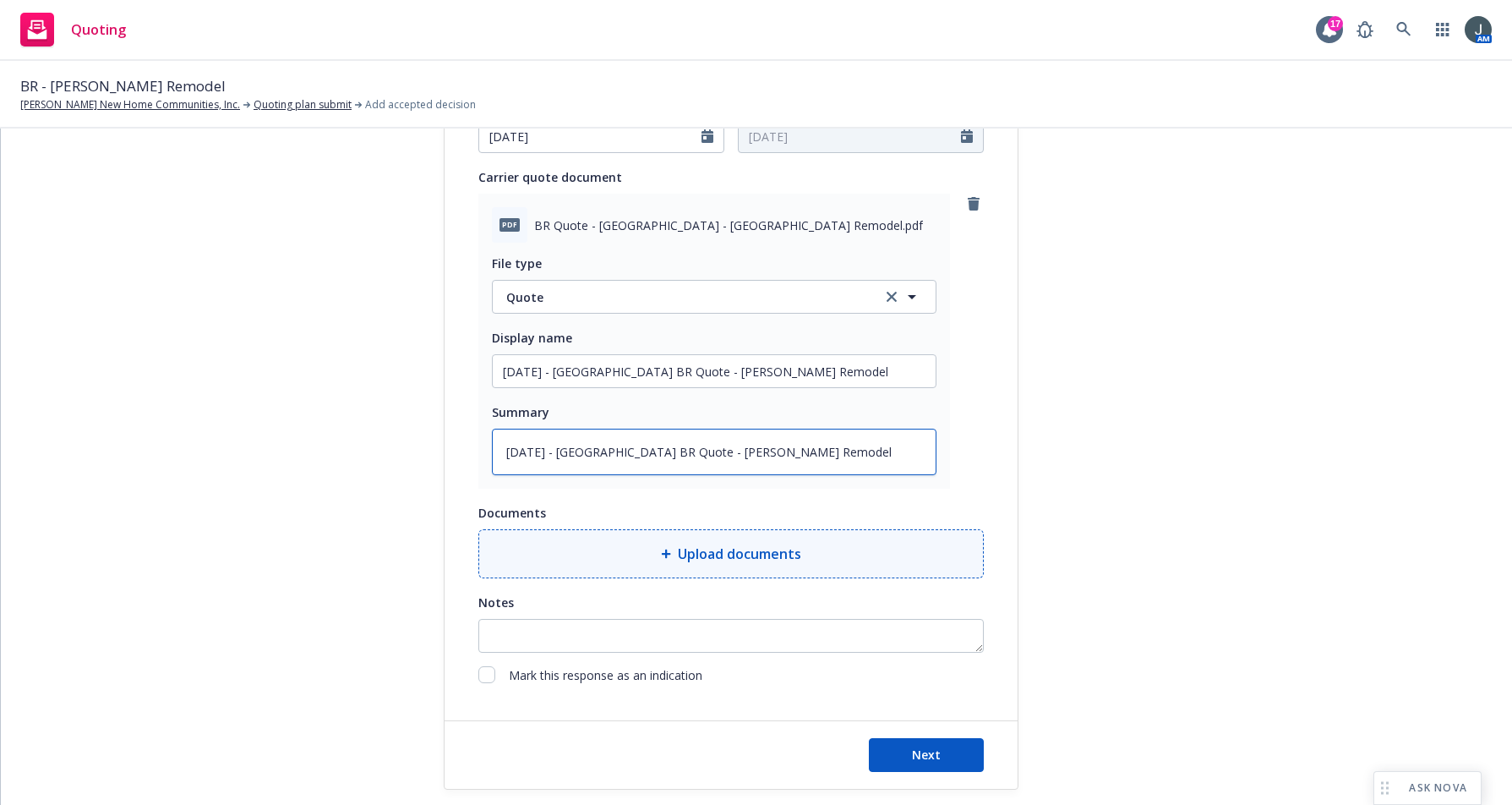 type on "x" 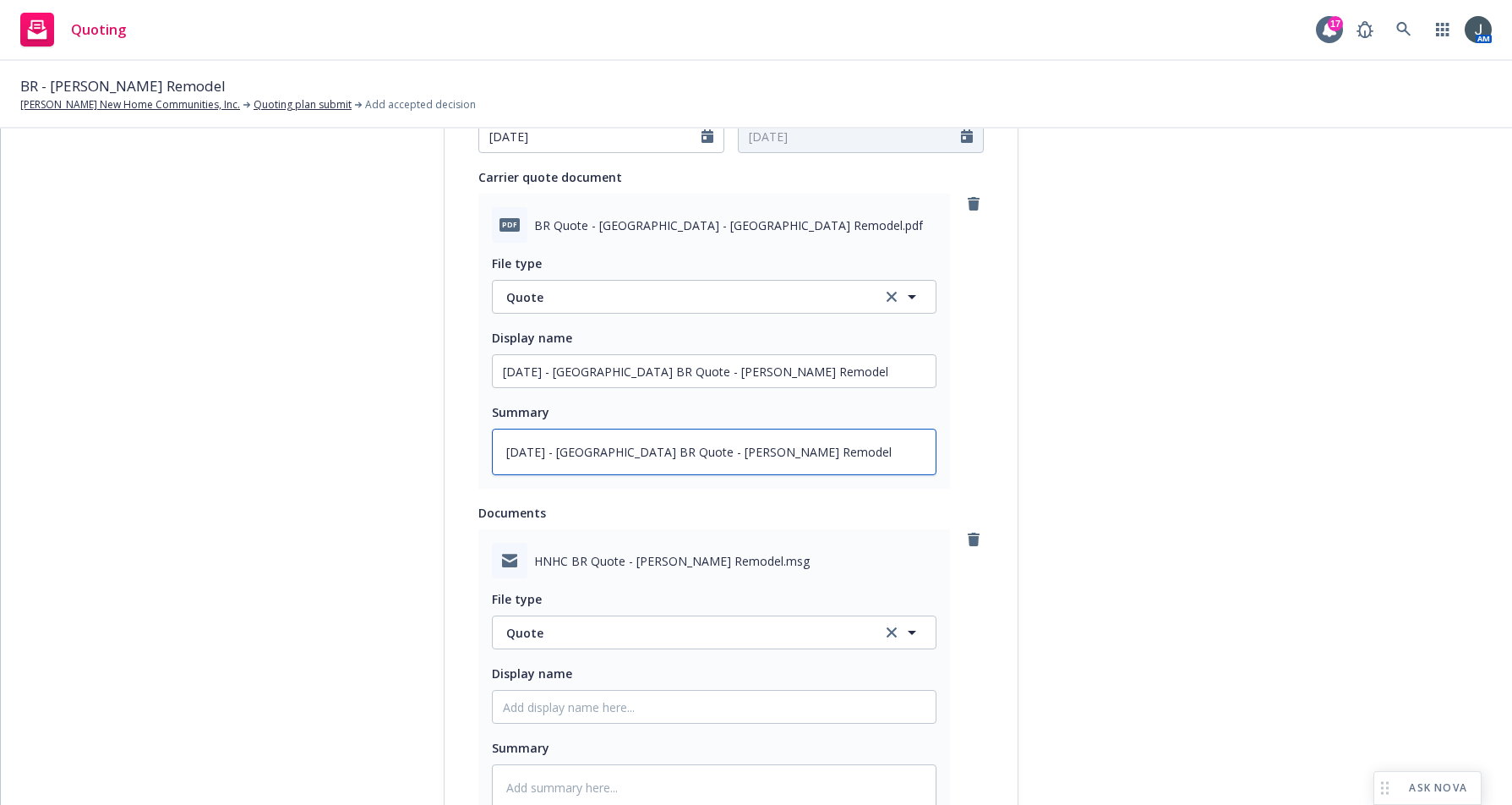 scroll, scrollTop: 1147, scrollLeft: 0, axis: vertical 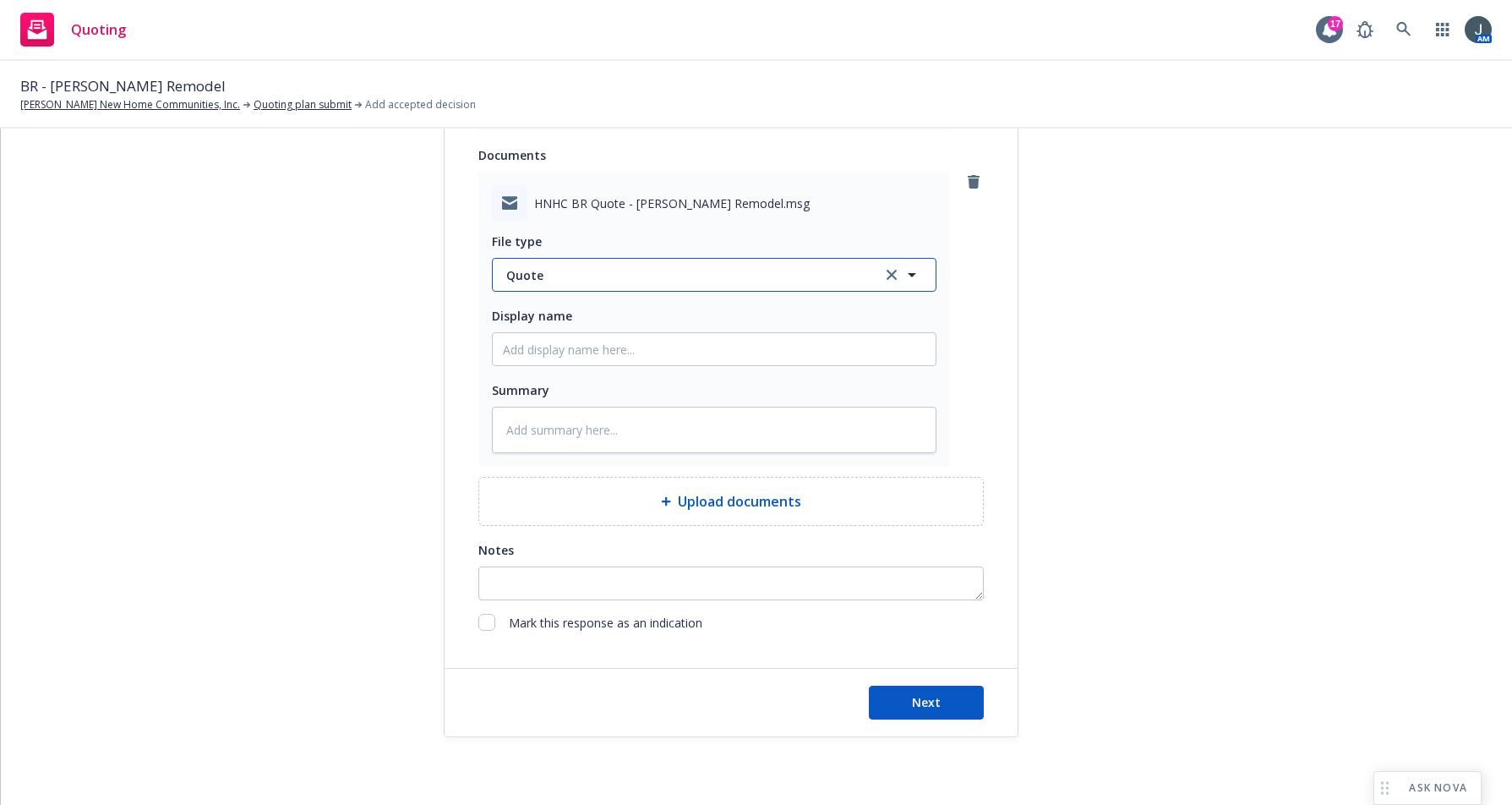 click on "Quote" at bounding box center (684, 275) 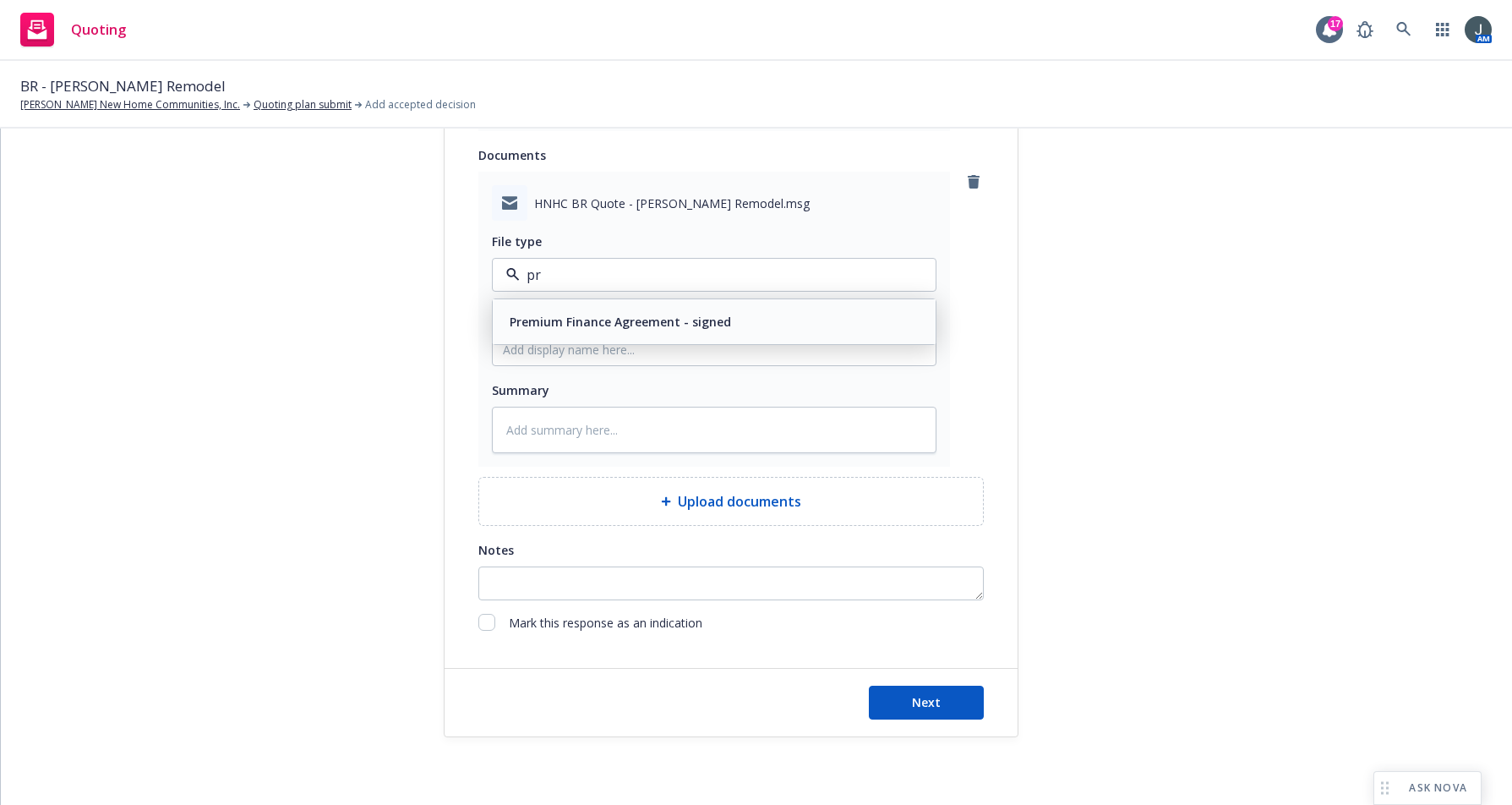 type on "p" 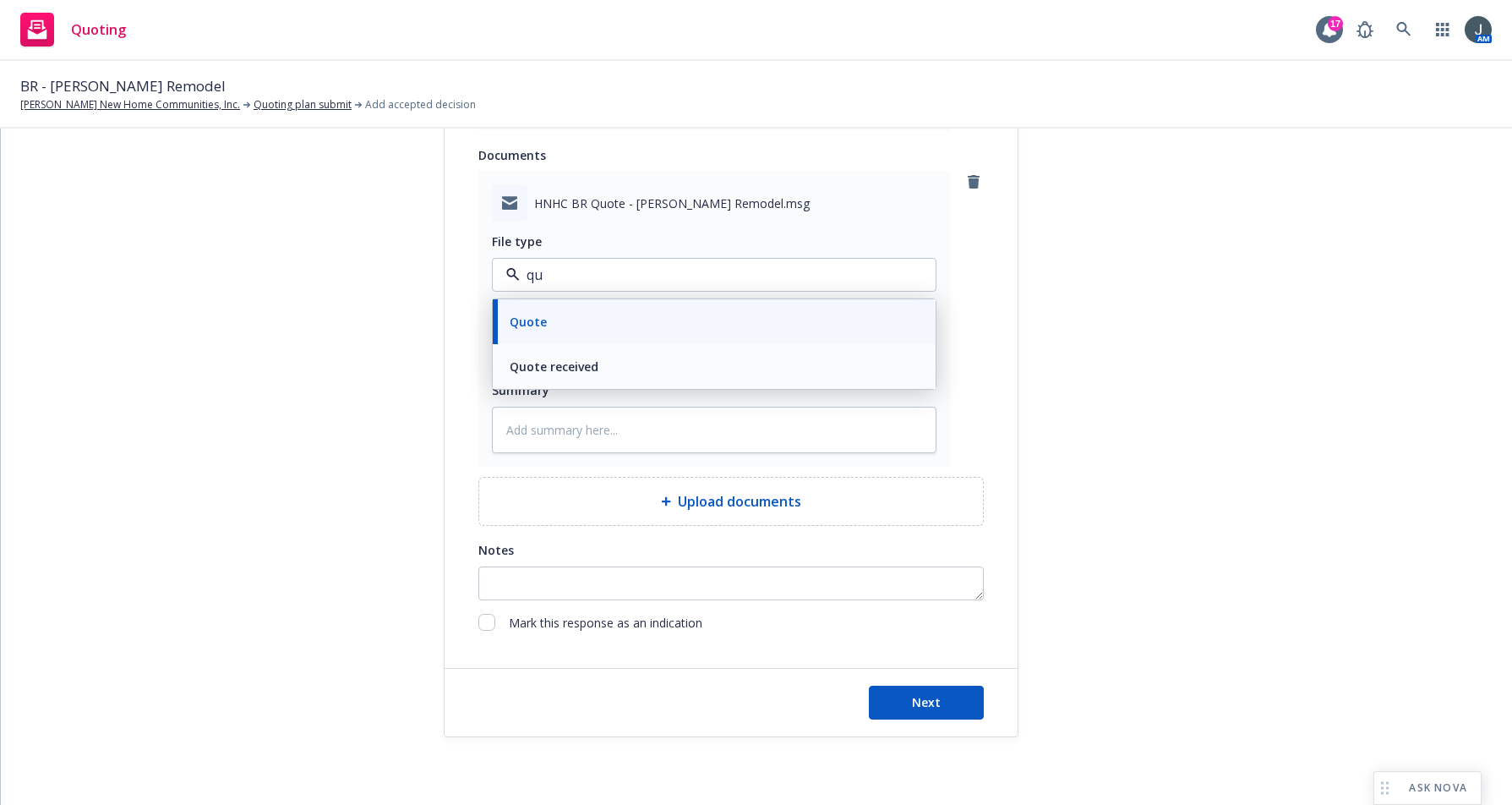 type on "q" 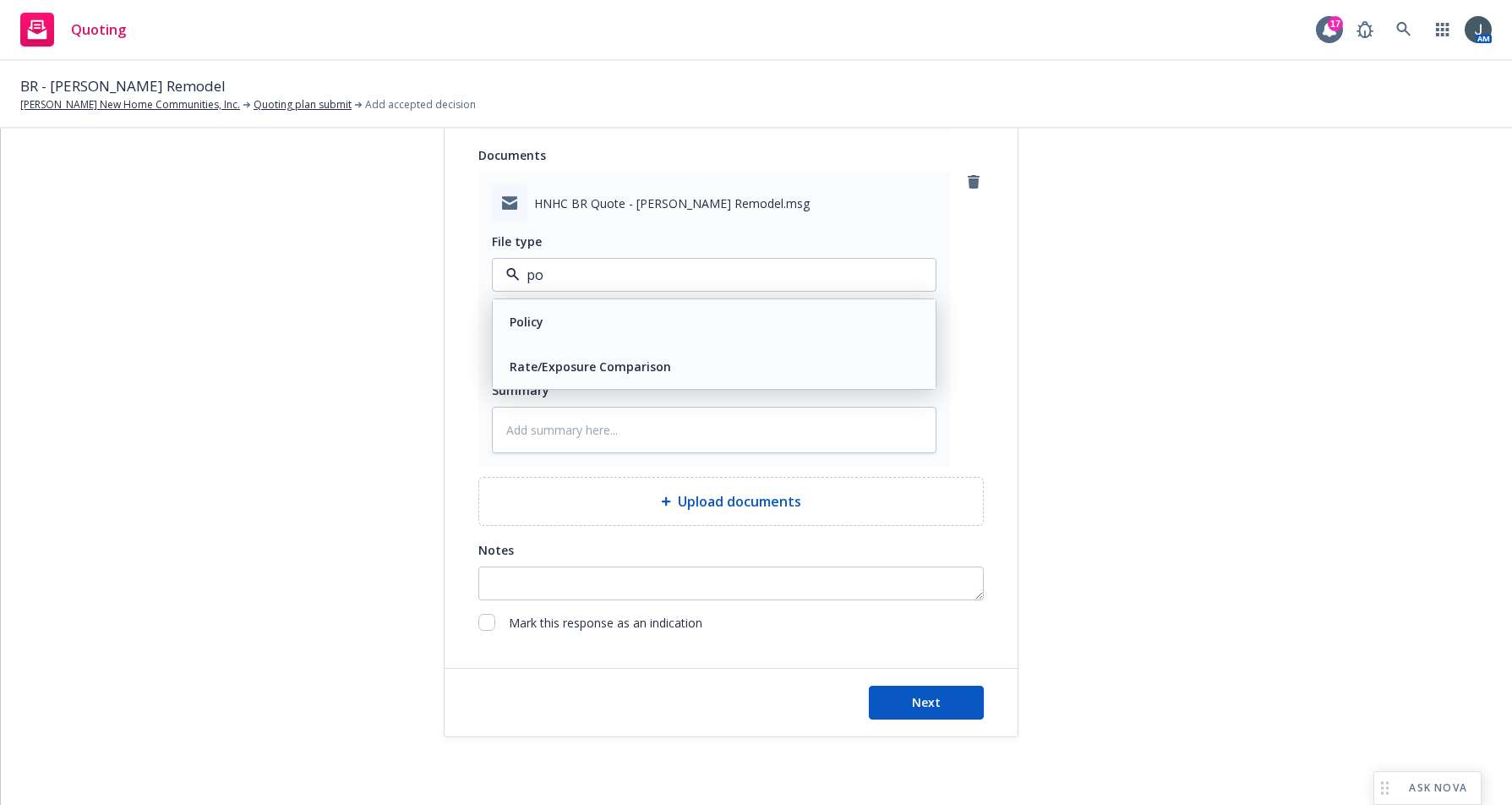 type on "p" 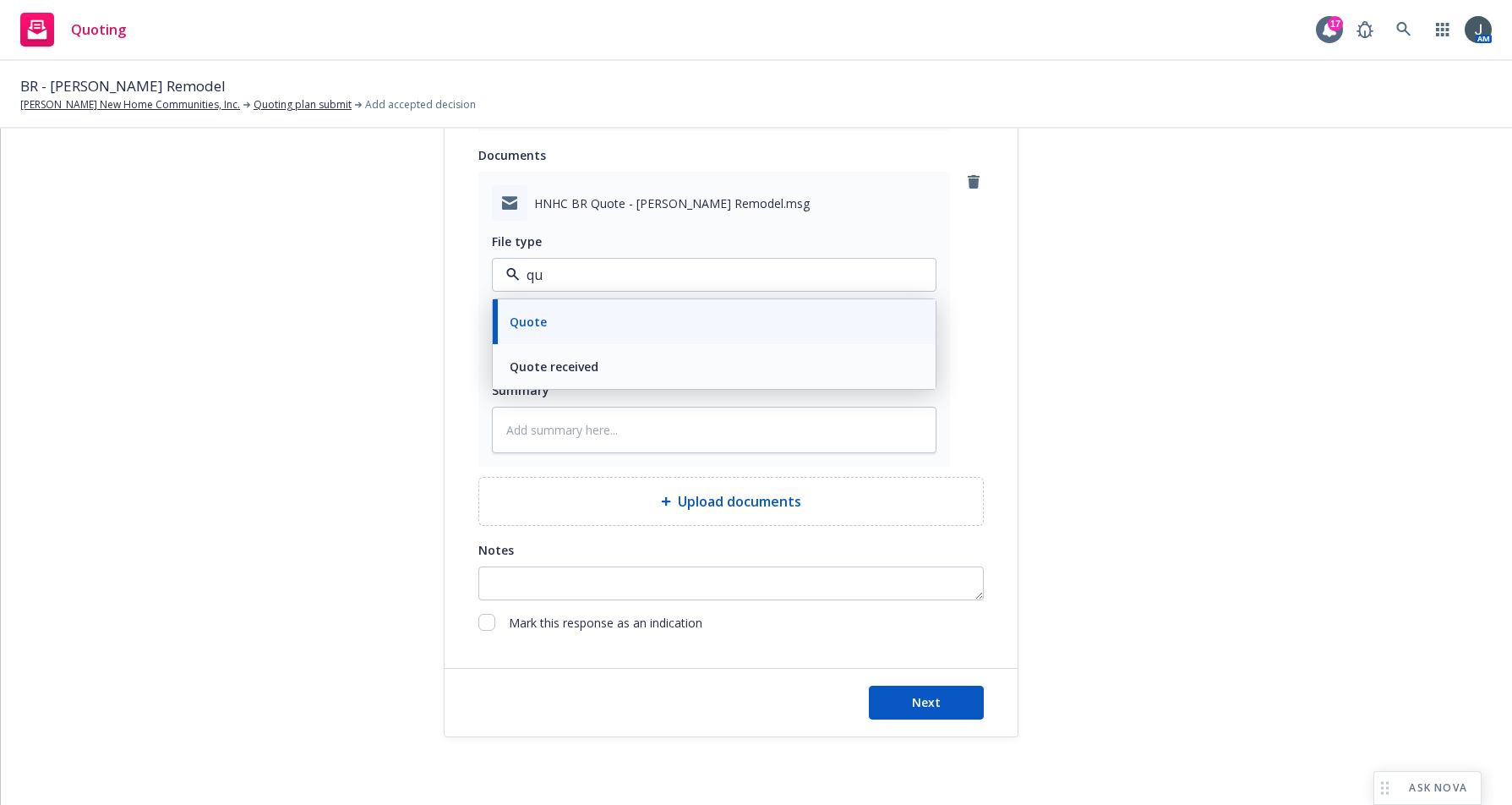 type on "quo" 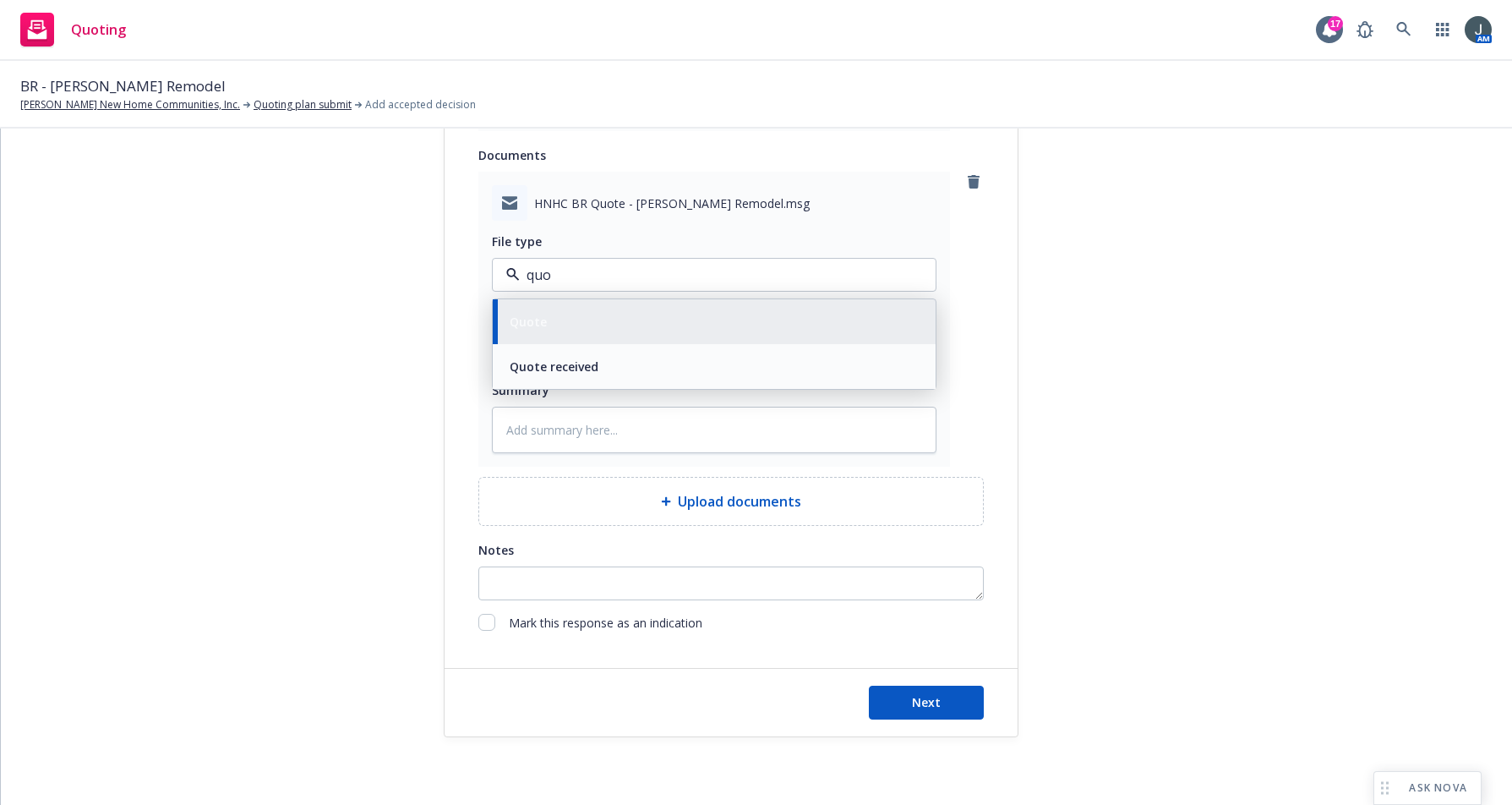 click on "Quote" at bounding box center [714, 321] 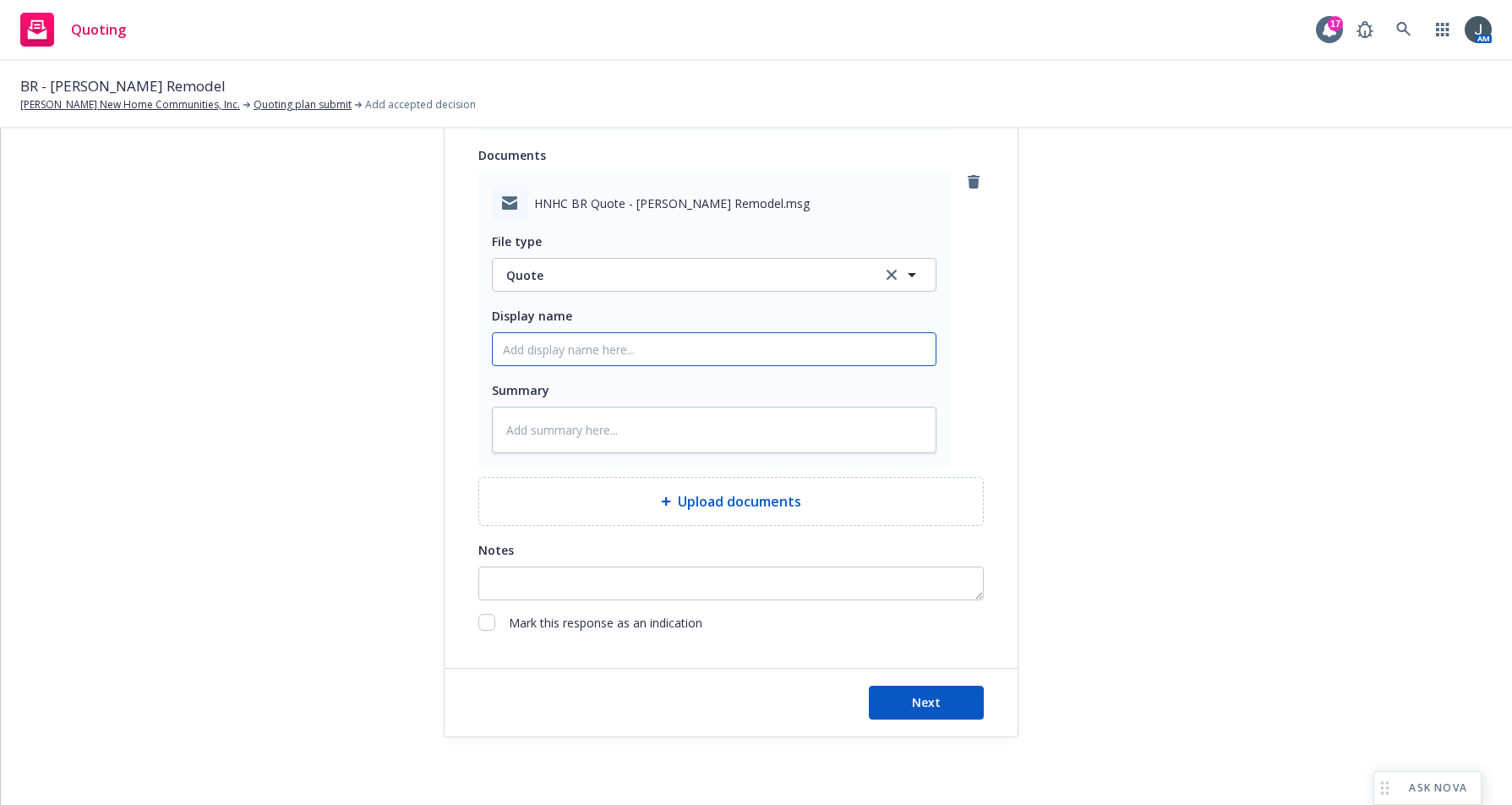 click on "Display name" at bounding box center (714, 14) 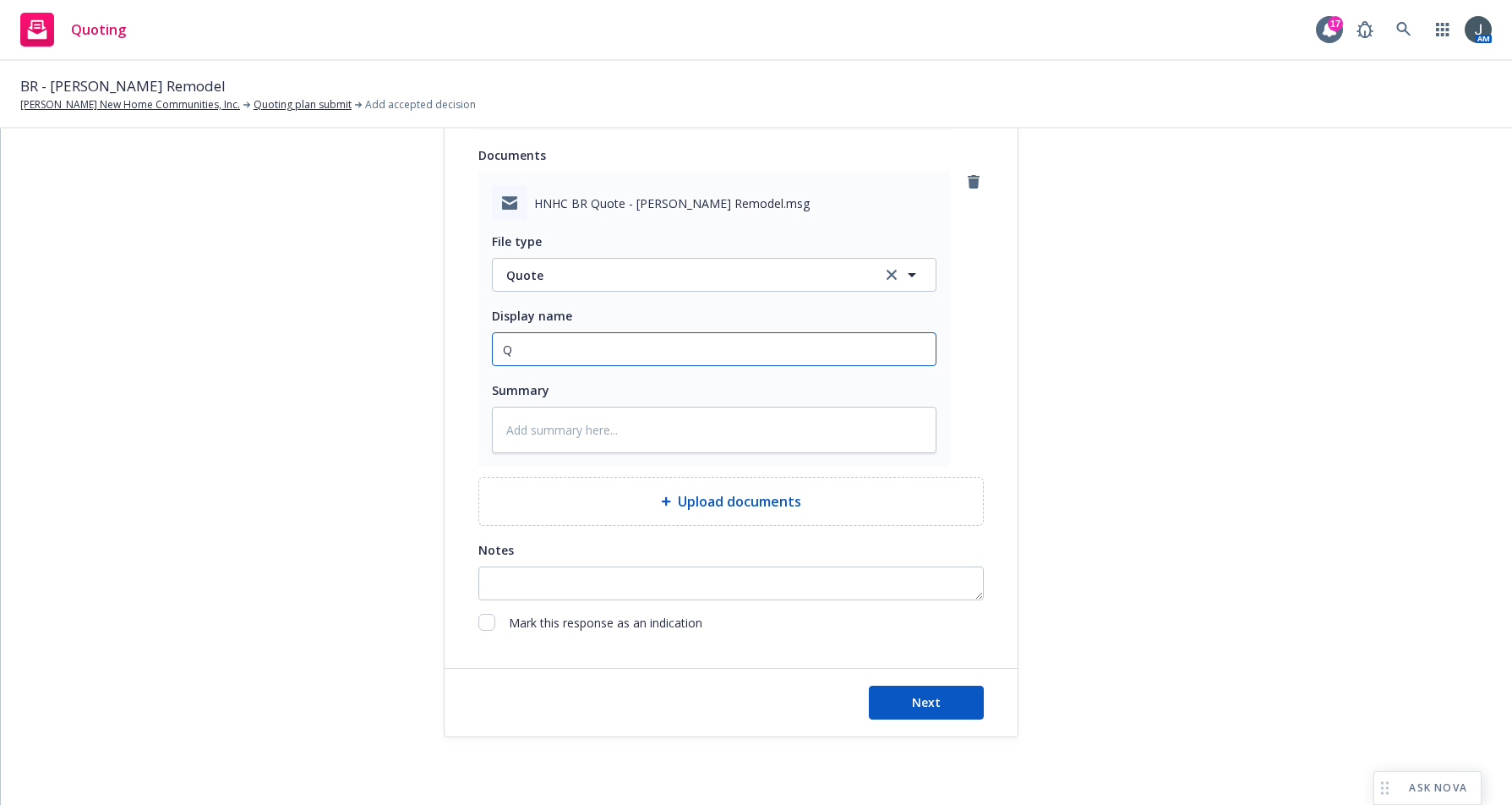 type on "x" 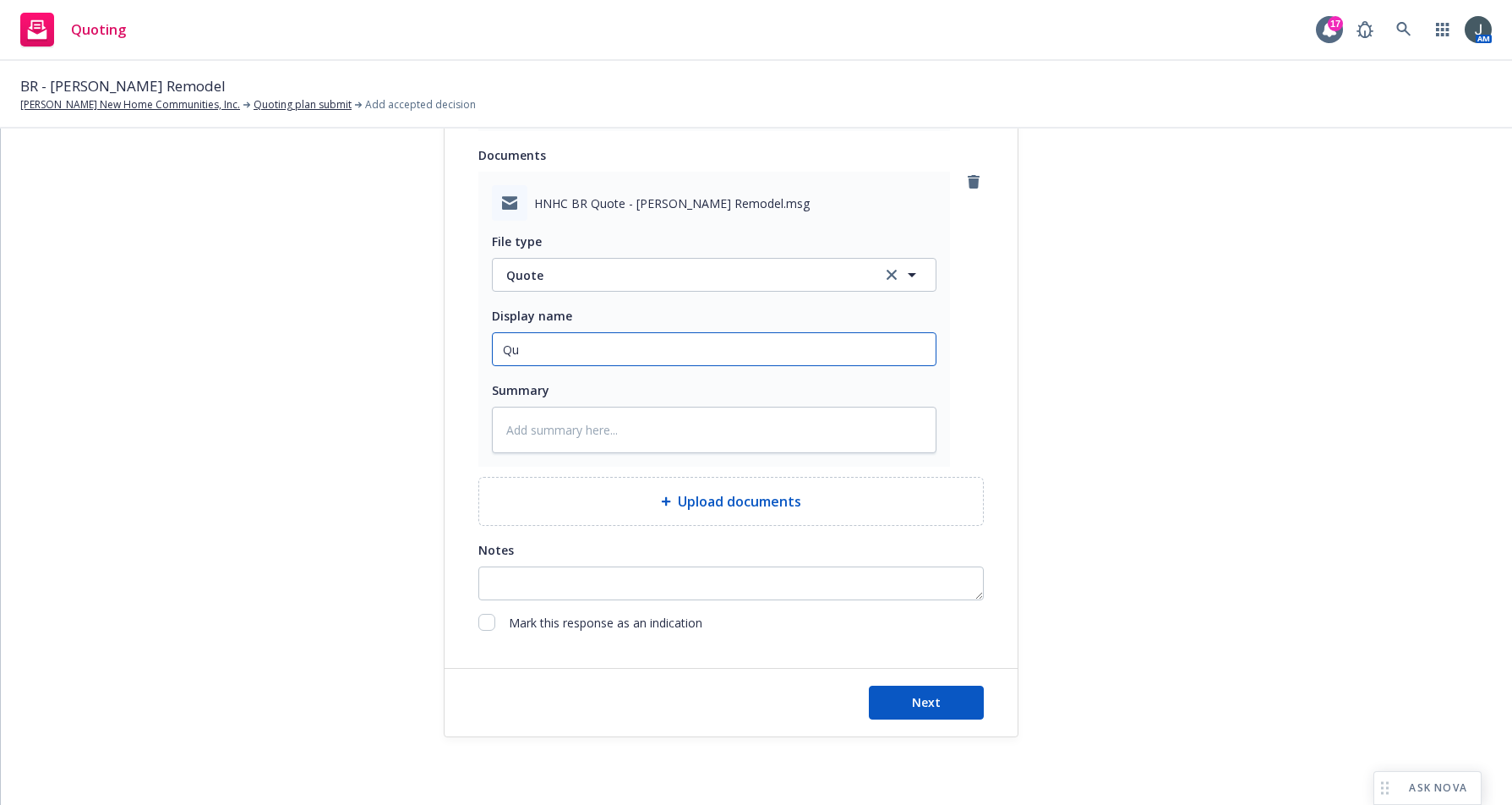 type on "x" 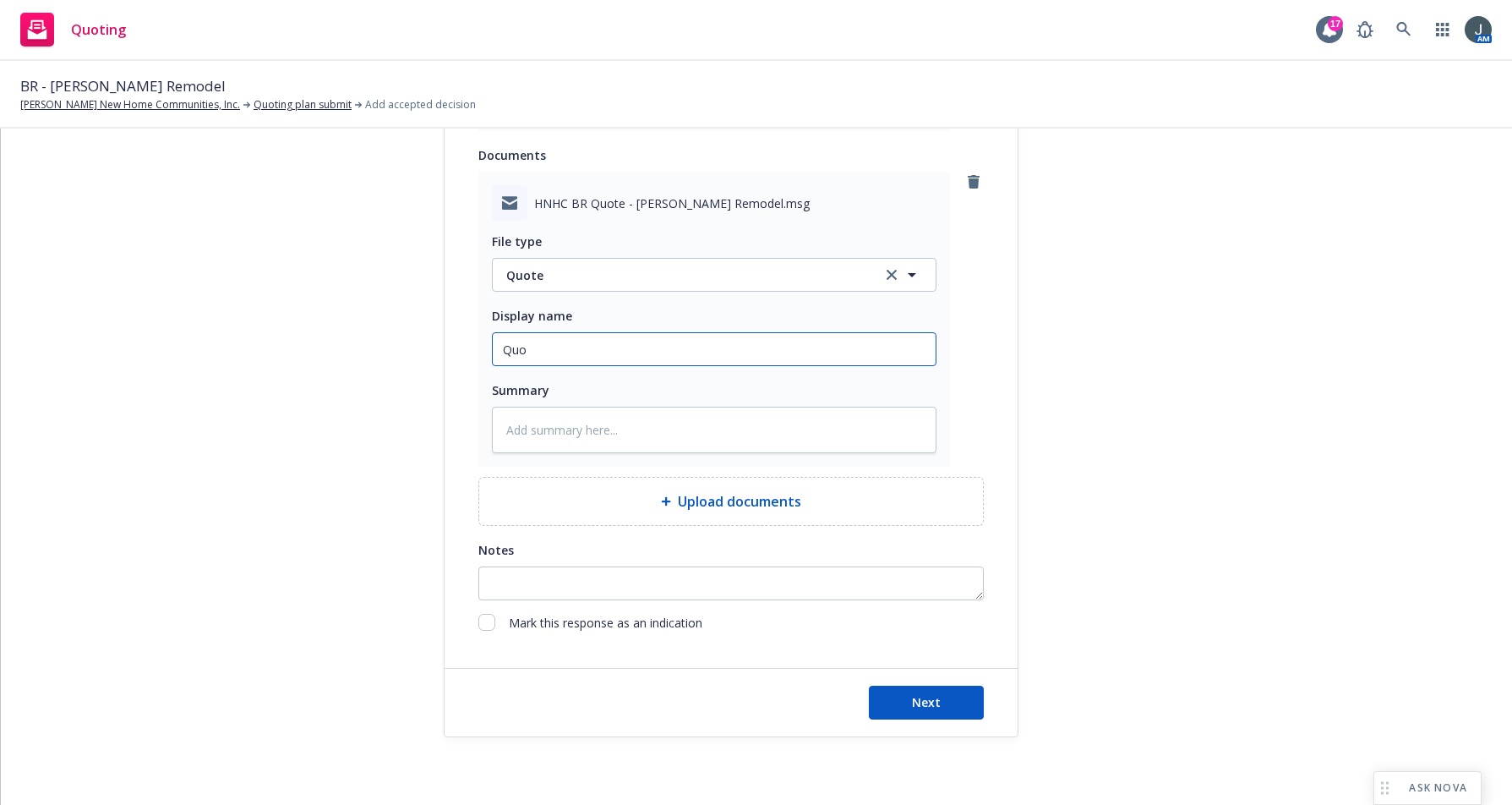 type on "x" 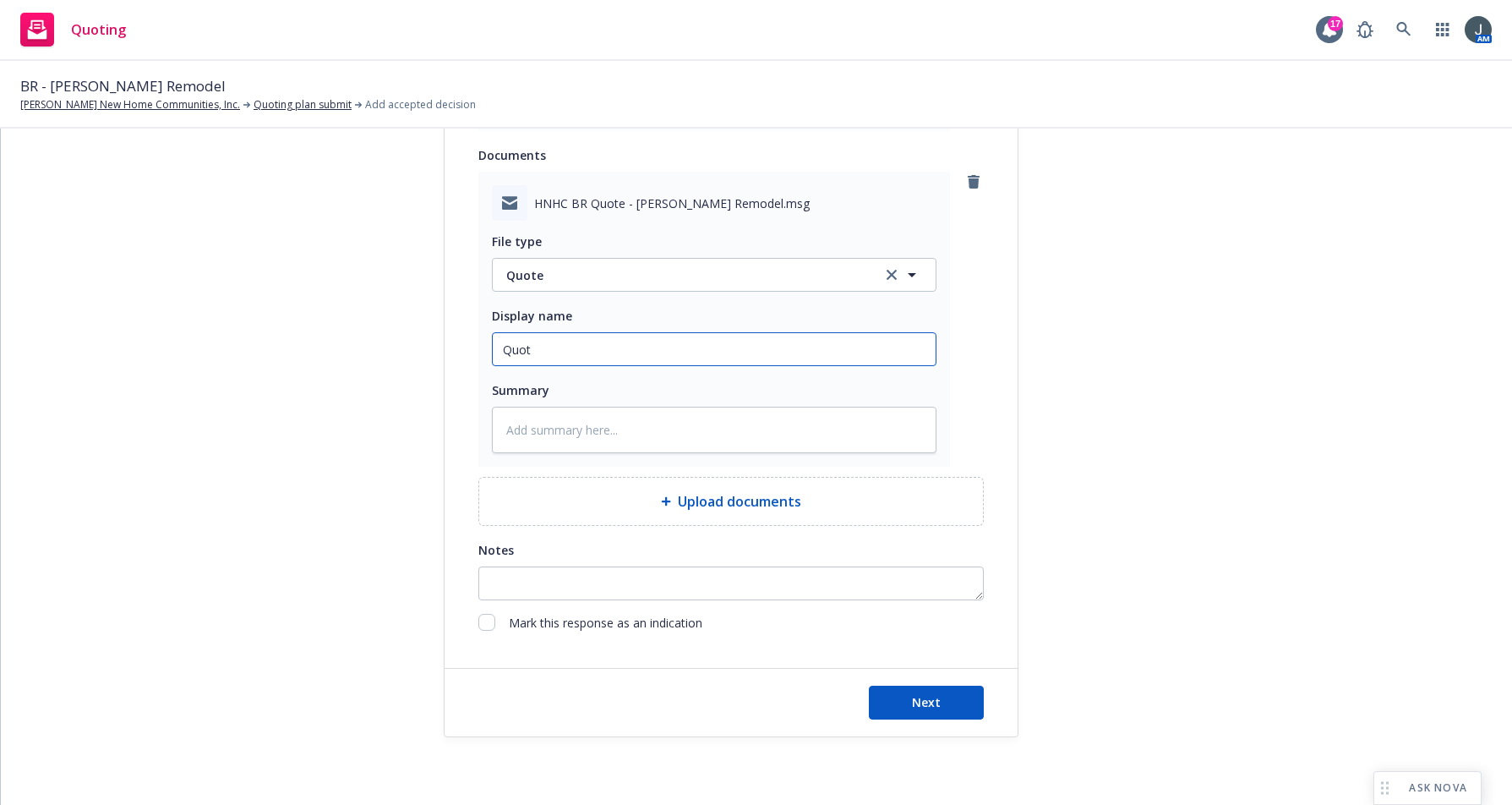 type on "x" 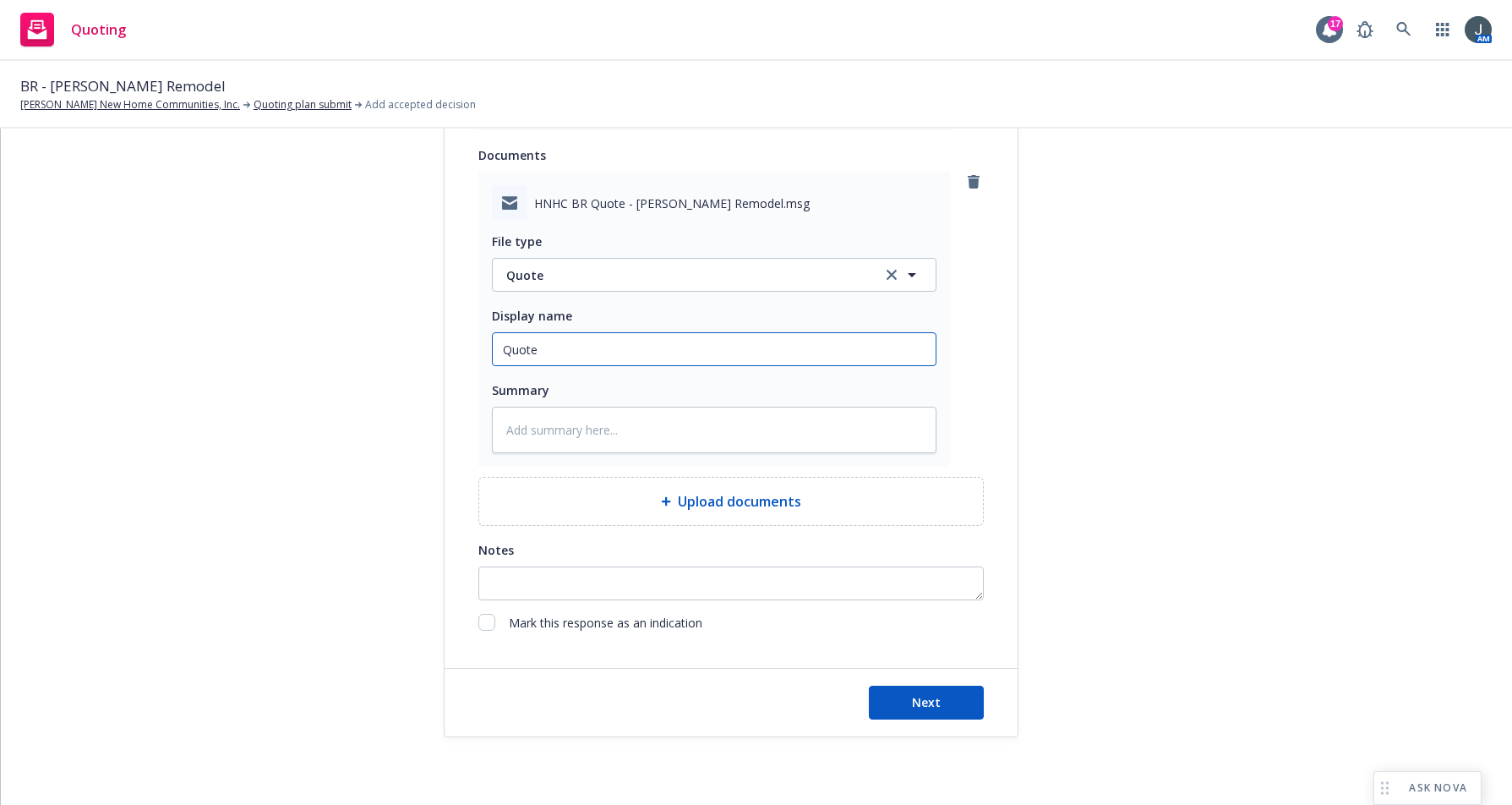 type on "x" 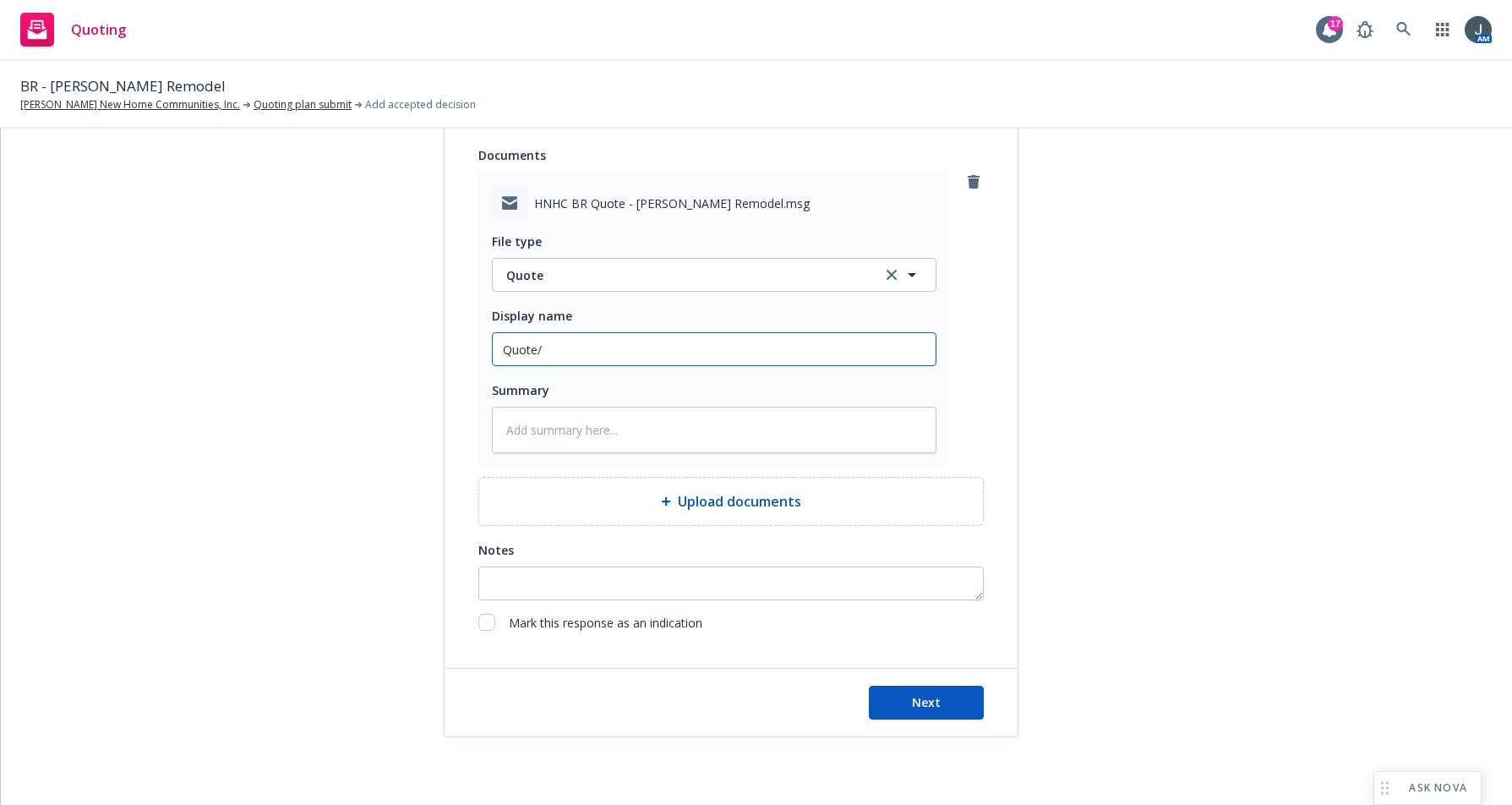 type on "x" 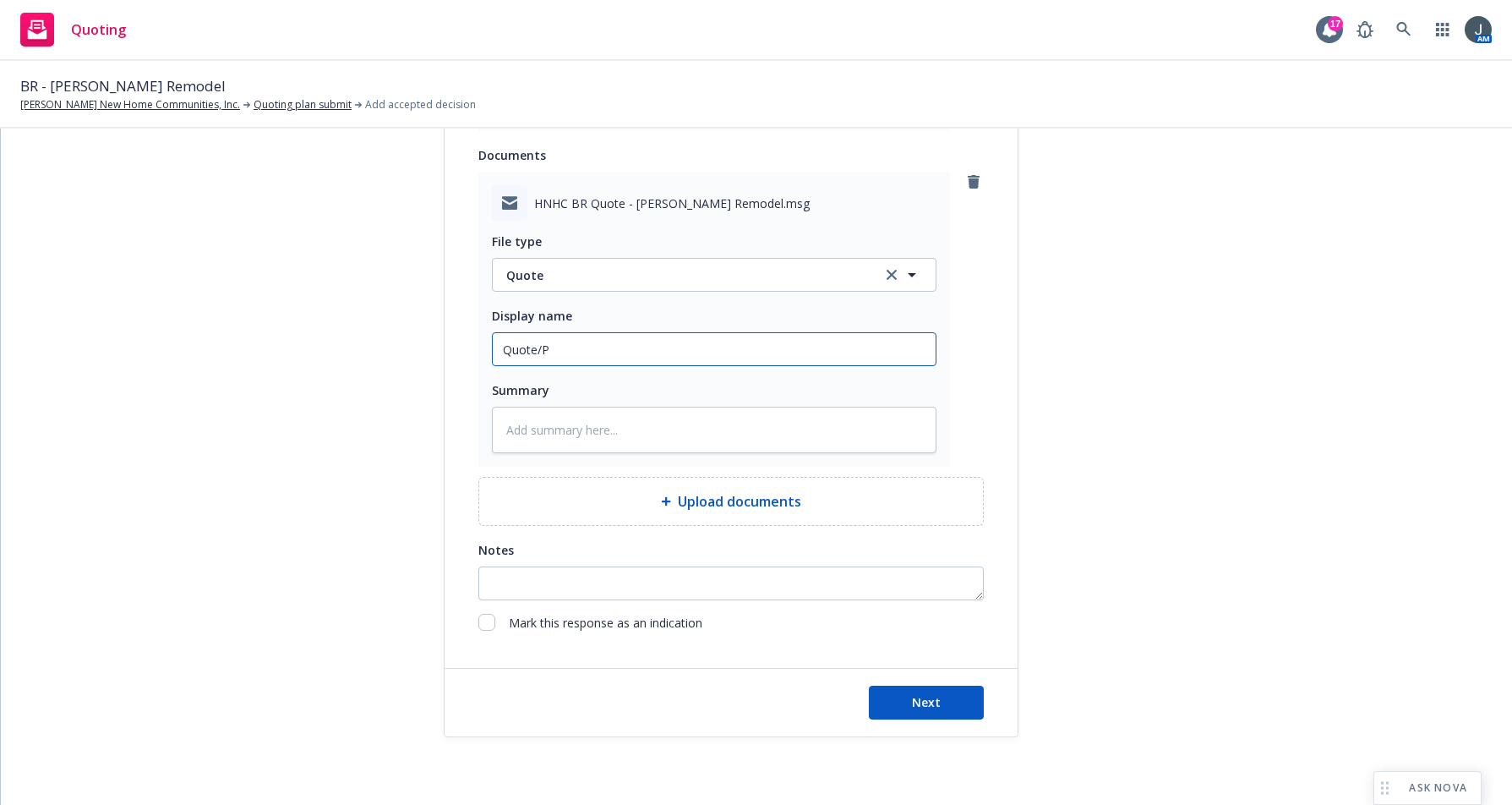 type on "x" 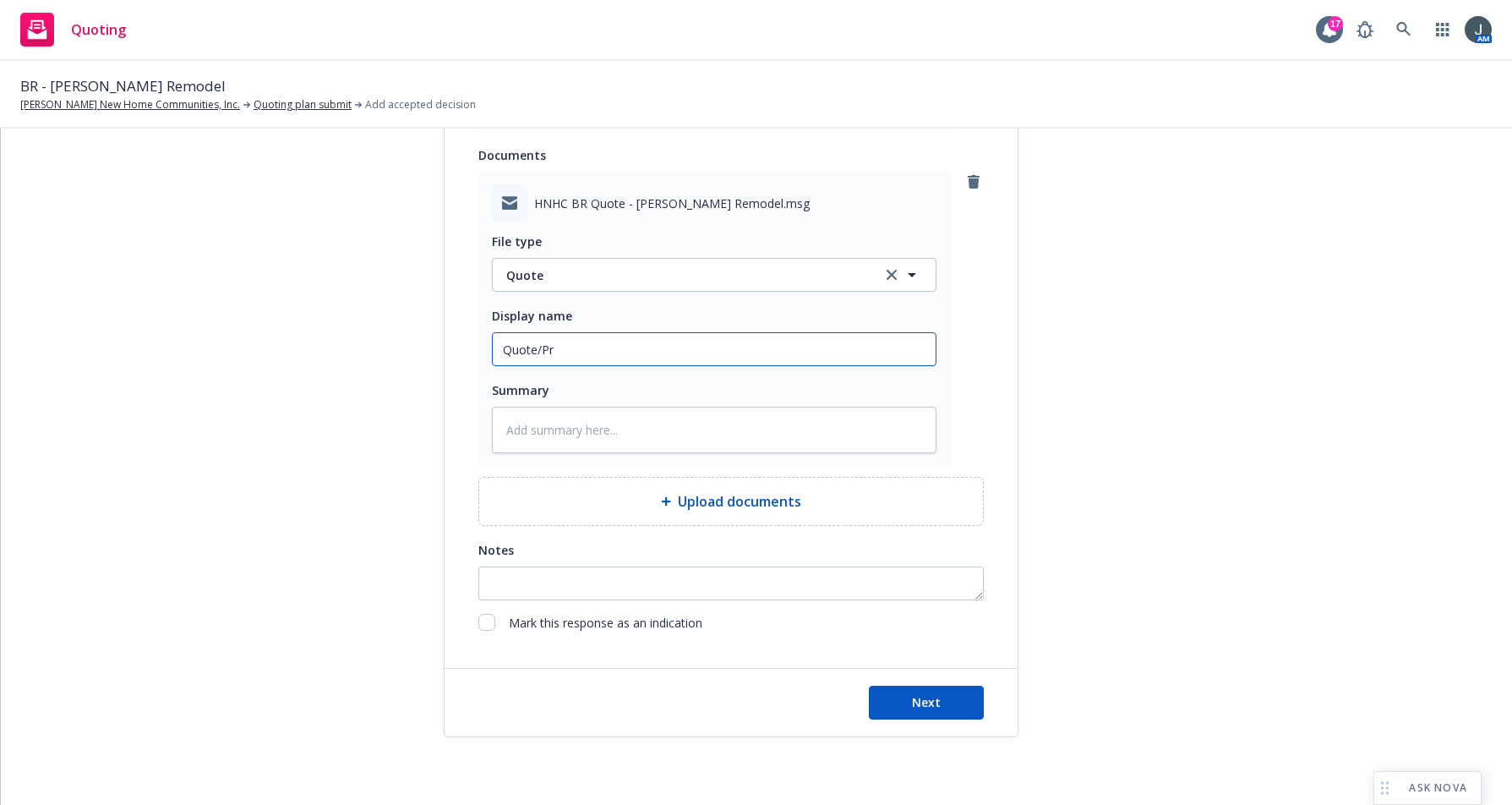 type on "x" 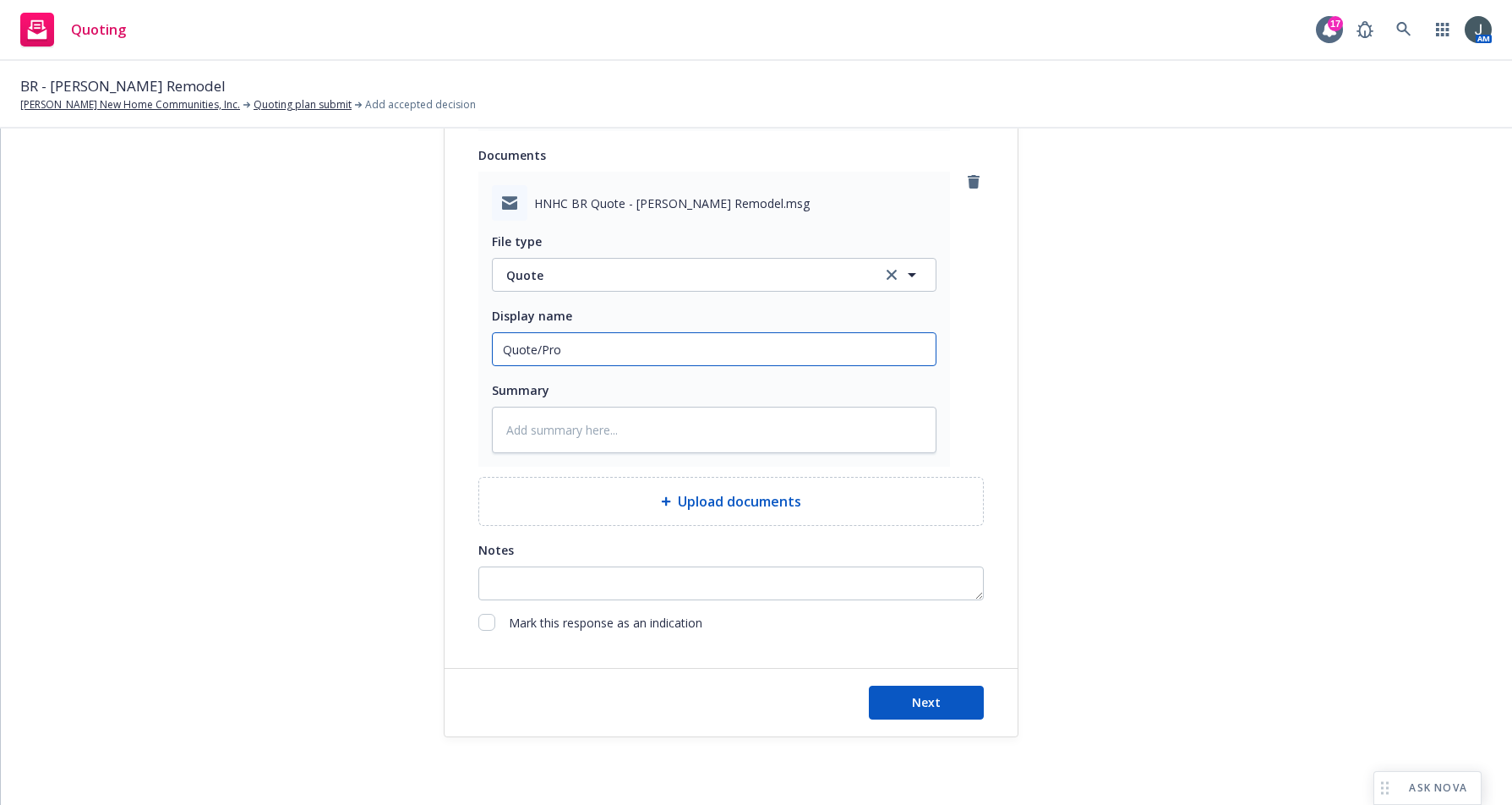 type on "x" 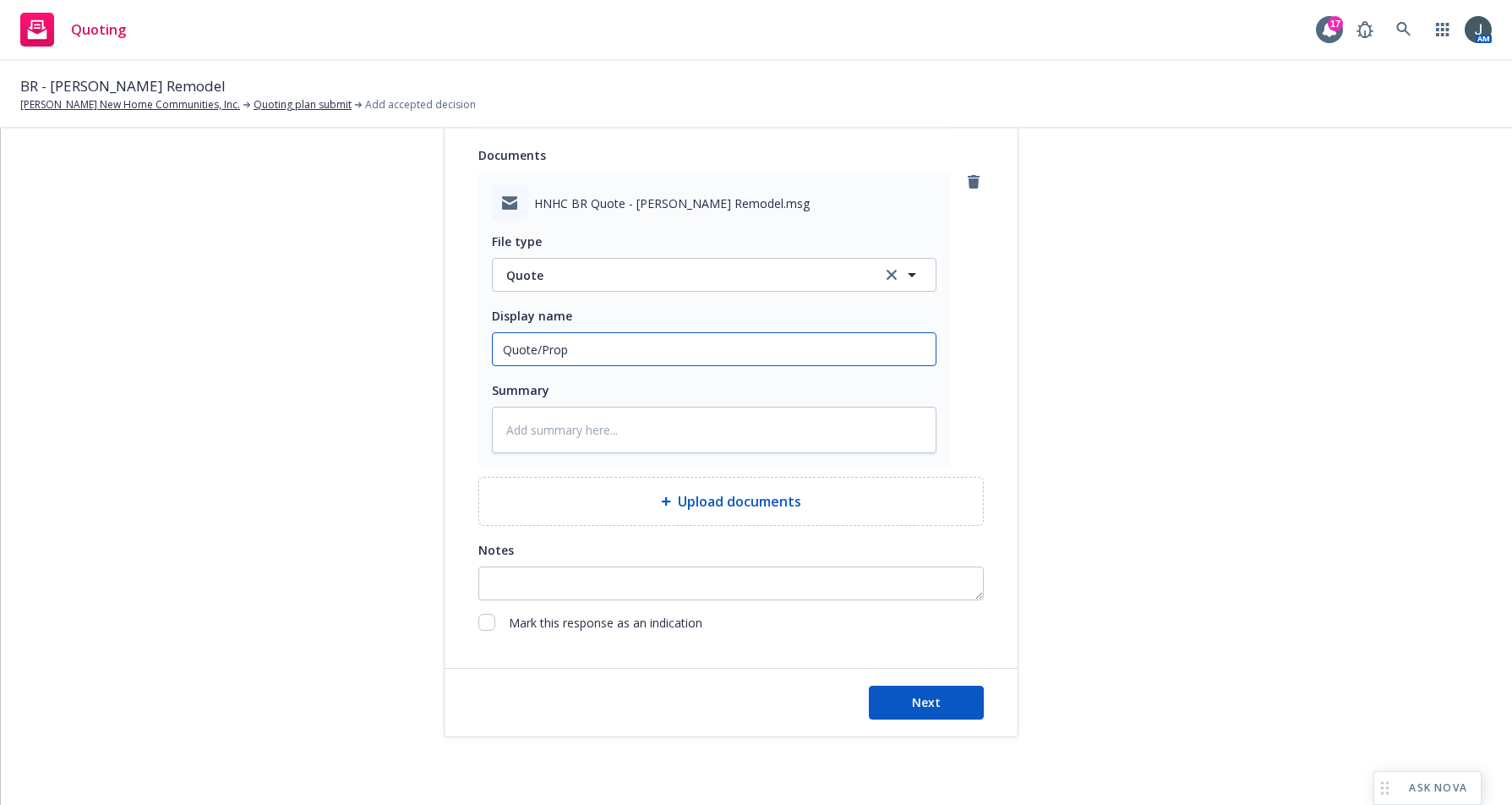 type on "x" 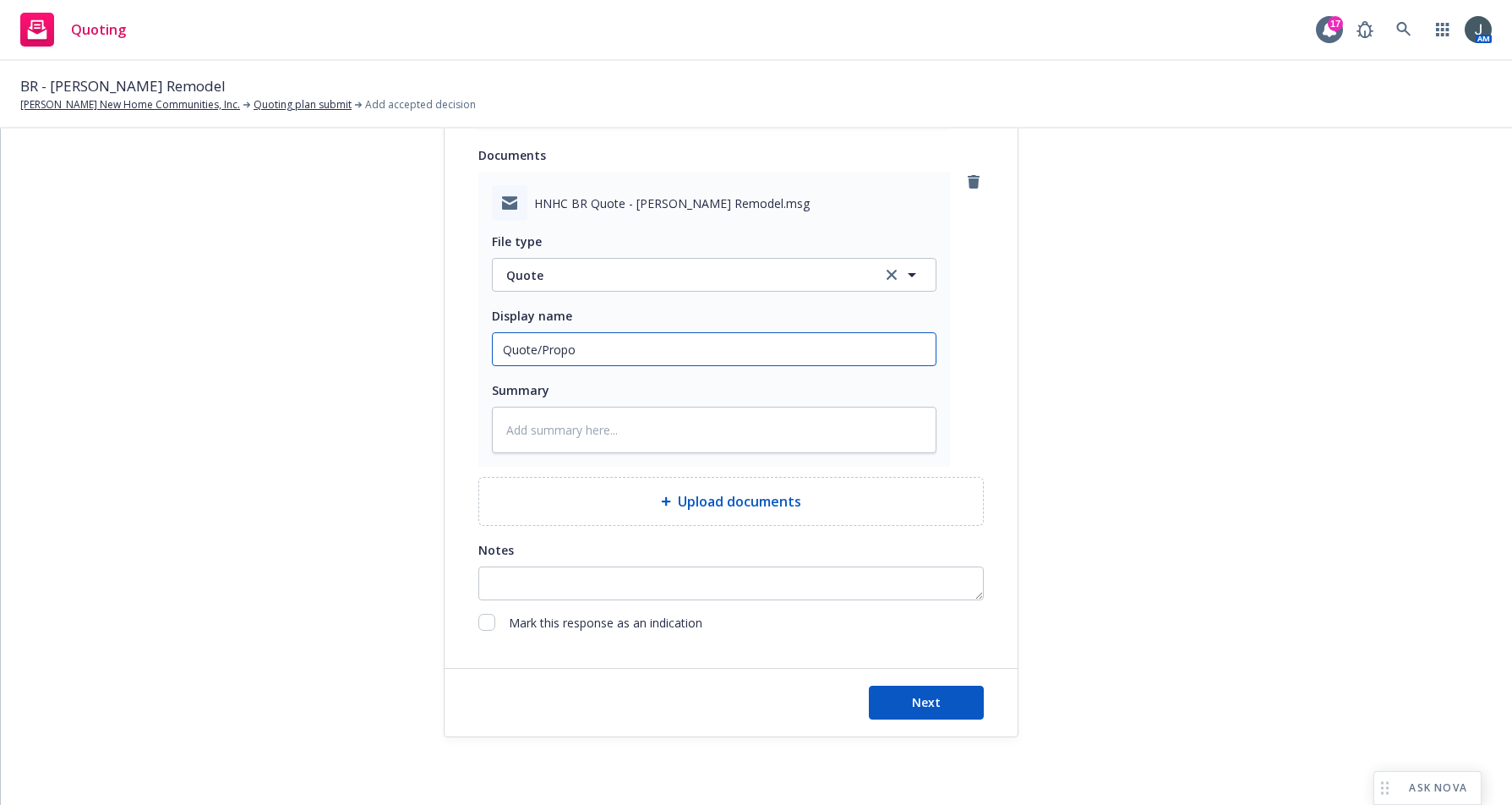 type on "x" 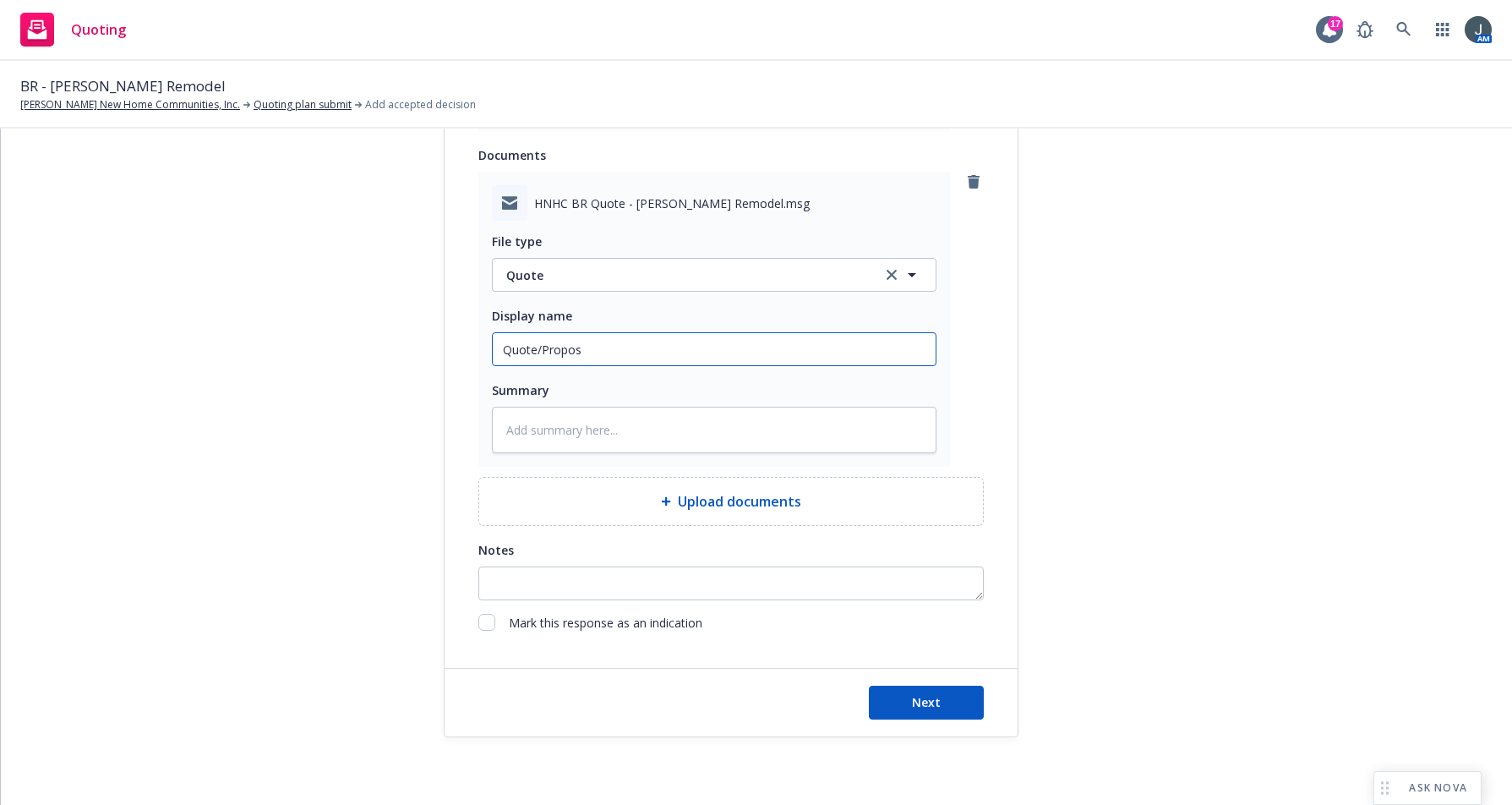 type on "x" 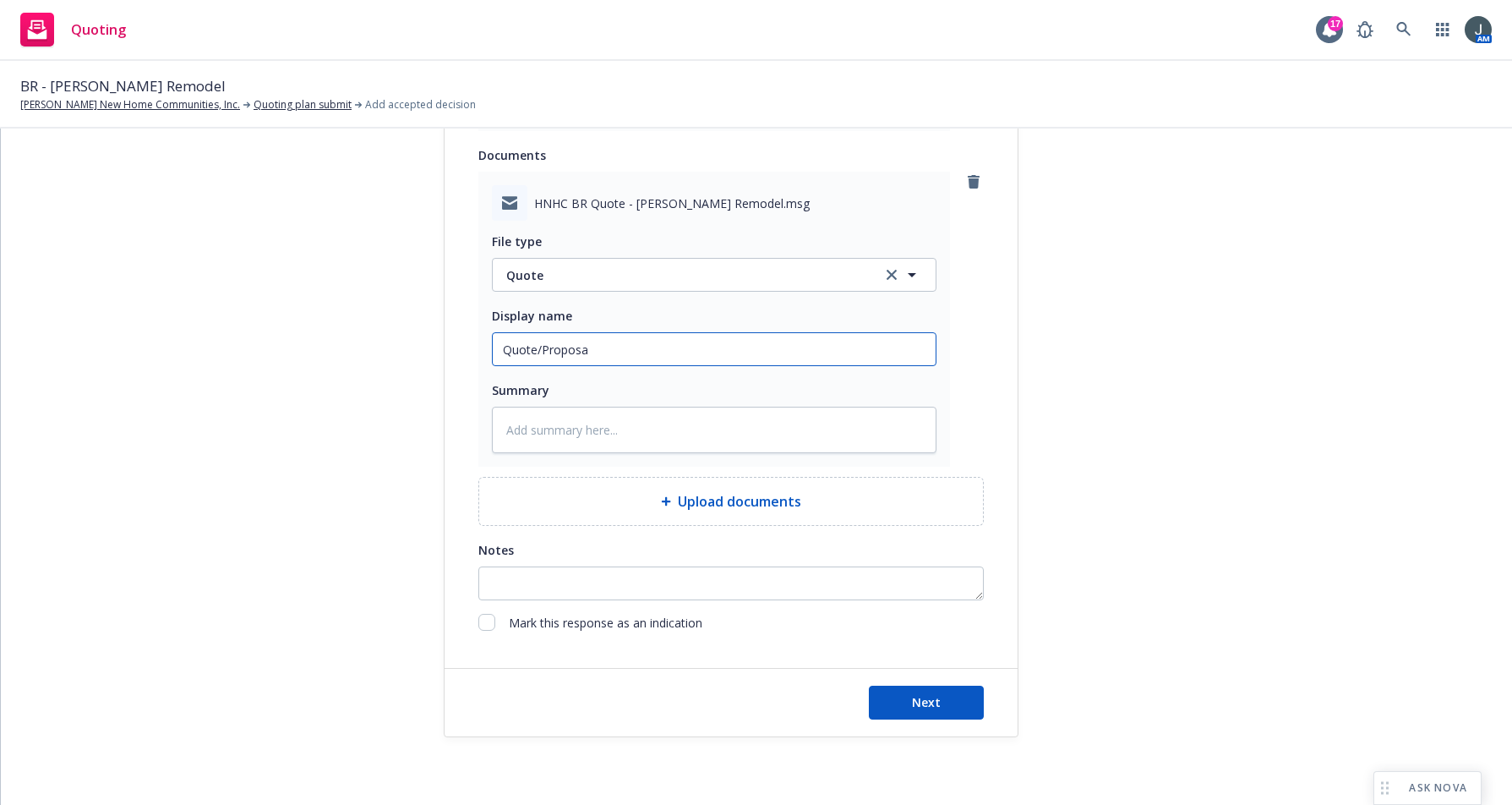 type on "x" 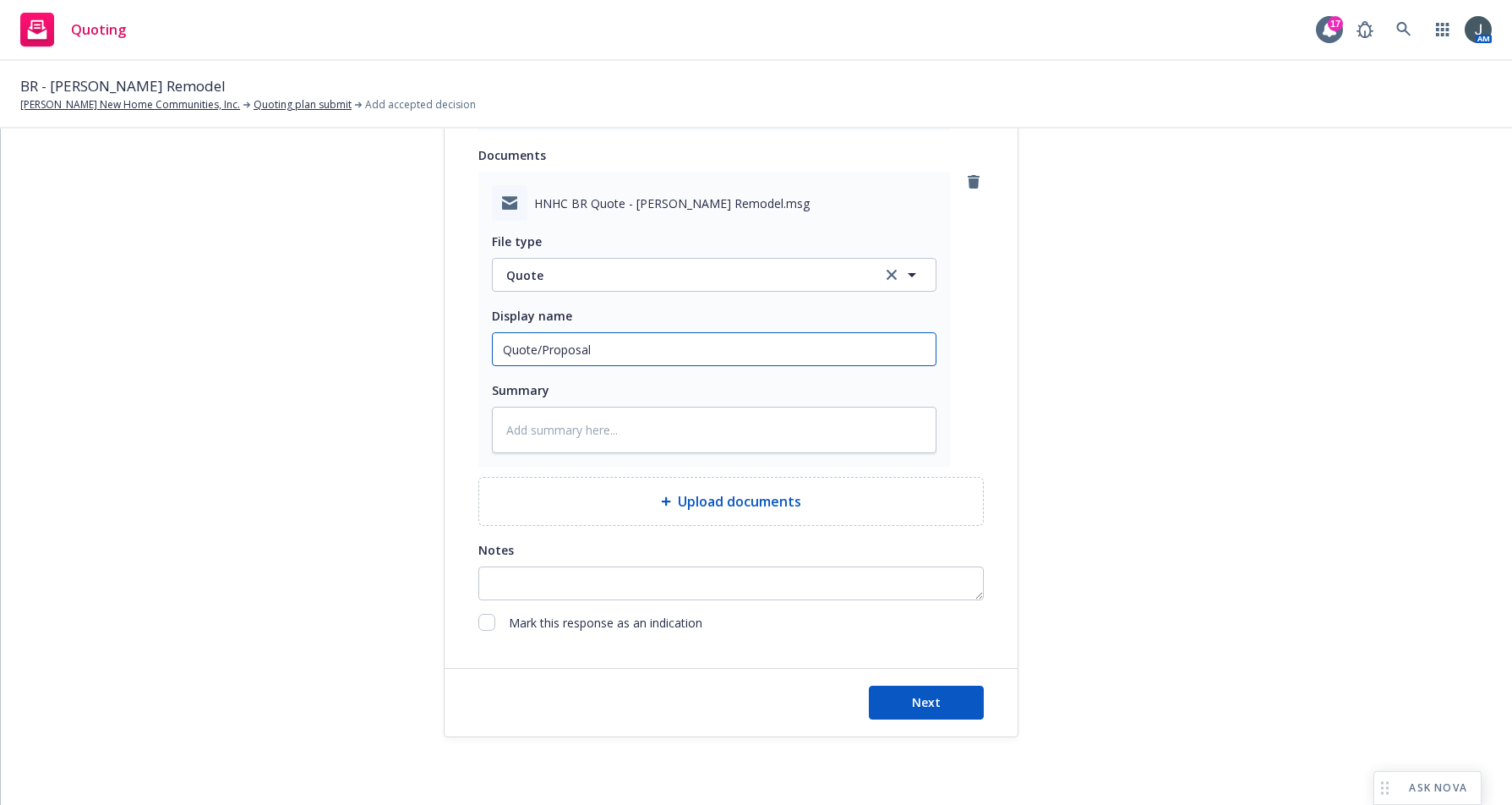 type on "x" 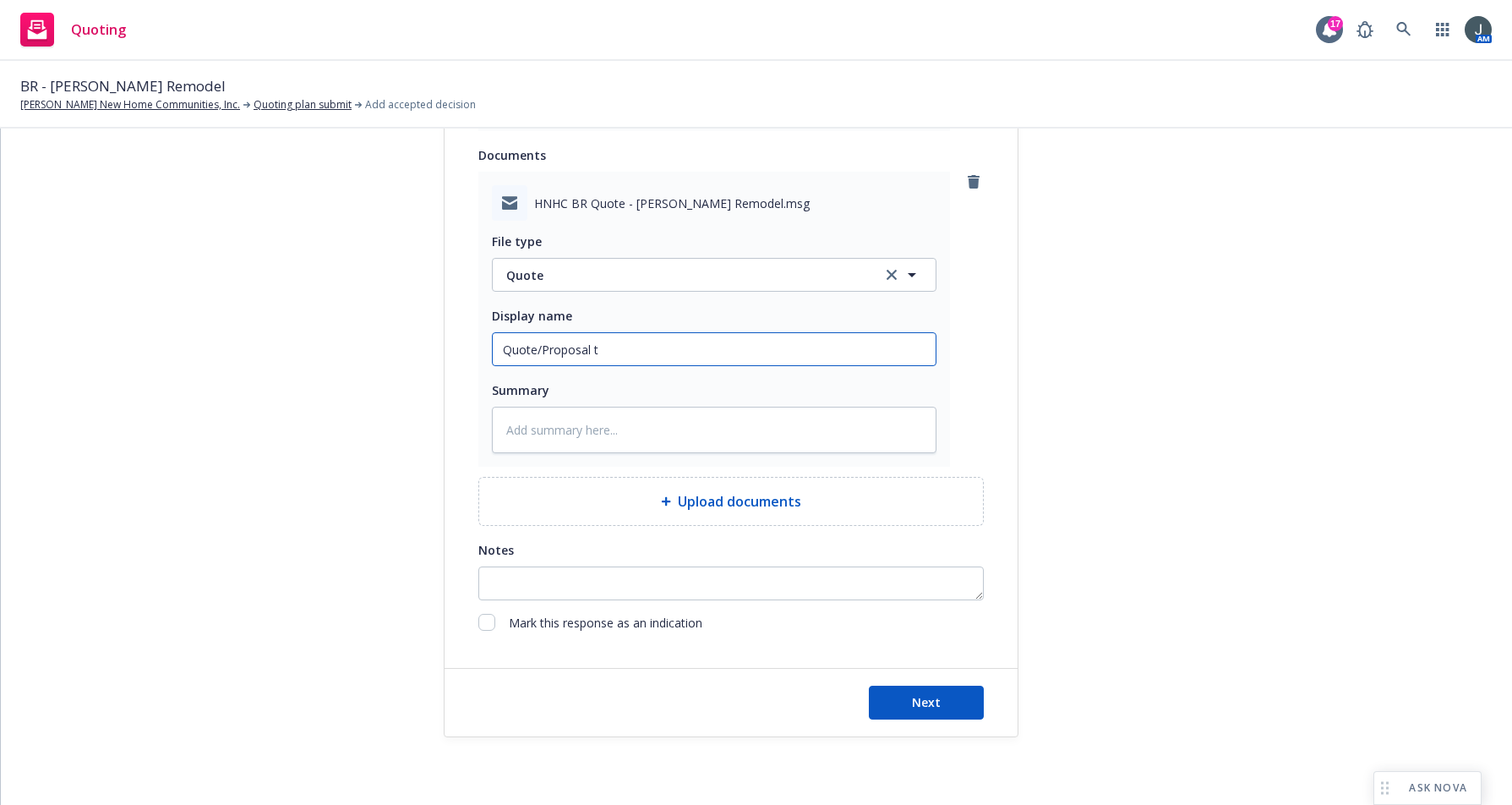 type on "x" 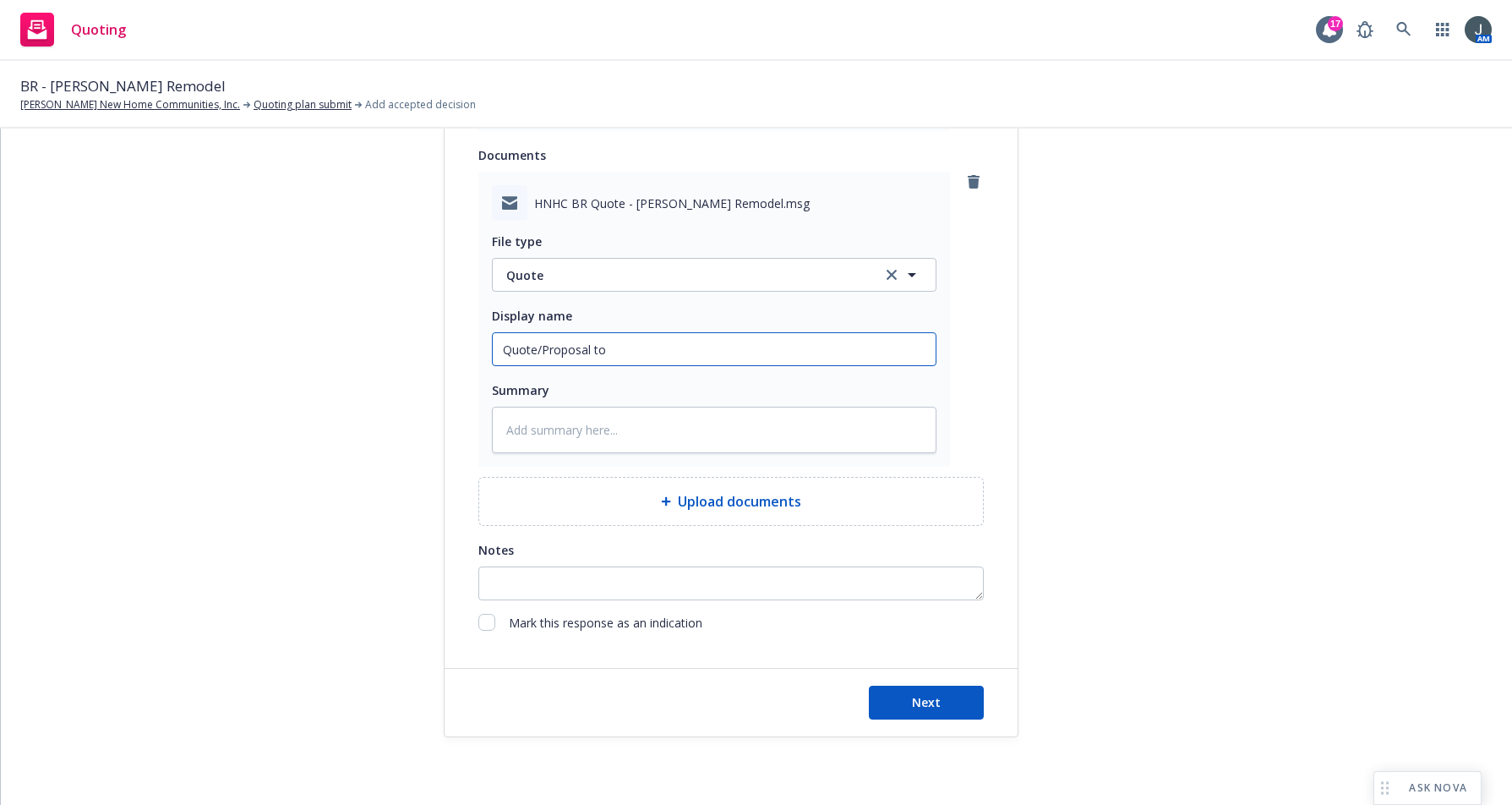 type on "x" 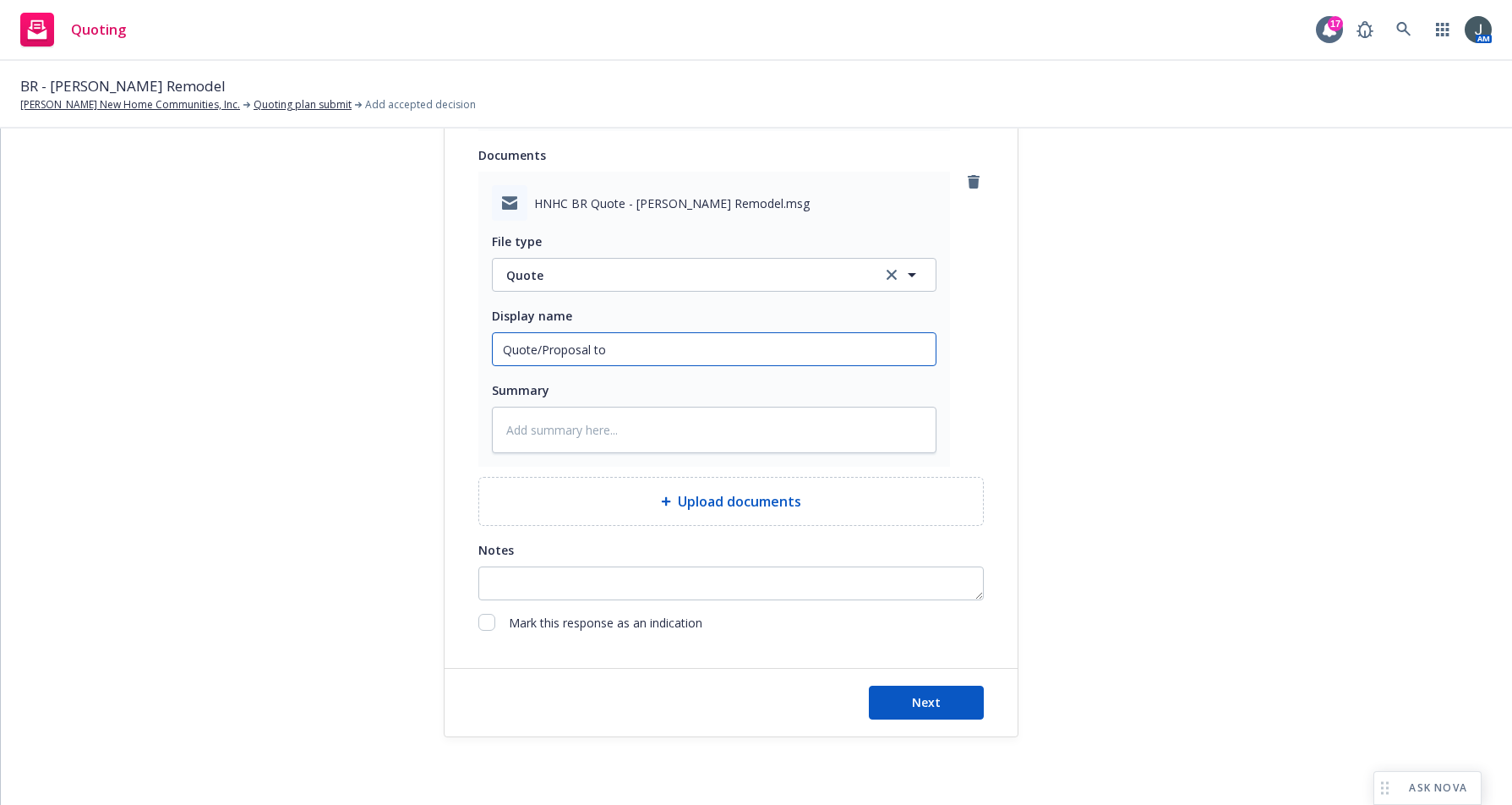 type 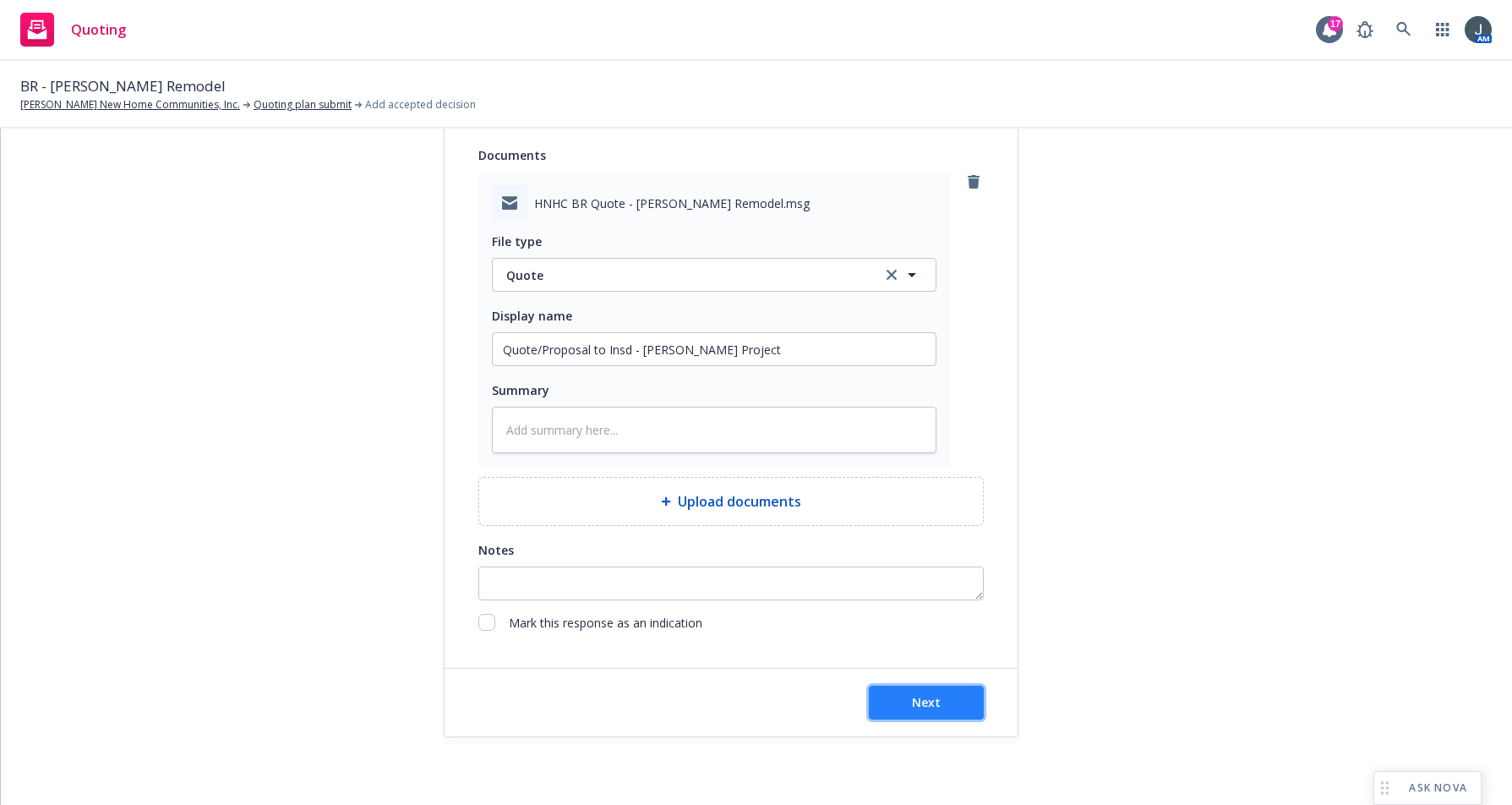 click on "Next" at bounding box center (926, 702) 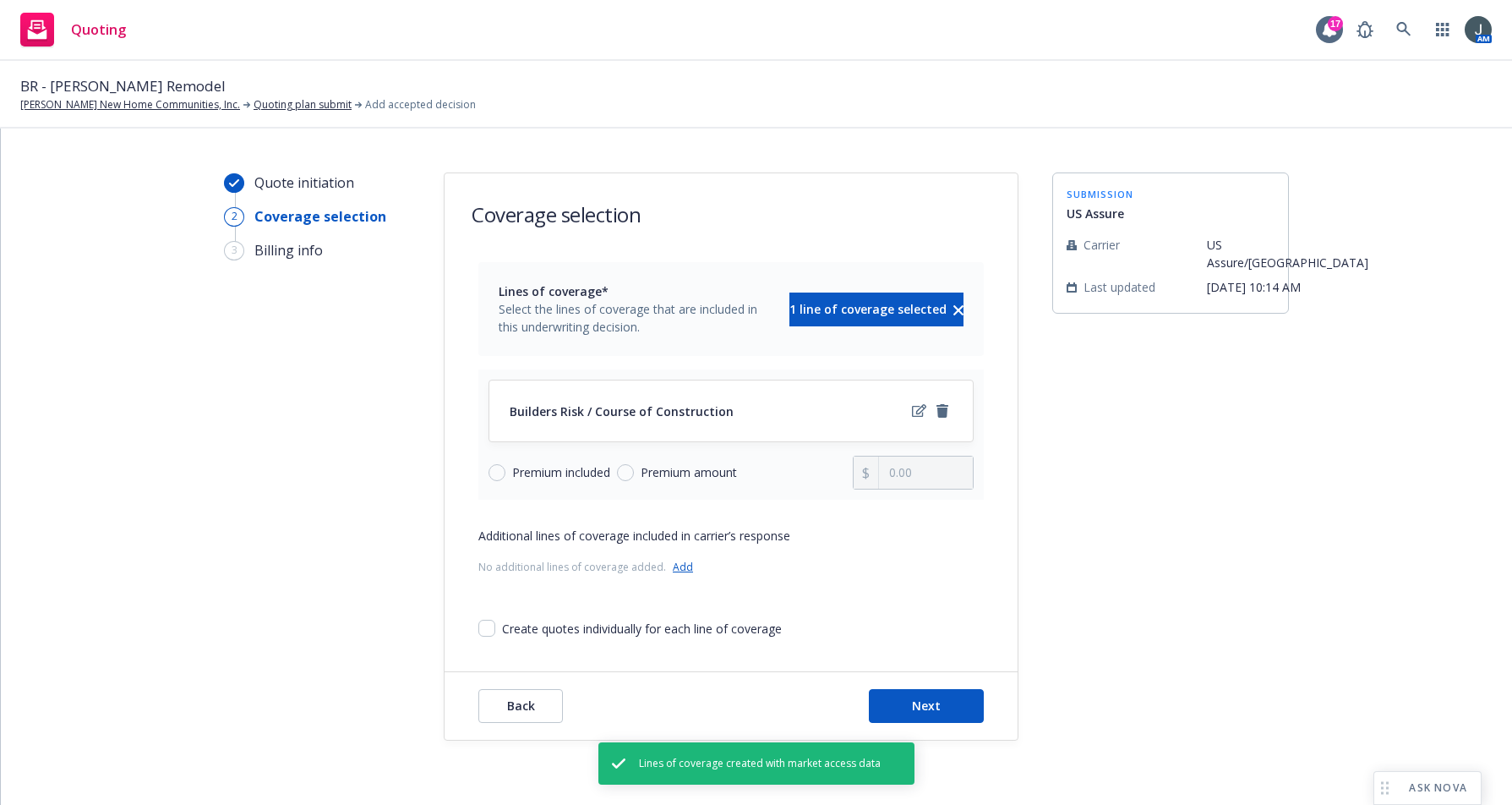 scroll, scrollTop: 27, scrollLeft: 0, axis: vertical 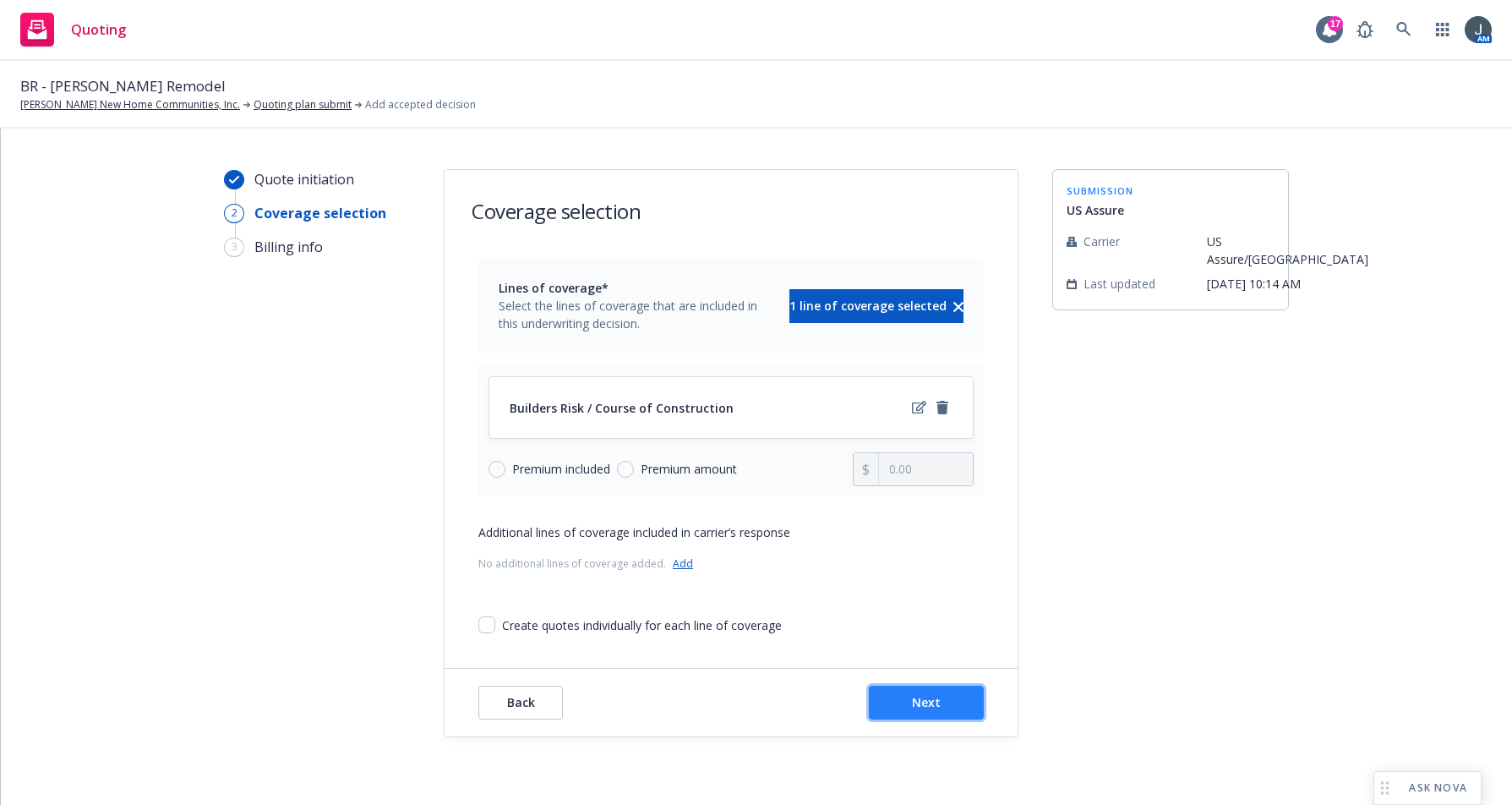 click on "Next" at bounding box center [926, 702] 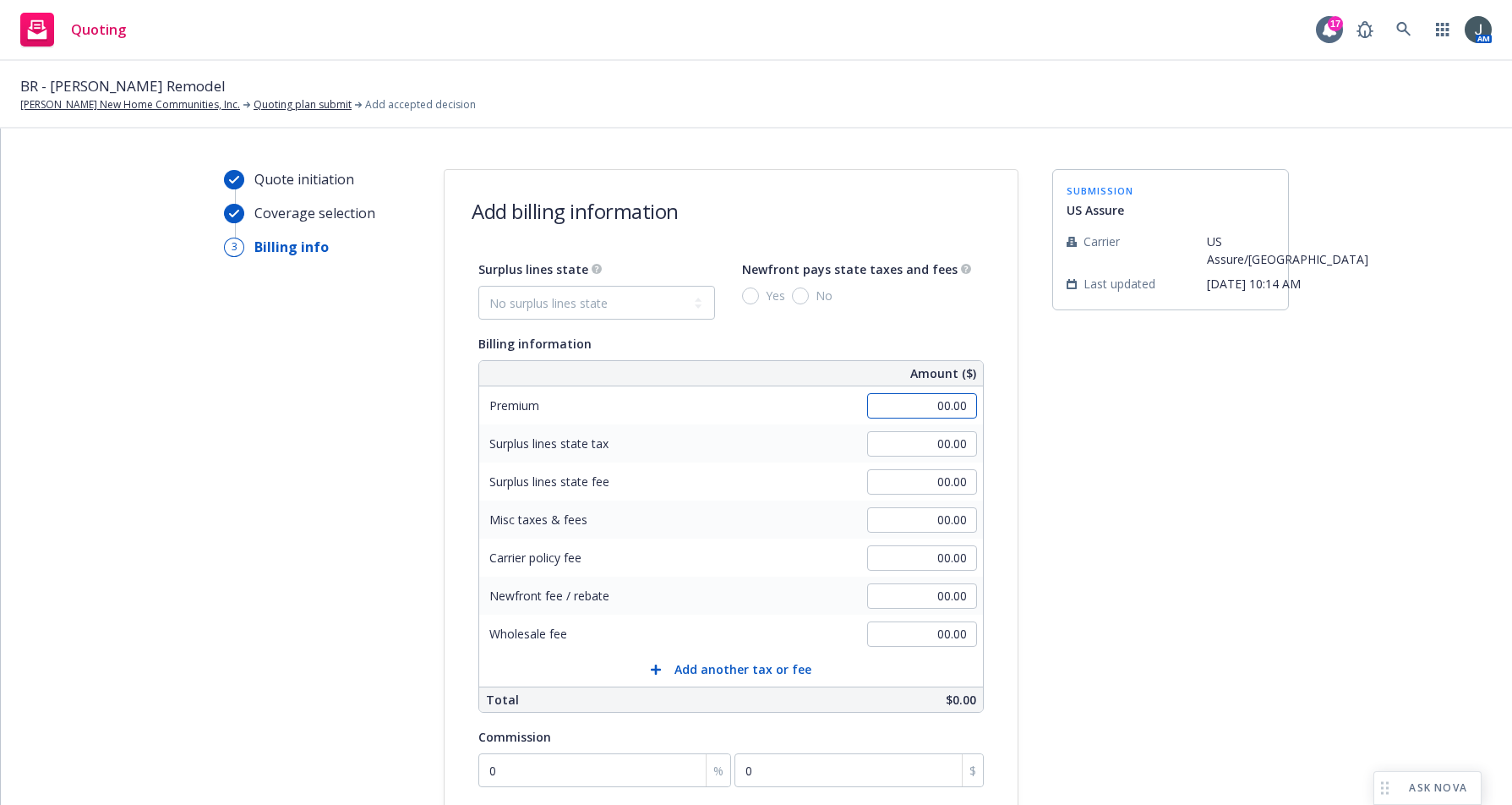 click on "00.00" at bounding box center (922, 406) 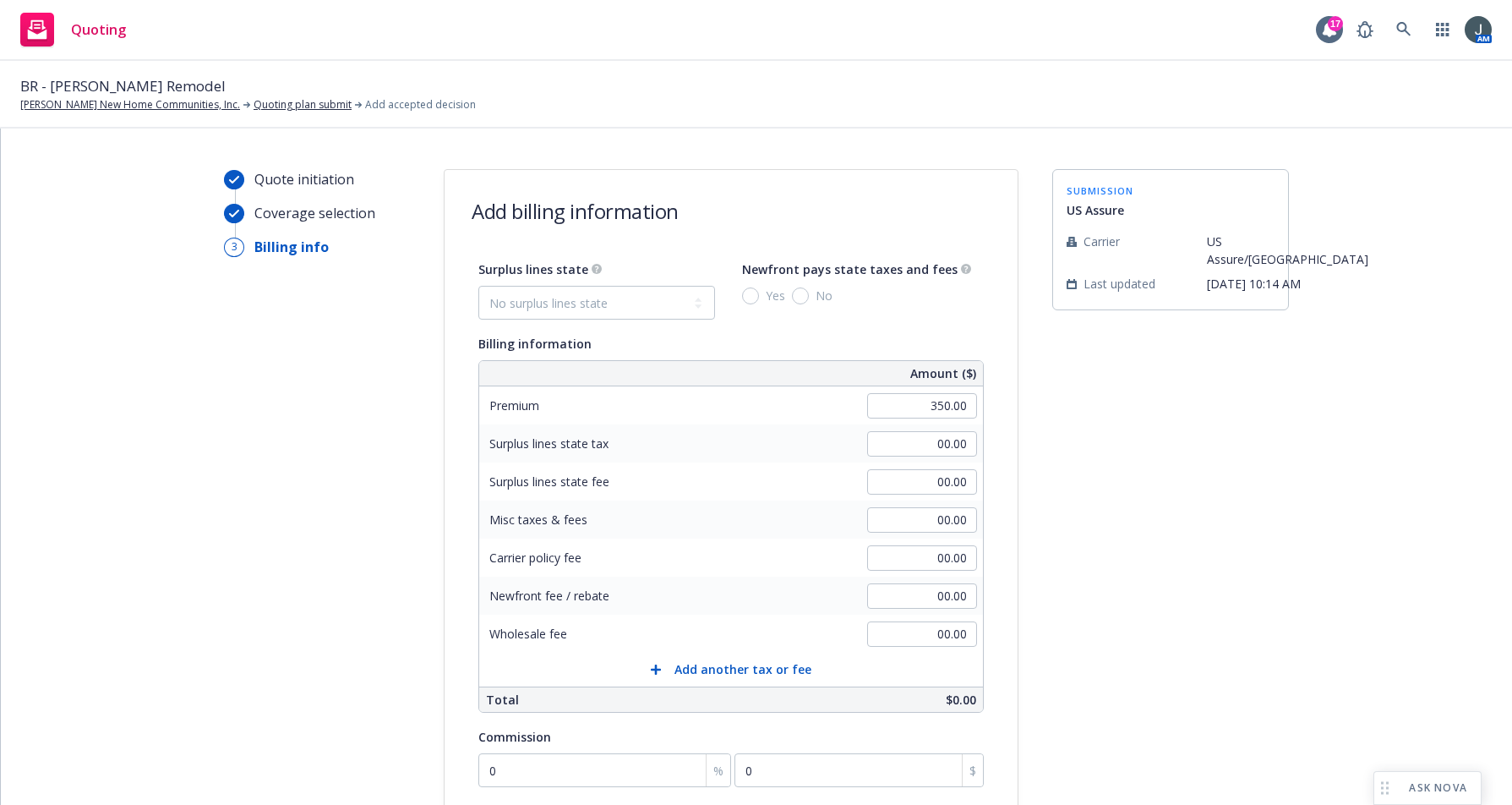 click on "submission US Assure Carrier US Assure/Zurich Last updated 7/15, 10:14 AM" at bounding box center [1171, 601] 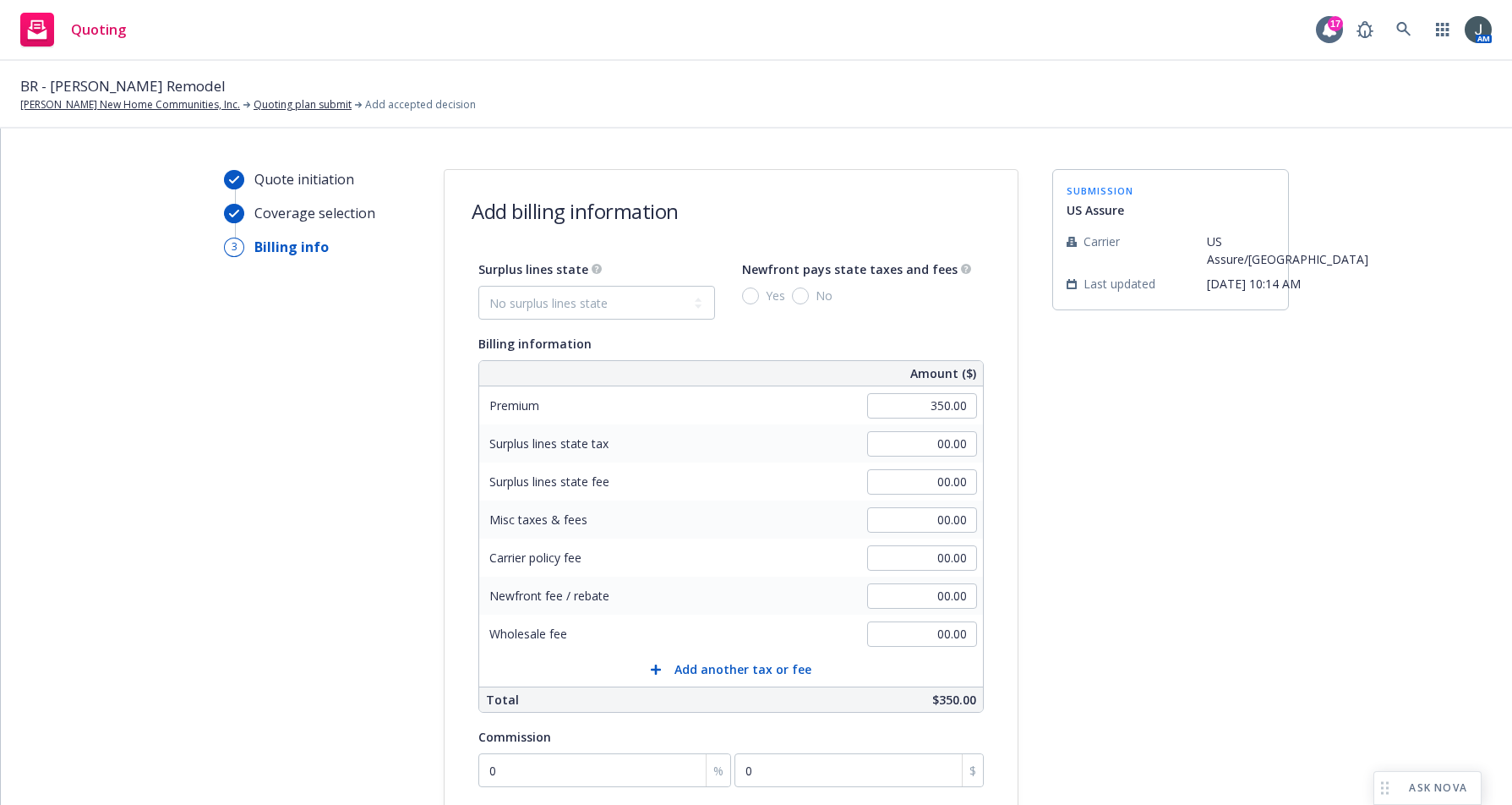 scroll, scrollTop: 324, scrollLeft: 0, axis: vertical 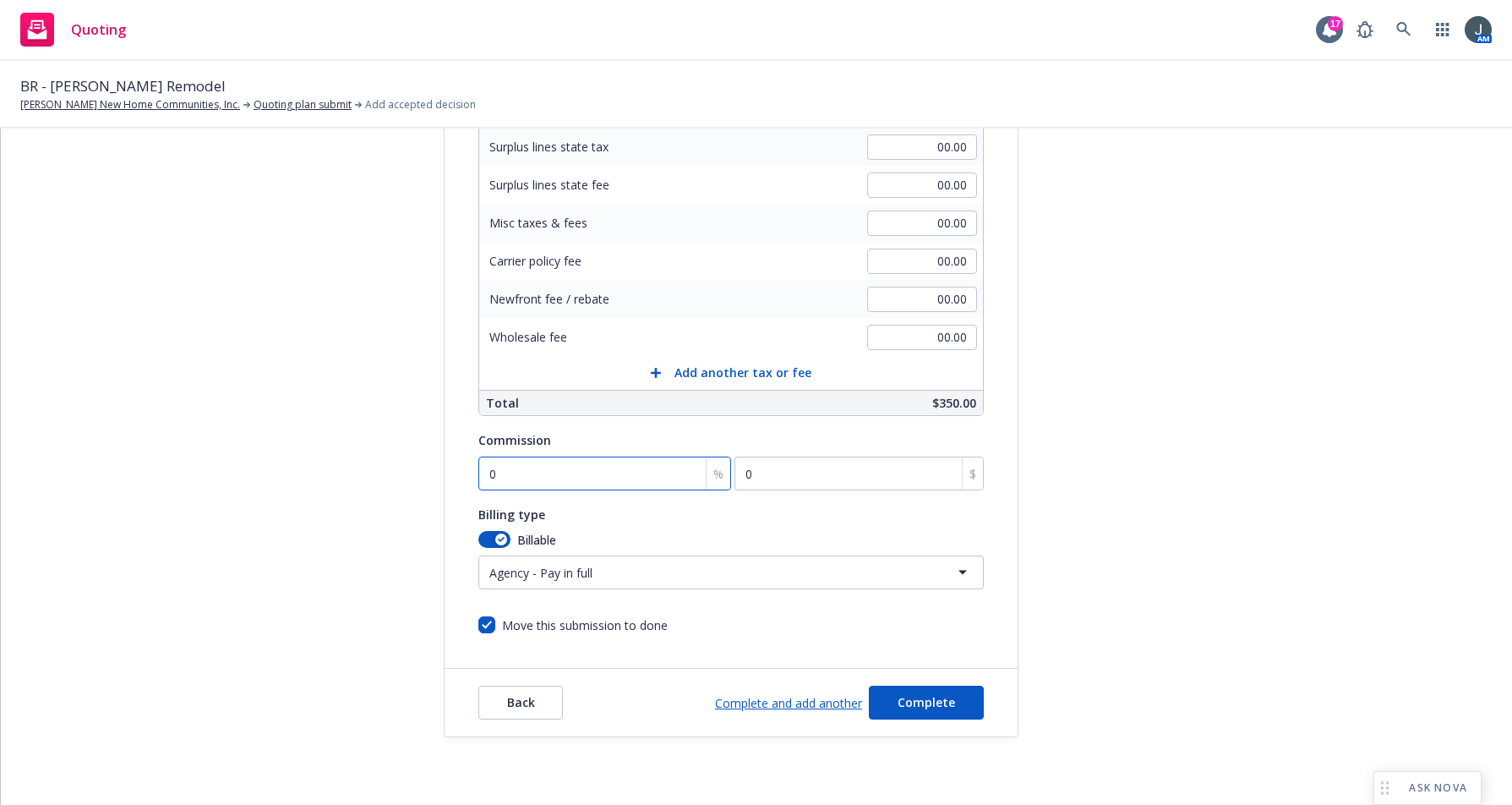 click on "0" at bounding box center (604, 474) 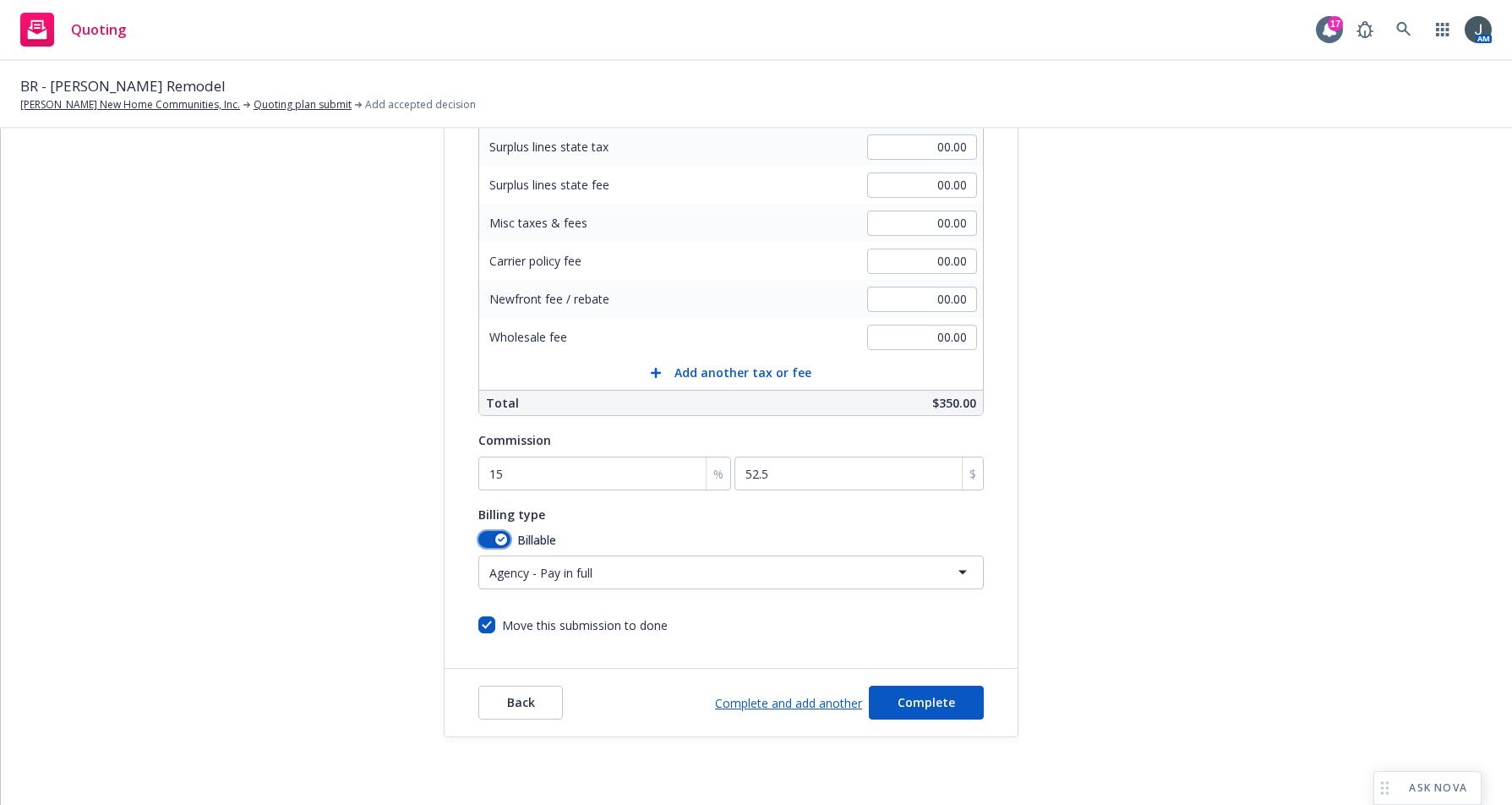 click 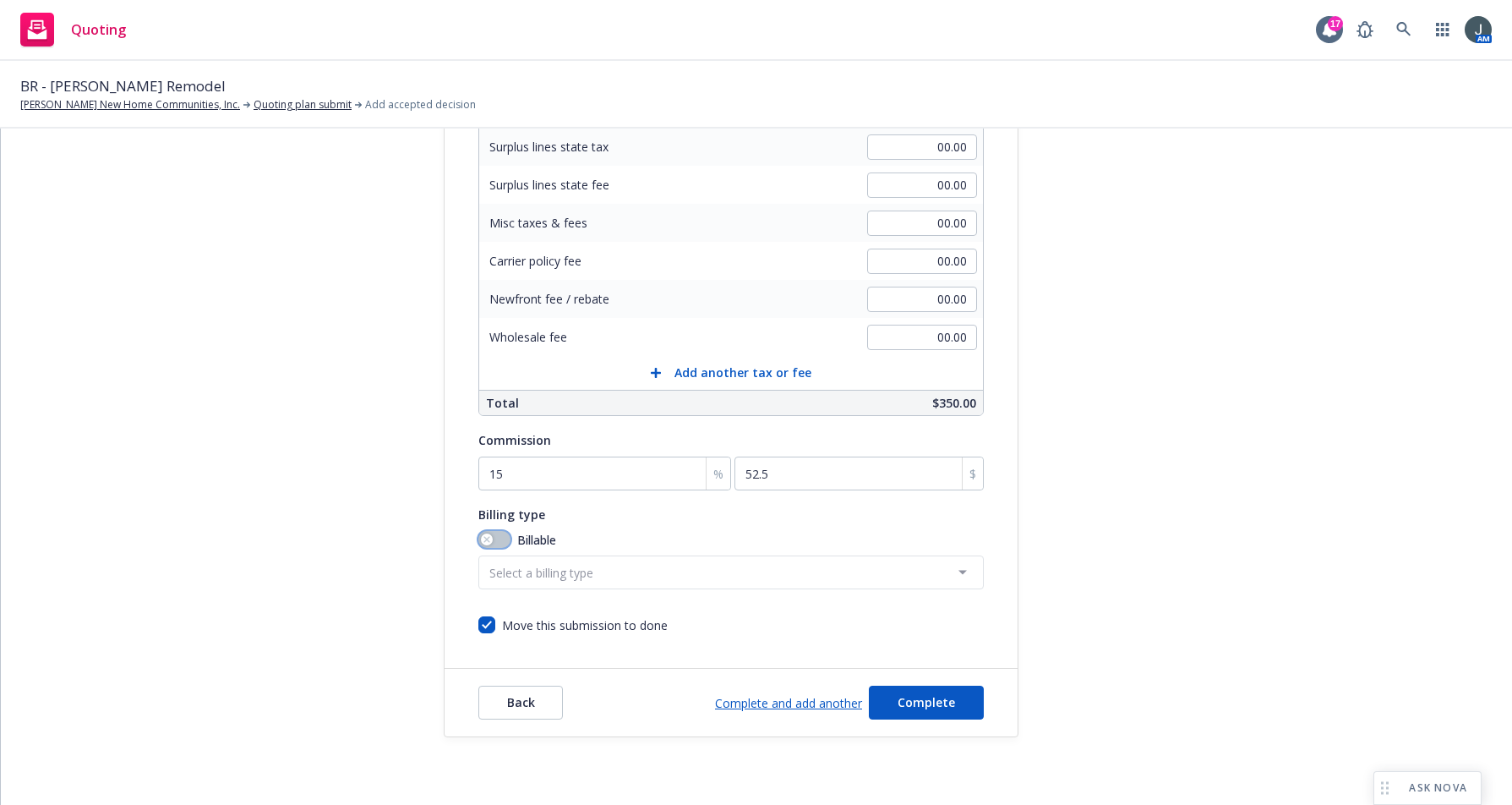 click at bounding box center [494, 539] 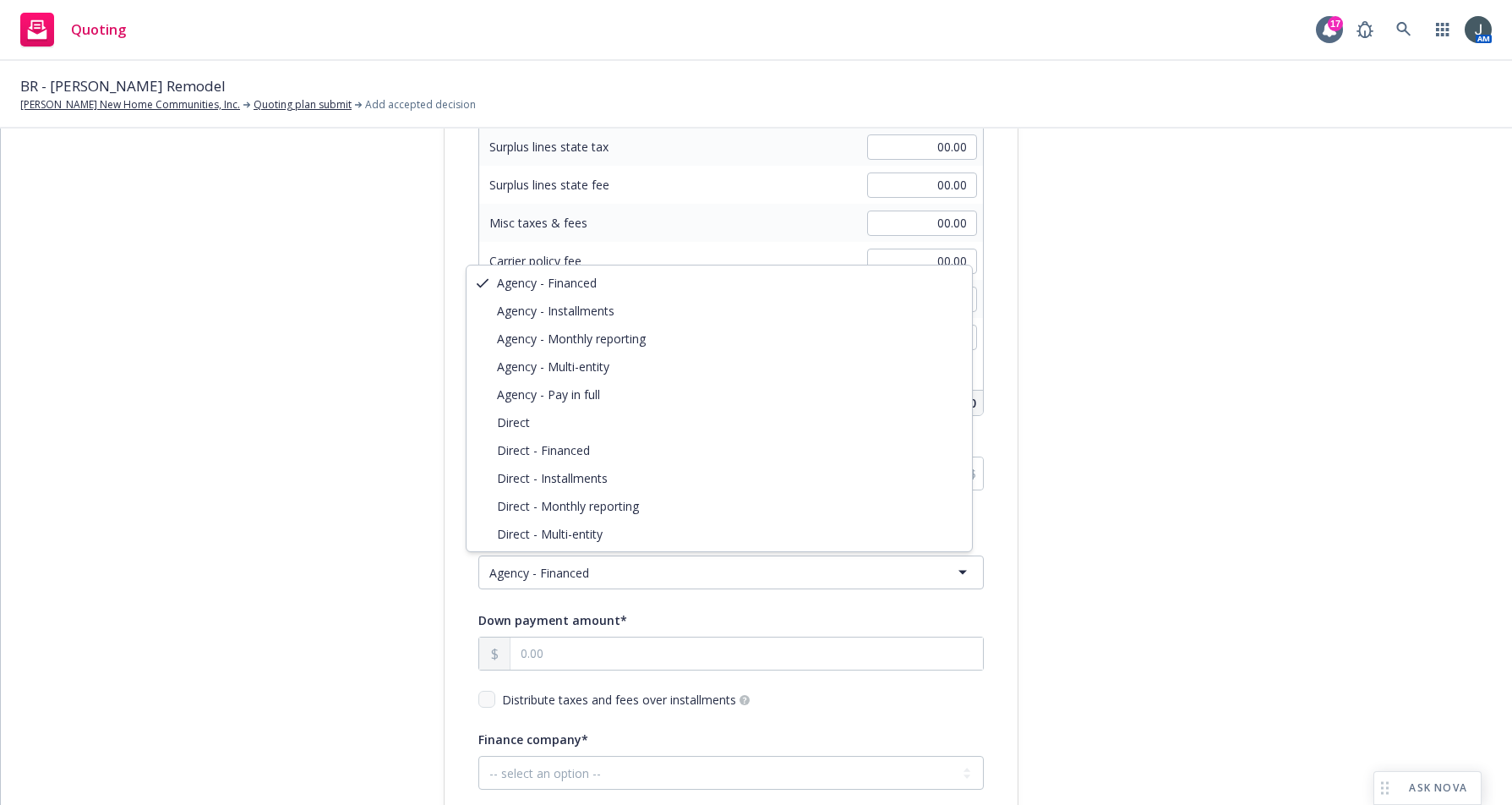click on "Quoting 17 AM BR - Lanza Remodel Hilbers New Home Communities, Inc. Quoting plan submit Add accepted decision Quote initiation Coverage selection 3 Billing info Add billing information Surplus lines state No surplus lines state Alaska Alabama Arkansas Arizona California Colorado Connecticut District Of Columbia Delaware Florida Georgia Hawaii Iowa Idaho Illinois Indiana Kansas Kentucky Louisiana Massachusetts Maryland Maine Michigan Minnesota Missouri Mississippi Montana North Carolina North Dakota Nebraska New Hampshire New Jersey New Mexico Nevada New York Ohio Oklahoma Oregon Pennsylvania Puerto Rico Rhode Island South Carolina South Dakota Tennessee Texas Utah Virginia Virgin Islands Vermont Washington Wisconsin West Virginia Wyoming Newfront pays state taxes and fees Yes No Billing information Amount ($) Premium 350.00 Surplus lines state tax 00.00 Surplus lines state fee 00.00 Misc taxes & fees 00.00 Carrier policy fee 00.00 Newfront fee / rebate 00.00 Wholesale fee 00.00 Add another tax or fee Total 15" at bounding box center [756, 402] 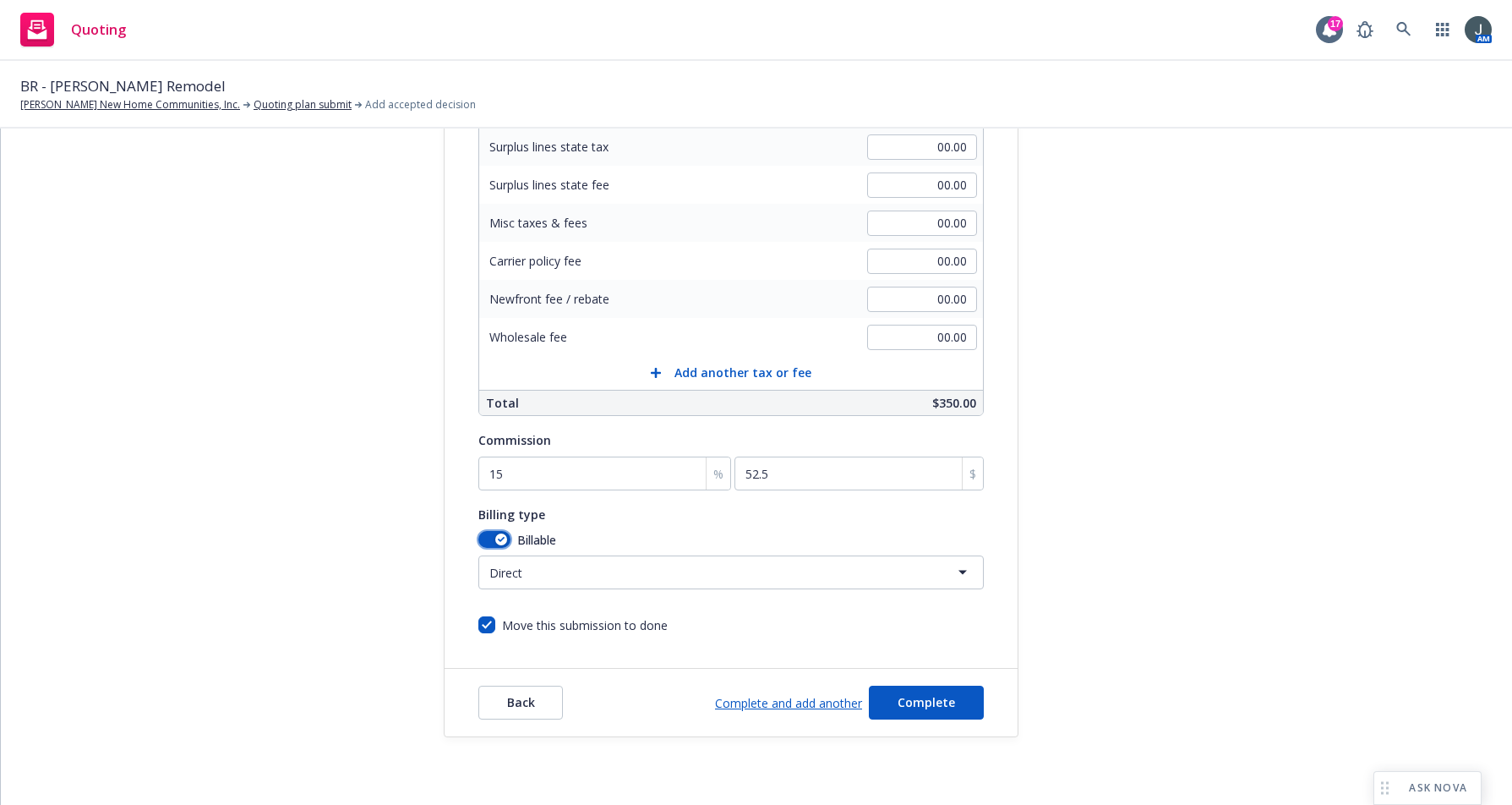 click 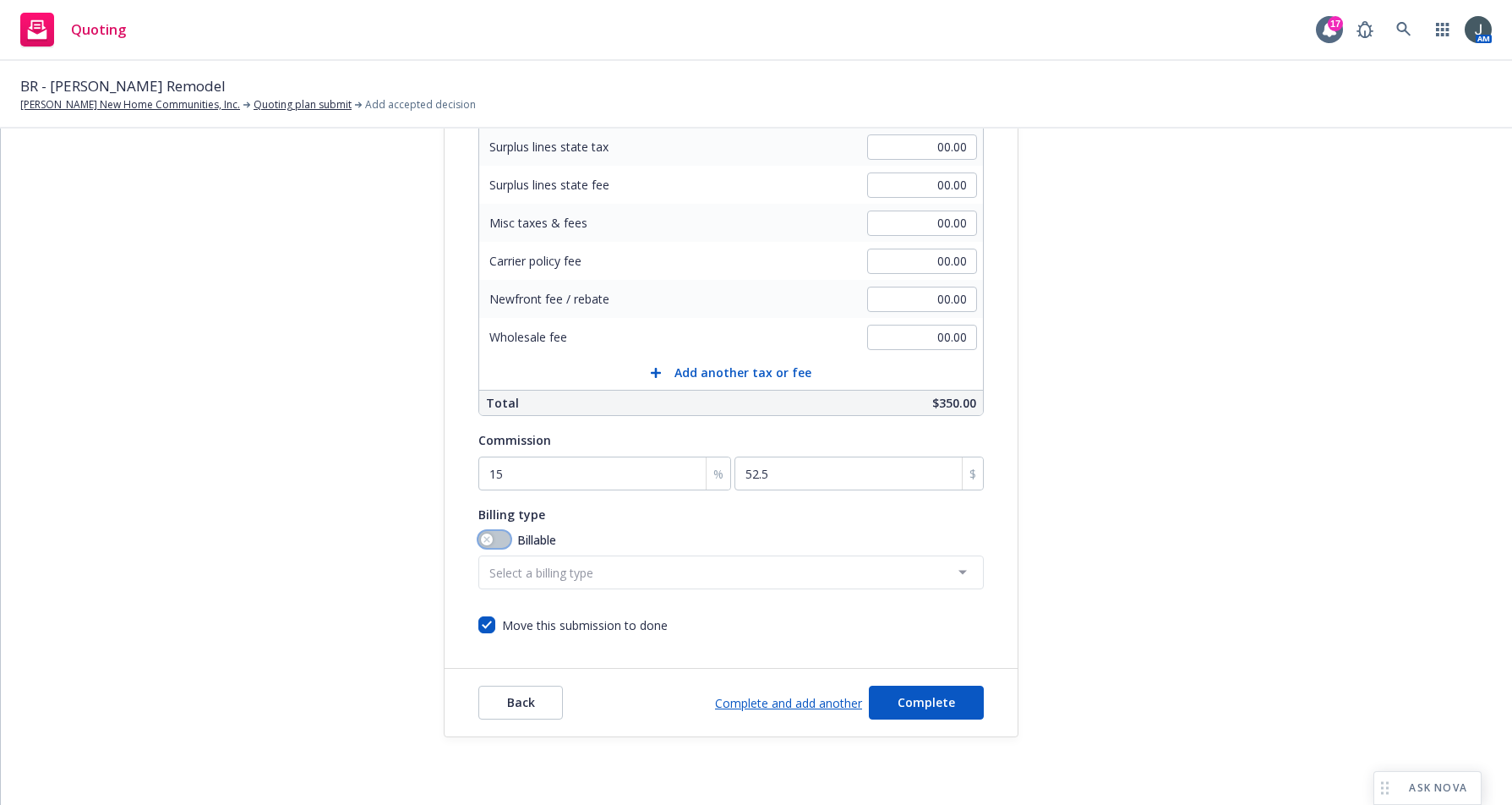 click at bounding box center [487, 539] 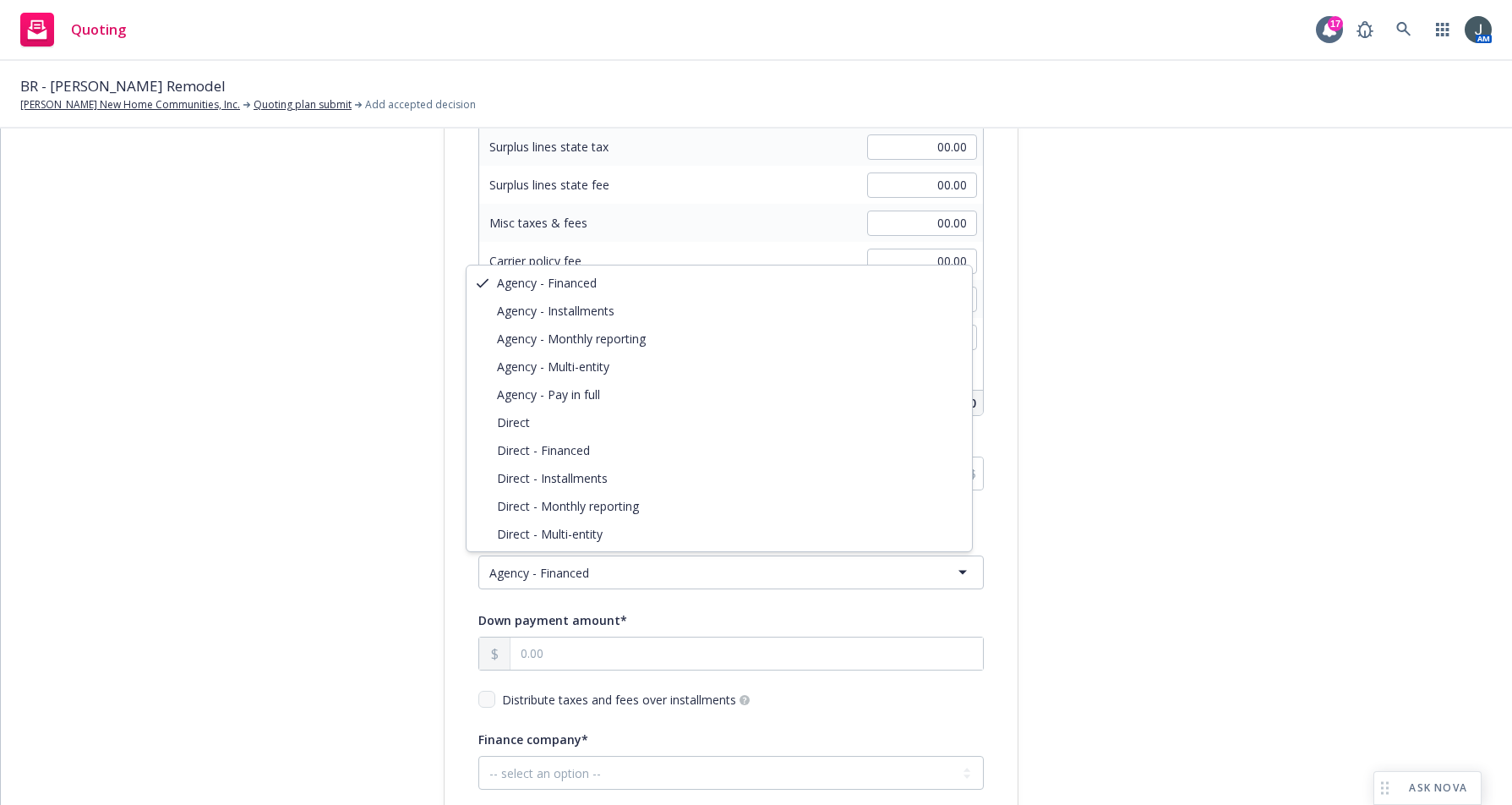 click on "Quoting 17 AM BR - Lanza Remodel Hilbers New Home Communities, Inc. Quoting plan submit Add accepted decision Quote initiation Coverage selection 3 Billing info Add billing information Surplus lines state No surplus lines state Alaska Alabama Arkansas Arizona California Colorado Connecticut District Of Columbia Delaware Florida Georgia Hawaii Iowa Idaho Illinois Indiana Kansas Kentucky Louisiana Massachusetts Maryland Maine Michigan Minnesota Missouri Mississippi Montana North Carolina North Dakota Nebraska New Hampshire New Jersey New Mexico Nevada New York Ohio Oklahoma Oregon Pennsylvania Puerto Rico Rhode Island South Carolina South Dakota Tennessee Texas Utah Virginia Virgin Islands Vermont Washington Wisconsin West Virginia Wyoming Newfront pays state taxes and fees Yes No Billing information Amount ($) Premium 350.00 Surplus lines state tax 00.00 Surplus lines state fee 00.00 Misc taxes & fees 00.00 Carrier policy fee 00.00 Newfront fee / rebate 00.00 Wholesale fee 00.00 Add another tax or fee Total 15" at bounding box center (756, 402) 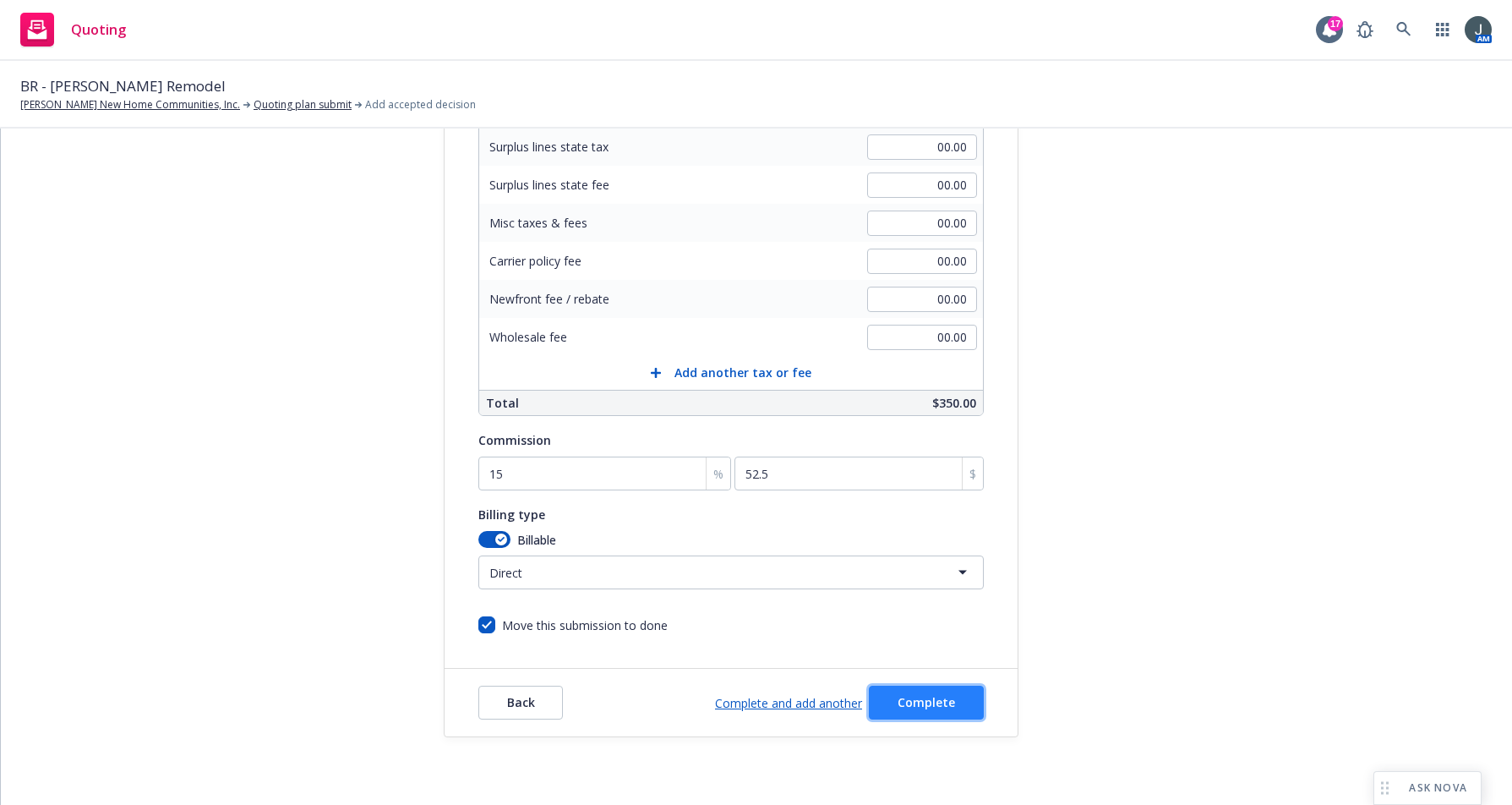 click on "Complete" at bounding box center (926, 702) 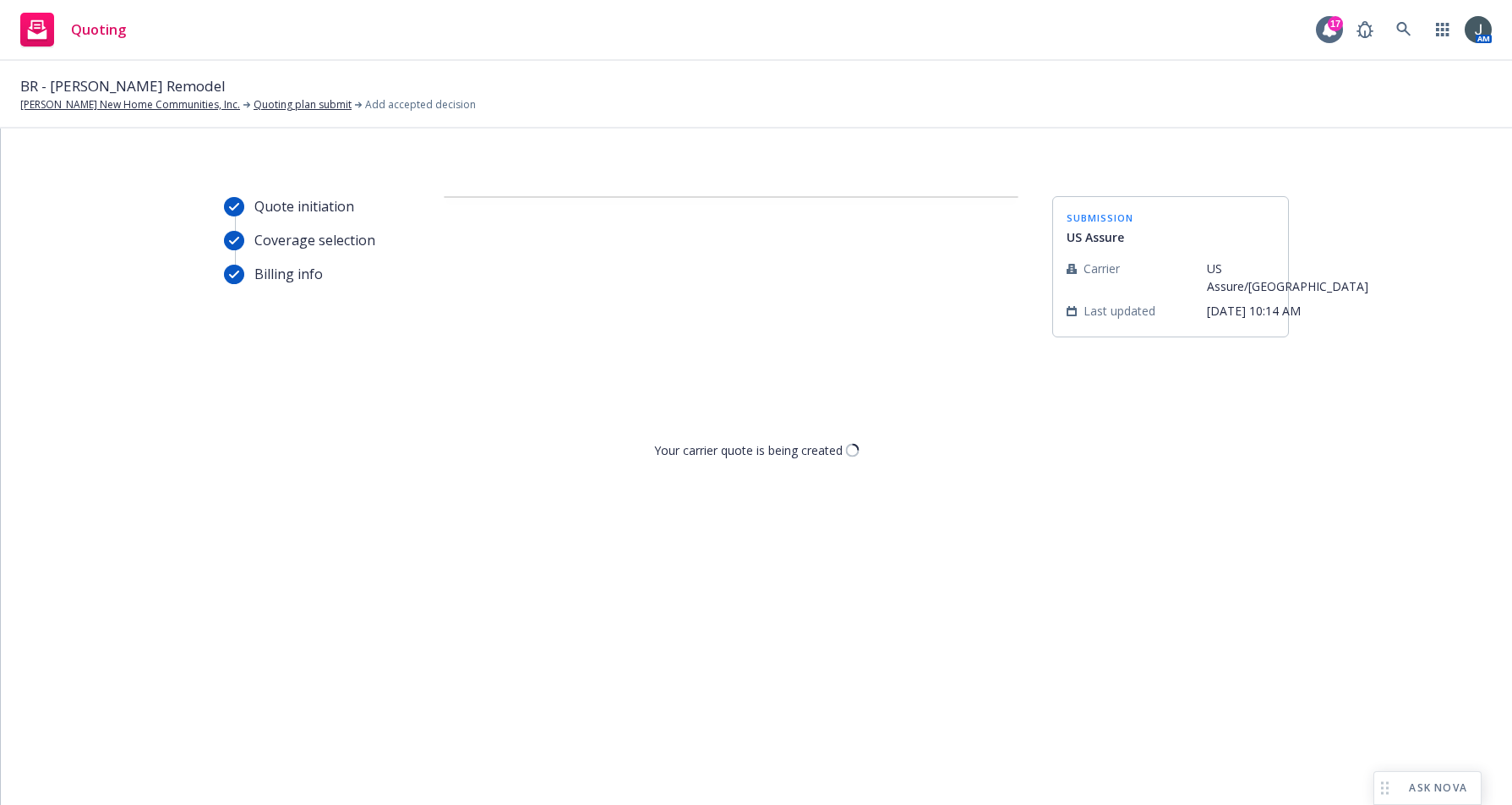 scroll, scrollTop: 0, scrollLeft: 0, axis: both 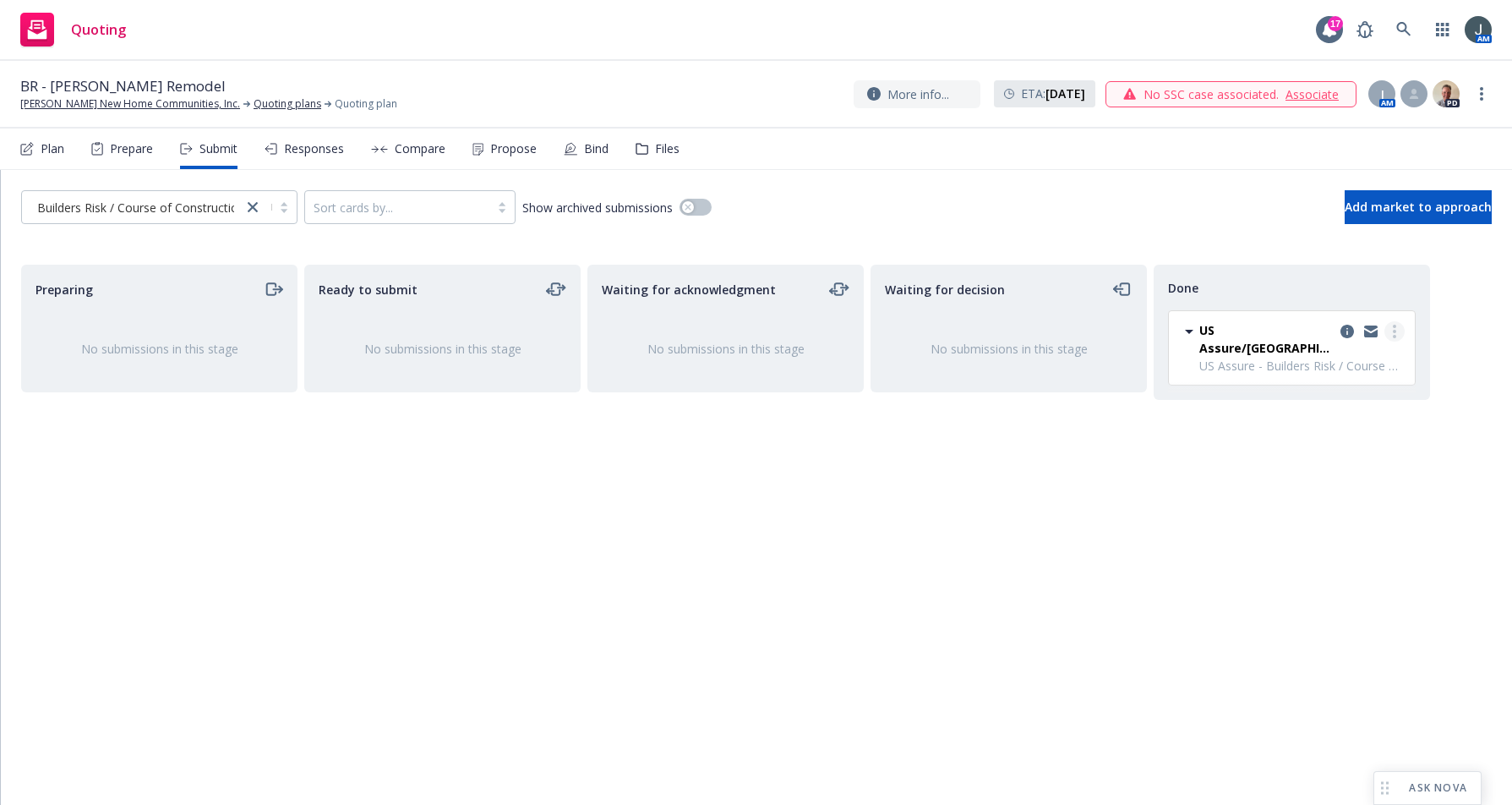 click at bounding box center [1395, 331] 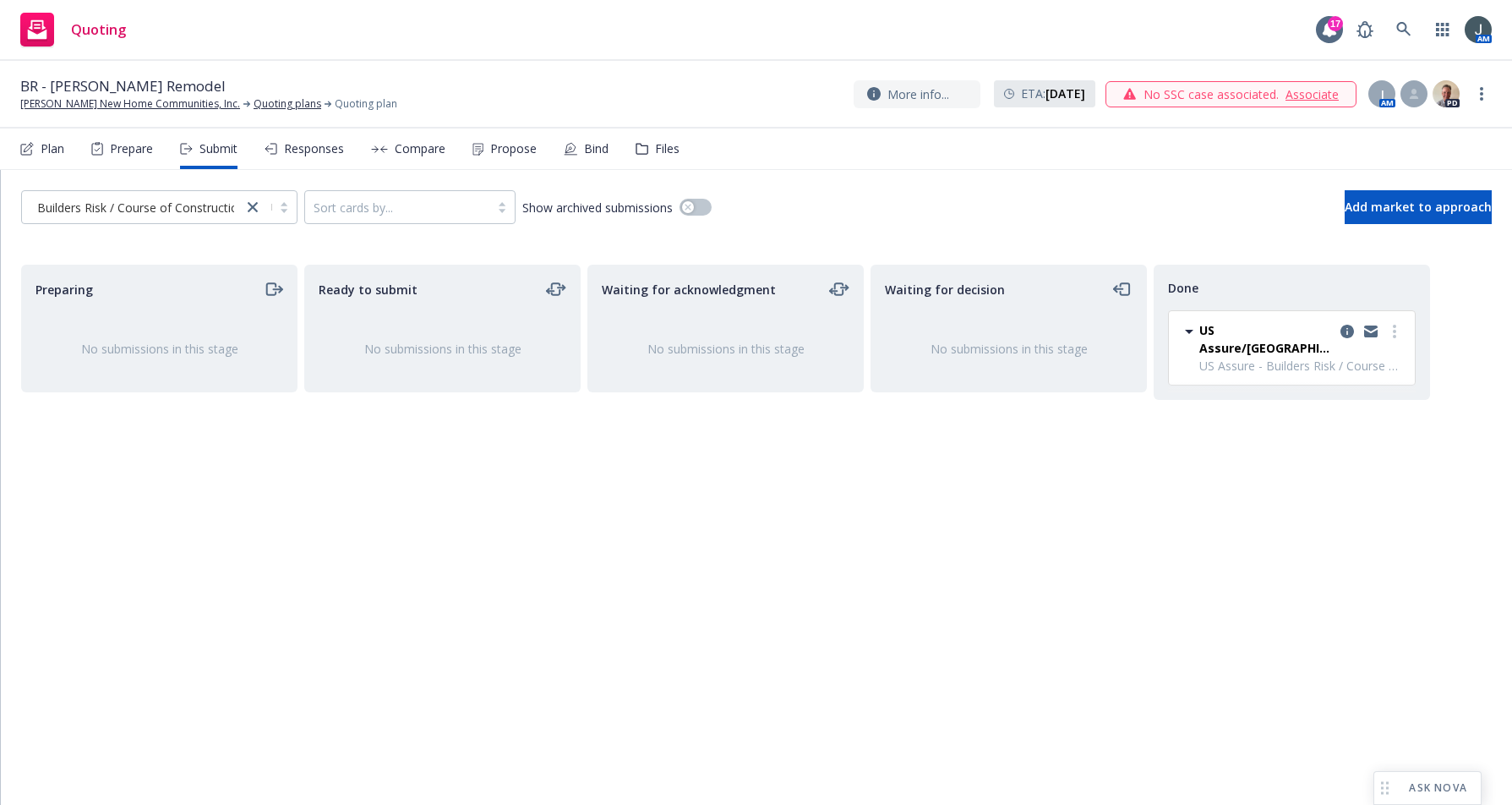 click on "Waiting for decision No submissions in this stage" at bounding box center (1008, 517) 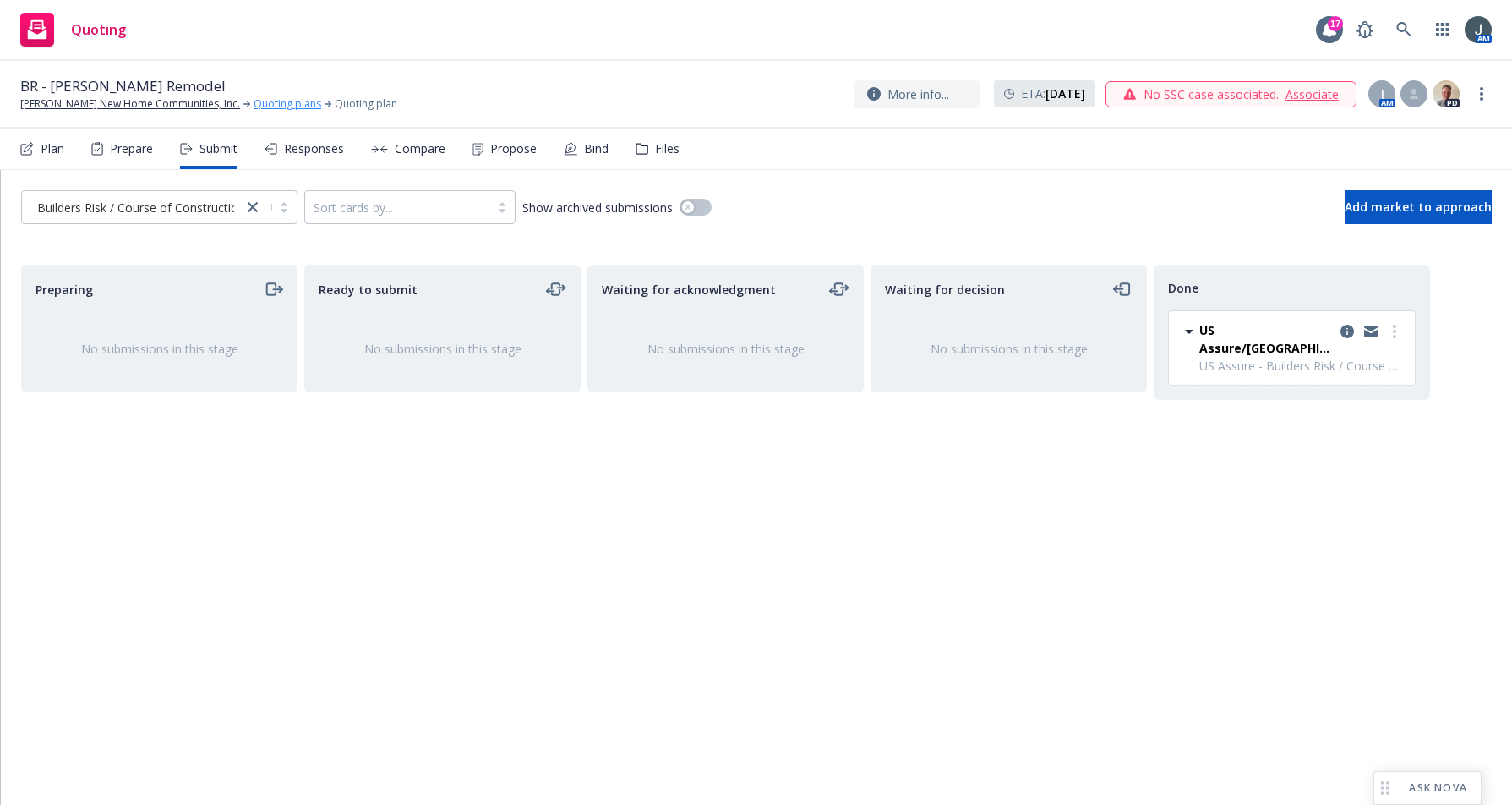 click on "Quoting plans" at bounding box center (287, 104) 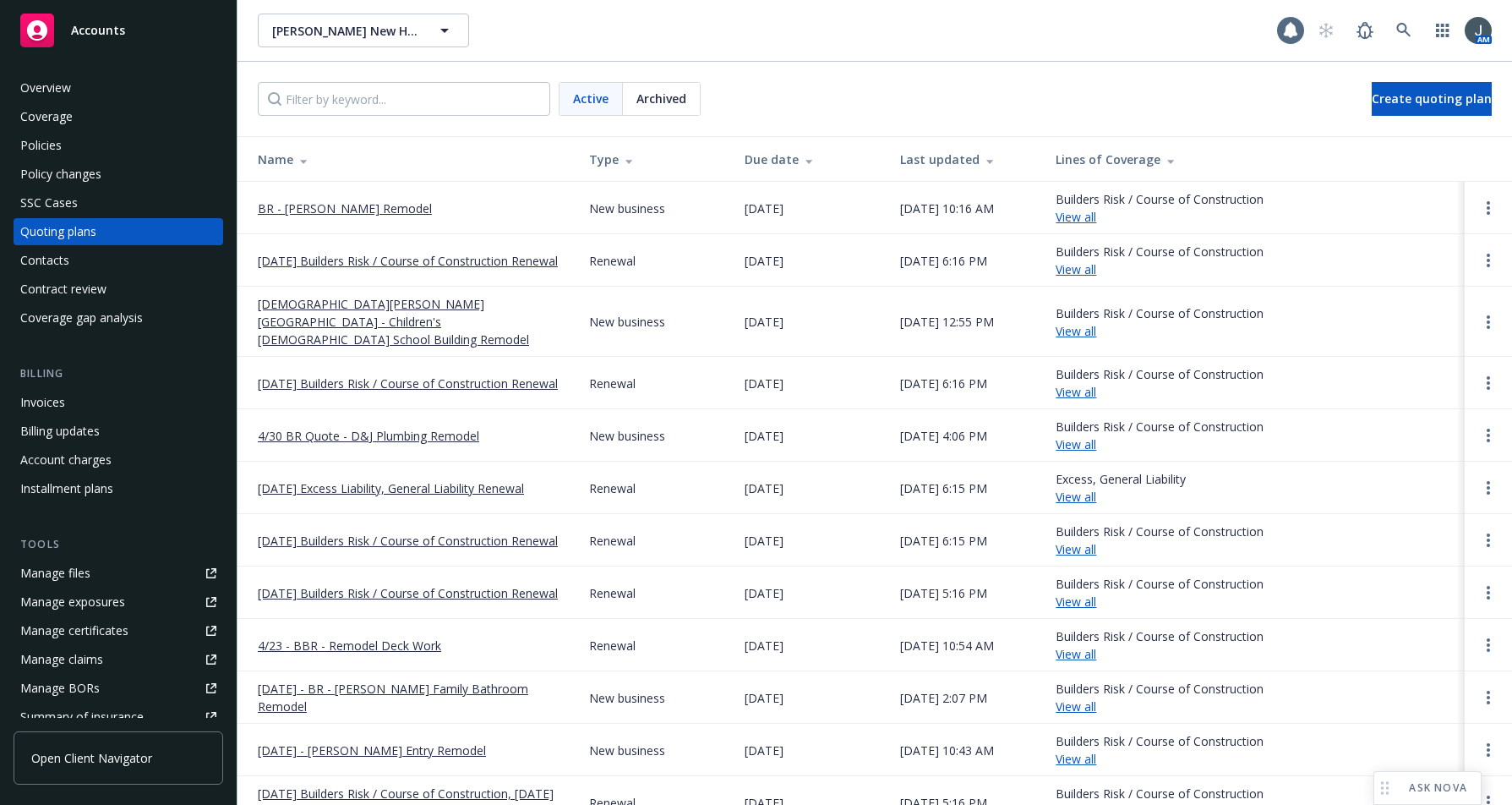 scroll, scrollTop: 0, scrollLeft: 0, axis: both 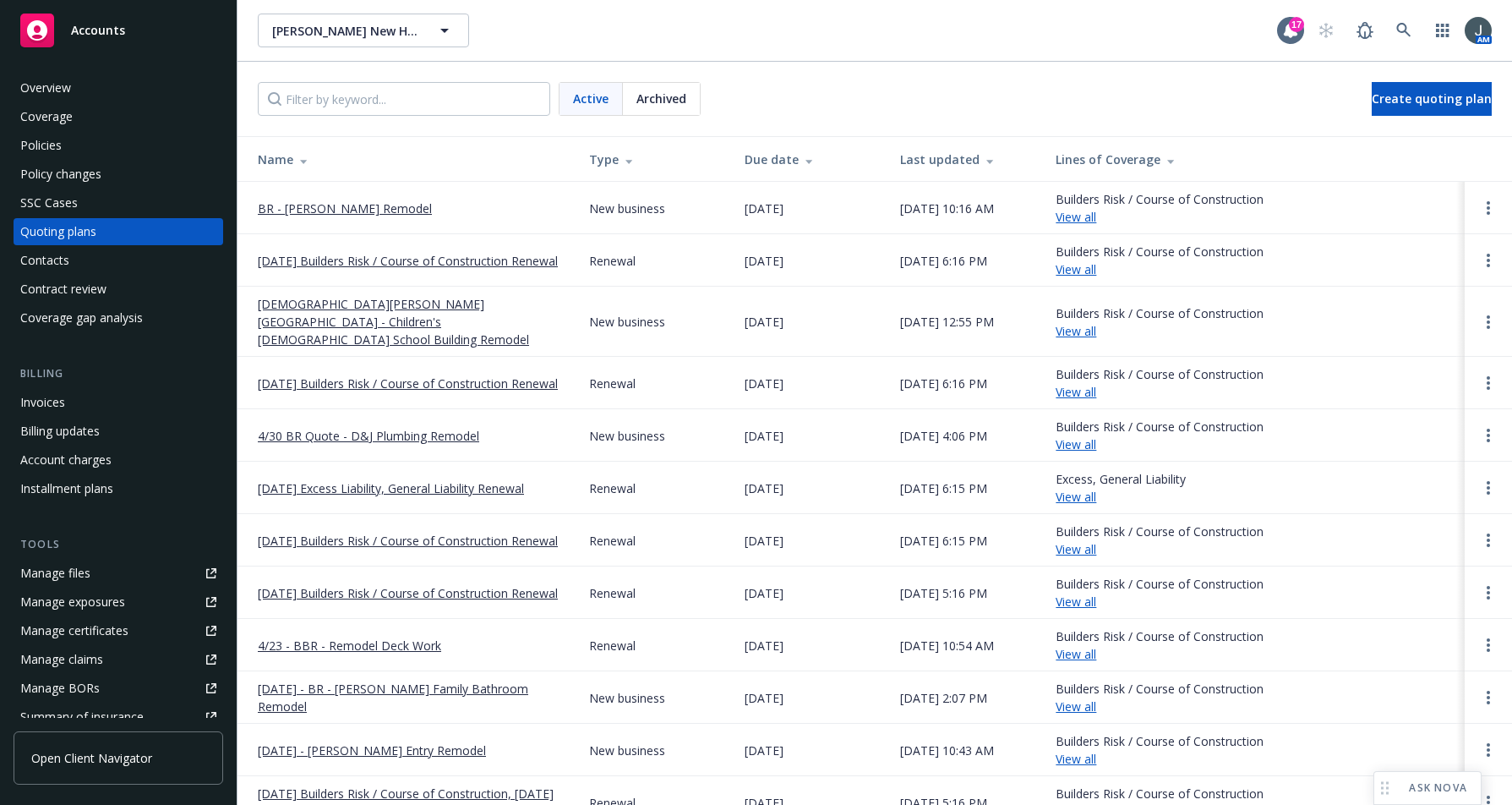 click on "BR - [PERSON_NAME] Remodel" at bounding box center (345, 208) 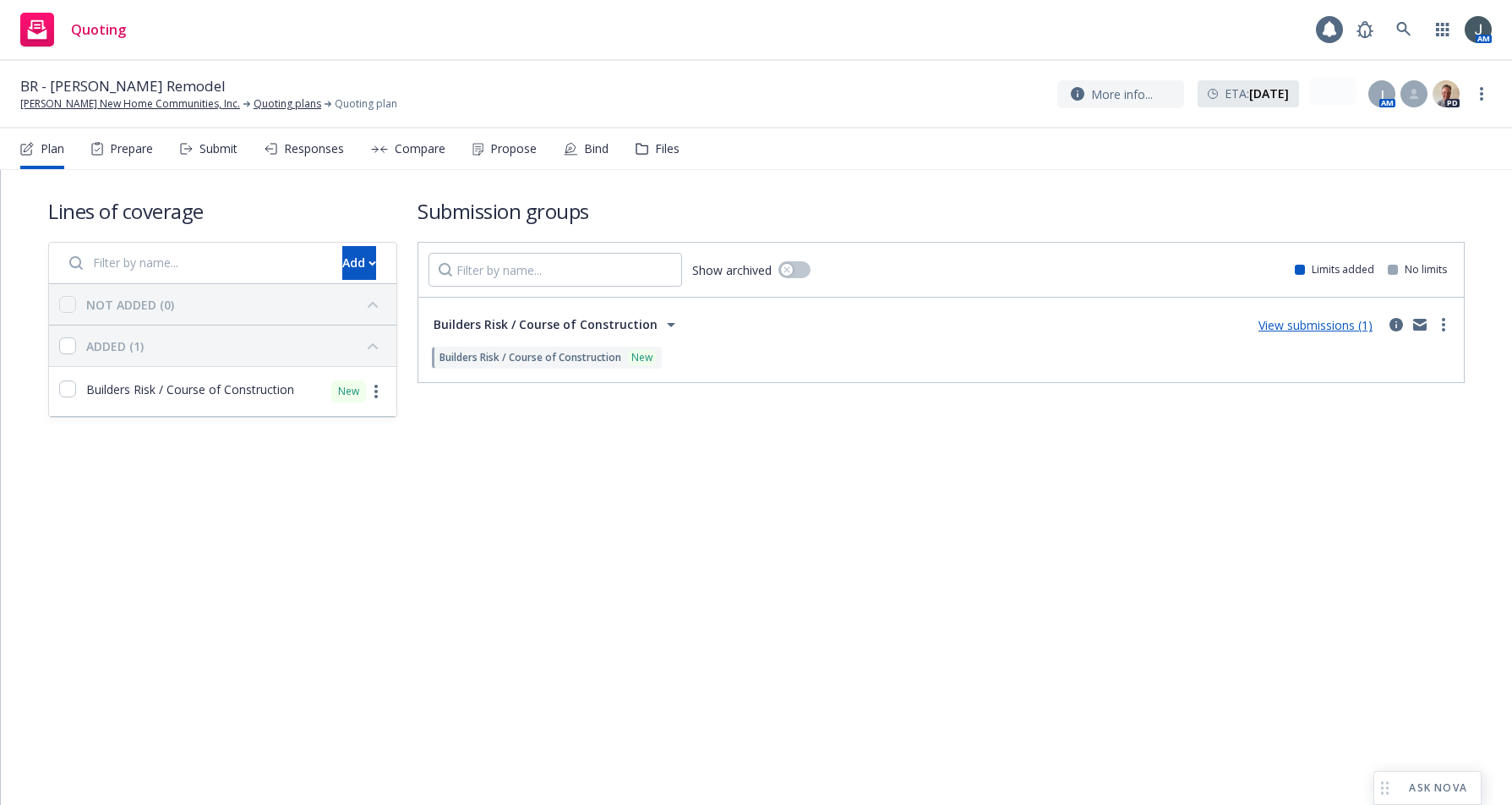 scroll, scrollTop: 0, scrollLeft: 0, axis: both 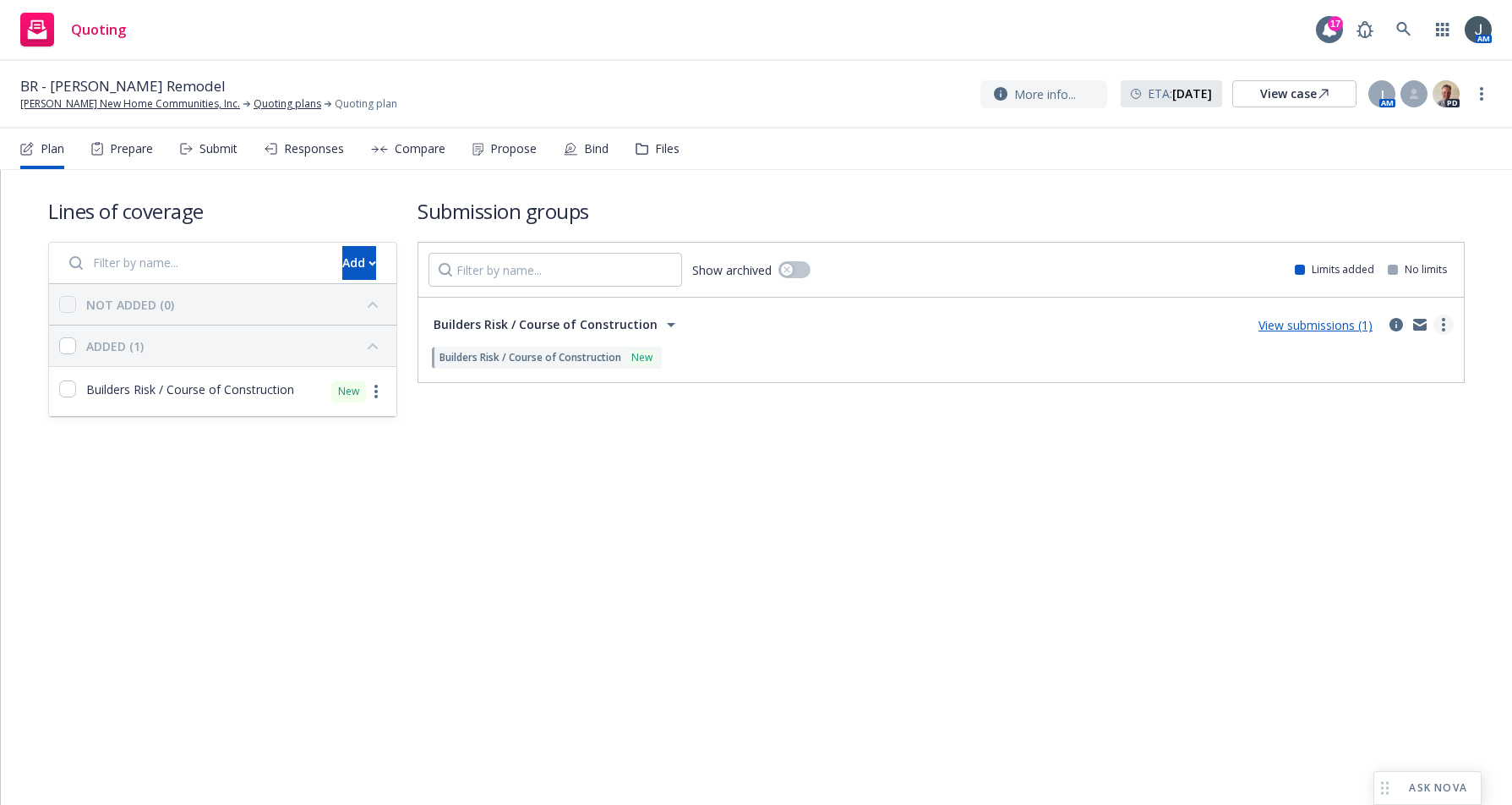 click at bounding box center [1444, 325] 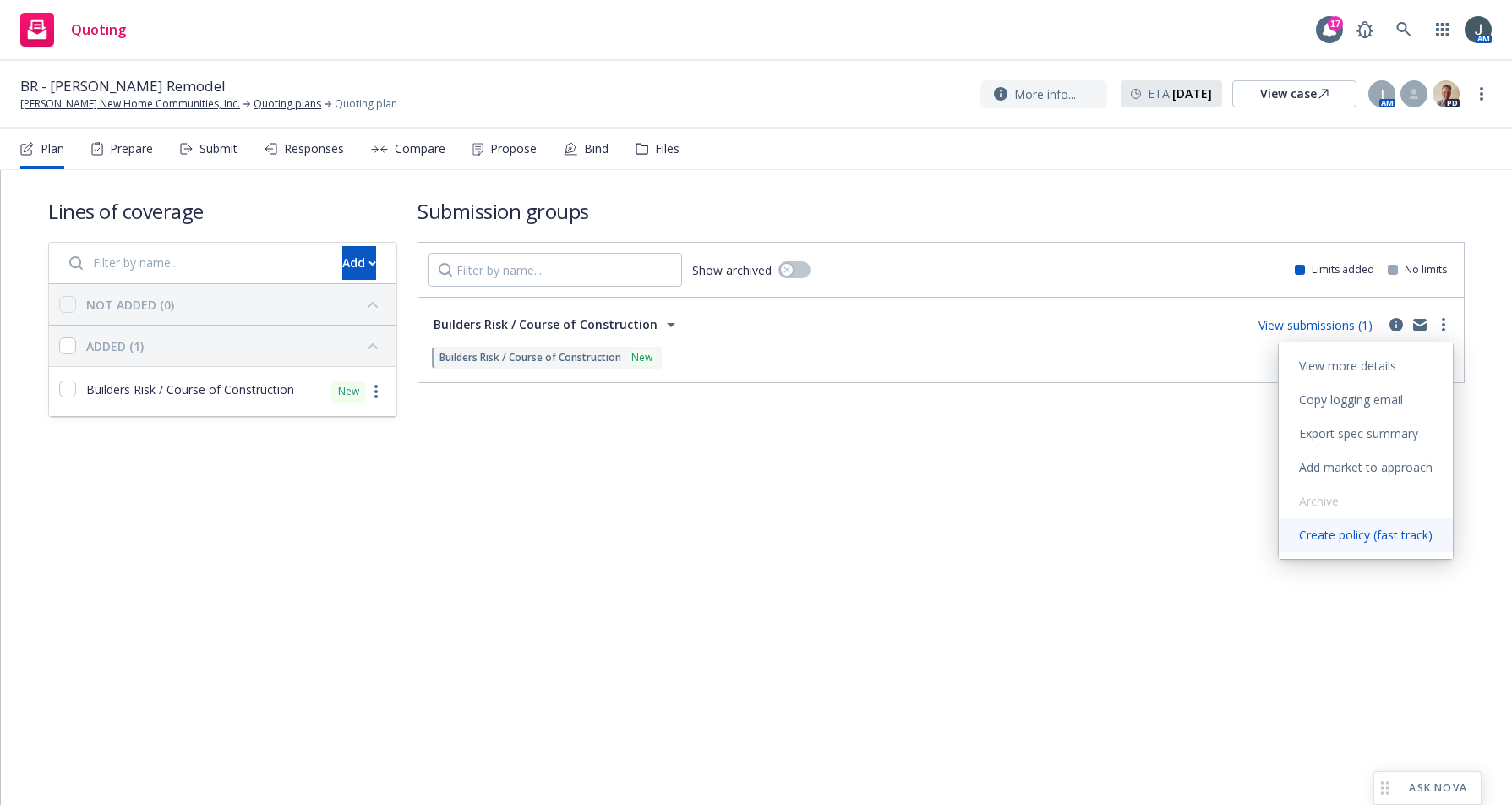 click on "Create policy (fast track)" at bounding box center (1366, 534) 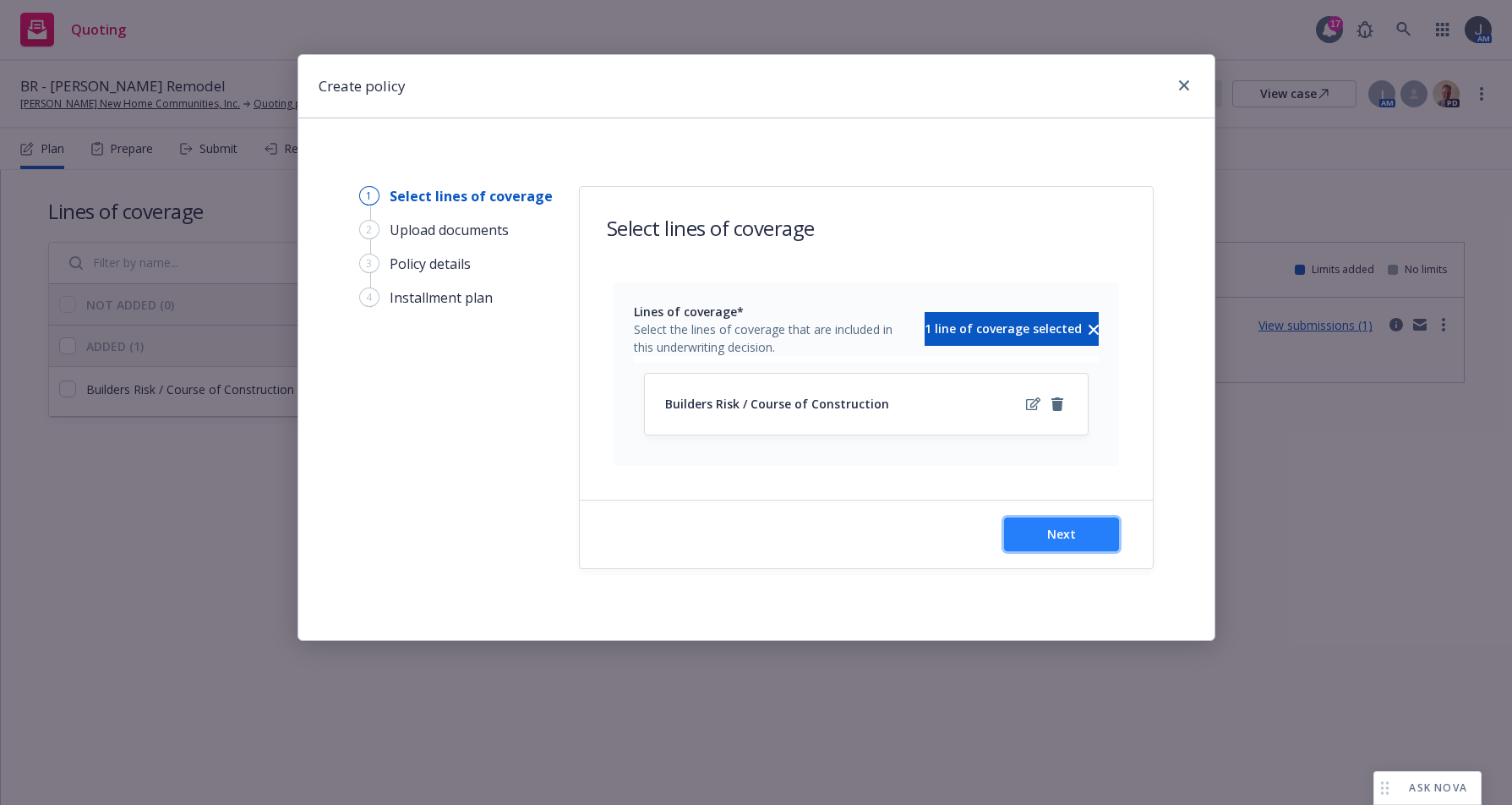 click on "Next" at bounding box center (1062, 534) 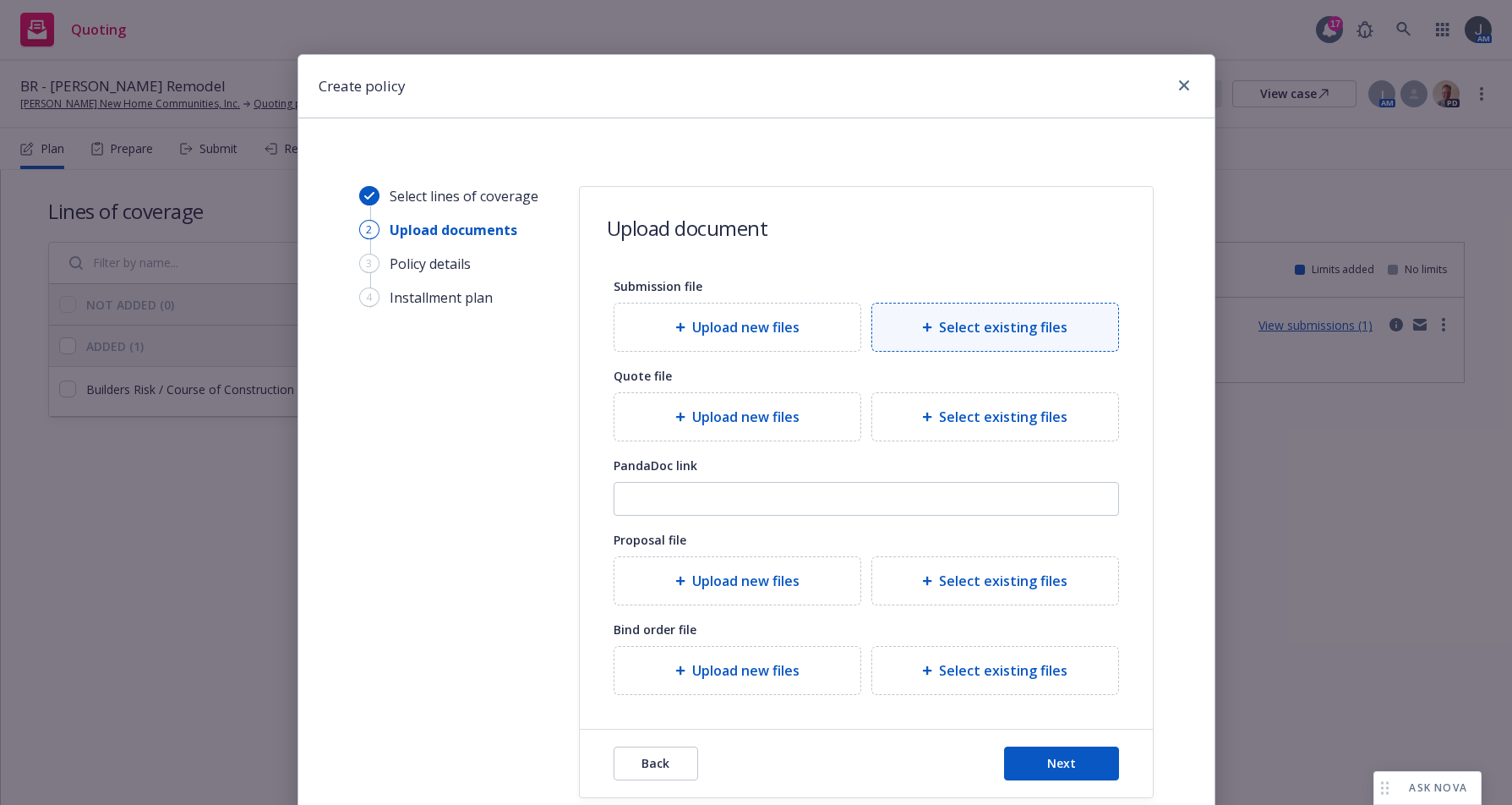 click on "Select existing files" at bounding box center [995, 327] 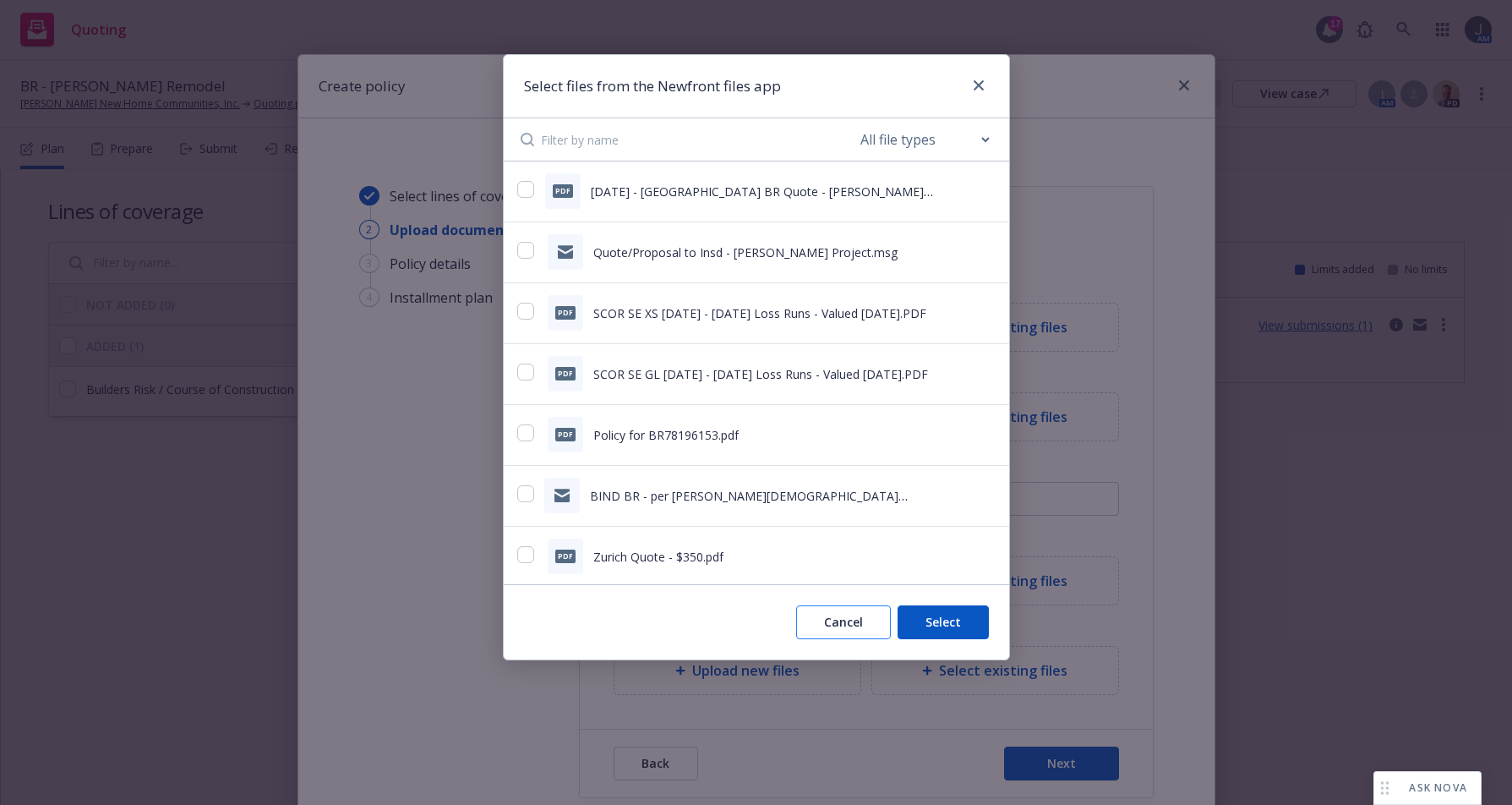 click on "Cancel" at bounding box center (843, 622) 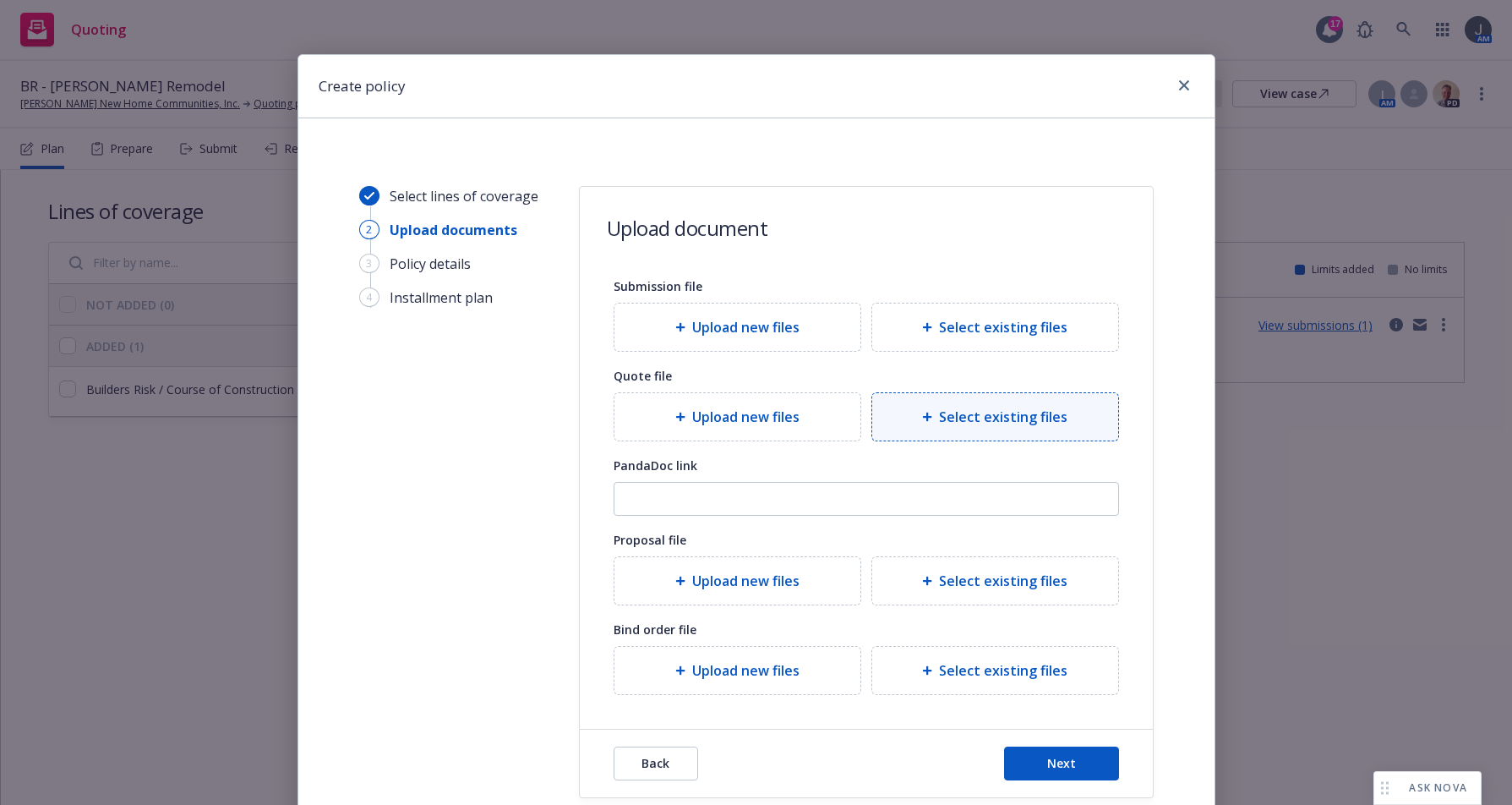 click 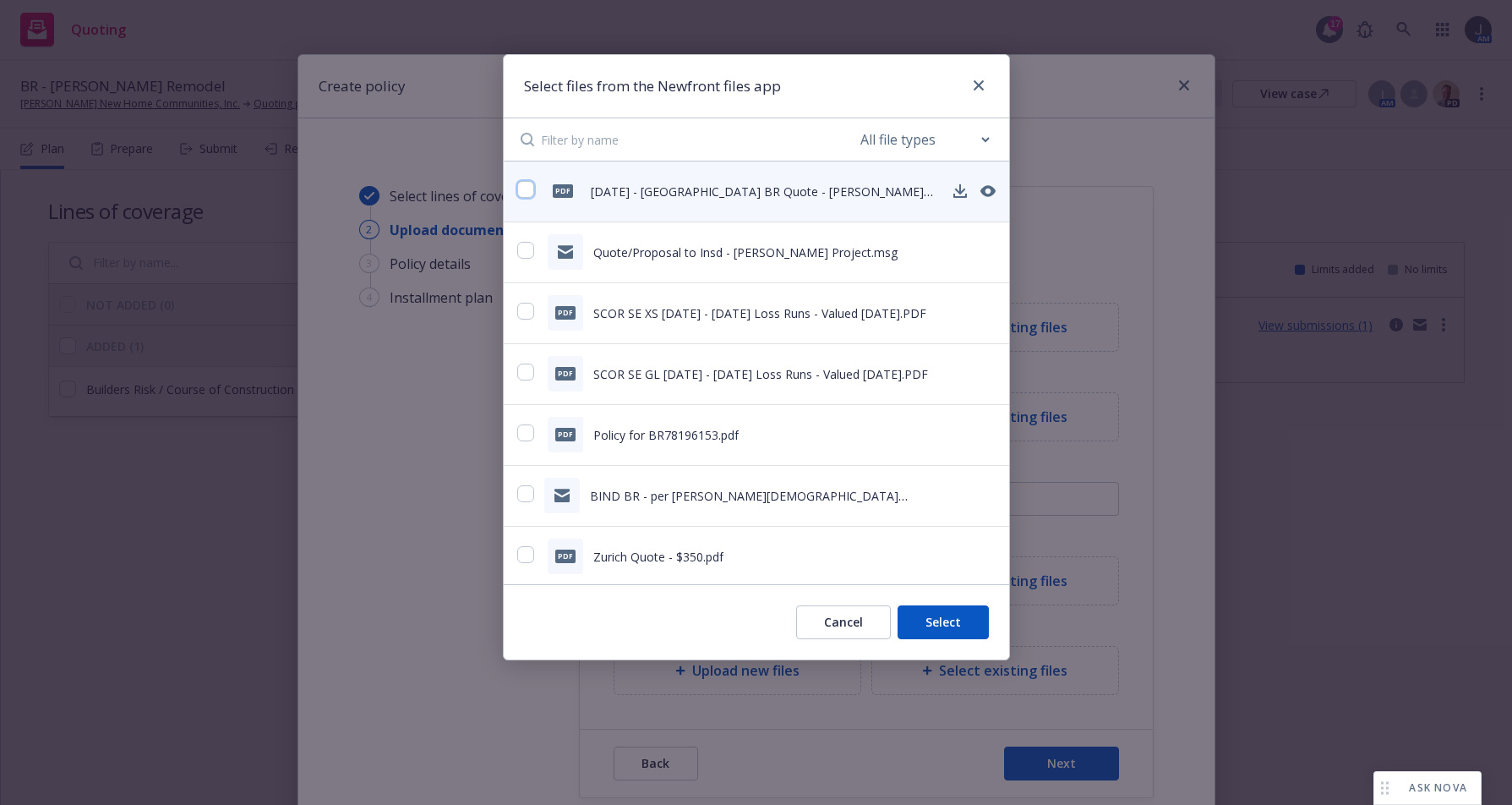 click at bounding box center (526, 189) 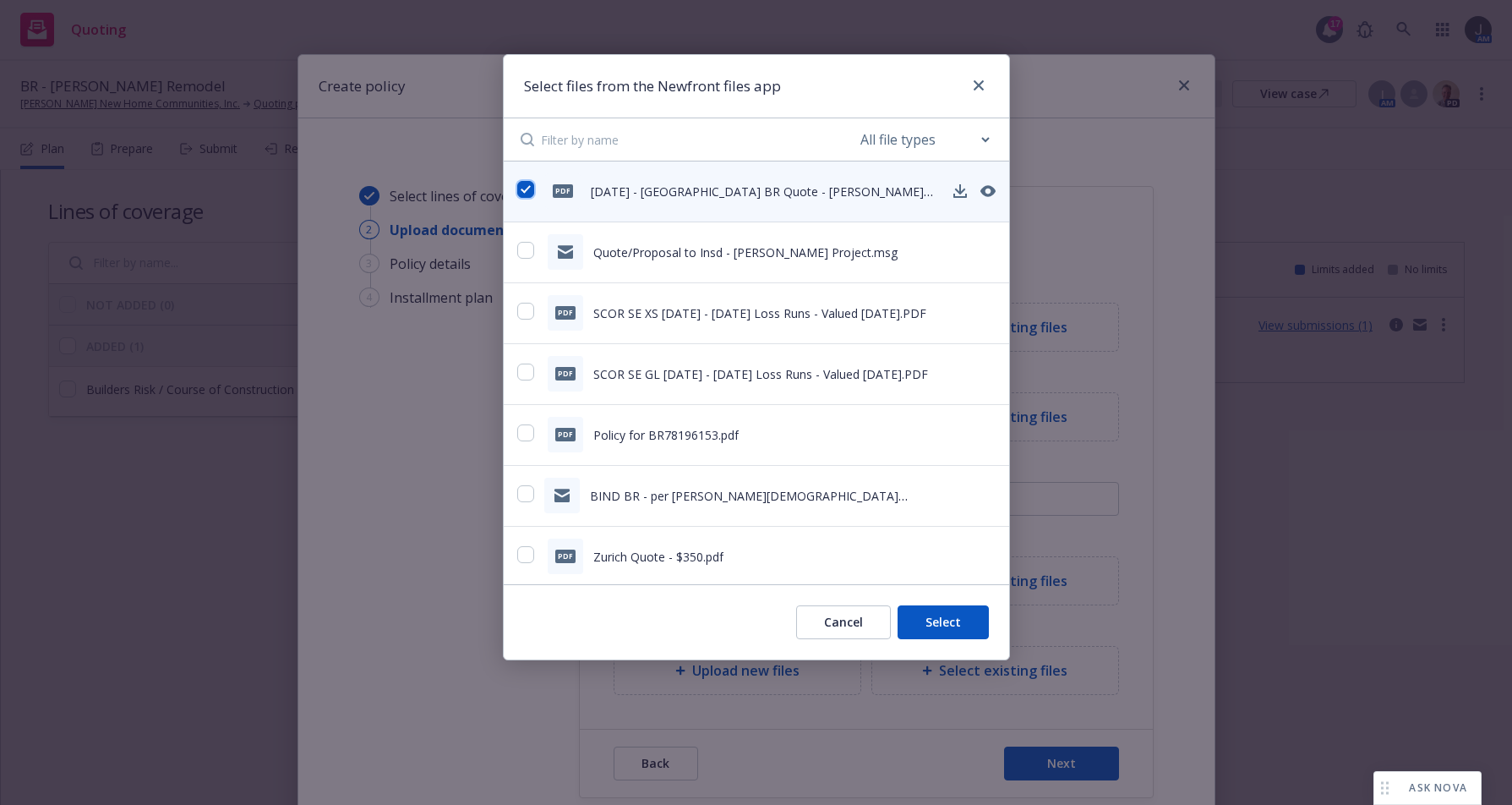 checkbox on "true" 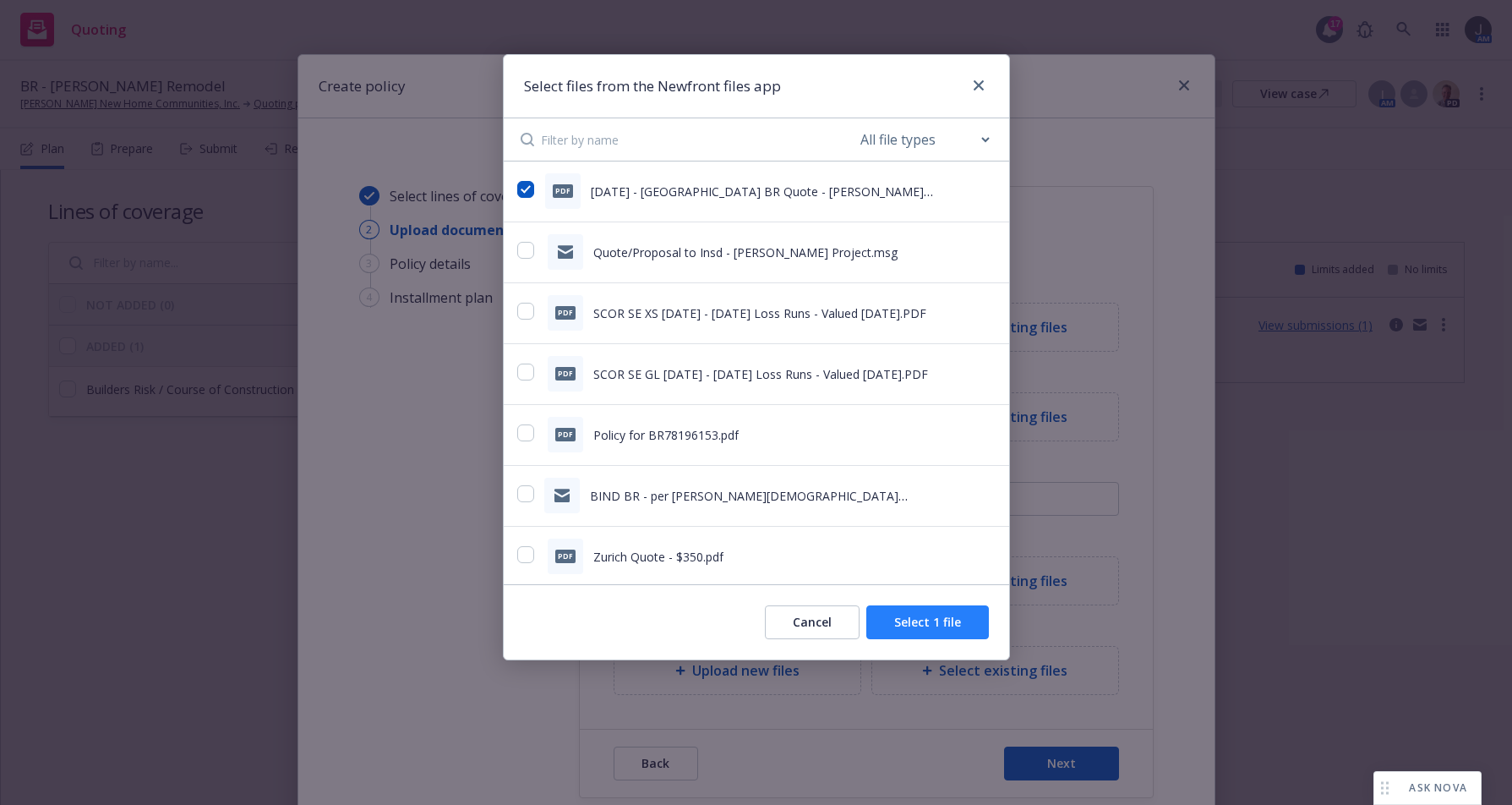 click on "Select   1   file" at bounding box center [927, 622] 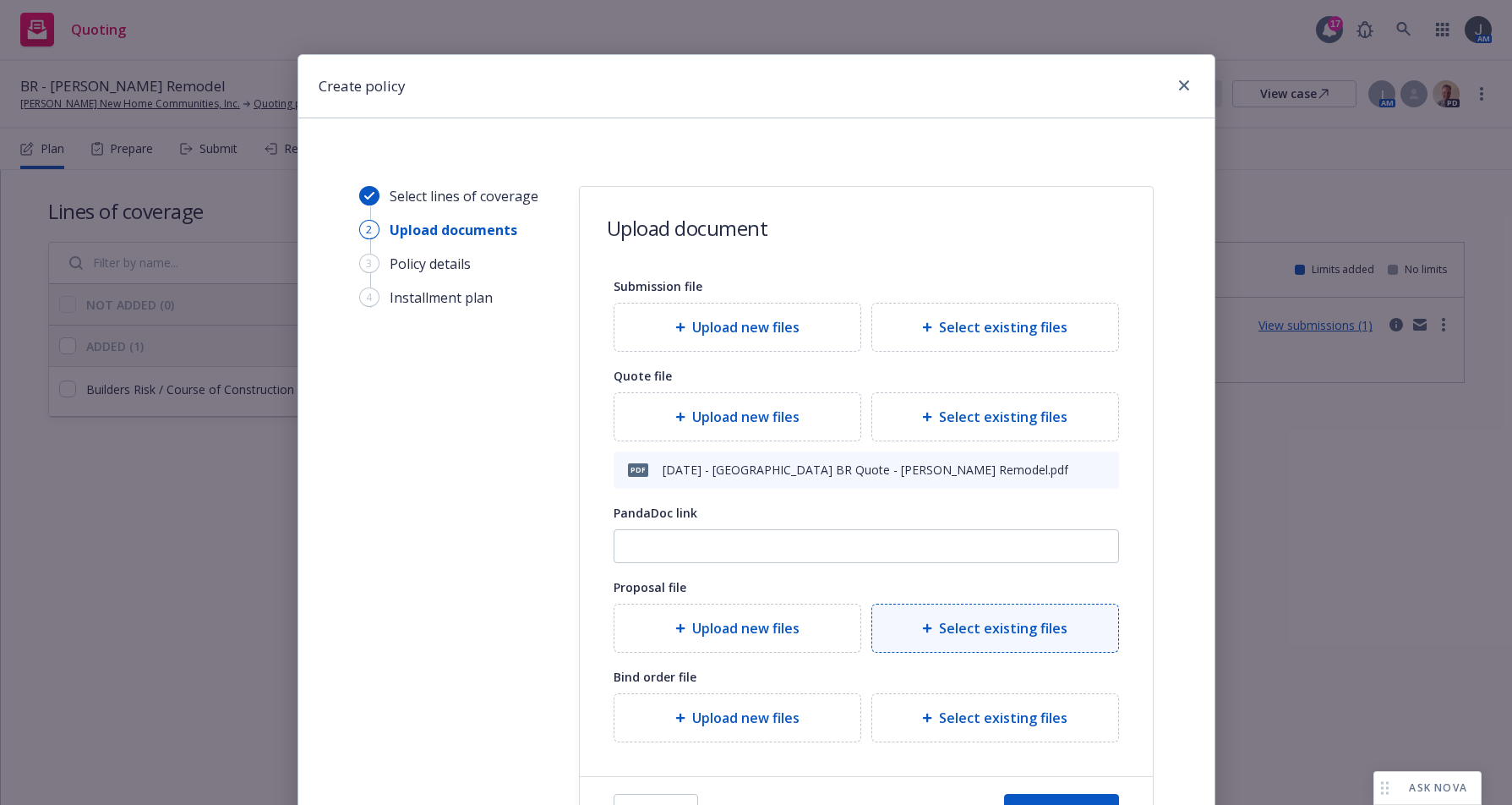click on "Select existing files" at bounding box center (1003, 628) 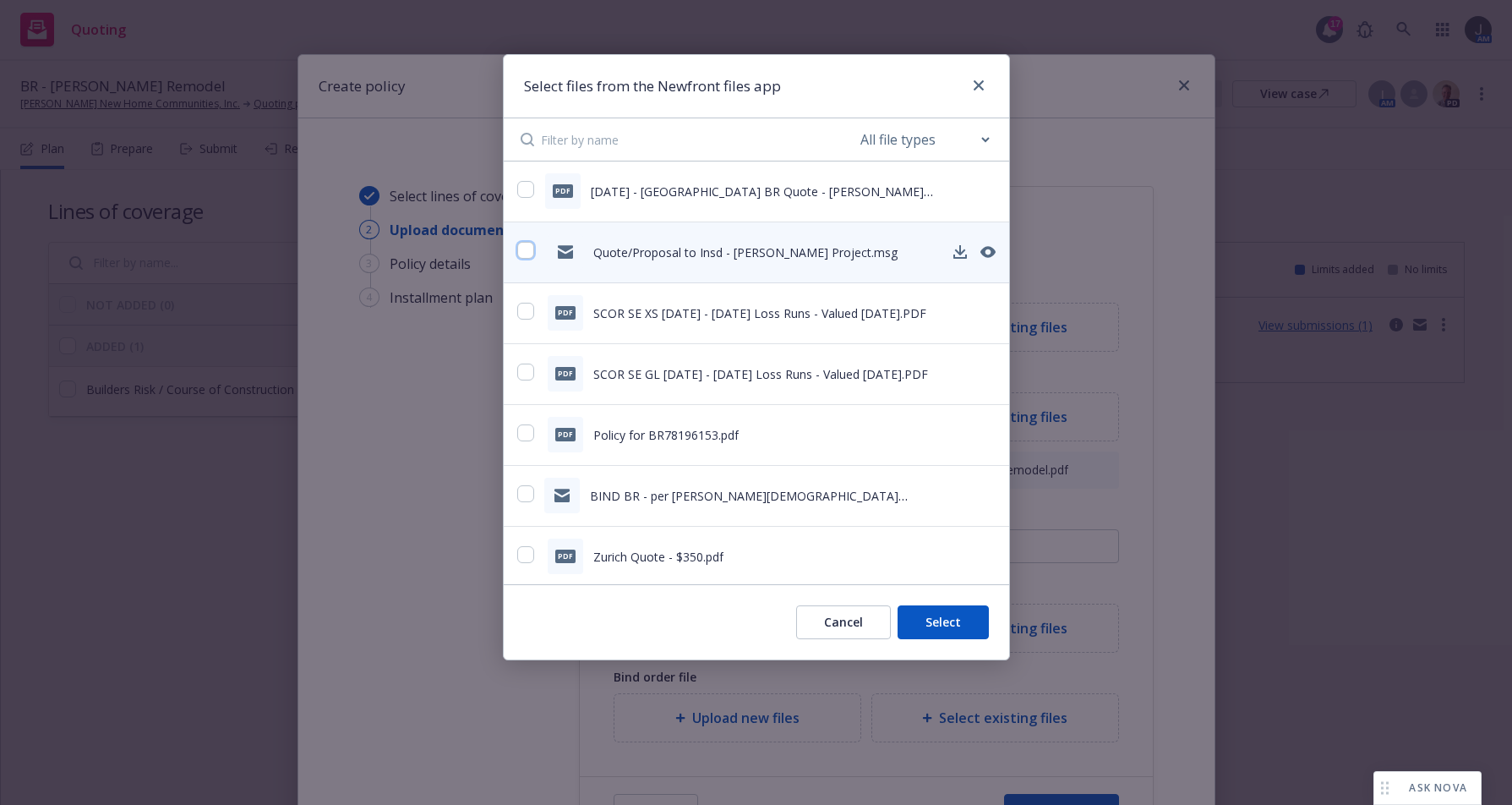 click at bounding box center (526, 250) 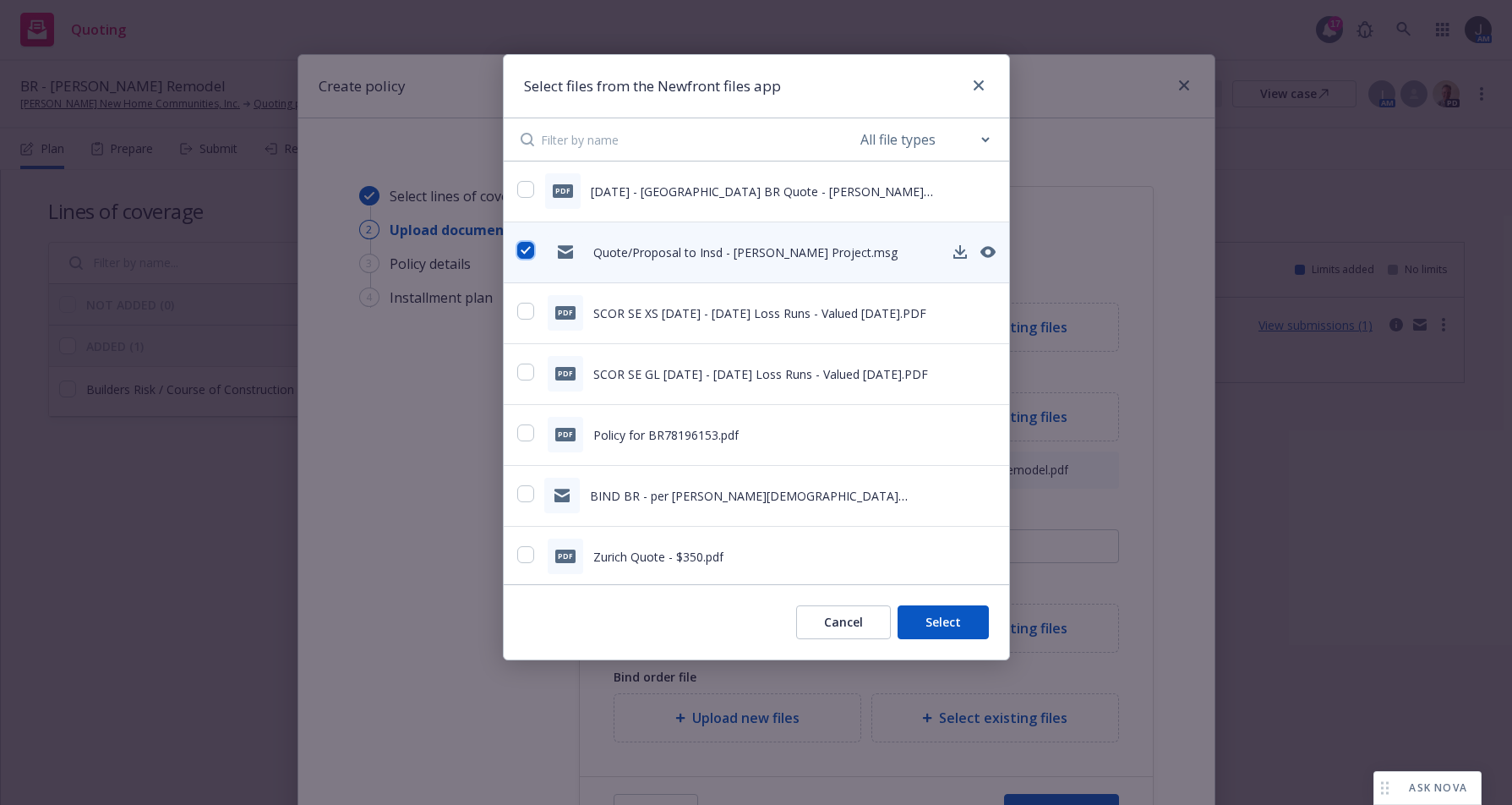 checkbox on "true" 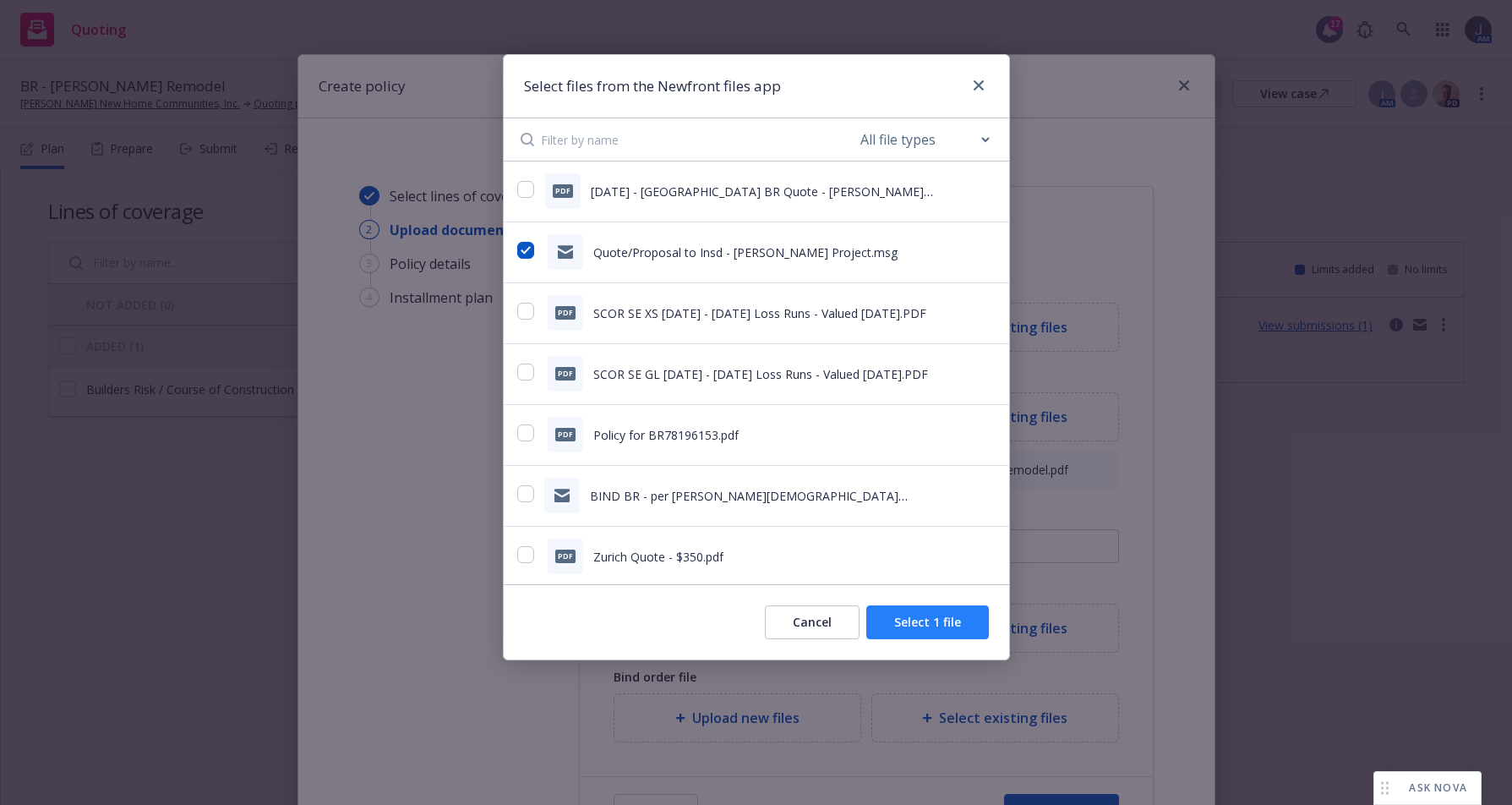 click on "Select   1   file" at bounding box center [927, 622] 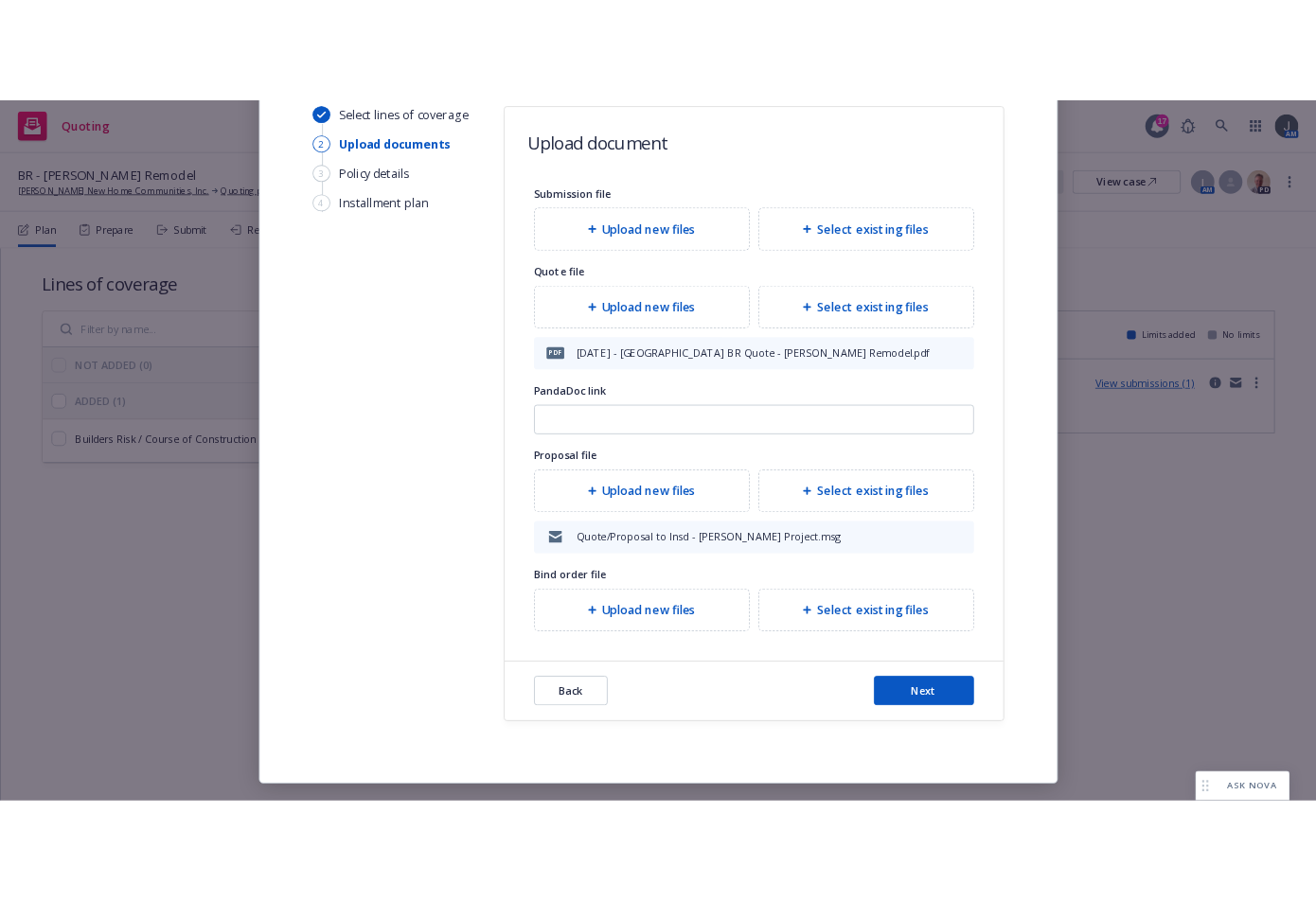 scroll, scrollTop: 239, scrollLeft: 0, axis: vertical 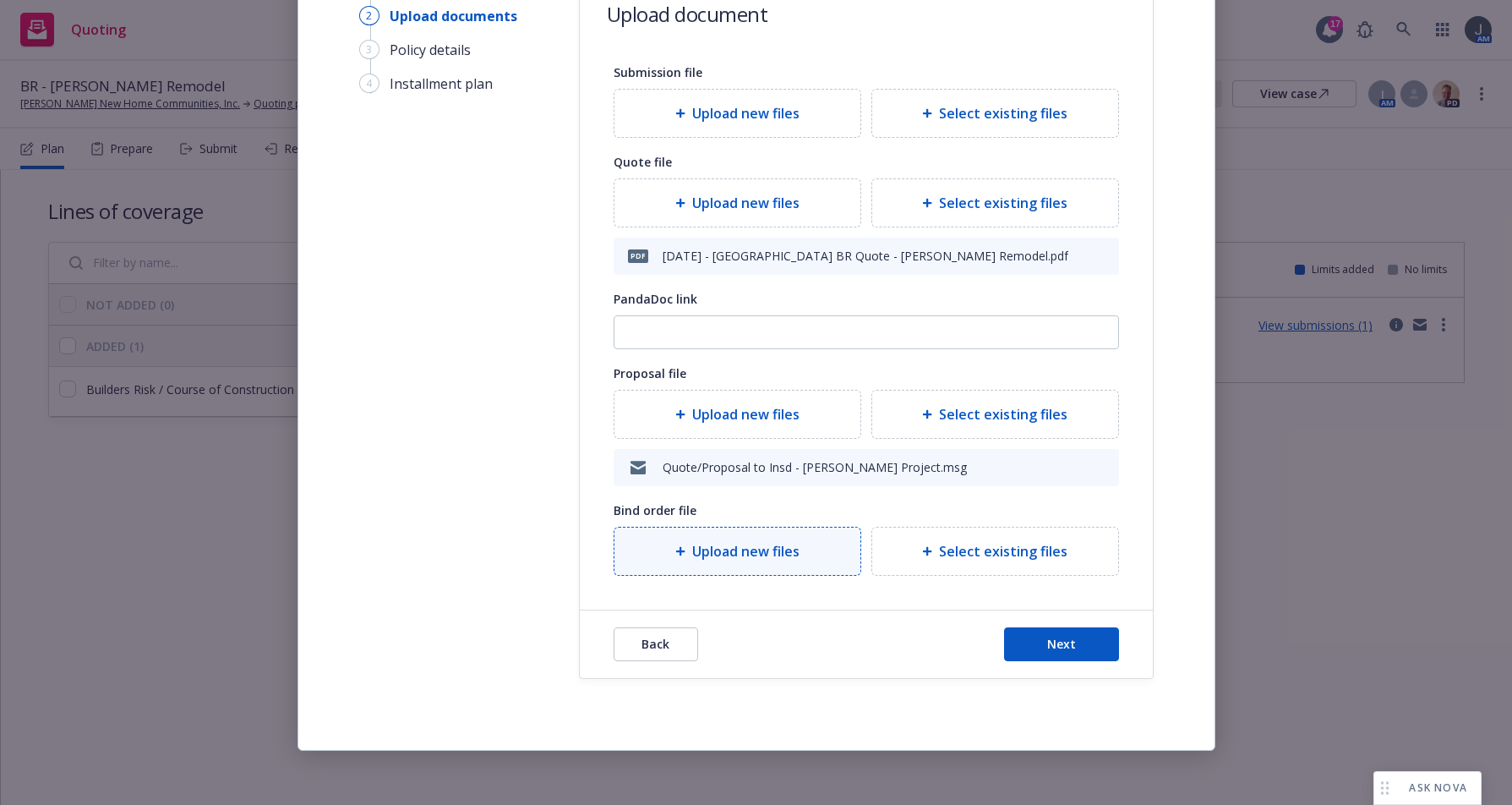 click on "Upload new files" at bounding box center (745, 551) 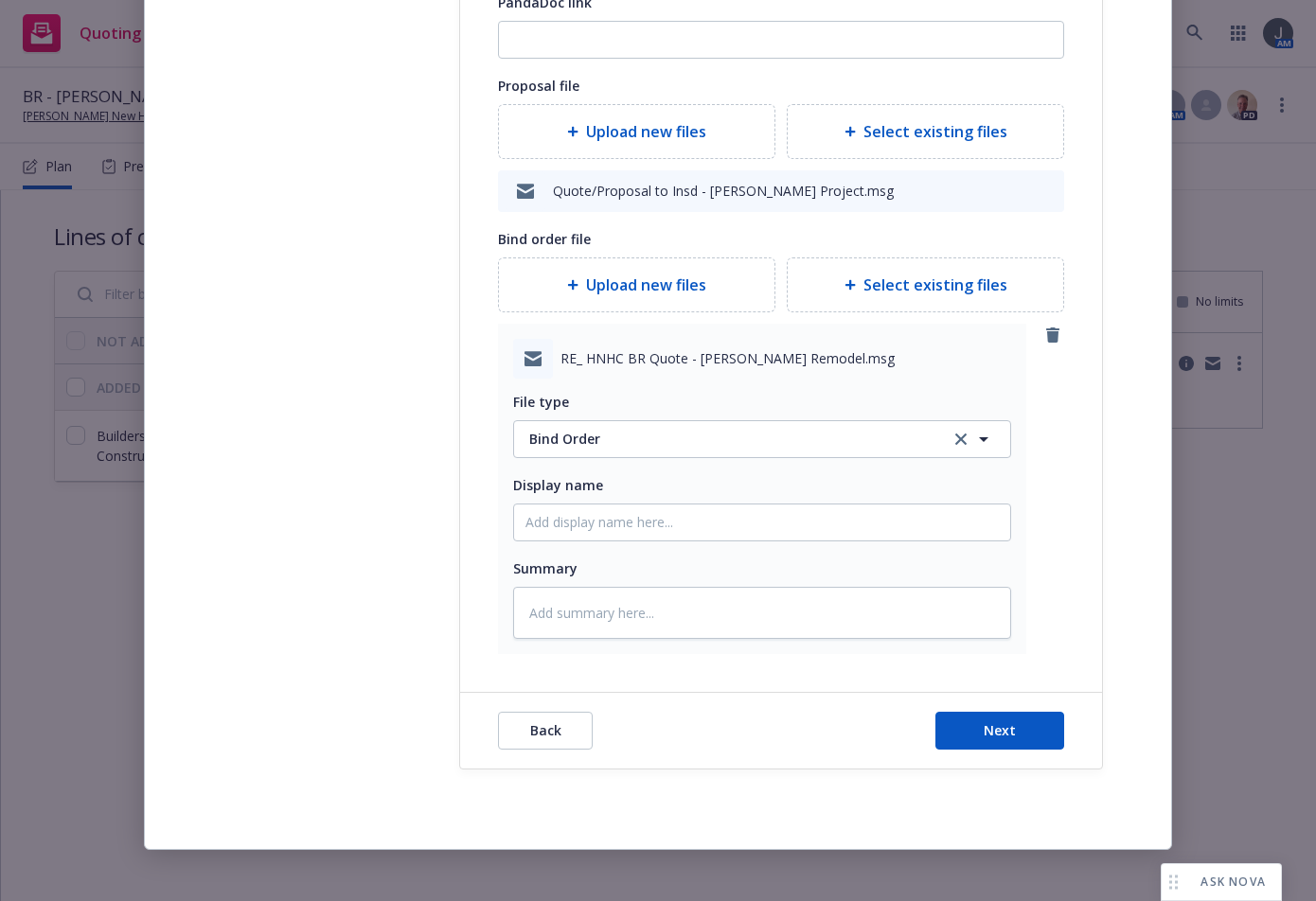 scroll, scrollTop: 581, scrollLeft: 0, axis: vertical 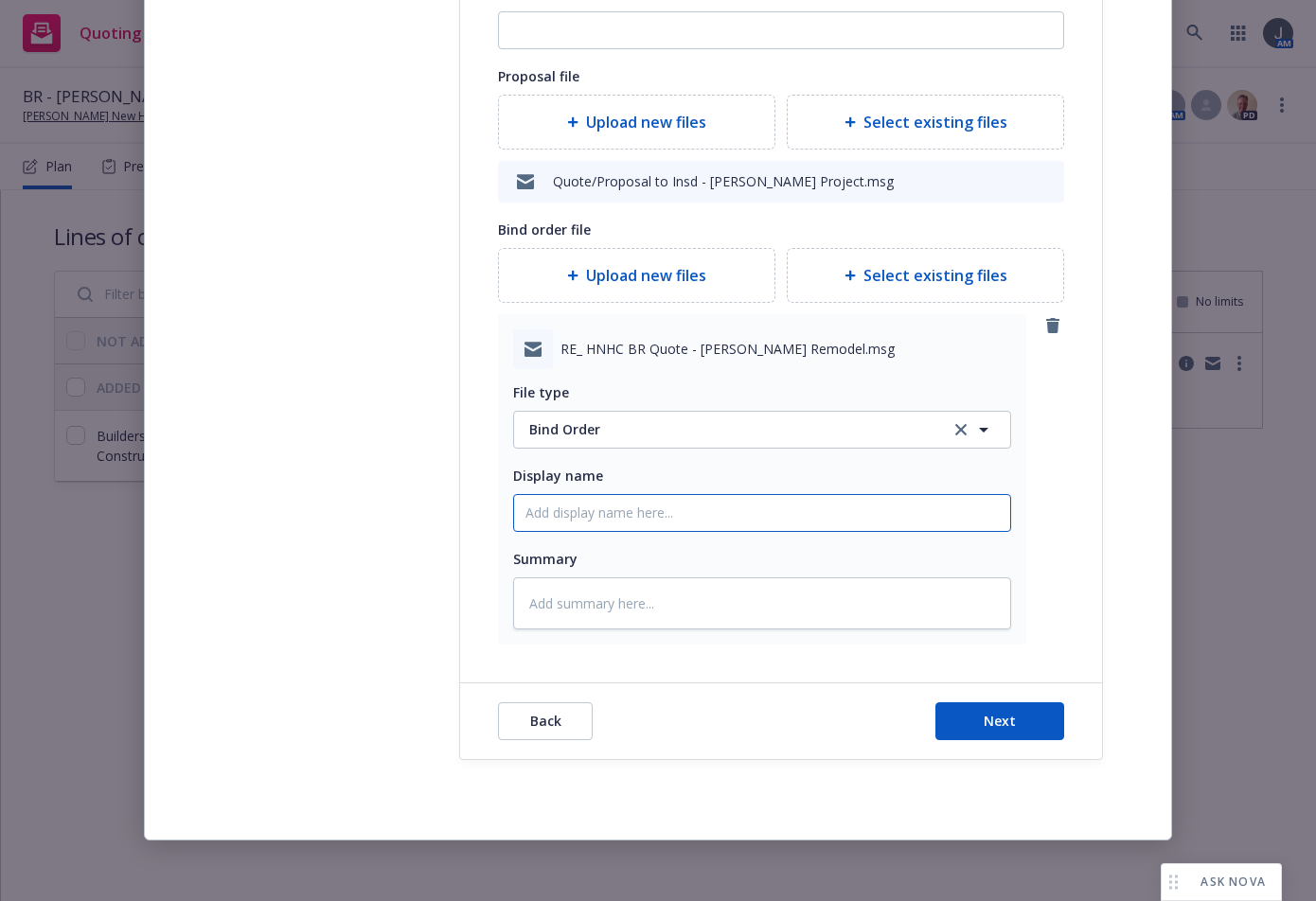click on "Display name" at bounding box center [762, 513] 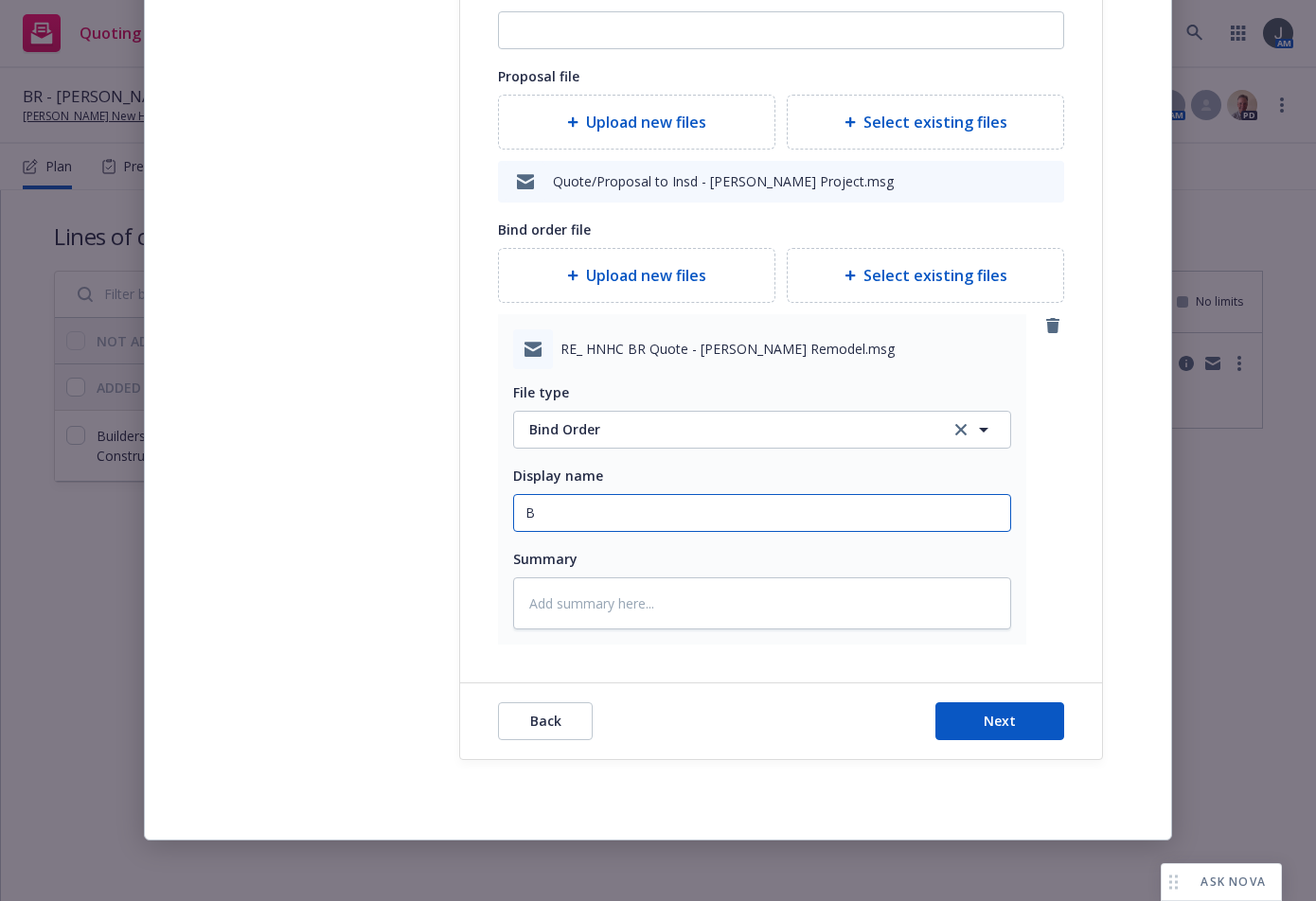 type on "x" 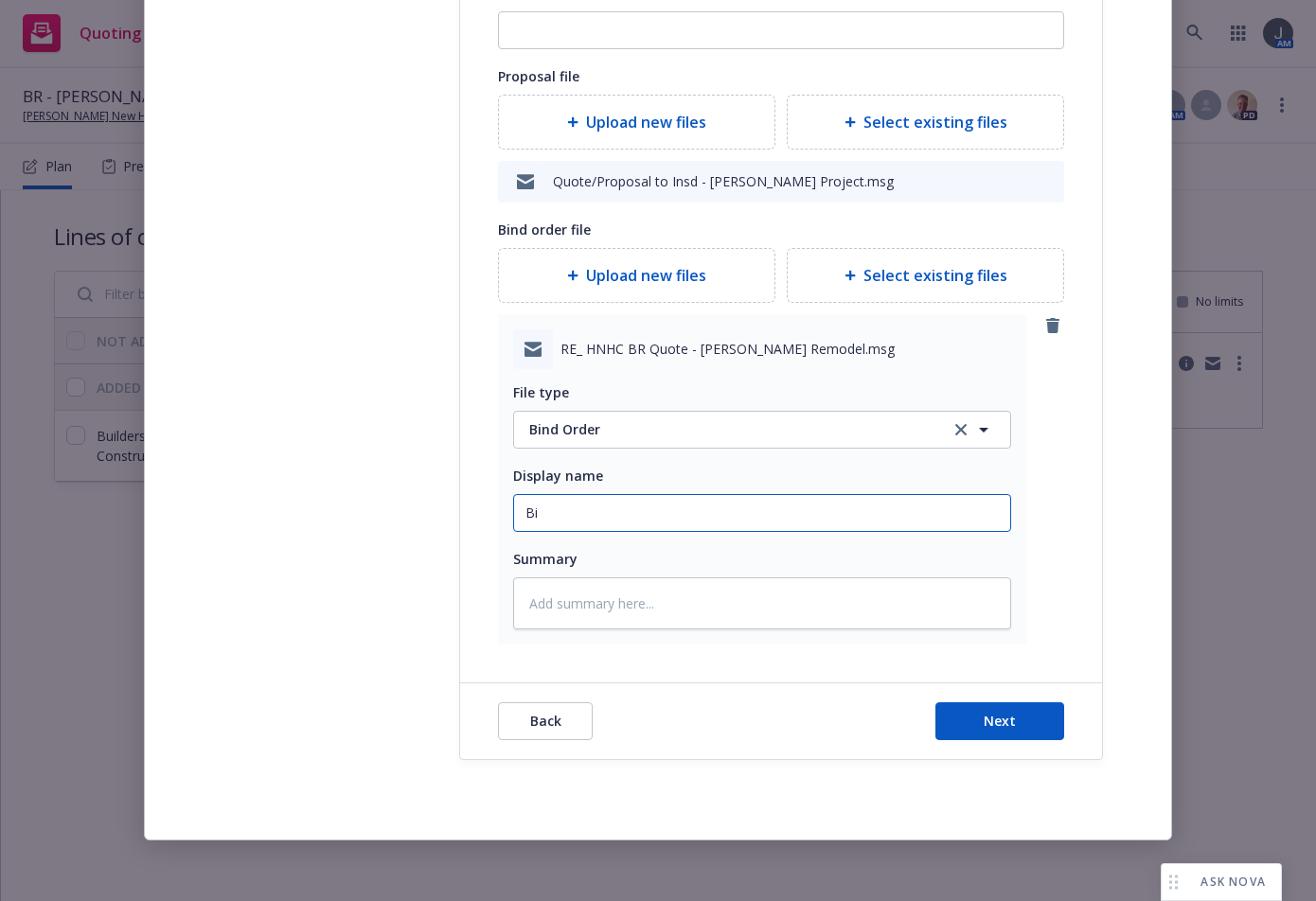 type on "x" 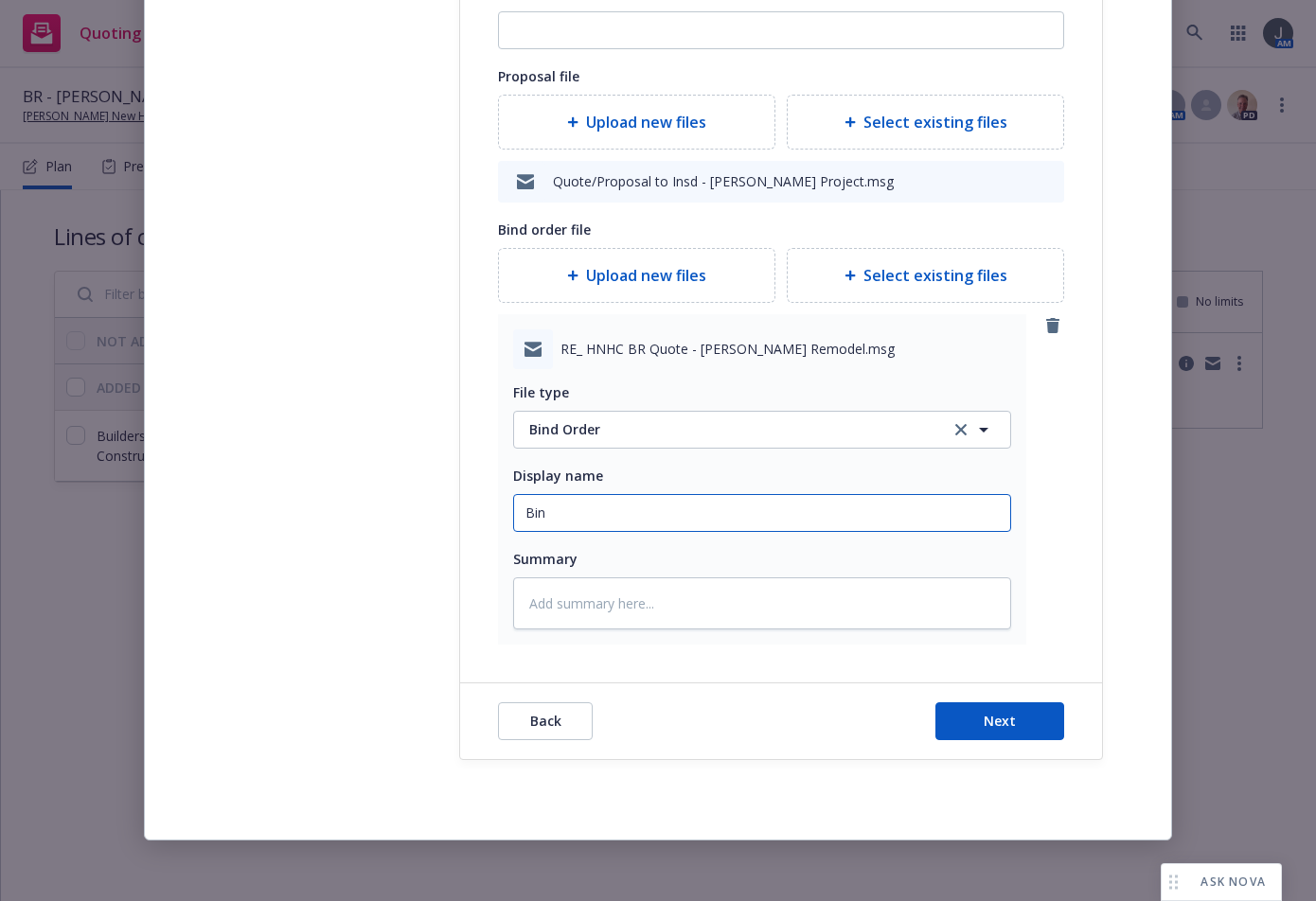 type on "Bind" 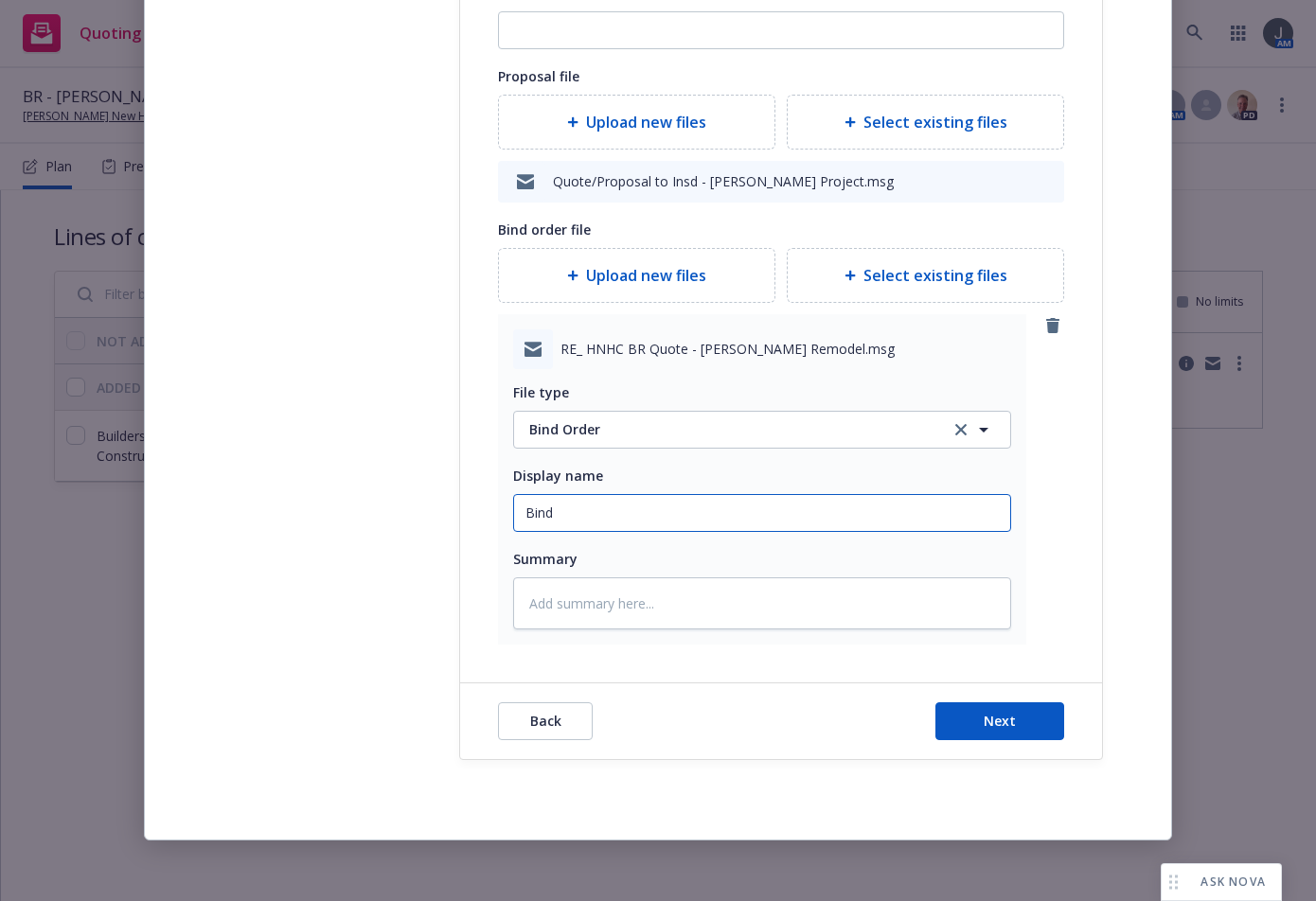 type on "x" 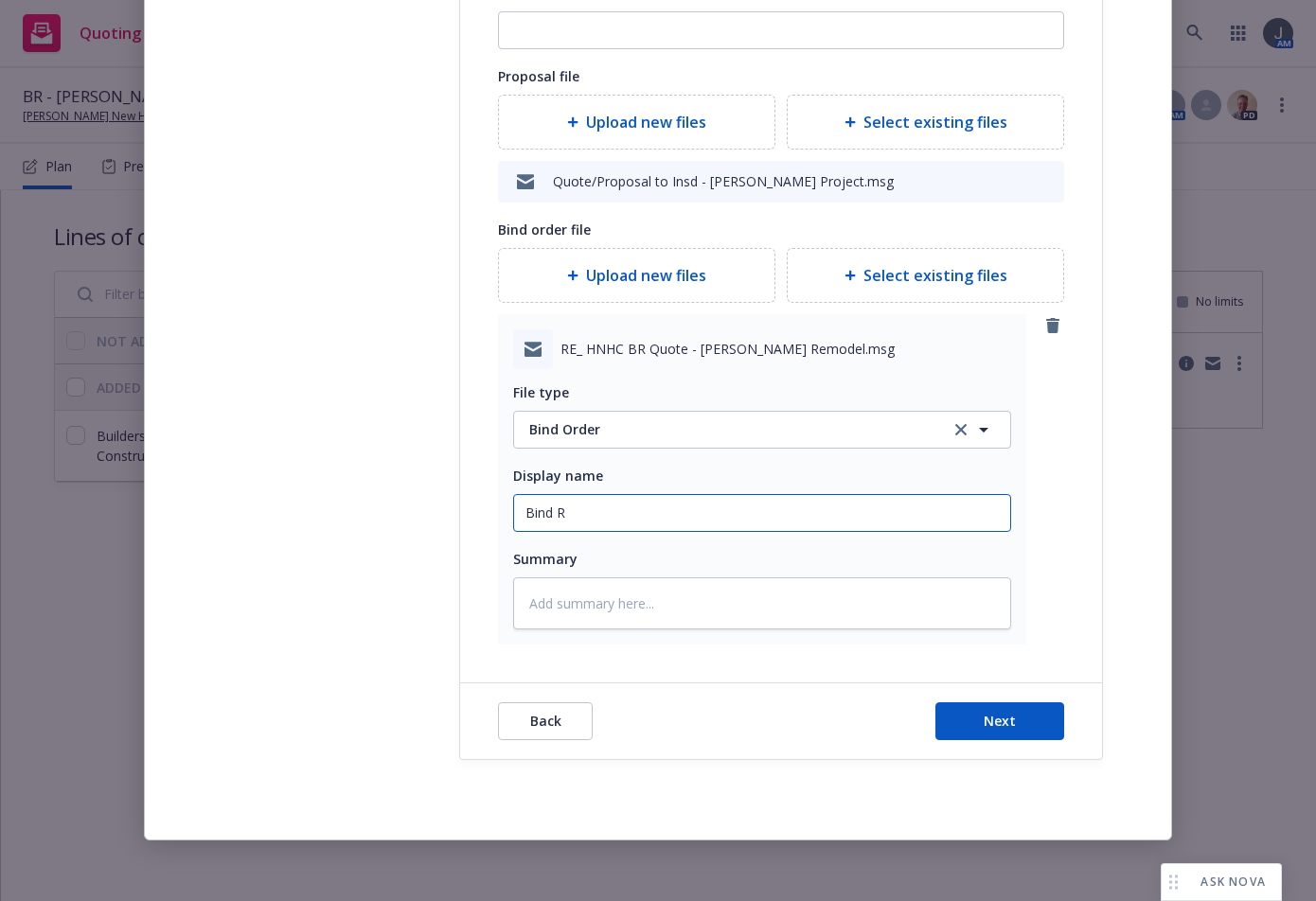 type on "x" 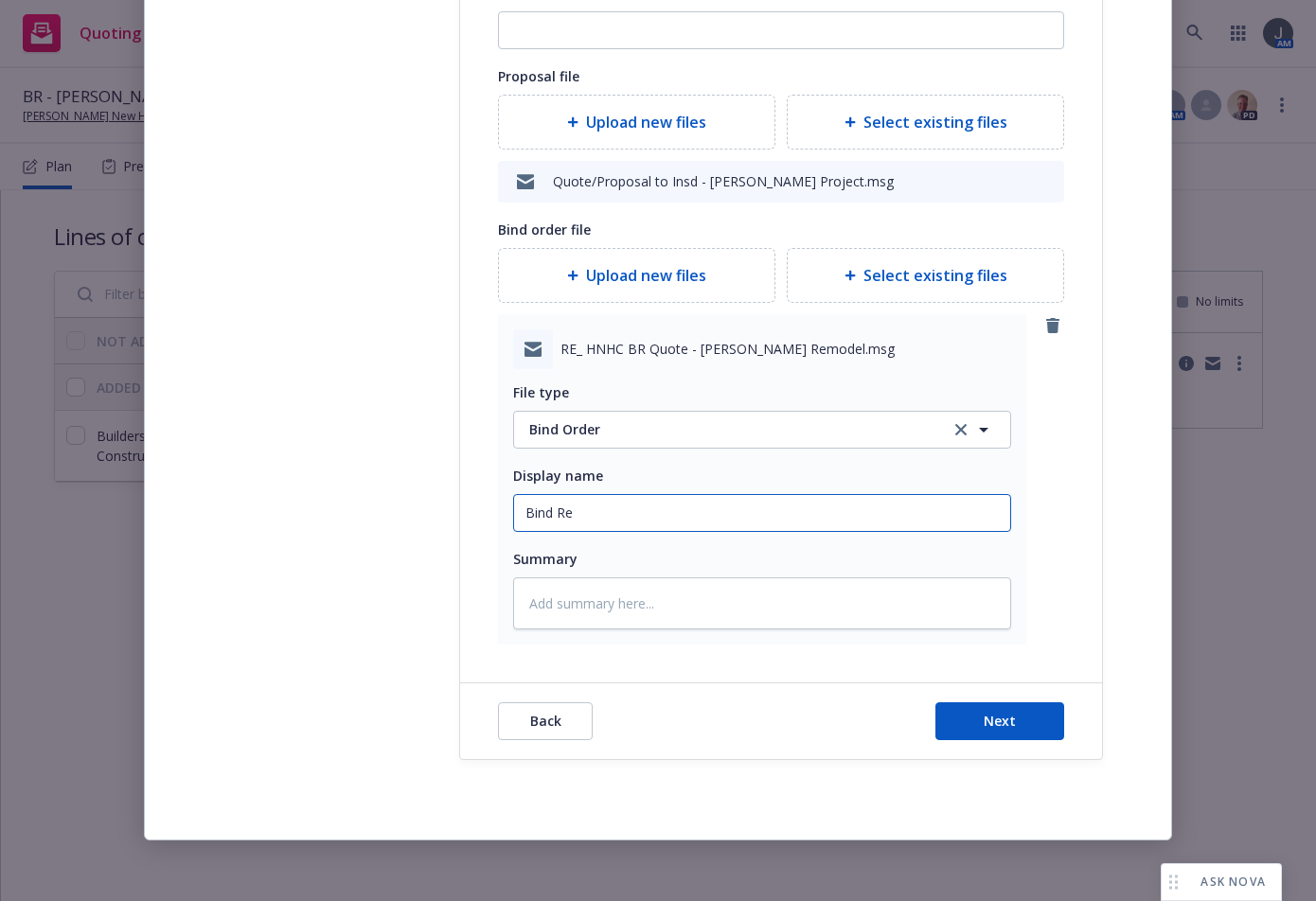 type on "x" 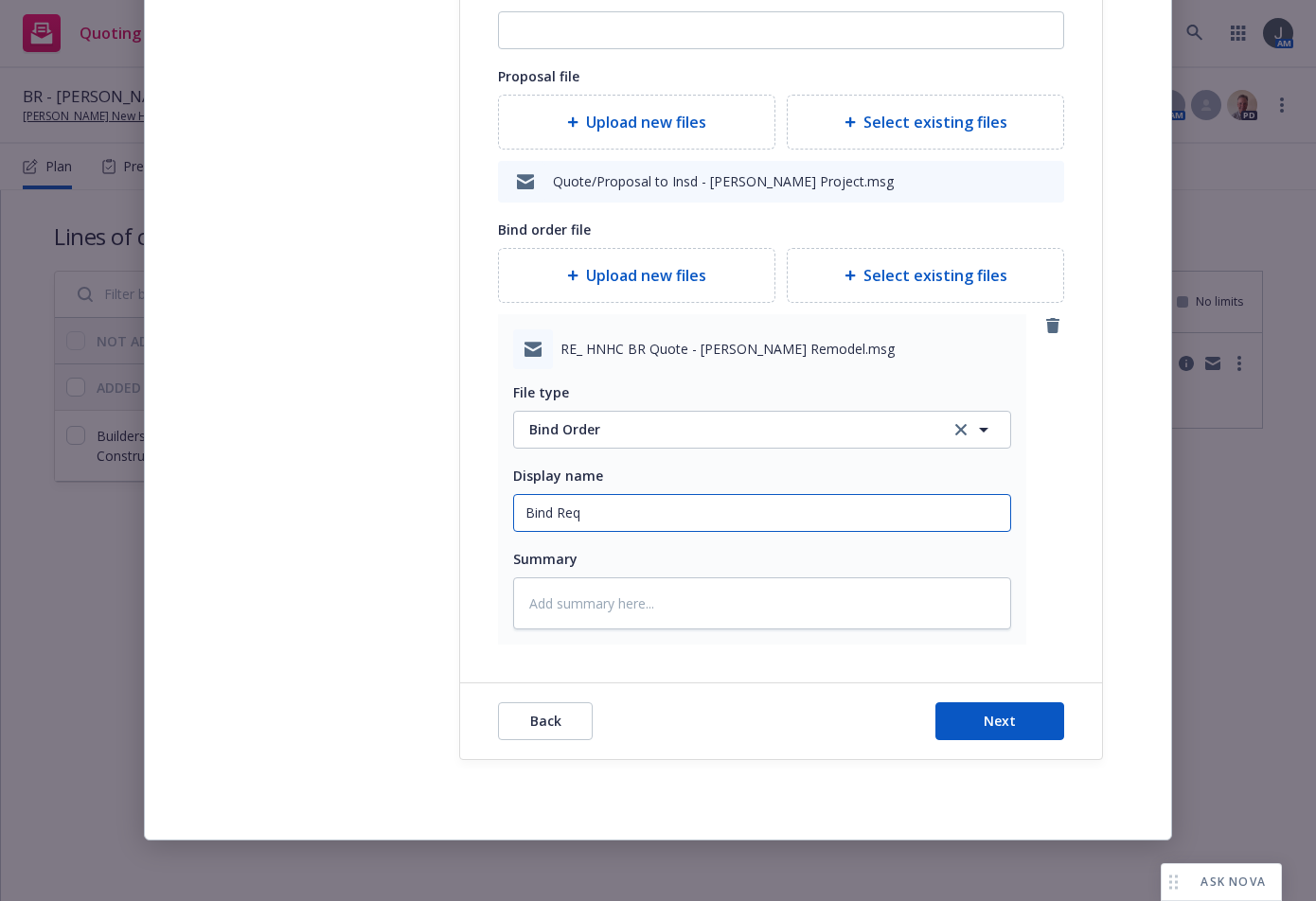 type on "x" 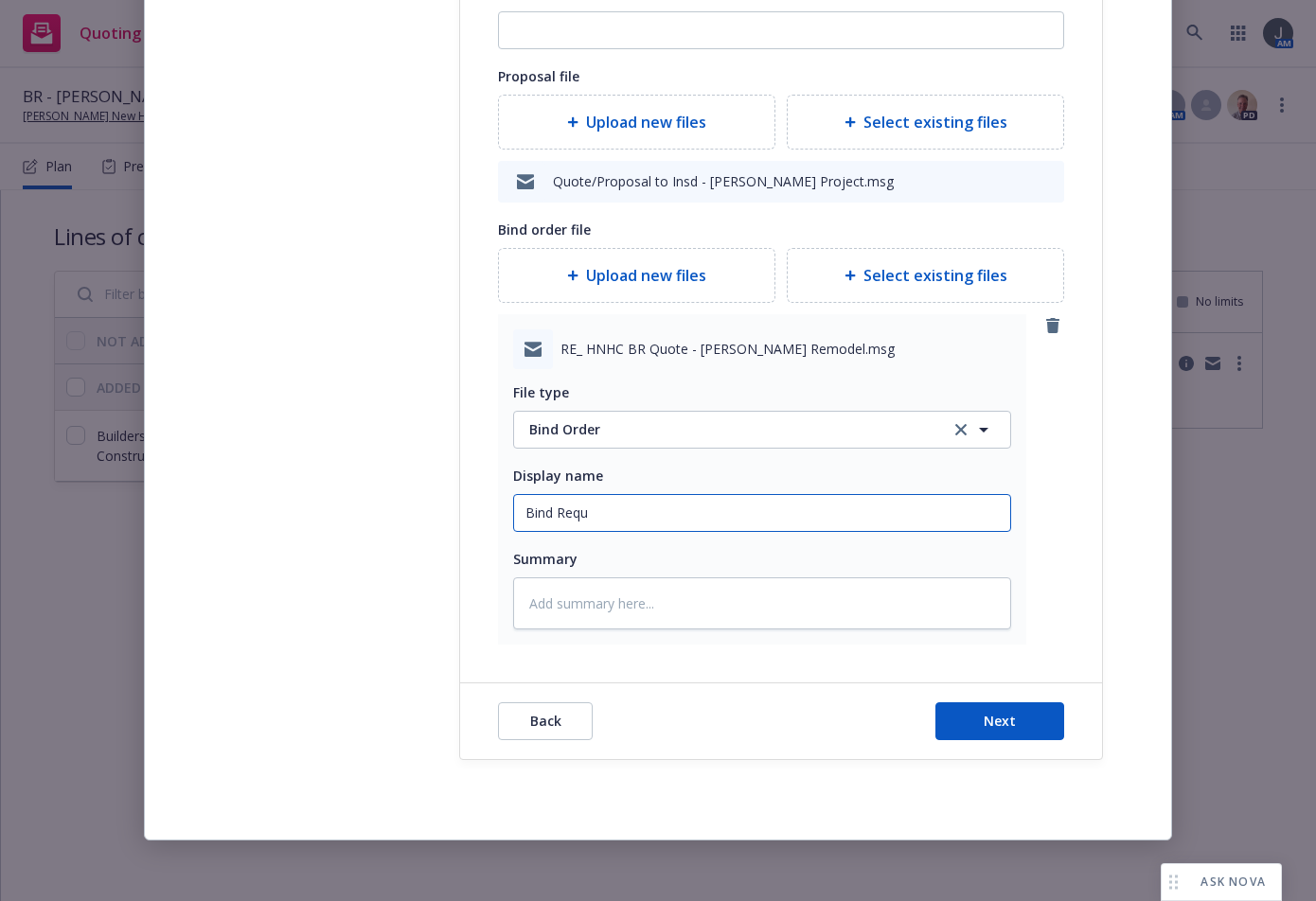 type on "x" 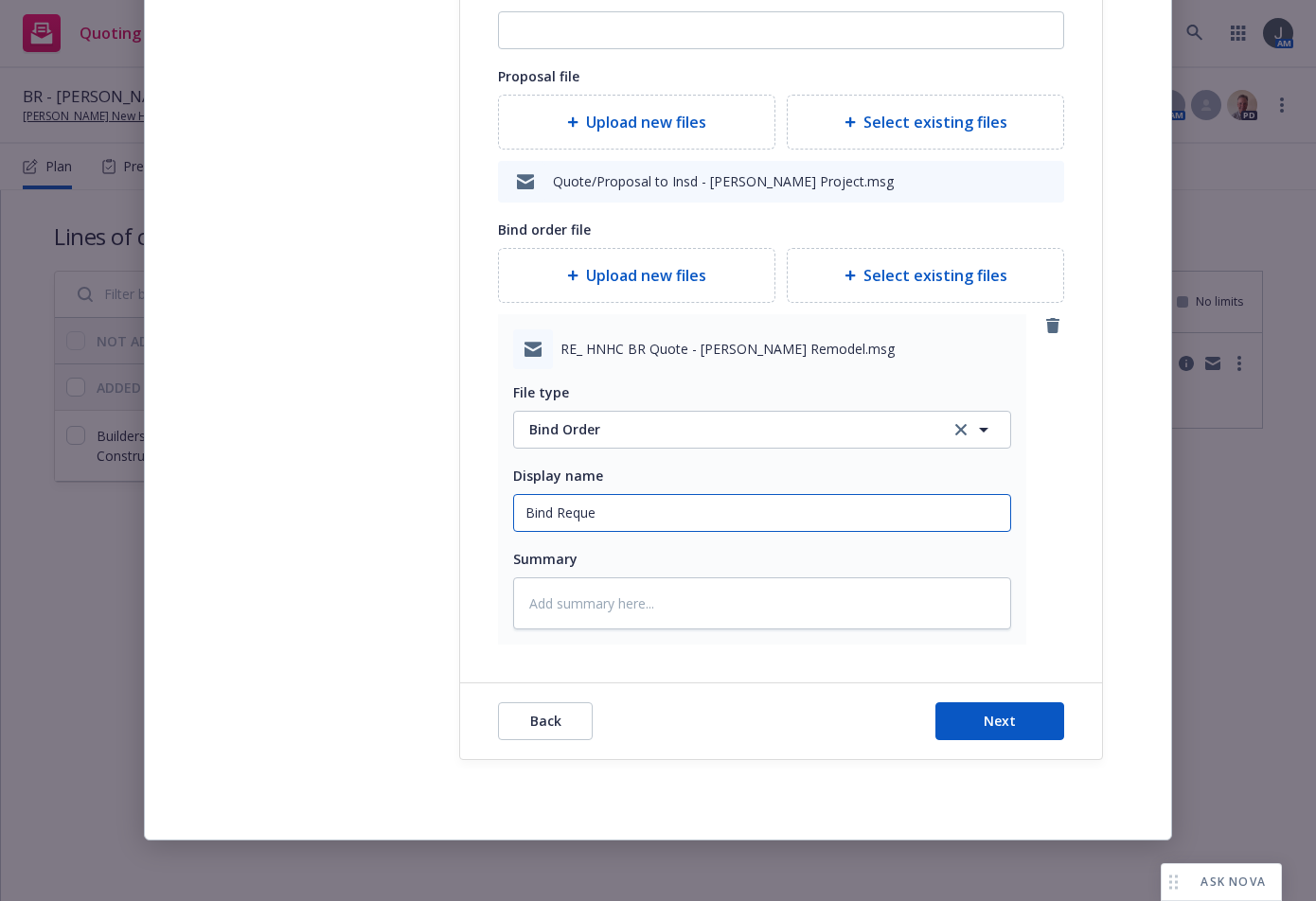 type on "x" 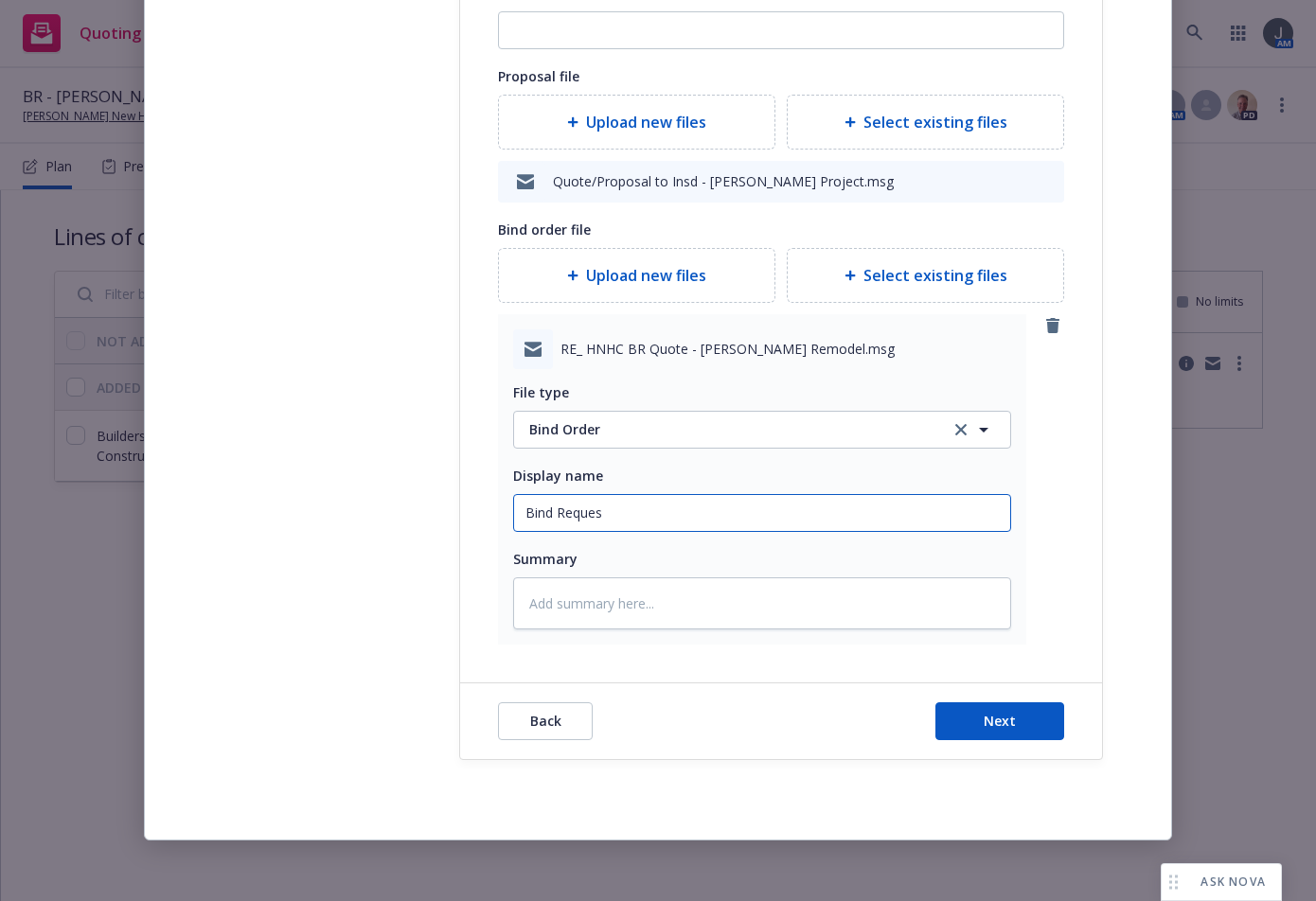 type on "x" 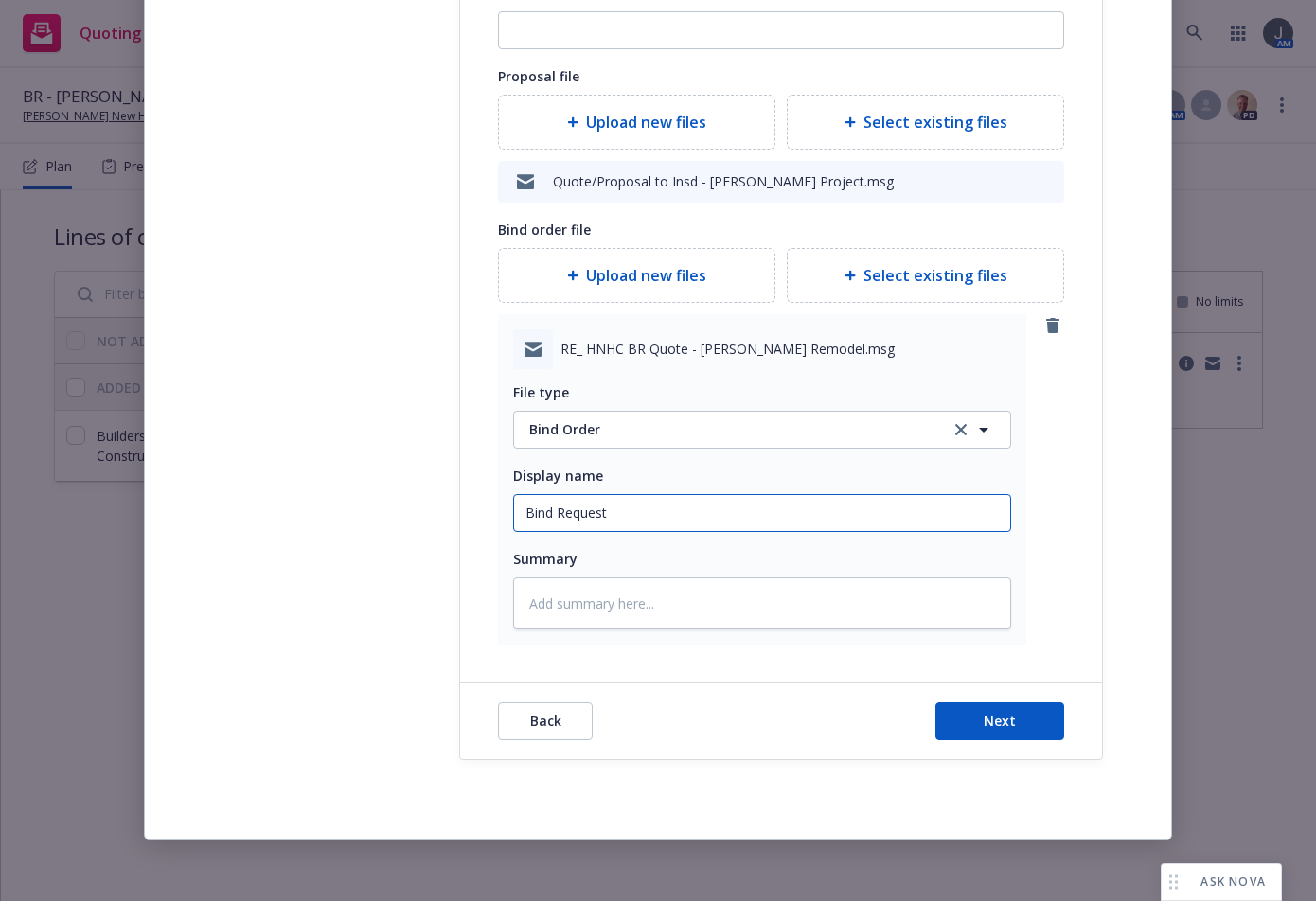 type on "x" 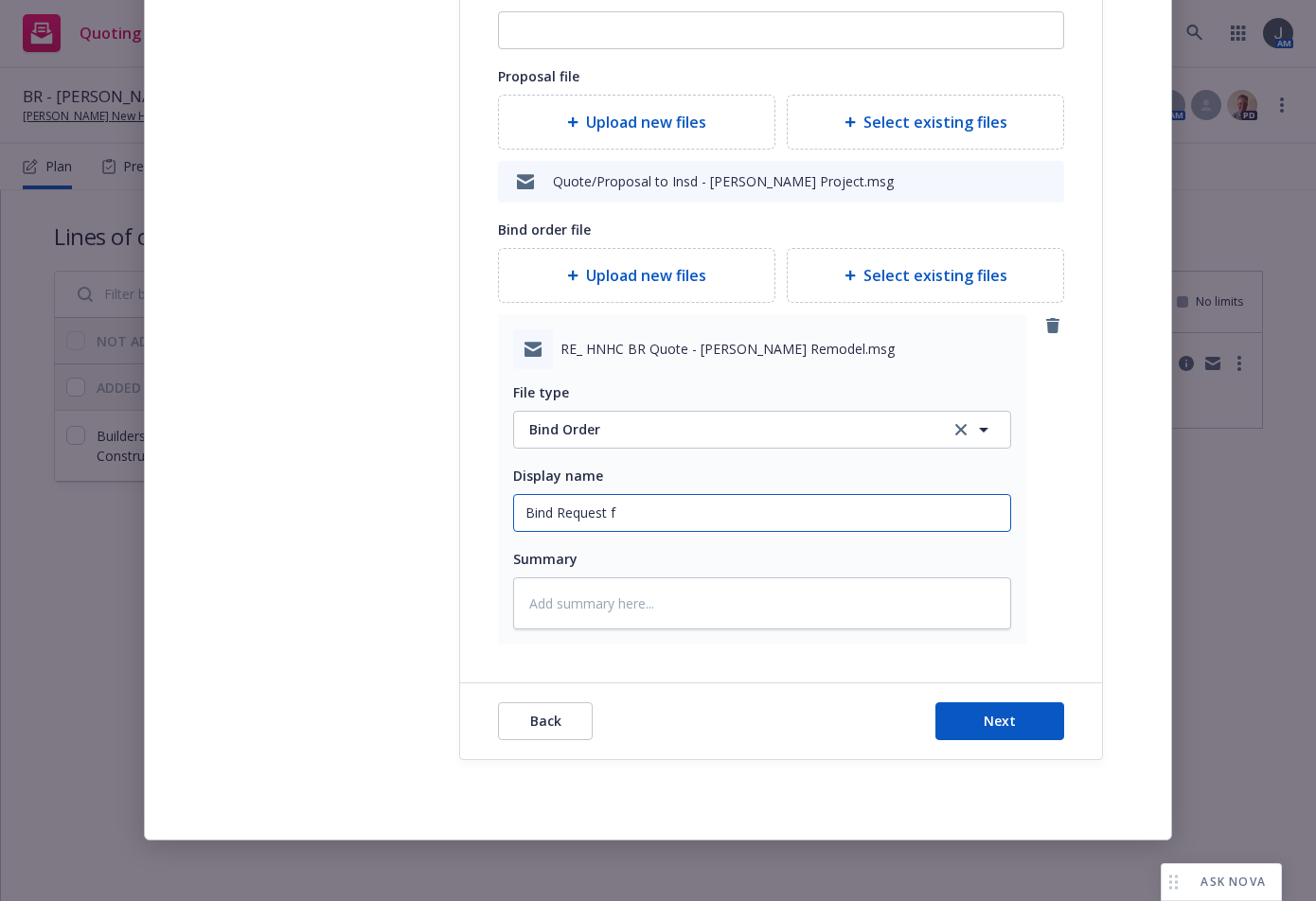 type on "x" 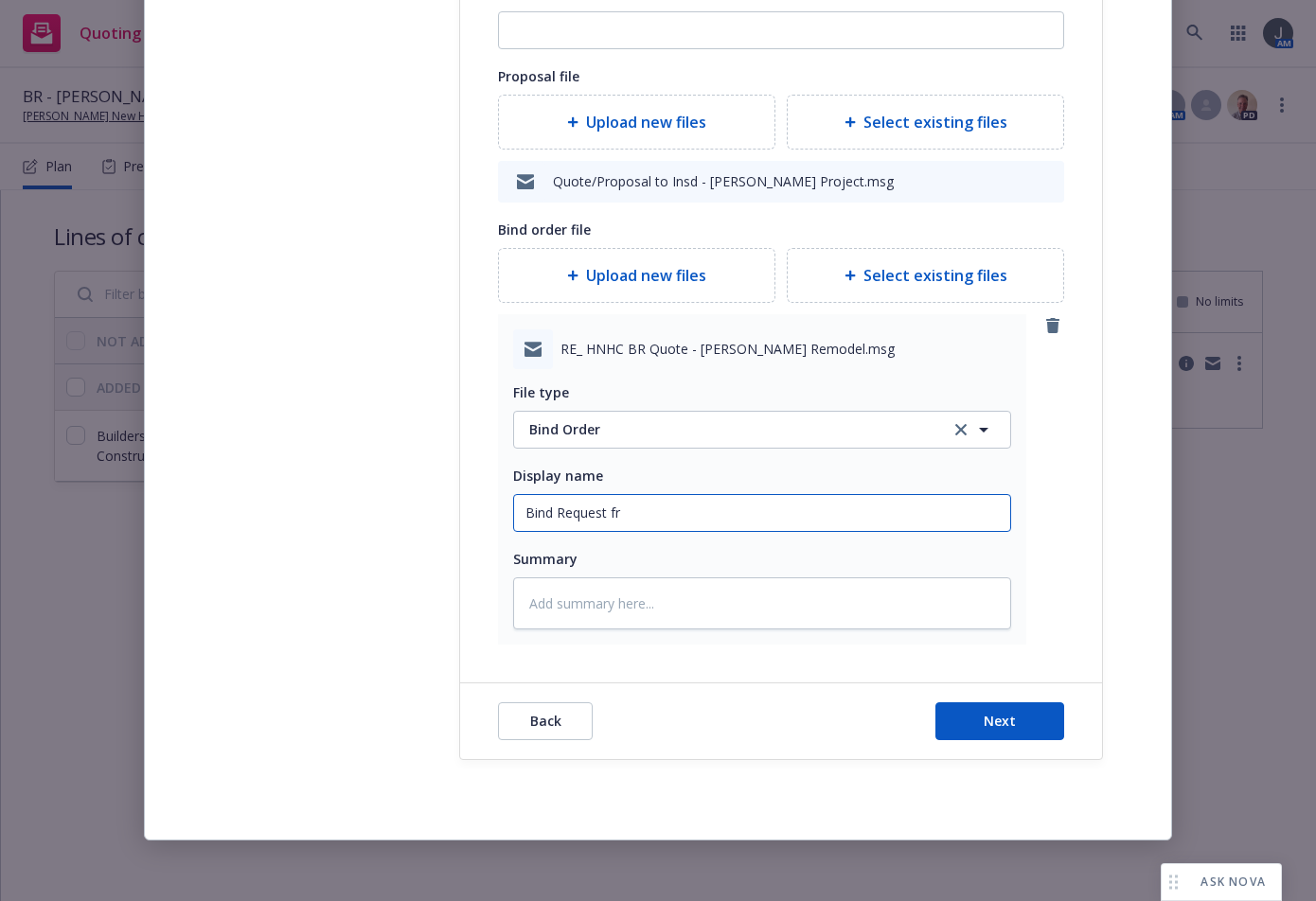type on "x" 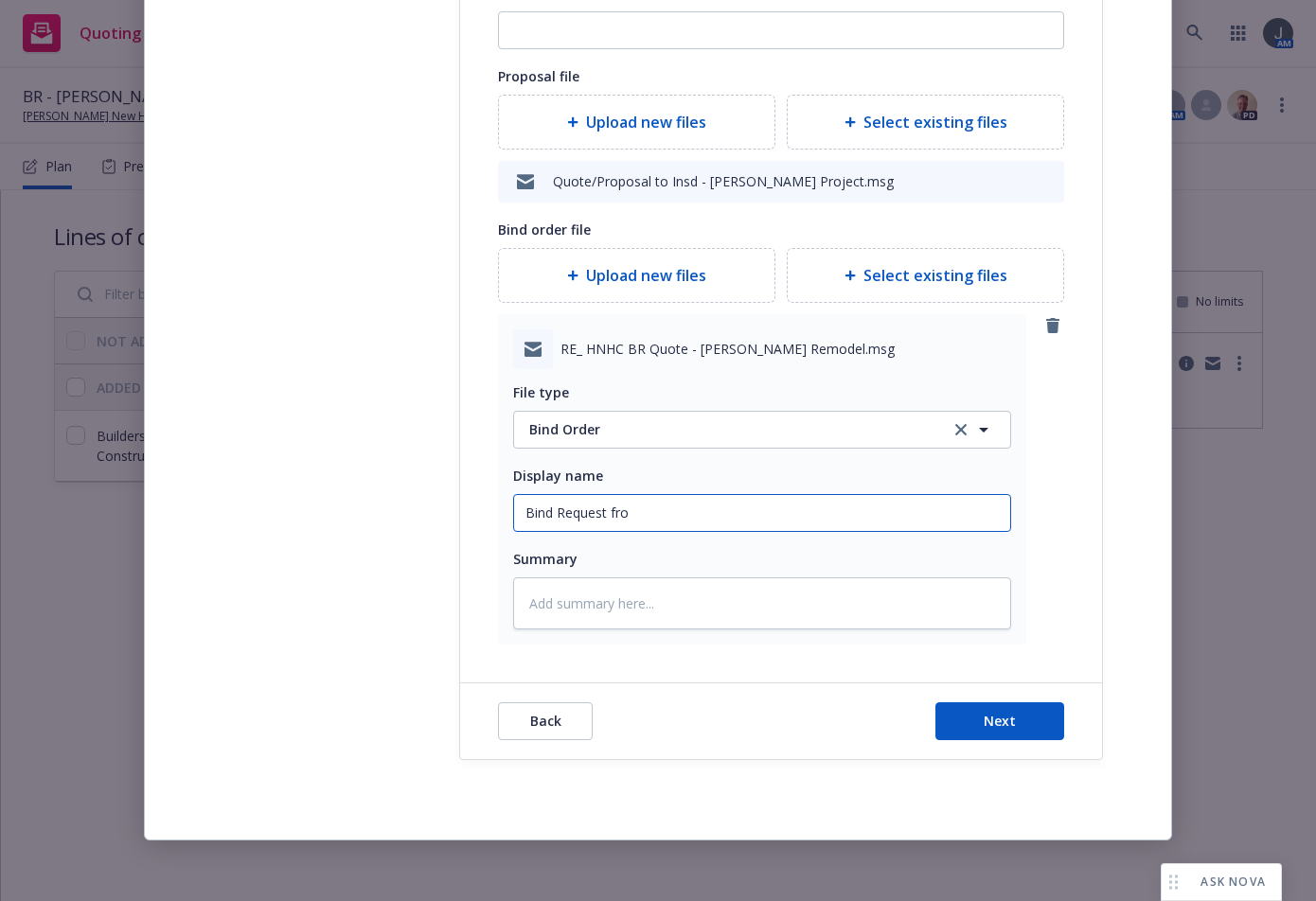 type on "x" 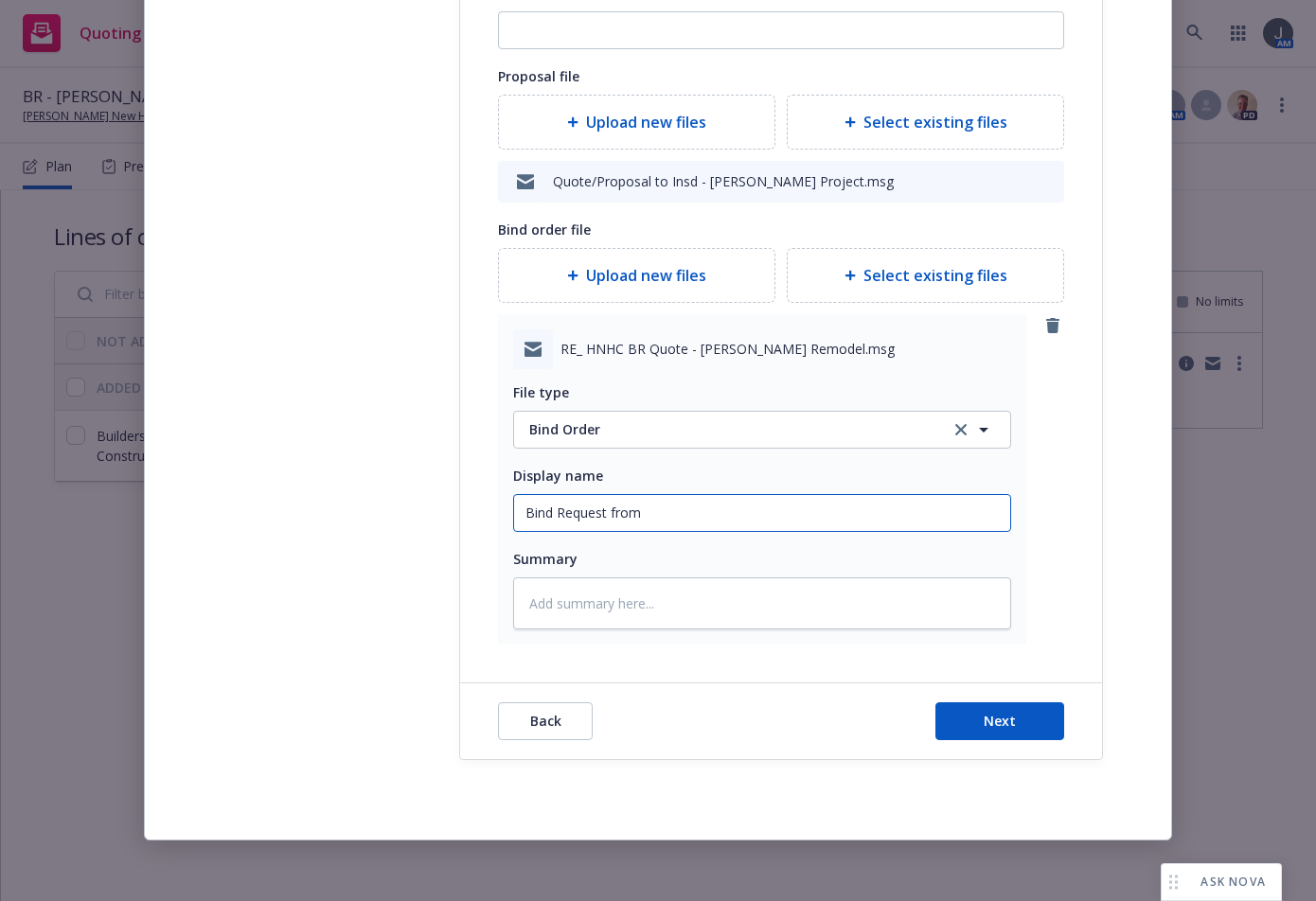 type on "x" 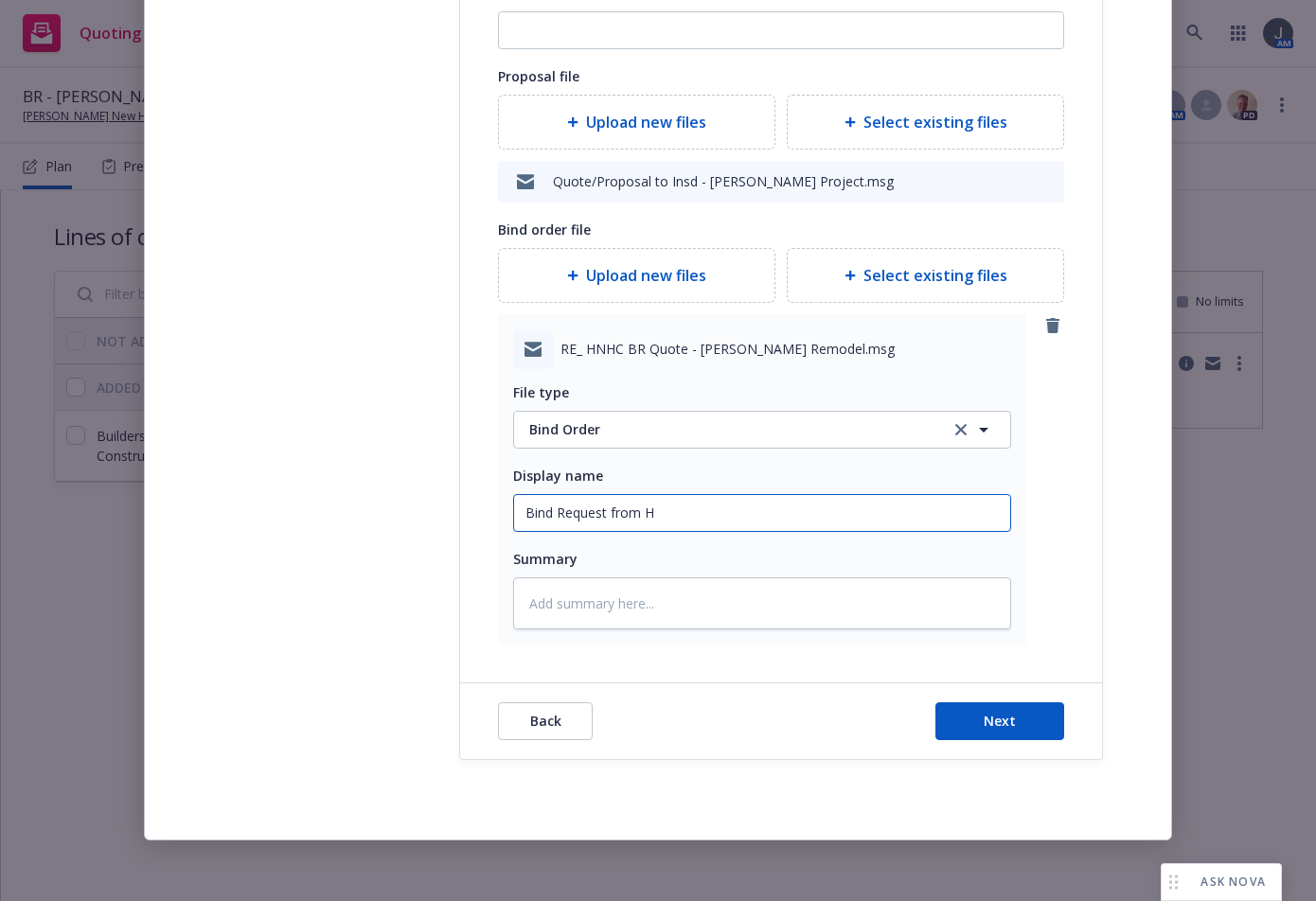 type on "x" 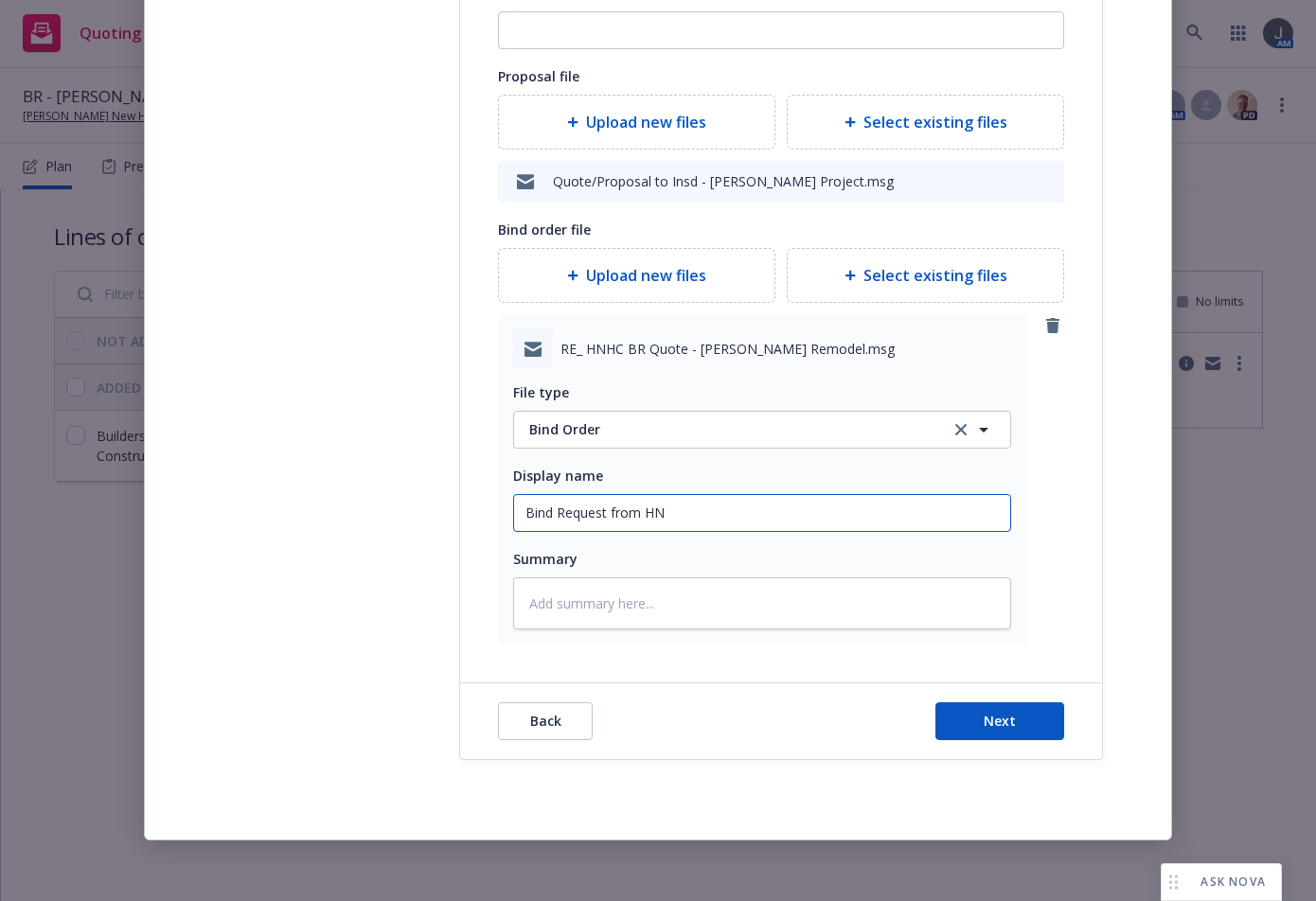 type on "x" 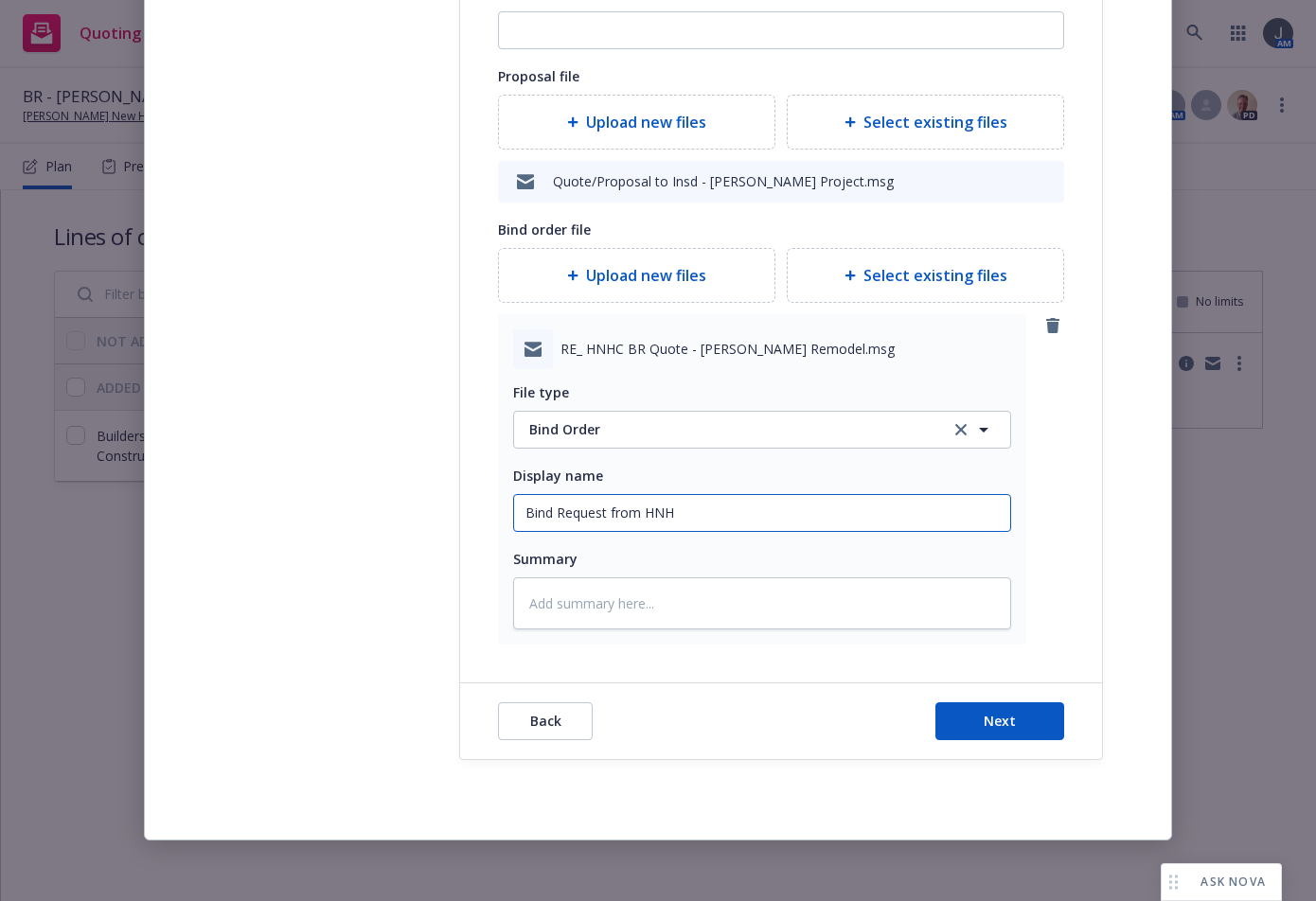 type on "x" 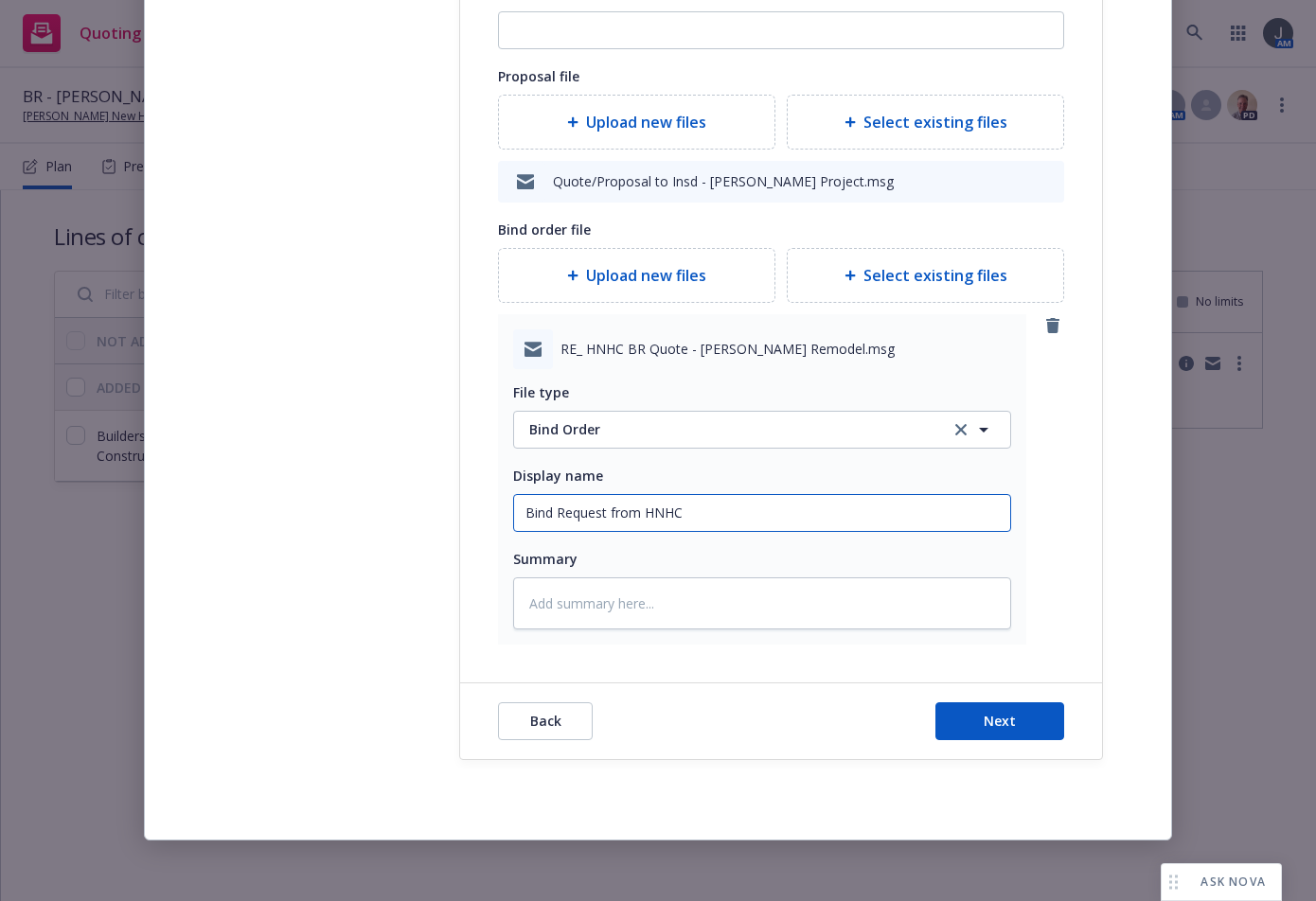 type on "x" 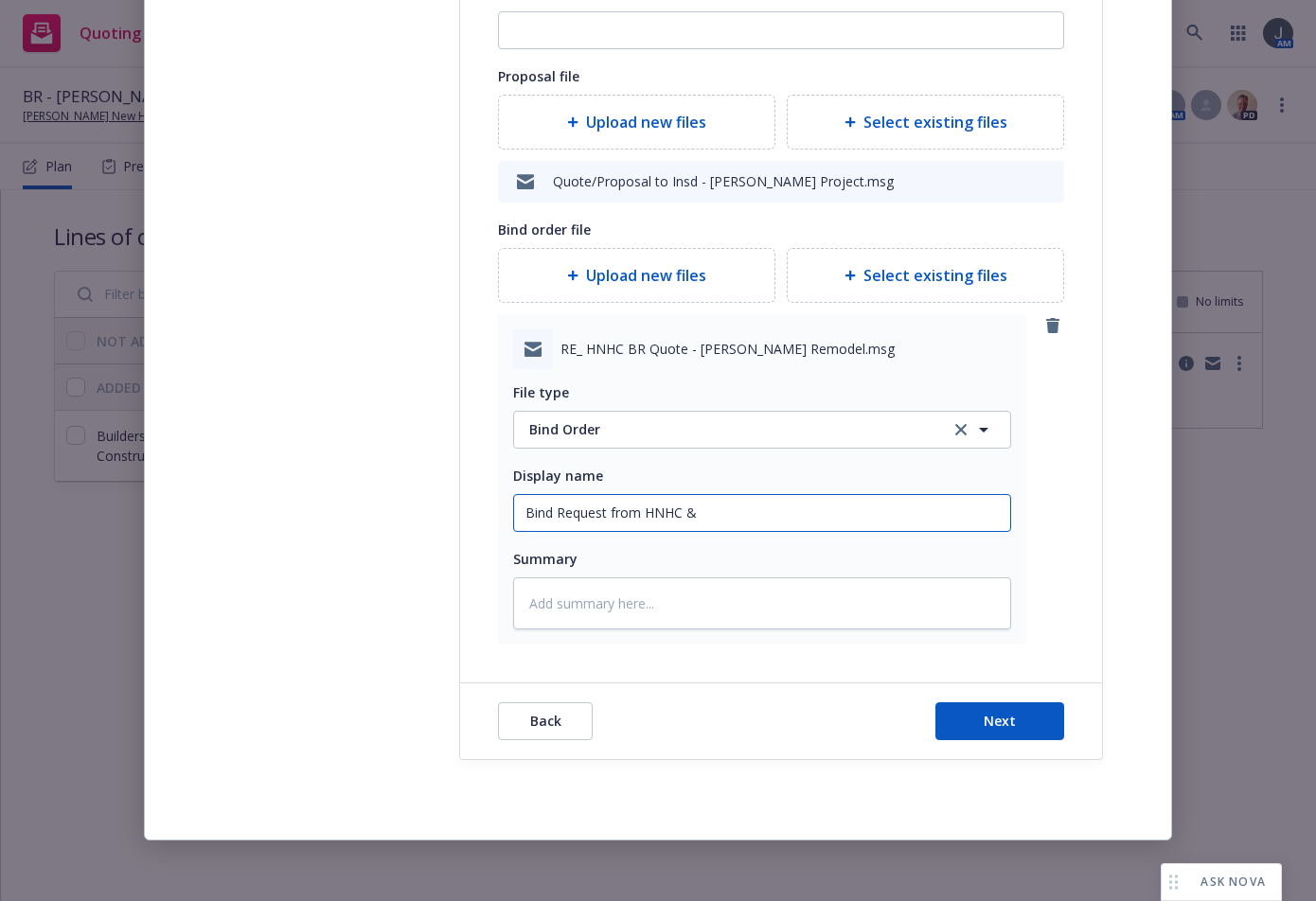 type on "x" 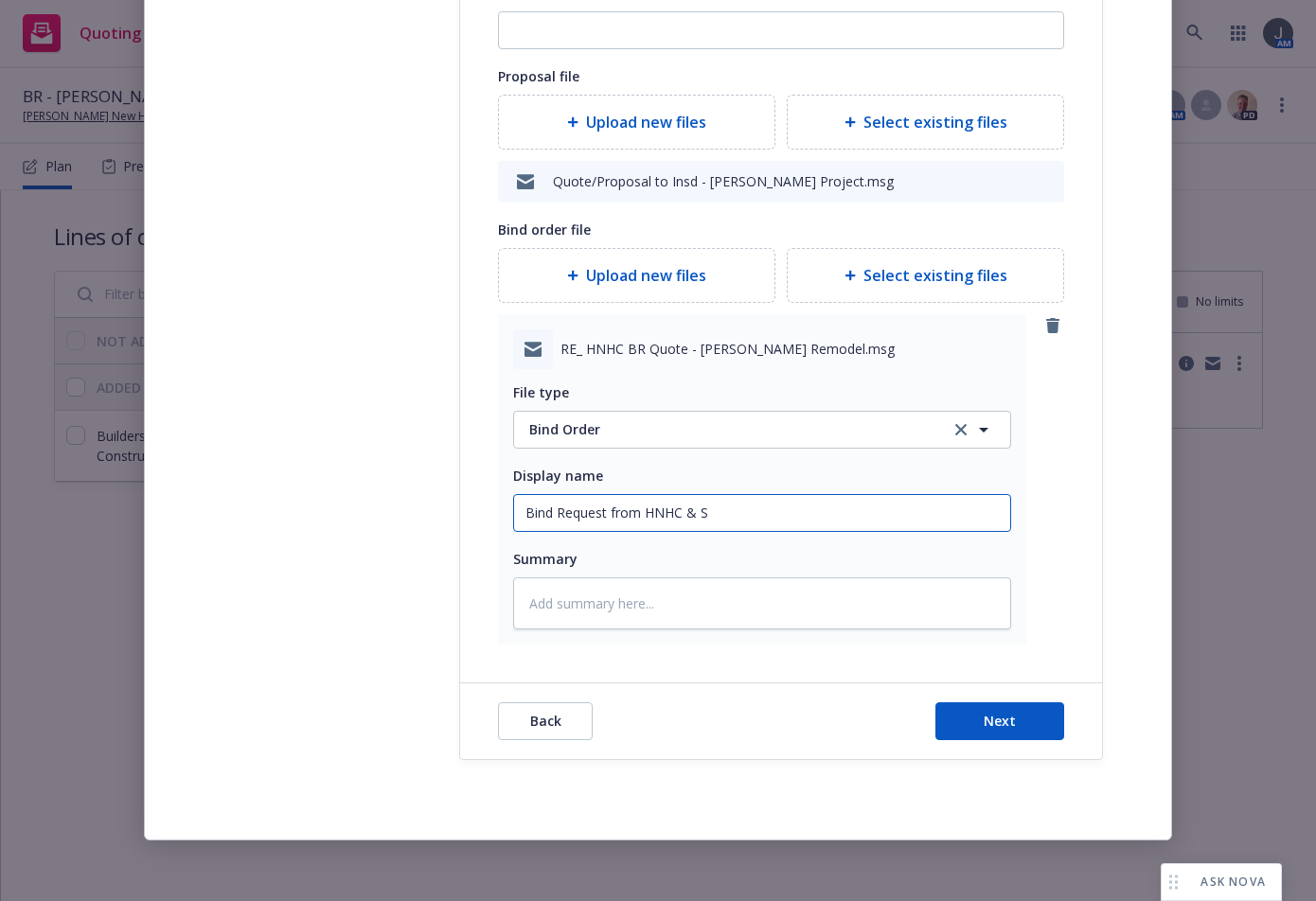 type on "x" 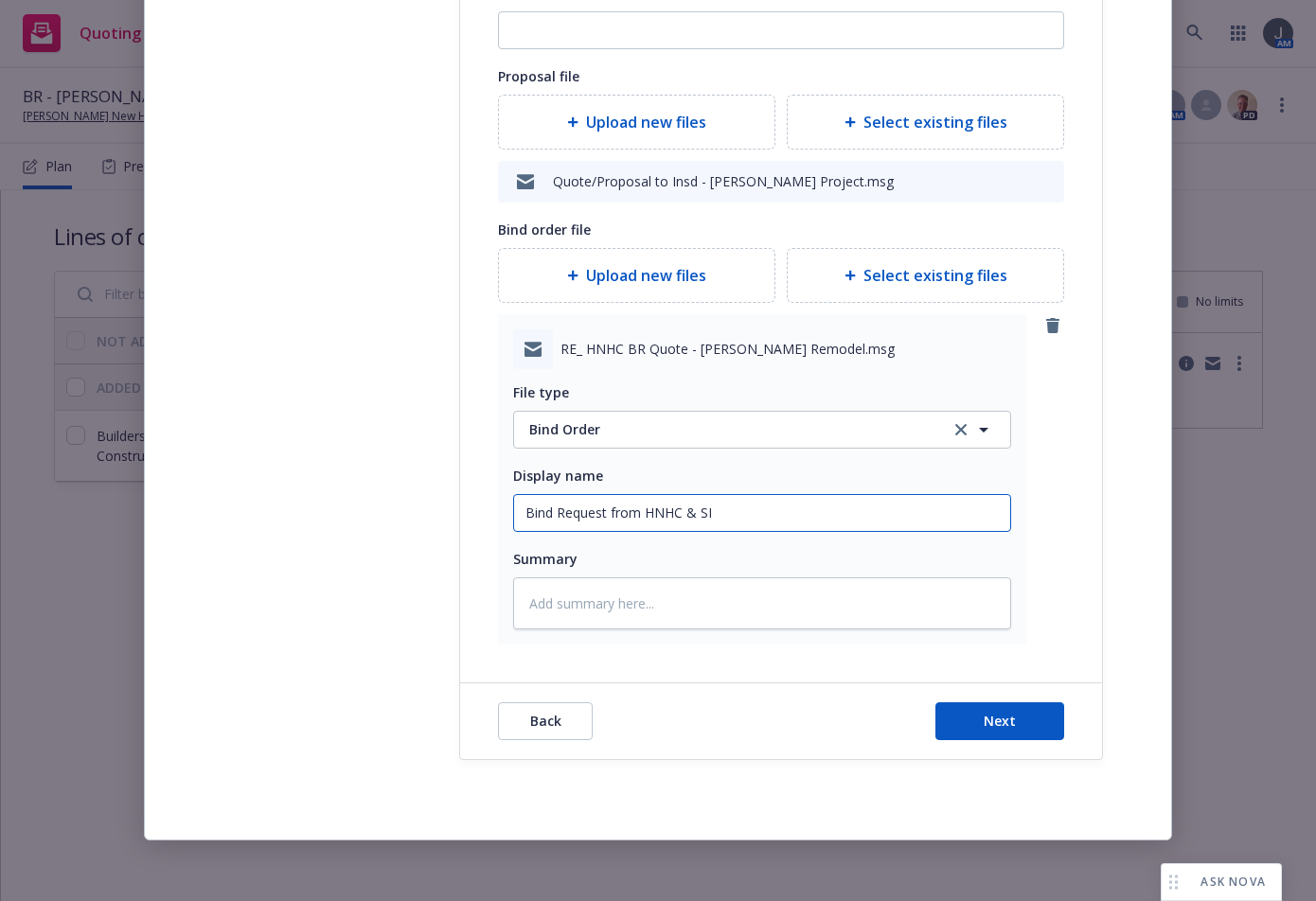 type on "x" 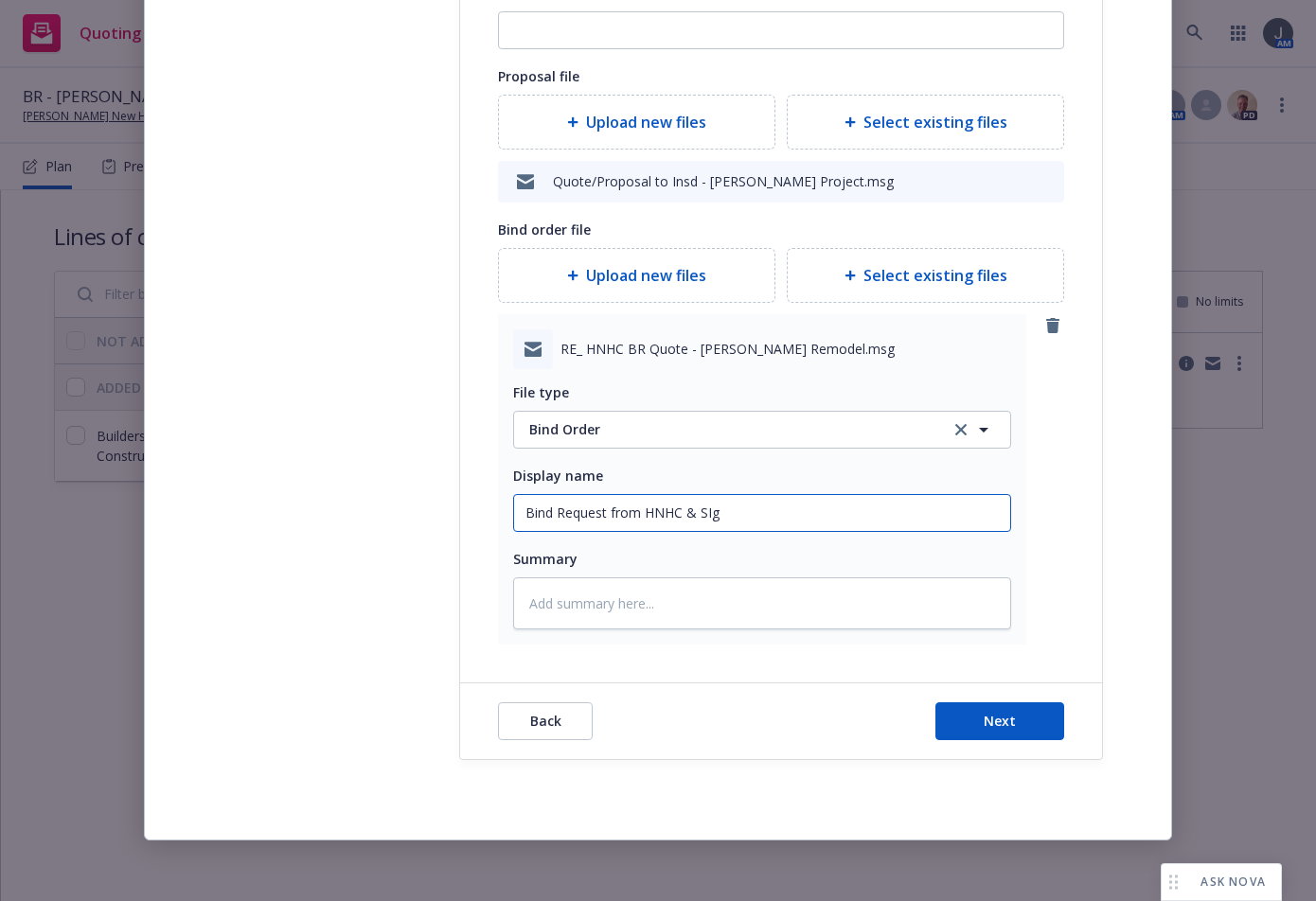 type on "x" 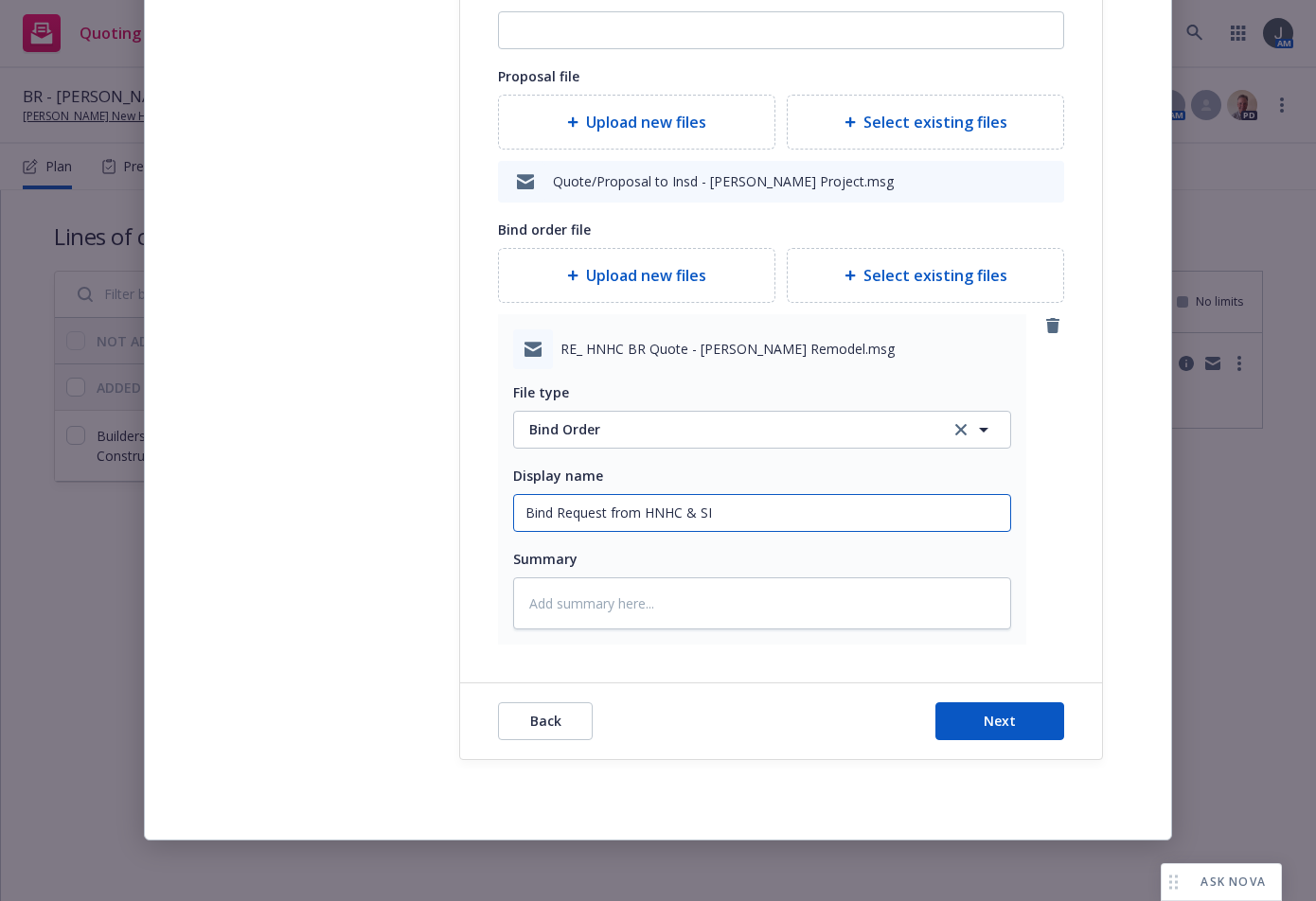 type on "x" 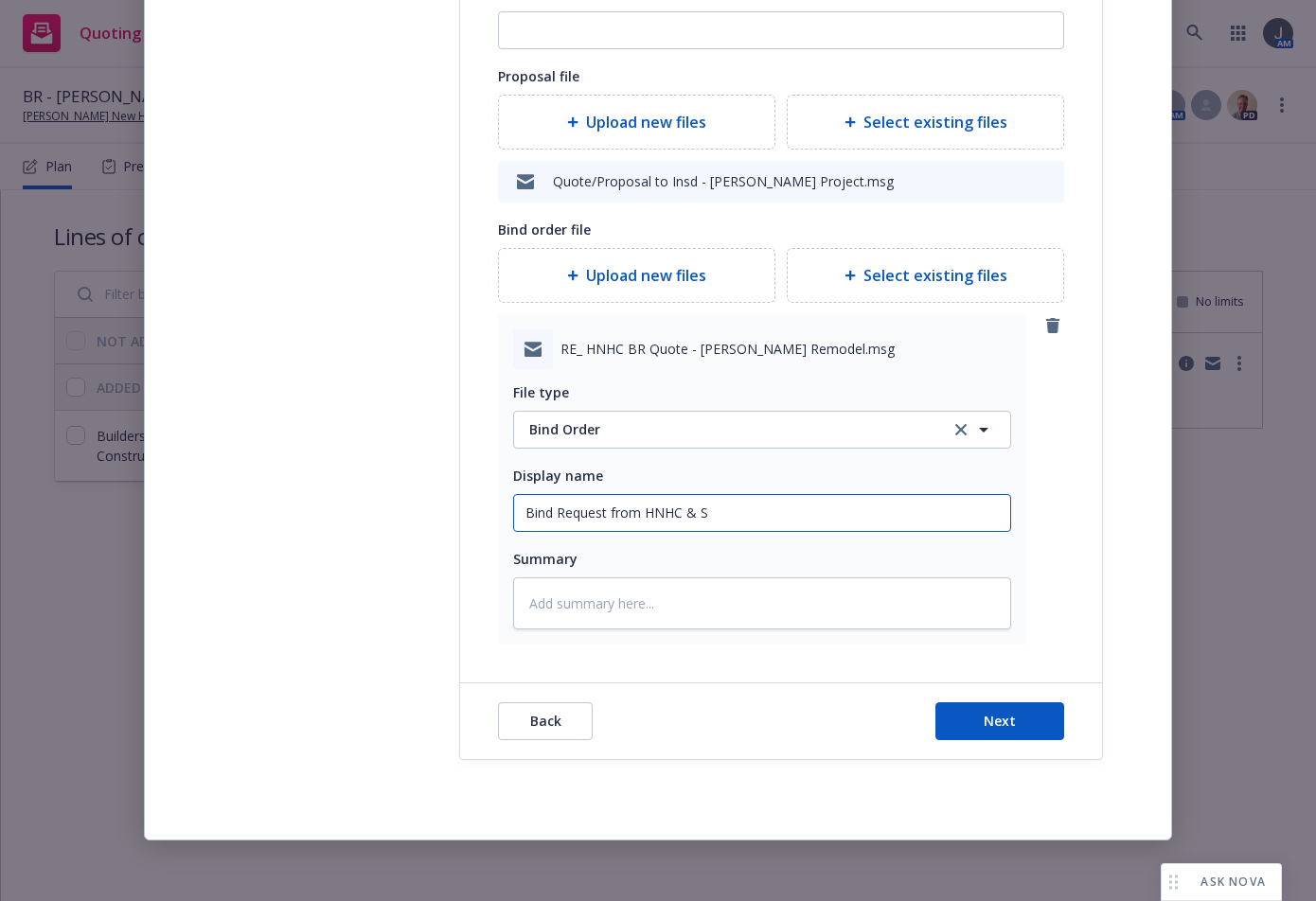 type on "x" 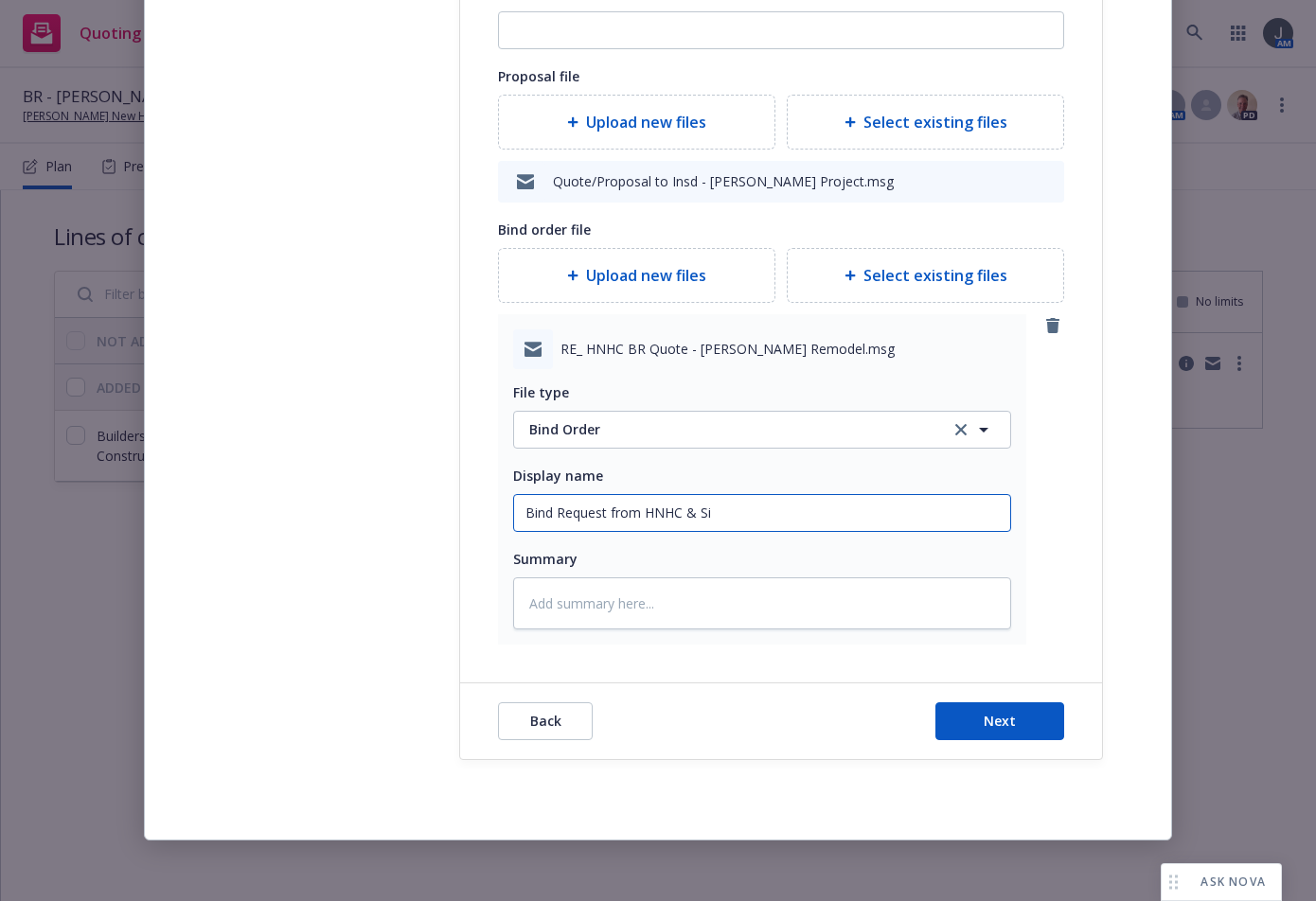 type on "x" 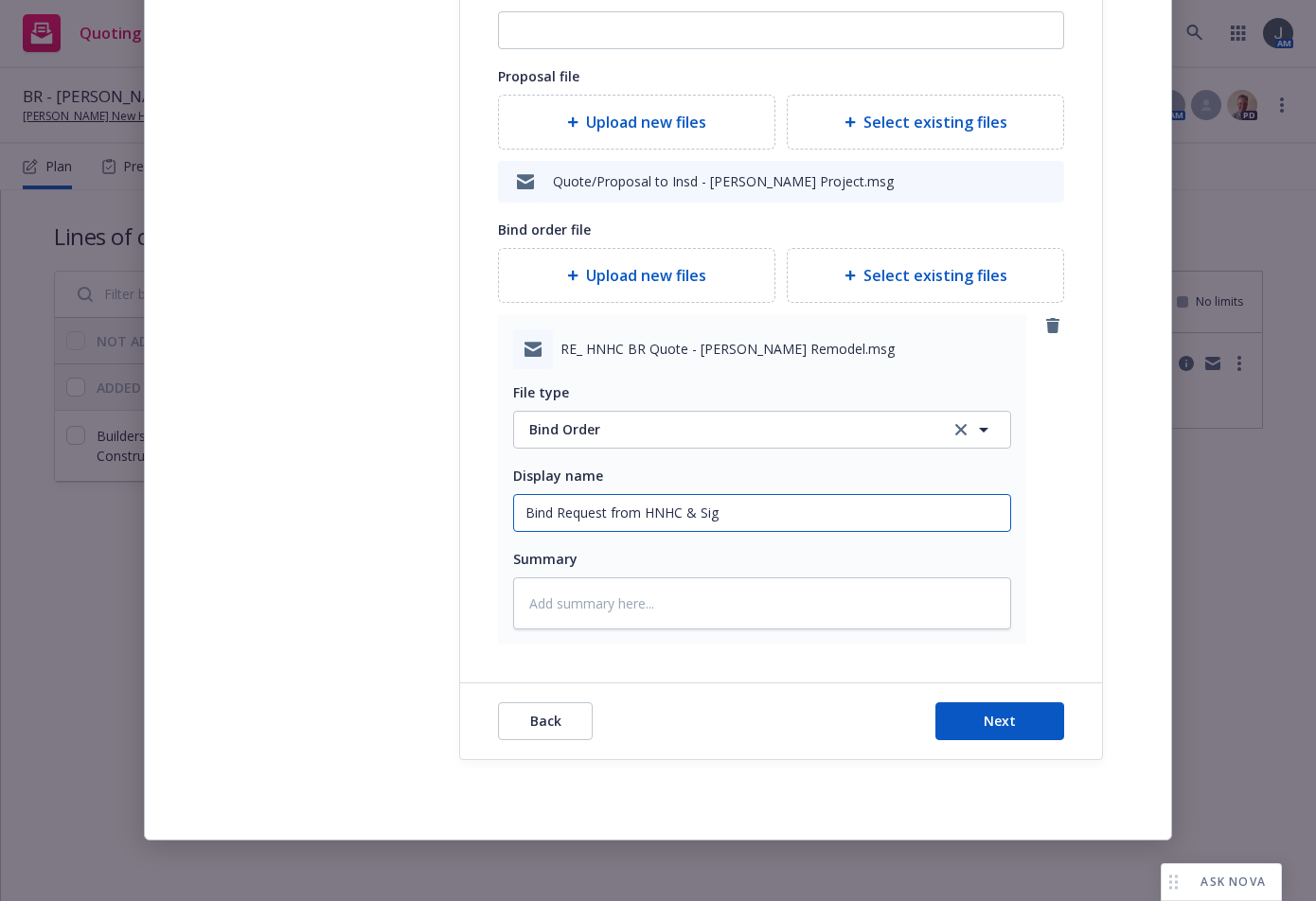 type on "x" 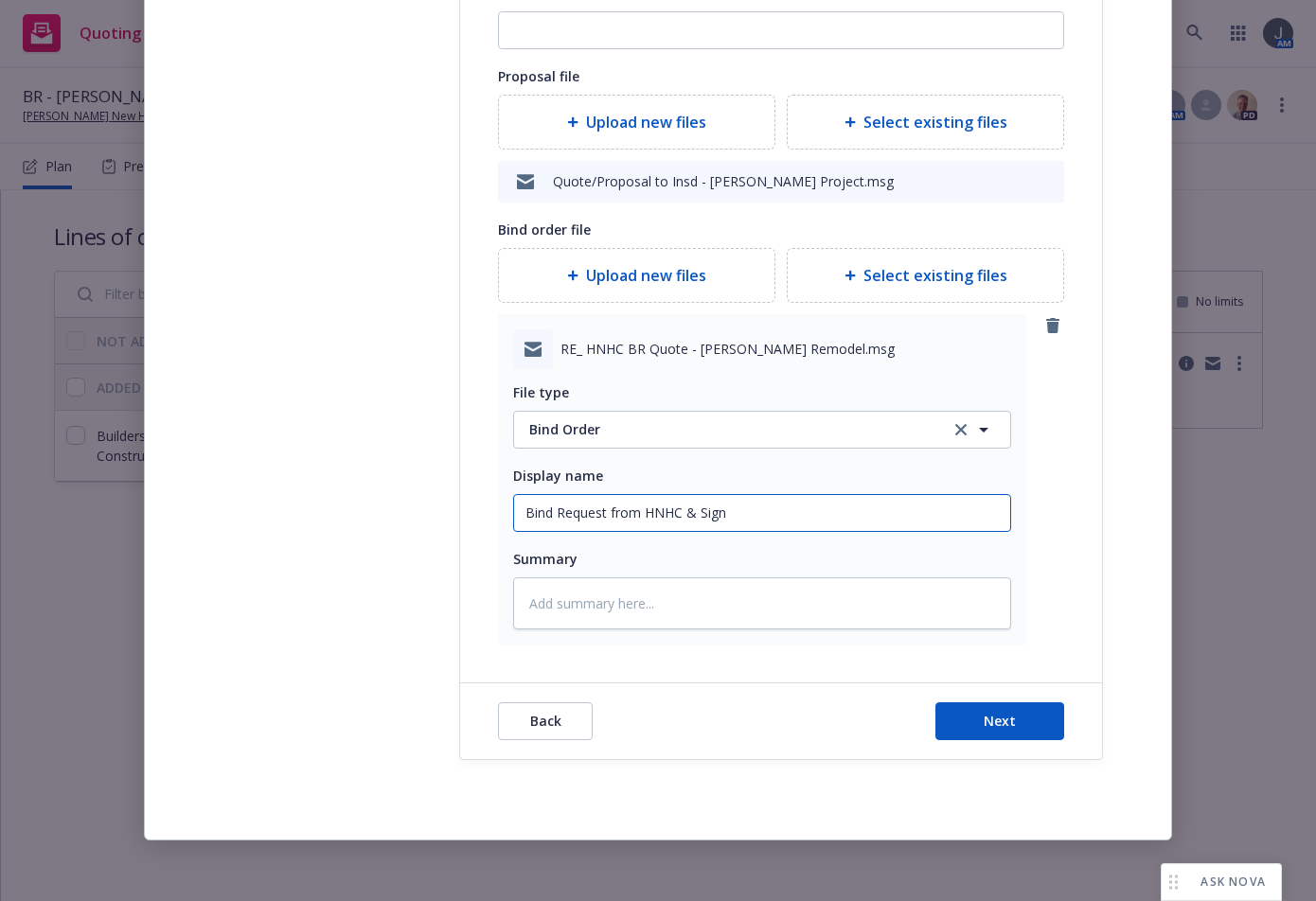 type on "x" 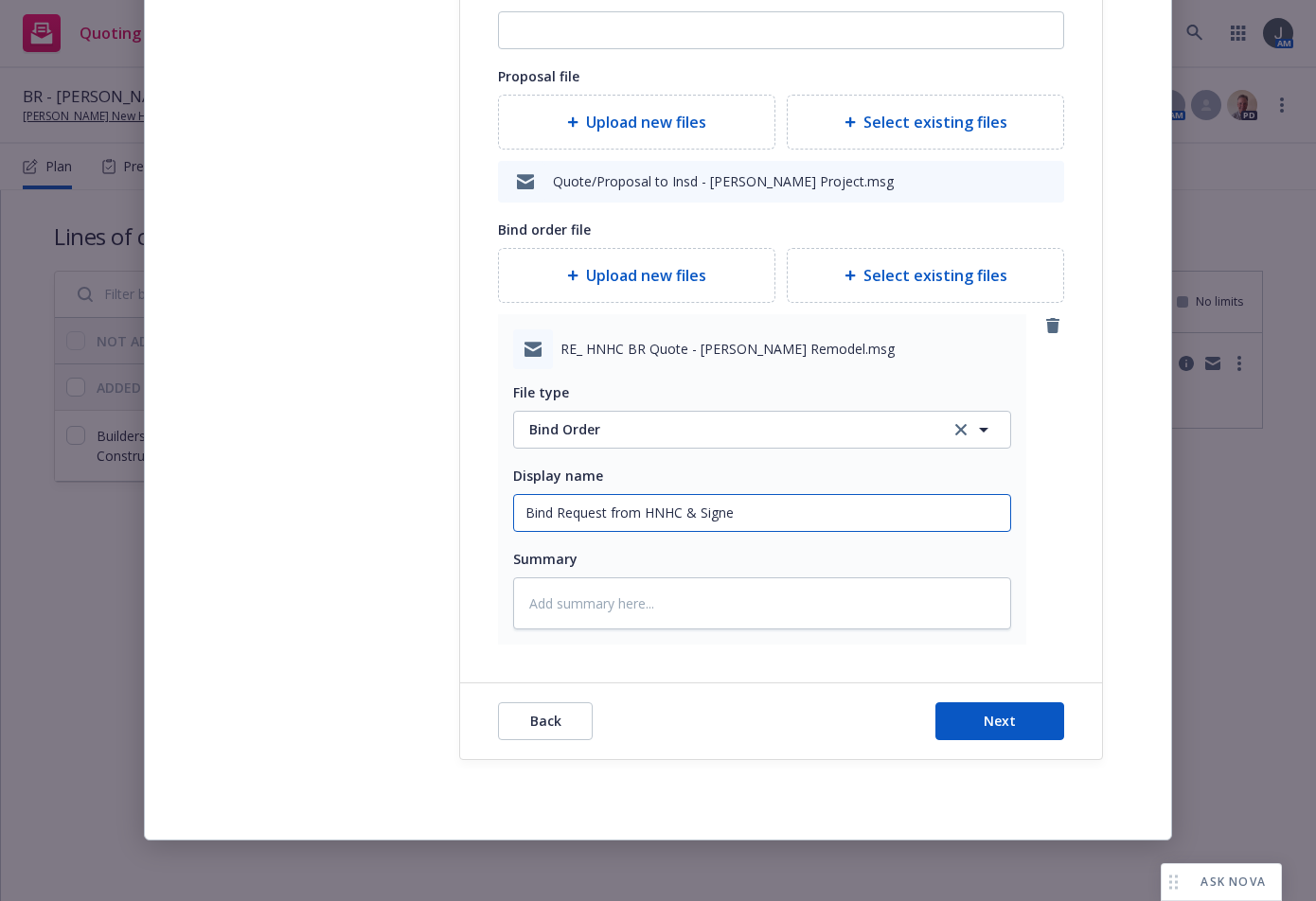 type on "x" 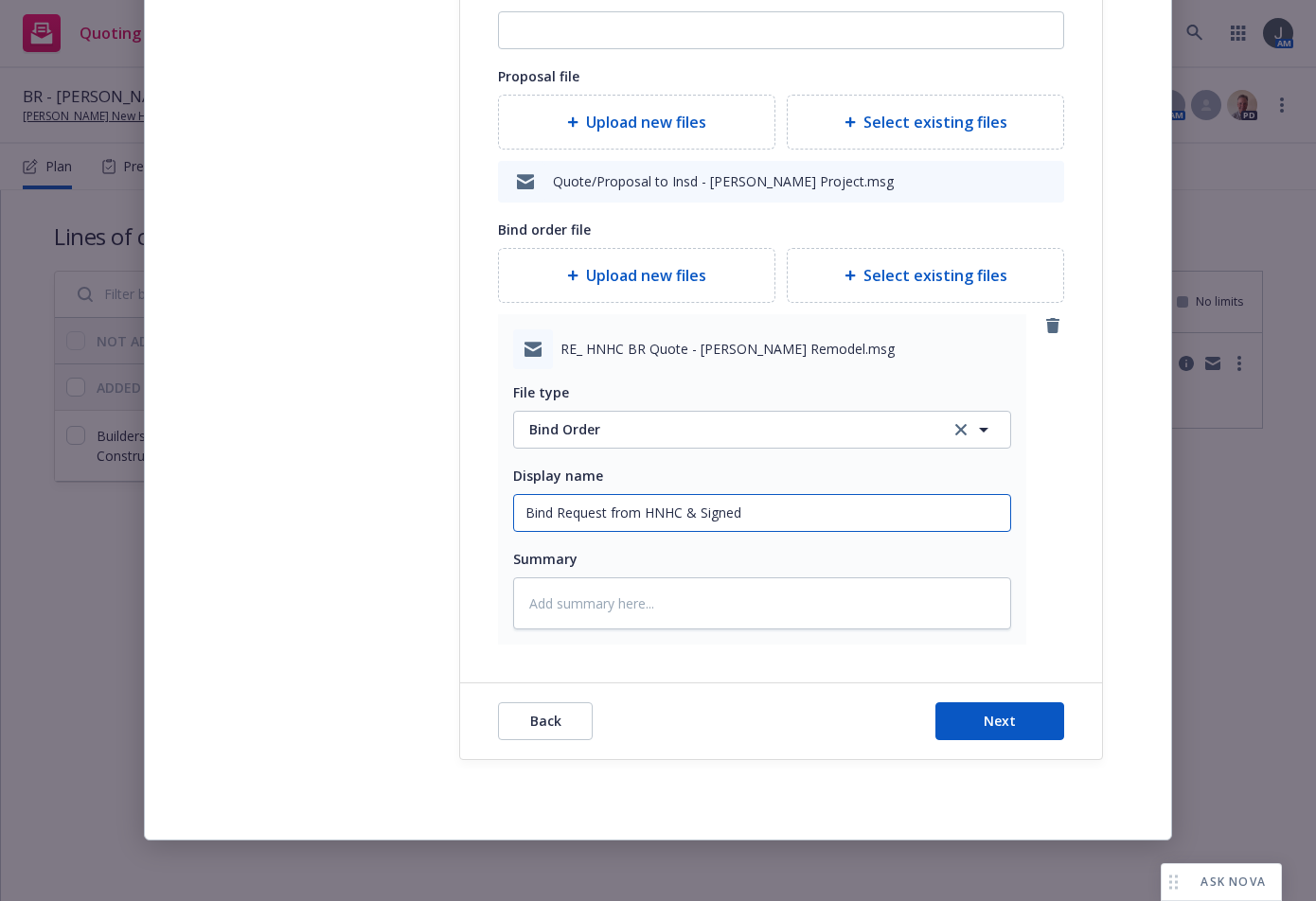 type on "x" 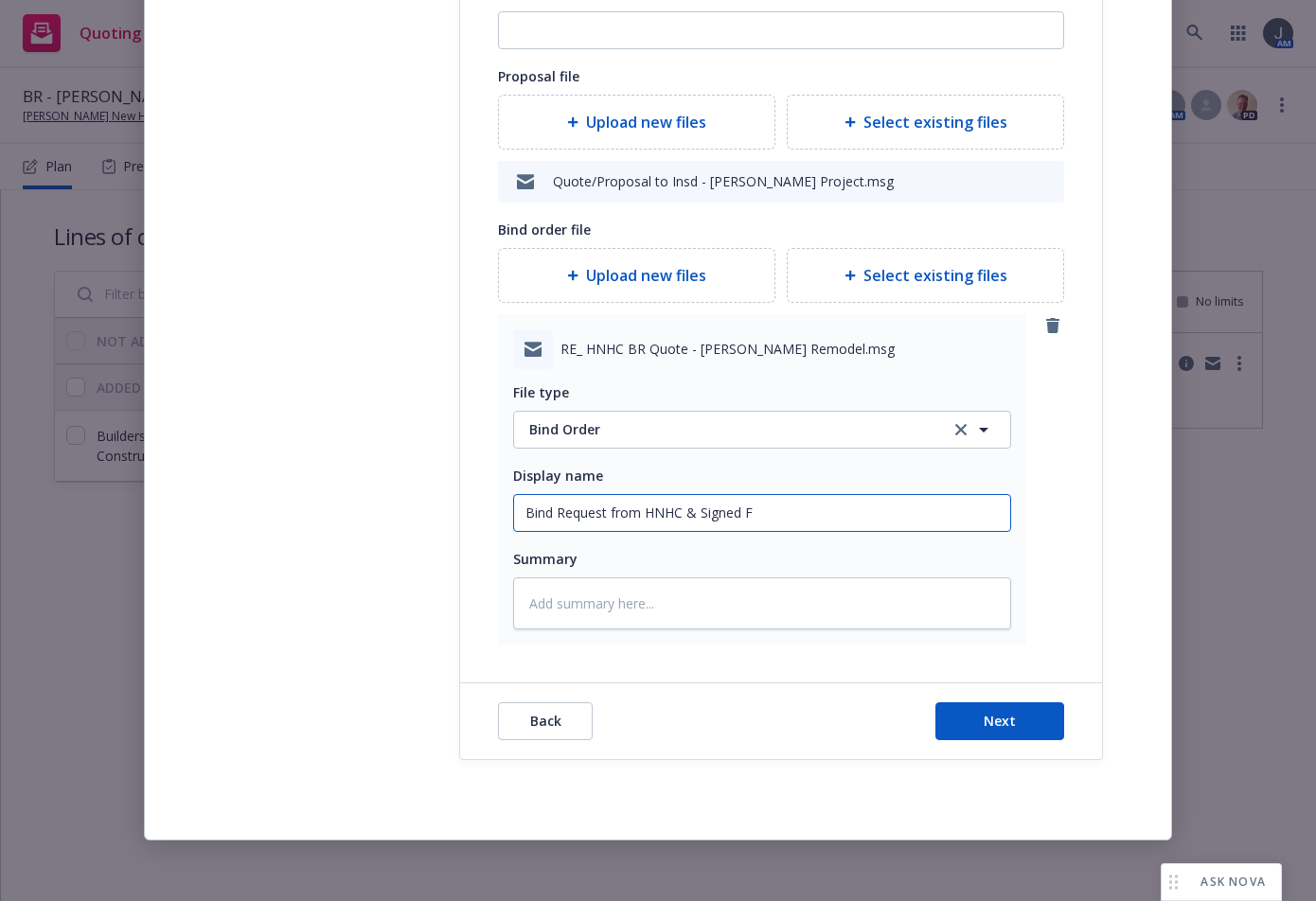 type on "x" 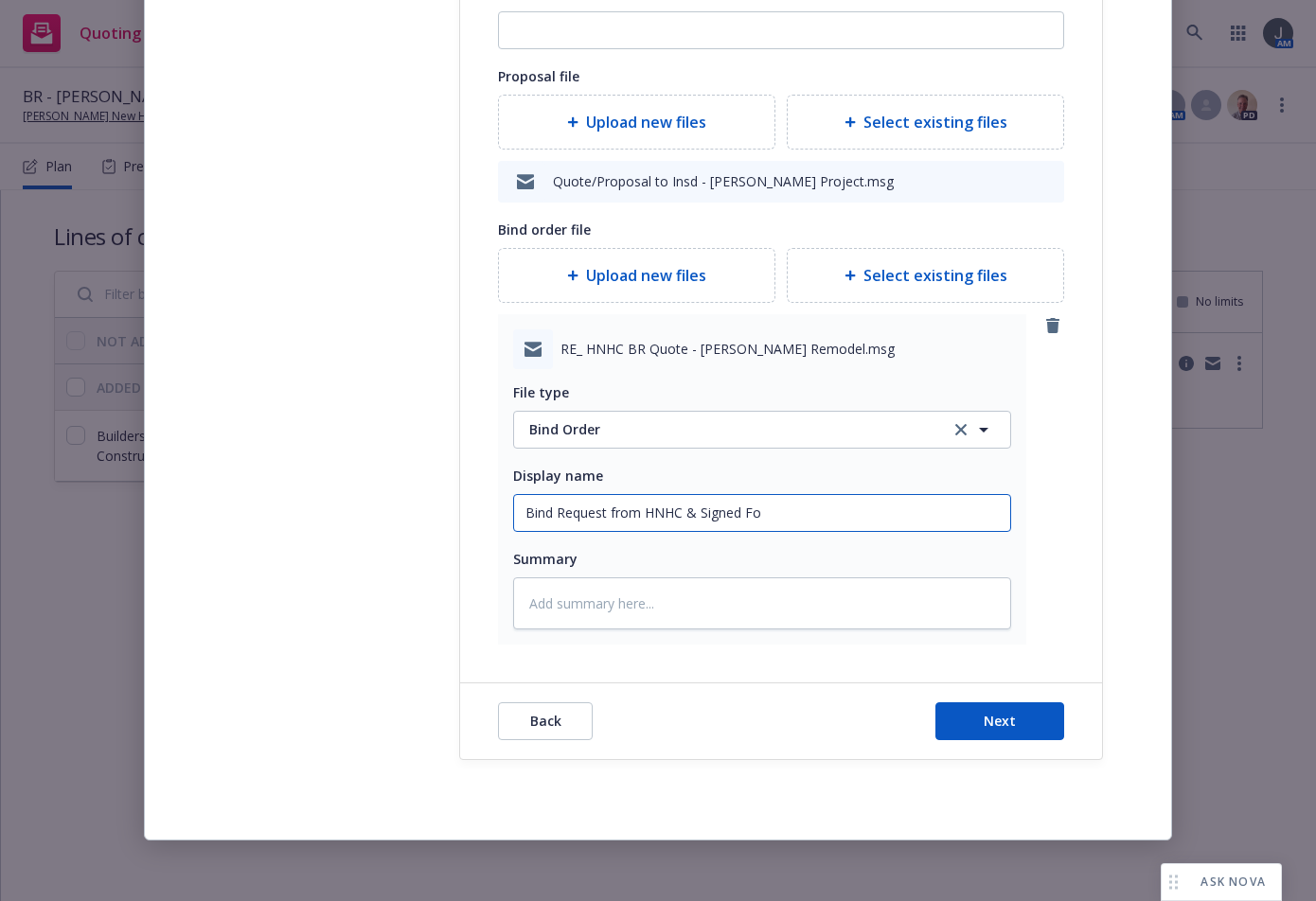 type on "x" 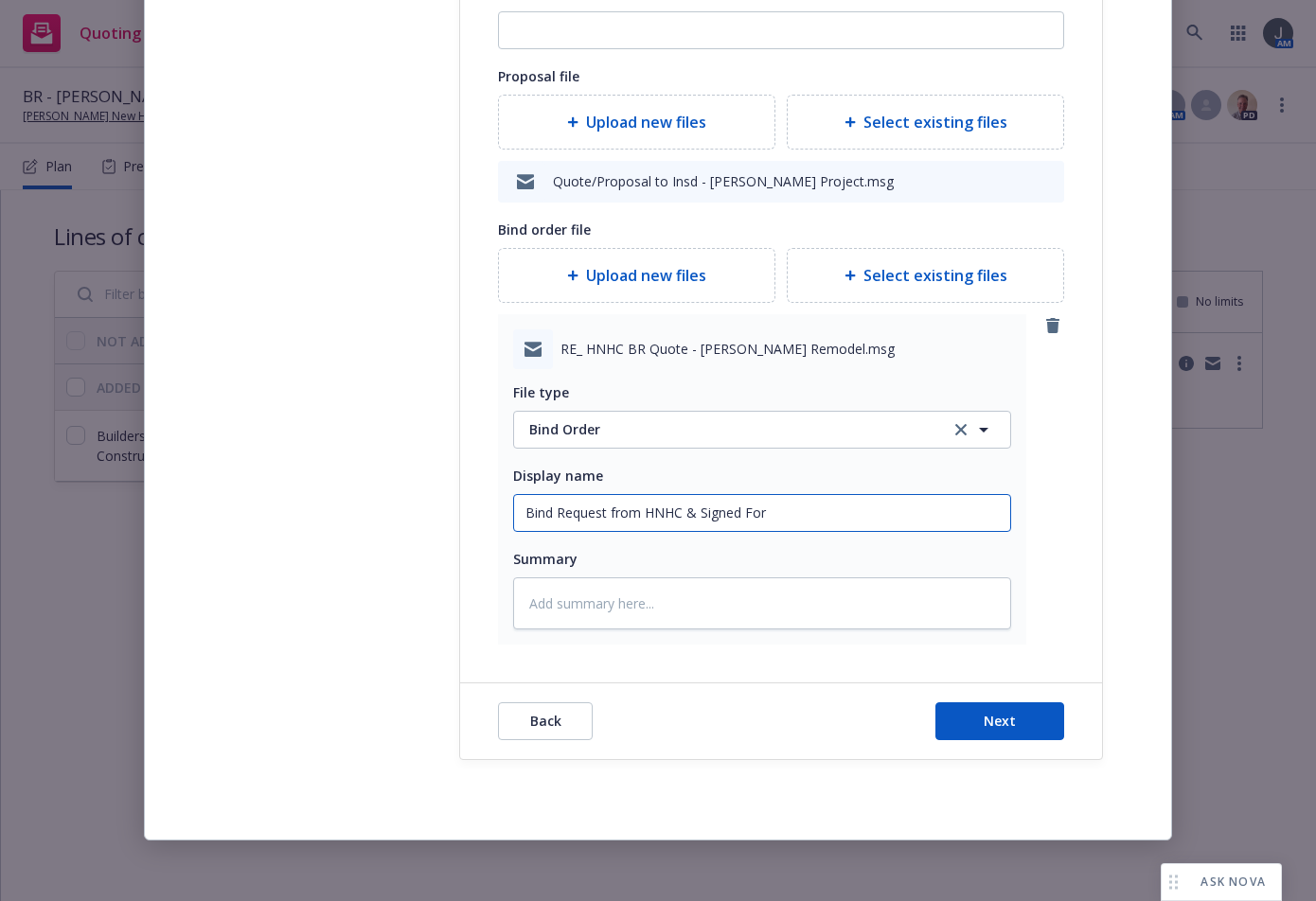 type on "x" 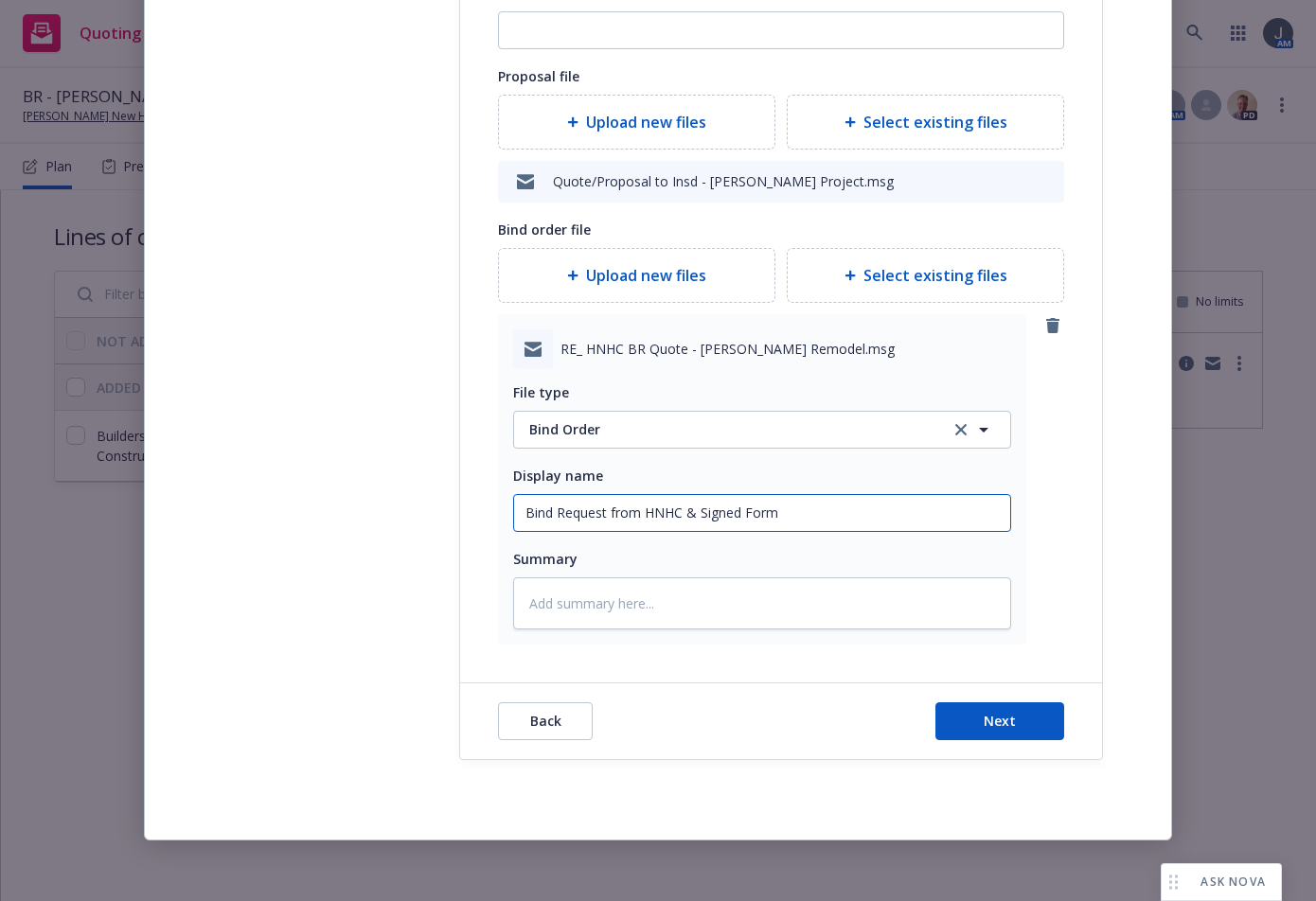 type on "x" 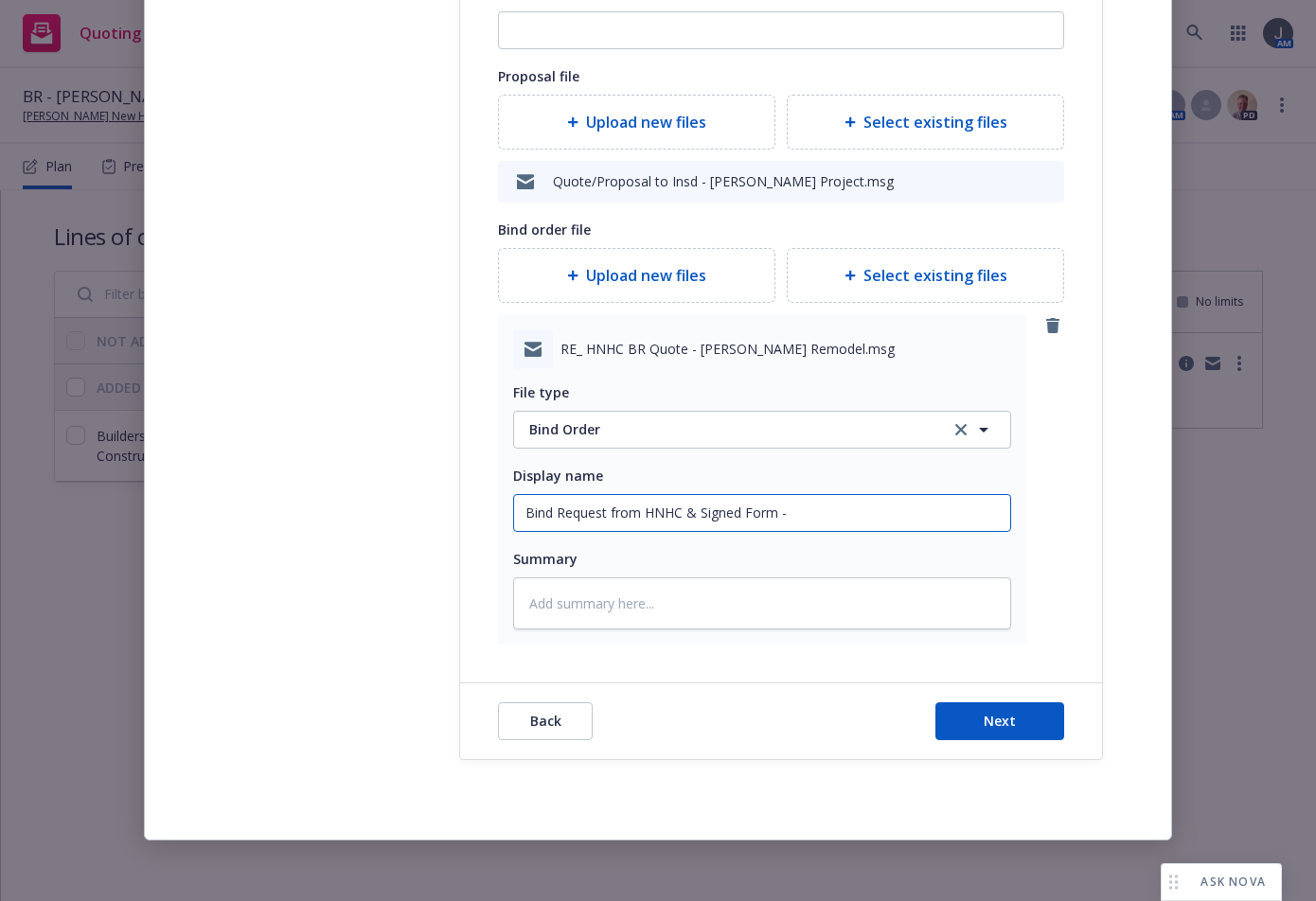 type on "x" 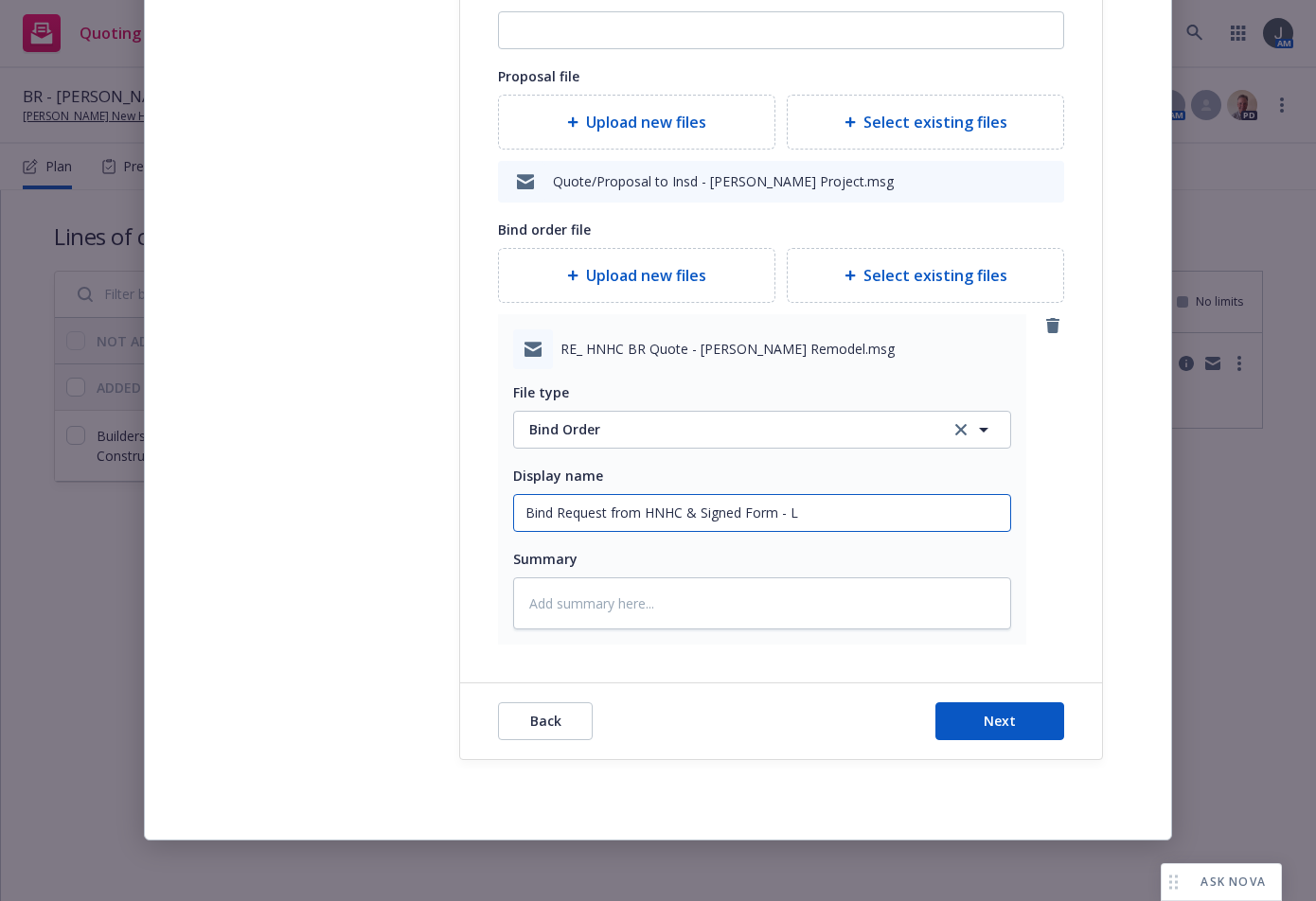 type on "x" 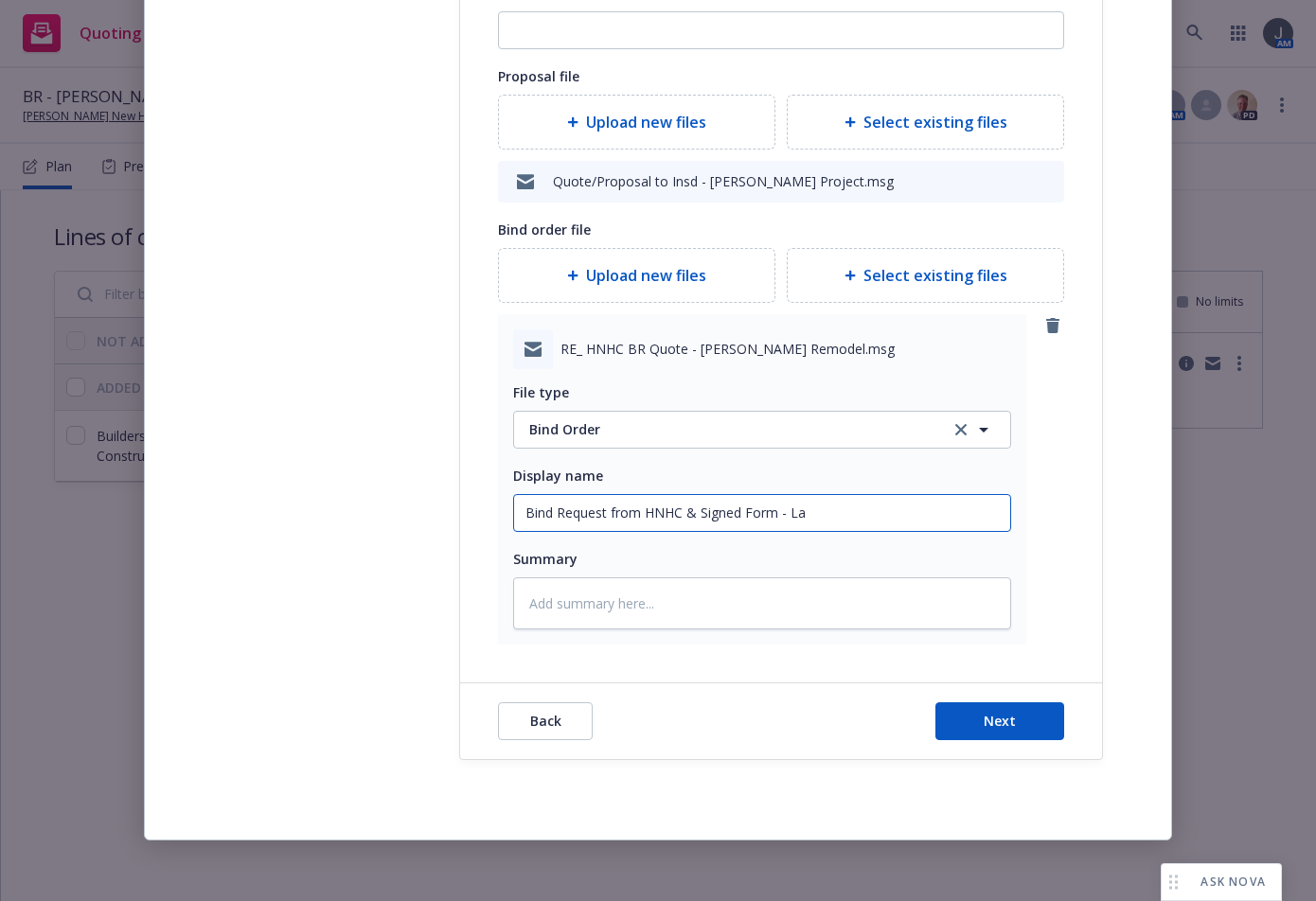 type on "x" 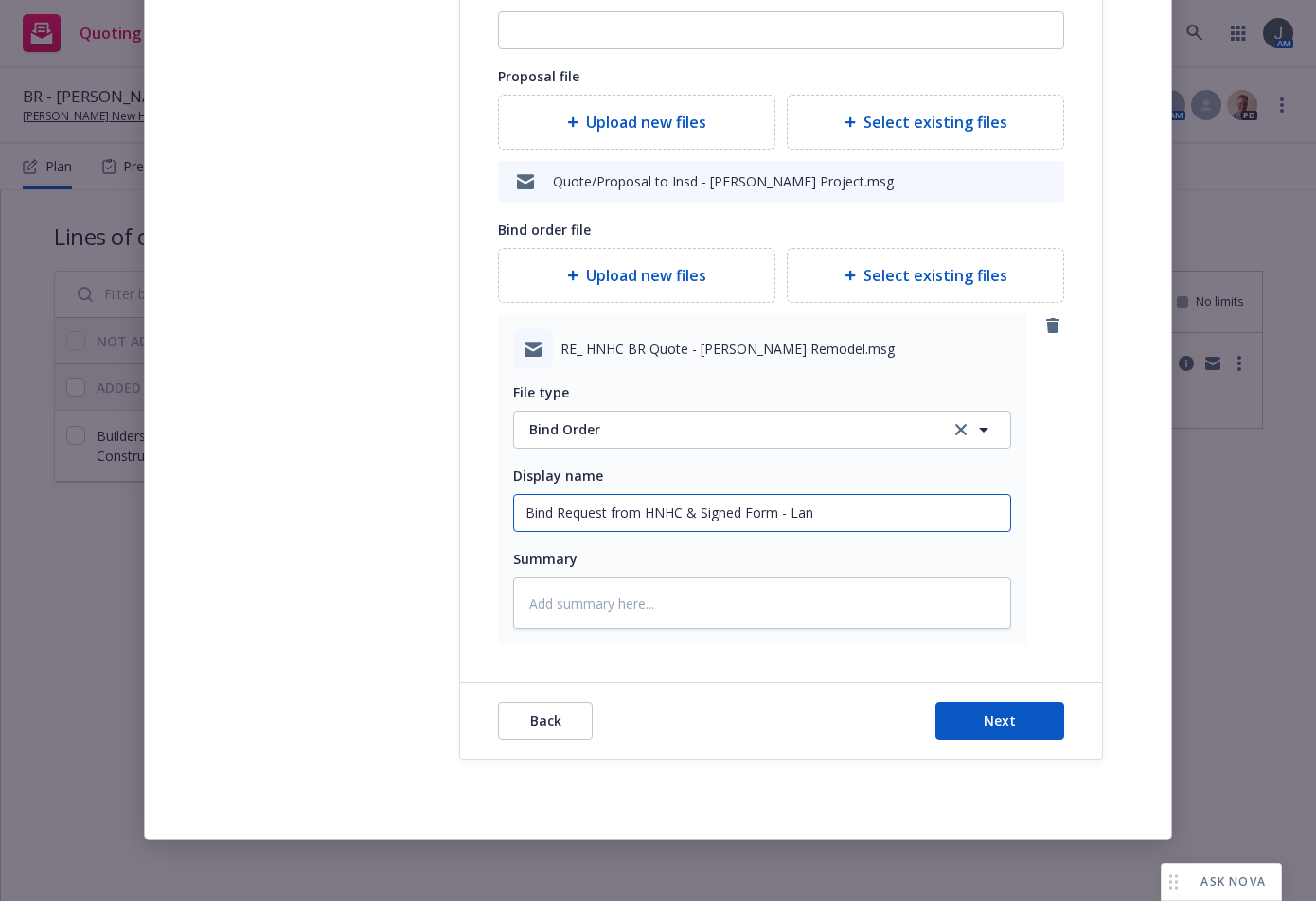 type on "x" 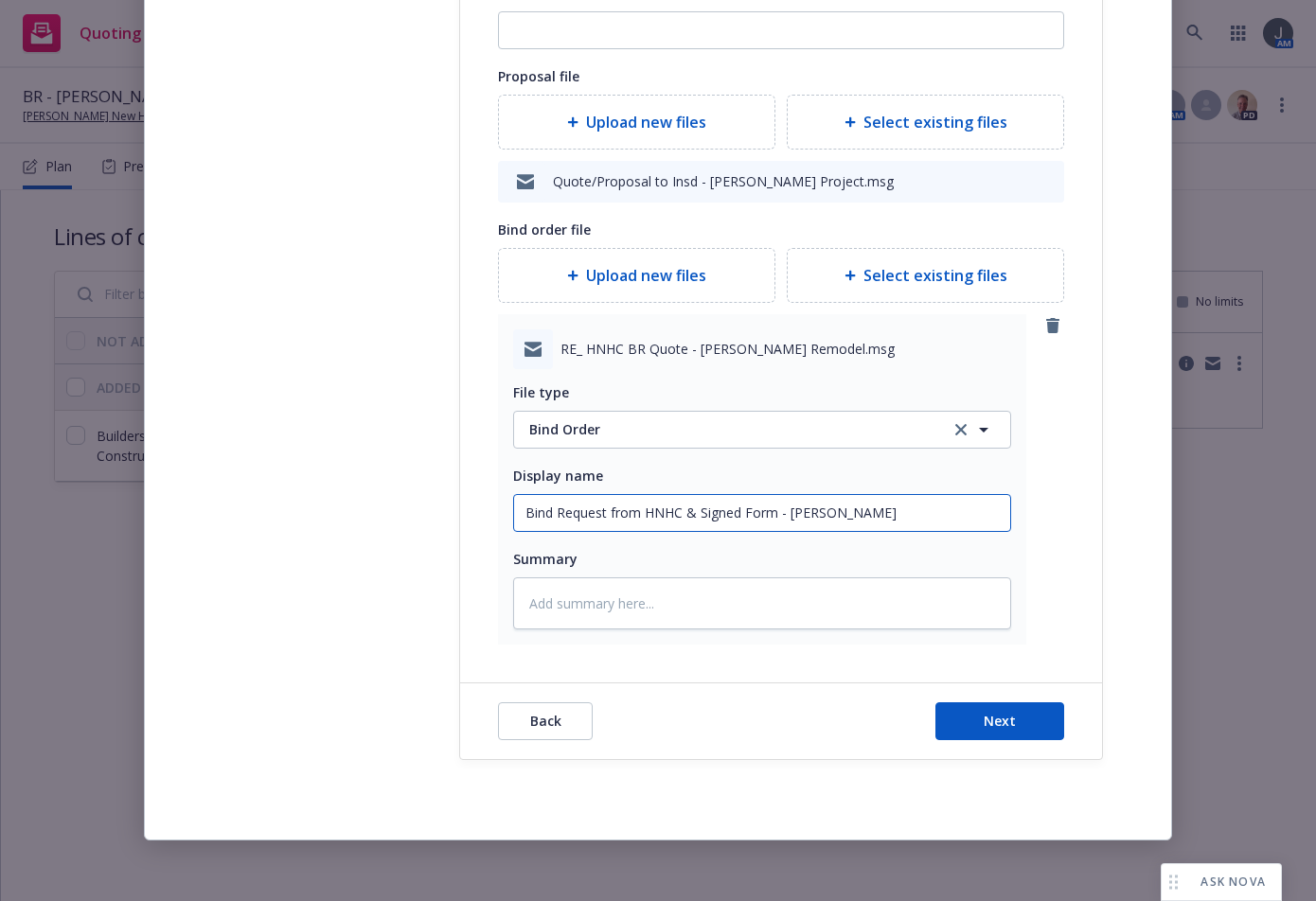 type on "x" 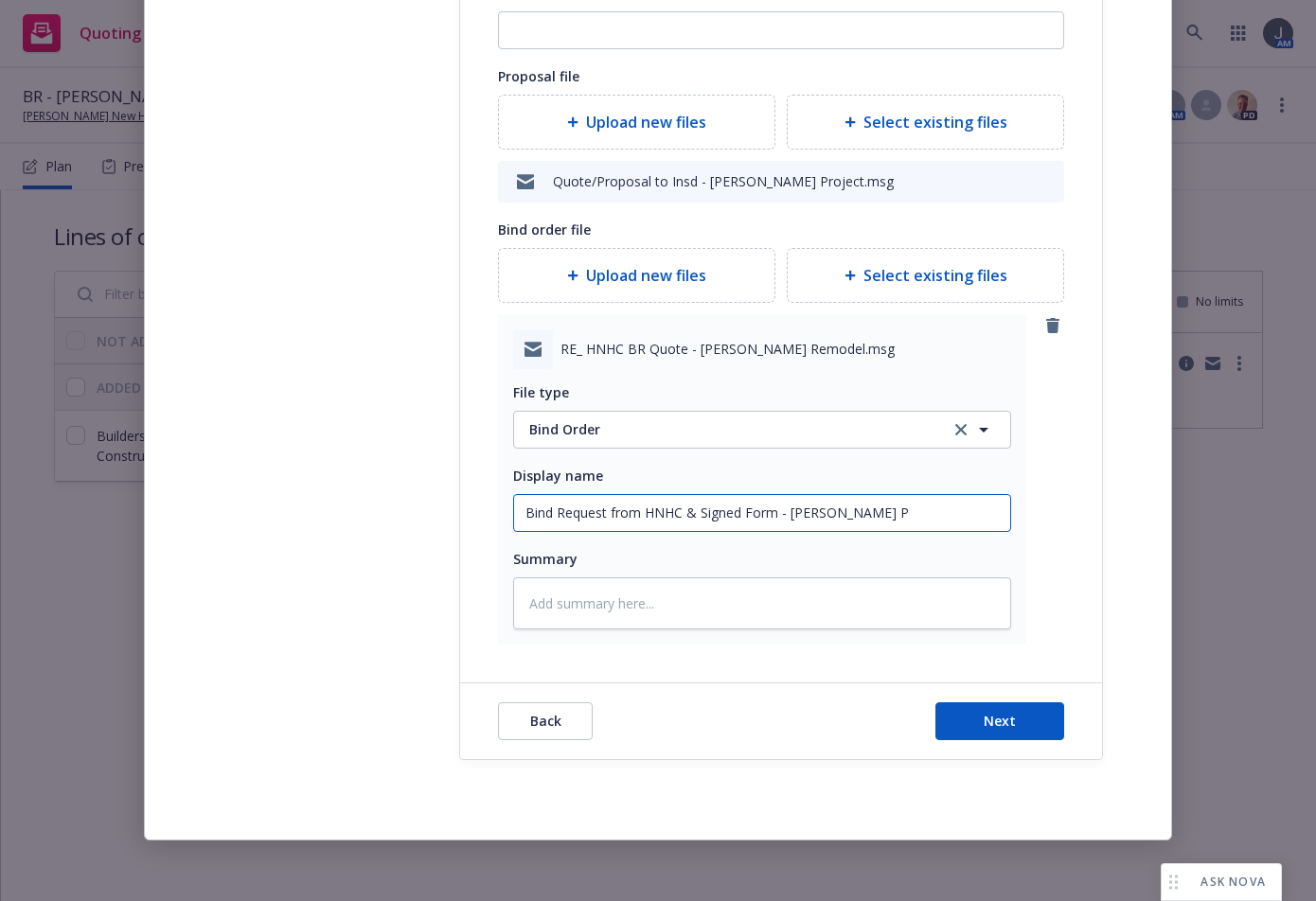 type on "x" 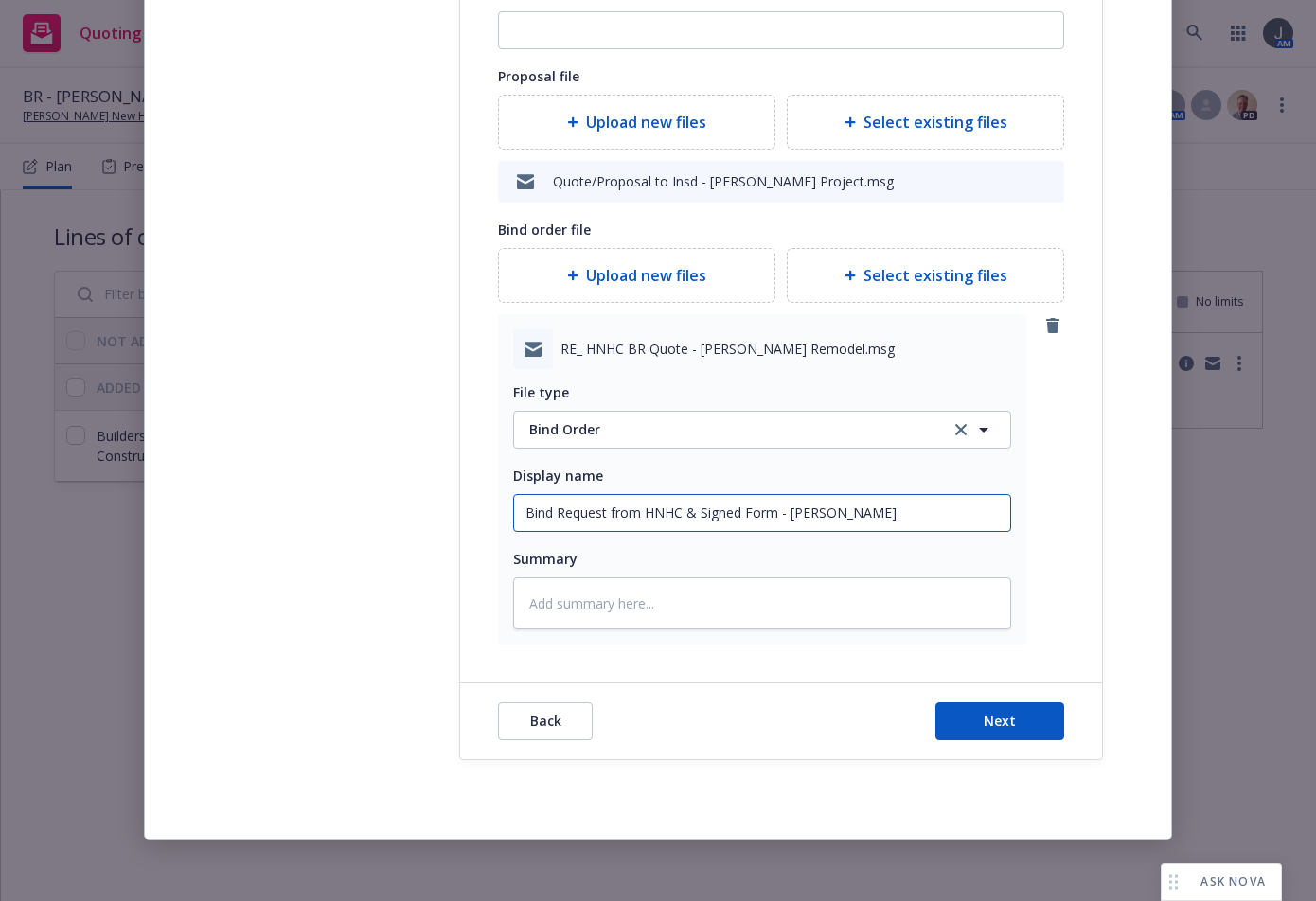 type on "x" 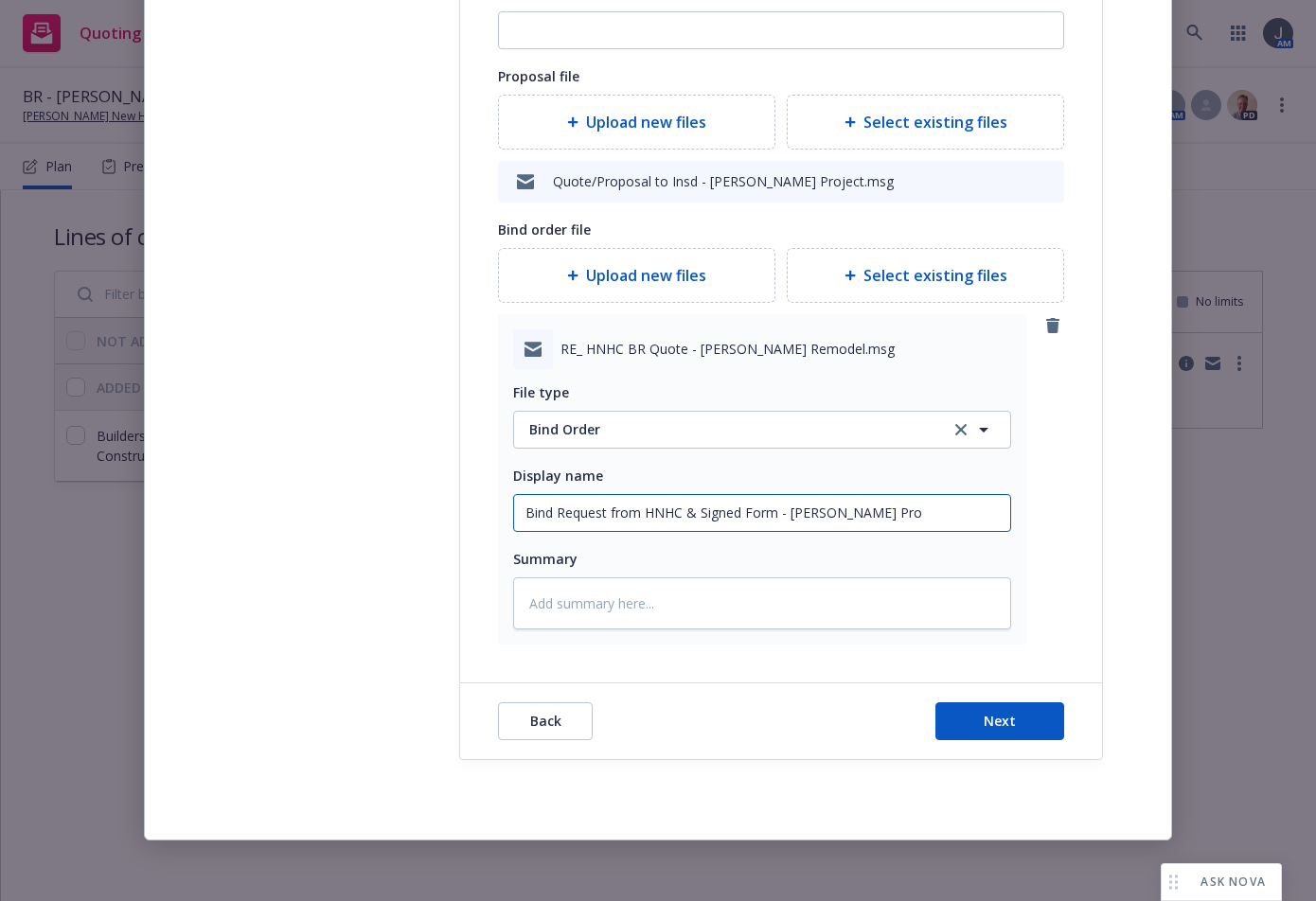 type on "x" 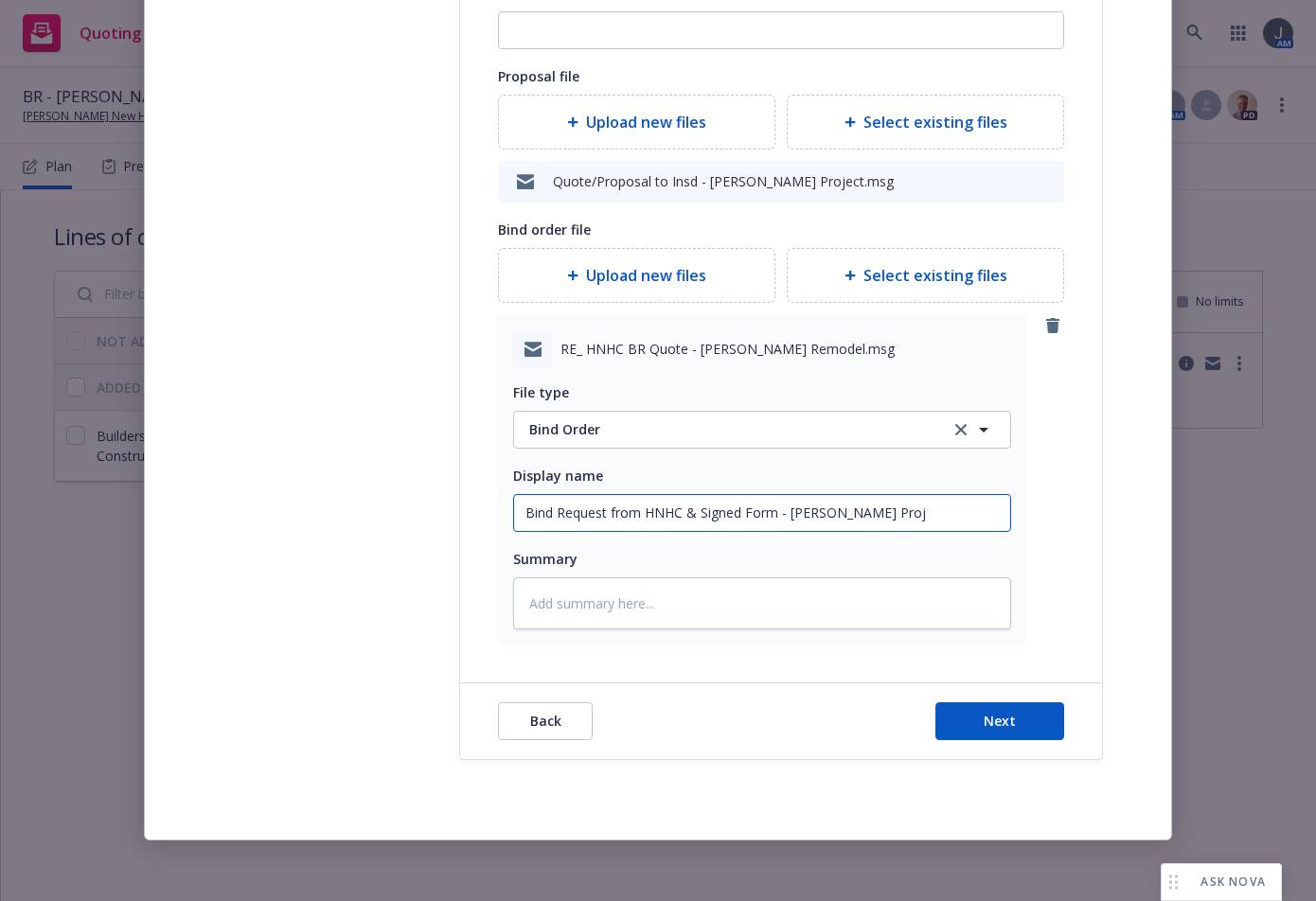 type on "Bind Request from HNHC & Signed Form - [PERSON_NAME] Proje" 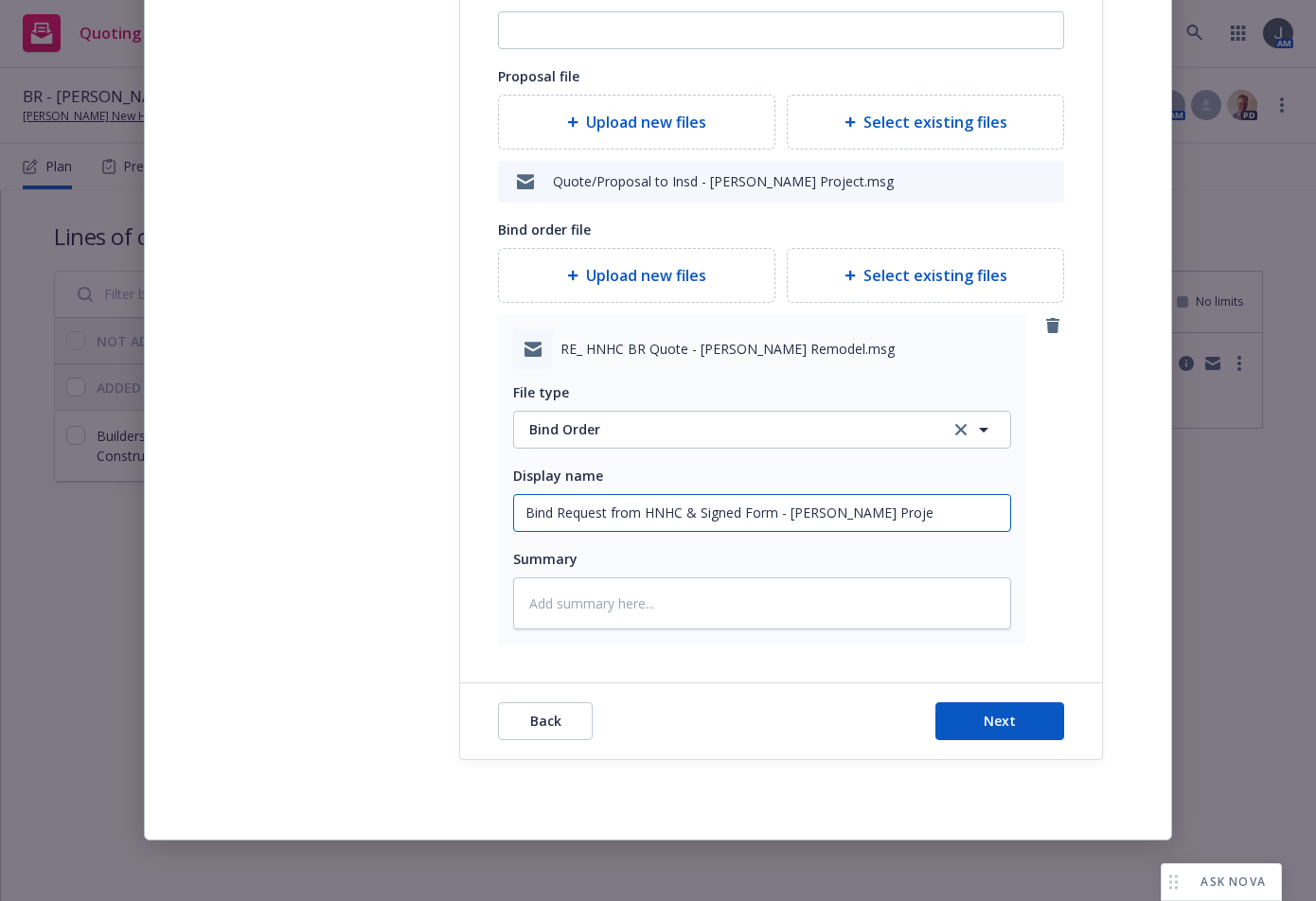 type on "x" 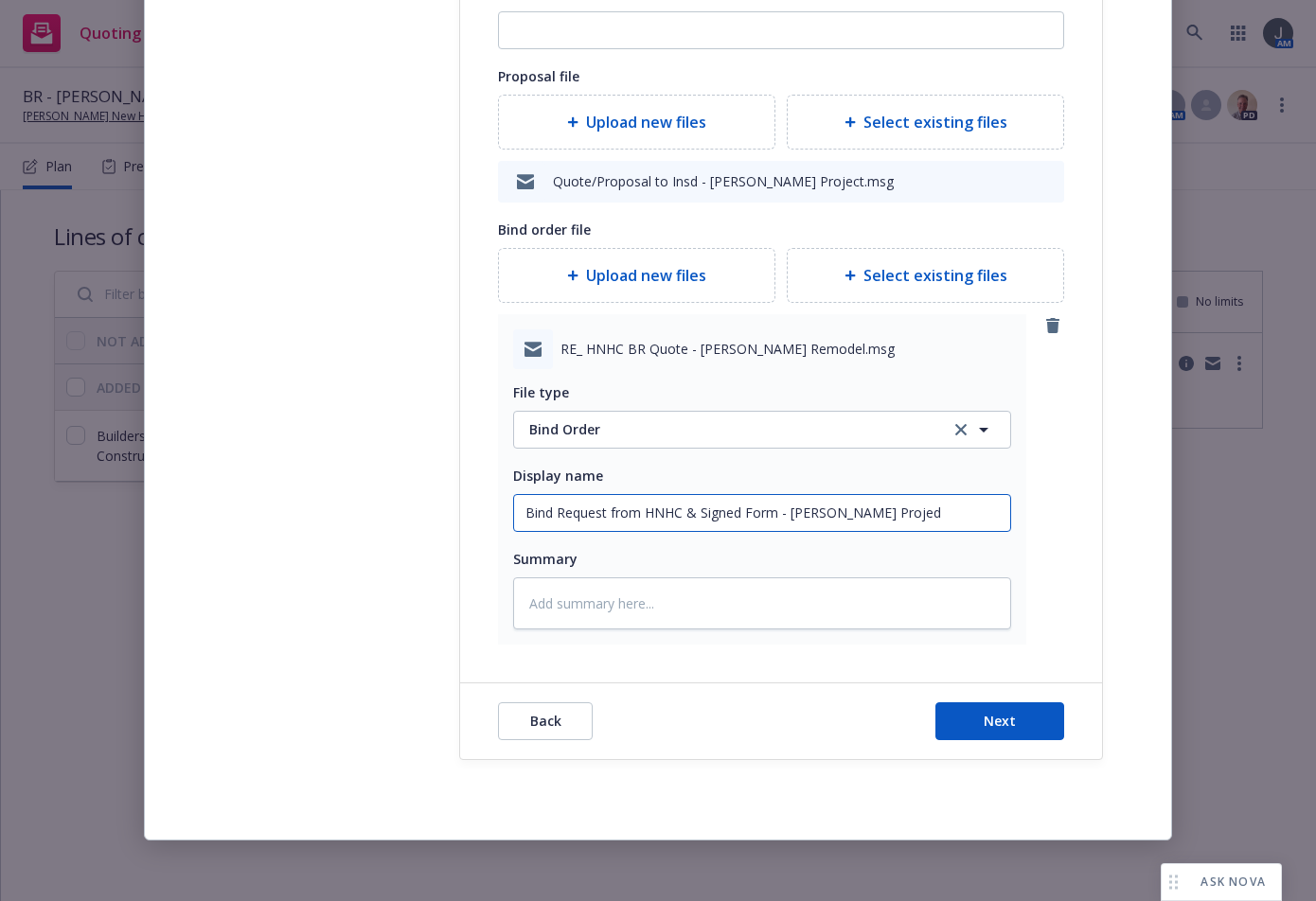 type on "x" 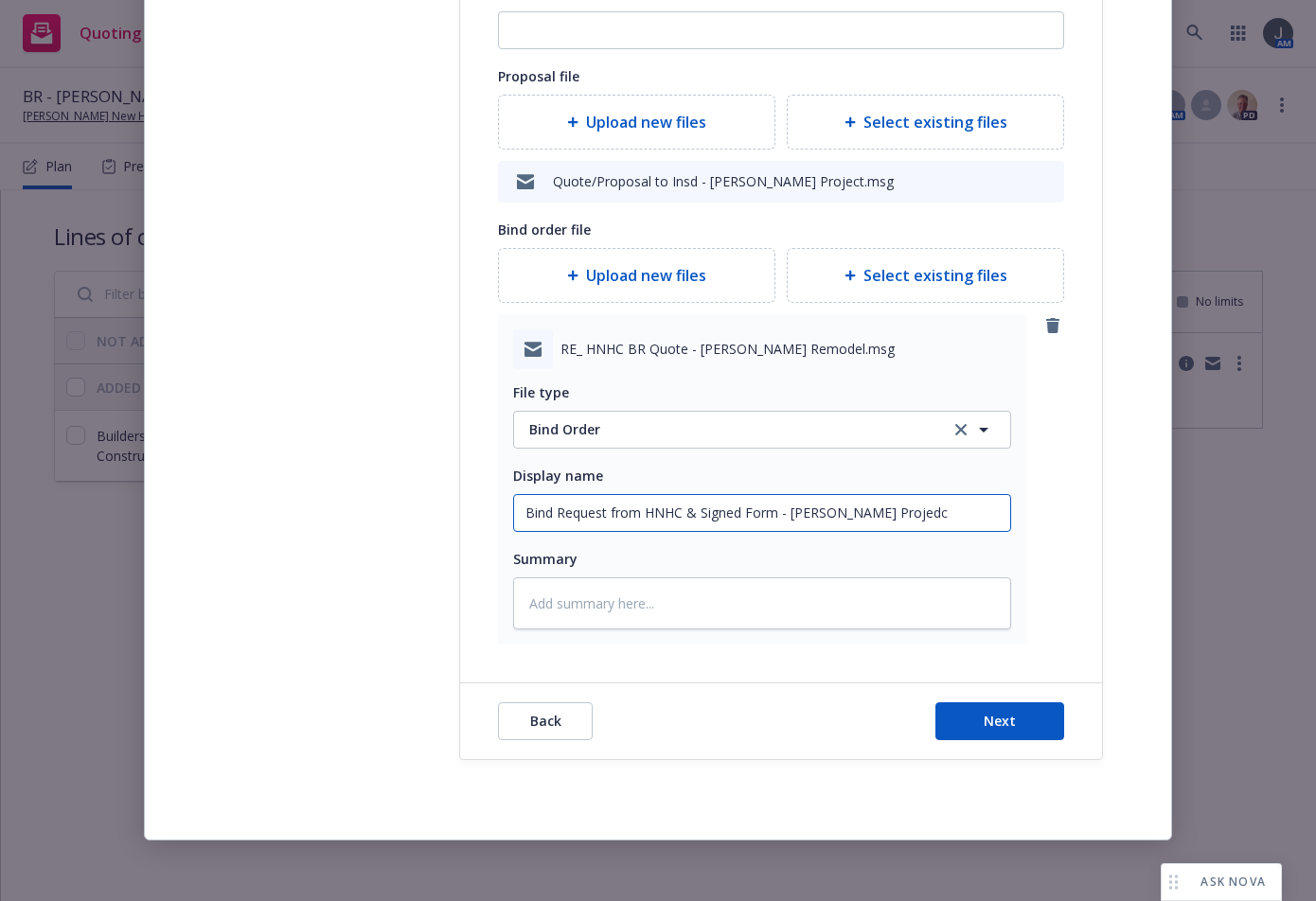 type on "x" 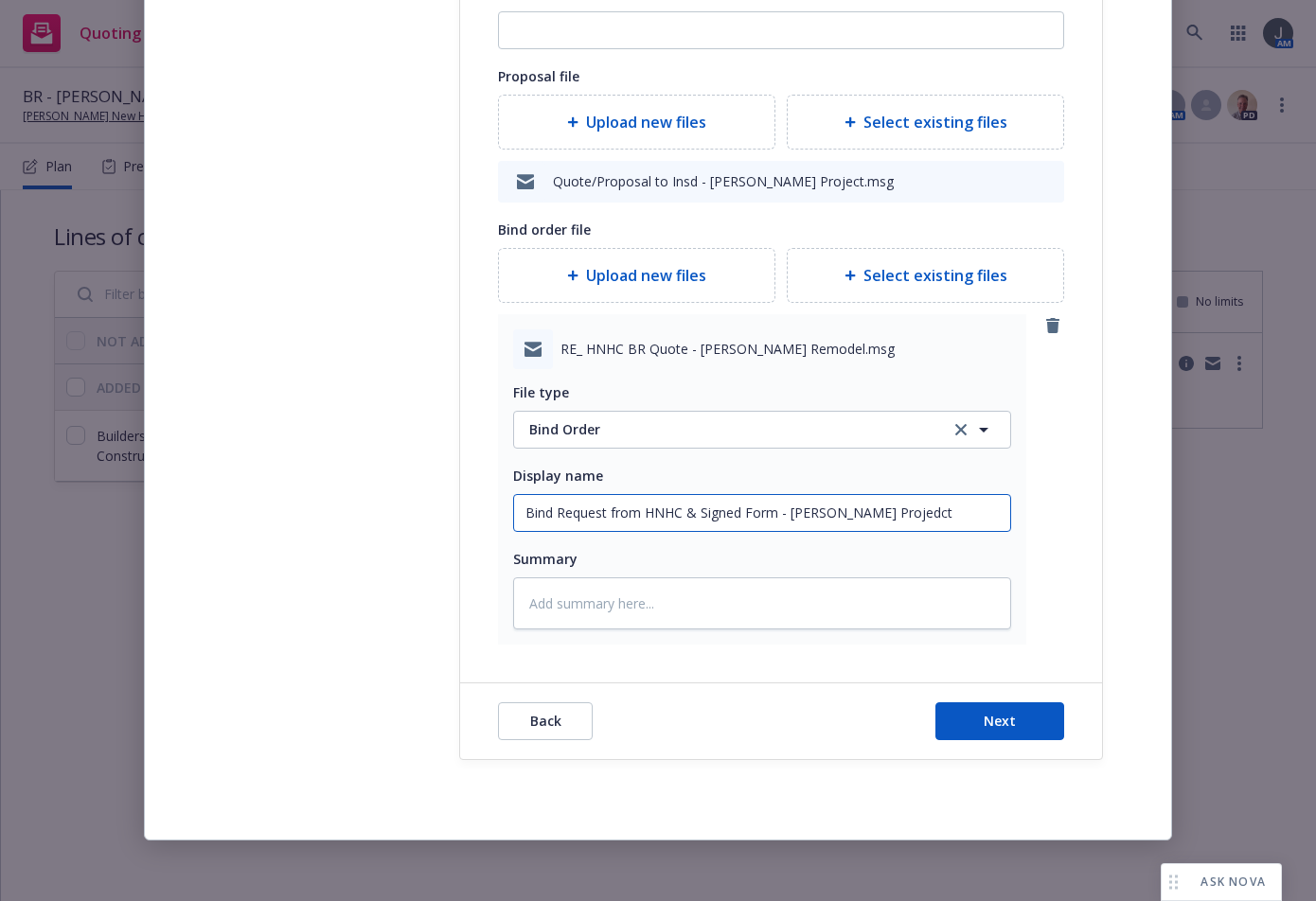 type on "x" 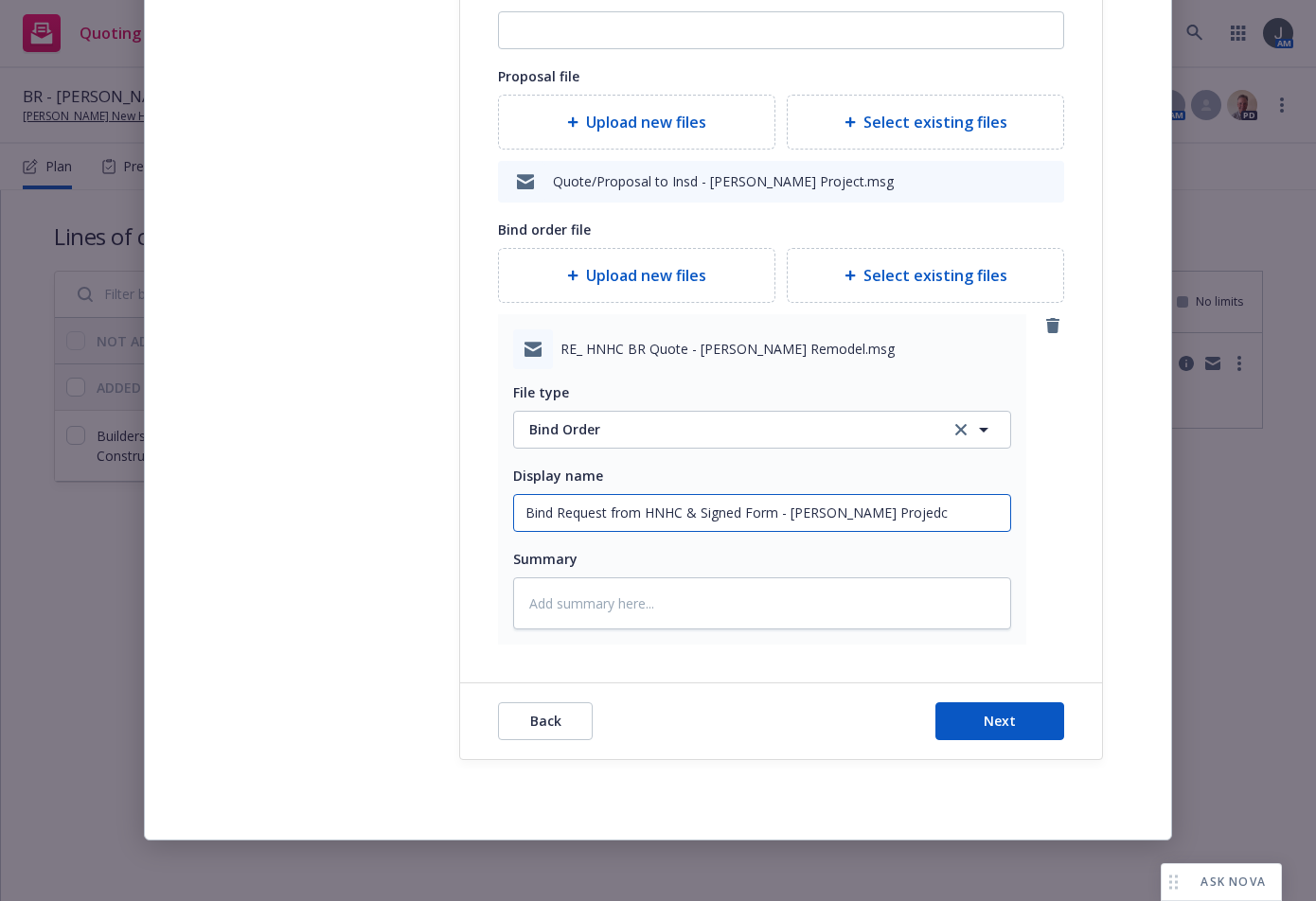 type on "x" 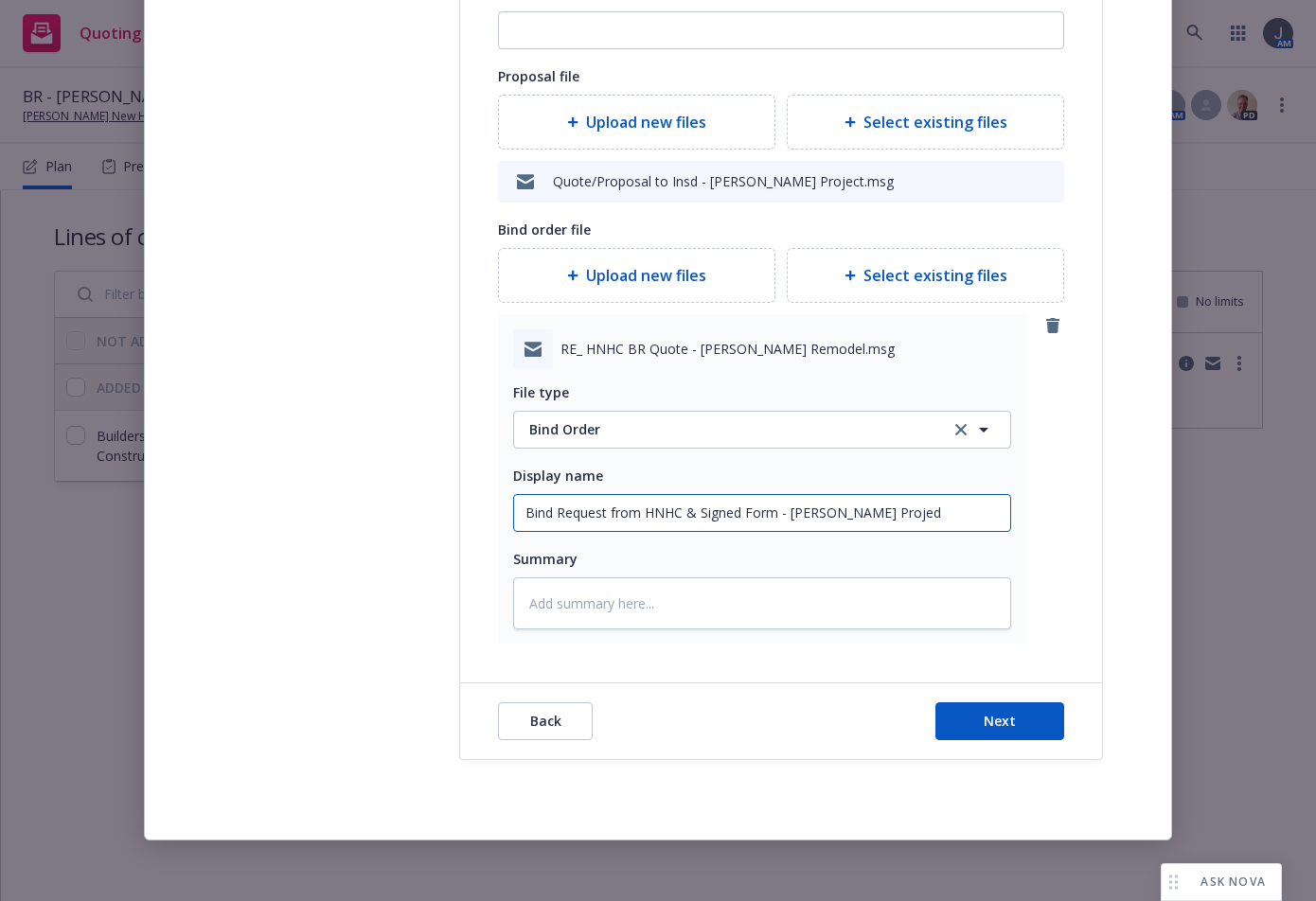 type on "x" 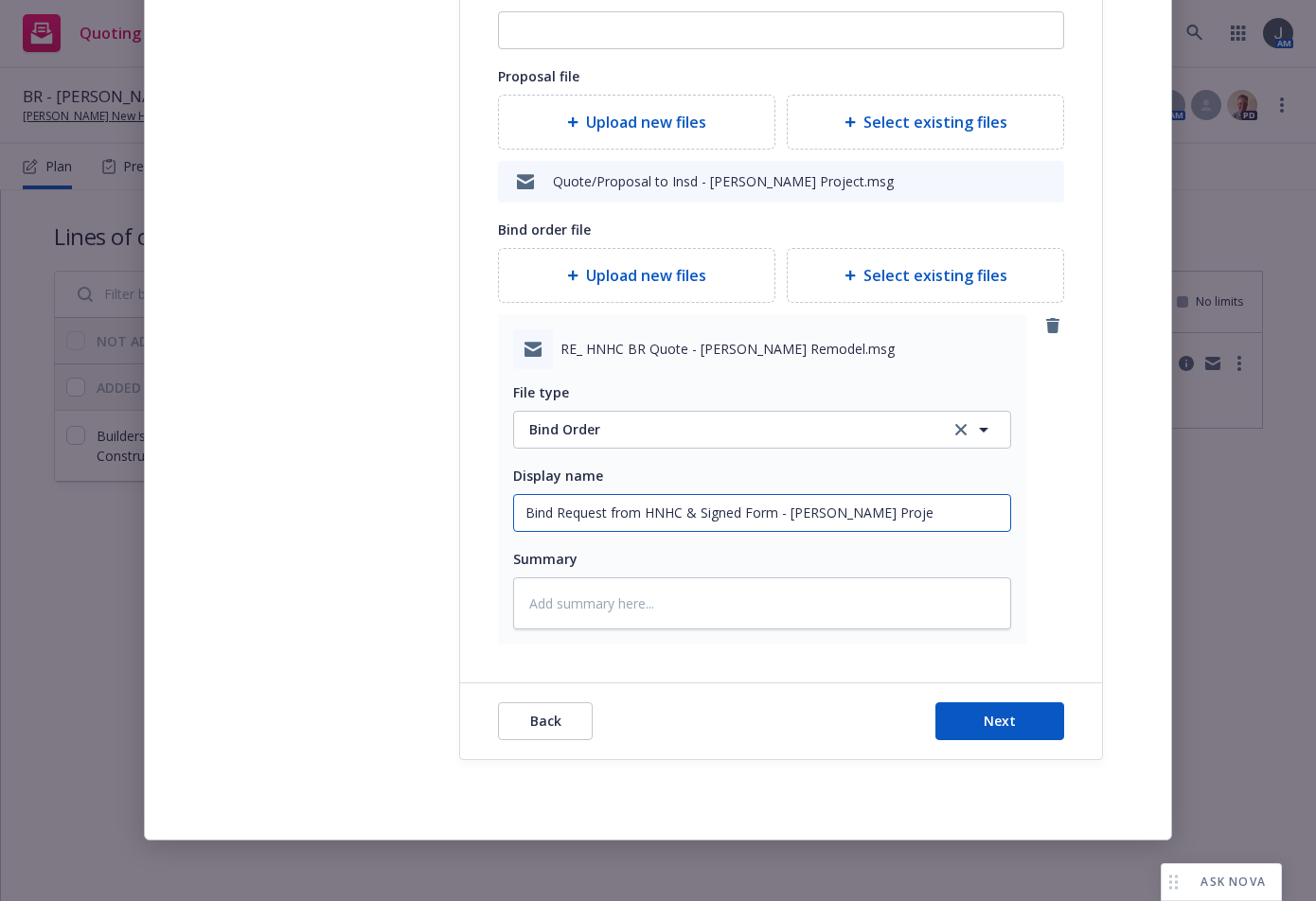 type on "x" 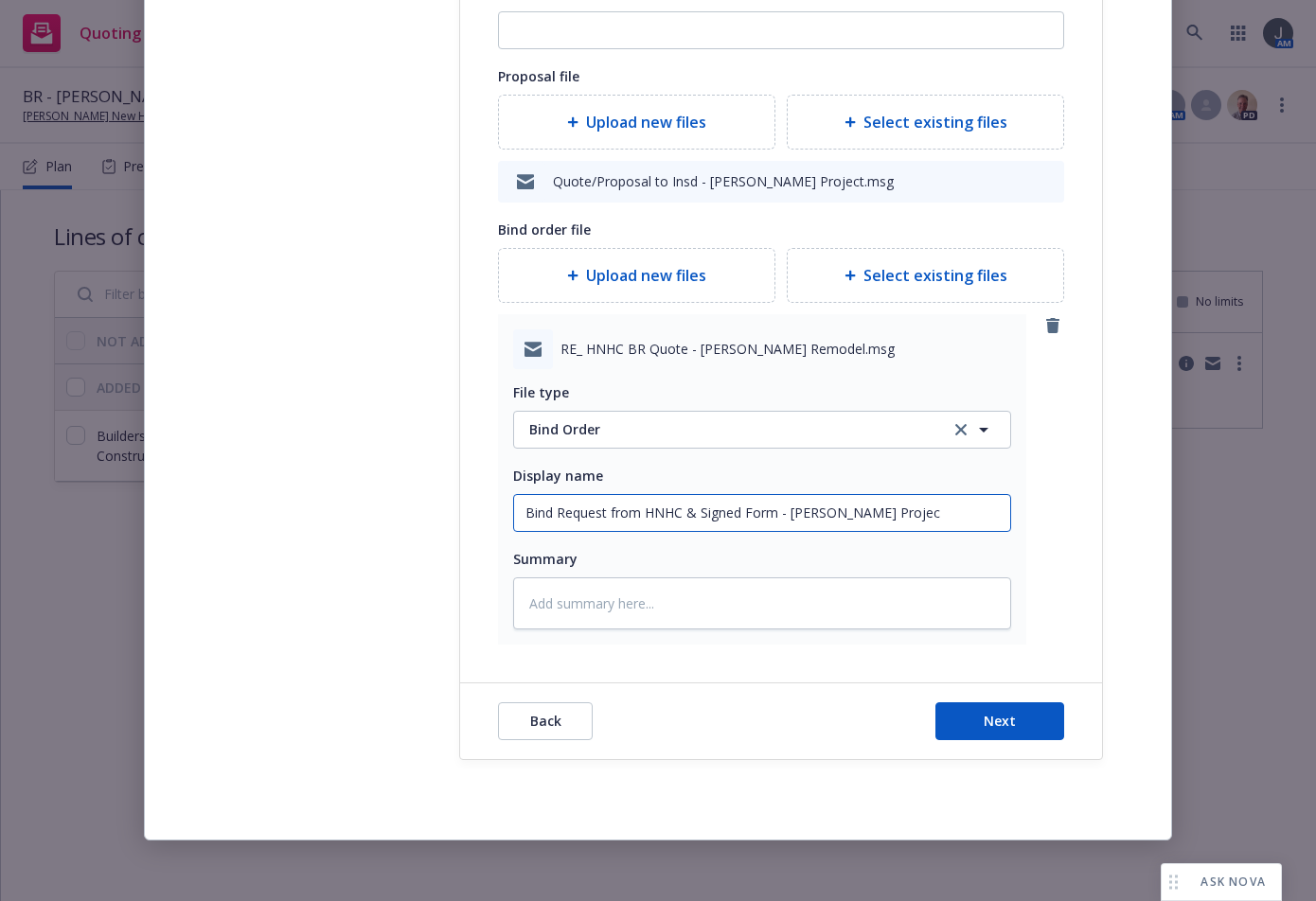 type on "x" 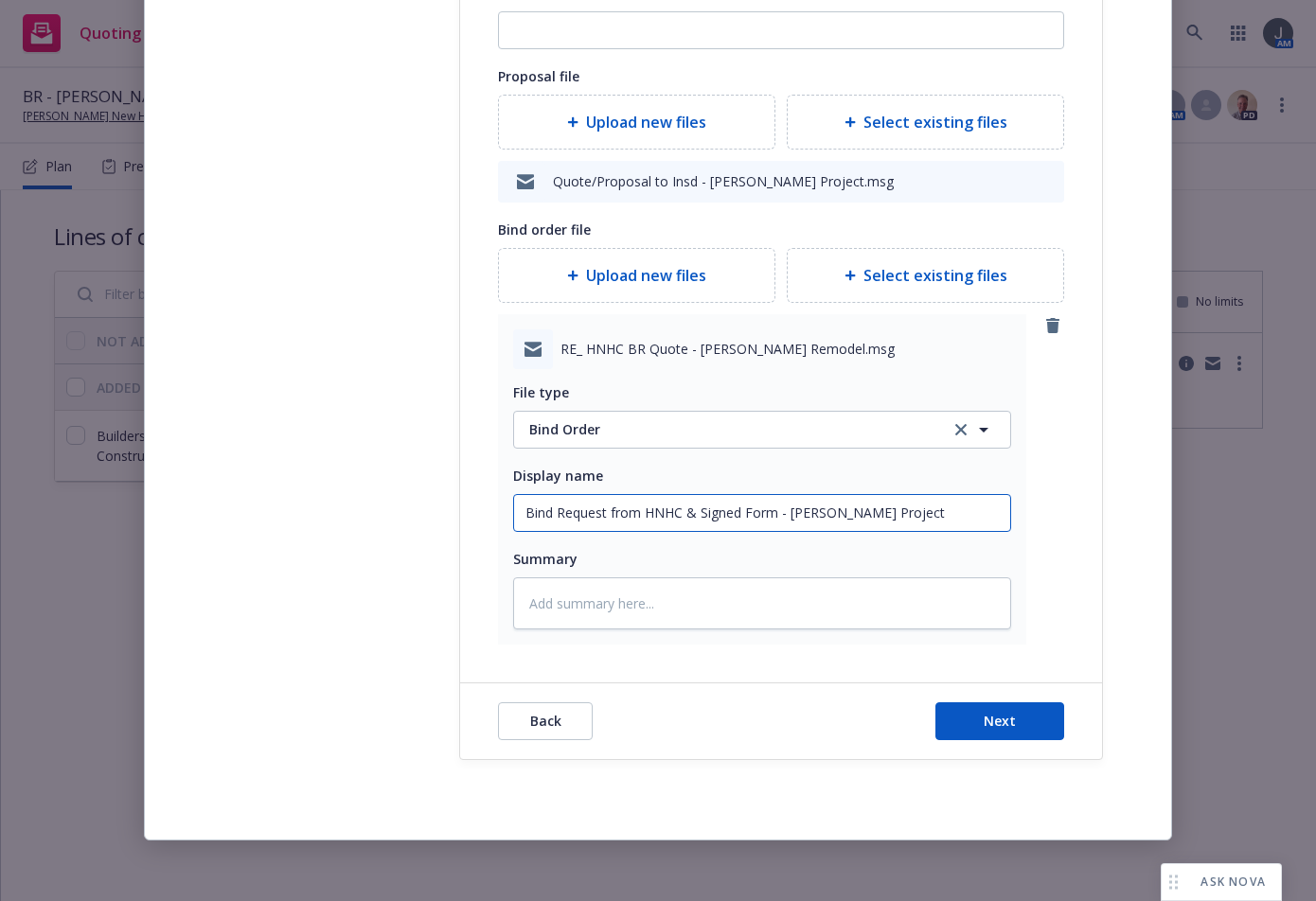 drag, startPoint x: 870, startPoint y: 515, endPoint x: 314, endPoint y: 488, distance: 556.6552 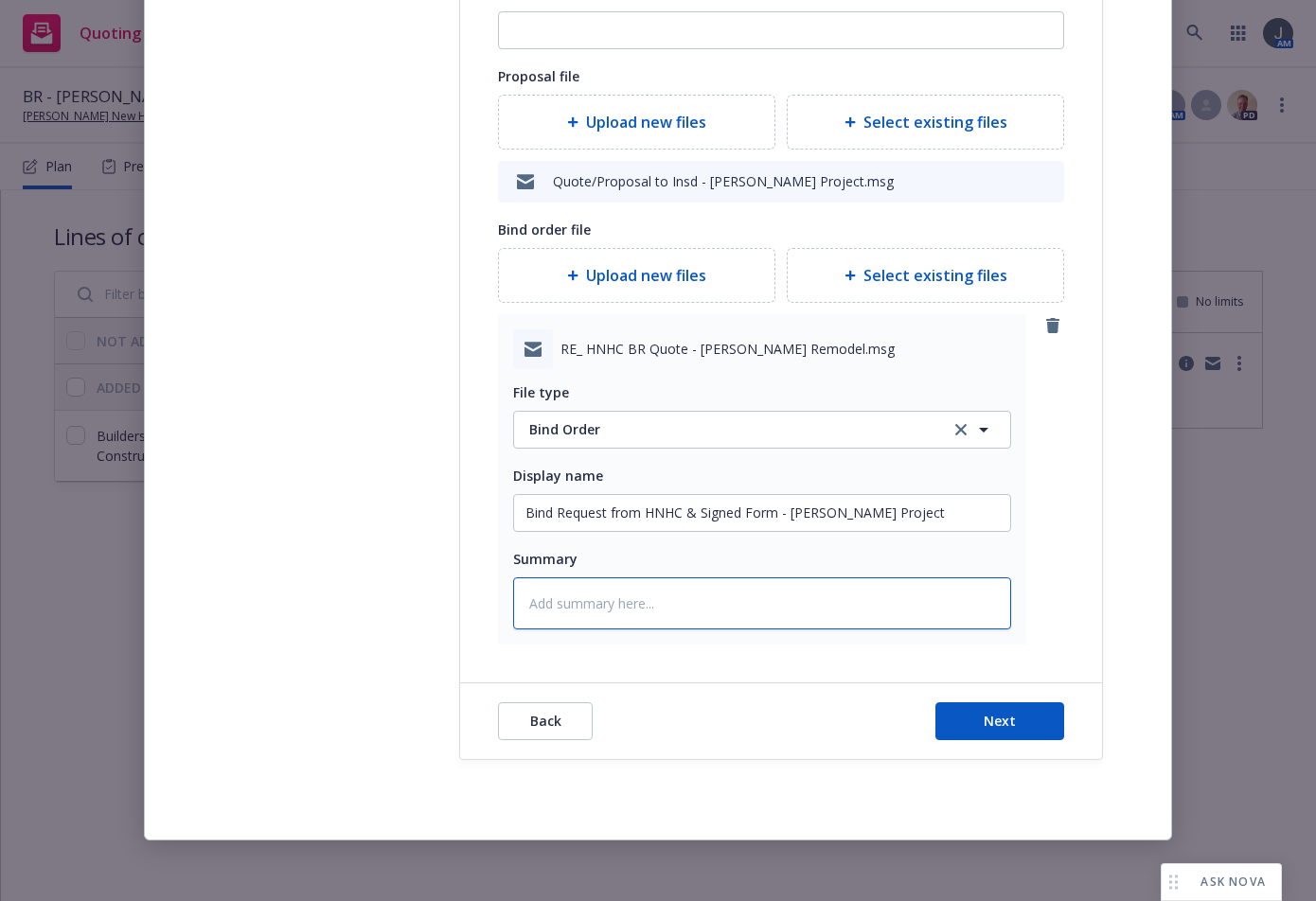 click at bounding box center [762, 603] 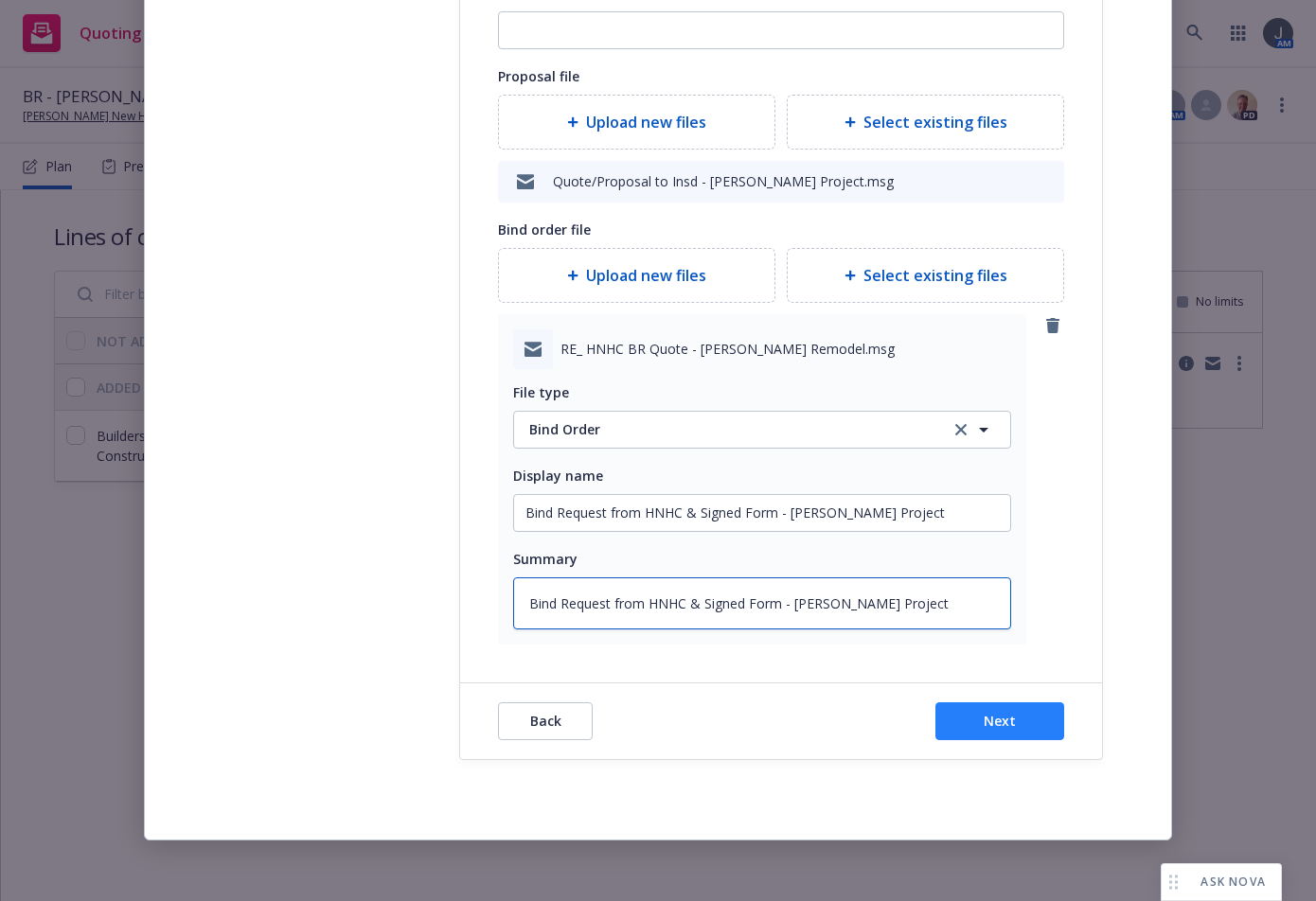 type on "Bind Request from HNHC & Signed Form - [PERSON_NAME] Project" 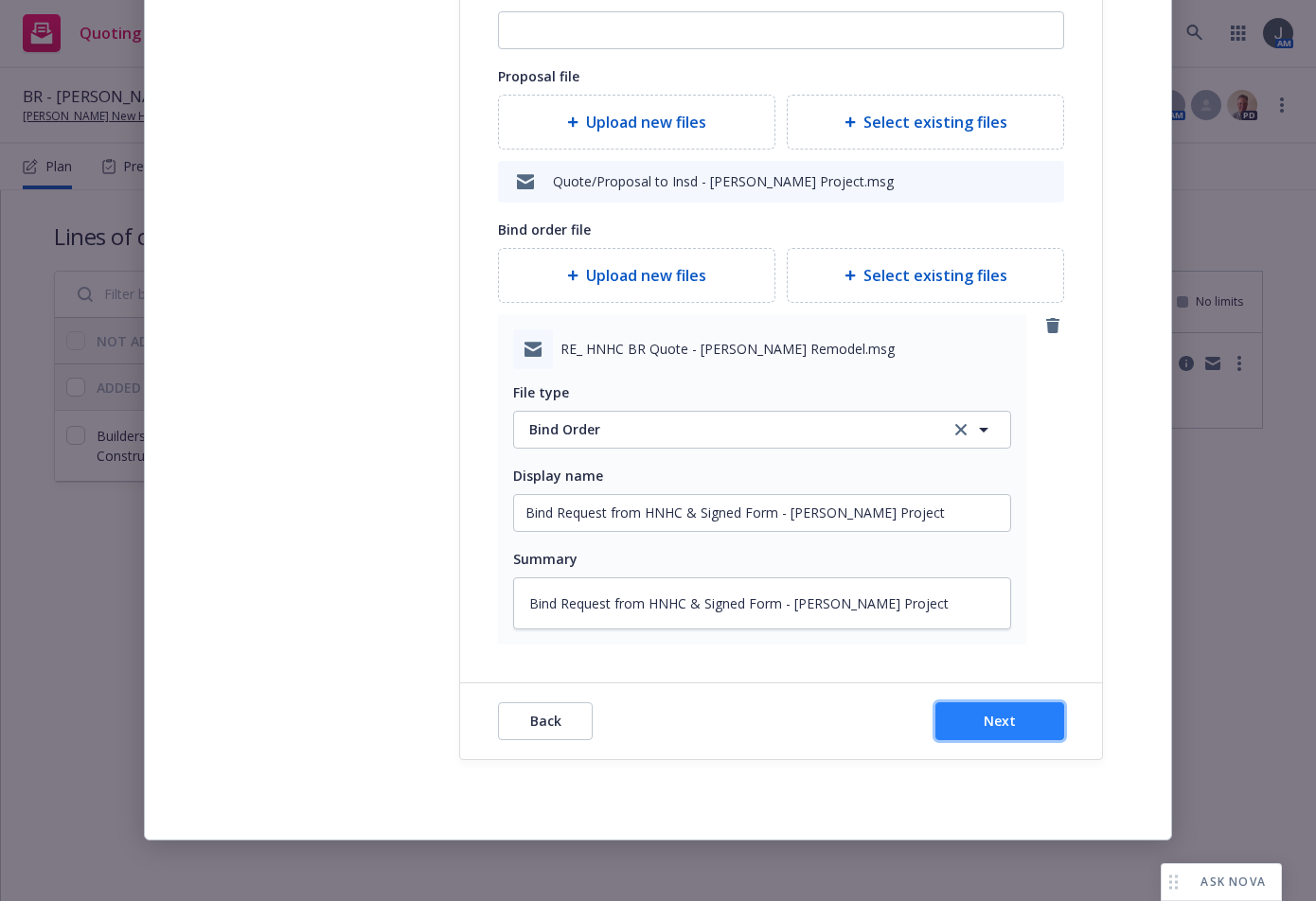 click on "Next" at bounding box center [1000, 720] 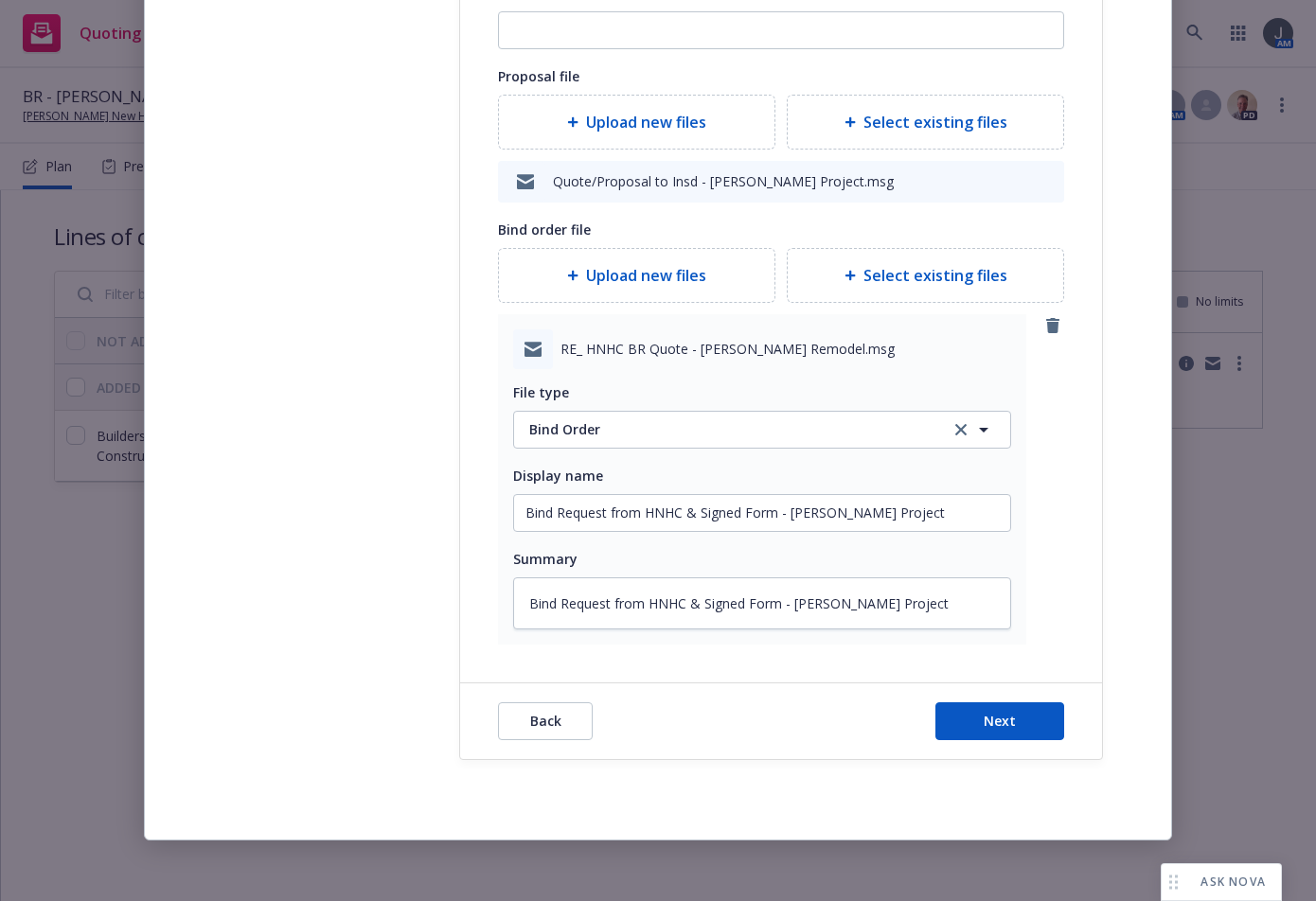 scroll, scrollTop: 0, scrollLeft: 0, axis: both 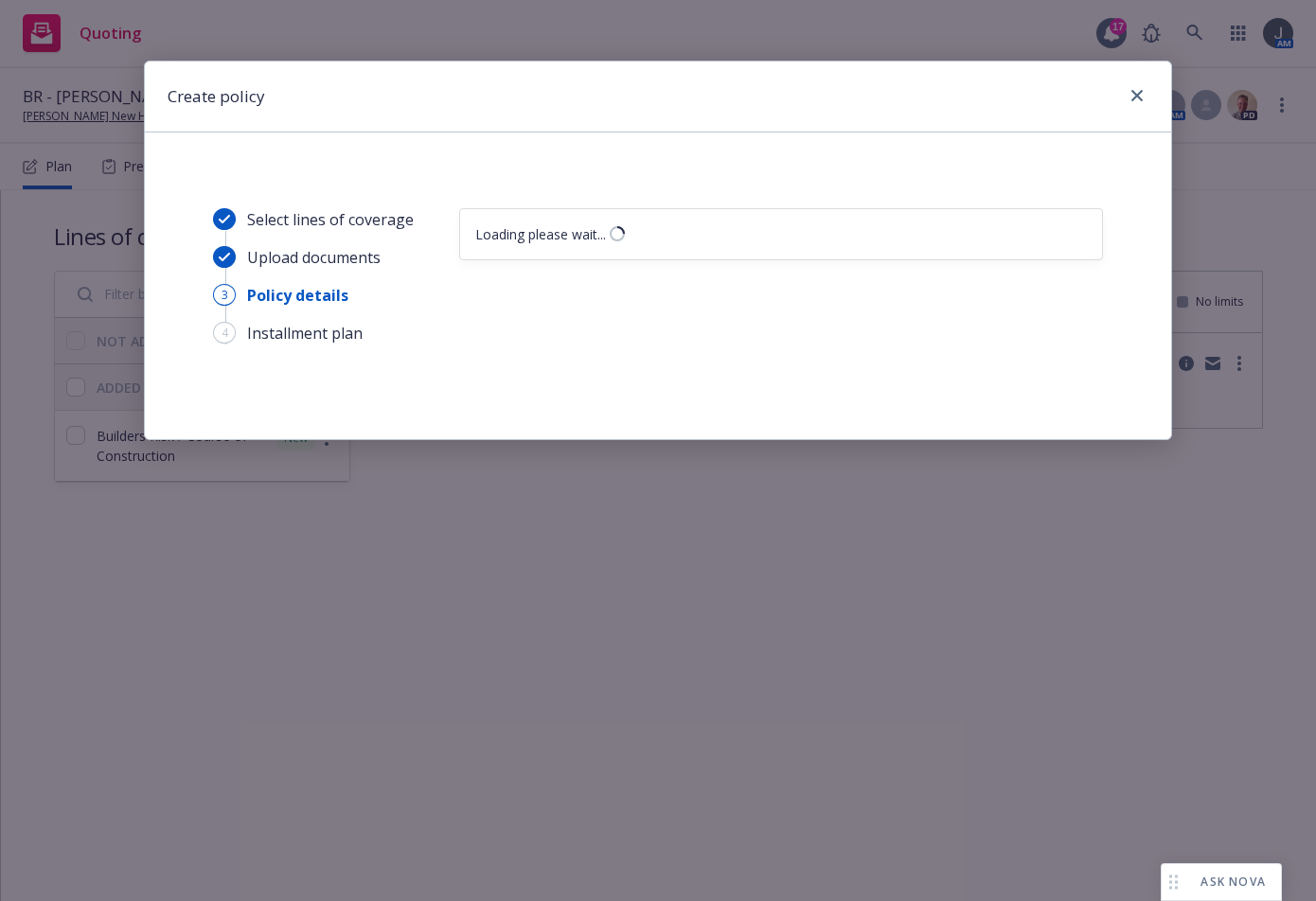 select on "12" 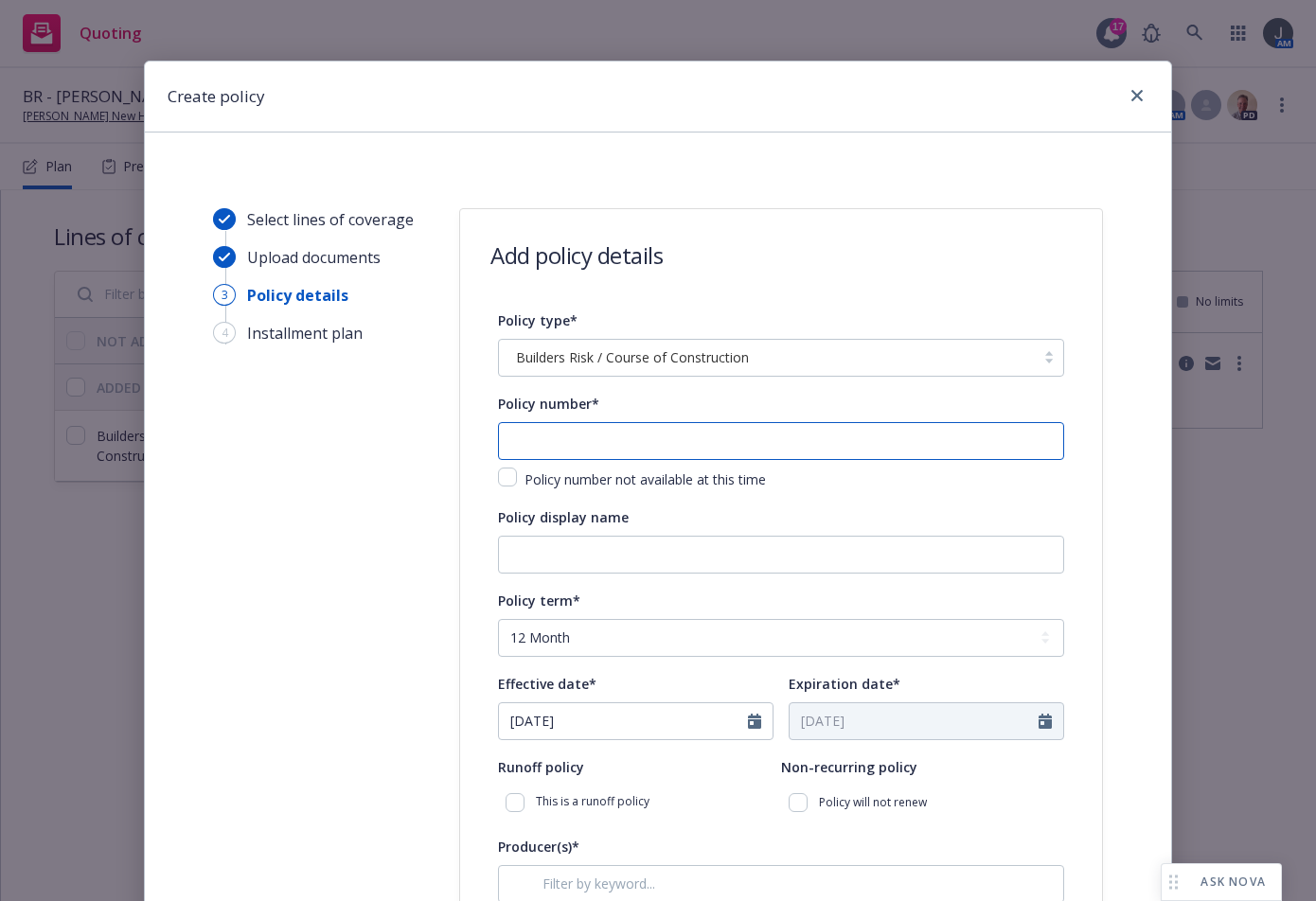 click at bounding box center (781, 441) 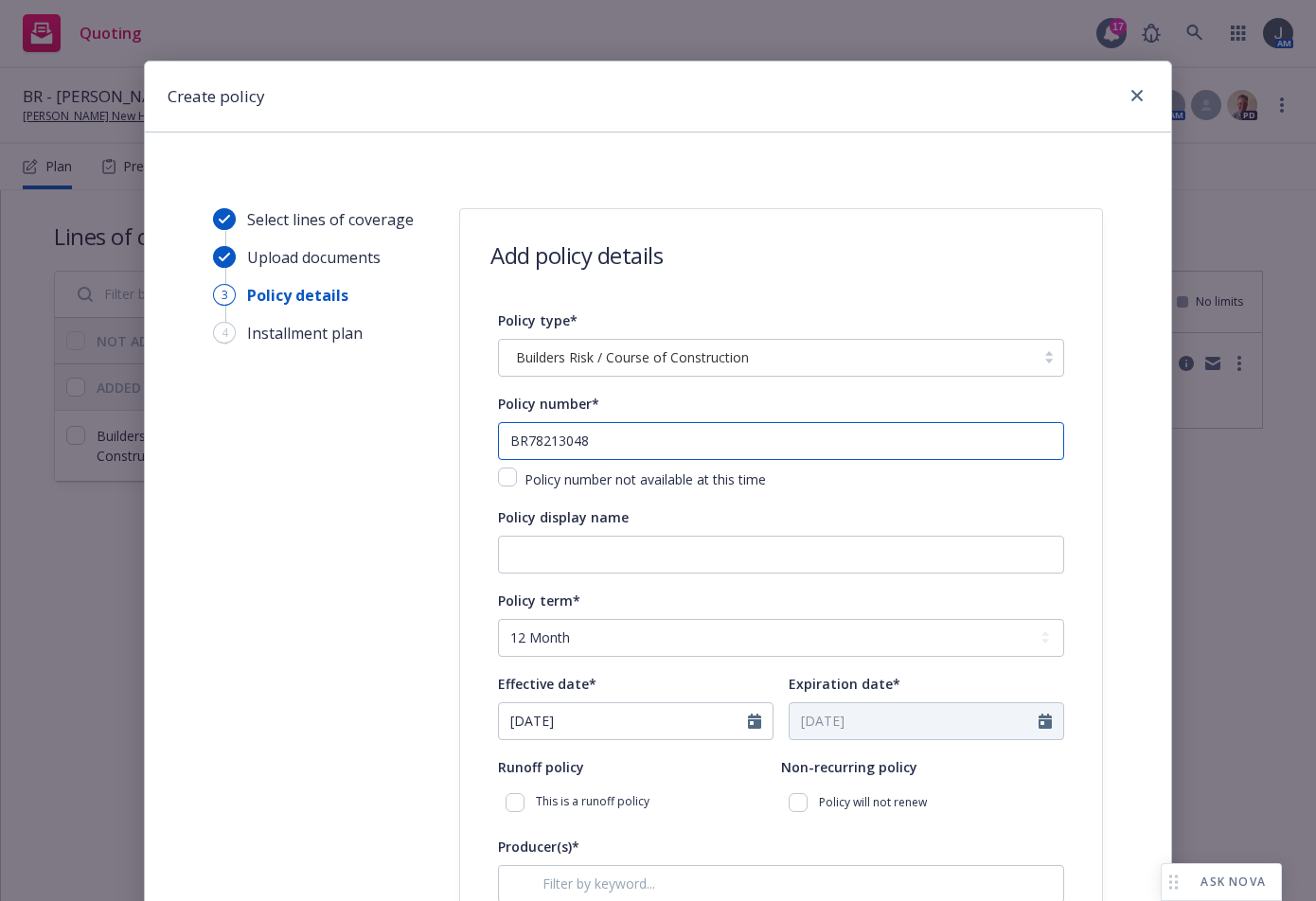 type on "BR78213048" 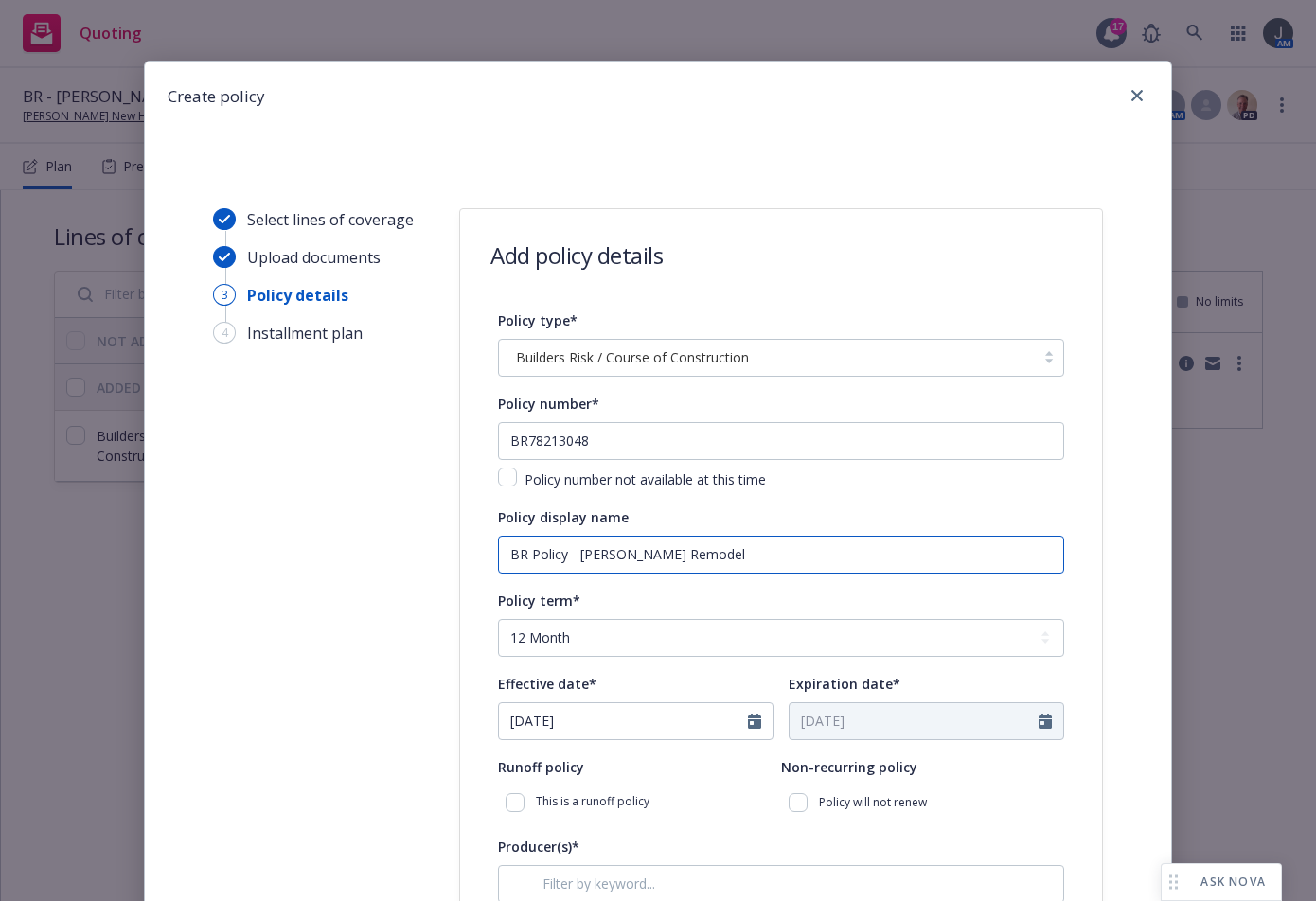 type on "BR Policy - [PERSON_NAME] Remodel" 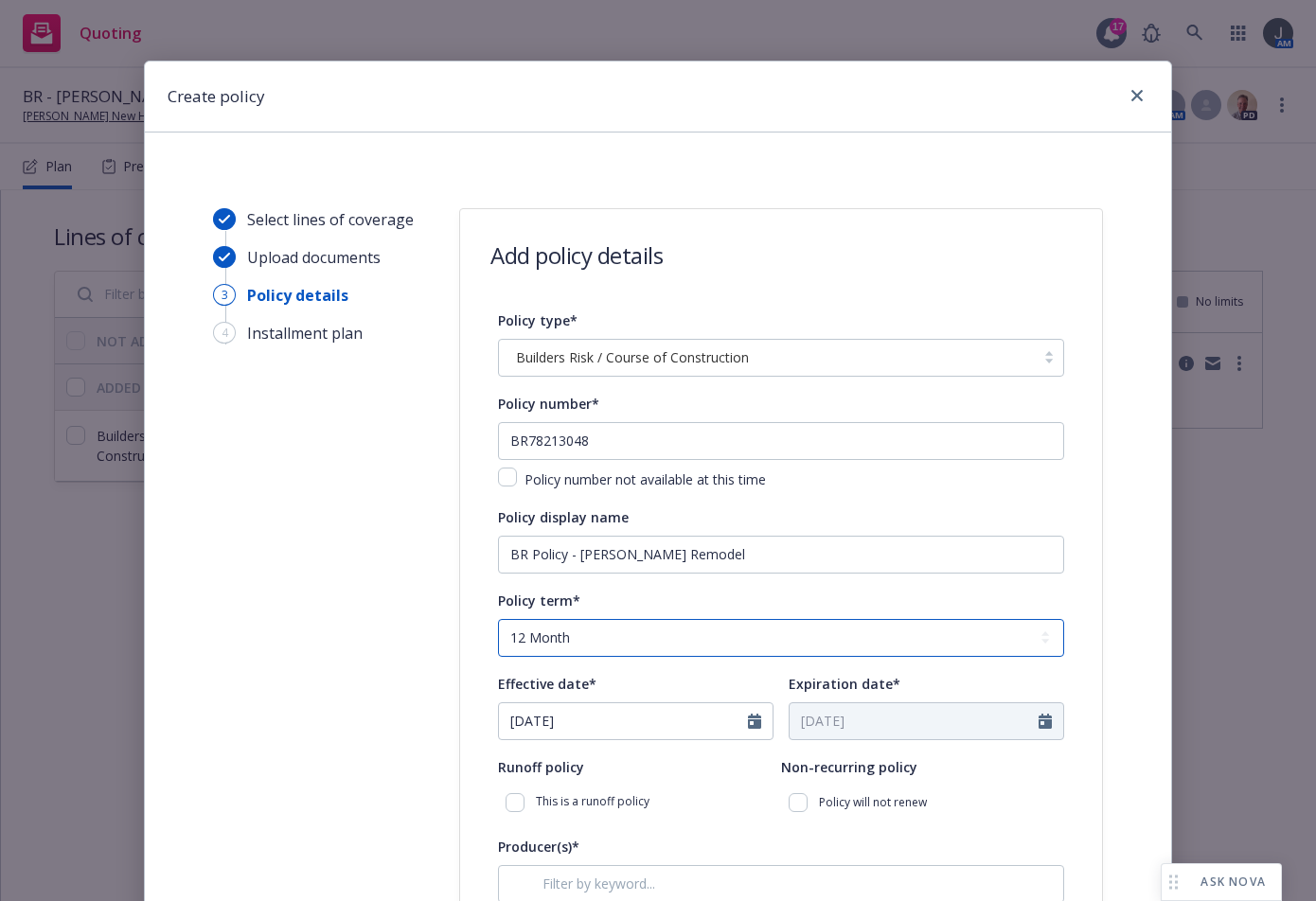 click on "Select policy term 12 Month 6 Month 4 Month 3 Month 2 Month 1 Month 36 Month (3 yr) 72 Month (6 yr) 120 Month (10 yr) 180 Month (15 yr) 240 Month (20 yr) 300 Month (25 yr) 360 Month (30 yr) Other" at bounding box center [781, 638] 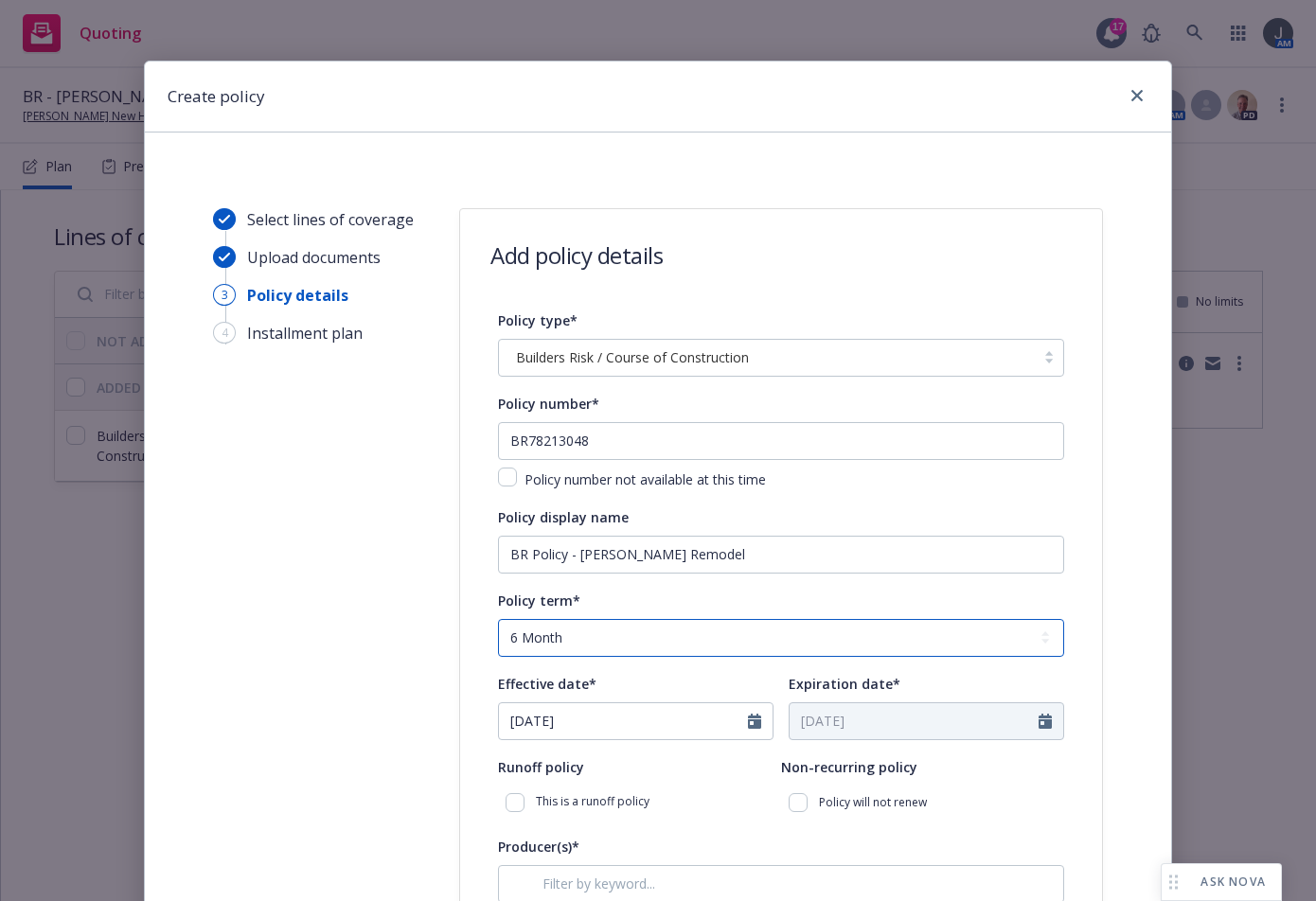 click on "Select policy term 12 Month 6 Month 4 Month 3 Month 2 Month 1 Month 36 Month (3 yr) 72 Month (6 yr) 120 Month (10 yr) 180 Month (15 yr) 240 Month (20 yr) 300 Month (25 yr) 360 Month (30 yr) Other" at bounding box center [781, 638] 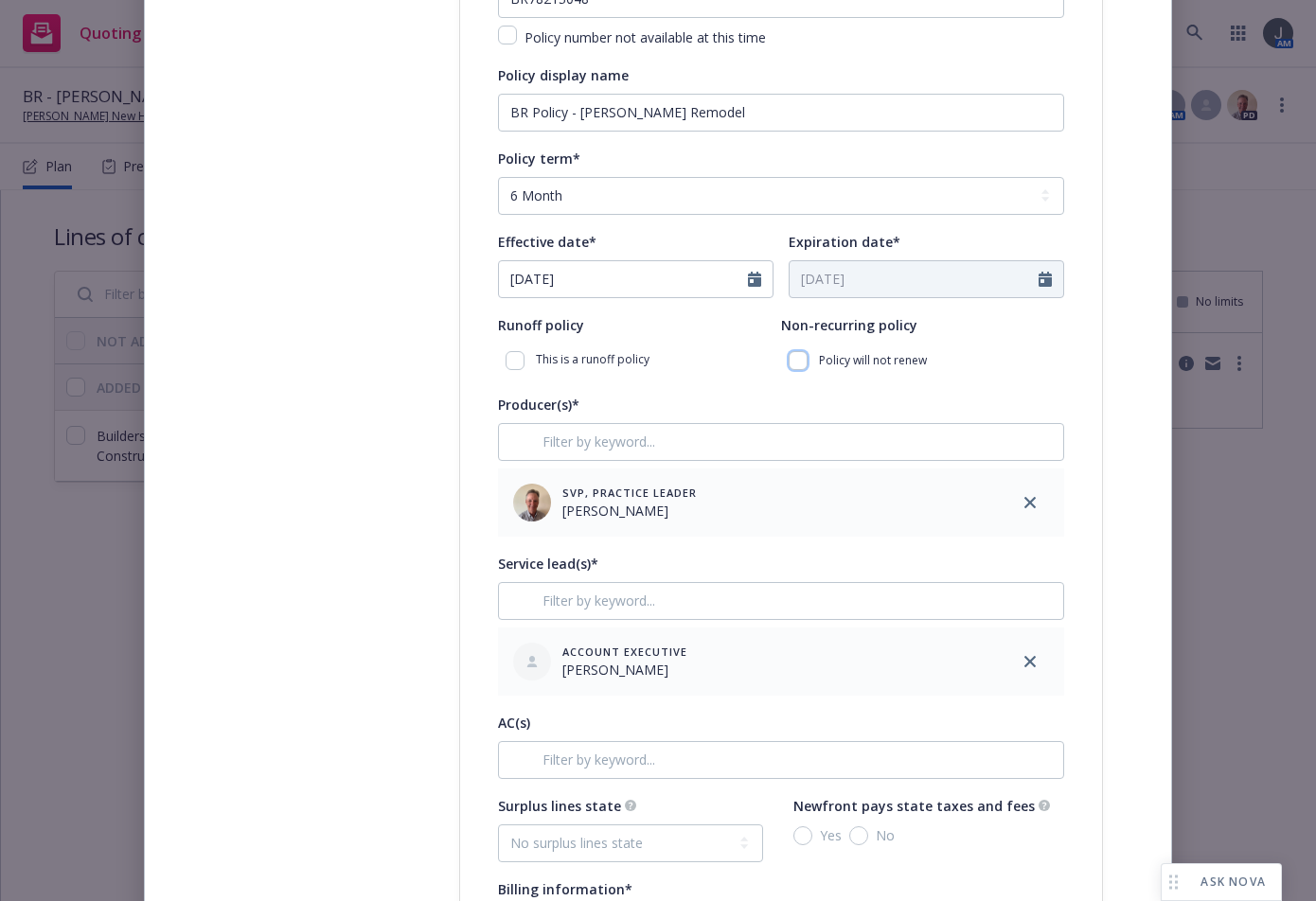 click at bounding box center (798, 361) 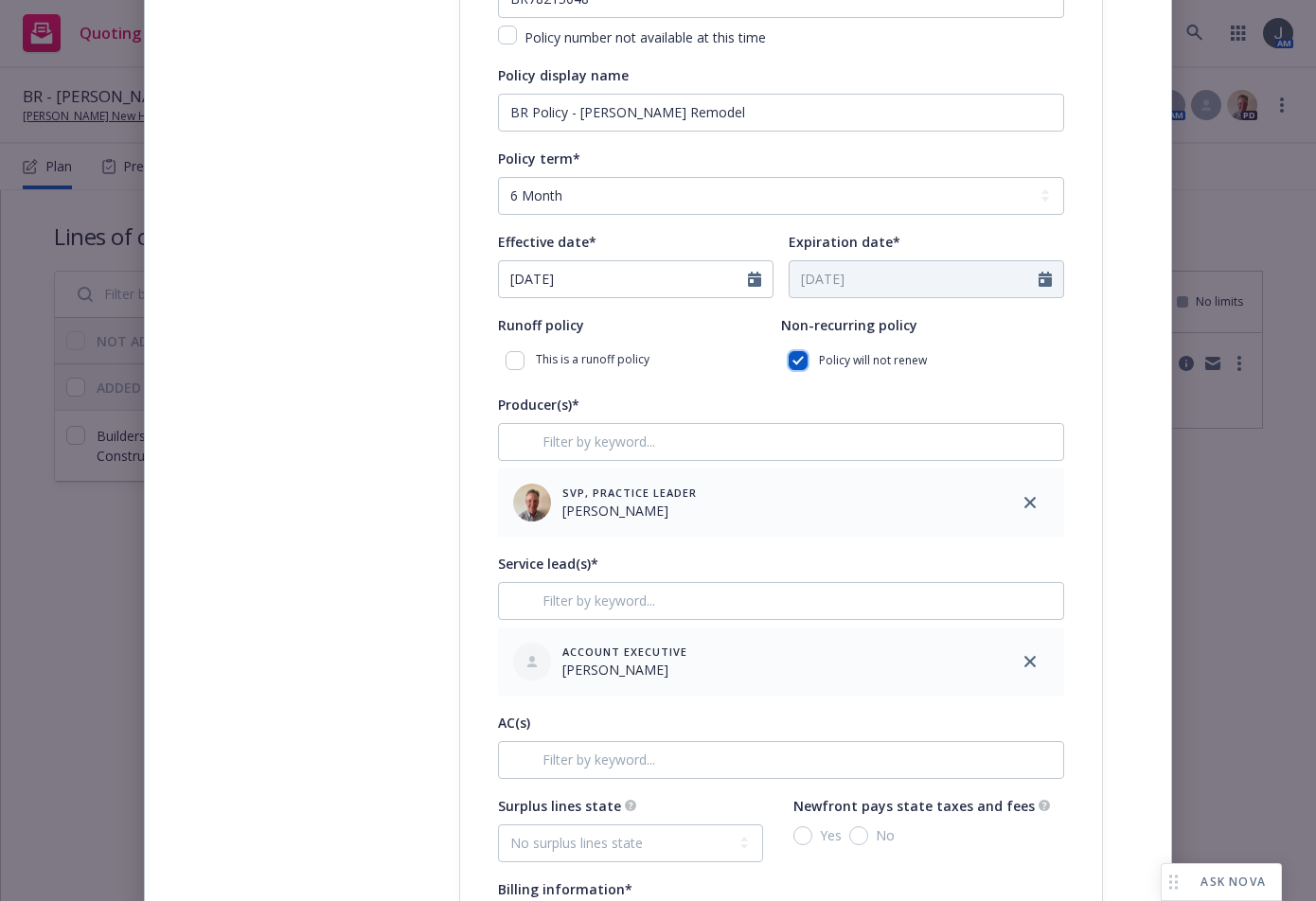checkbox on "true" 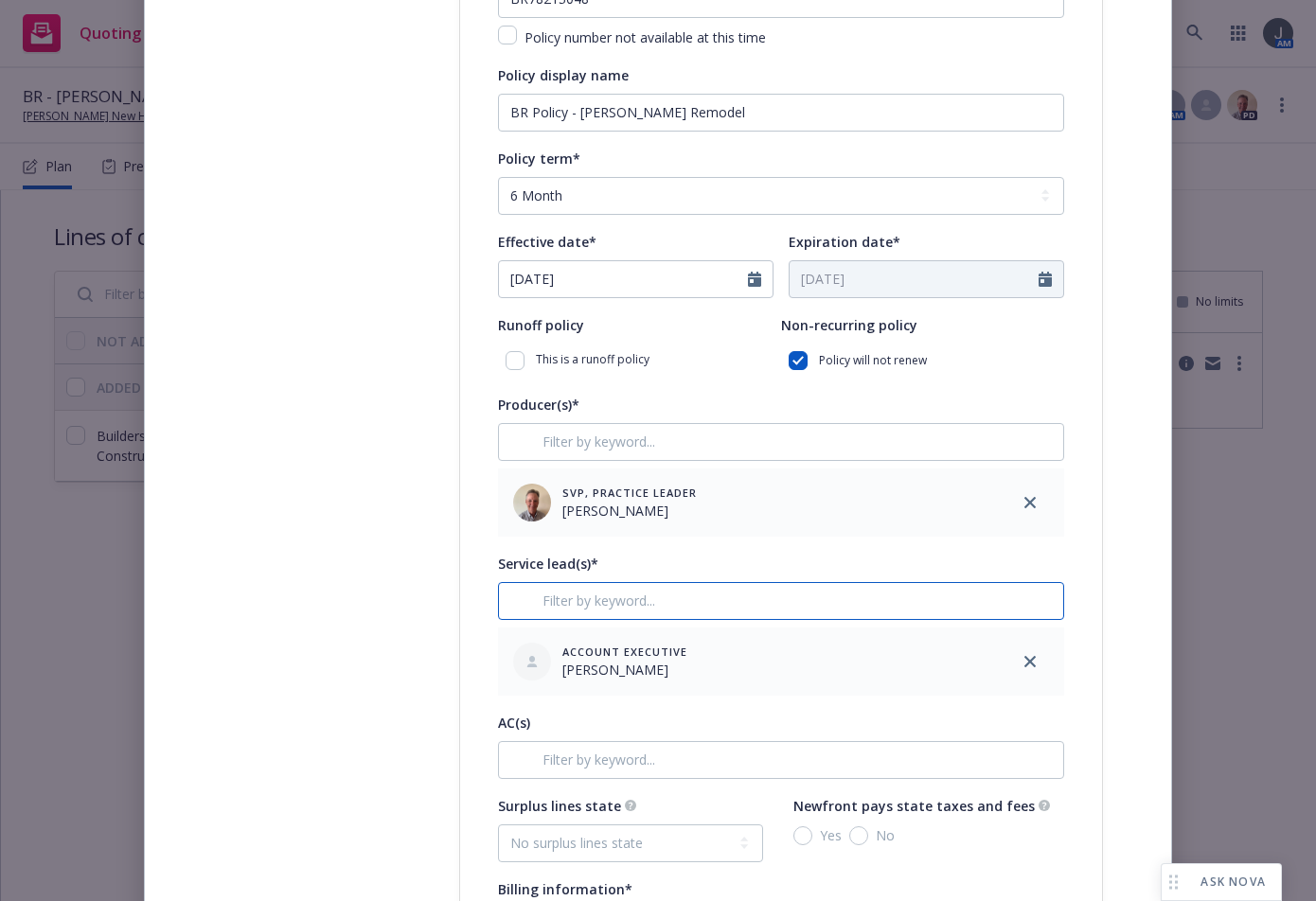click at bounding box center [781, 601] 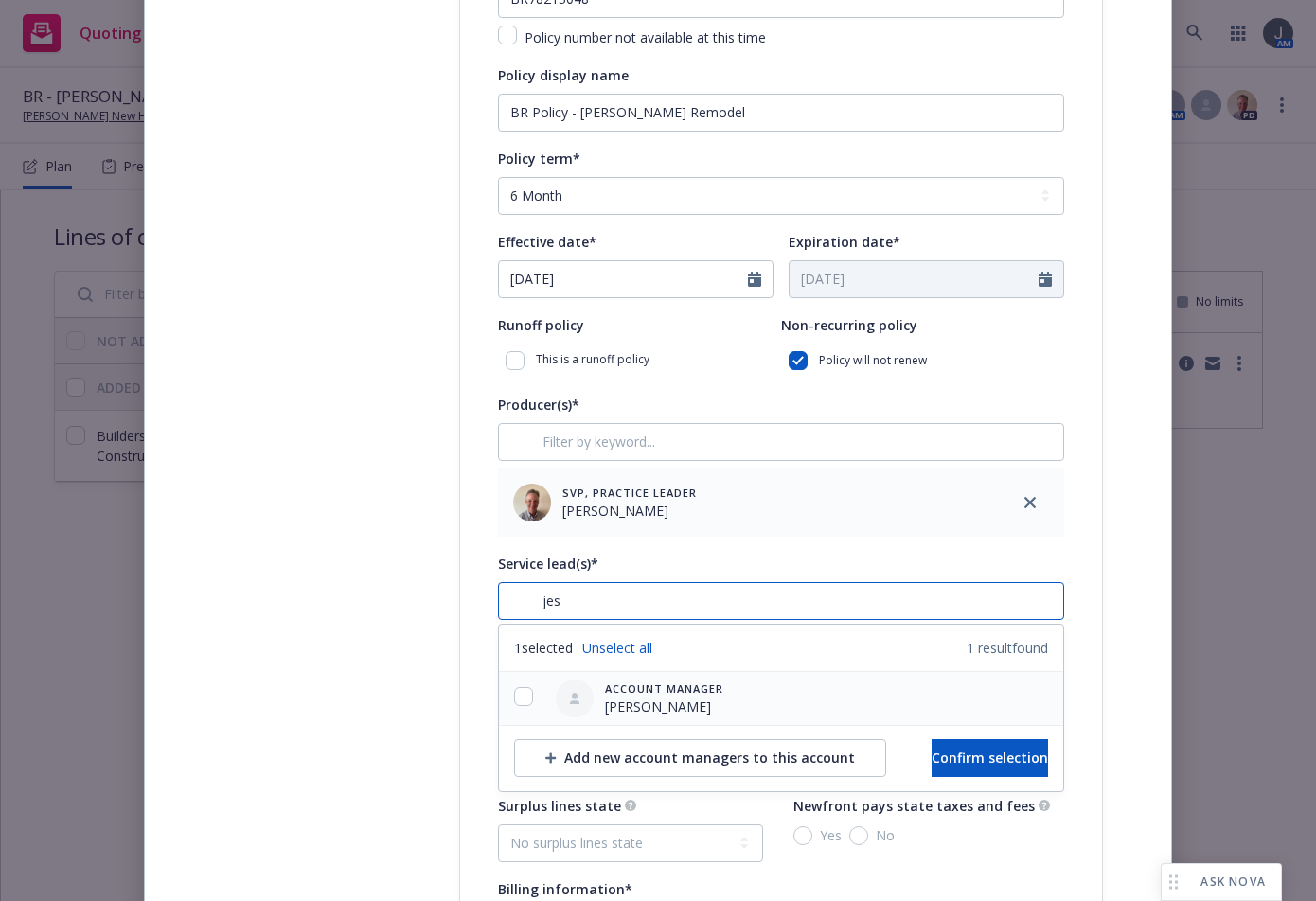 type on "jes" 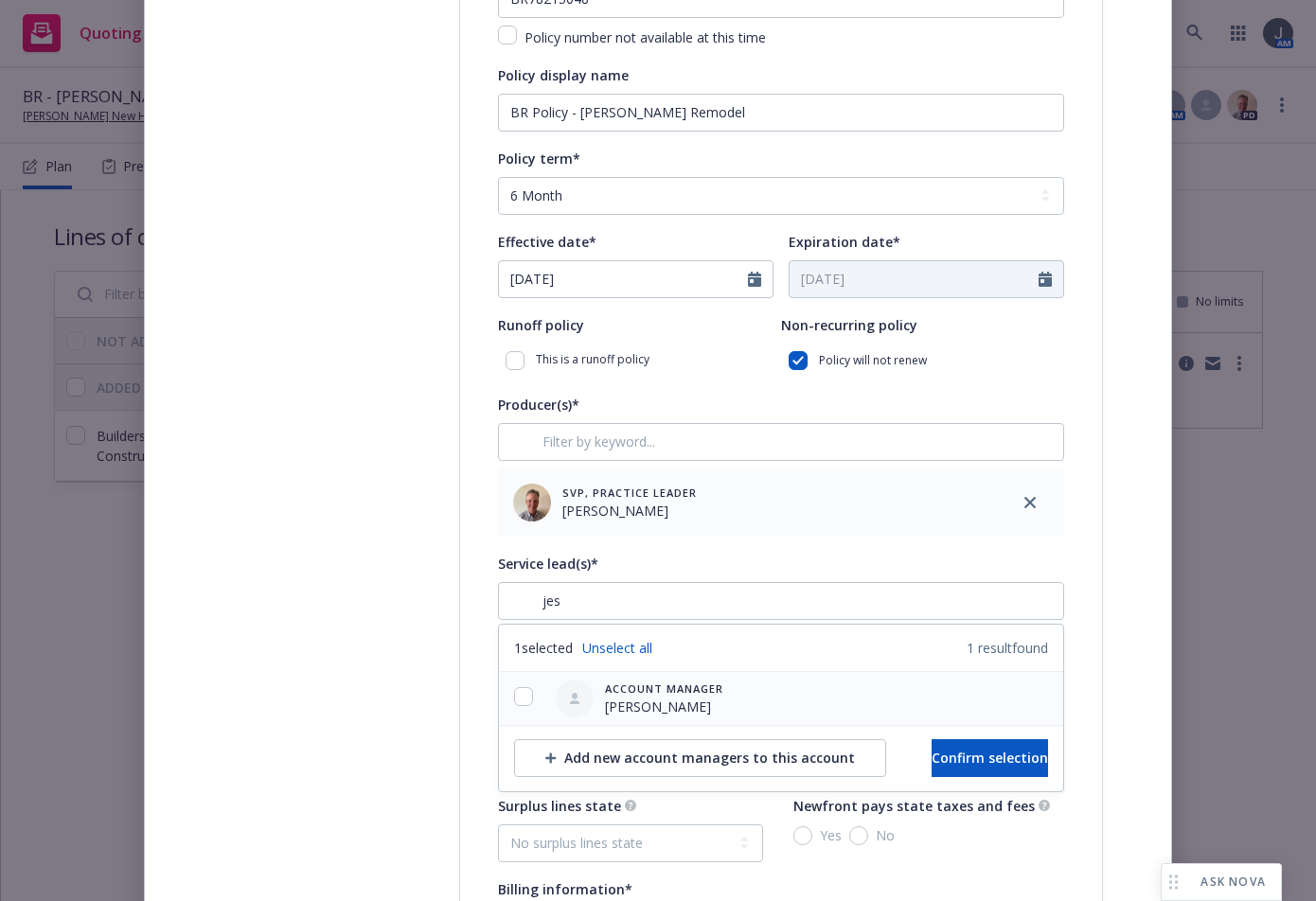 click at bounding box center [524, 698] 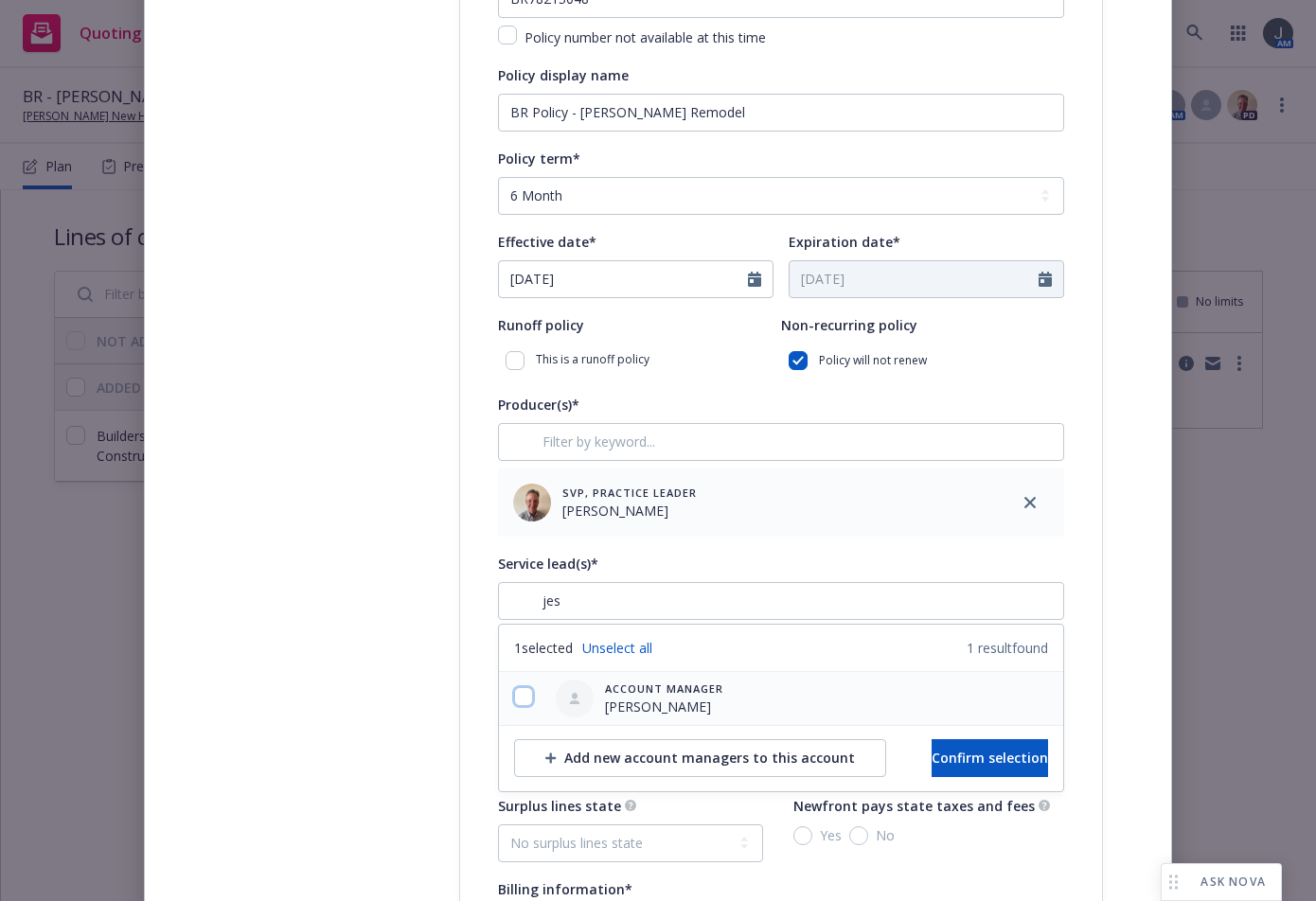 click at bounding box center (524, 697) 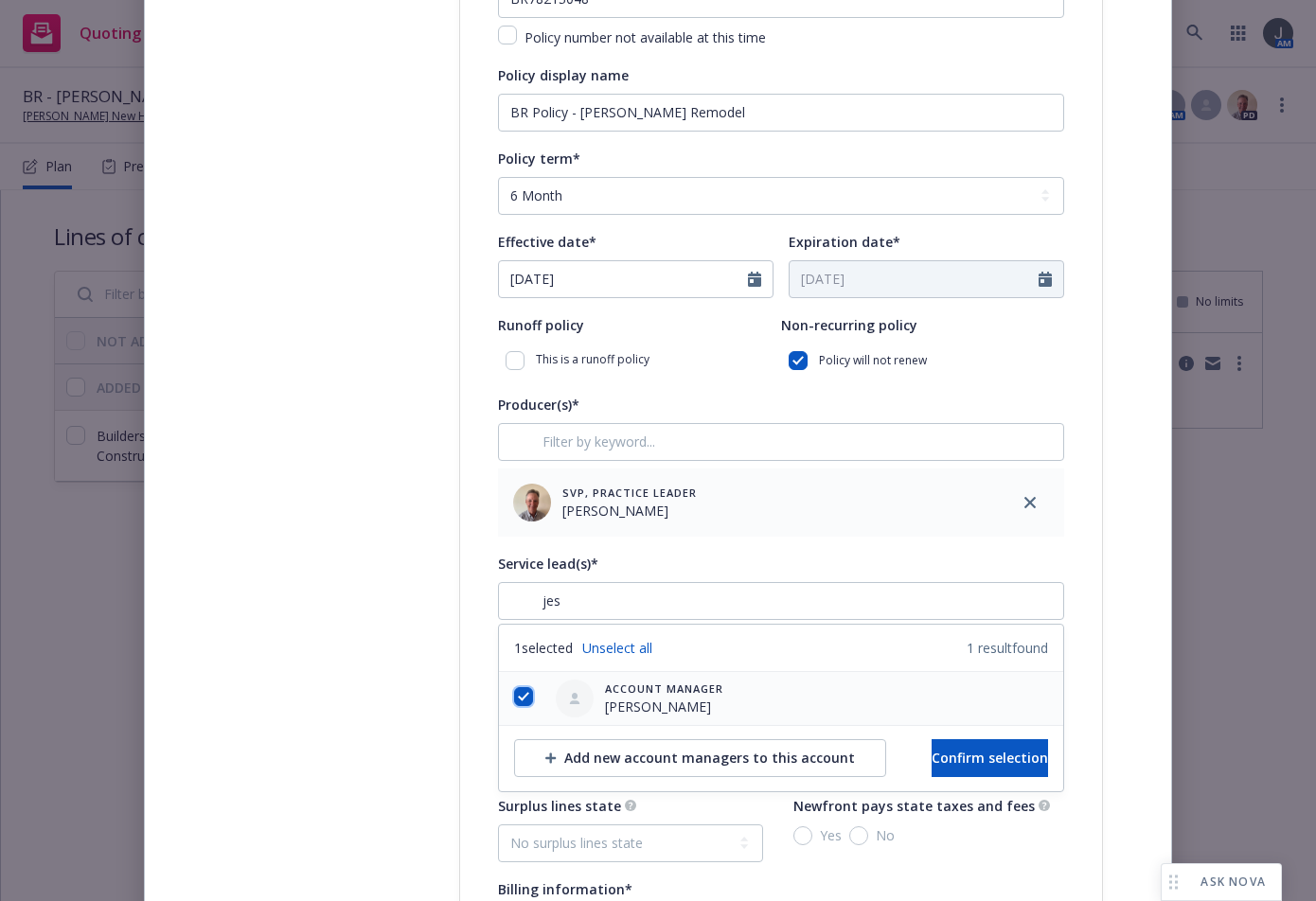 checkbox on "true" 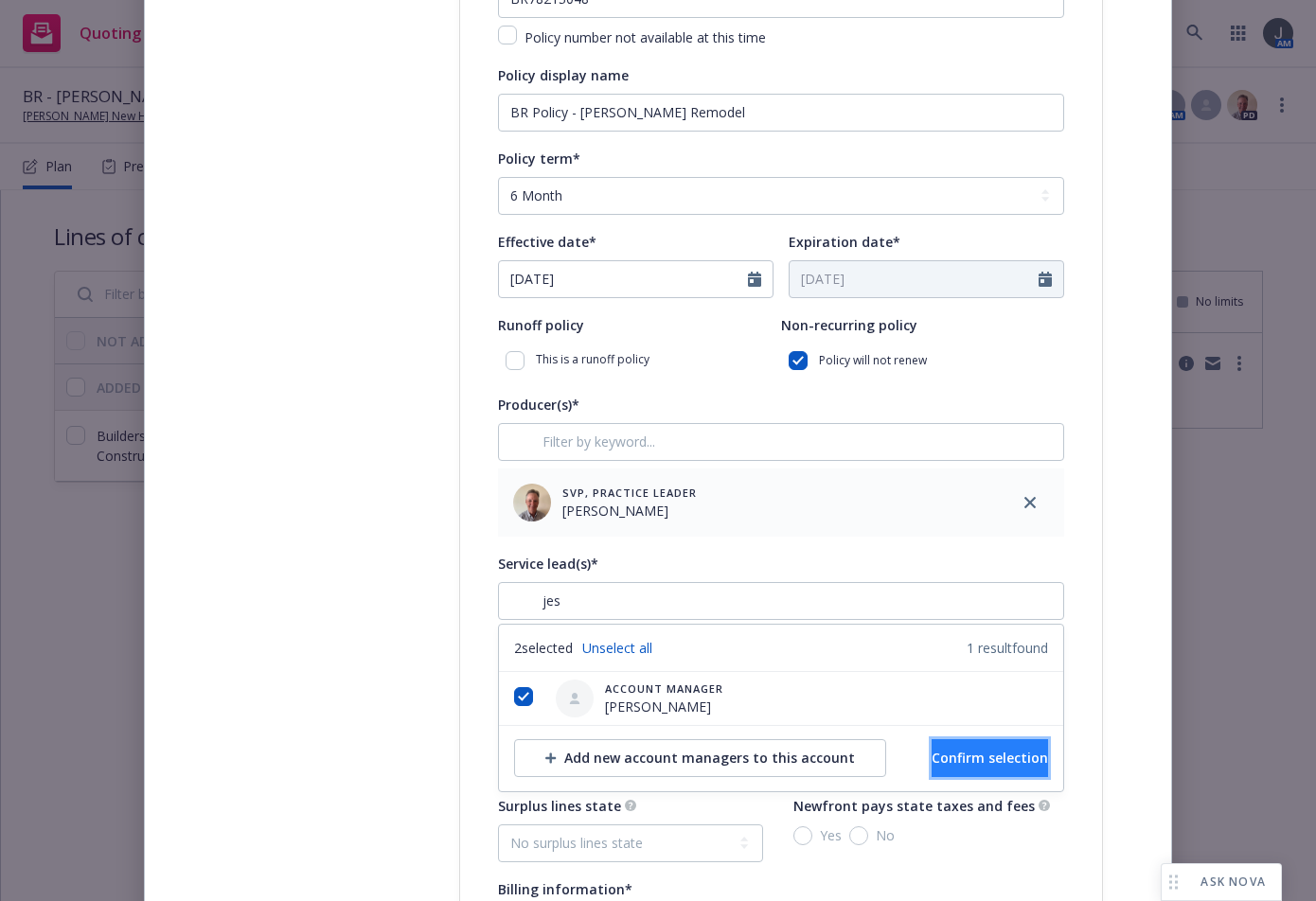 click on "Confirm selection" at bounding box center [989, 758] 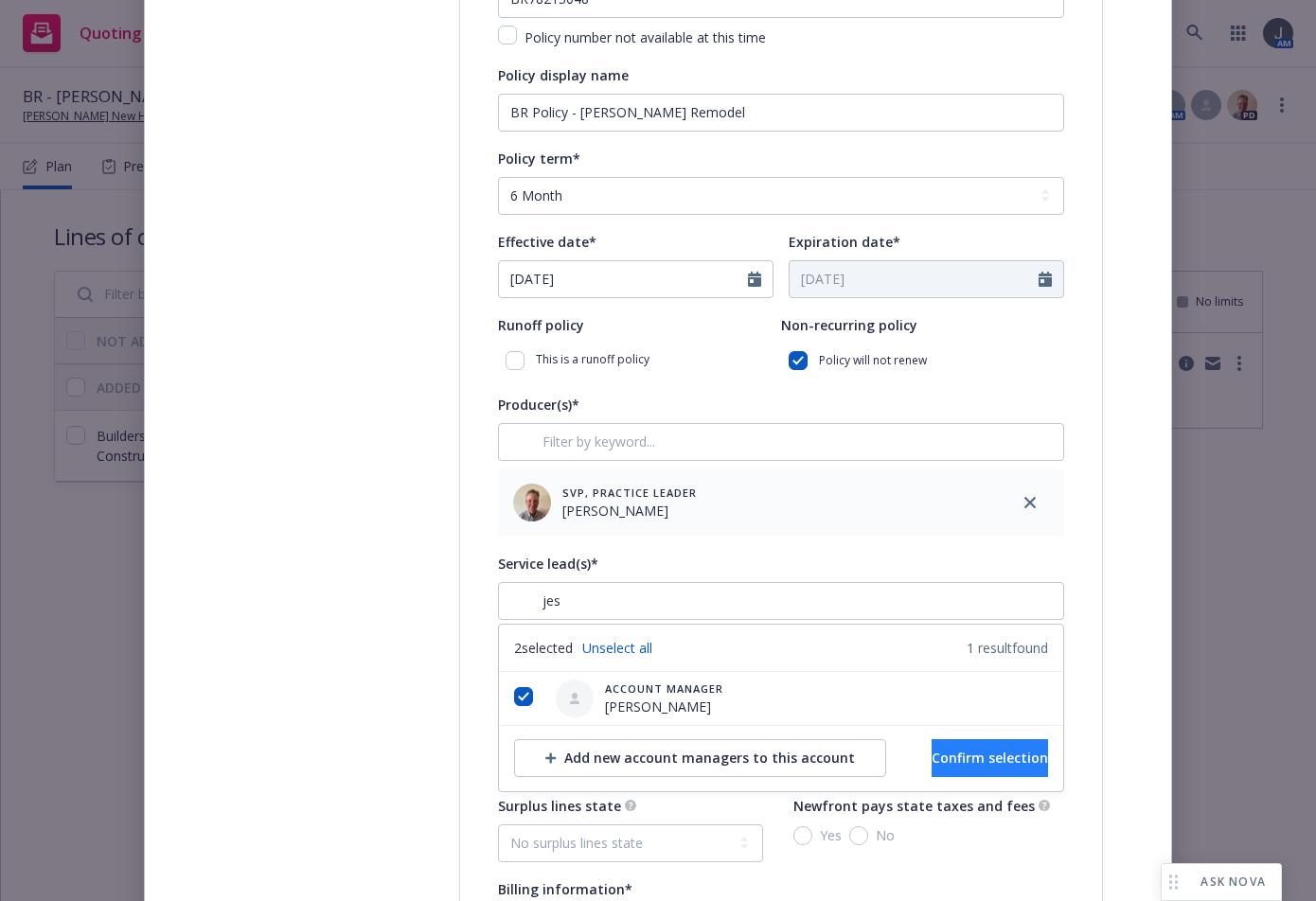 type 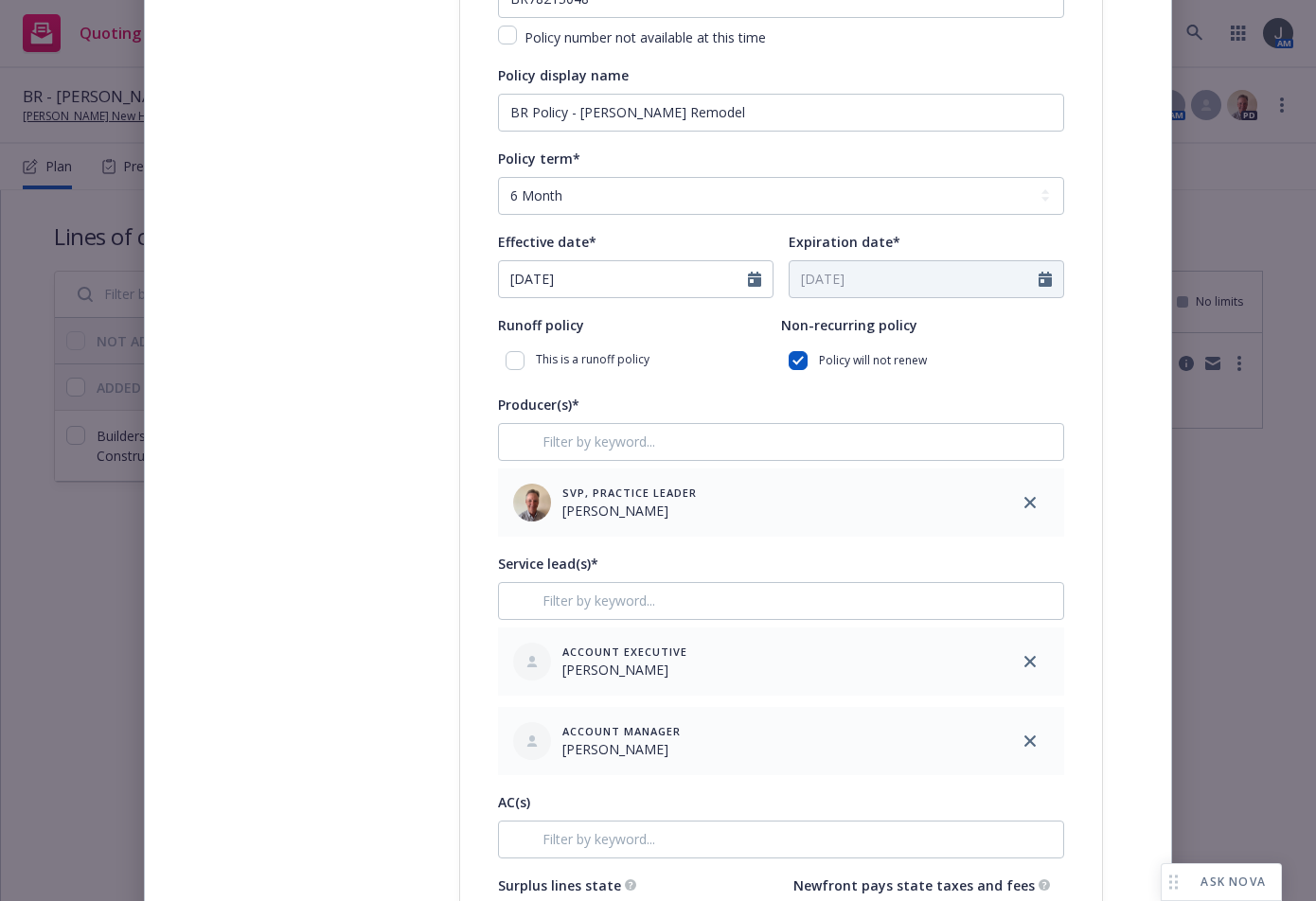 scroll, scrollTop: 883, scrollLeft: 0, axis: vertical 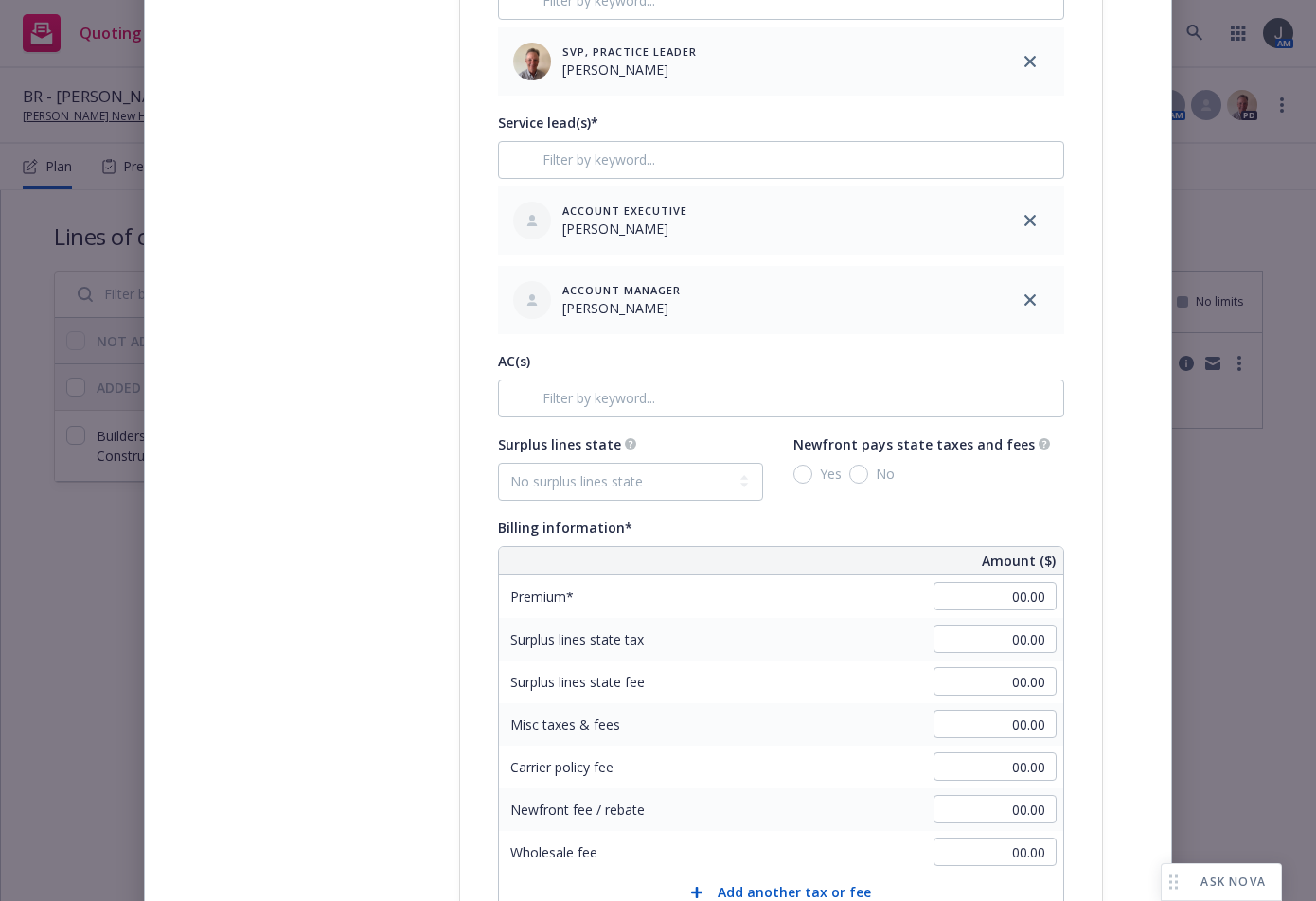 click on "No" at bounding box center (881, 474) 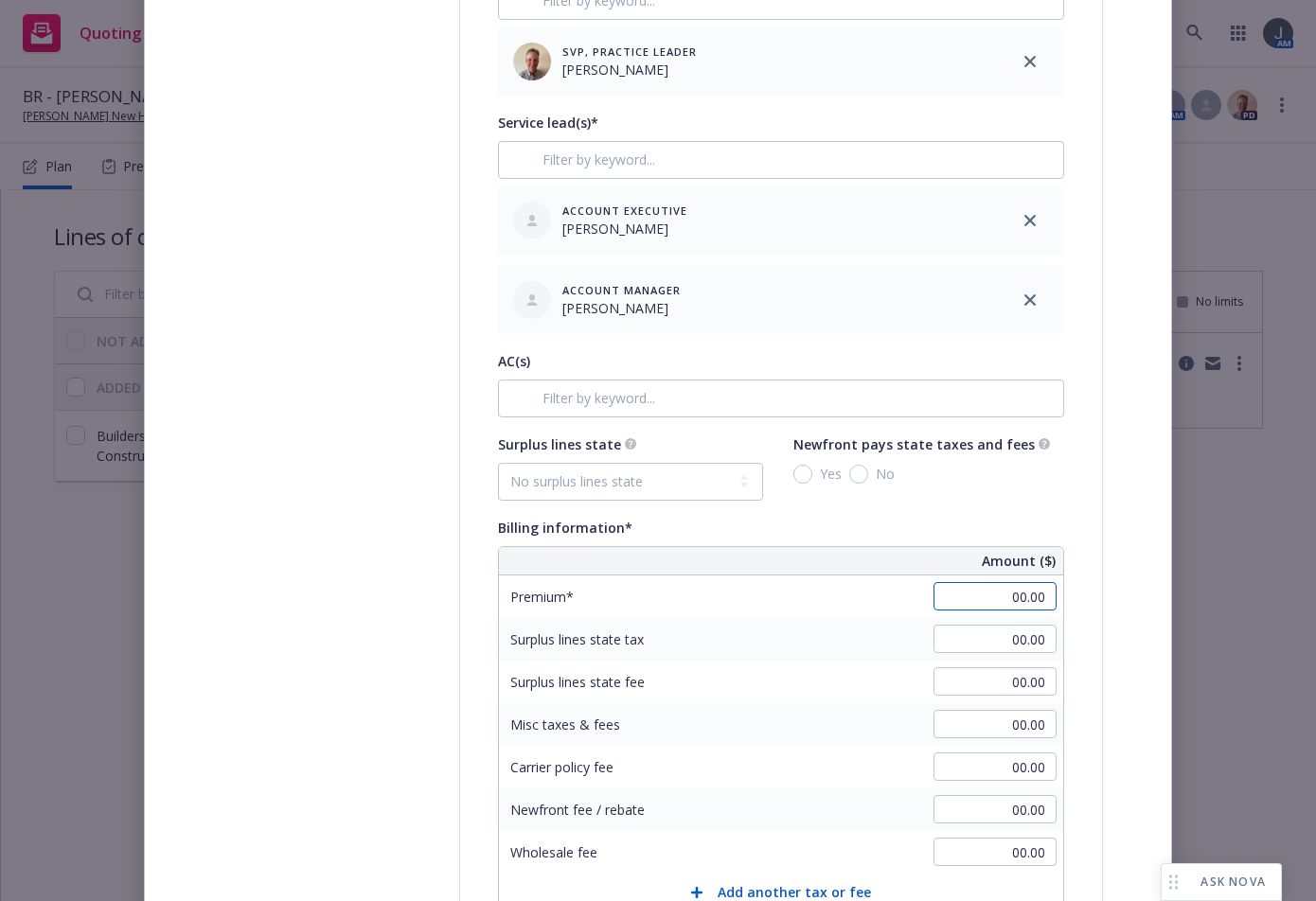 click on "00.00" at bounding box center (995, 596) 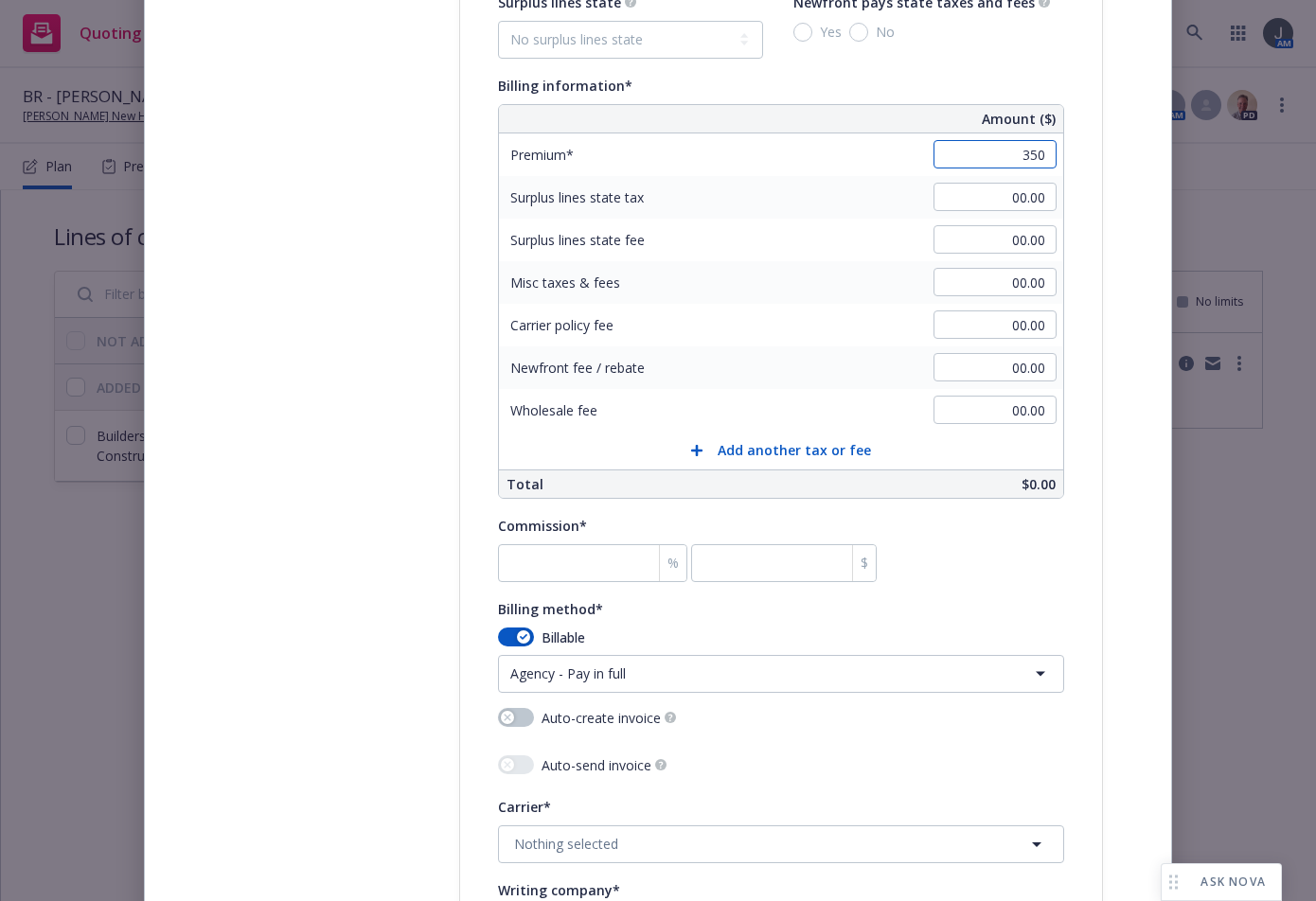 scroll, scrollTop: 1767, scrollLeft: 0, axis: vertical 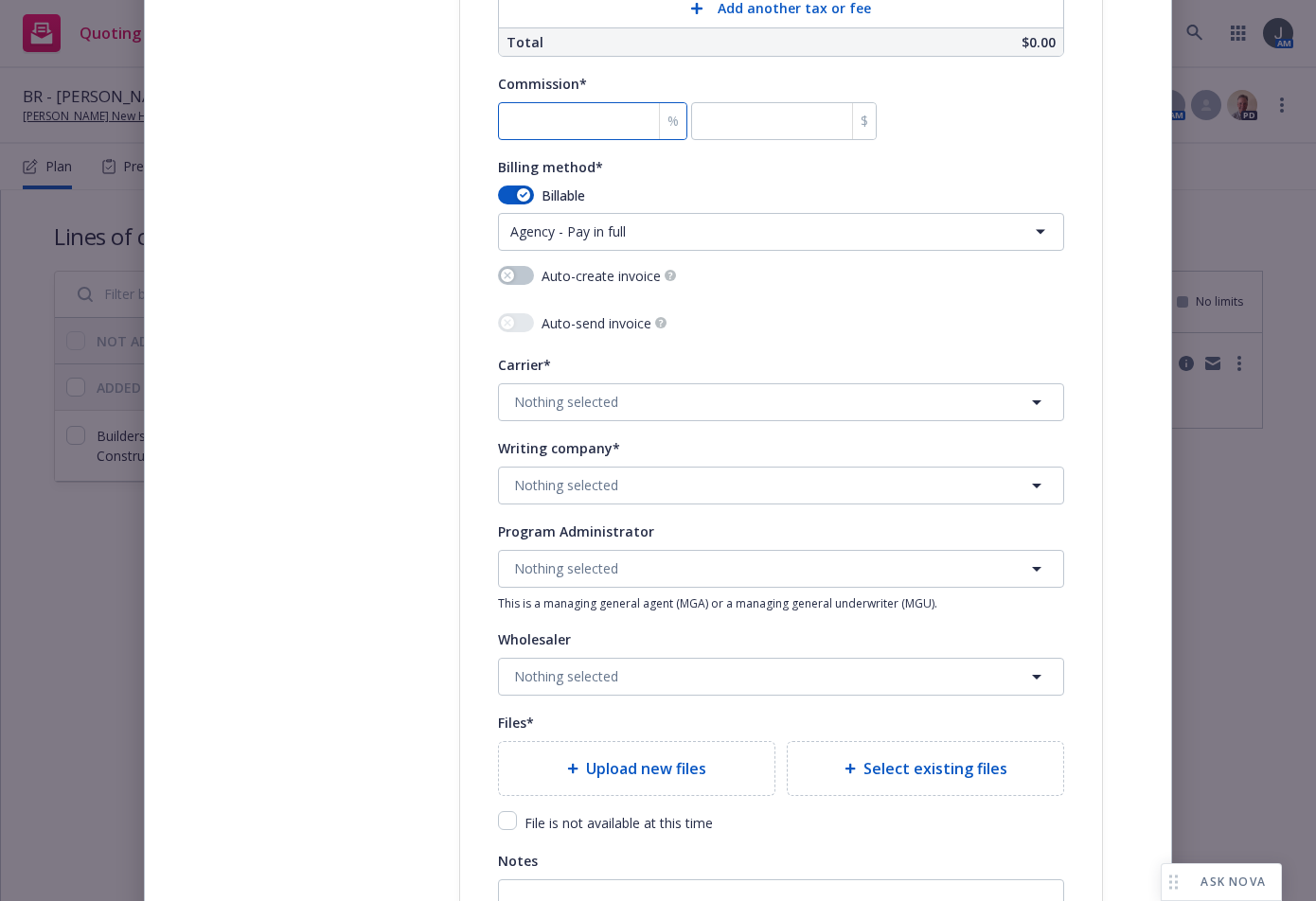 type on "350.00" 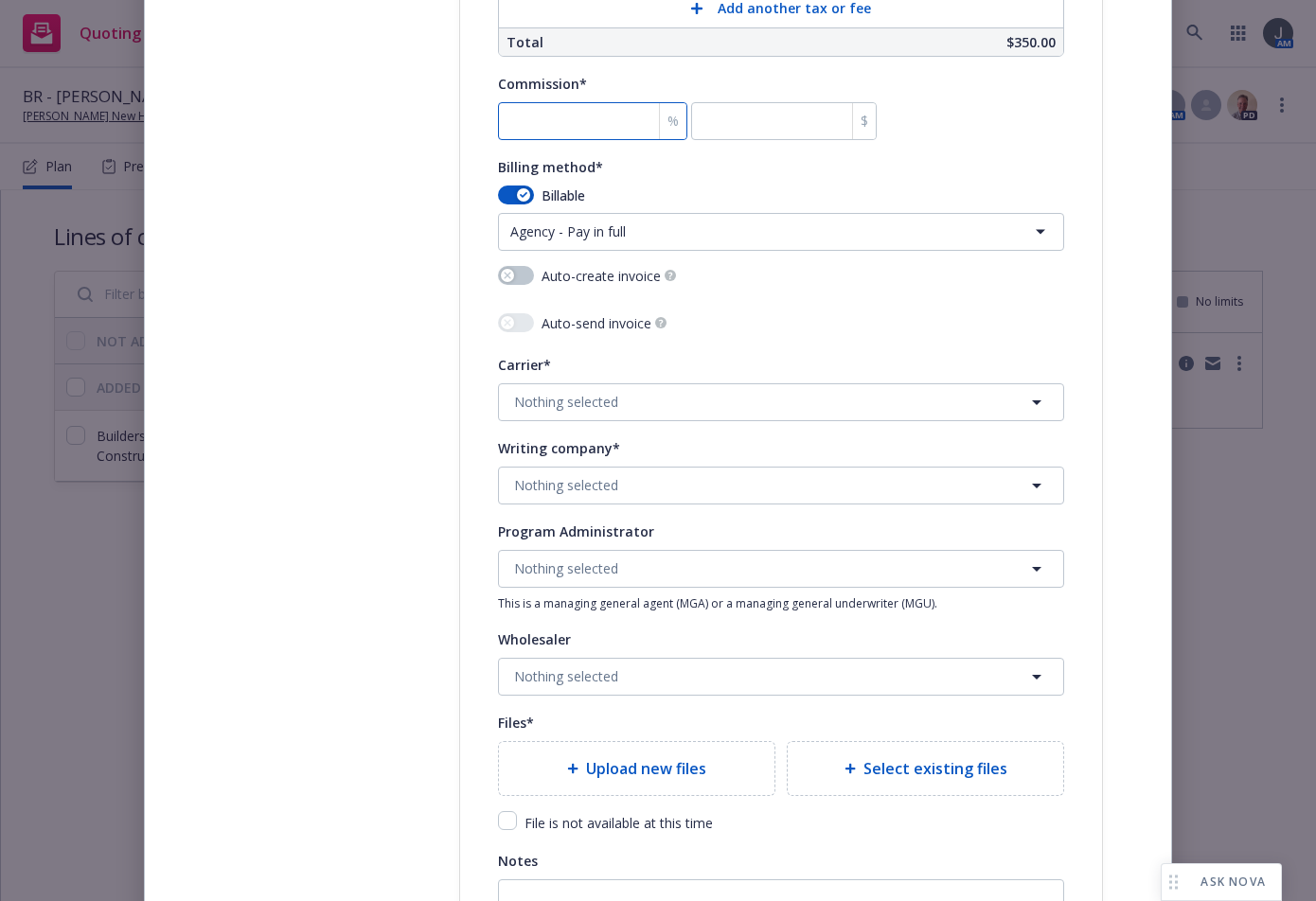 click at bounding box center (593, 121) 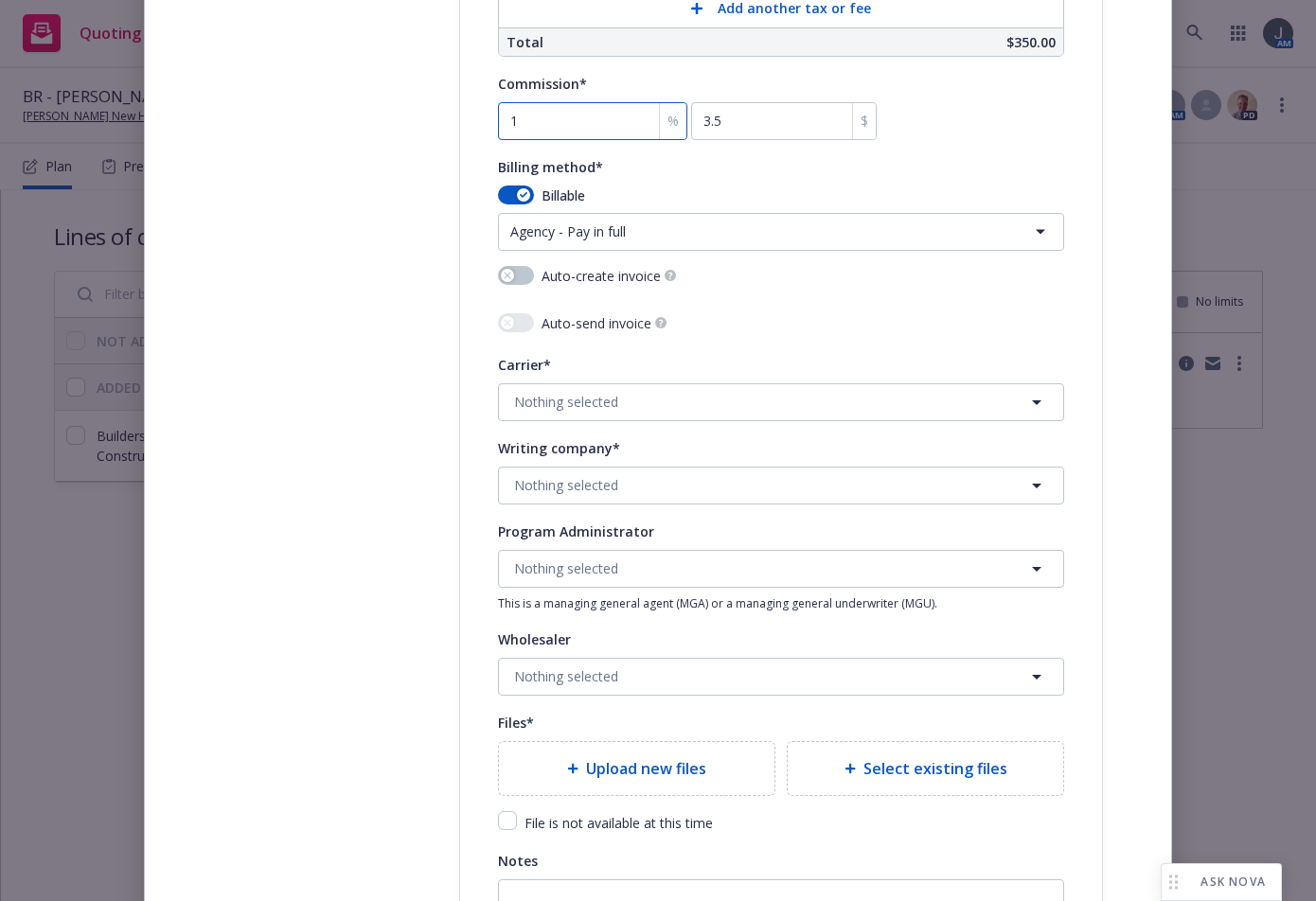 type on "15" 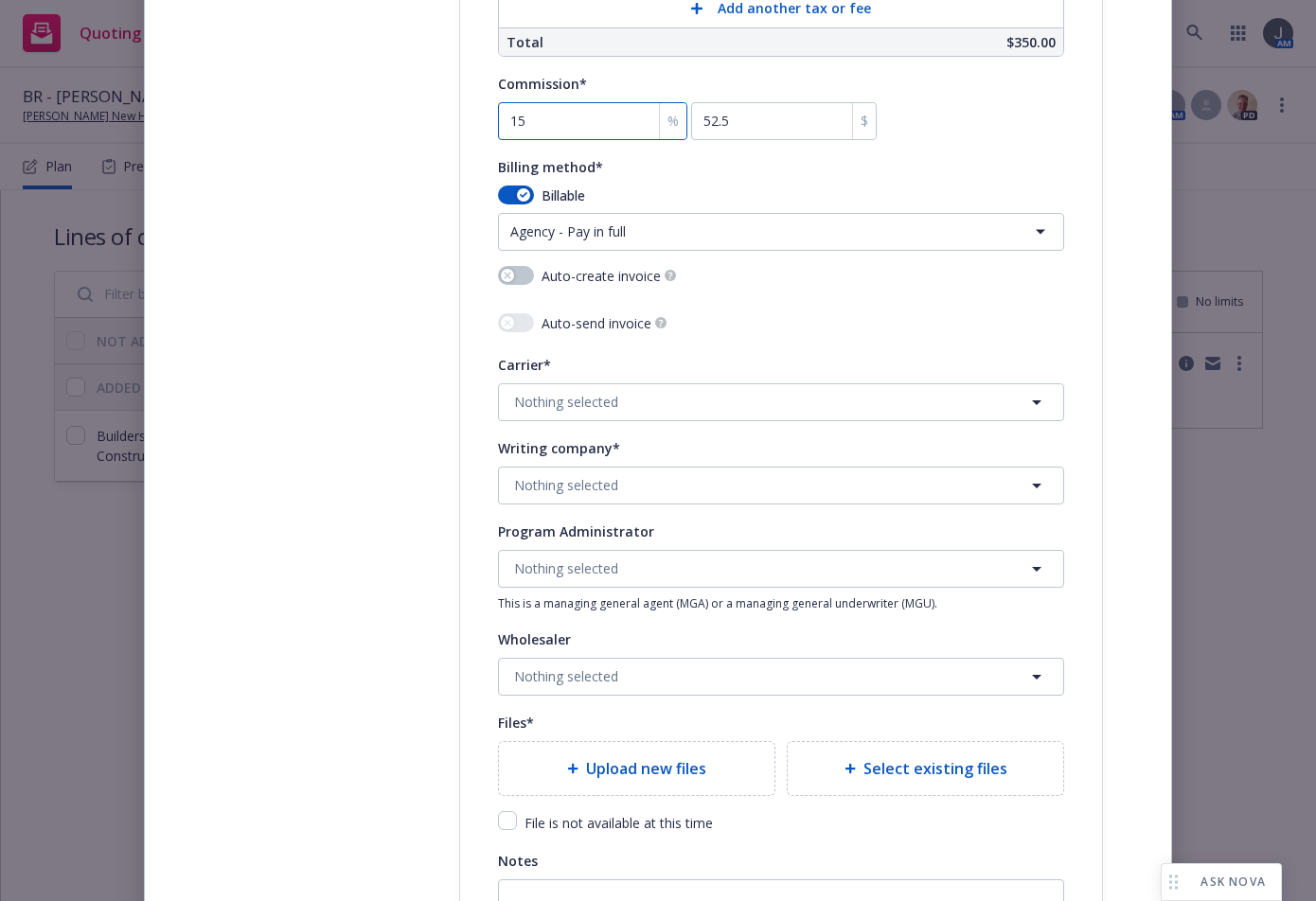 type on "15" 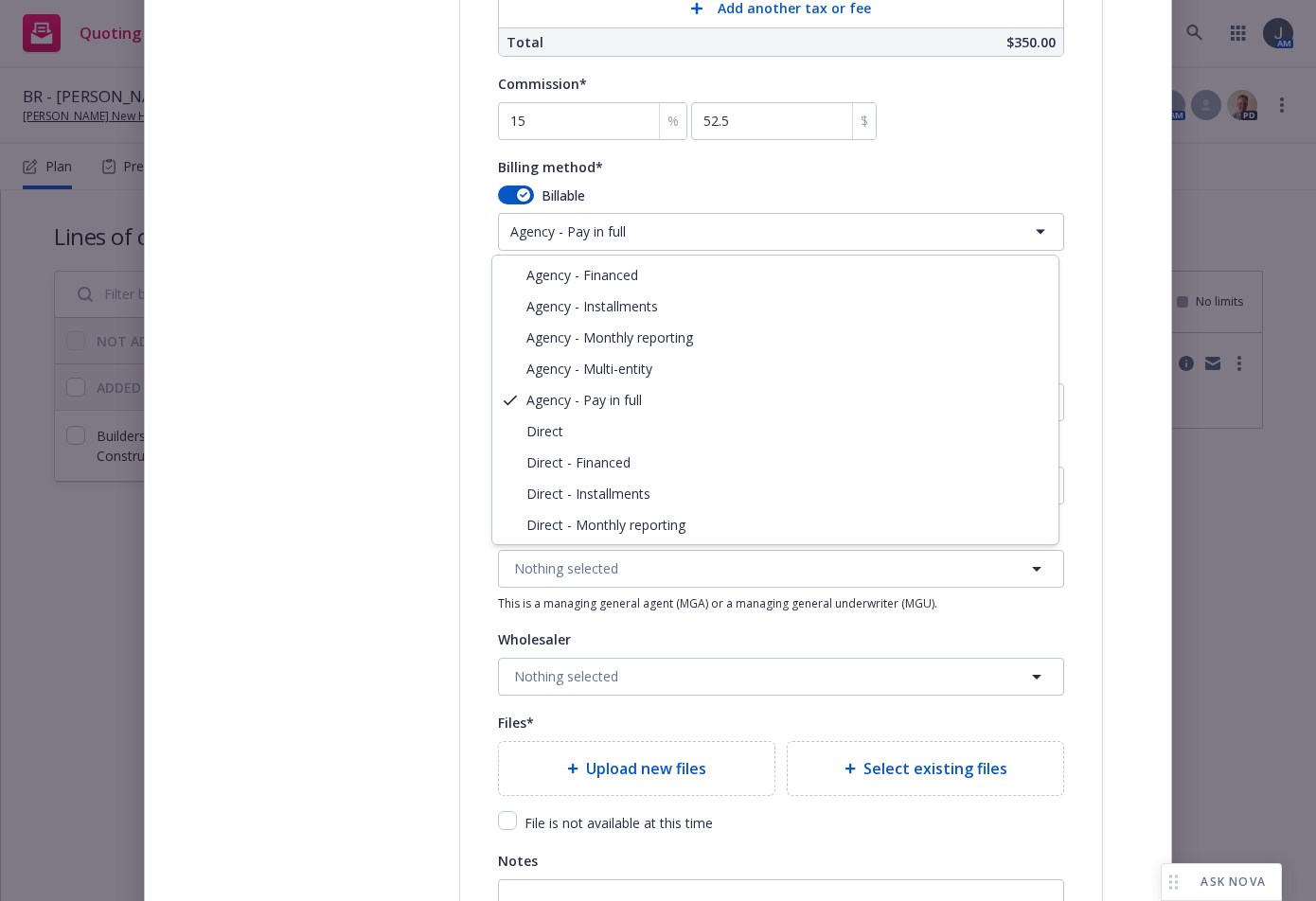 click on "Quoting 17 AM BR - [PERSON_NAME] Remodel [PERSON_NAME] New Home Communities, Inc. Quoting plans Quoting plan More info... ETA :  [DATE] View case J AM PD Plan Prepare Submit Responses Compare Propose Bind Files Lines of coverage Add NOT ADDED (0) ADDED (1) Builders Risk / Course of Construction New Submission groups Show archived Limits added No limits Builders Risk / Course of Construction View submissions (1) Builders Risk / Course of Construction New Line of coverage Builders Risk / Course of Construction New LOC details copied [DATE]   /a6aa944a-d7be-48c5-baf8-33a0893df017/plan ASK NOVA Create policy Select lines of coverage Upload documents 3 Policy details 4 Installment plan Add policy details Policy type* Builders Risk / Course of Construction Policy number* BR78213048 Policy number not available at this time Policy display name BR Policy - [PERSON_NAME] Remodel Policy term* Select policy term 12 Month 6 Month 4 Month 3 Month 2 Month 1 Month 36 Month (3 yr) 72 Month (6 yr) 120 Month (10 yr) 180 Month (15 yr) [US_STATE]" at bounding box center [658, 450] 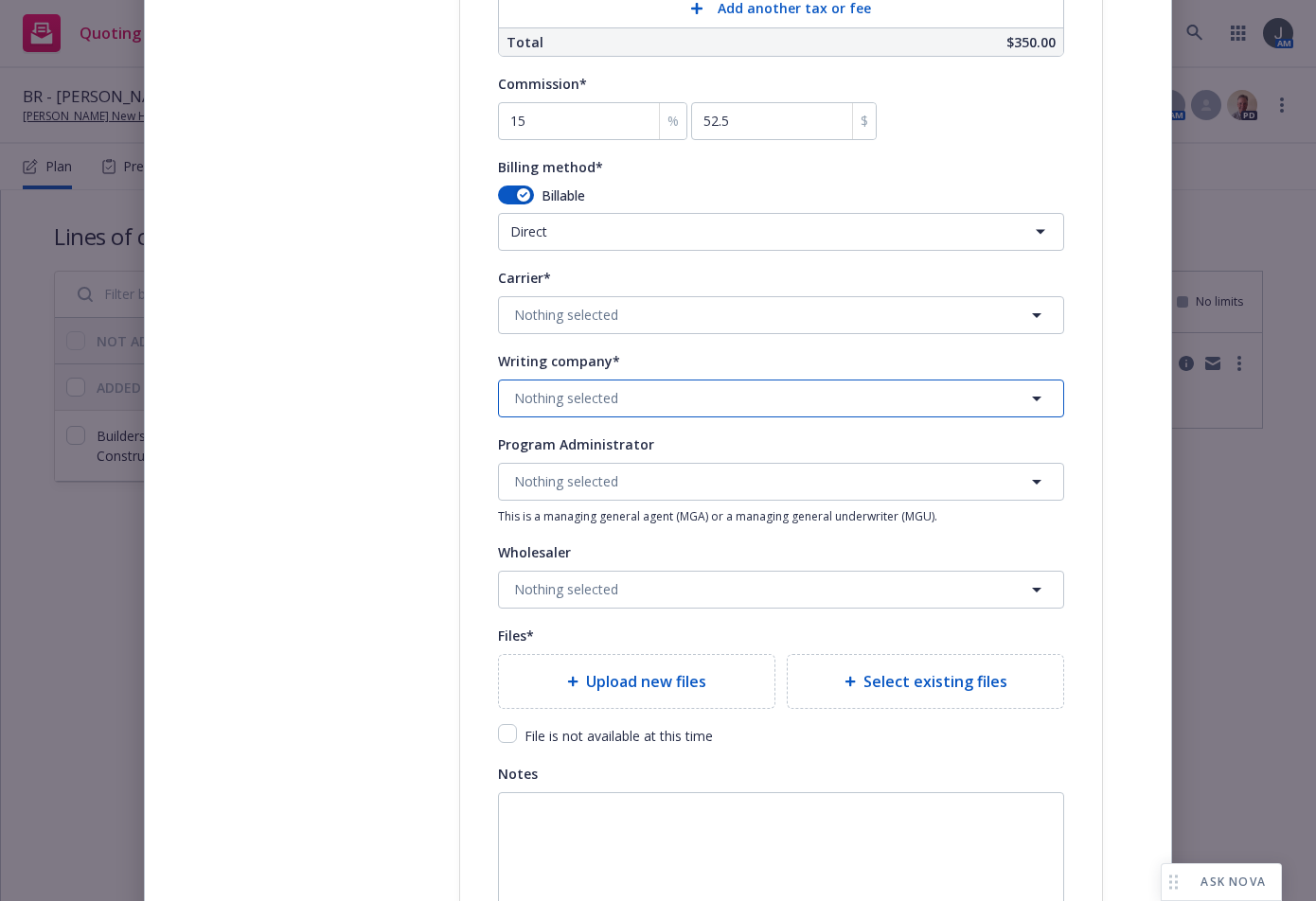click on "Nothing selected" at bounding box center [781, 398] 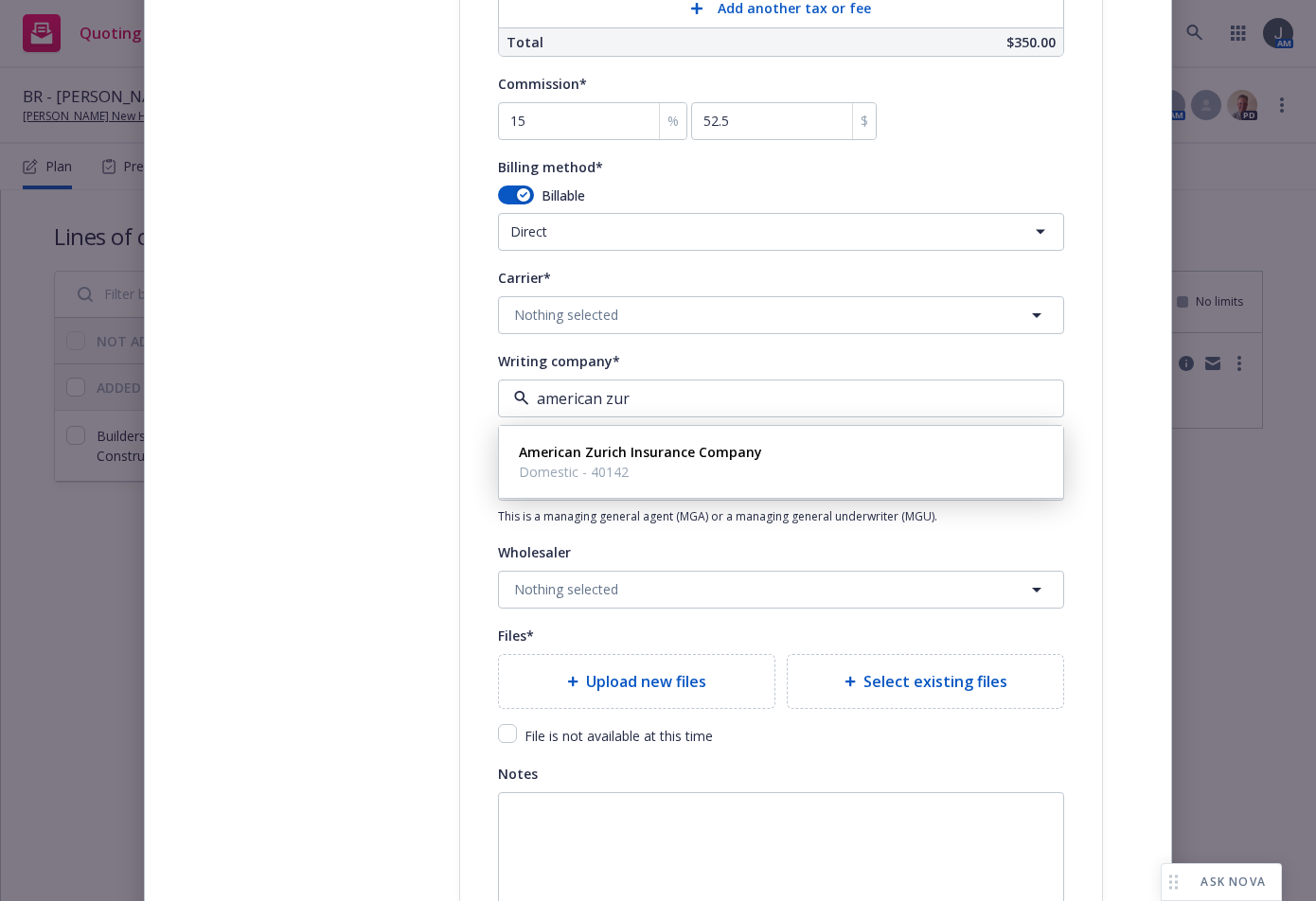 type on "american zuri" 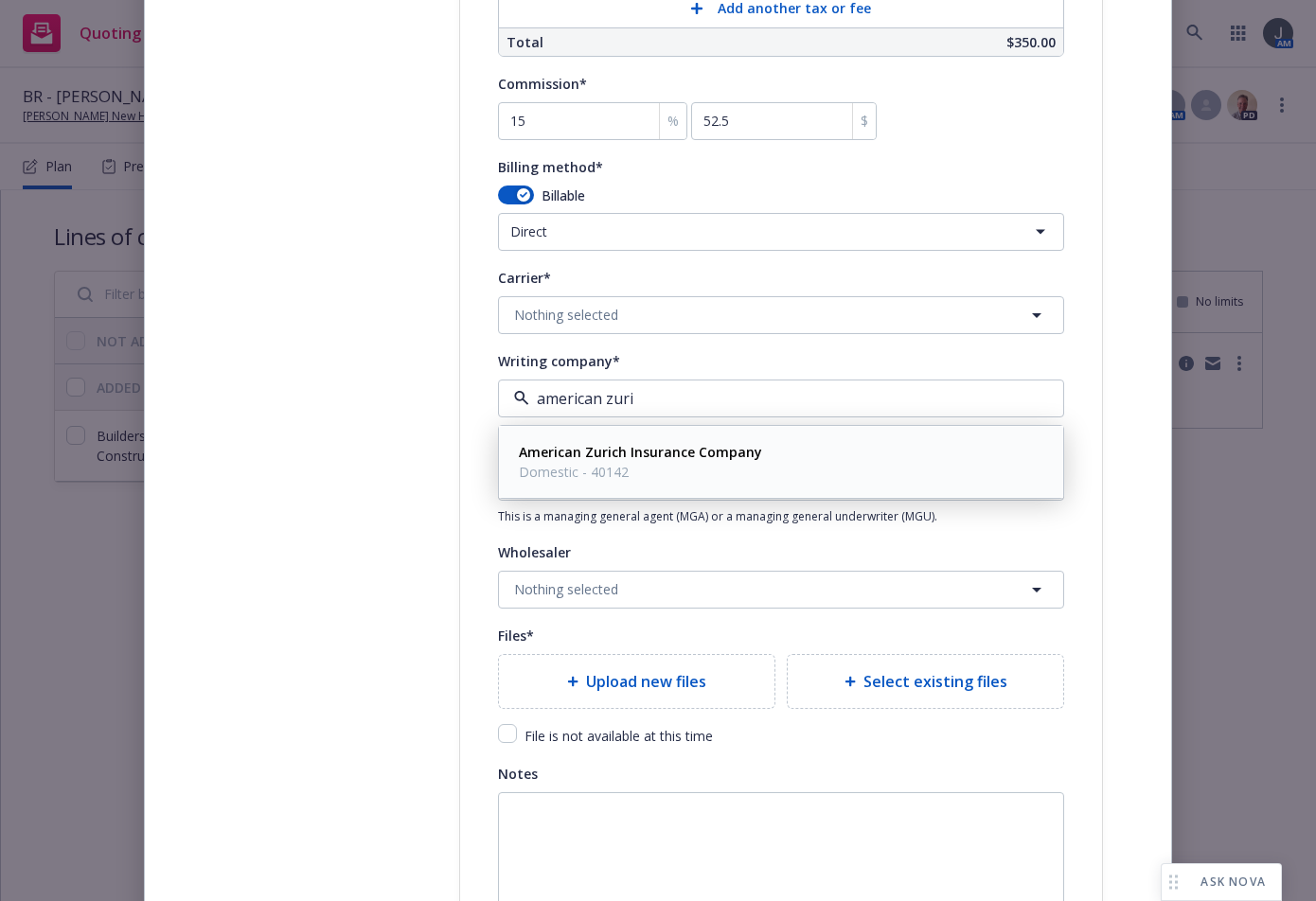 click on "American Zurich Insurance Company" at bounding box center [640, 451] 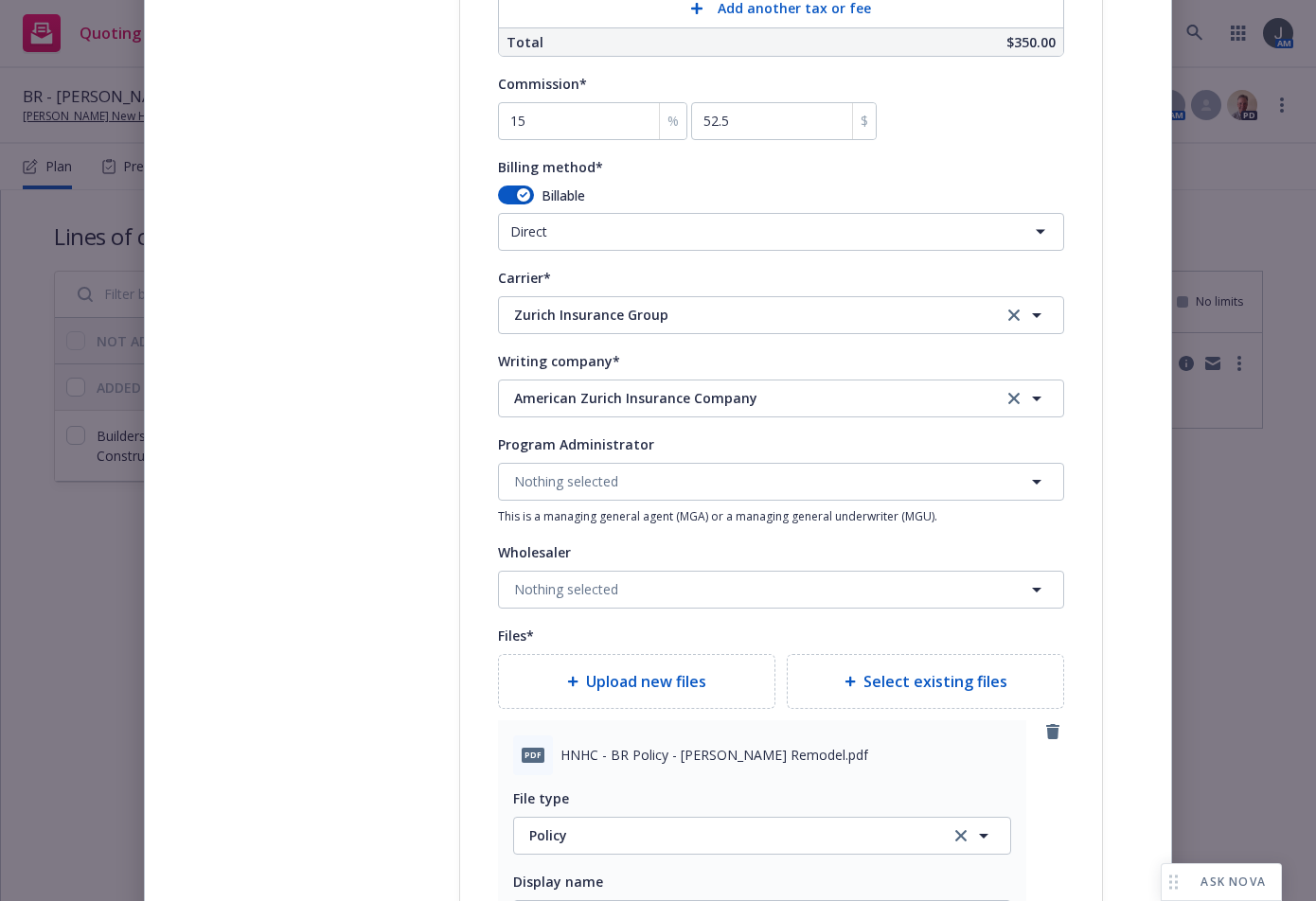 scroll, scrollTop: 2208, scrollLeft: 0, axis: vertical 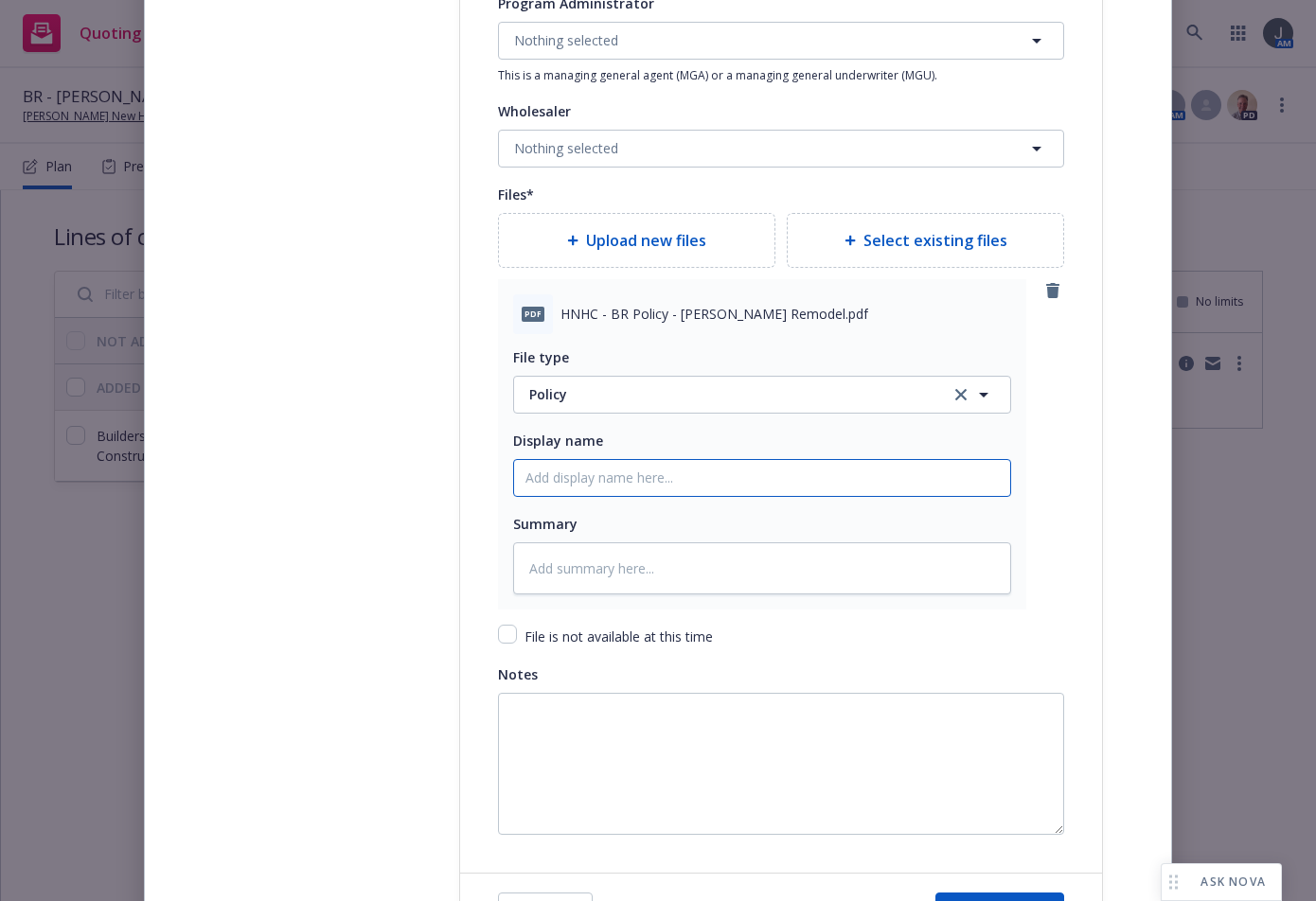 click on "Policy display name" at bounding box center (762, 478) 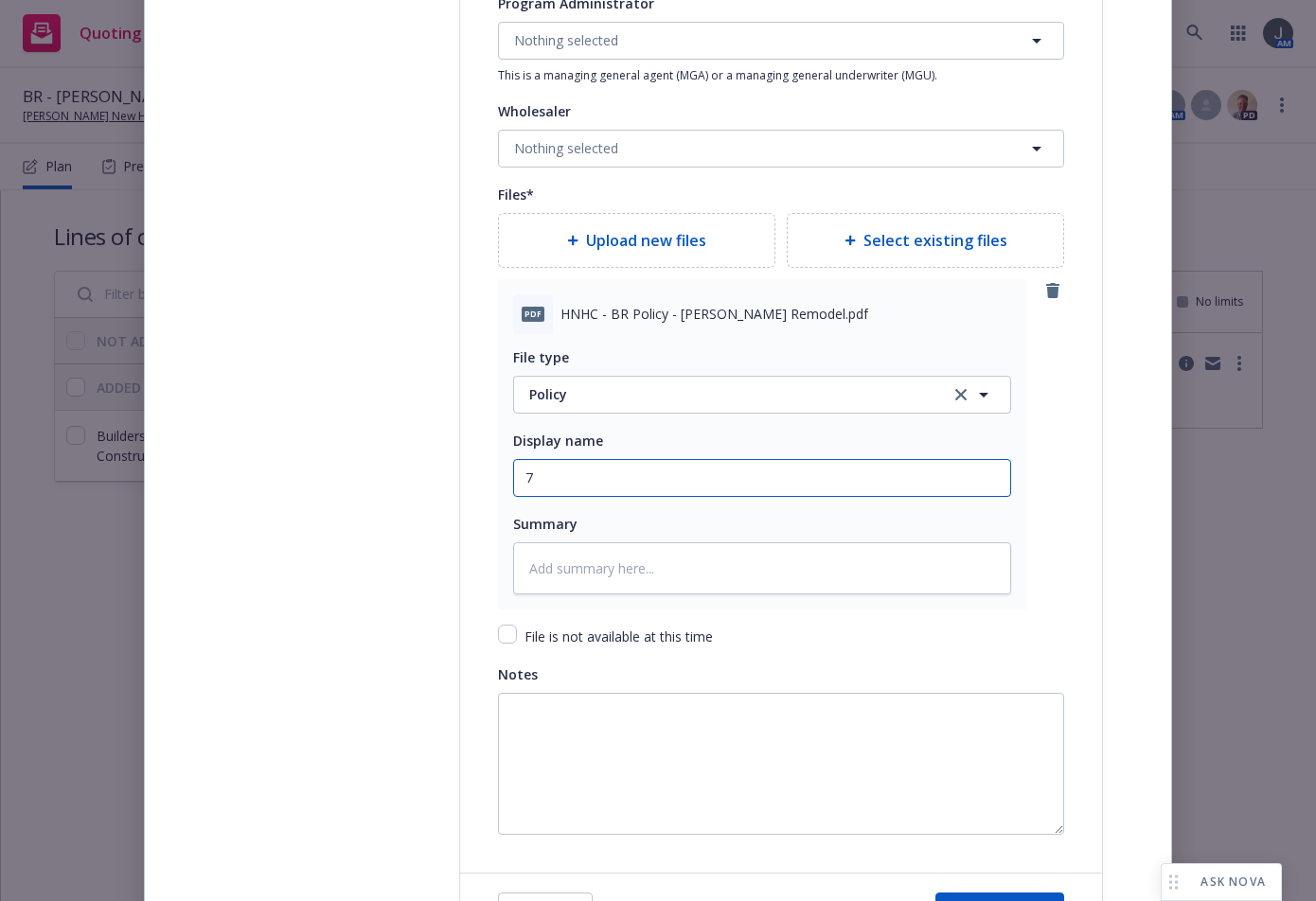 type on "x" 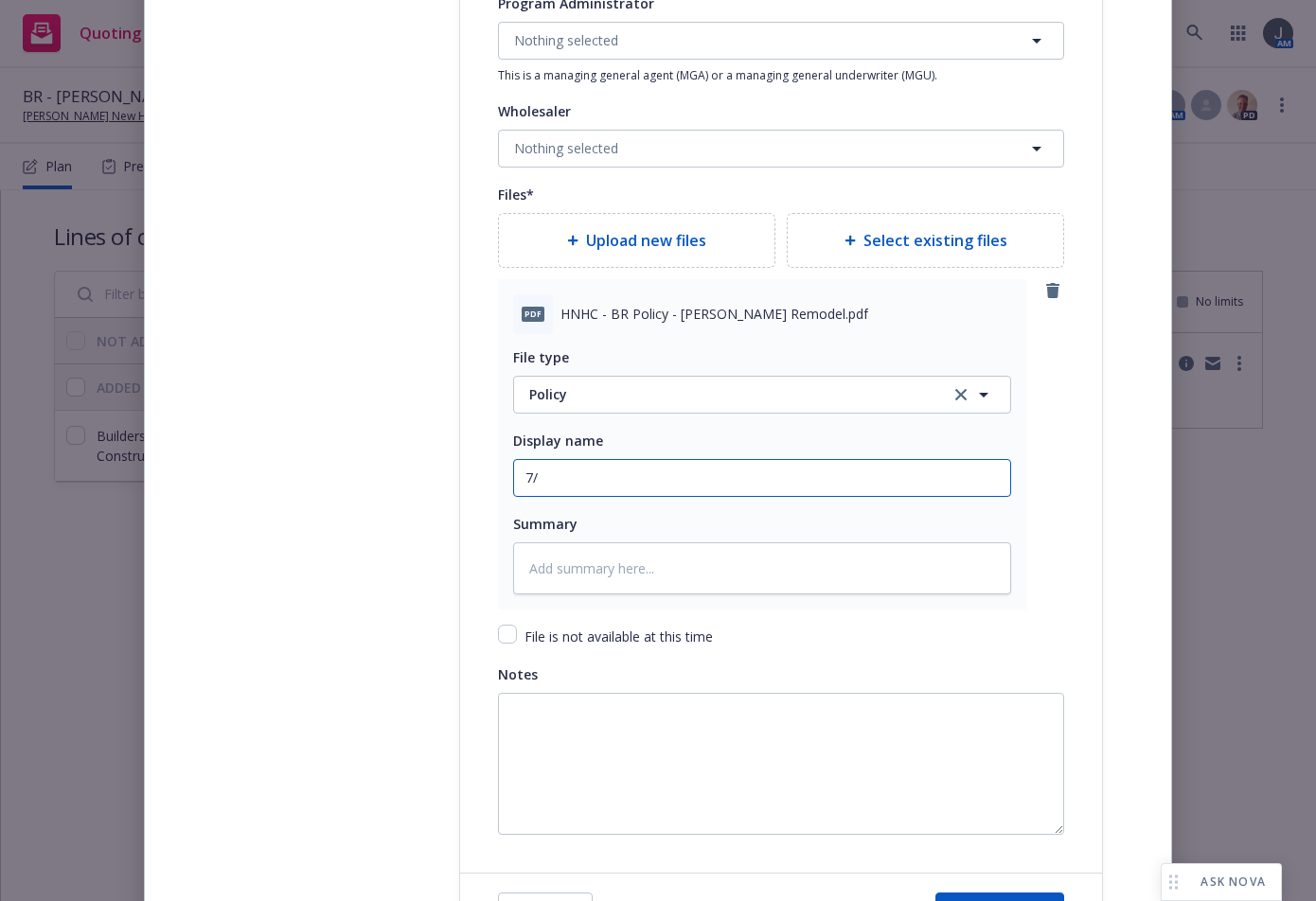 type on "x" 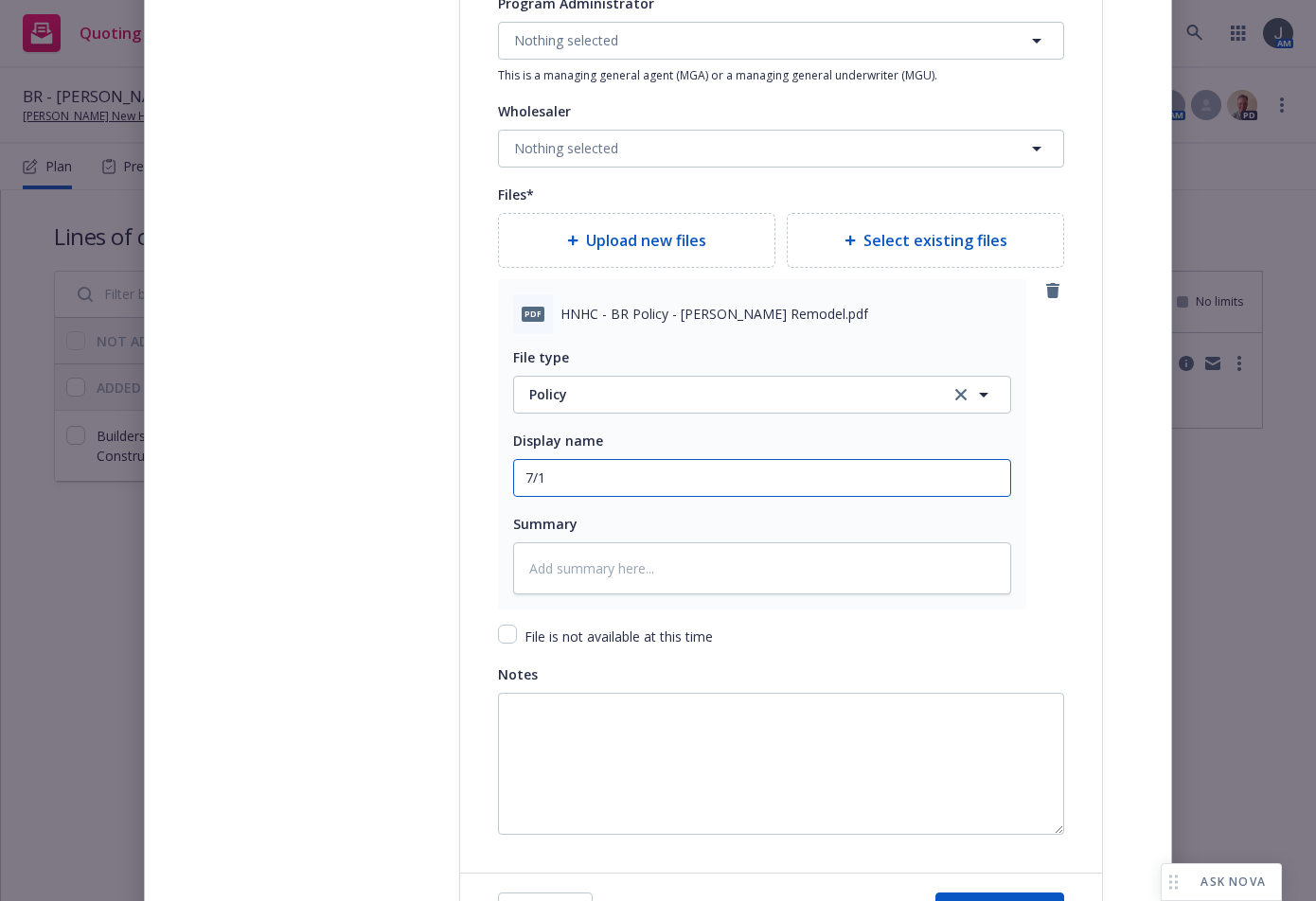 type on "x" 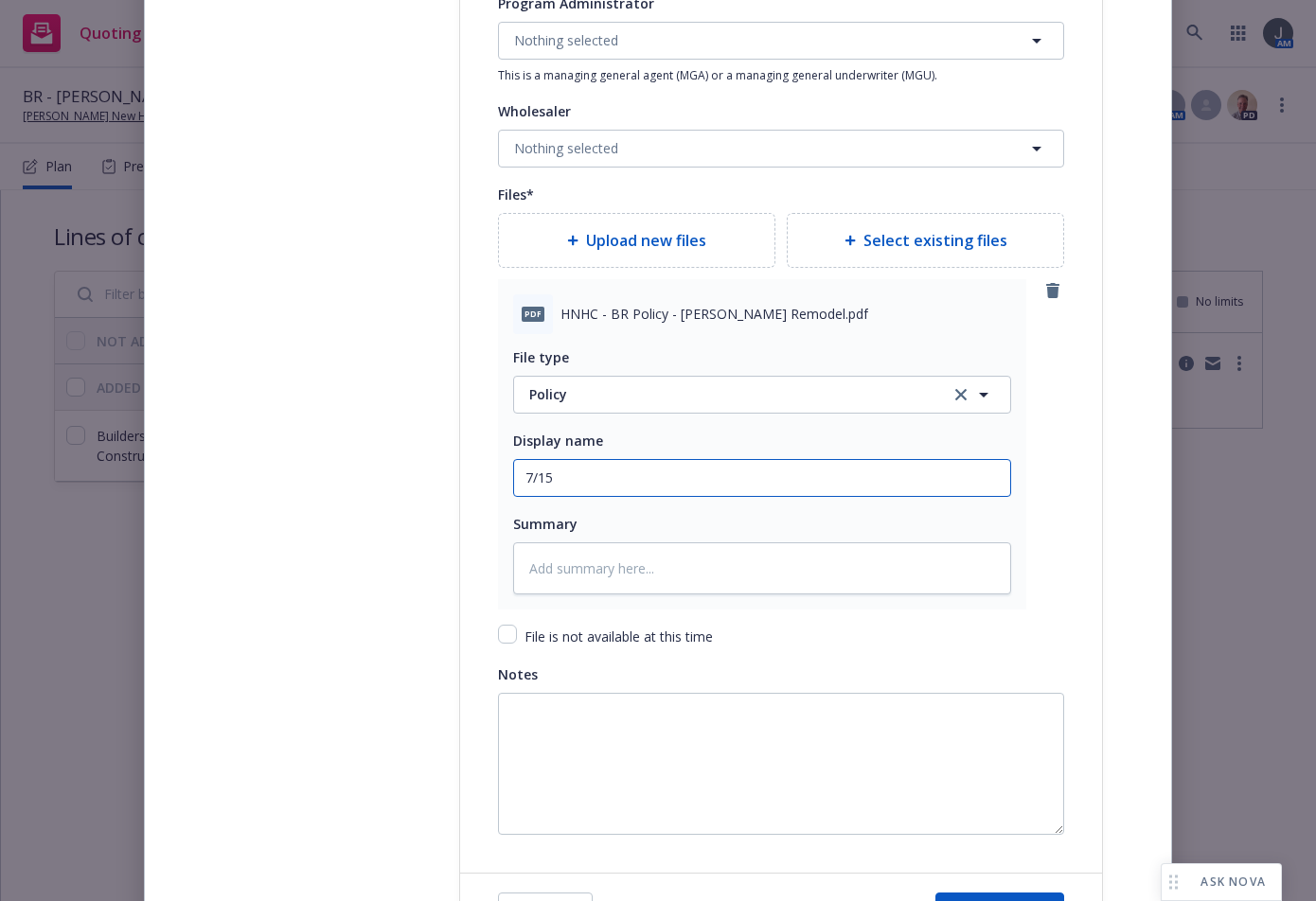 type on "x" 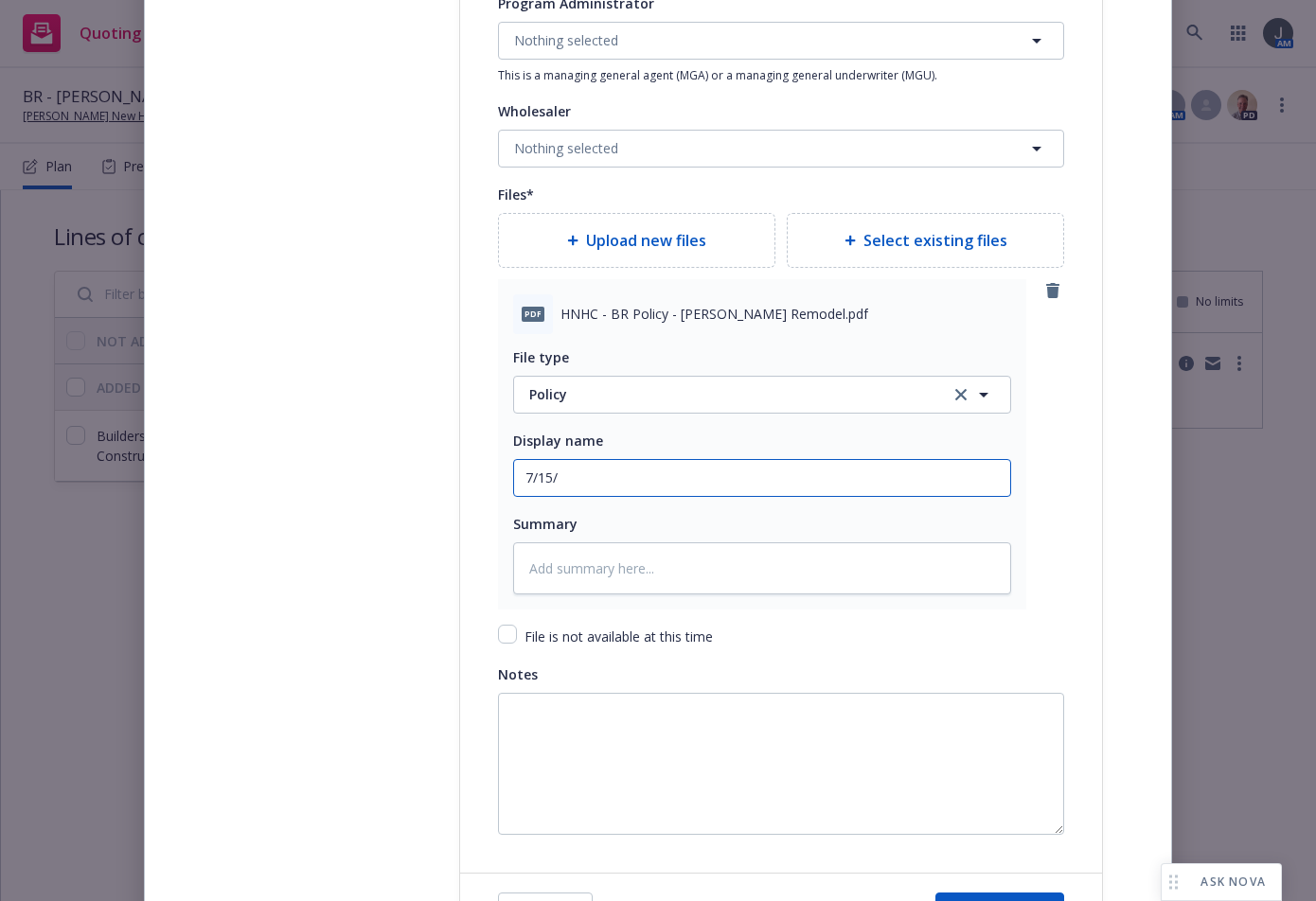 type on "x" 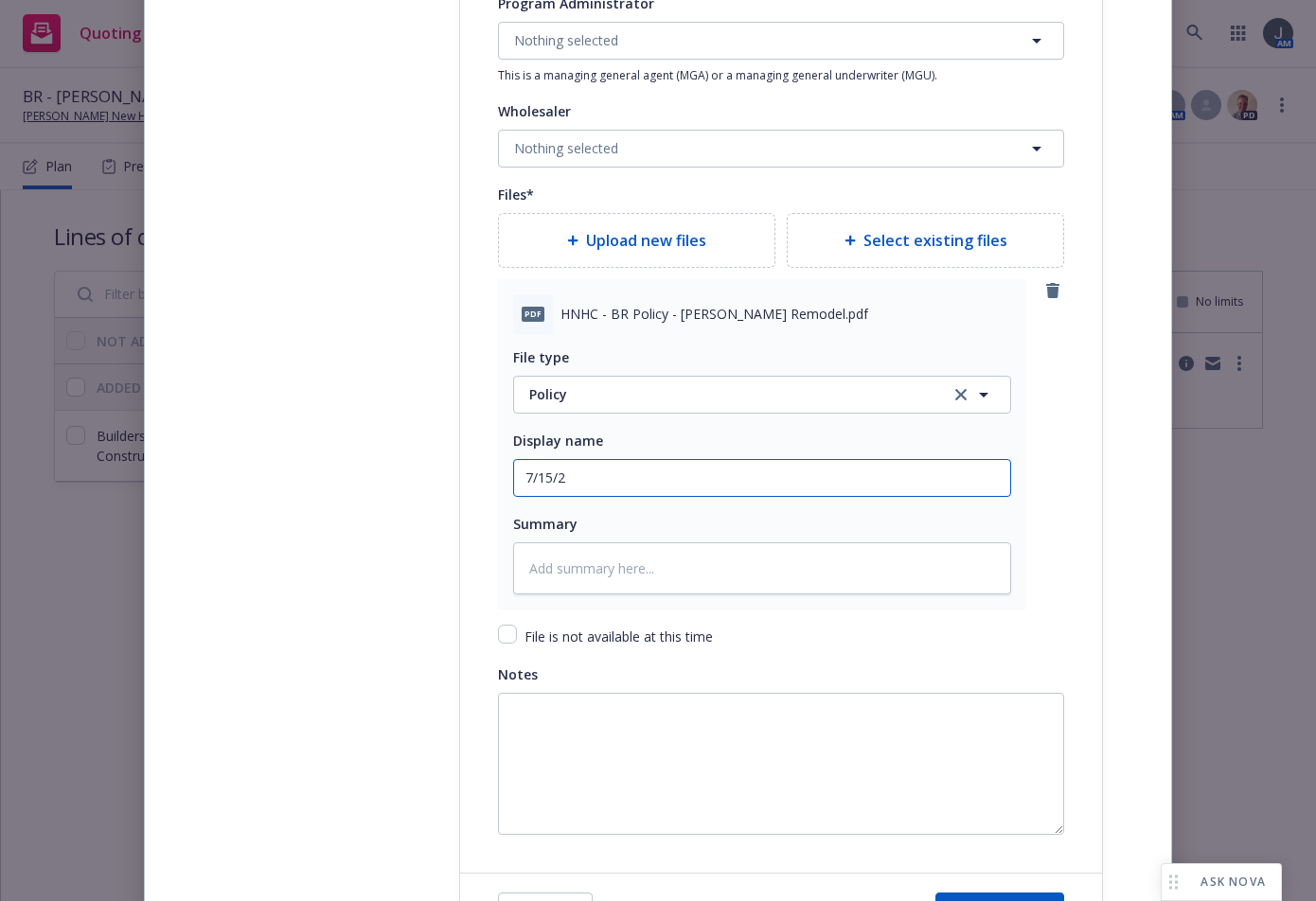 type on "x" 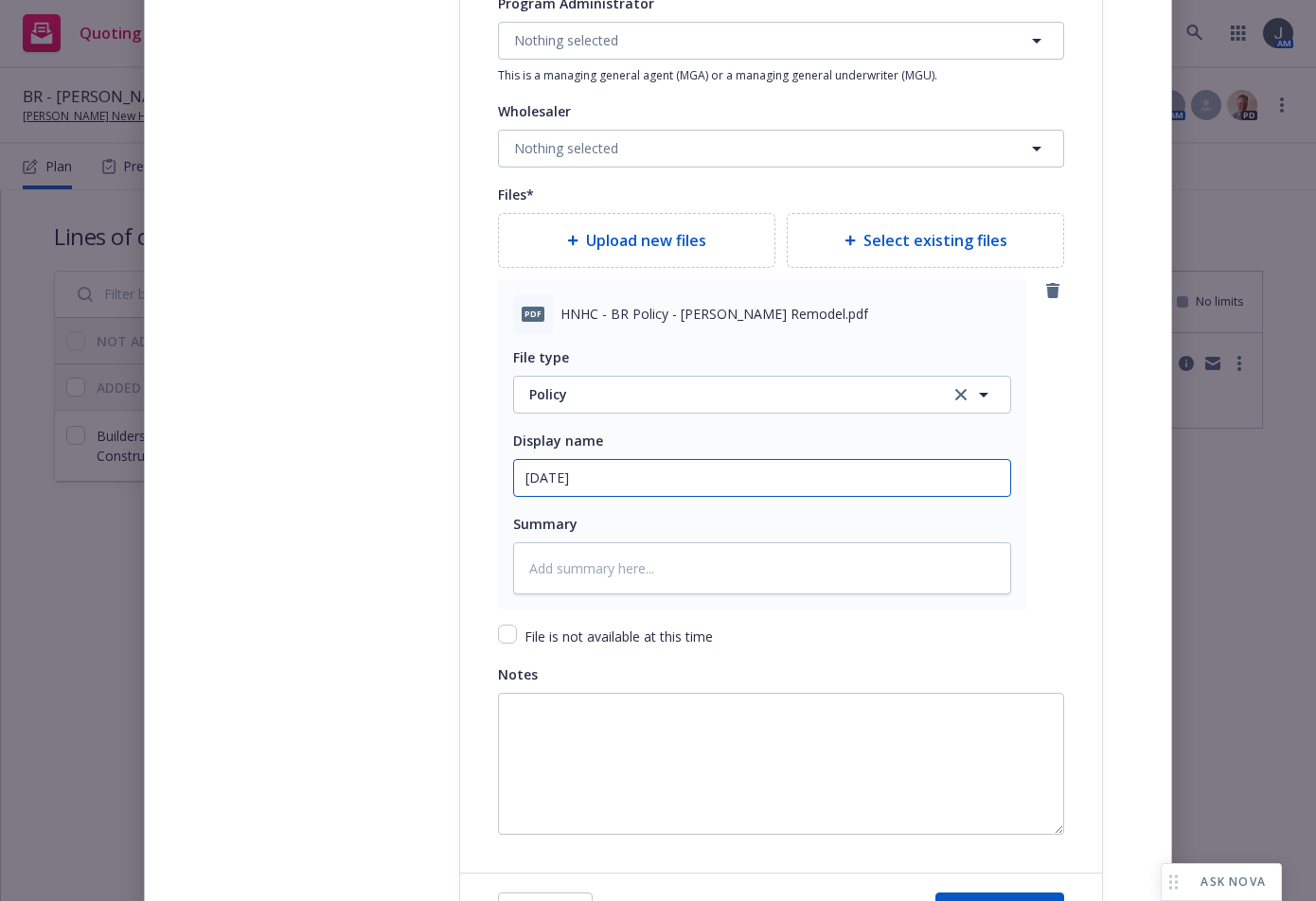 type on "x" 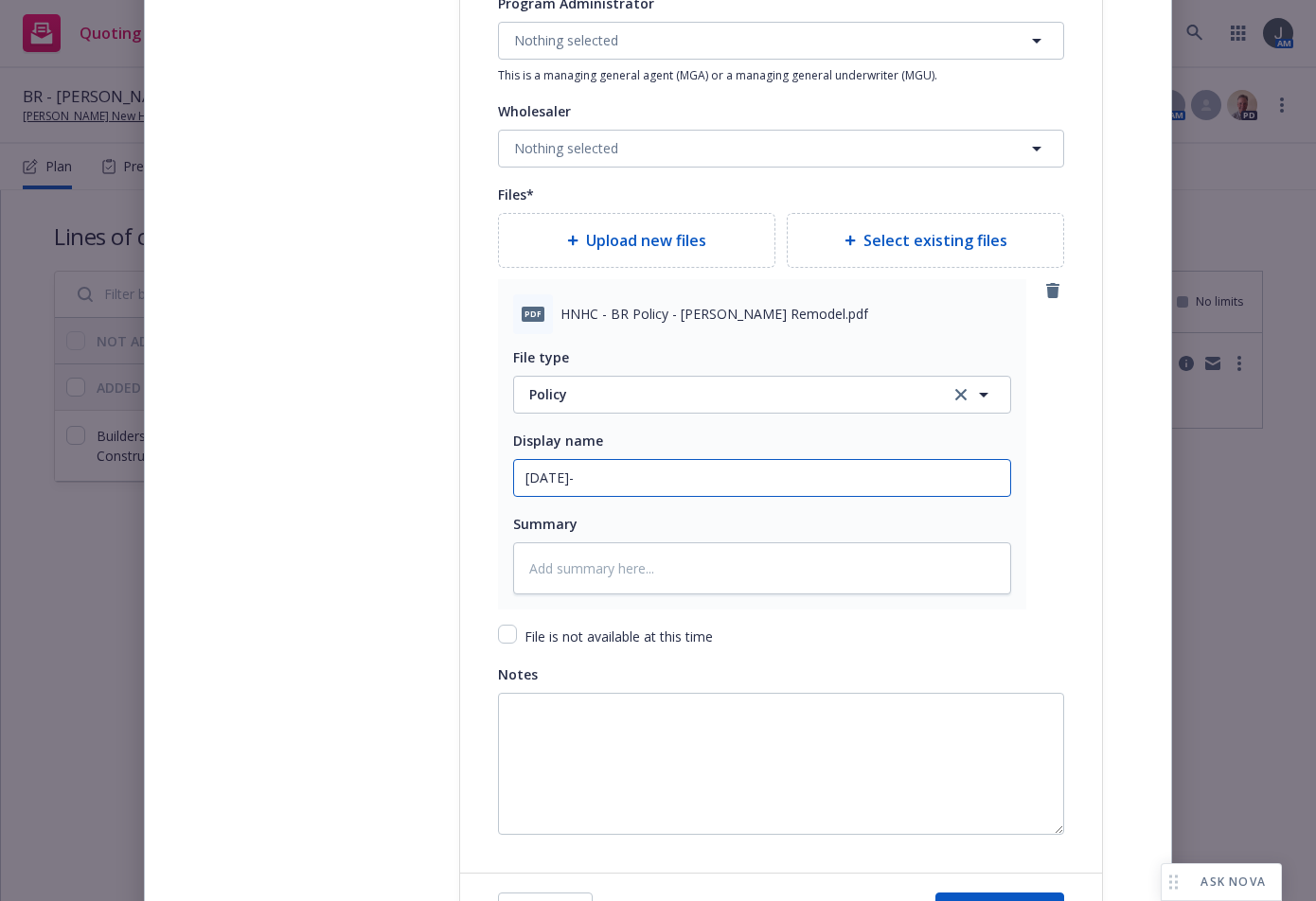 type on "x" 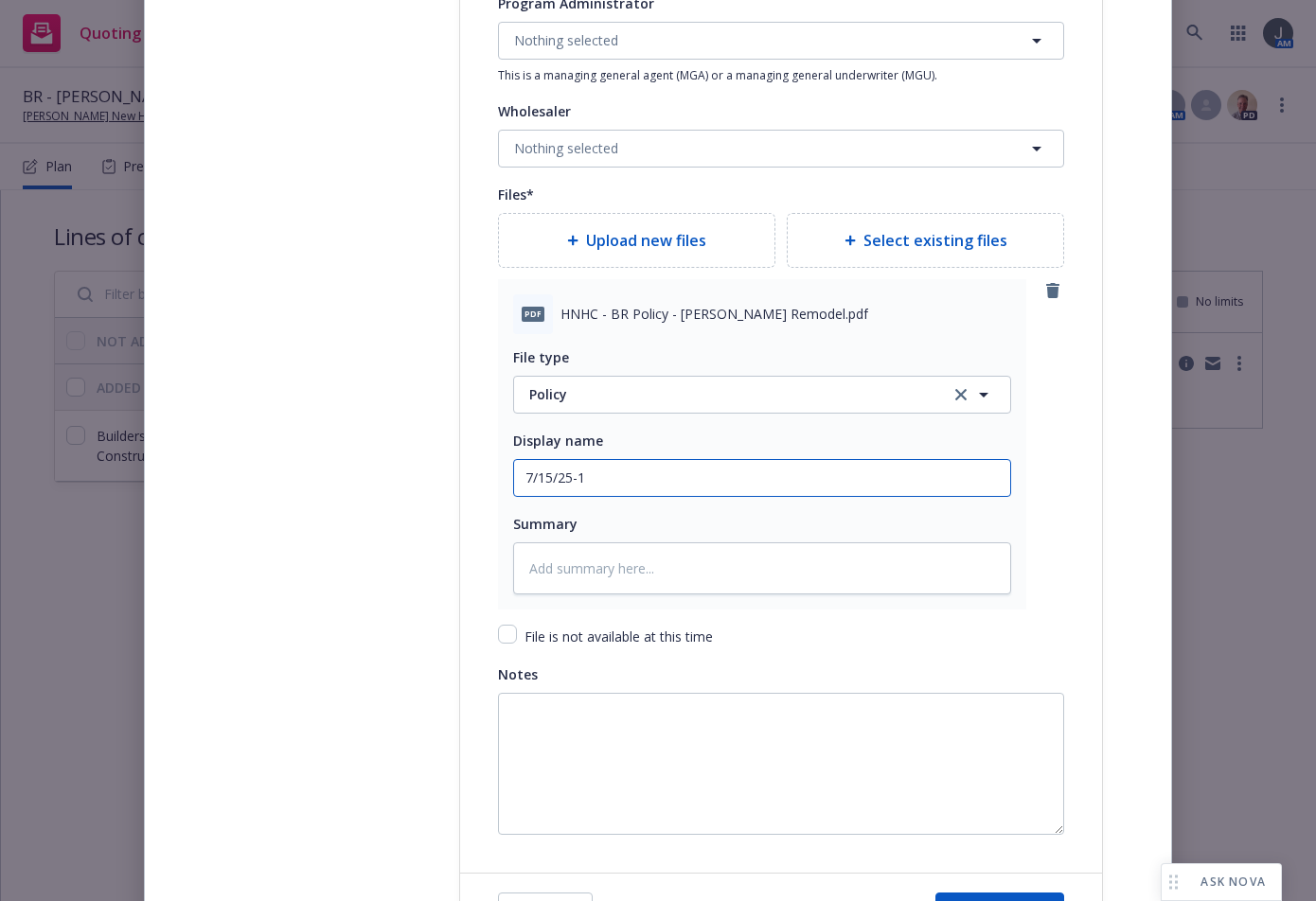 type on "x" 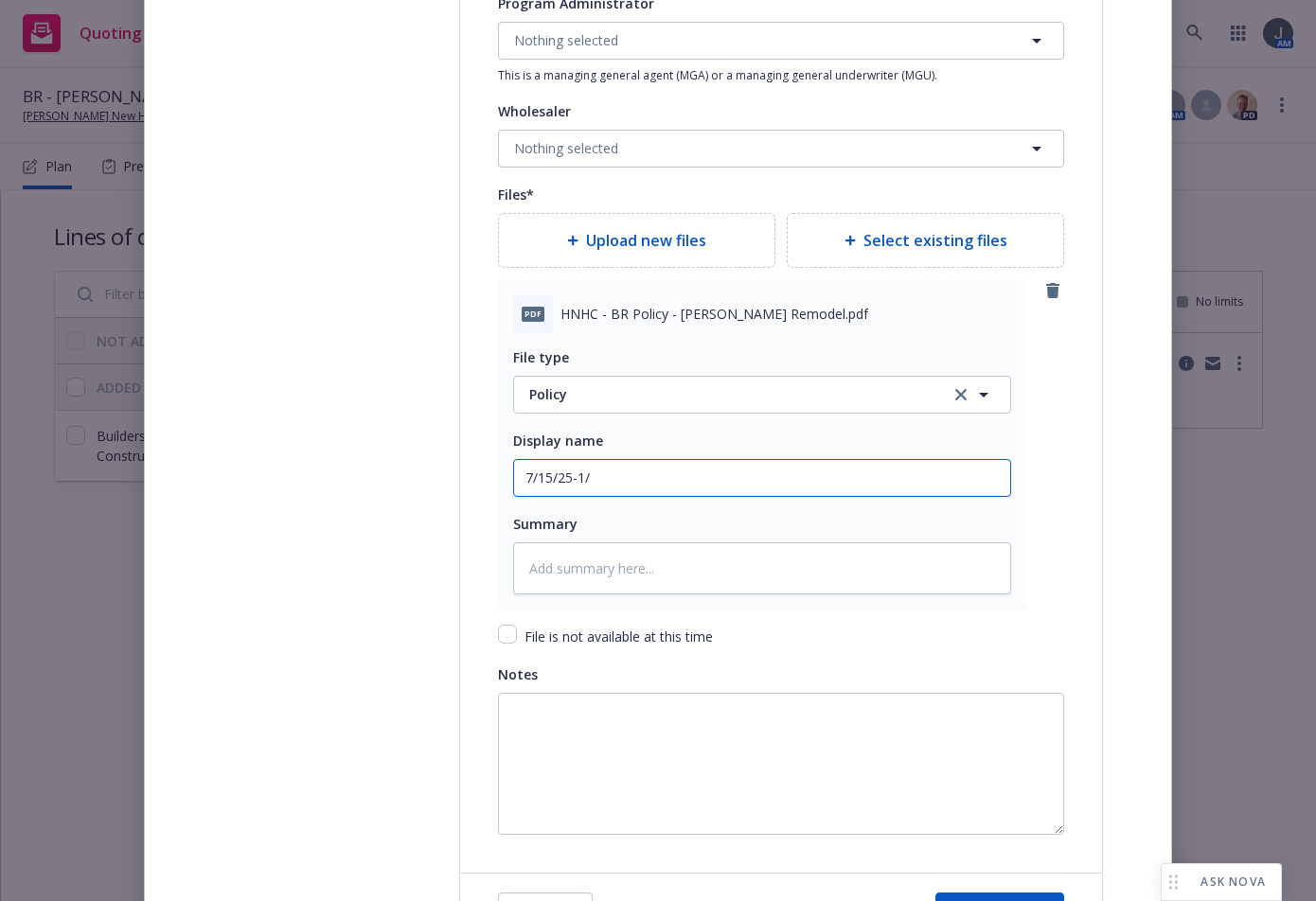 type on "x" 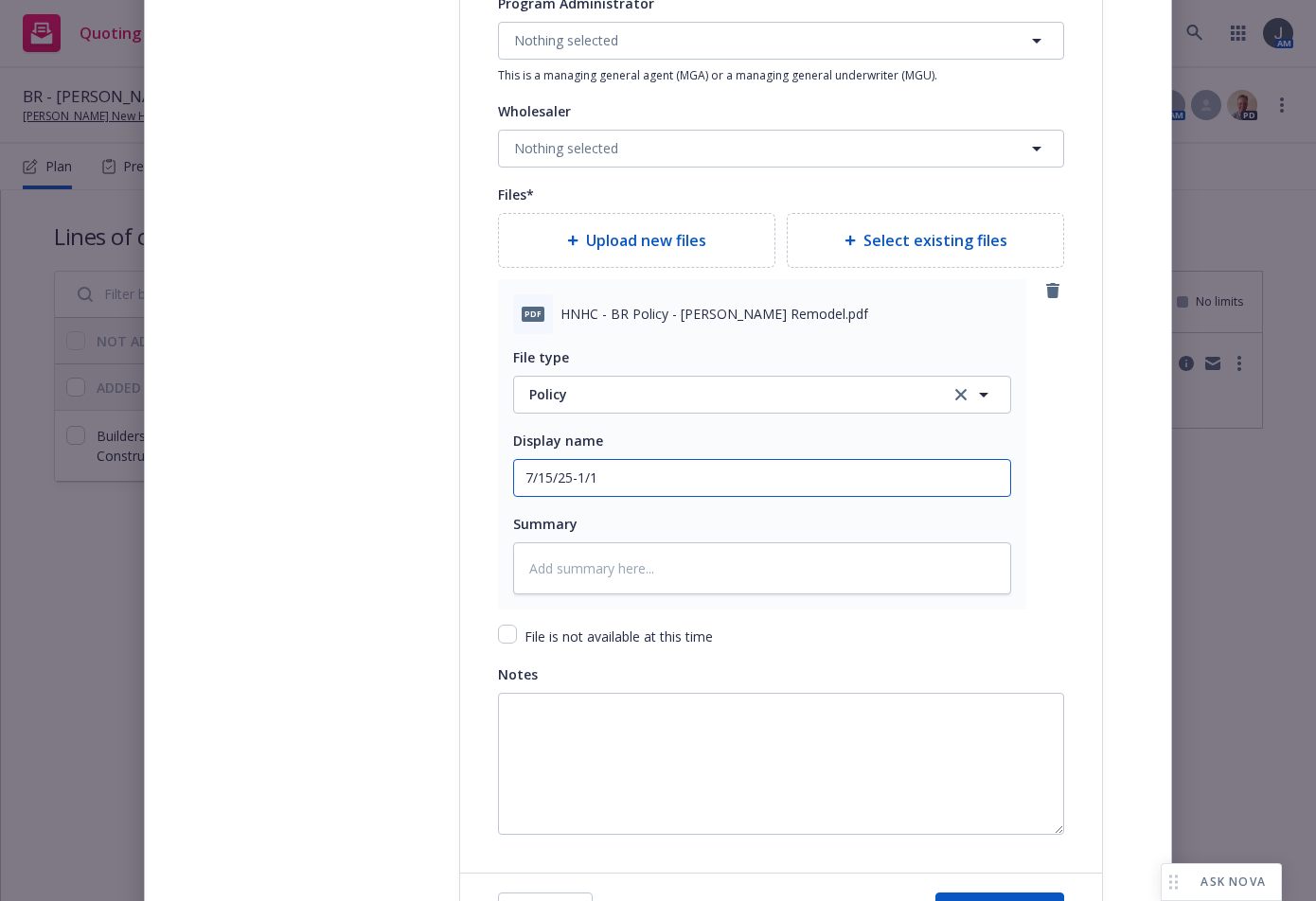 type on "x" 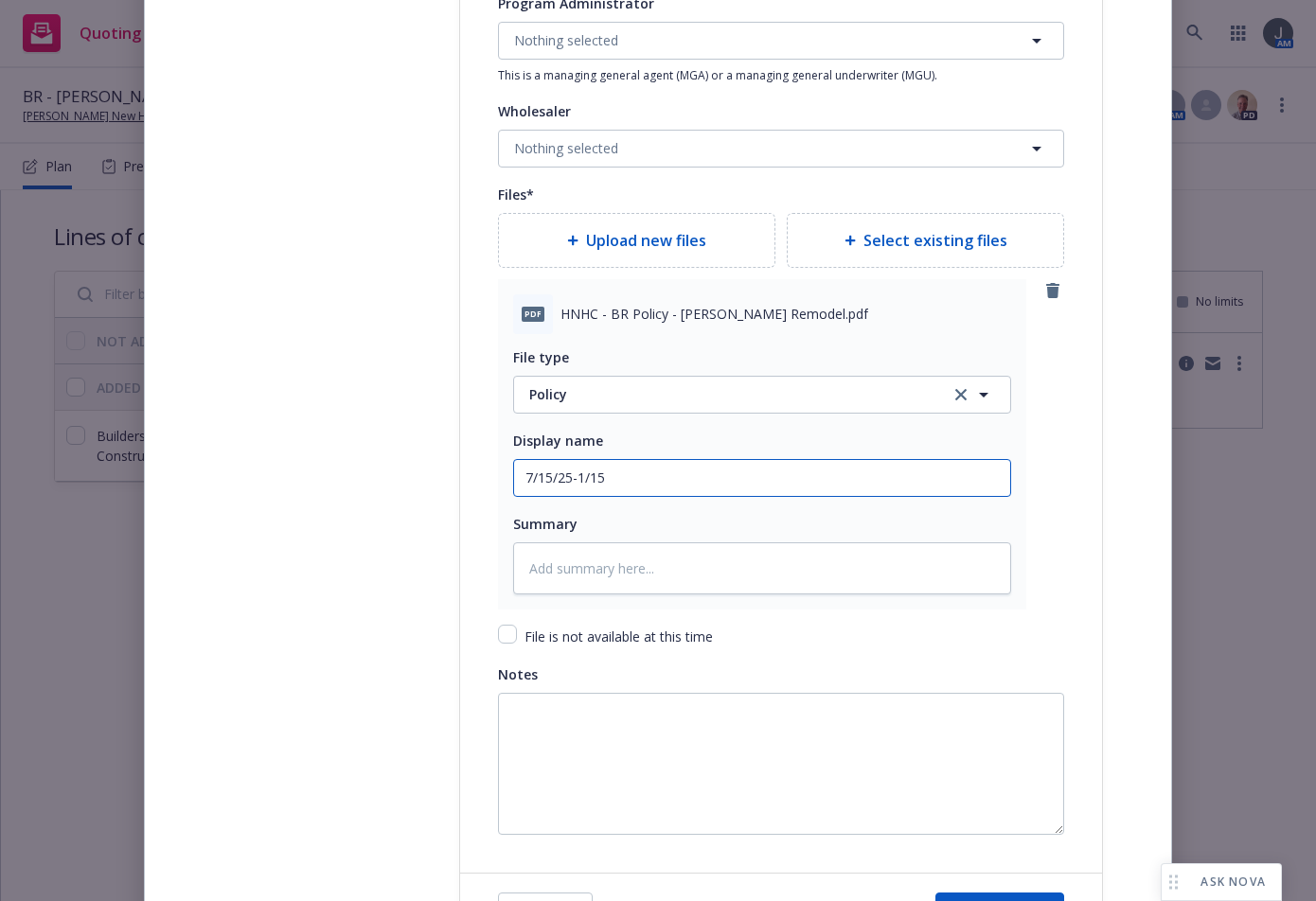 type on "x" 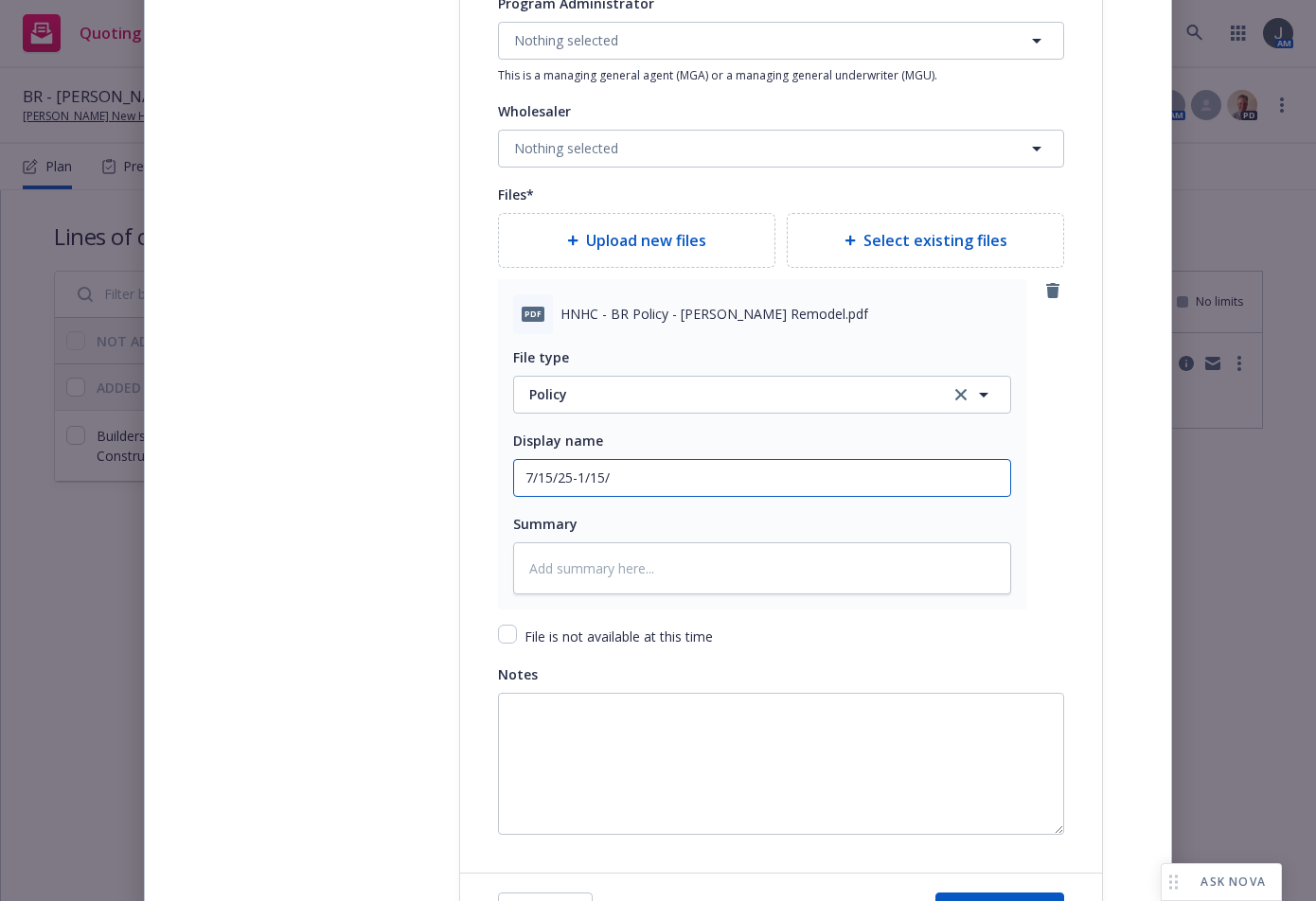 type on "x" 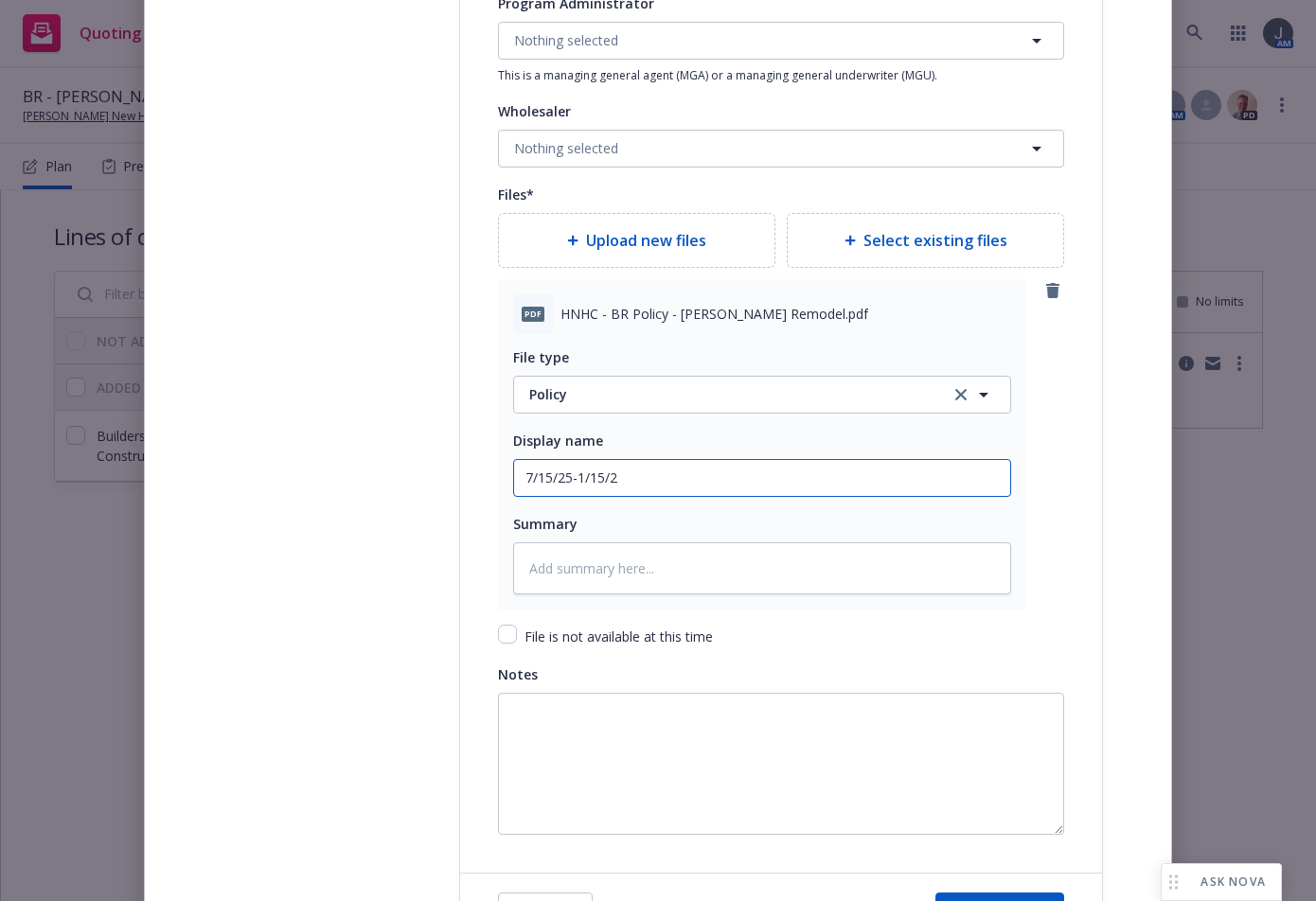 type on "x" 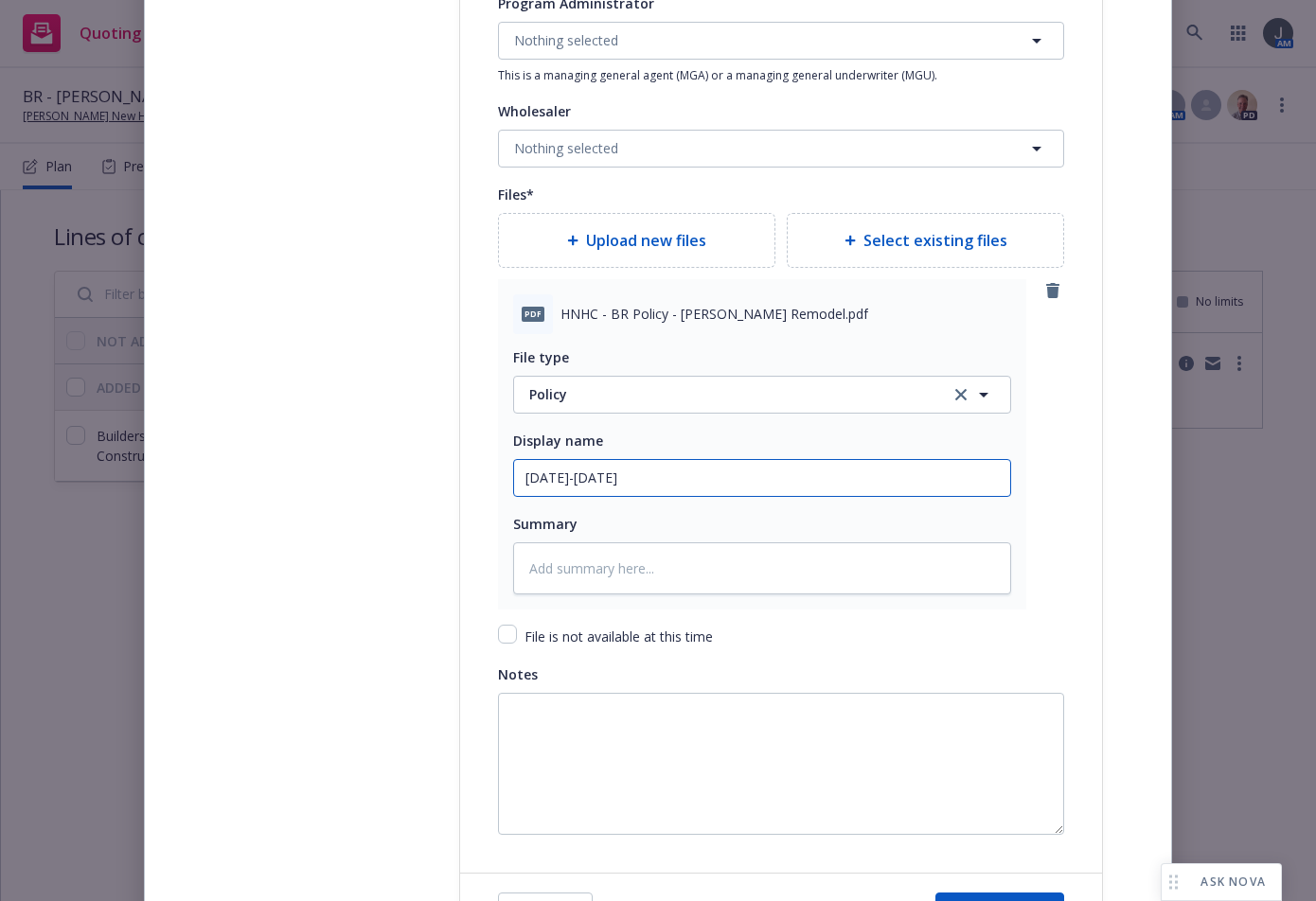 type on "x" 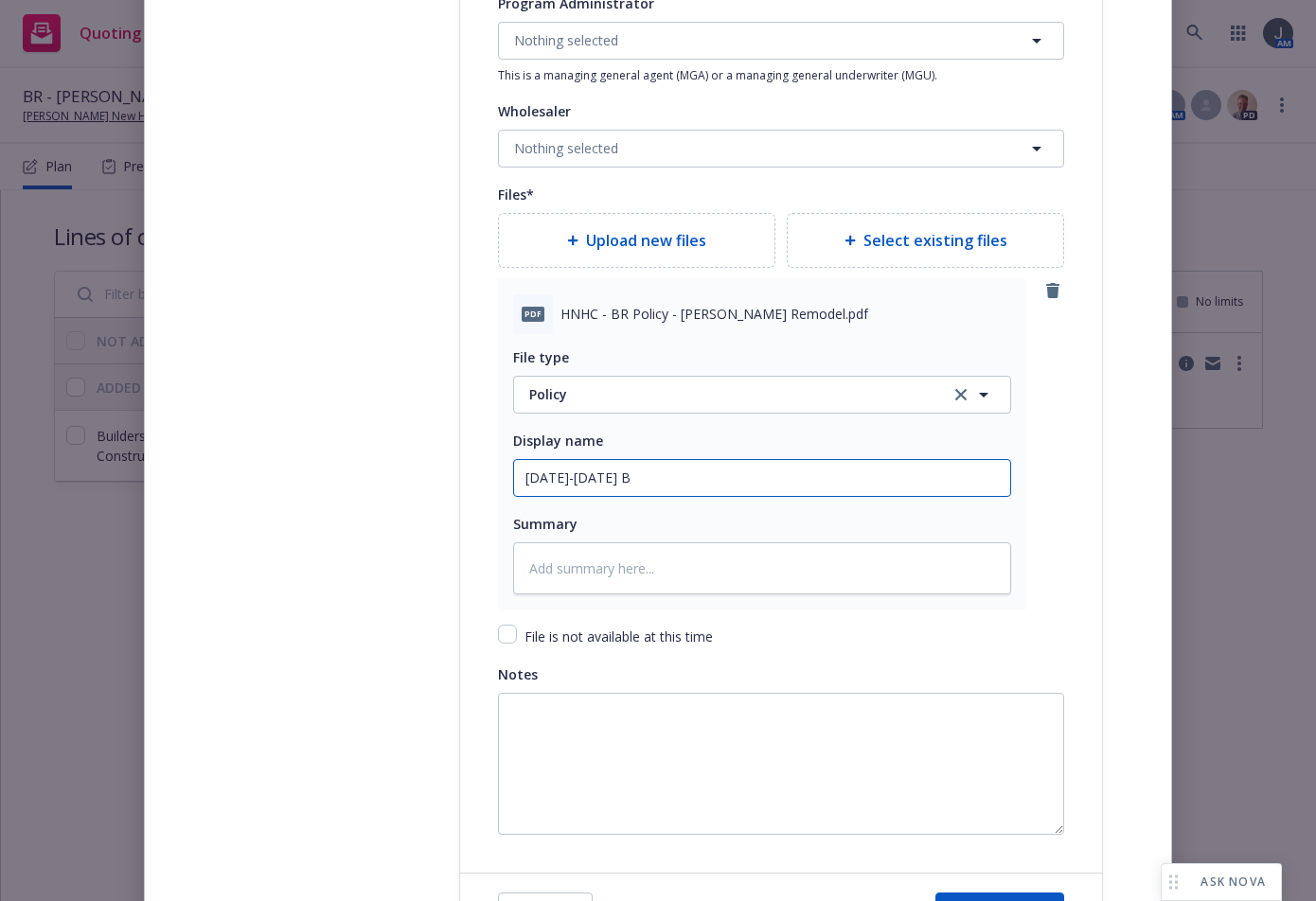 type on "x" 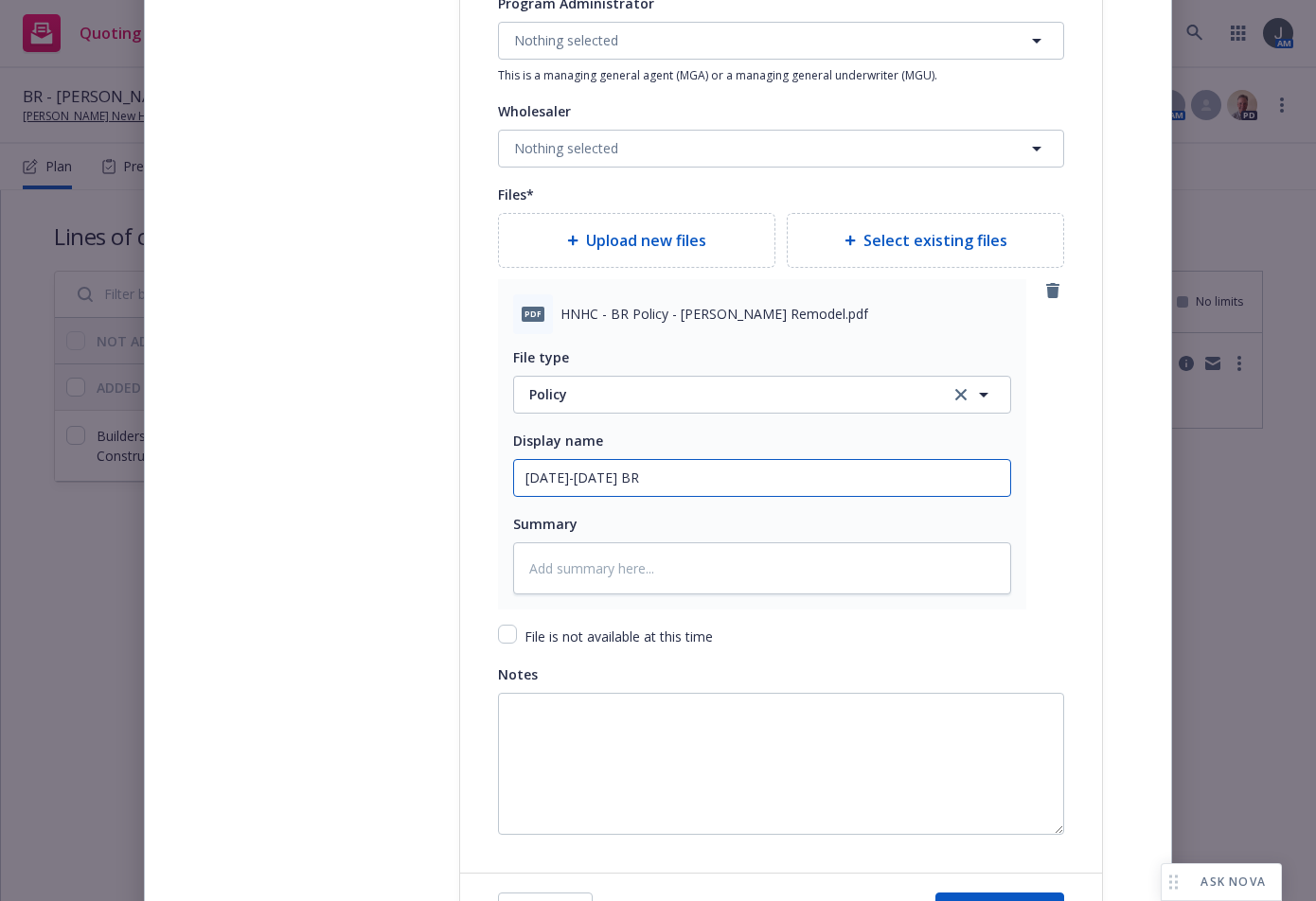 type on "x" 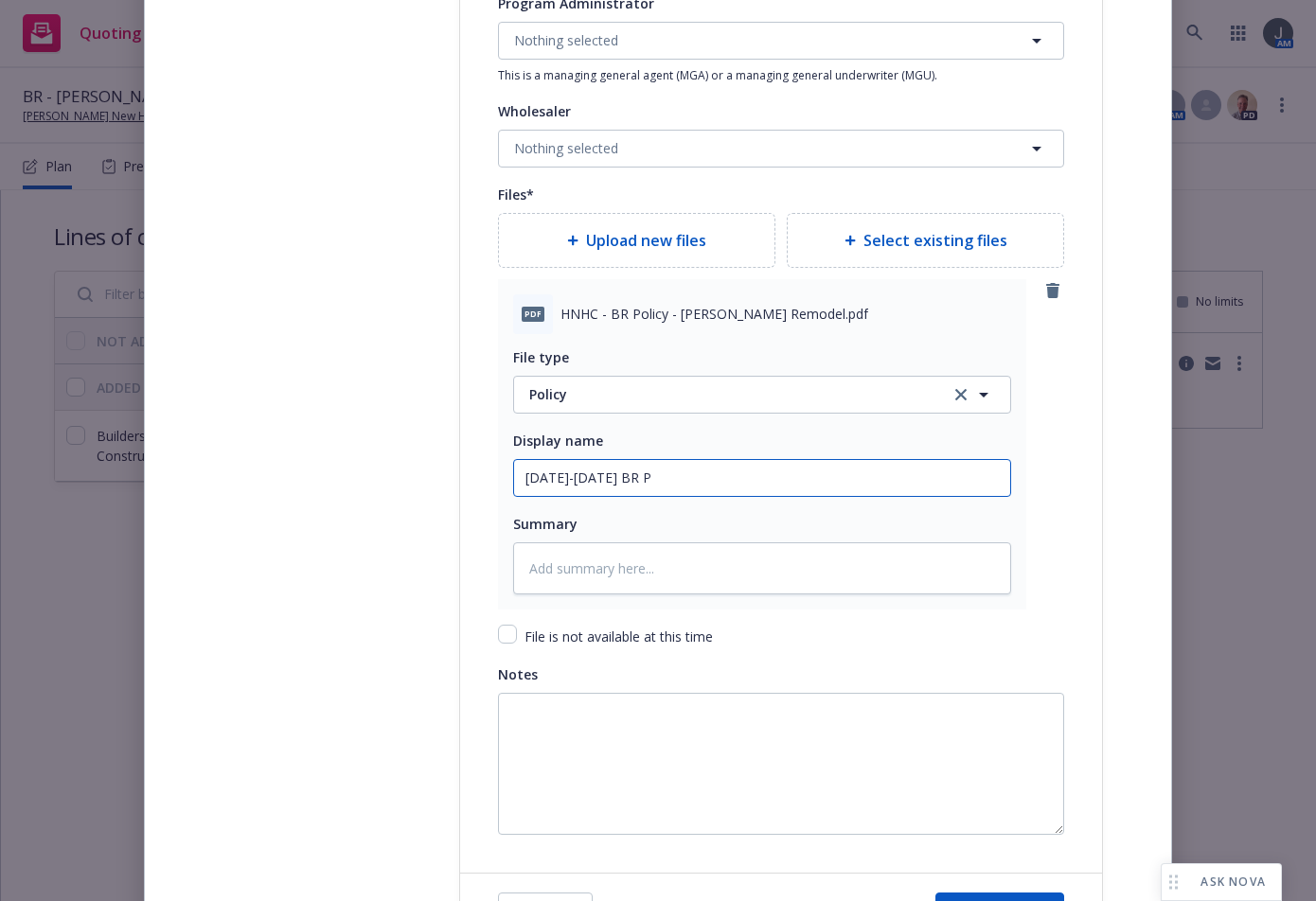 type on "x" 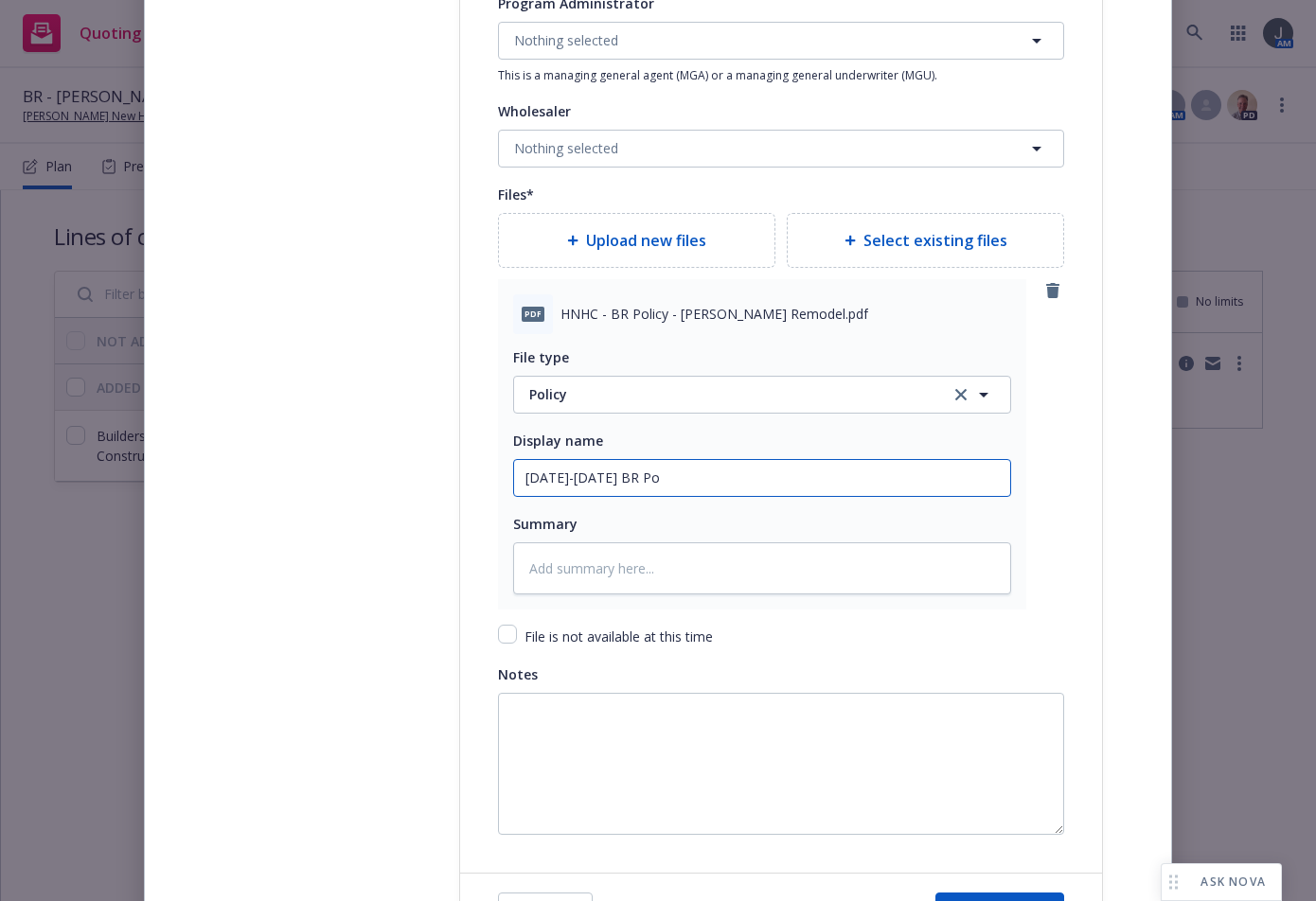 type on "x" 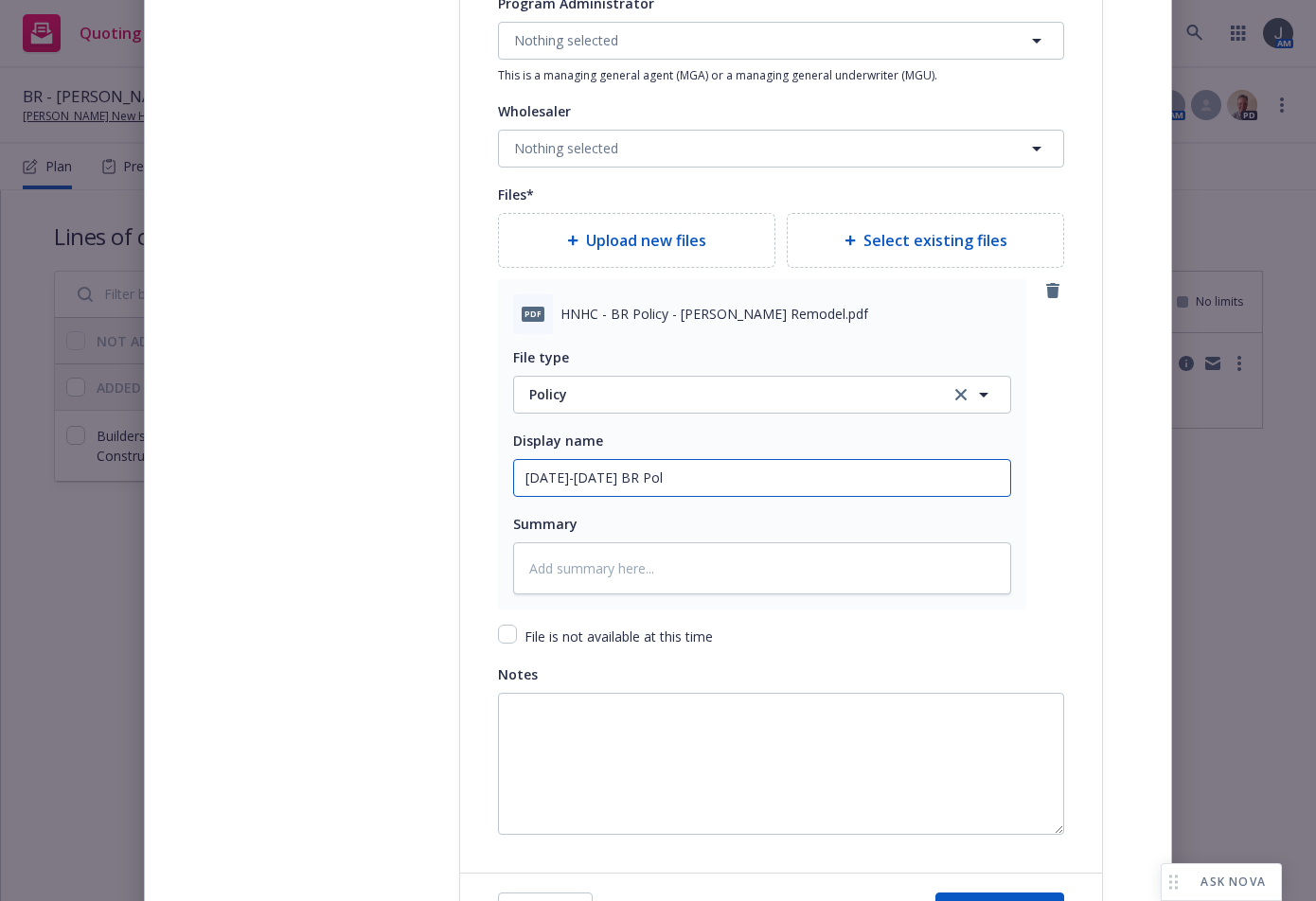 type on "x" 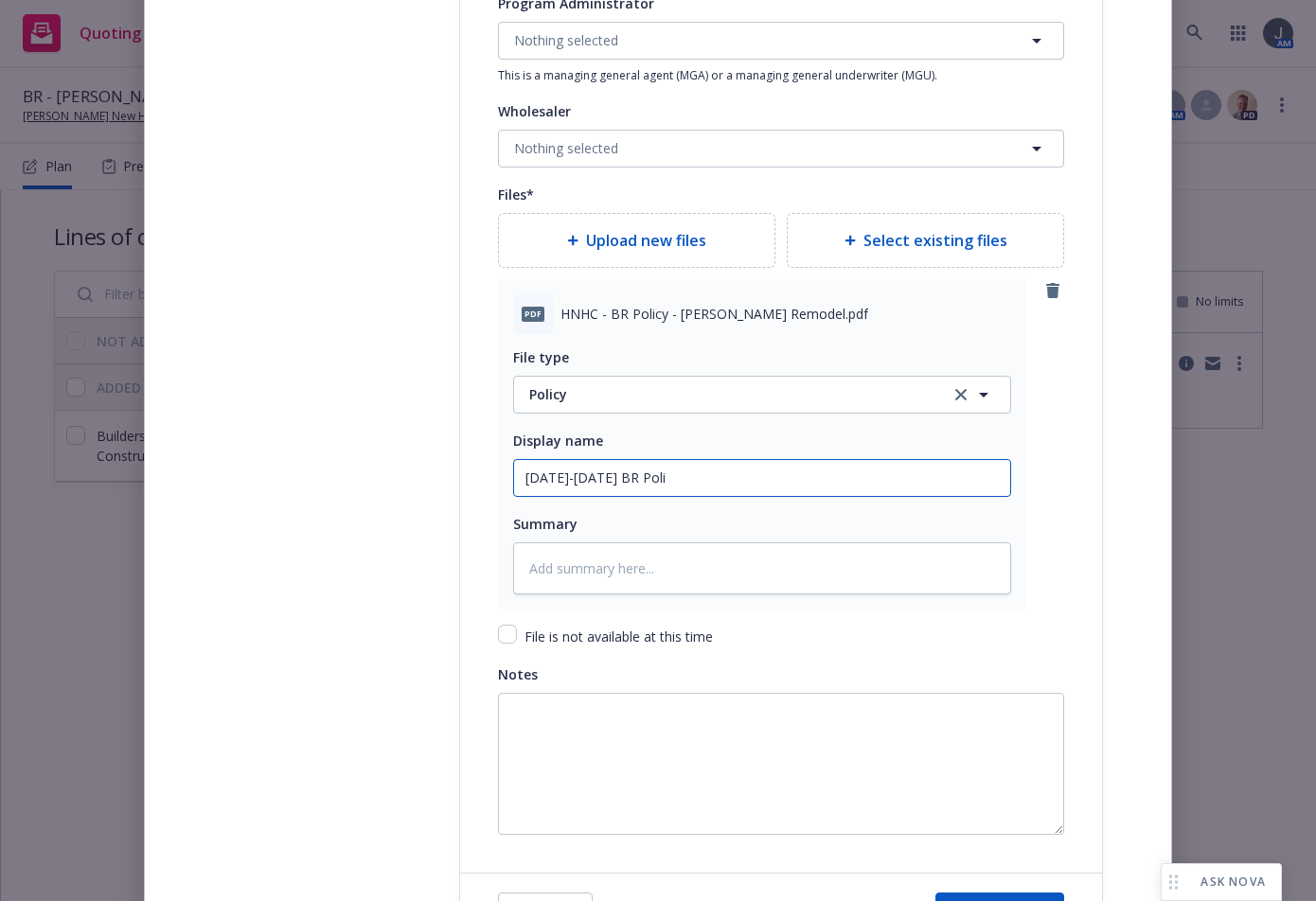 type on "x" 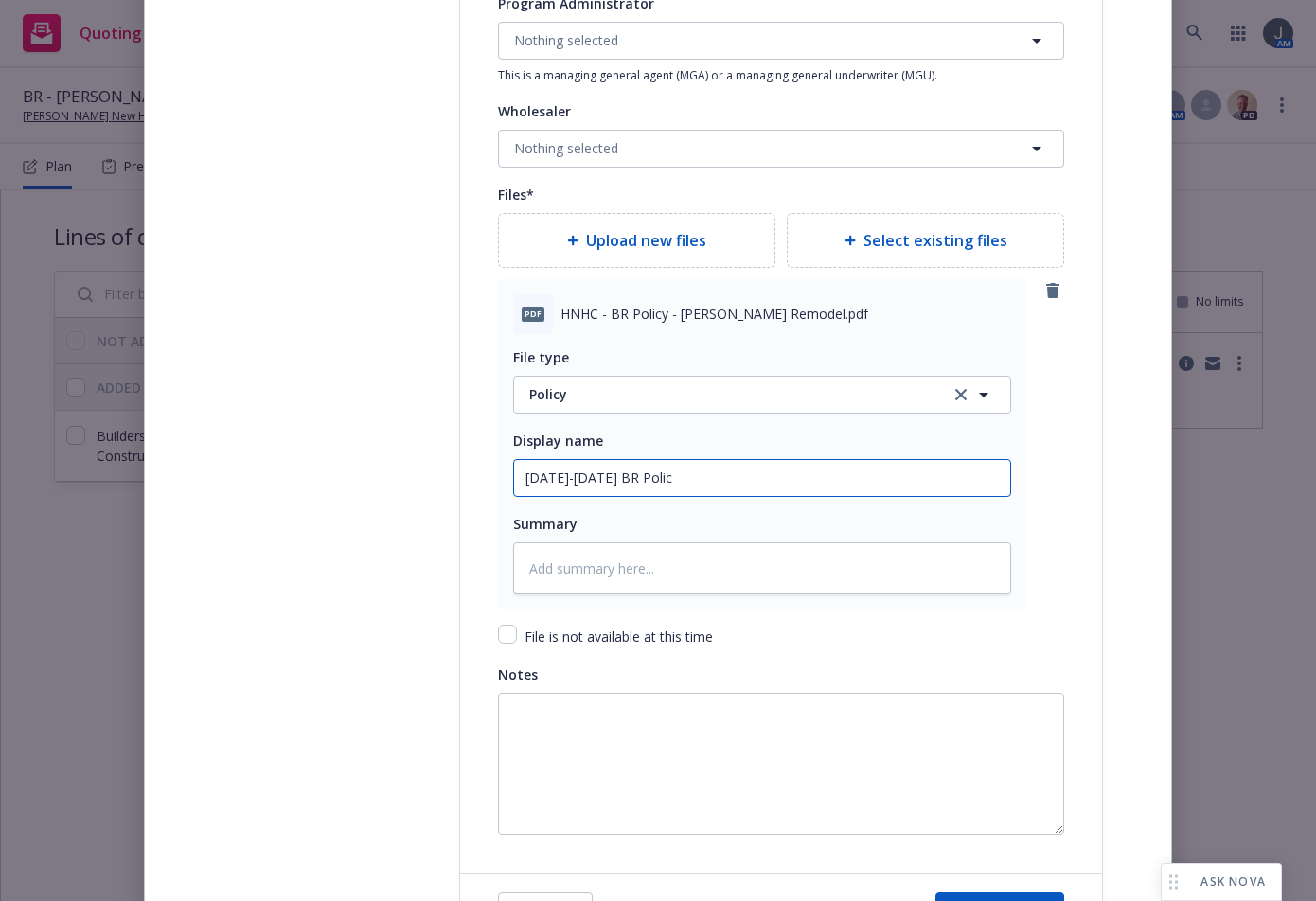 type on "x" 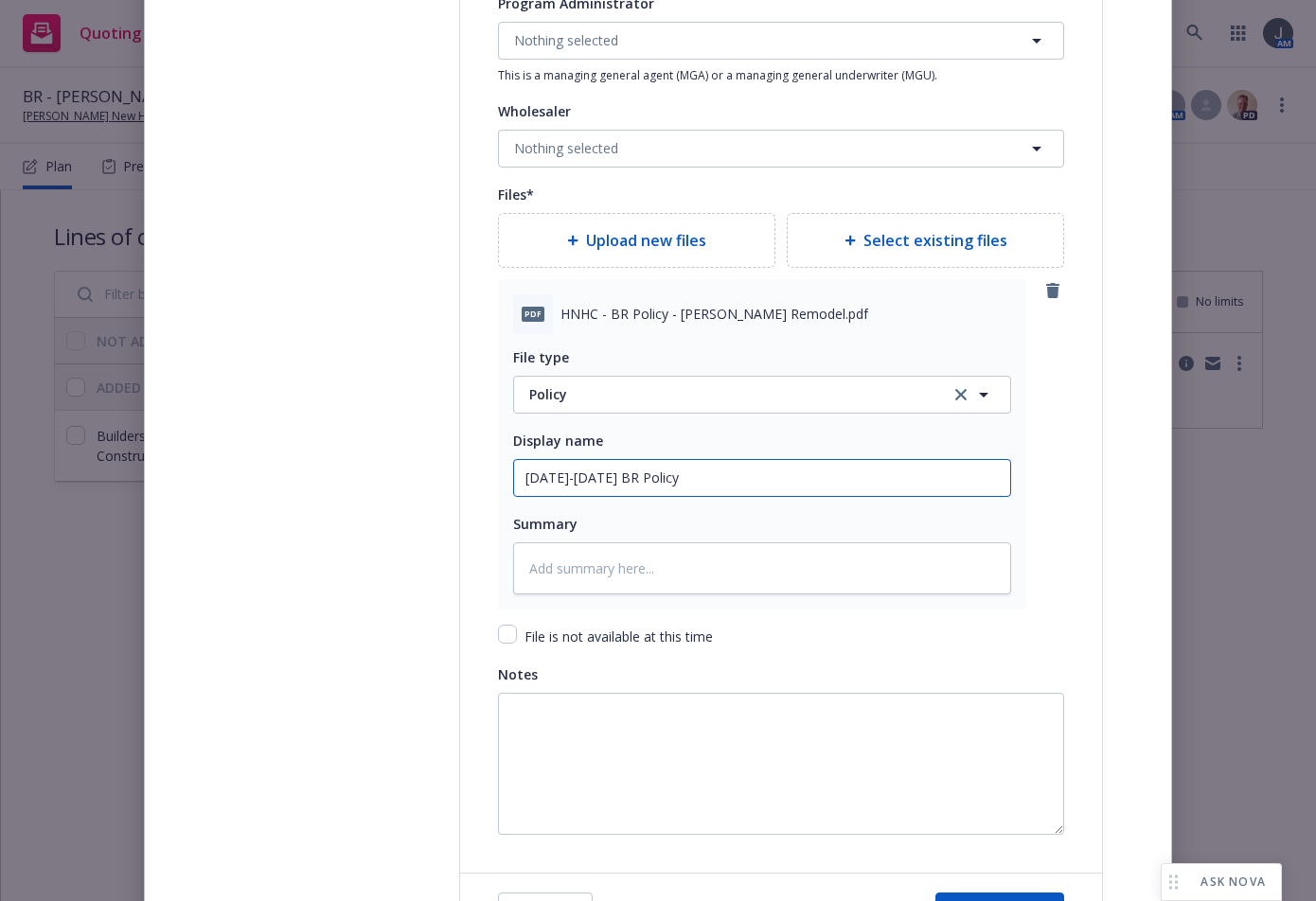 type on "7/15/25-1/15/26 BR Policy" 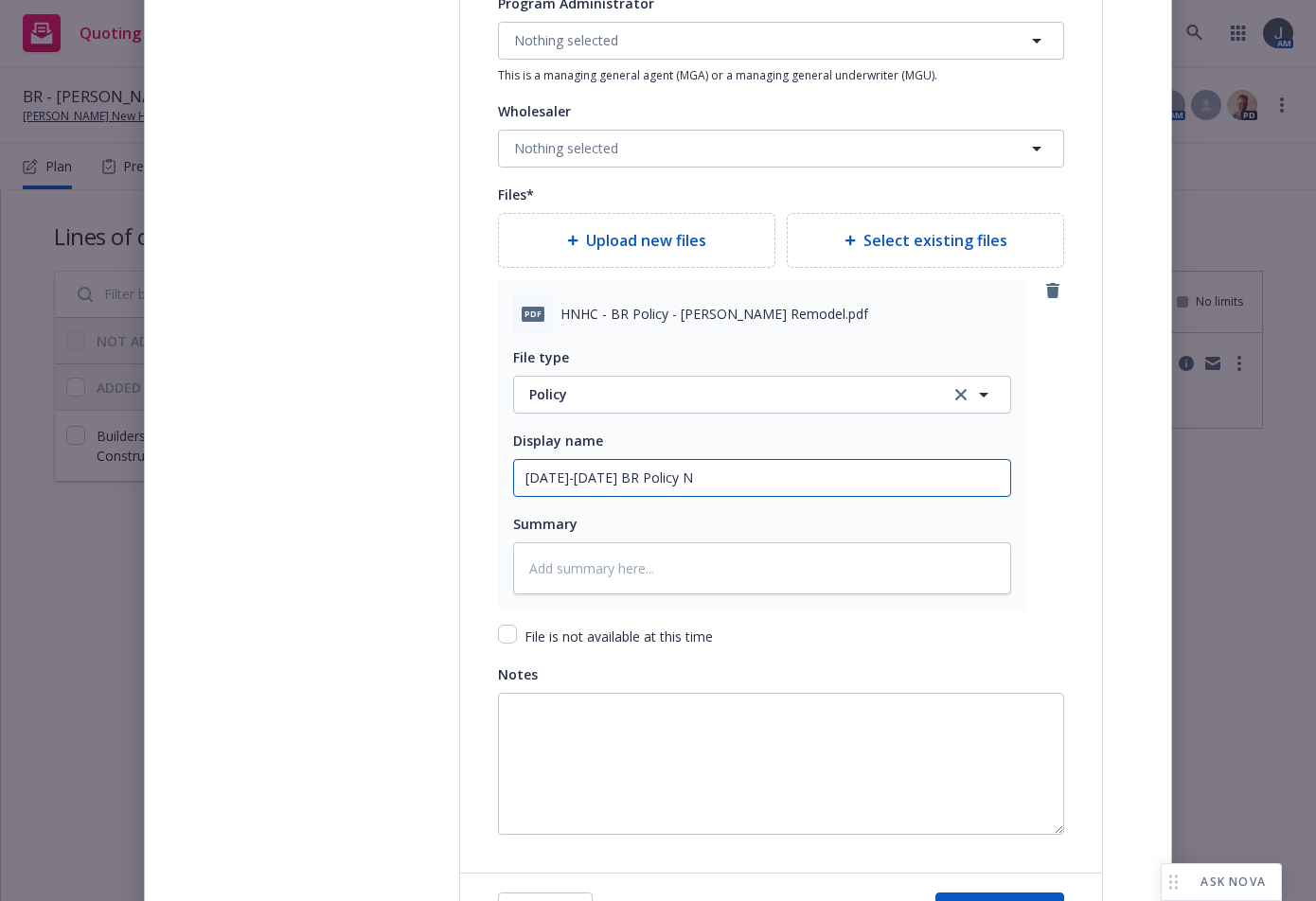 type on "x" 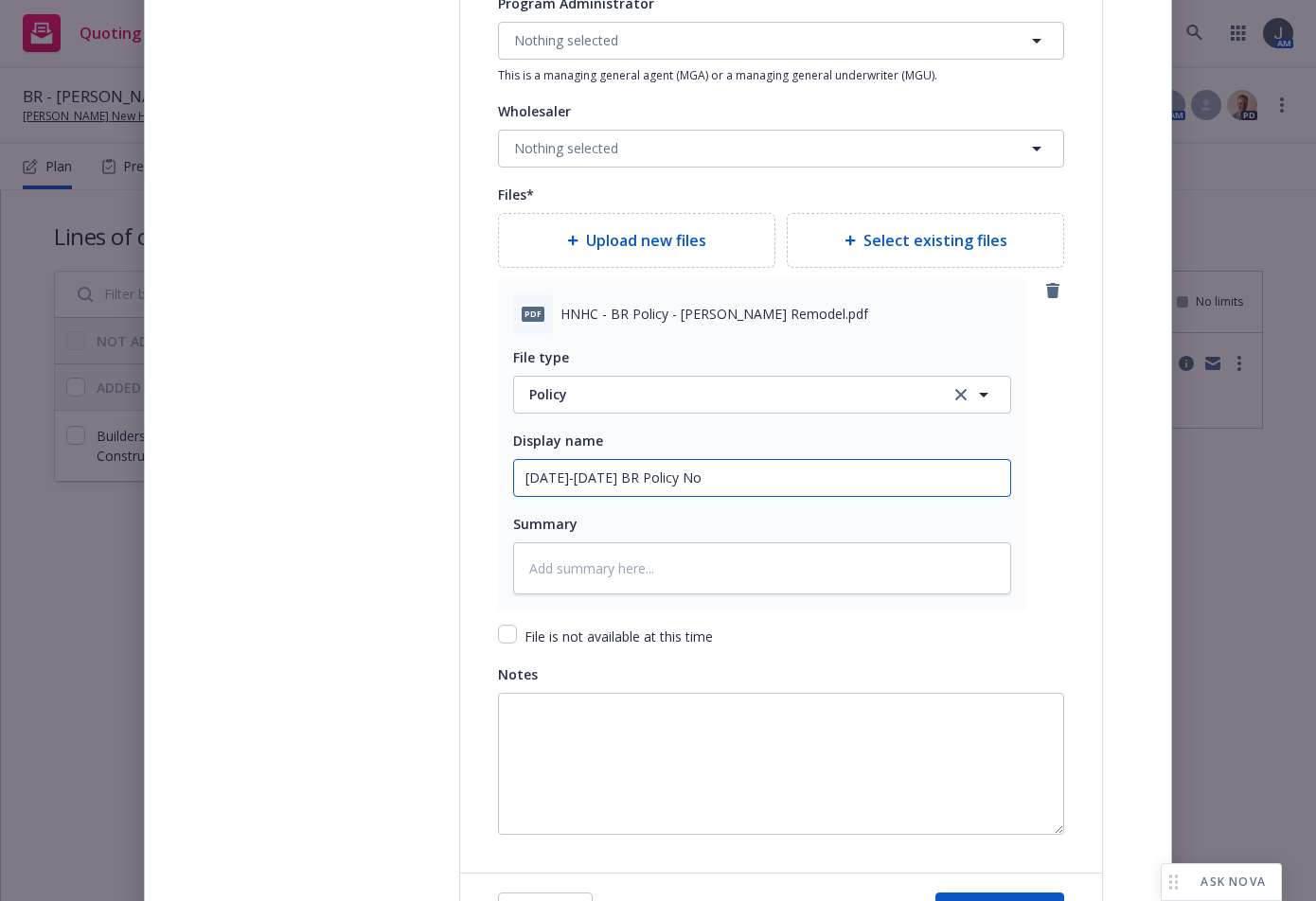 type on "x" 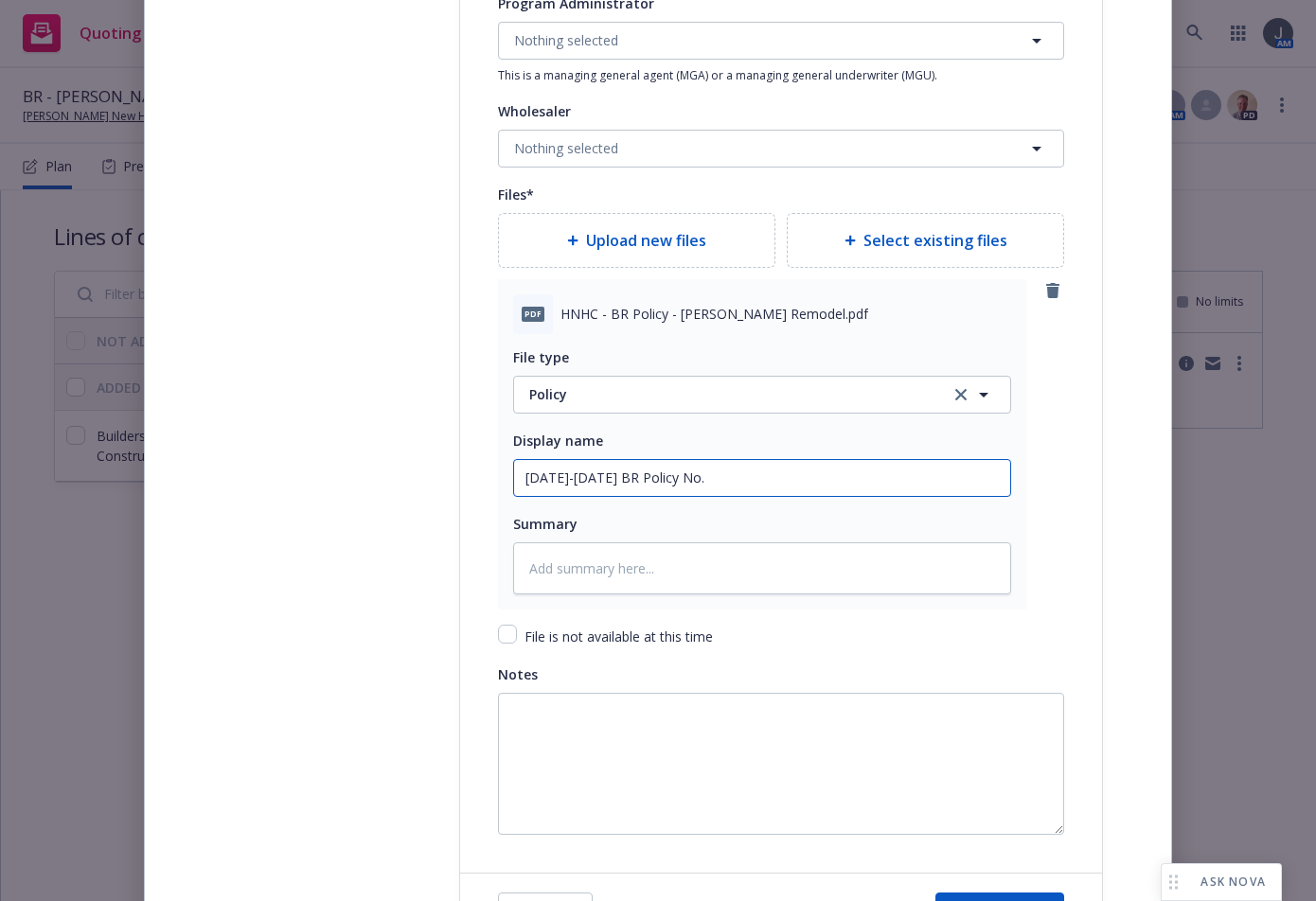 type on "x" 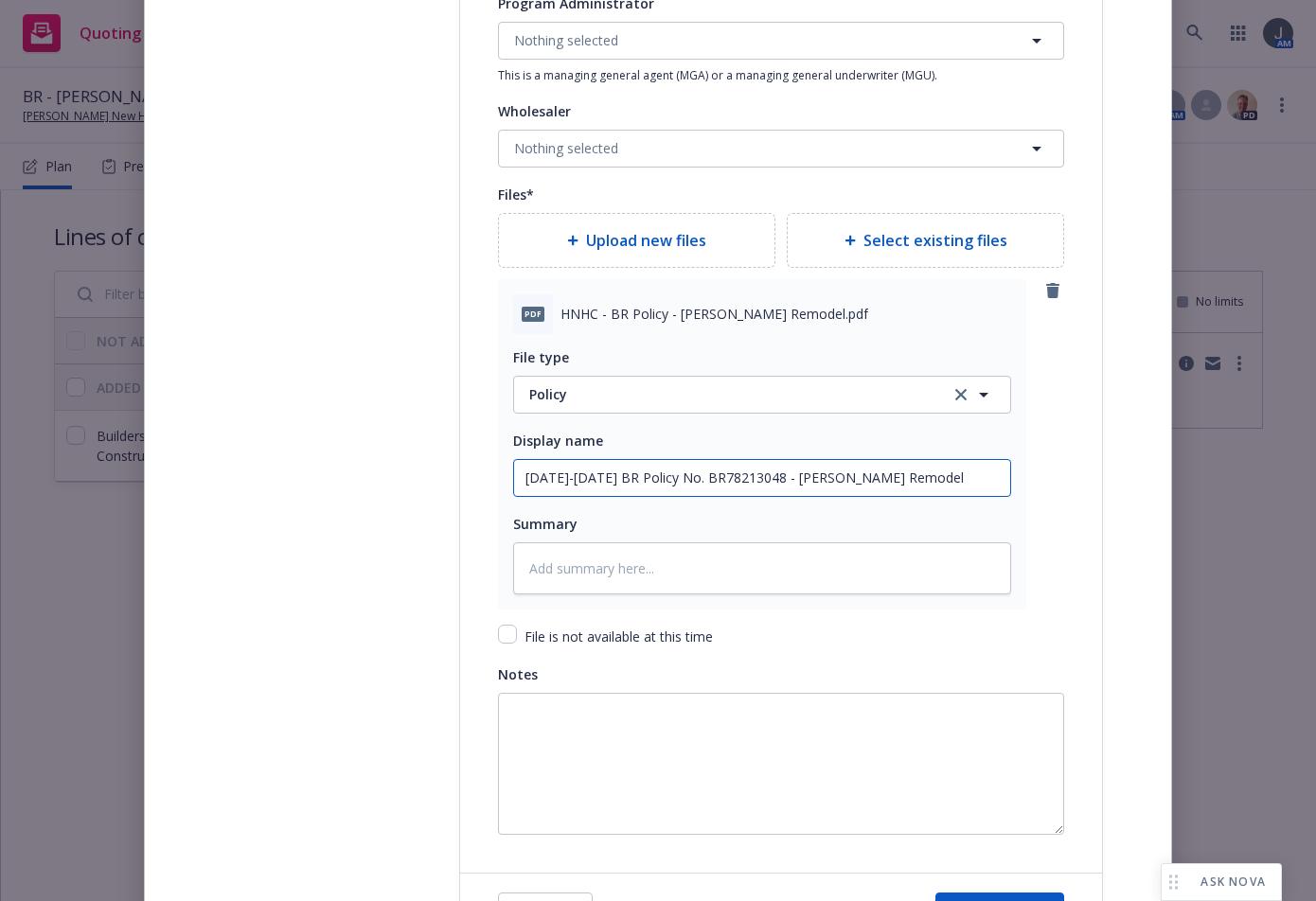 click on "7/15/25-1/15/26 BR Policy No. BR78213048 - Lanza Remodel" at bounding box center (762, 478) 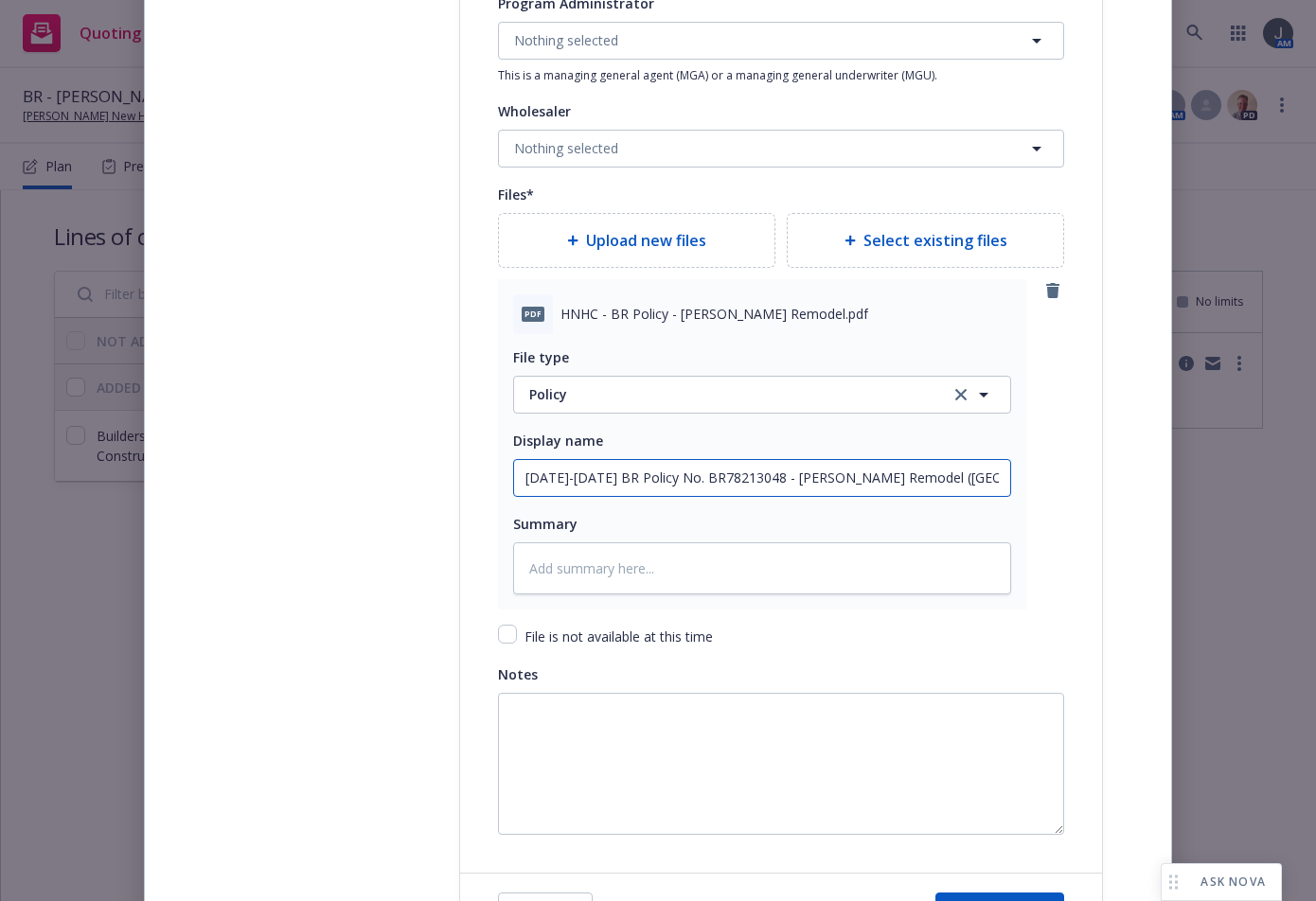 drag, startPoint x: 969, startPoint y: 470, endPoint x: 357, endPoint y: 468, distance: 612.0033 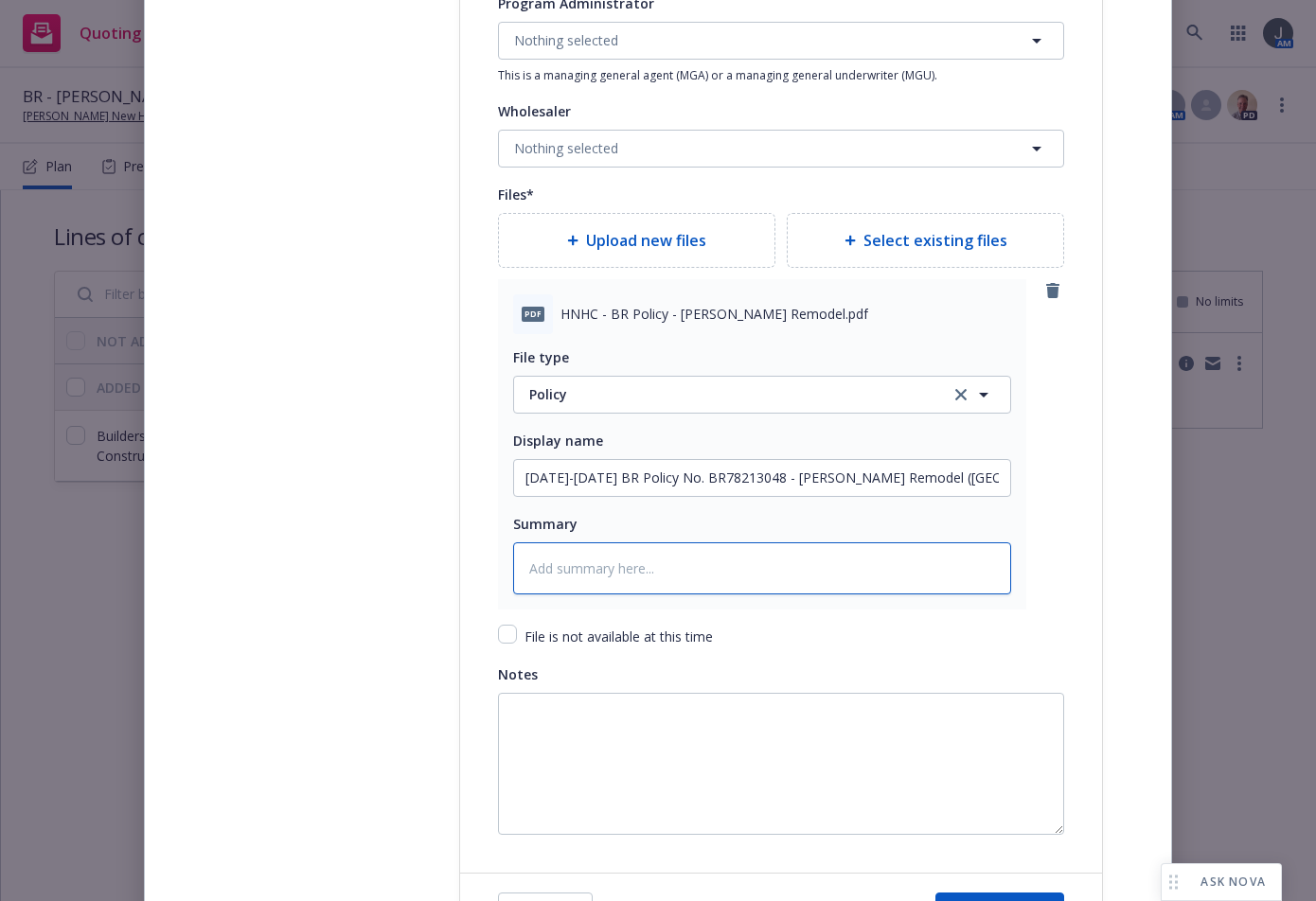 click at bounding box center [762, 568] 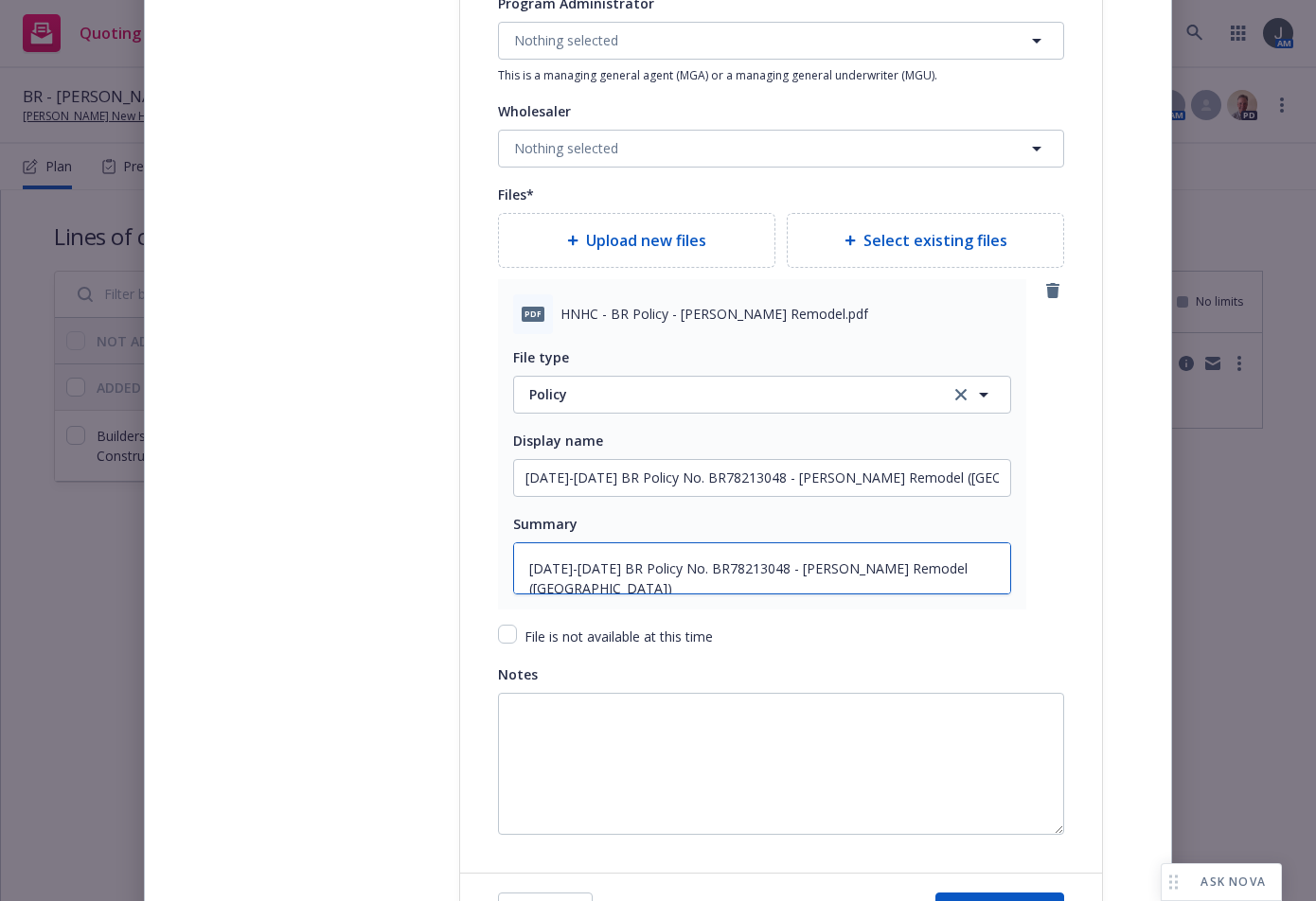 scroll, scrollTop: 2398, scrollLeft: 0, axis: vertical 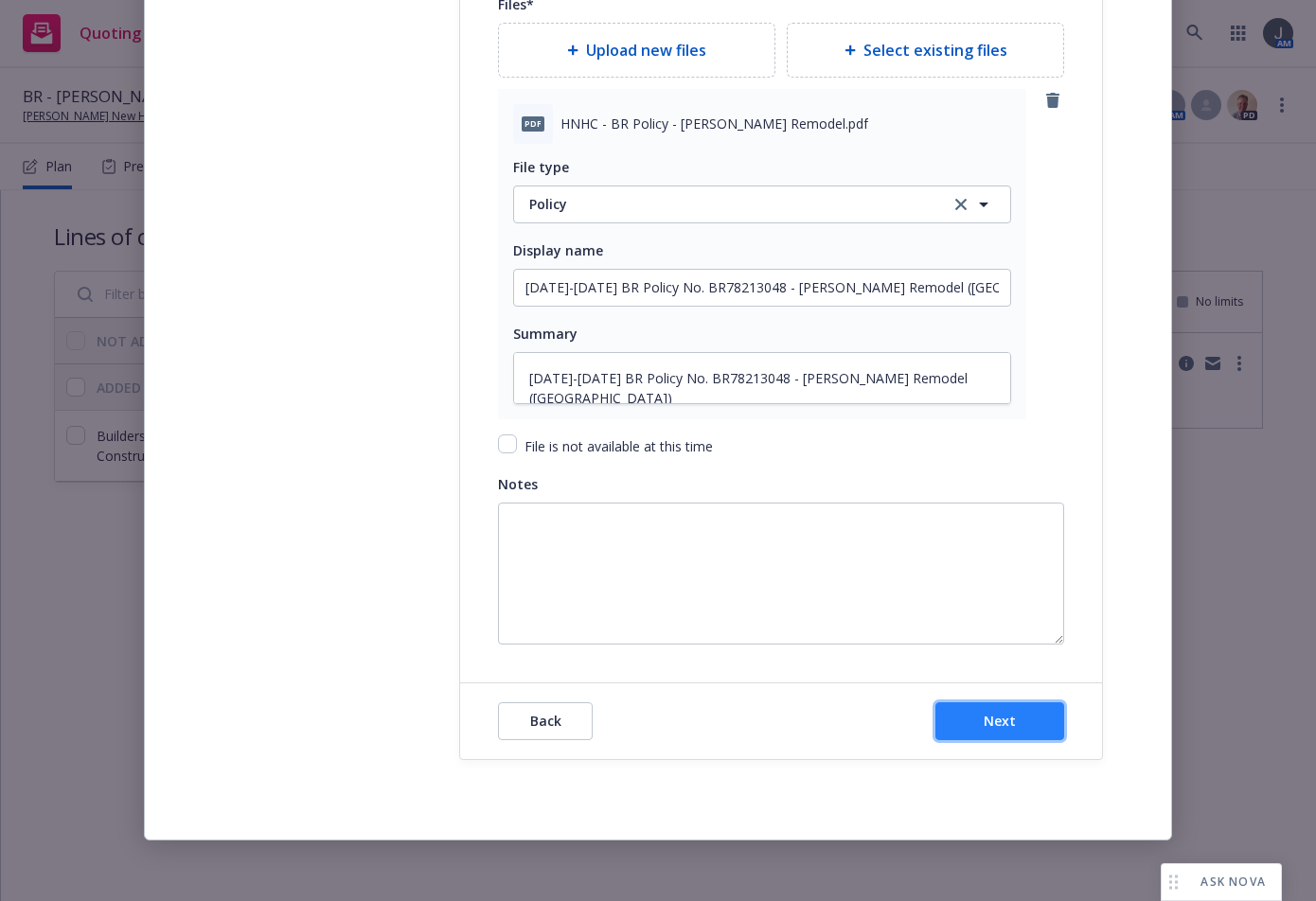 click on "Next" at bounding box center [1000, 721] 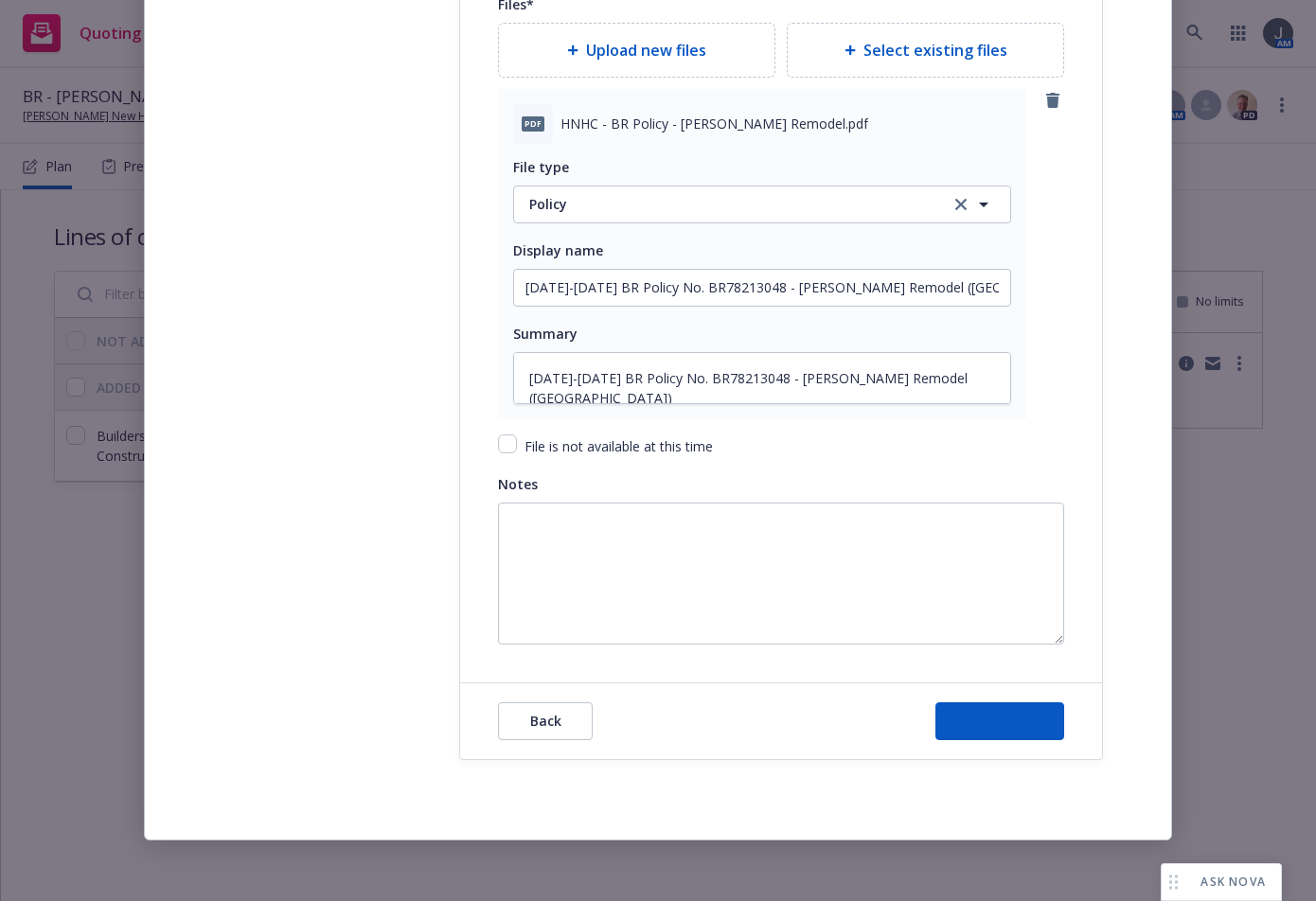 scroll, scrollTop: 0, scrollLeft: 0, axis: both 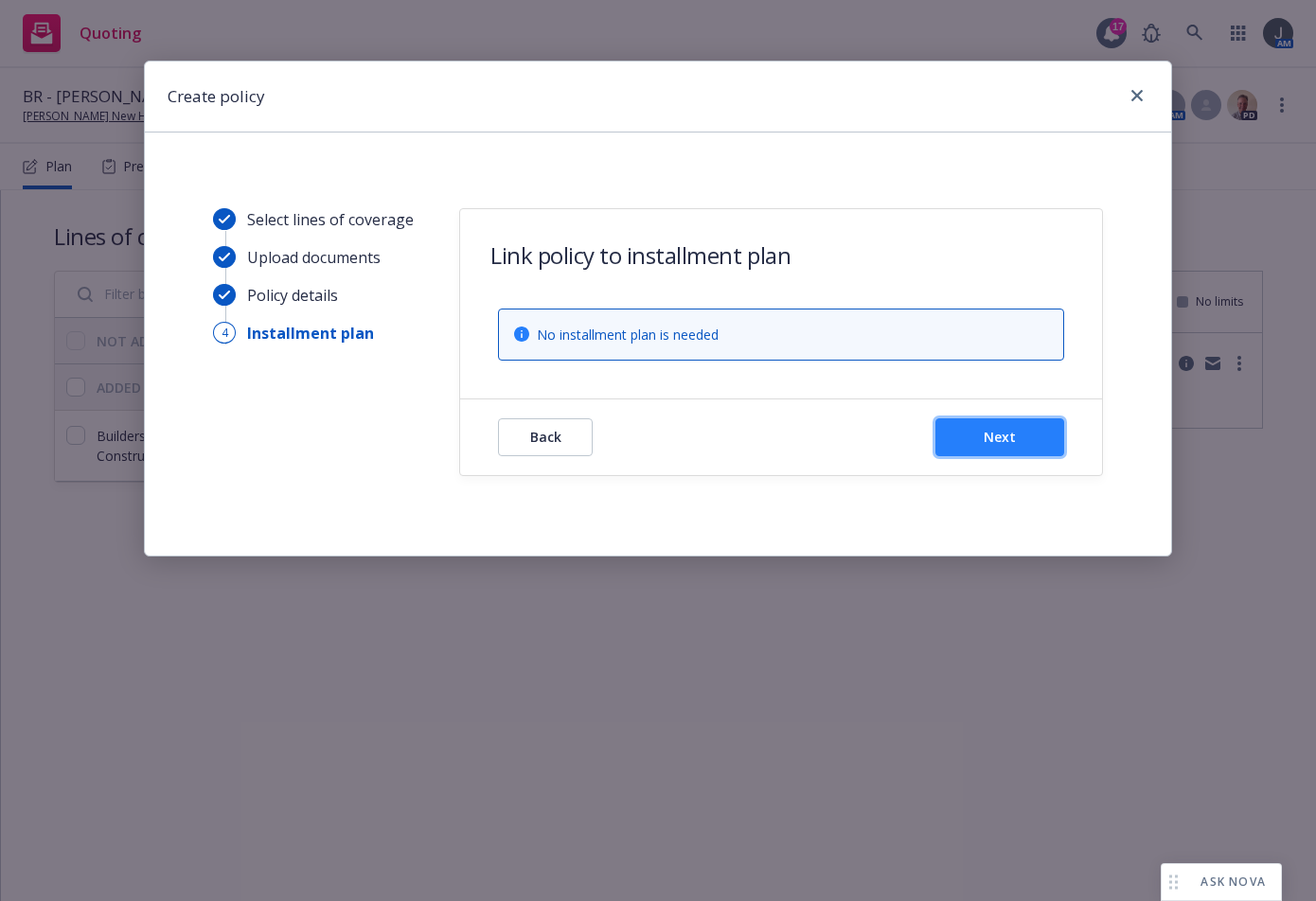 click on "Next" at bounding box center [1000, 437] 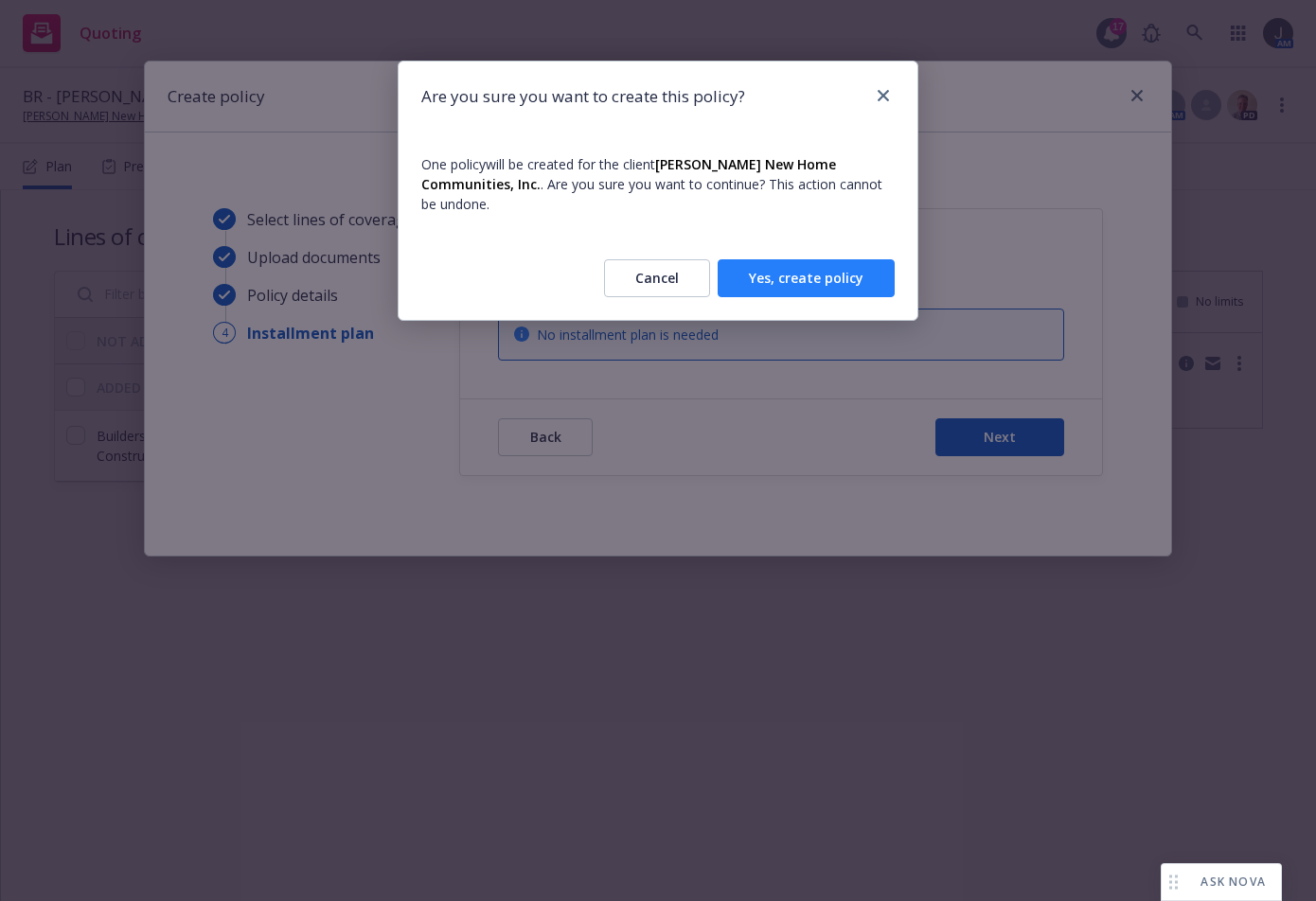 click on "Yes, create policy" at bounding box center [806, 278] 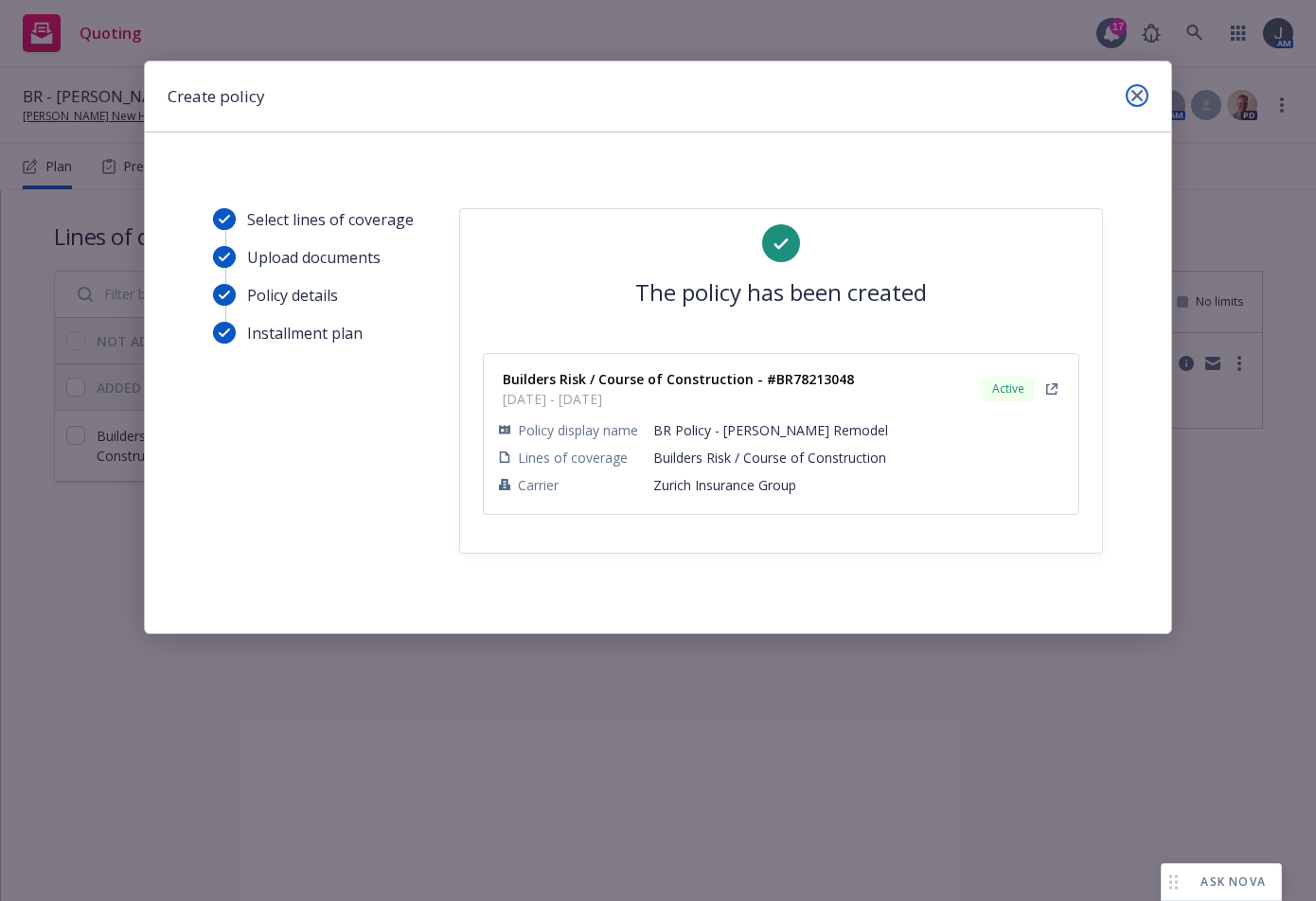 click 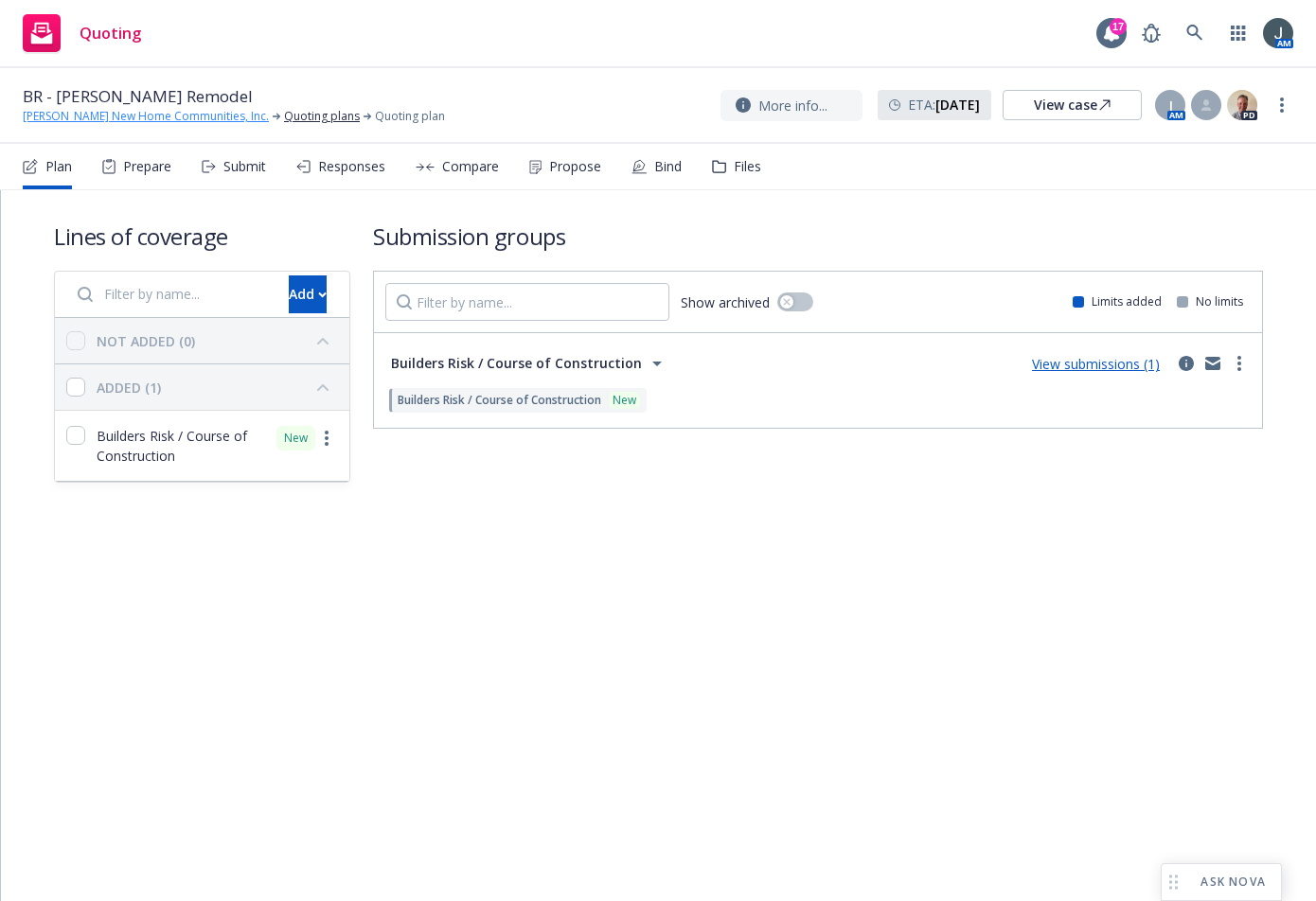 click on "[PERSON_NAME] New Home Communities, Inc." at bounding box center [146, 116] 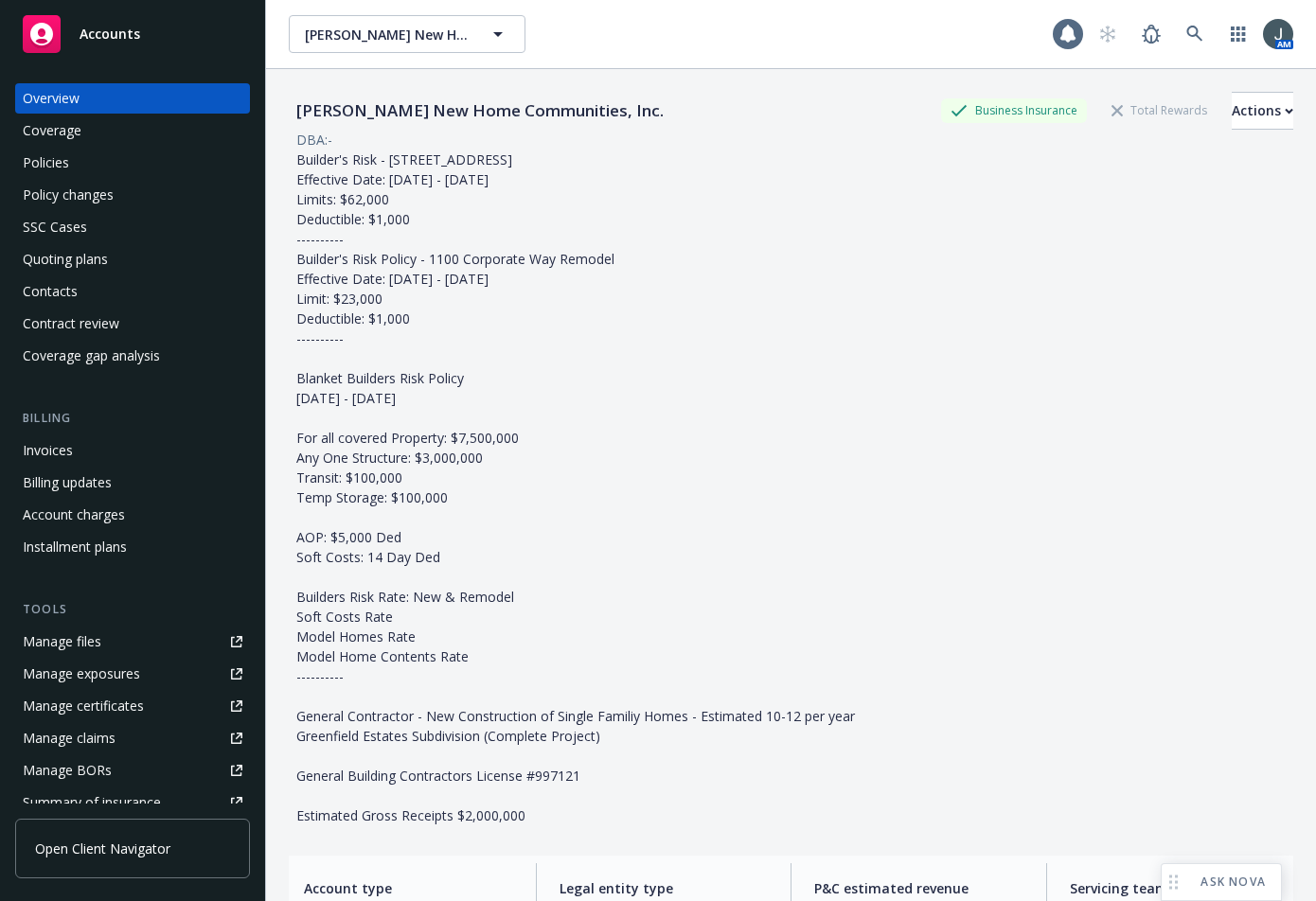 scroll, scrollTop: 0, scrollLeft: 0, axis: both 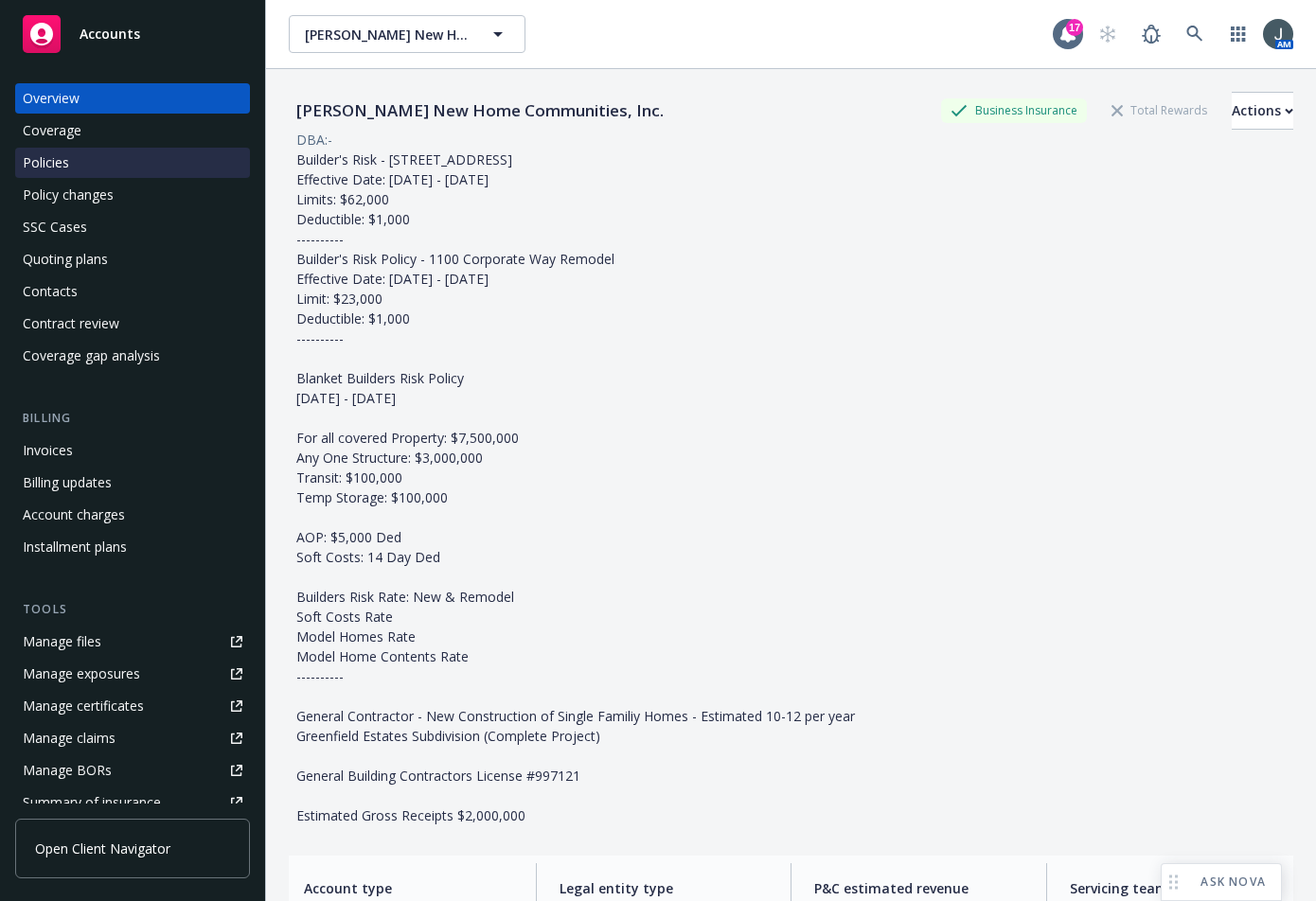 click on "Policies" at bounding box center [133, 163] 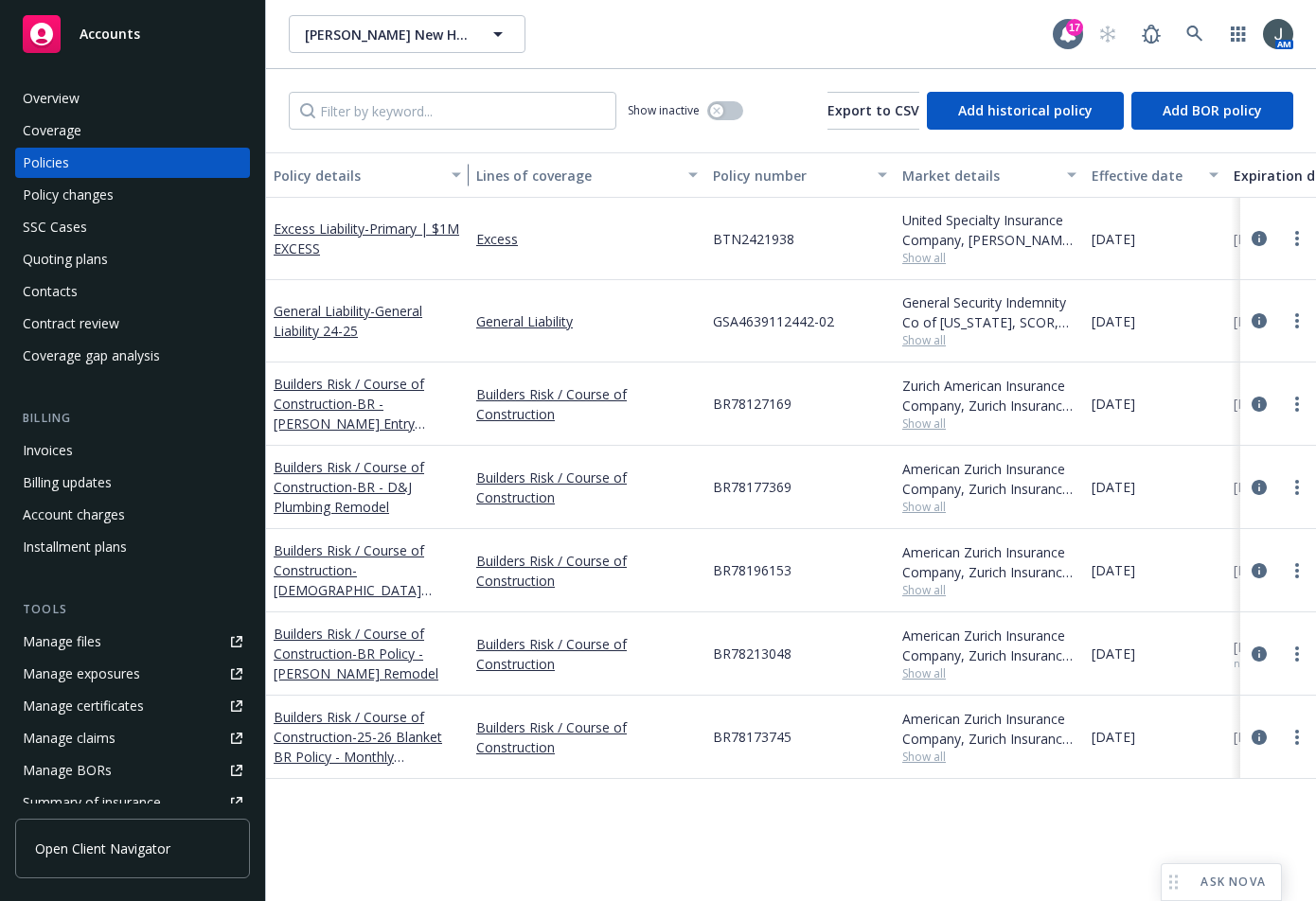 drag, startPoint x: 405, startPoint y: 177, endPoint x: 466, endPoint y: 162, distance: 62.8172 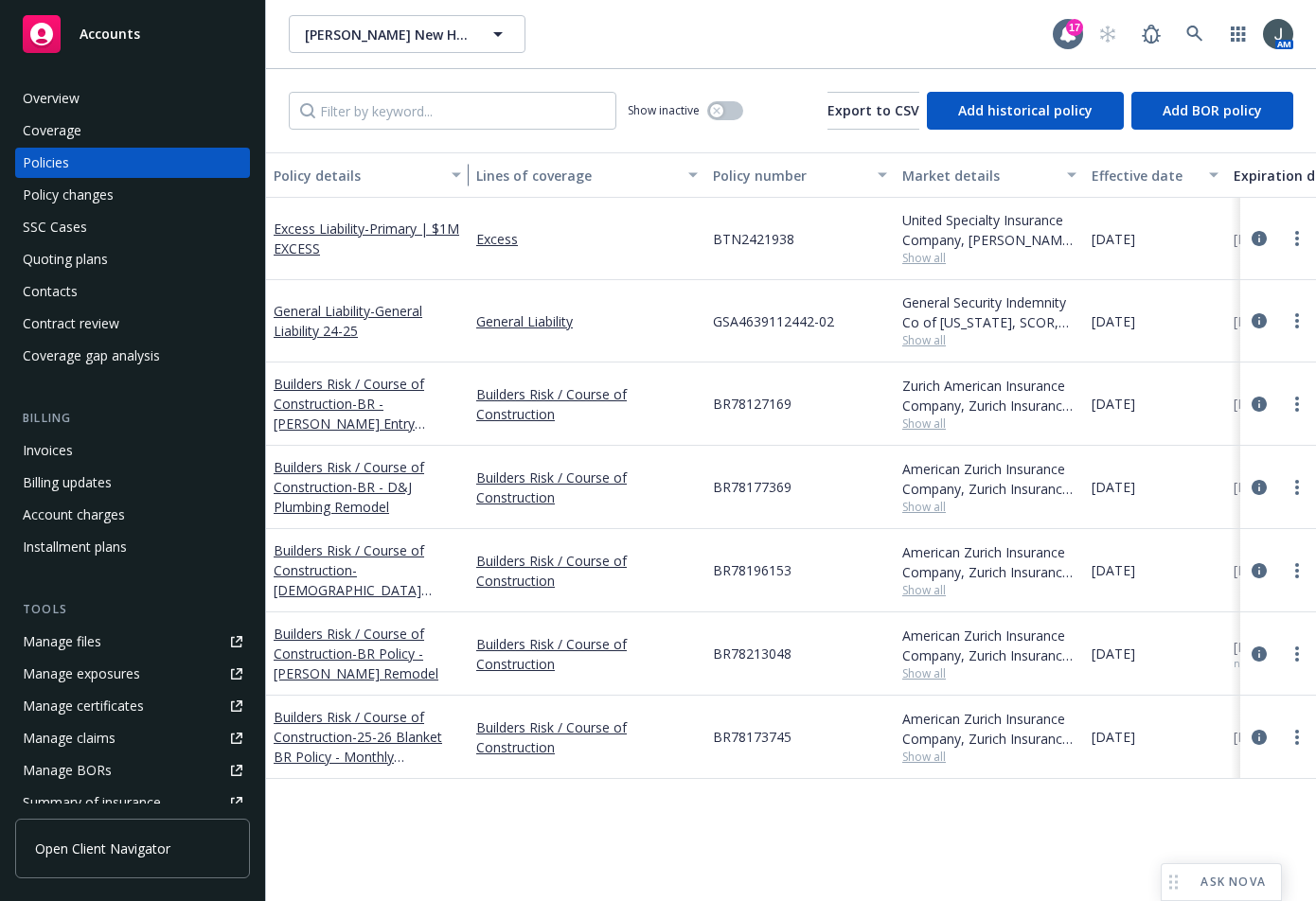 click on "Policy details" at bounding box center (367, 175) 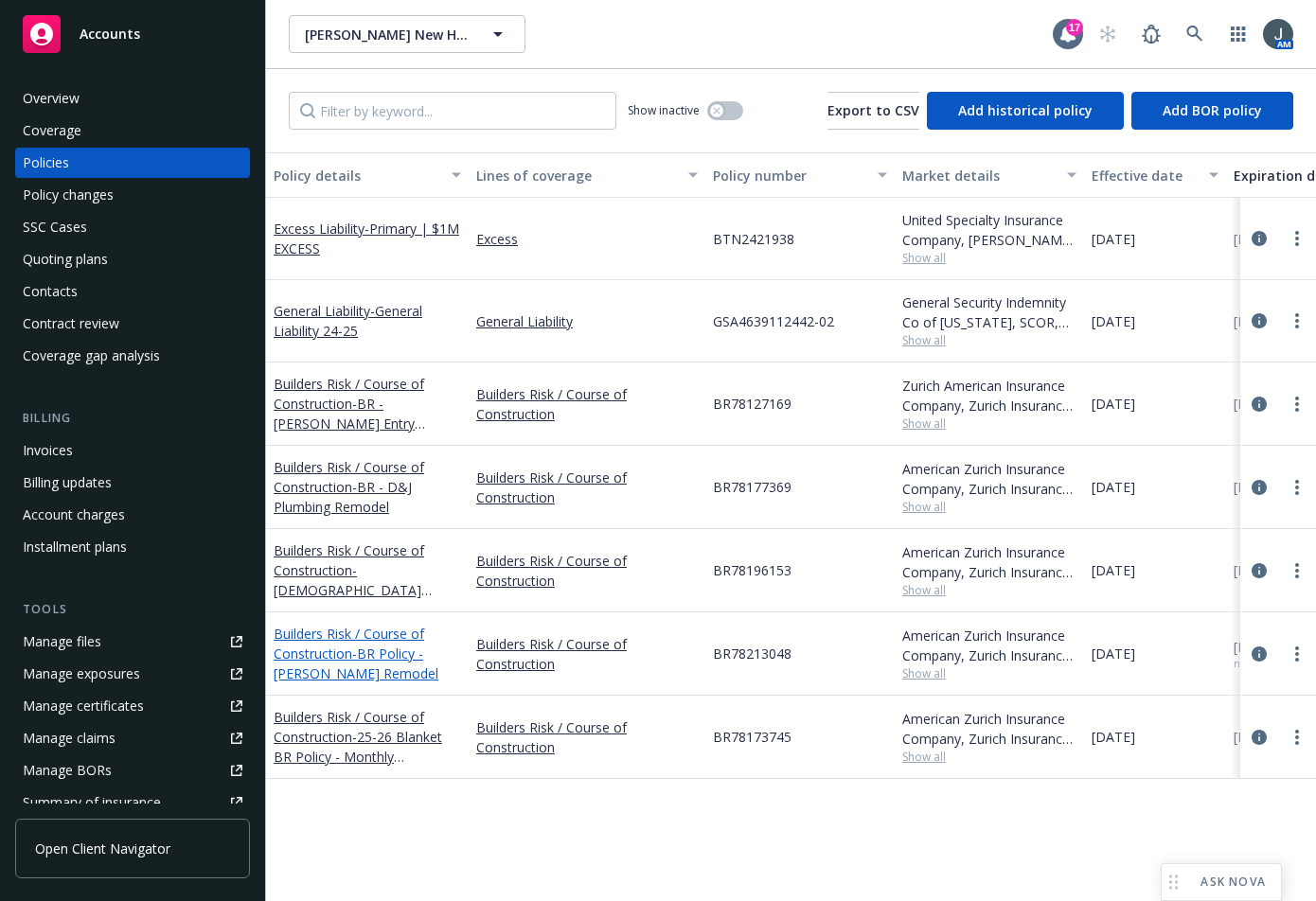 click on "Builders Risk / Course of Construction  -  BR Policy - [PERSON_NAME] Remodel" at bounding box center (356, 653) 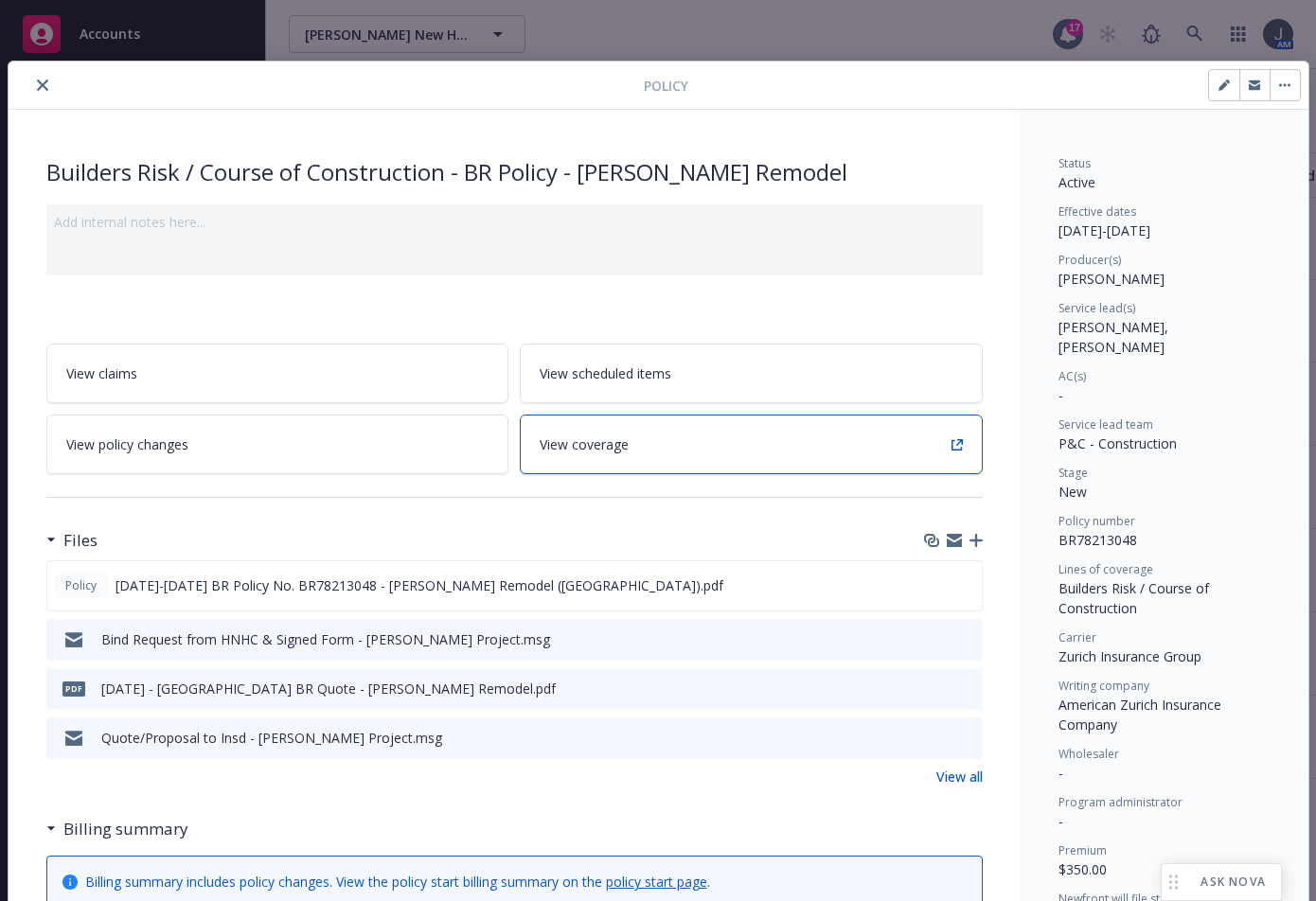 click on "View coverage" at bounding box center (751, 444) 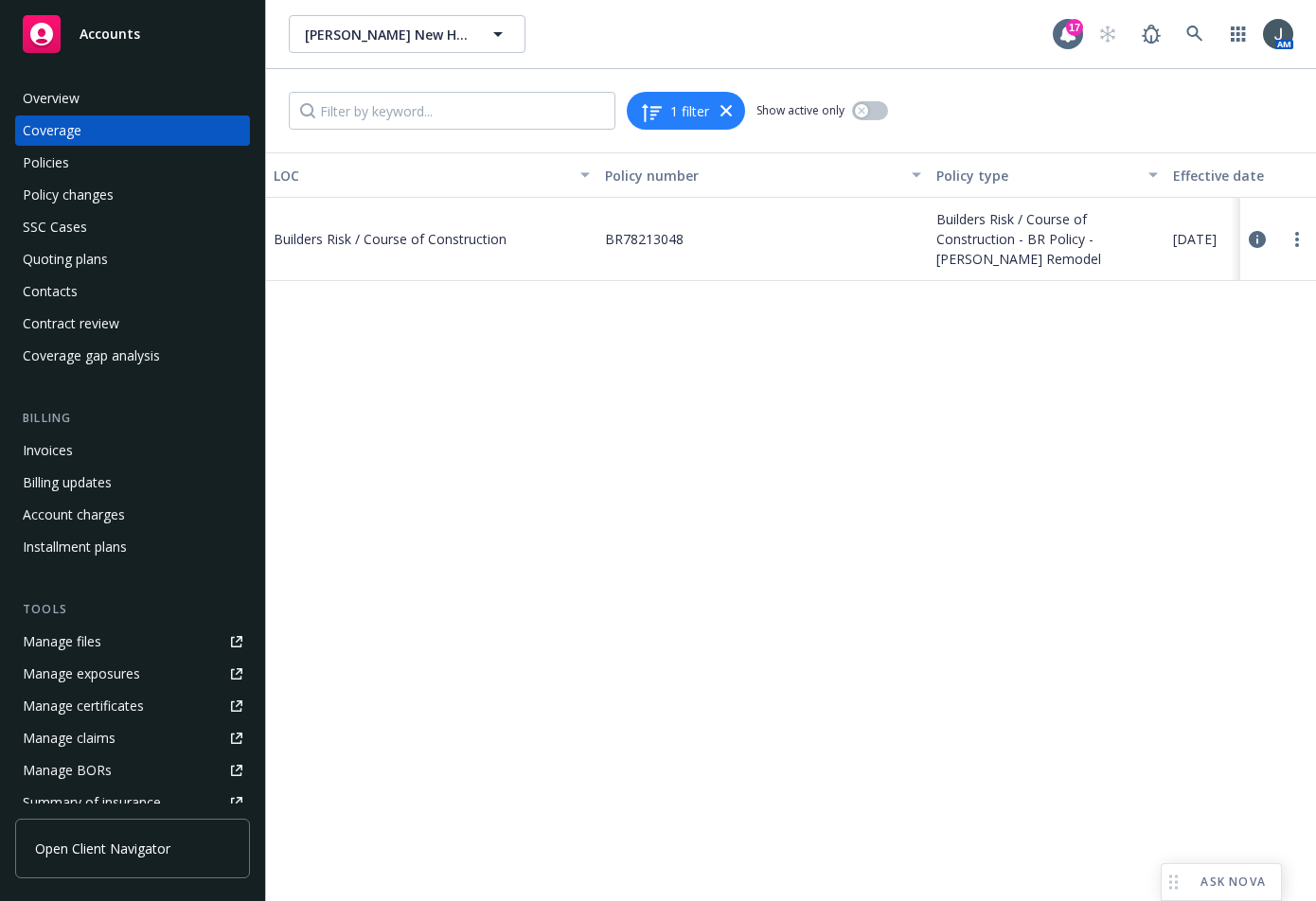 click on "Builders Risk / Course of Construction" at bounding box center (416, 238) 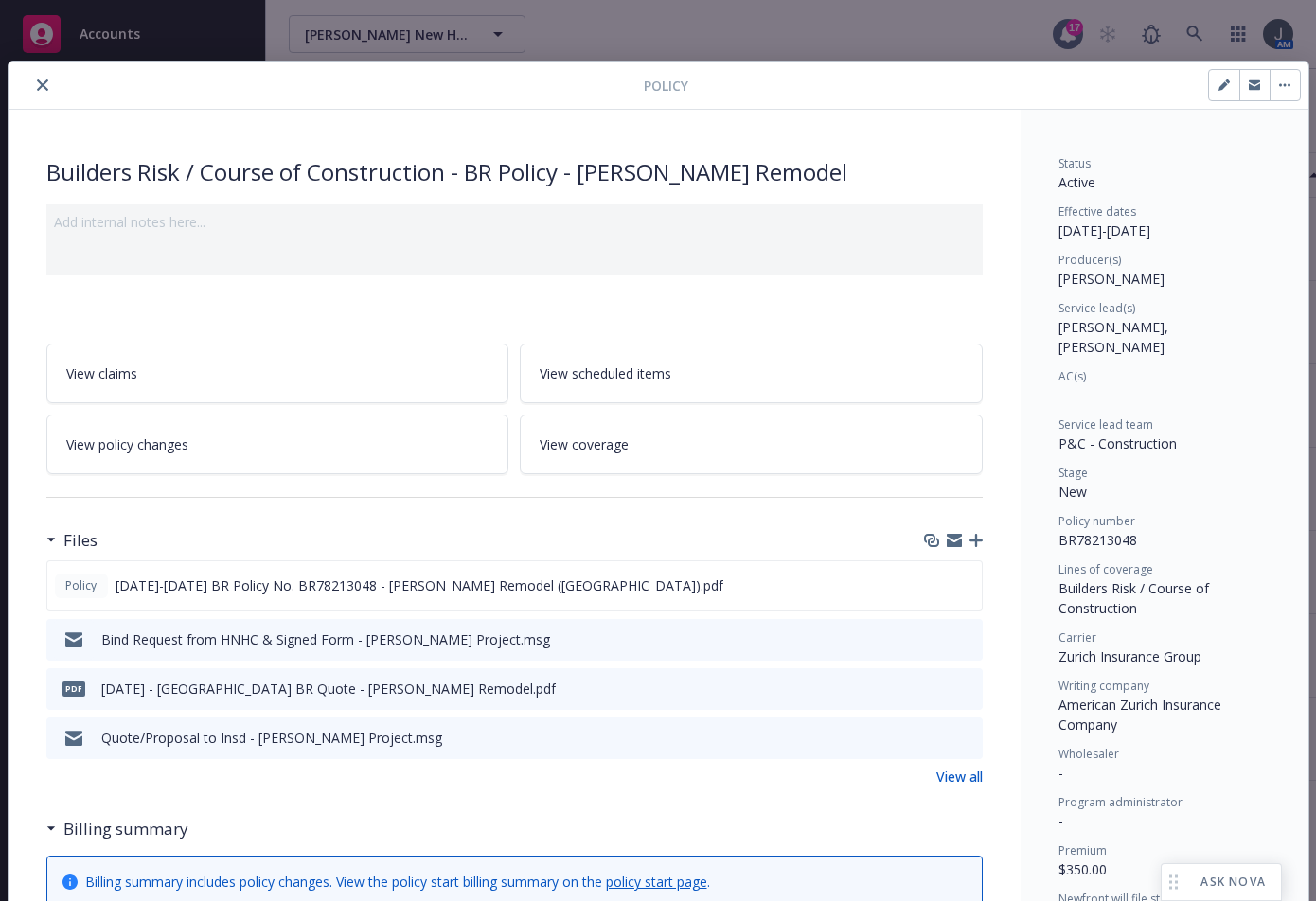 scroll, scrollTop: 57, scrollLeft: 0, axis: vertical 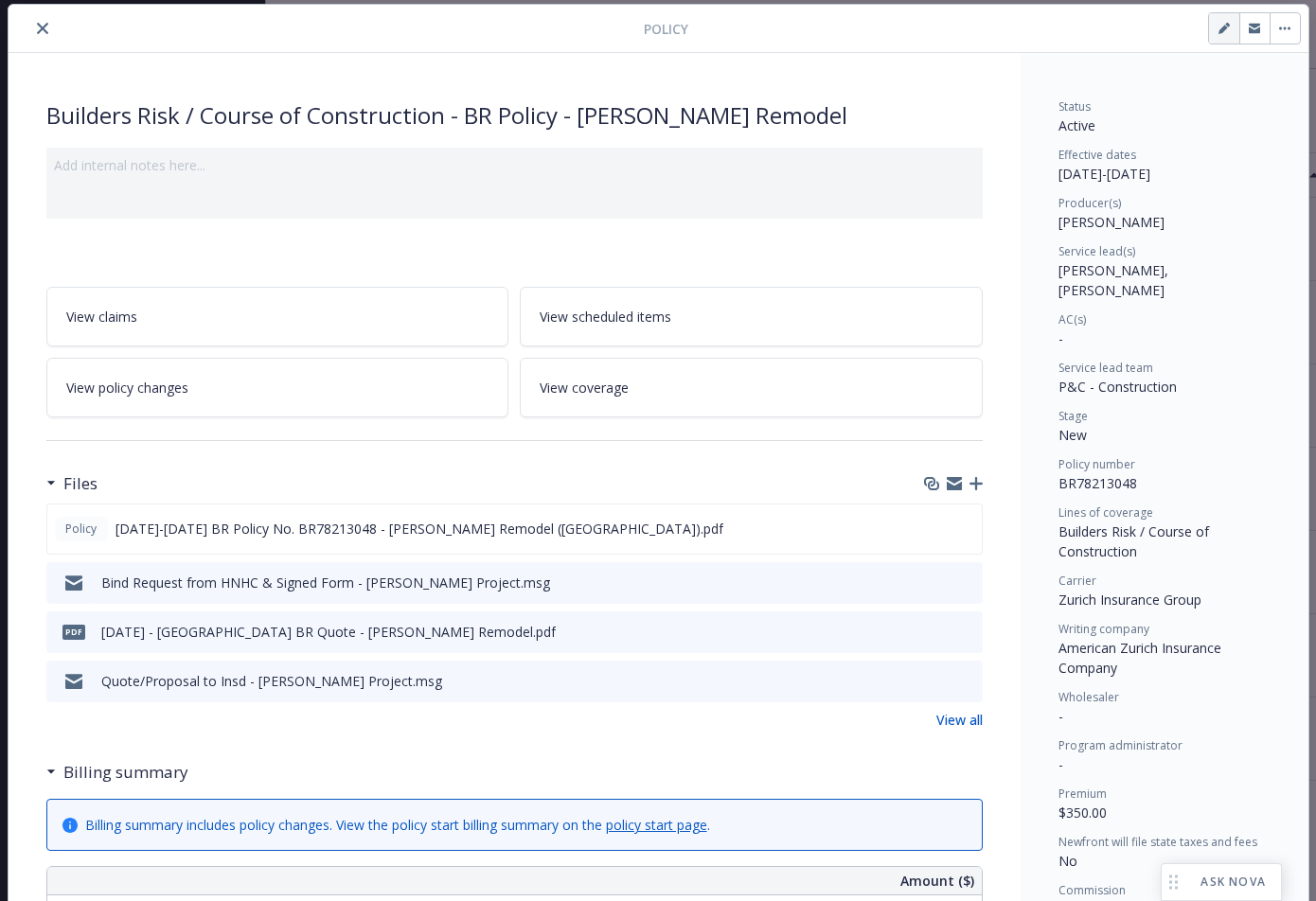click 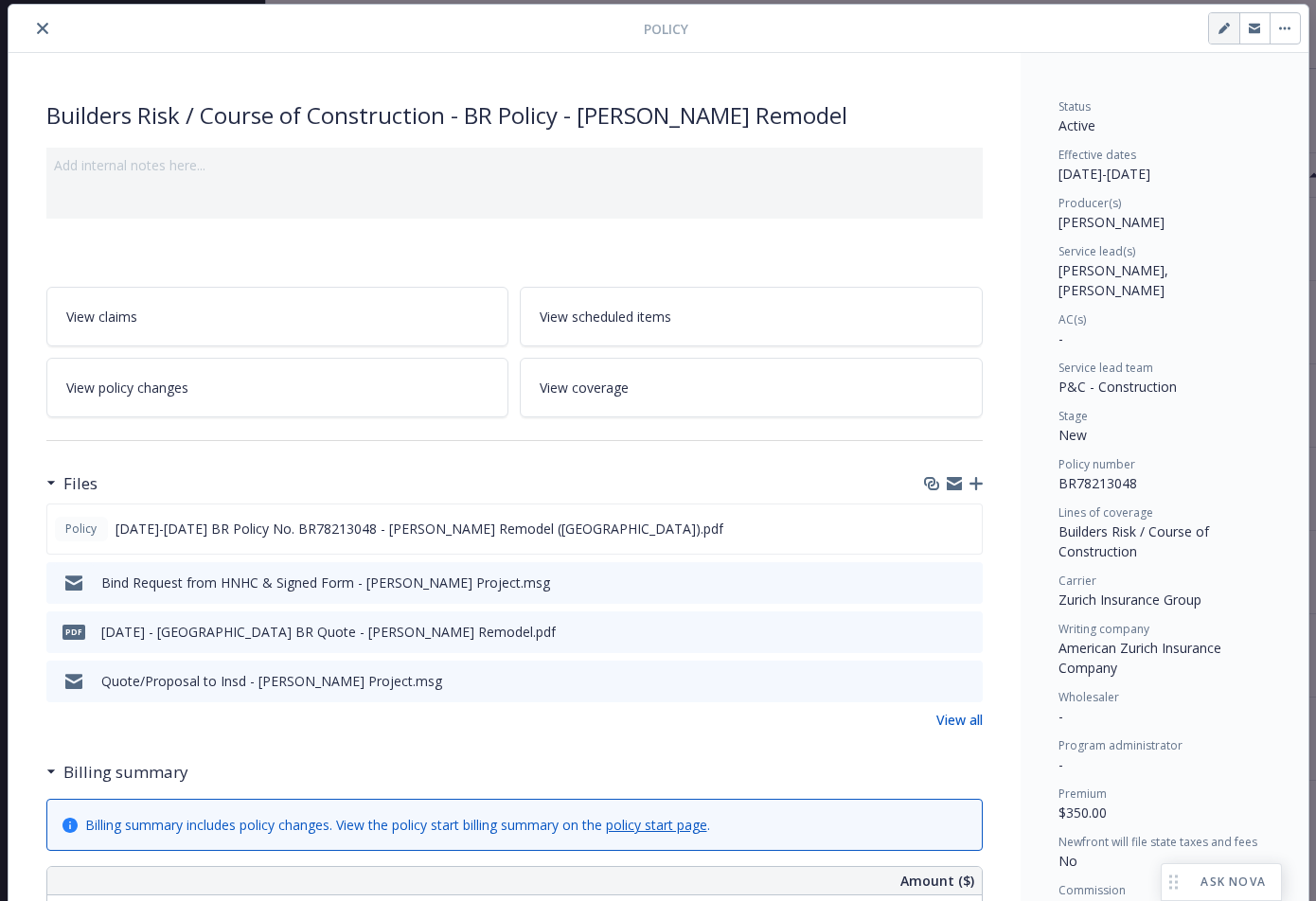 select on "NEW" 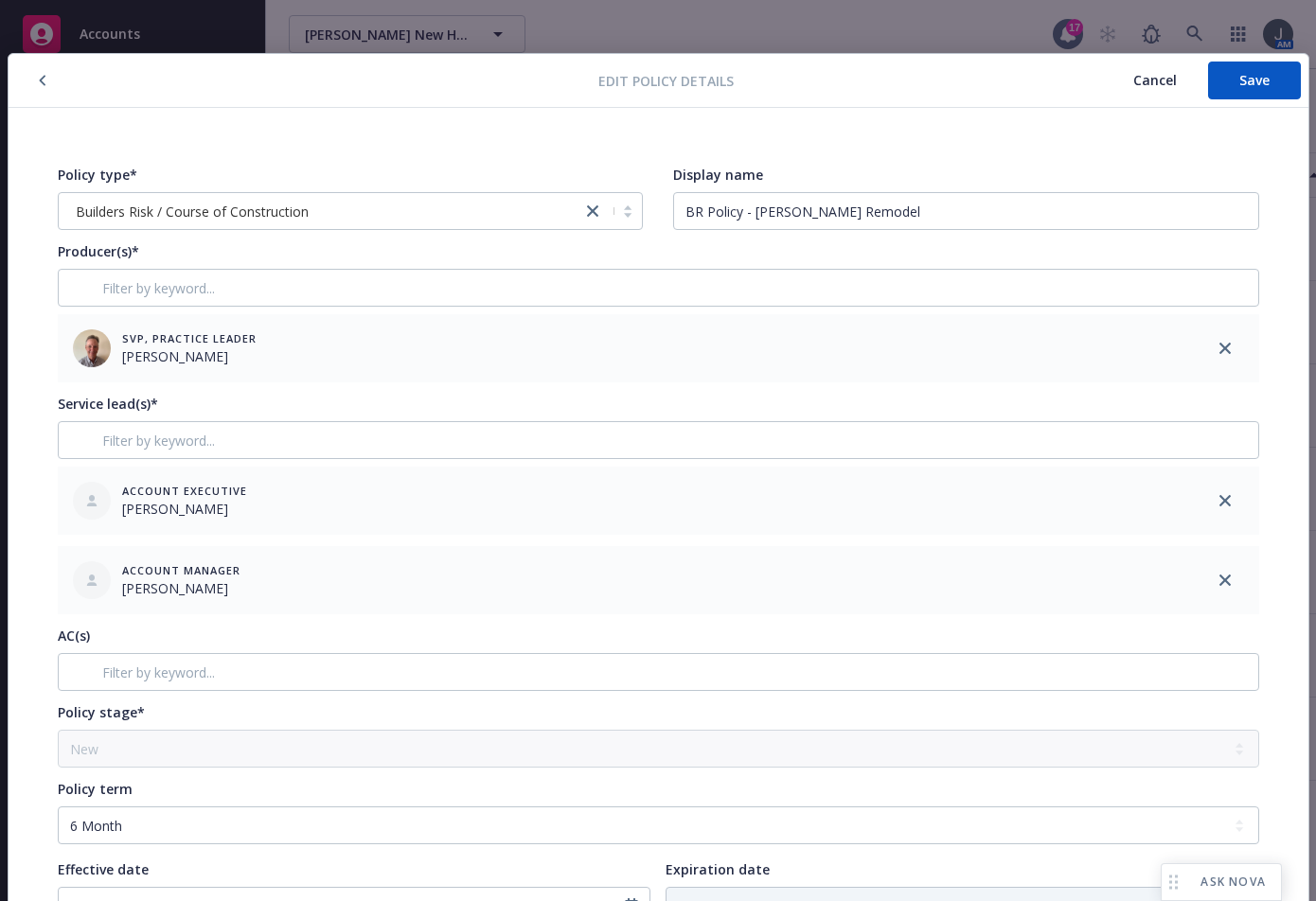 scroll, scrollTop: 0, scrollLeft: 0, axis: both 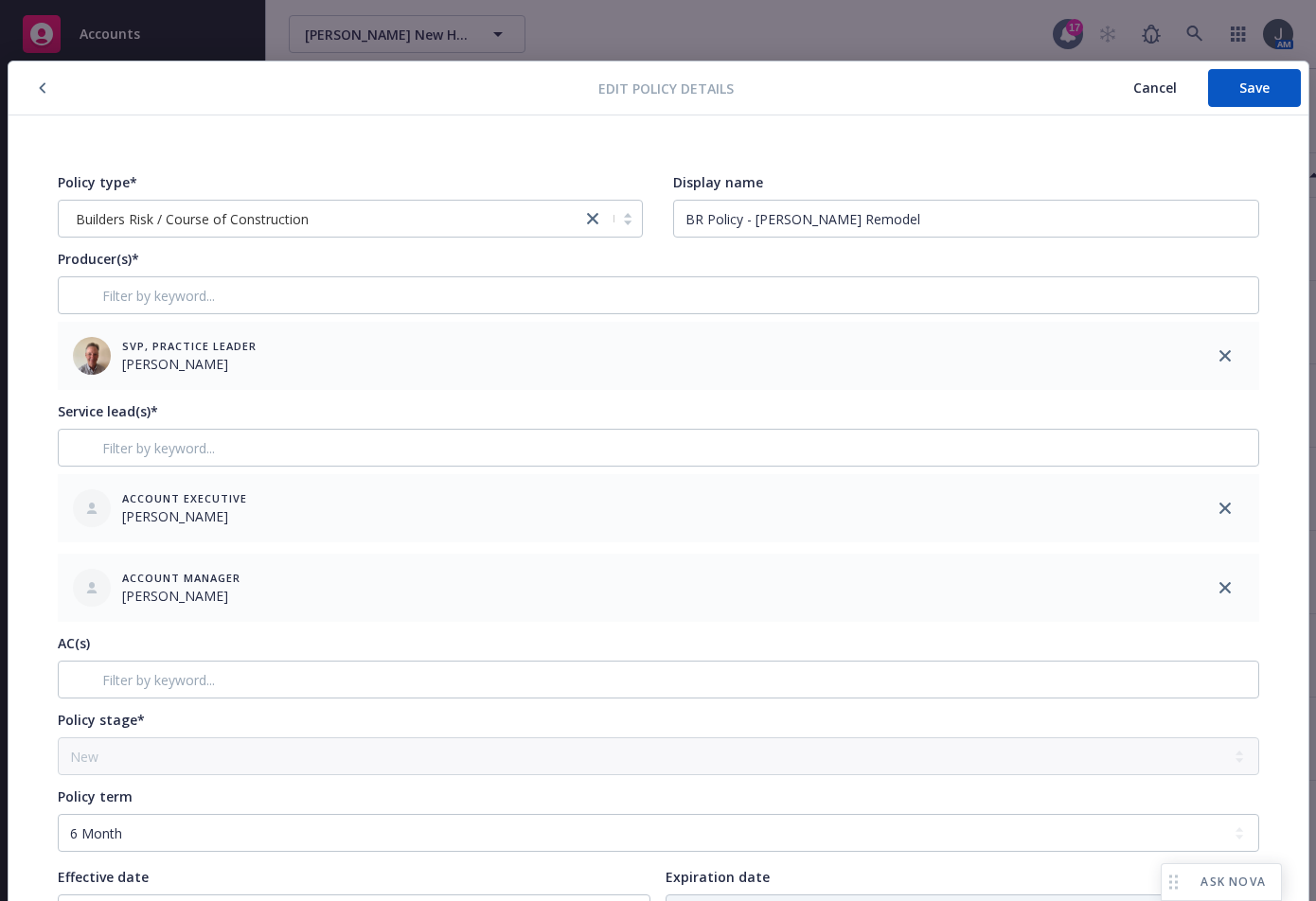 click on "Cancel" at bounding box center (1155, 87) 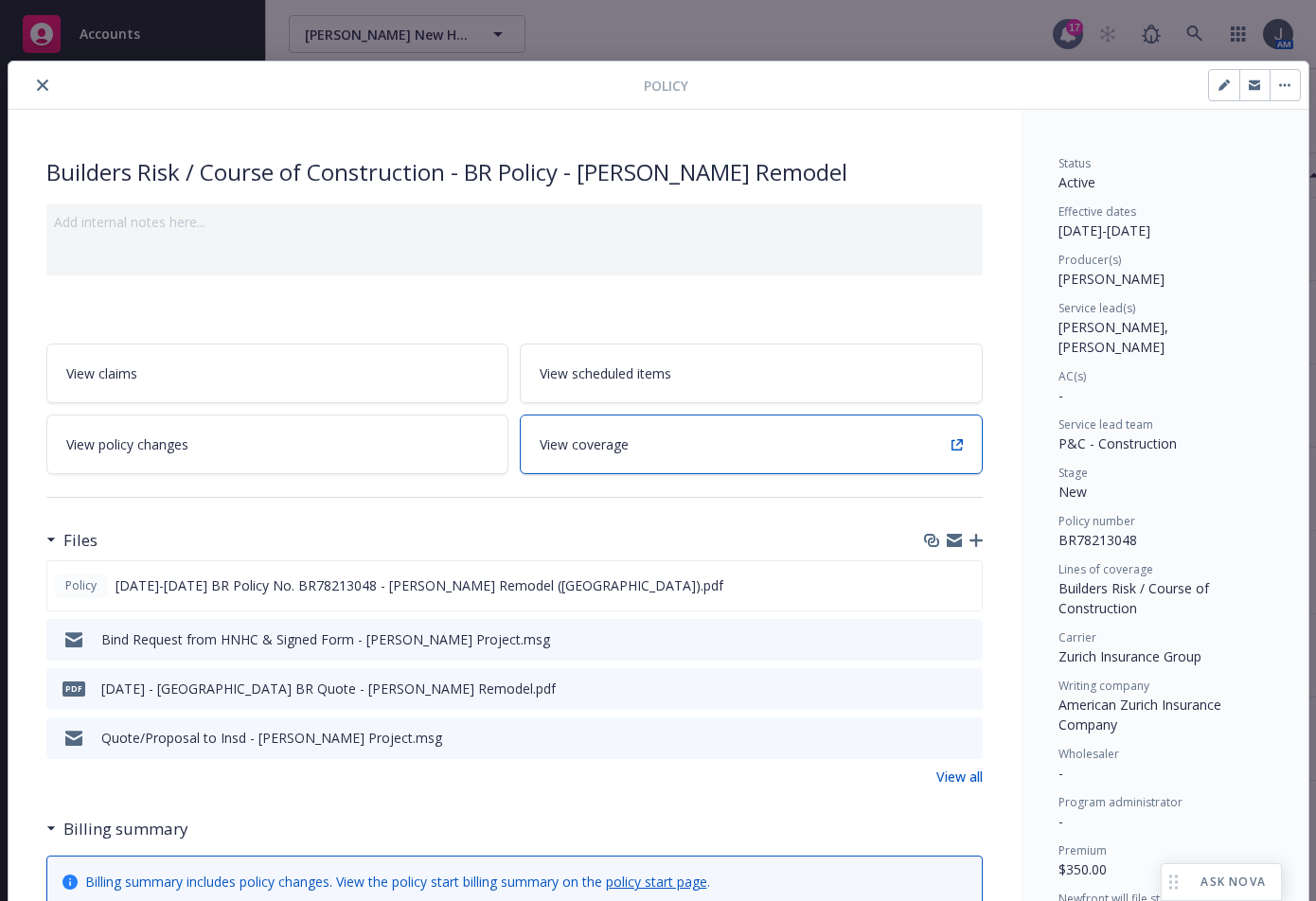 click on "View coverage" at bounding box center [584, 444] 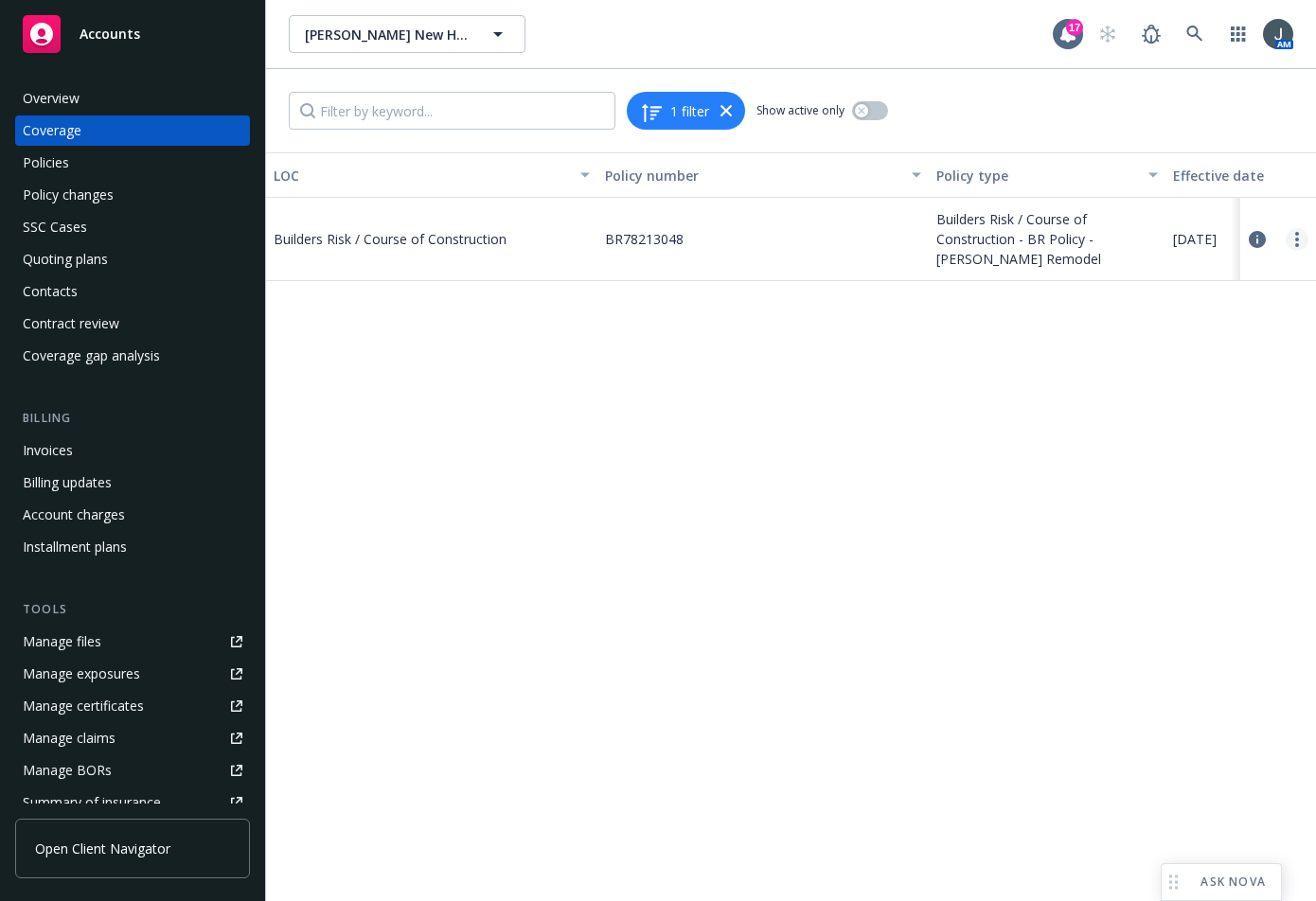 click at bounding box center (1297, 239) 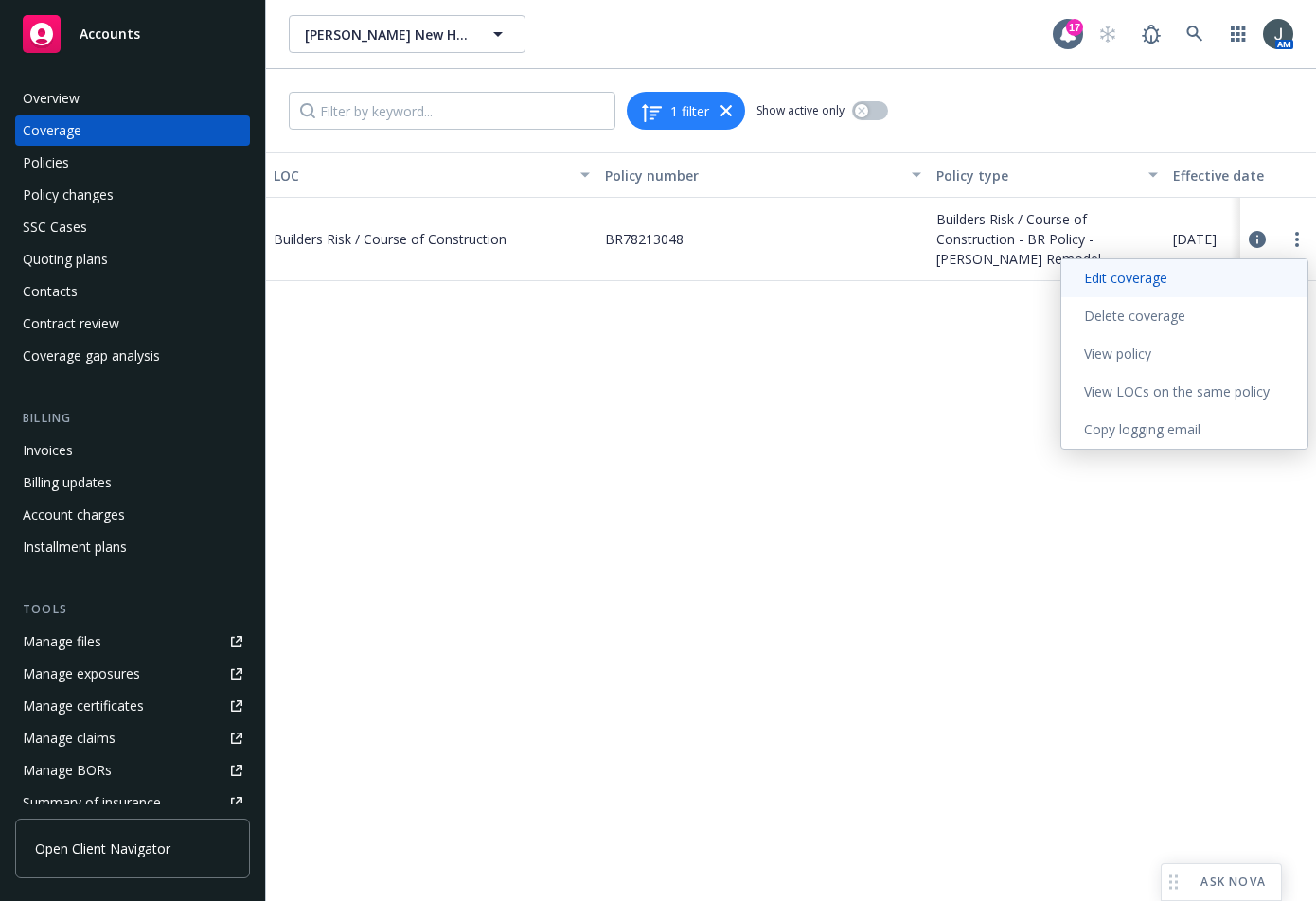 click on "Edit coverage" at bounding box center (1184, 278) 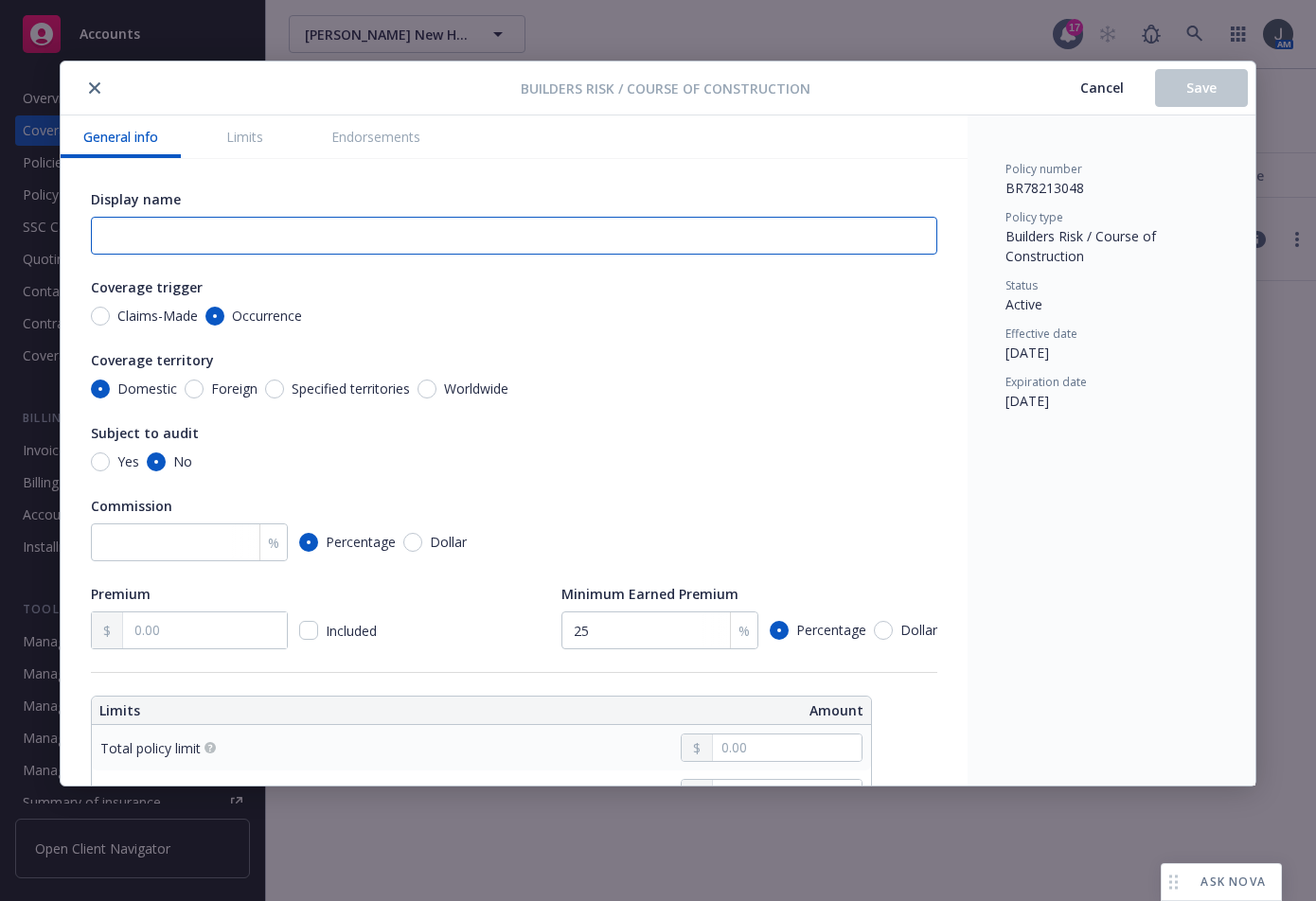 click at bounding box center [514, 236] 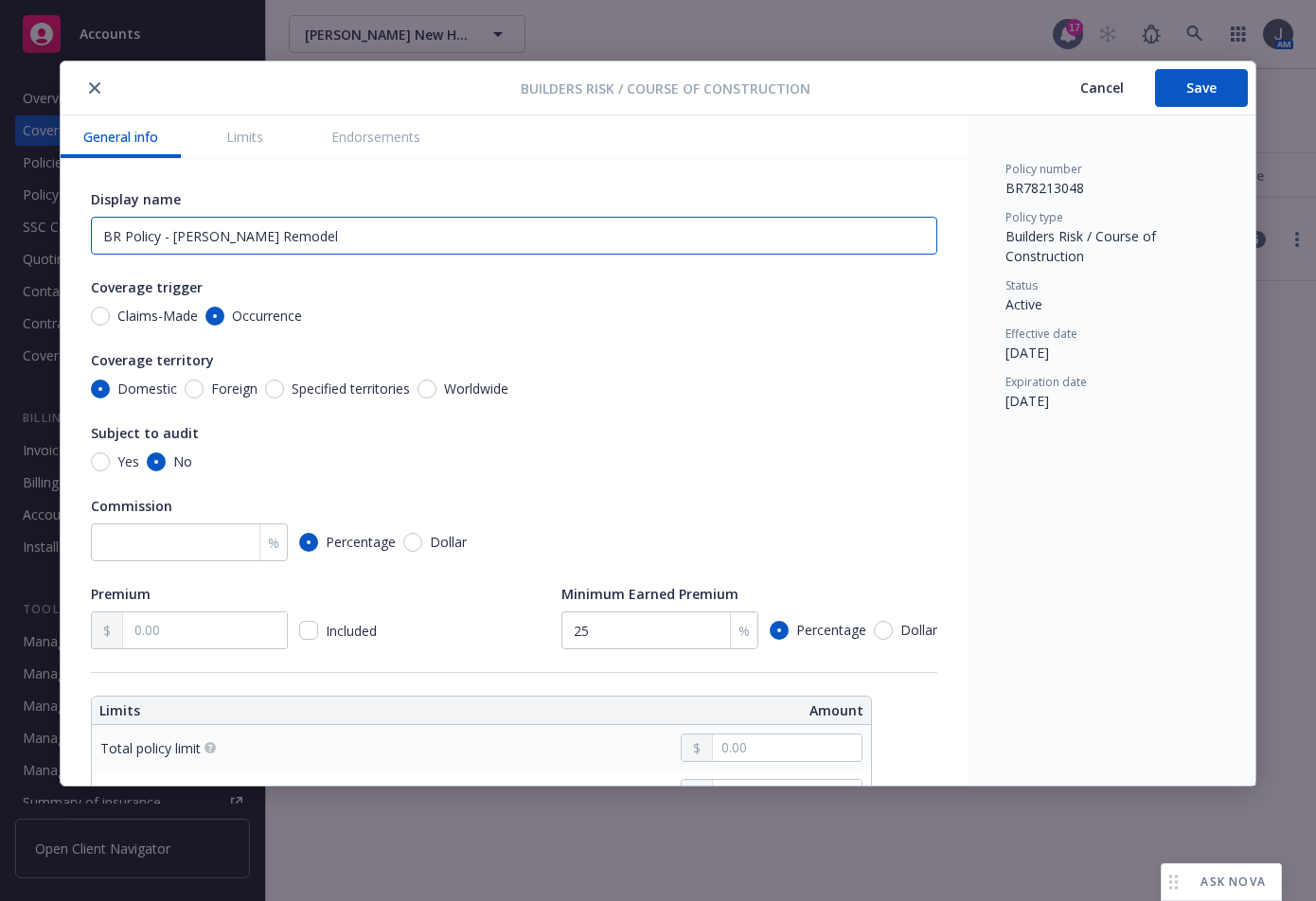 type on "BR Policy - [PERSON_NAME] Remodel" 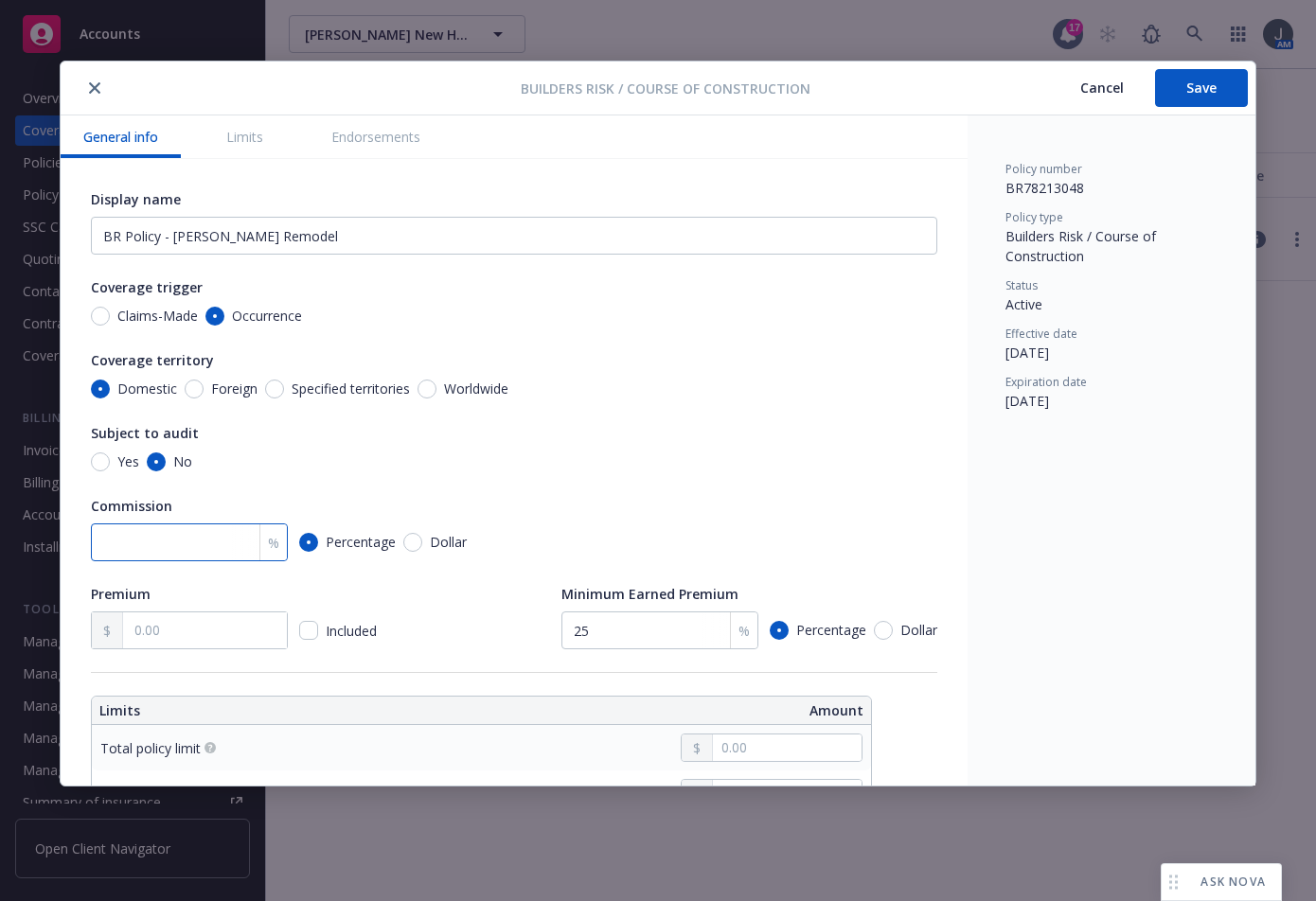 click at bounding box center (189, 542) 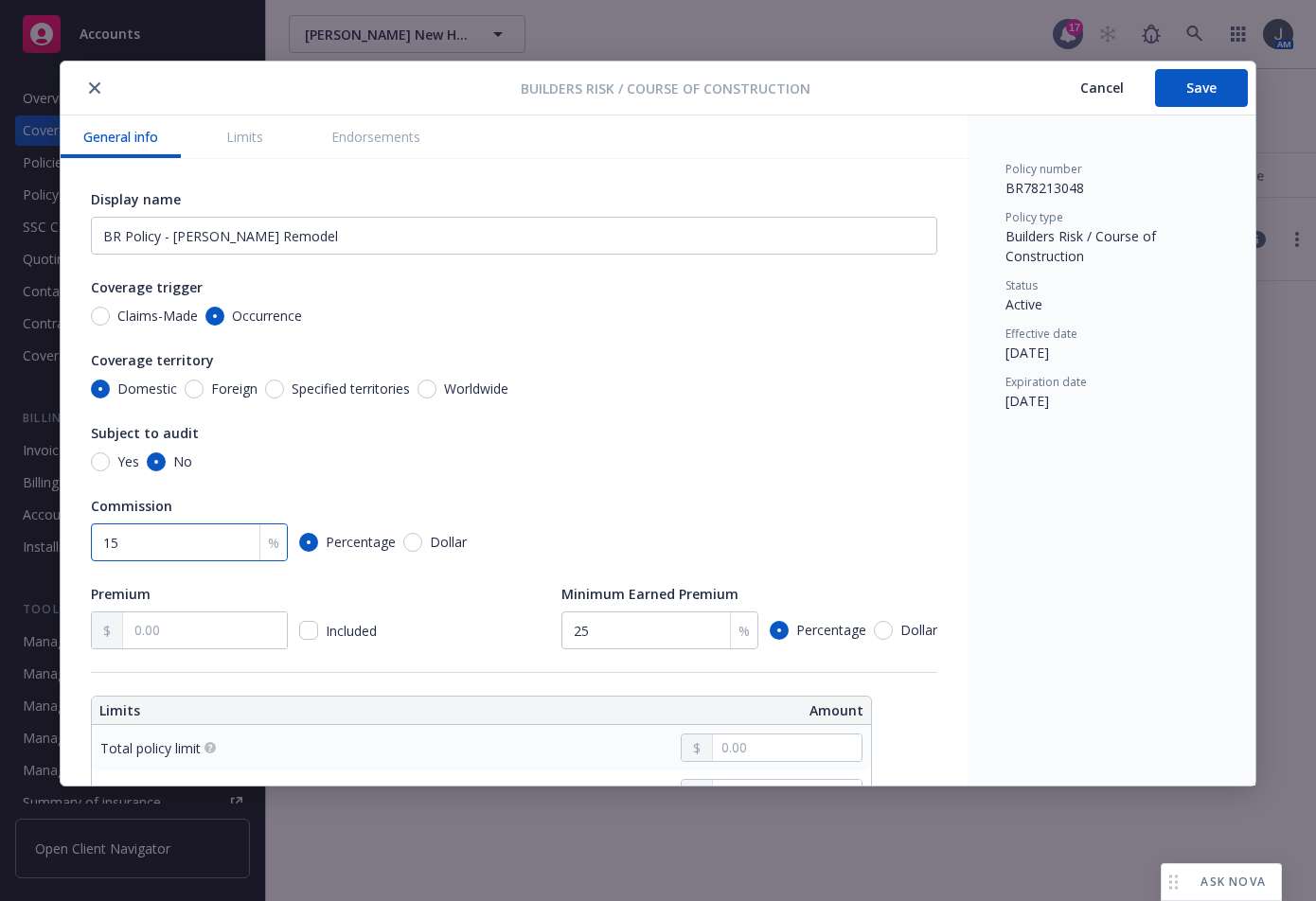 type on "15" 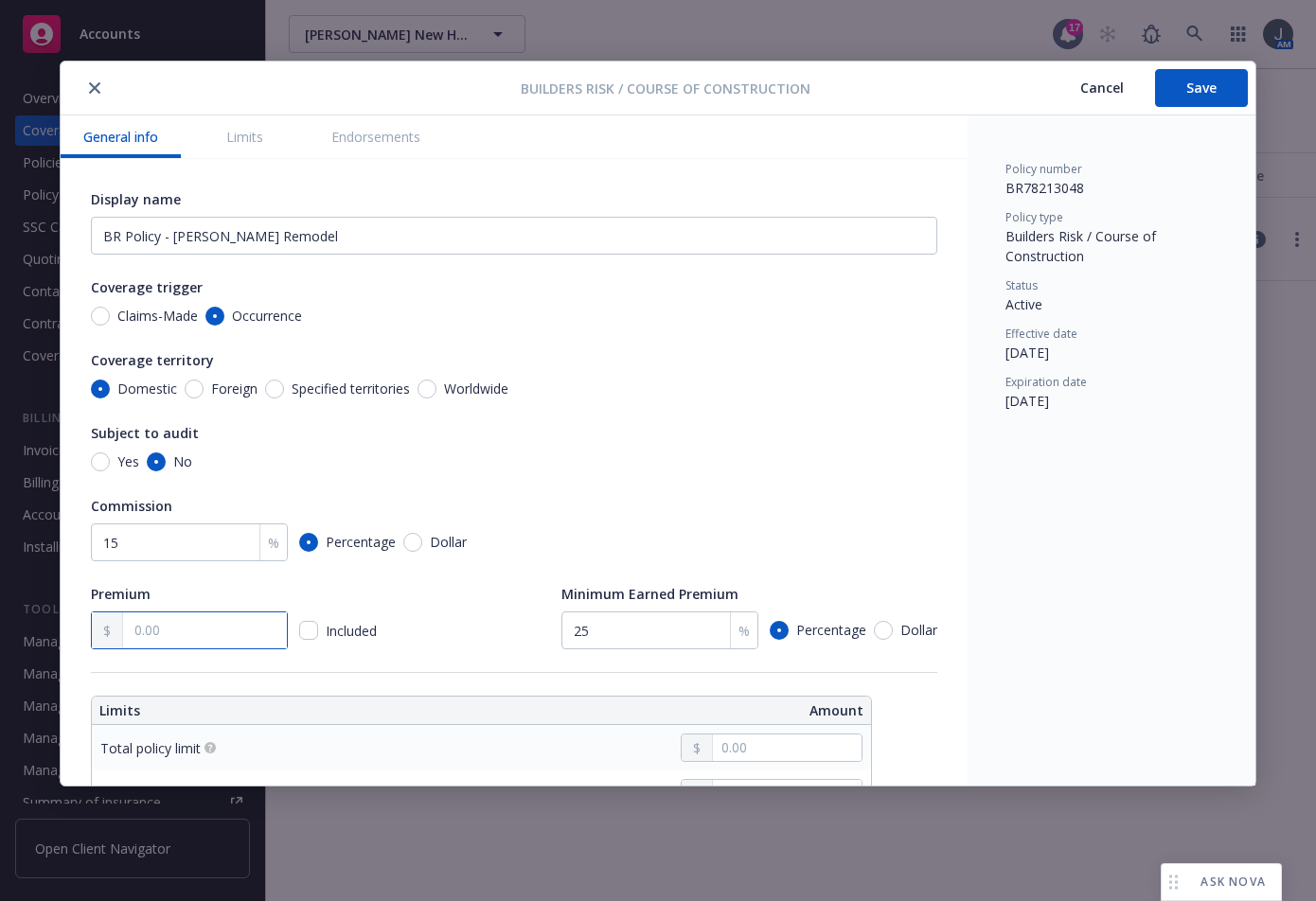 click at bounding box center (205, 630) 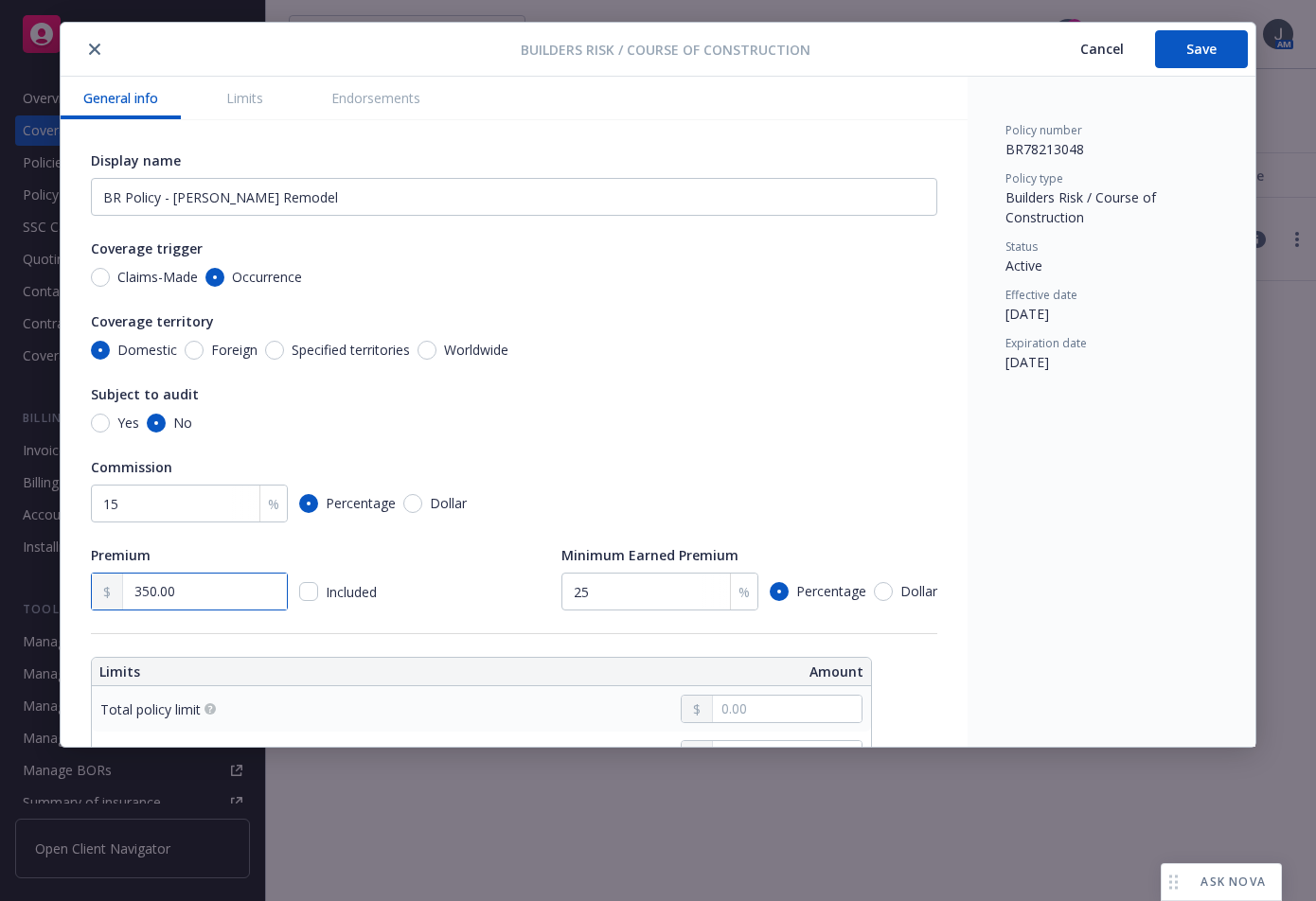 scroll, scrollTop: 61, scrollLeft: 0, axis: vertical 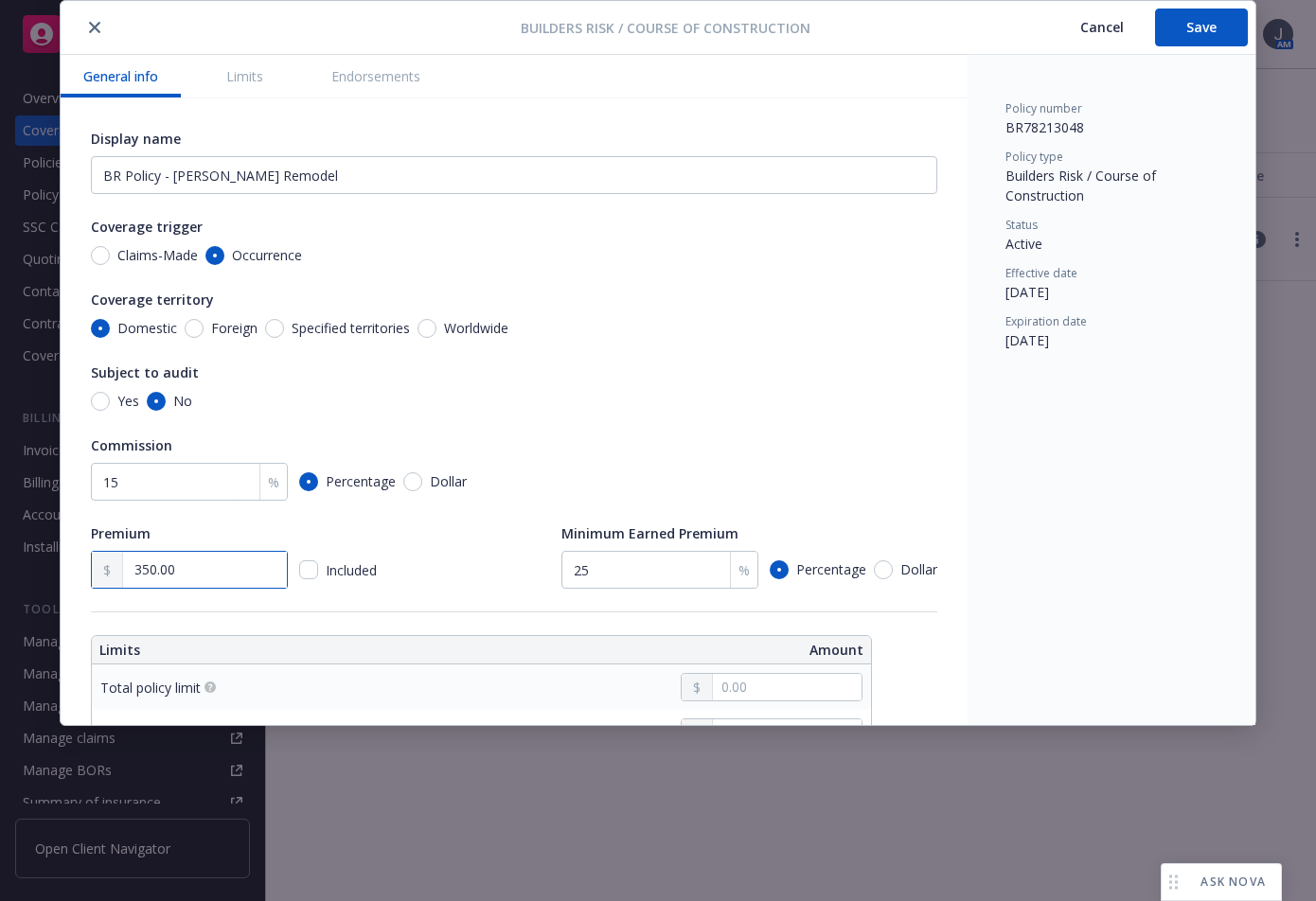 type on "350.00" 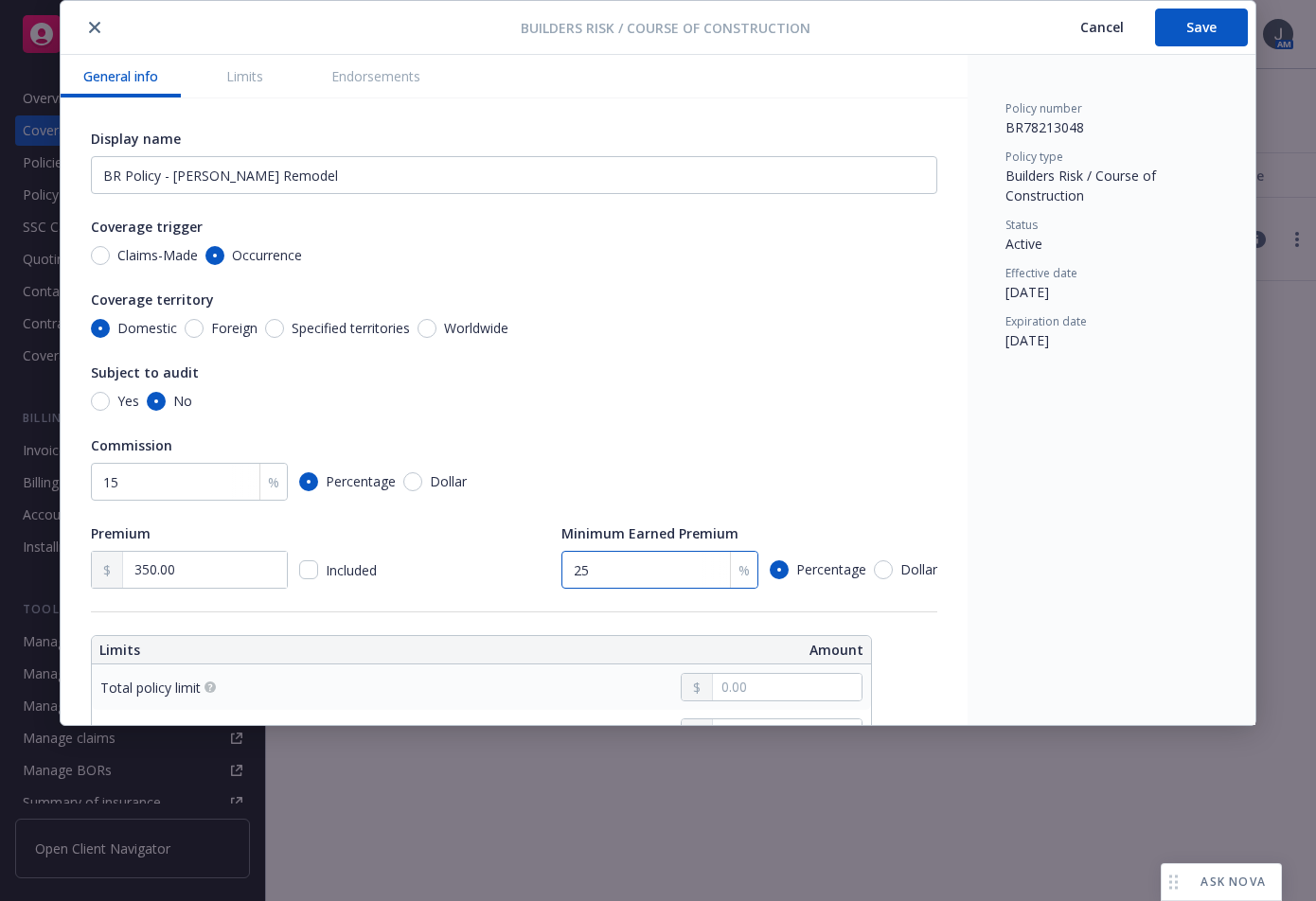 click on "25" at bounding box center [660, 570] 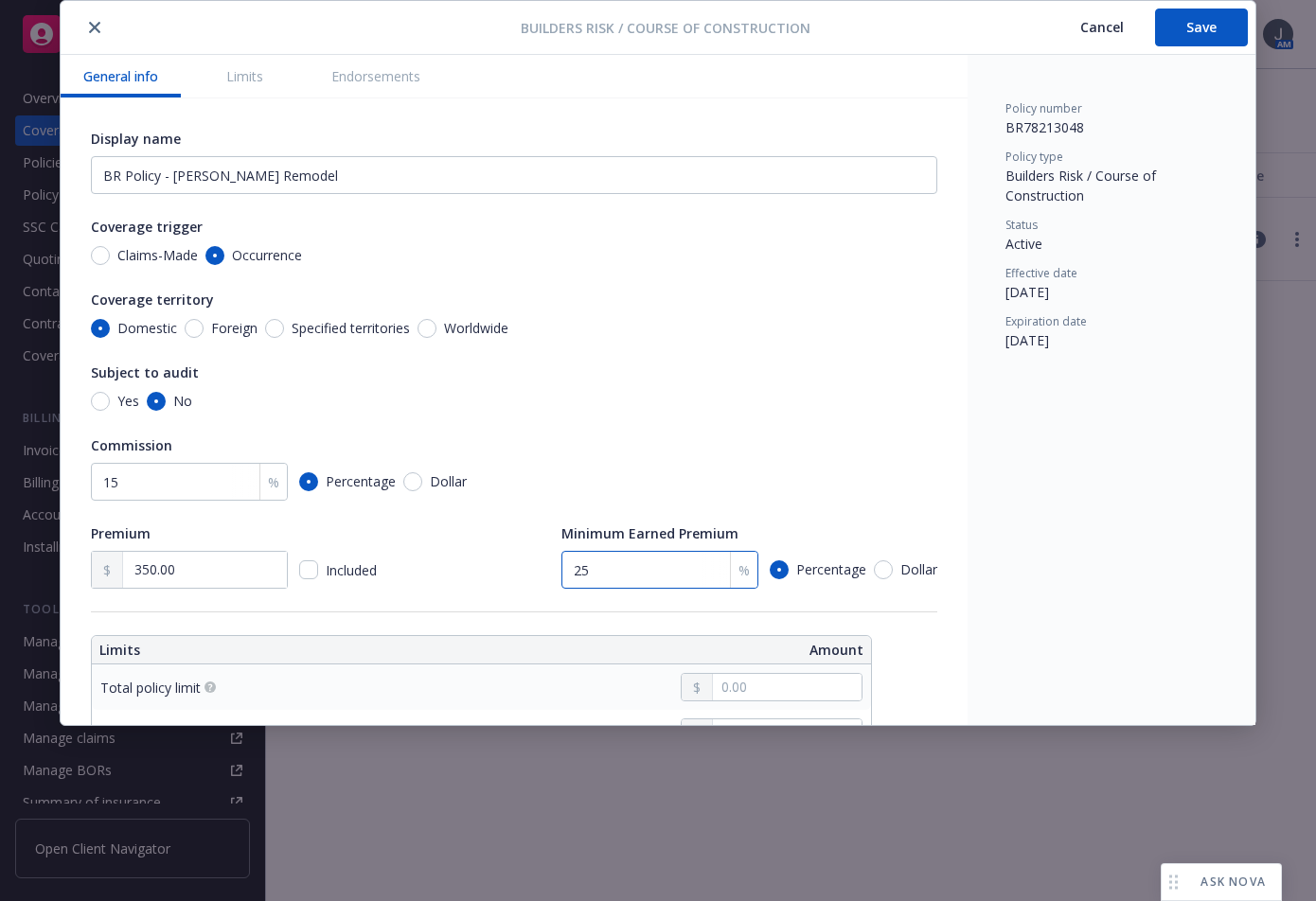 type on "2" 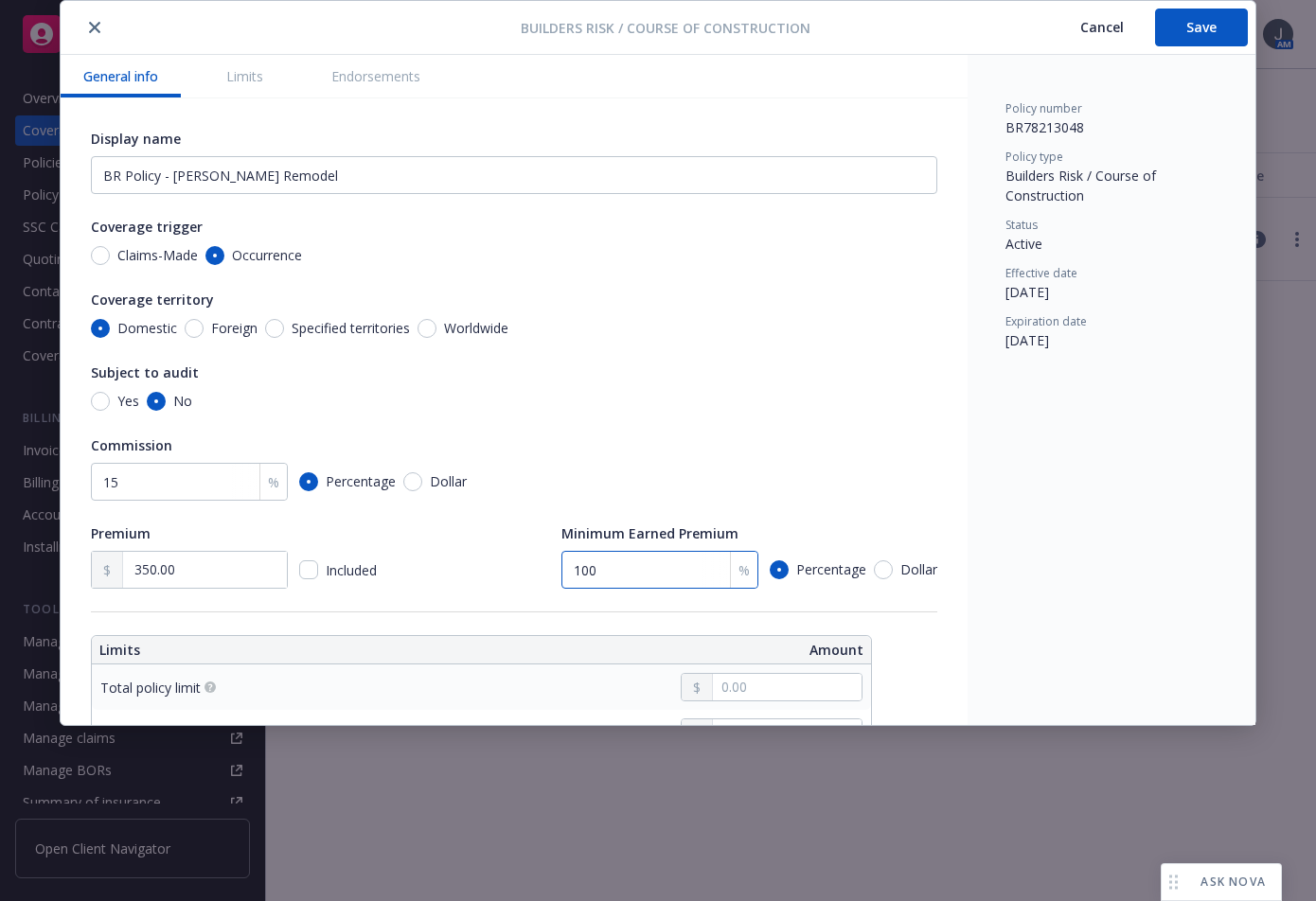 type on "100" 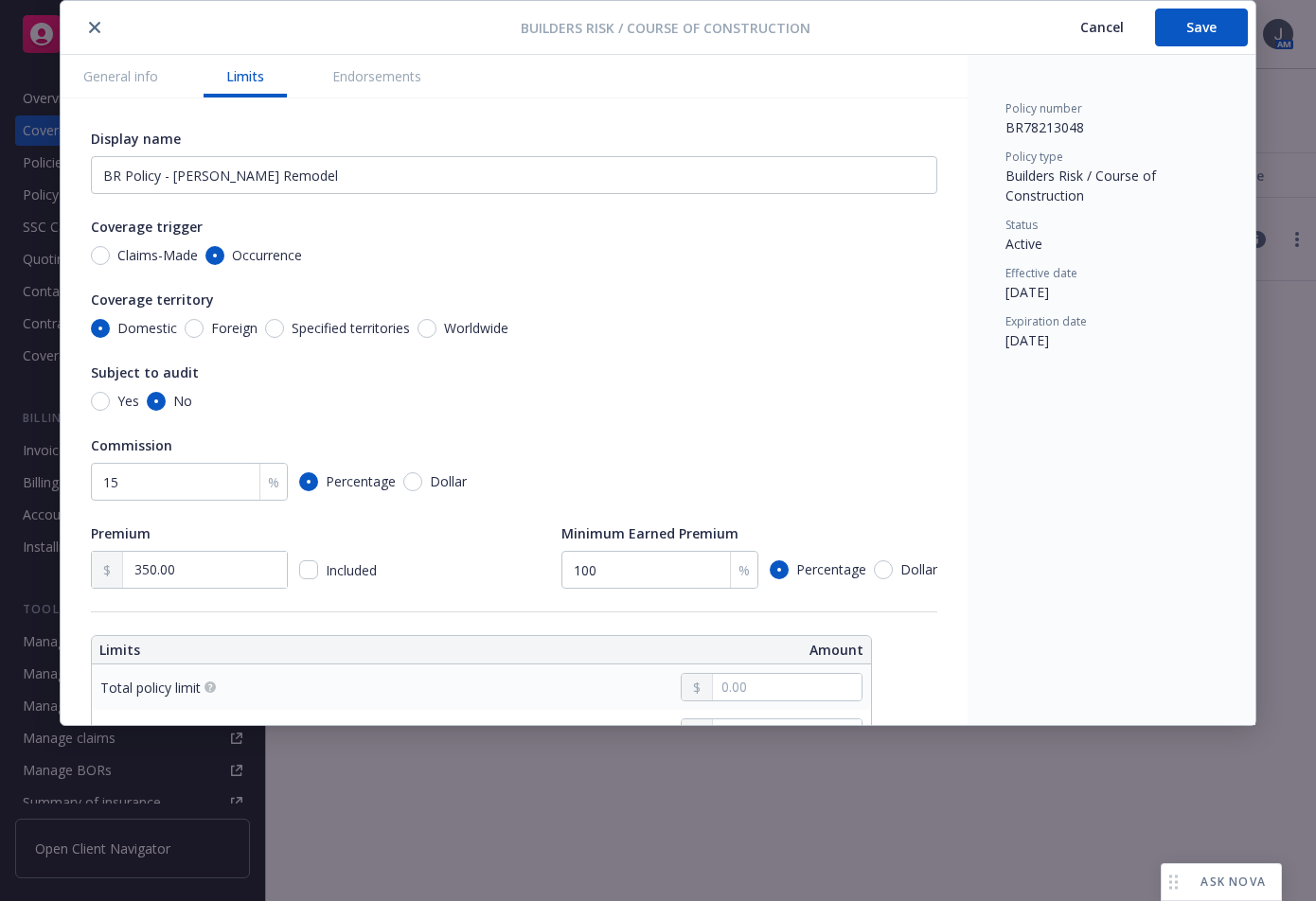 scroll, scrollTop: 442, scrollLeft: 0, axis: vertical 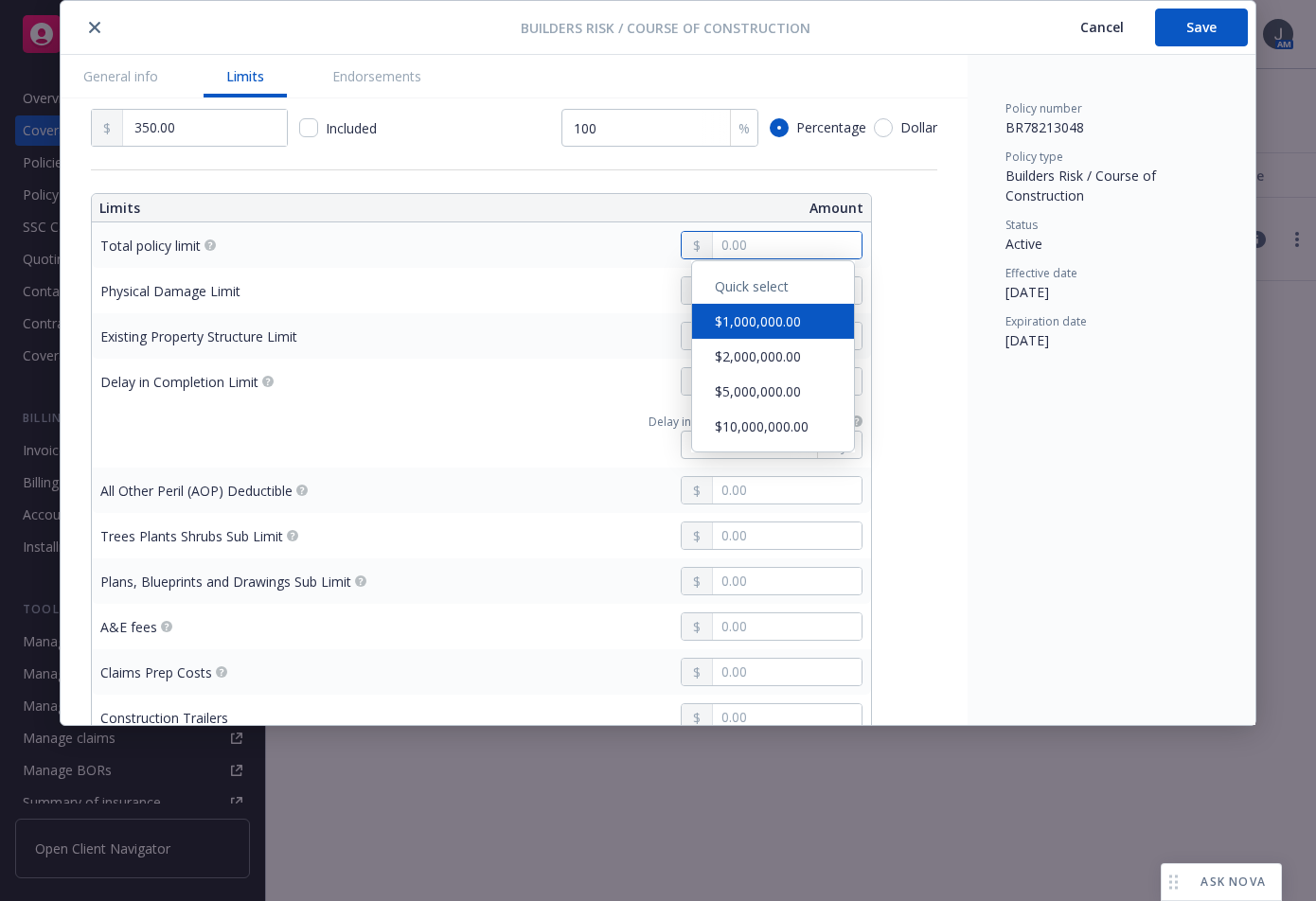 click at bounding box center (787, 245) 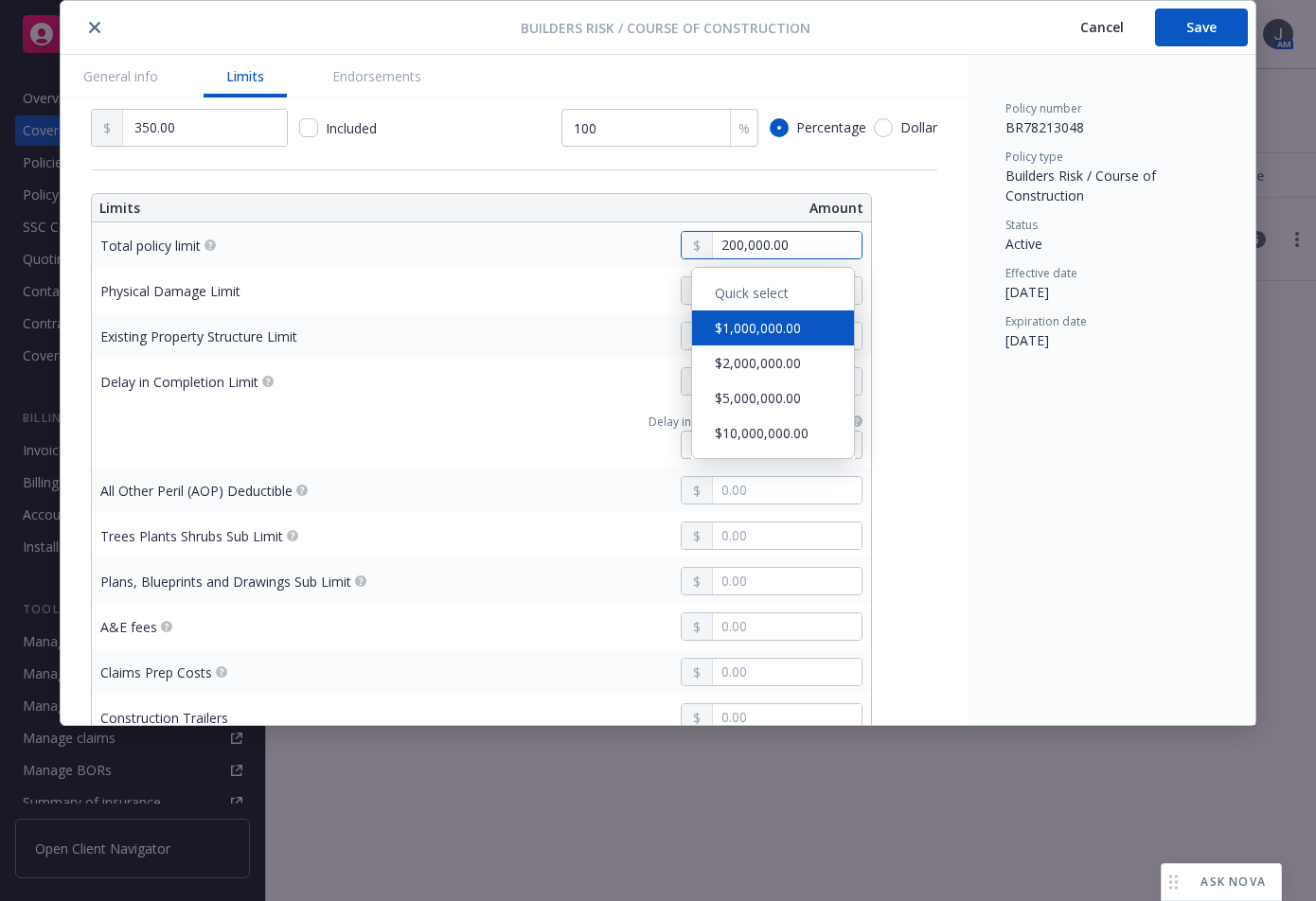 type on "200,000.00" 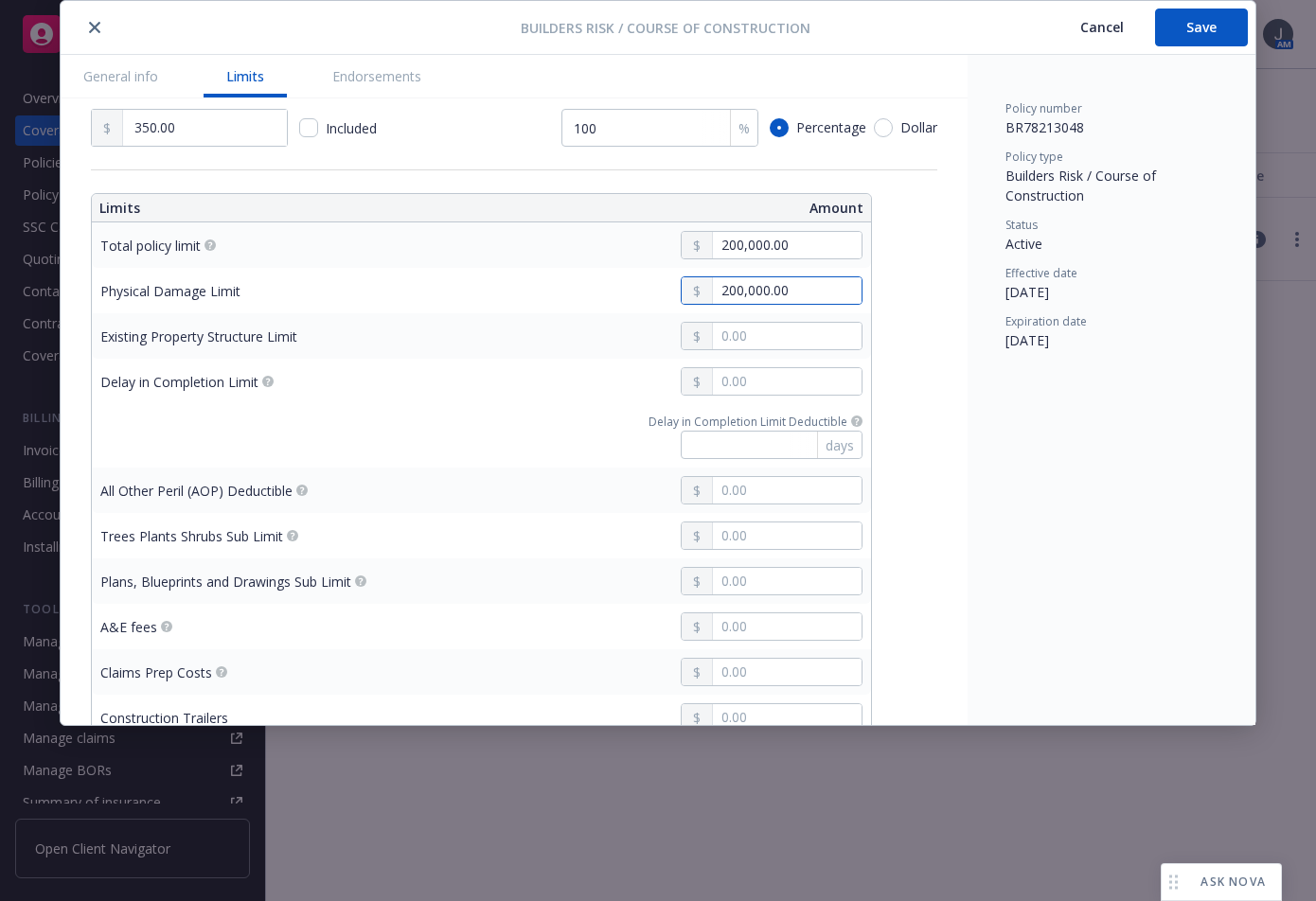 type on "200,000.00" 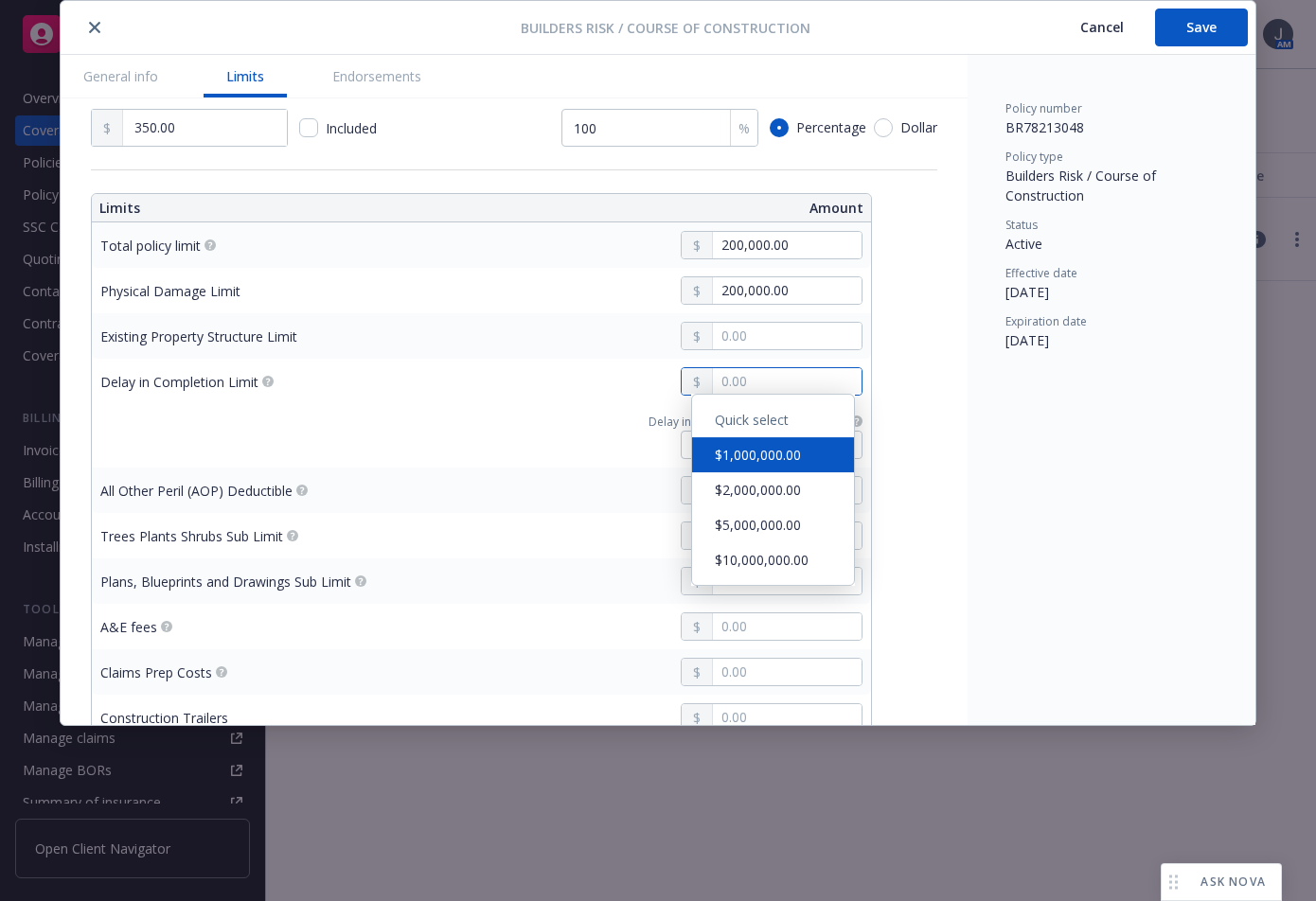 click at bounding box center [787, 381] 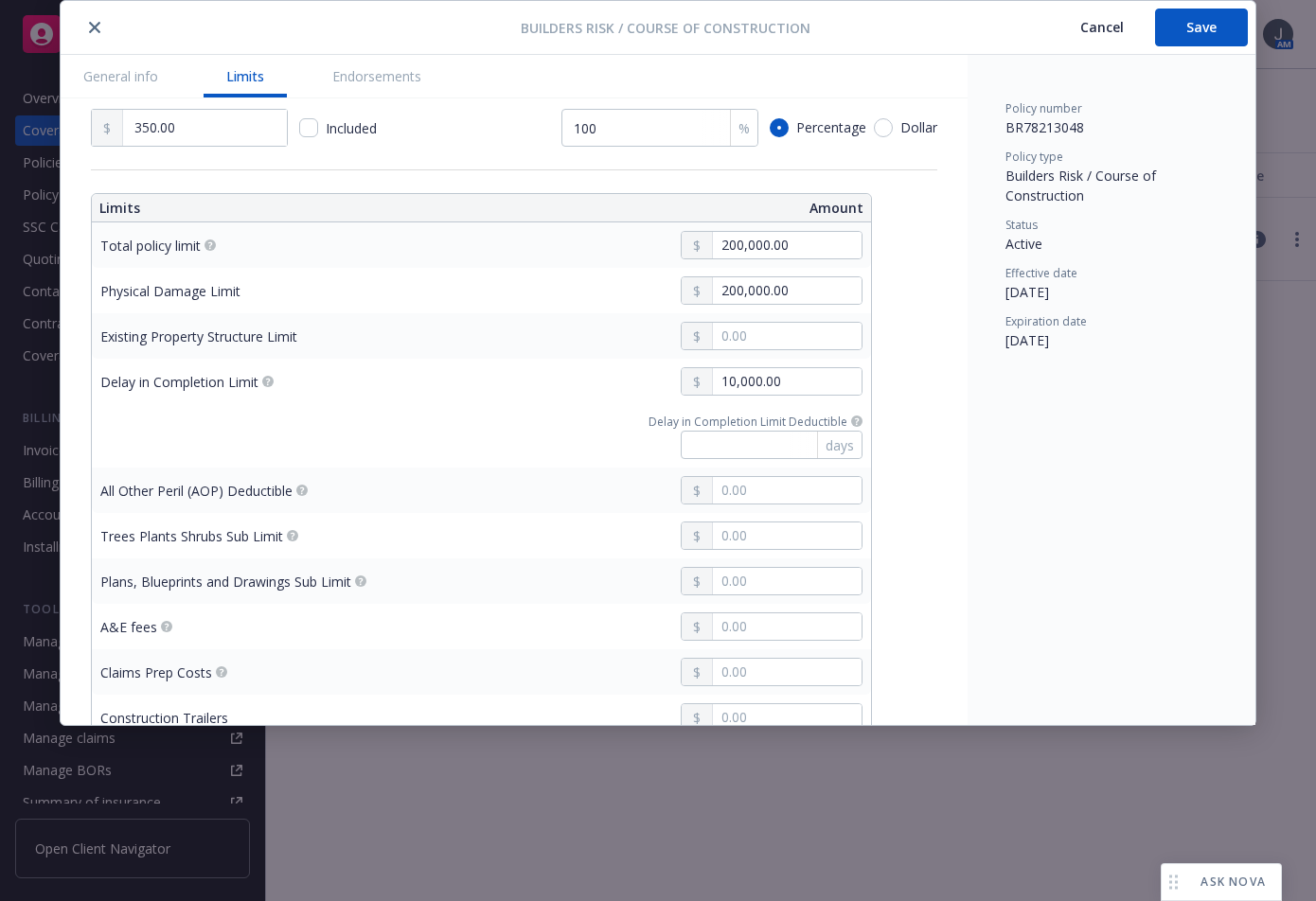 type on "2,000,000.00" 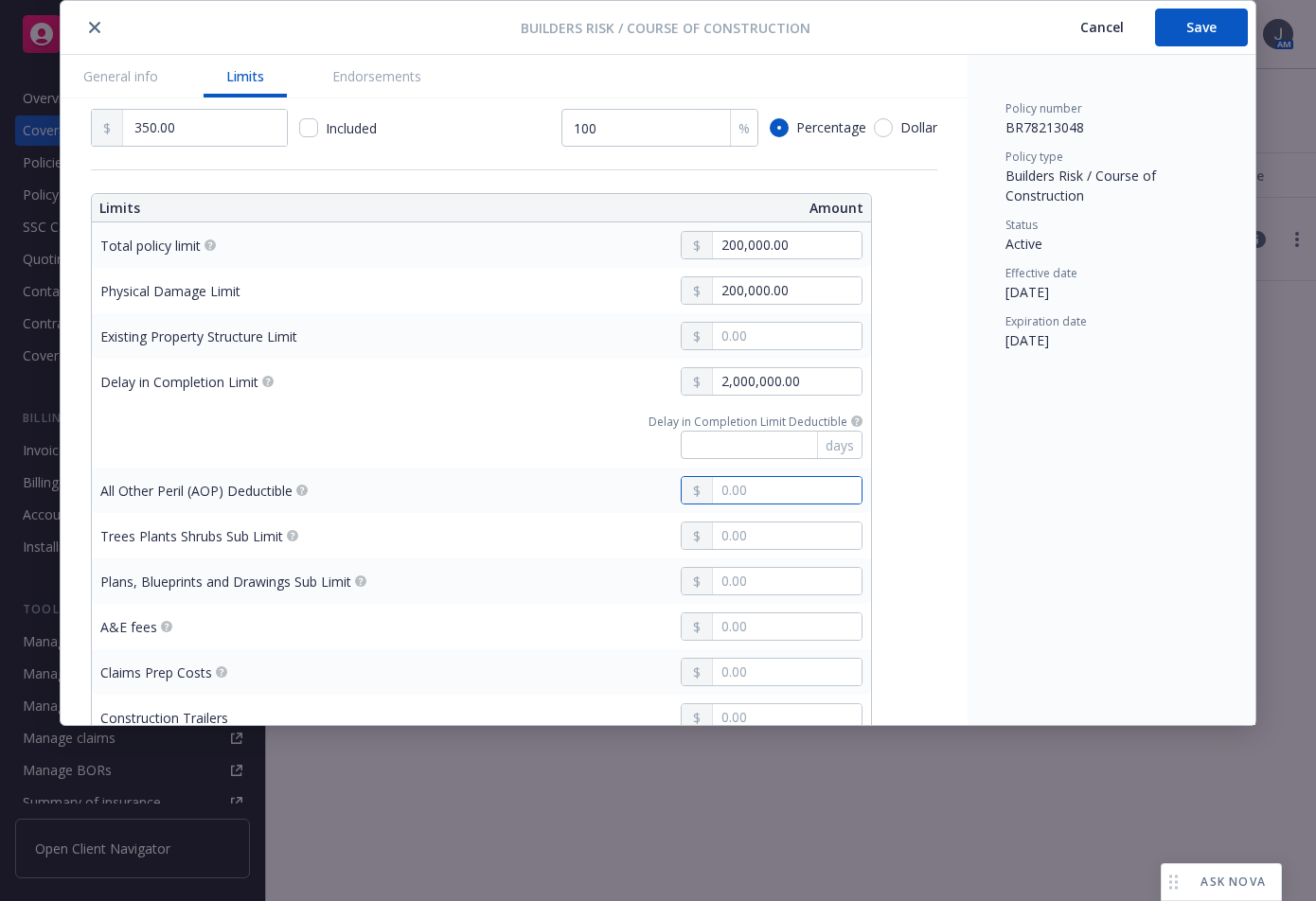 click at bounding box center (787, 490) 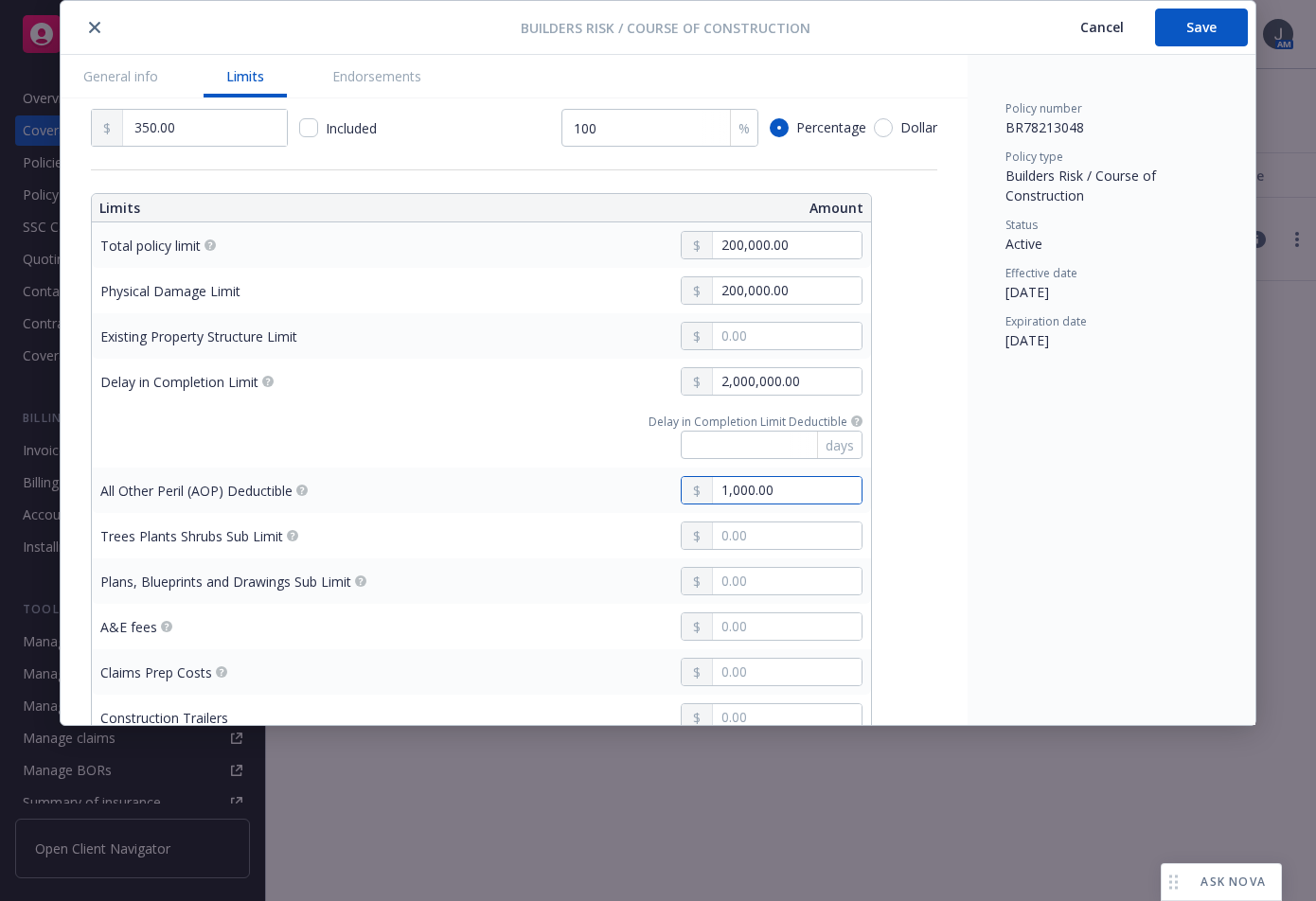 type on "1,000.00" 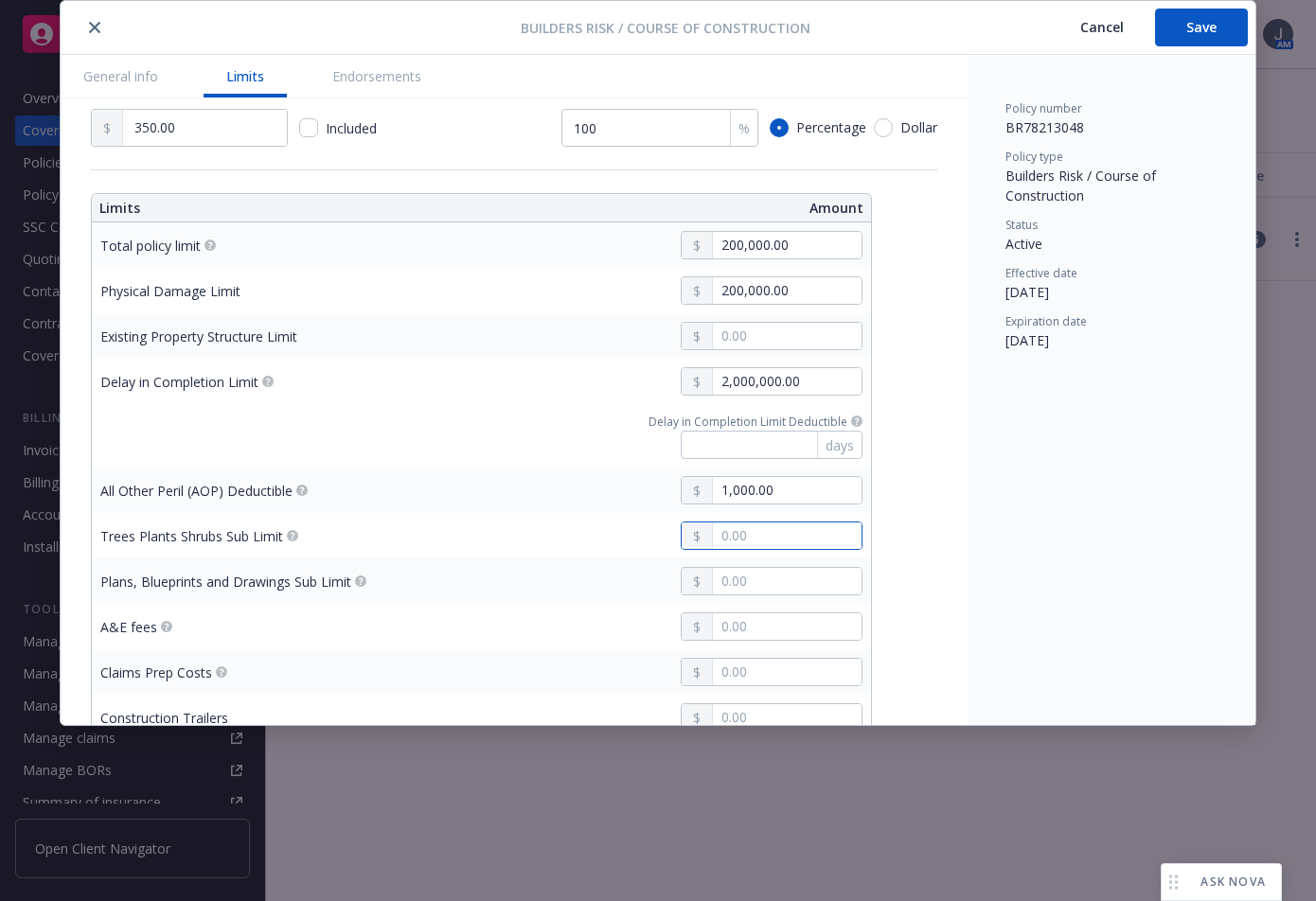 click at bounding box center (787, 536) 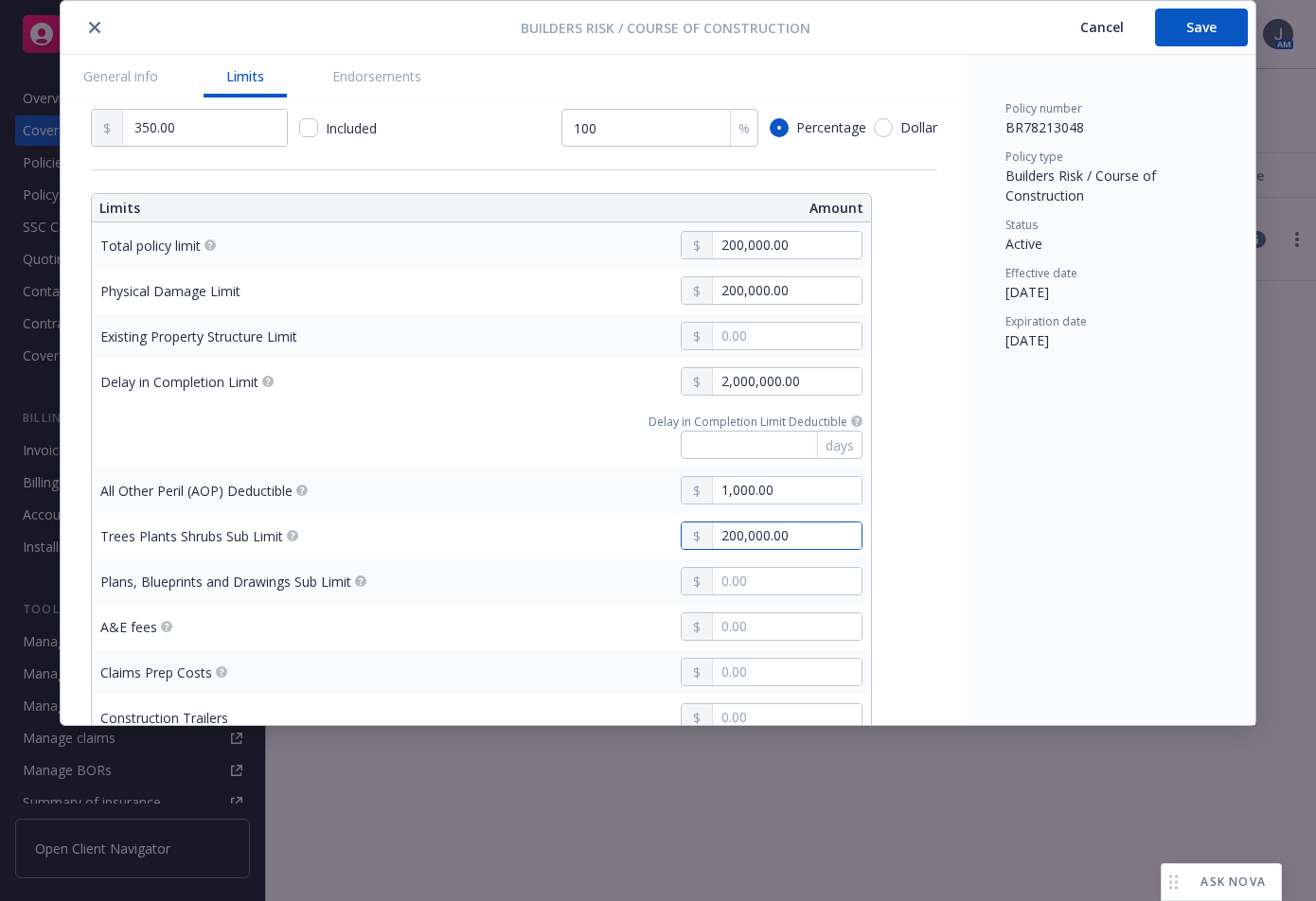 type on "200,000.00" 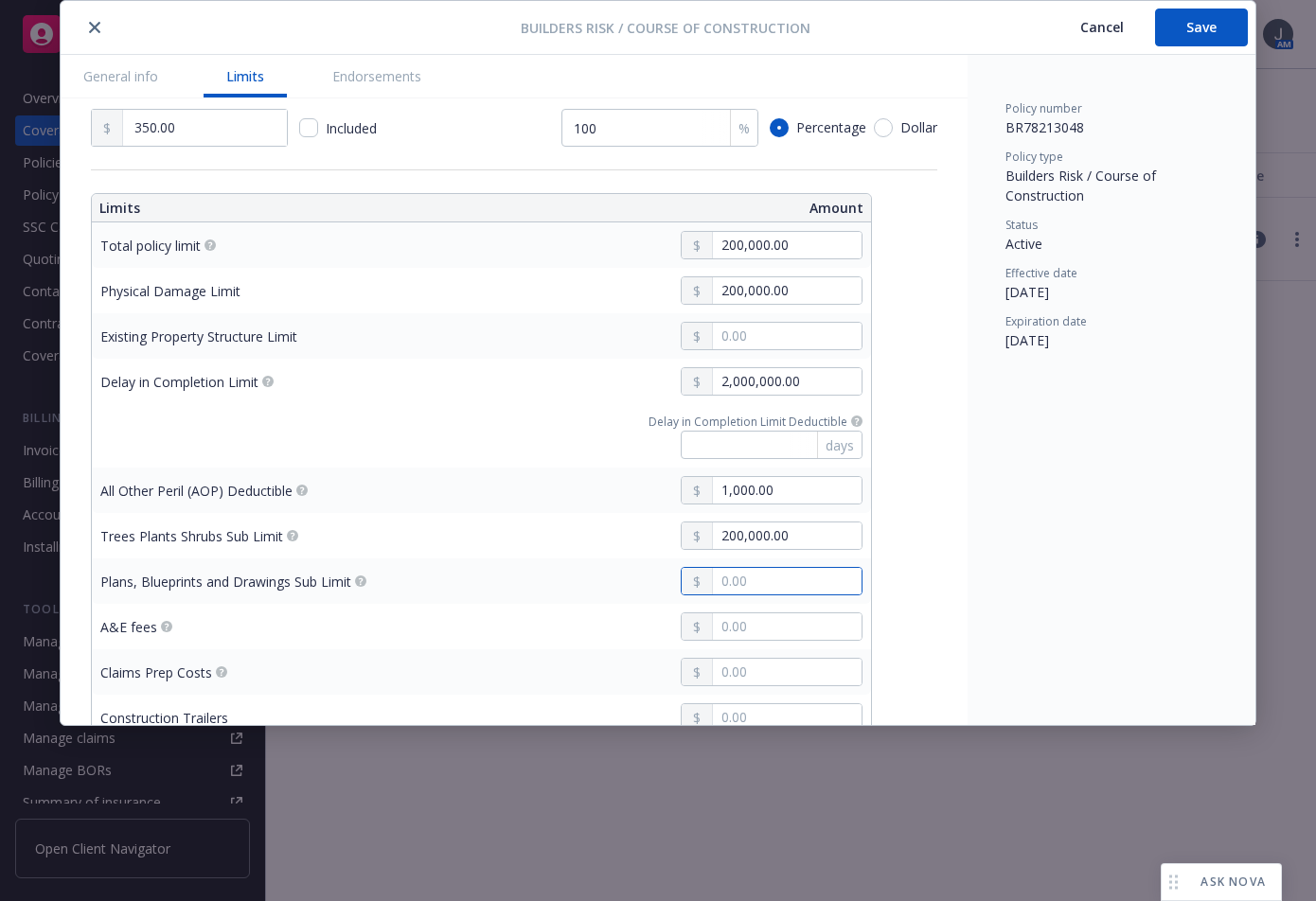 click at bounding box center [787, 581] 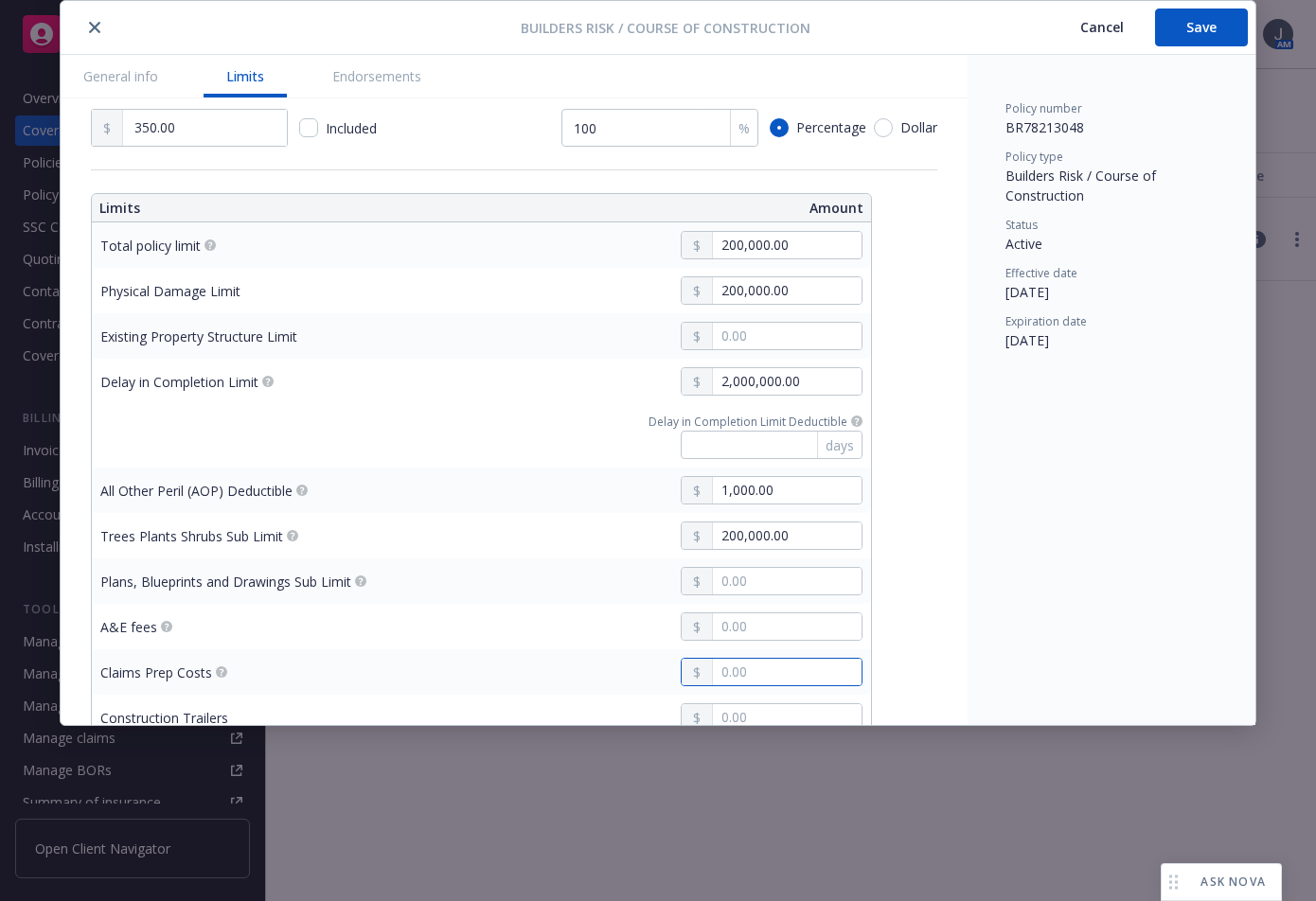 click at bounding box center (787, 672) 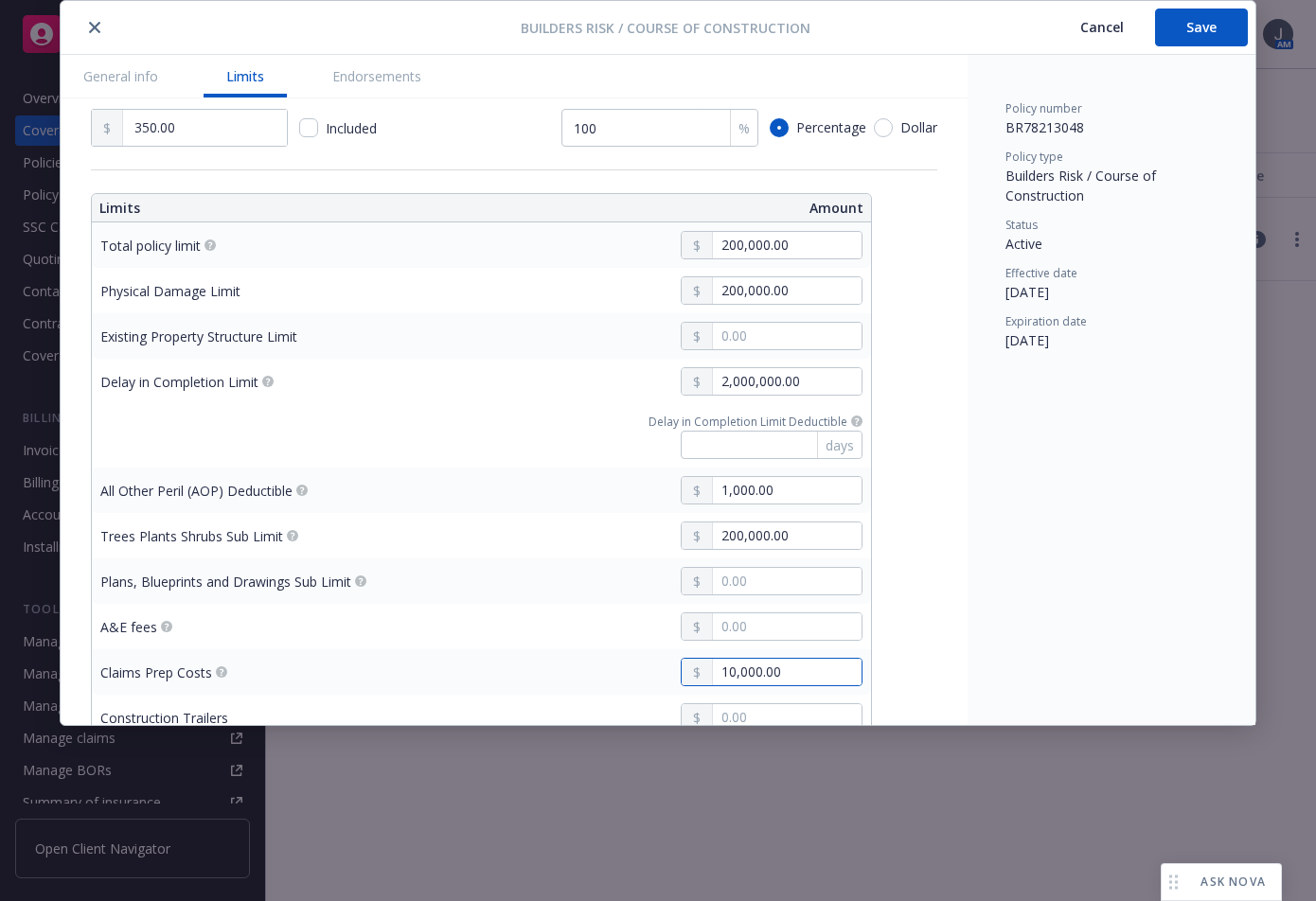 type on "10,000.00" 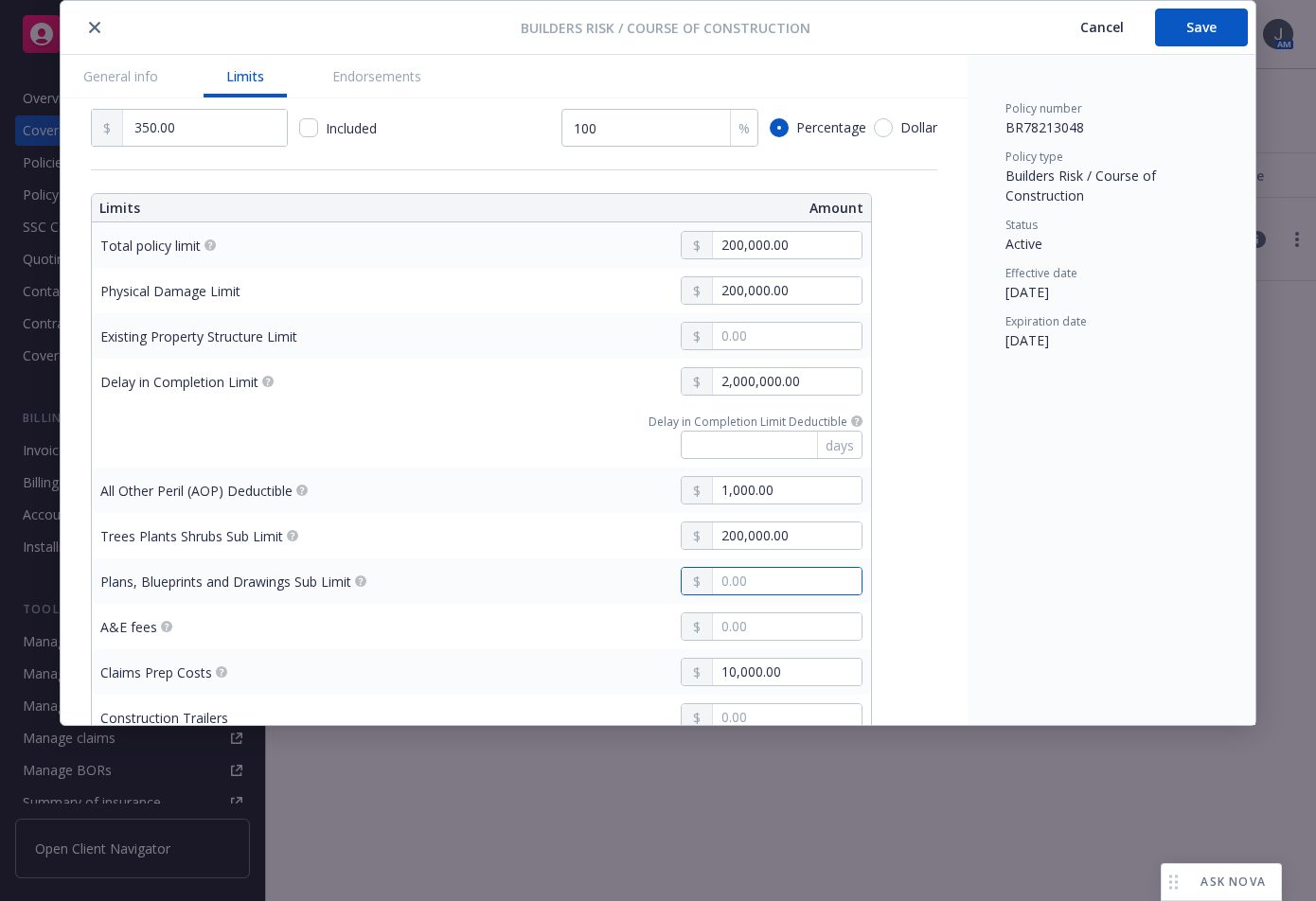 click at bounding box center (787, 581) 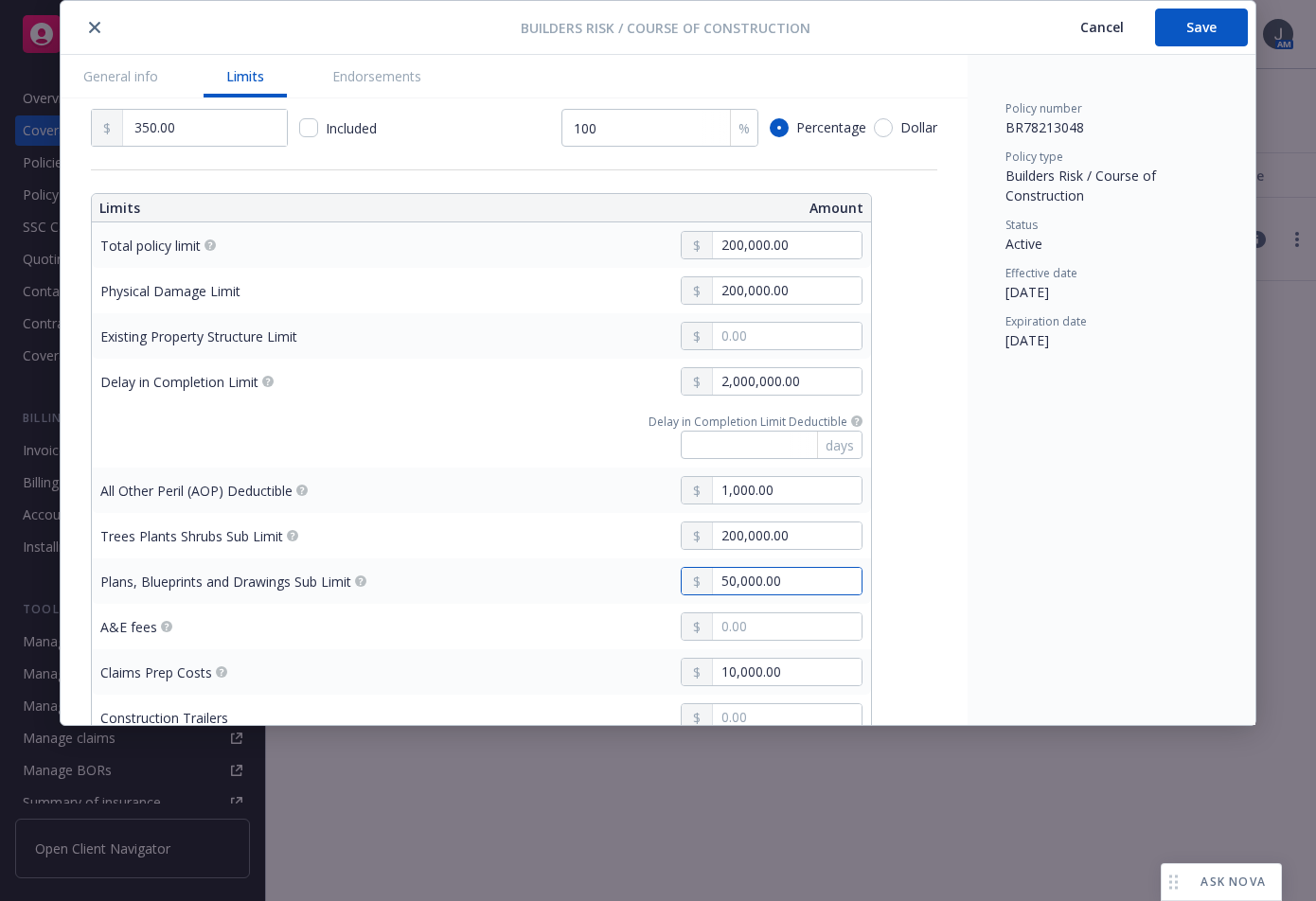 scroll, scrollTop: 883, scrollLeft: 0, axis: vertical 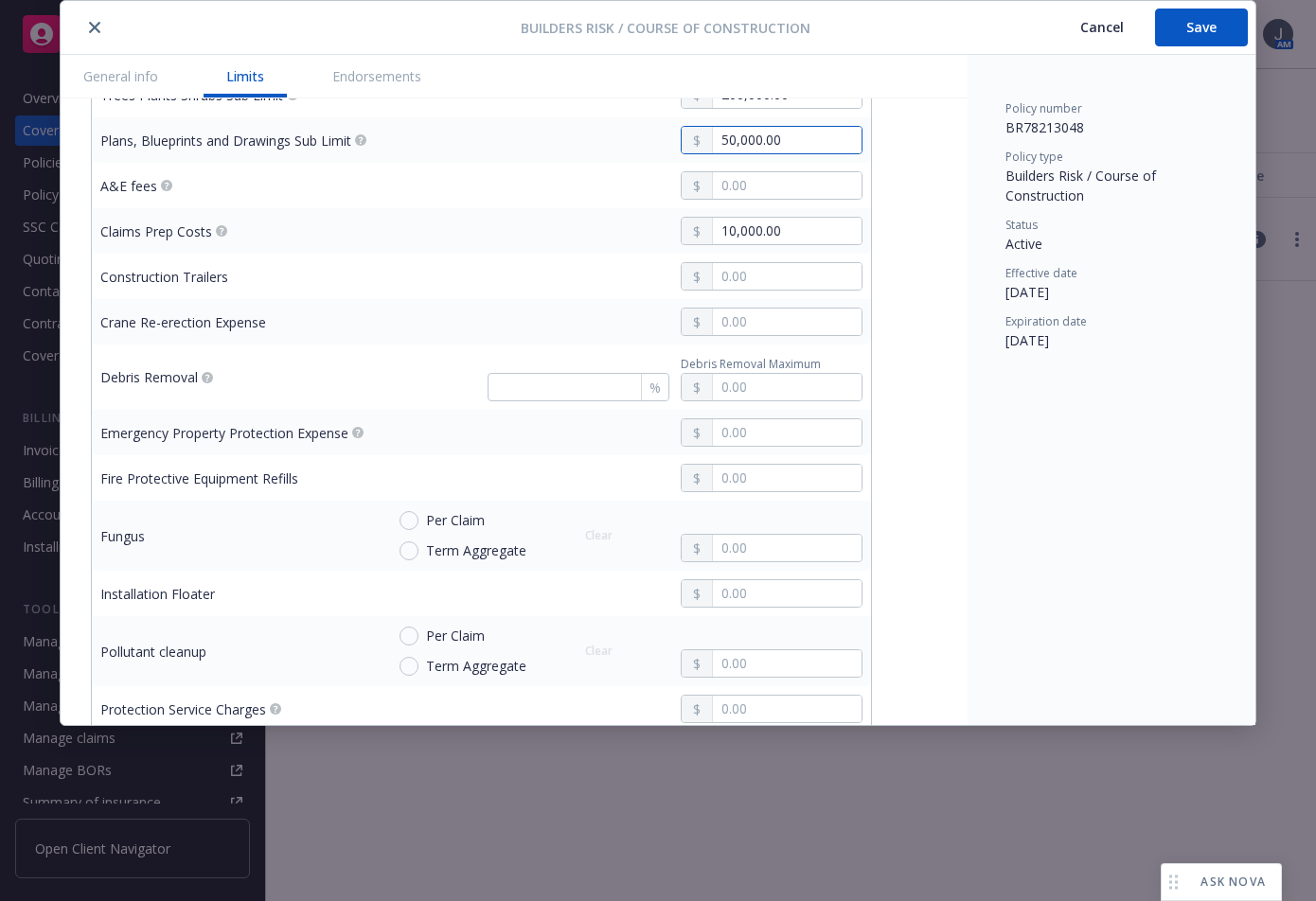 type on "50,000.00" 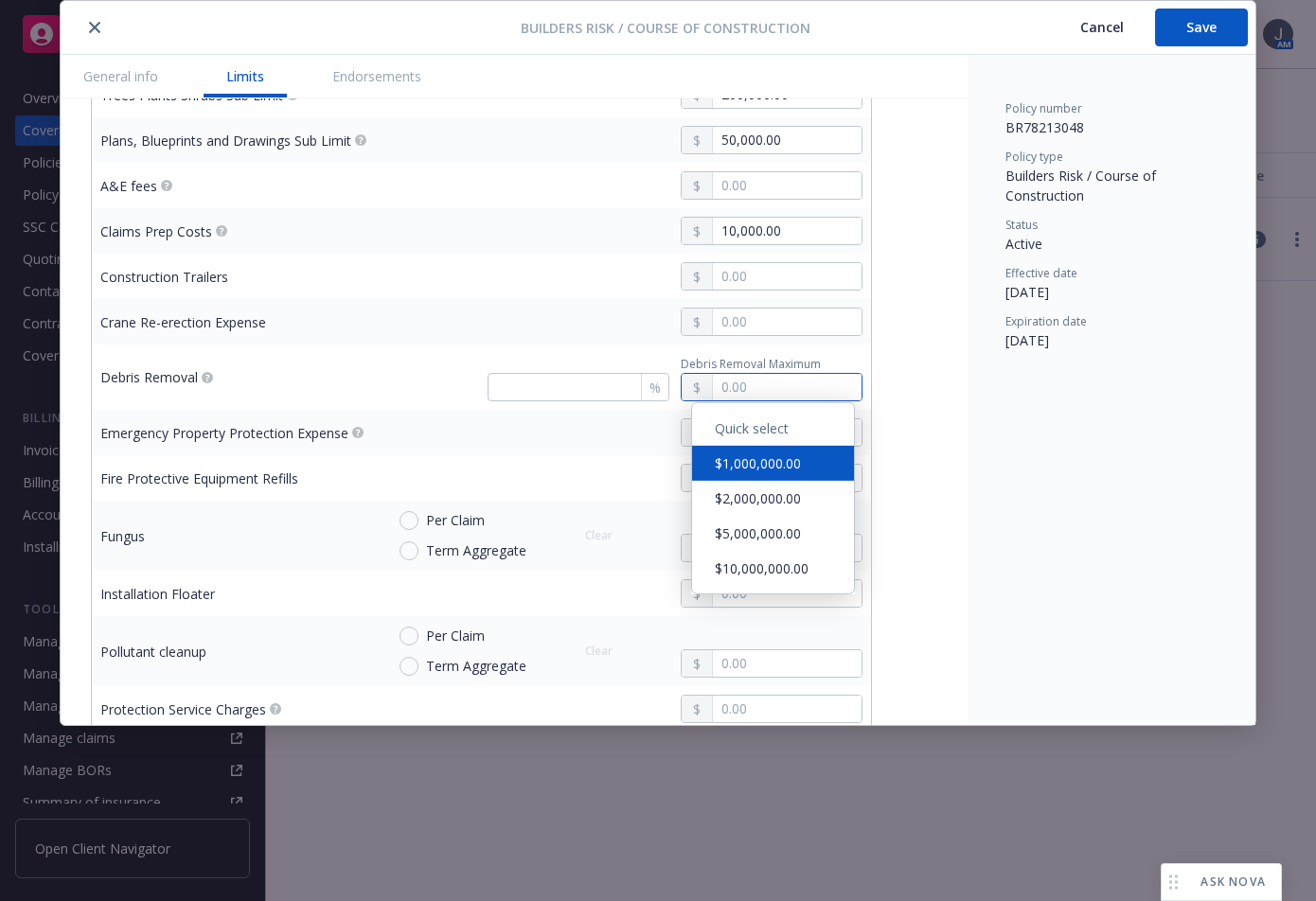 click at bounding box center (787, 387) 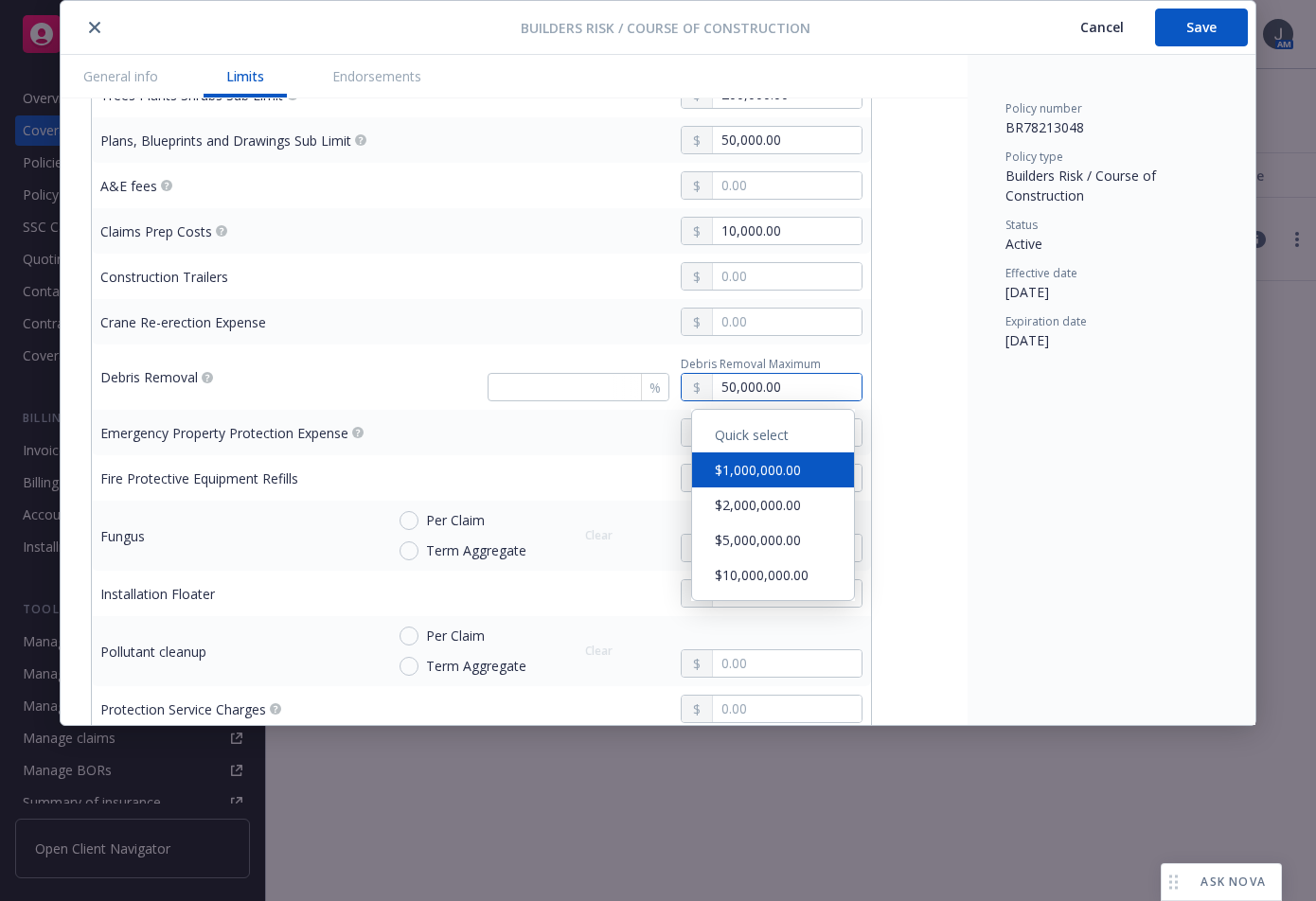 type on "50,000.00" 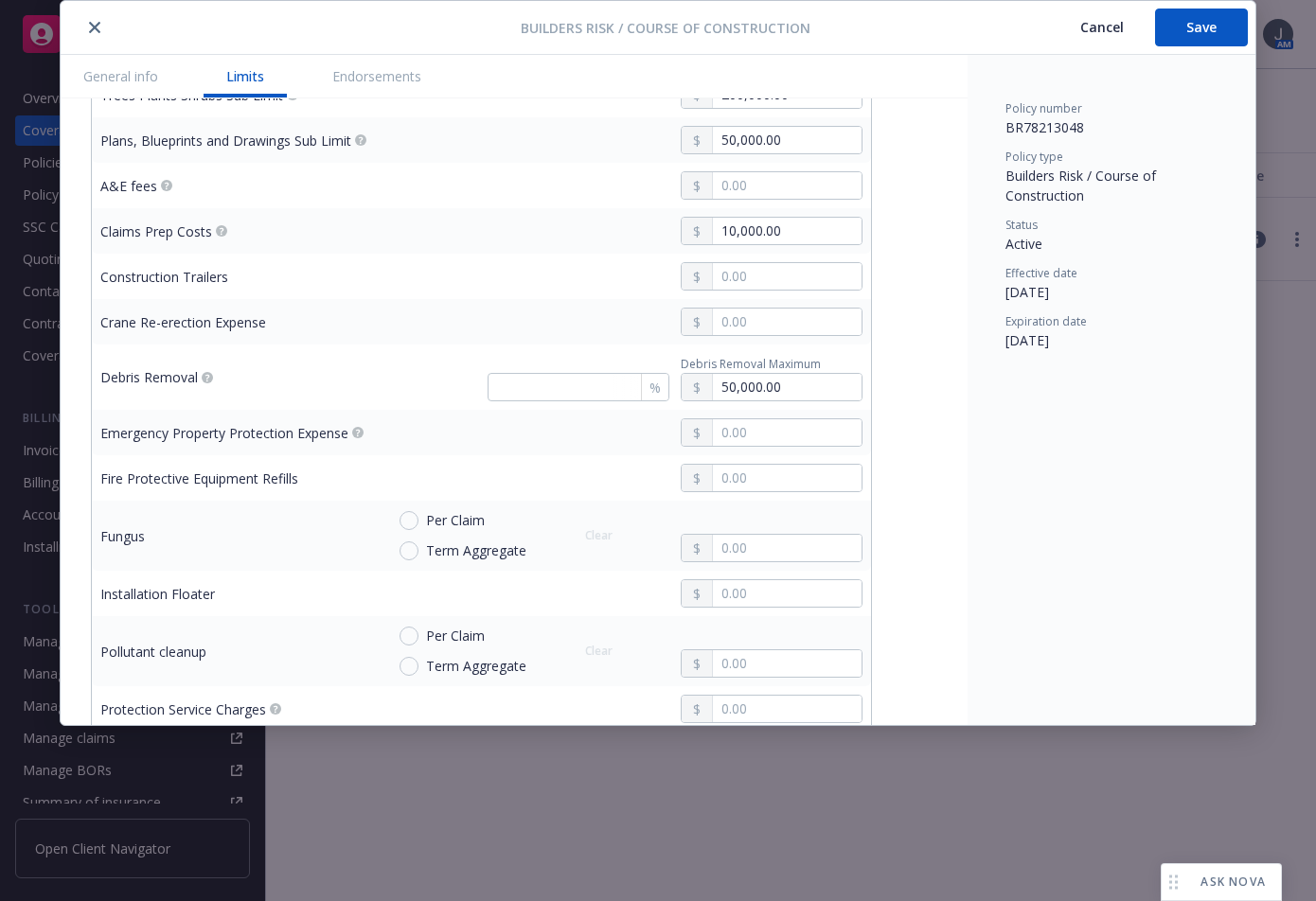 click at bounding box center (623, 433) 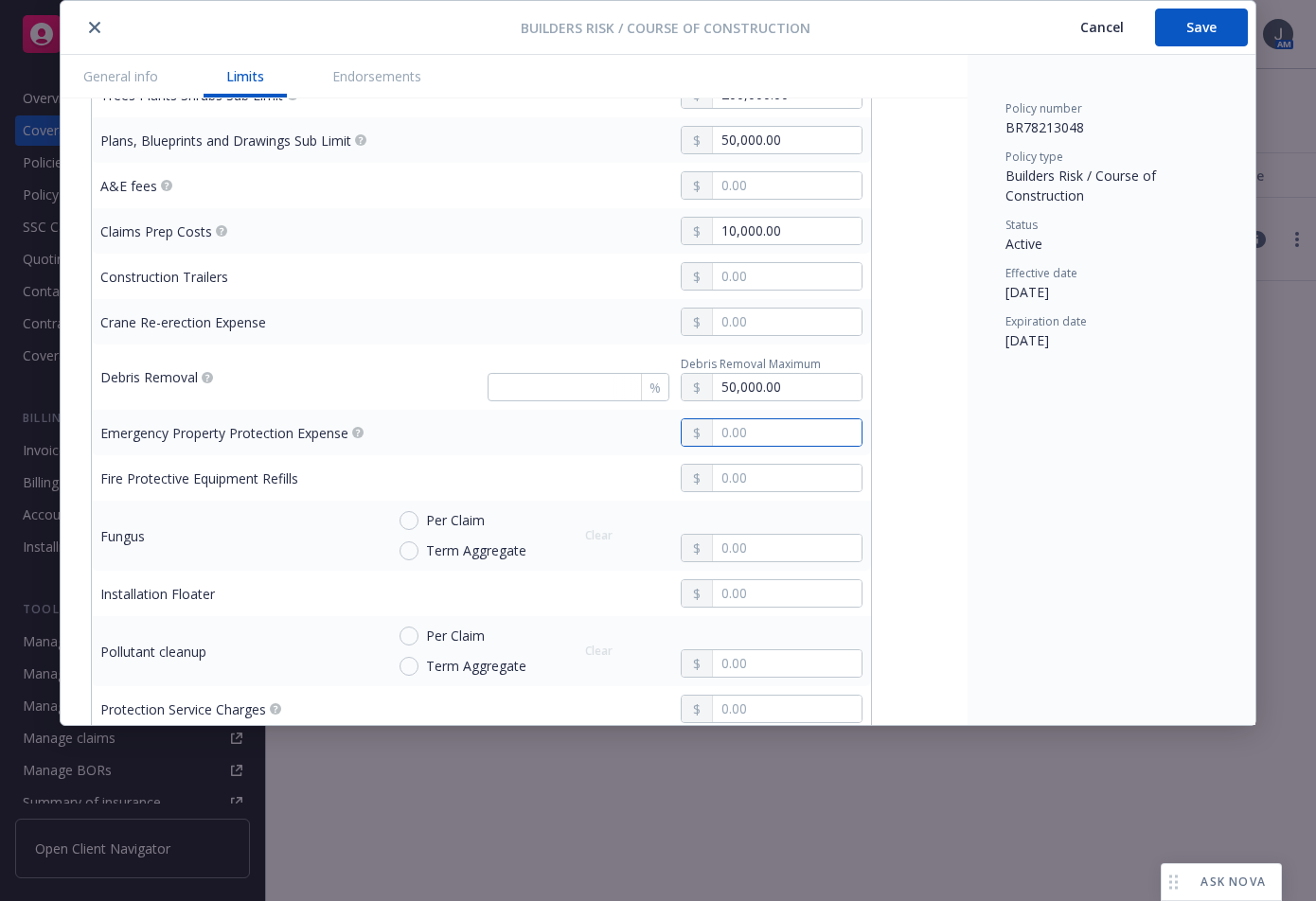 click at bounding box center [787, 433] 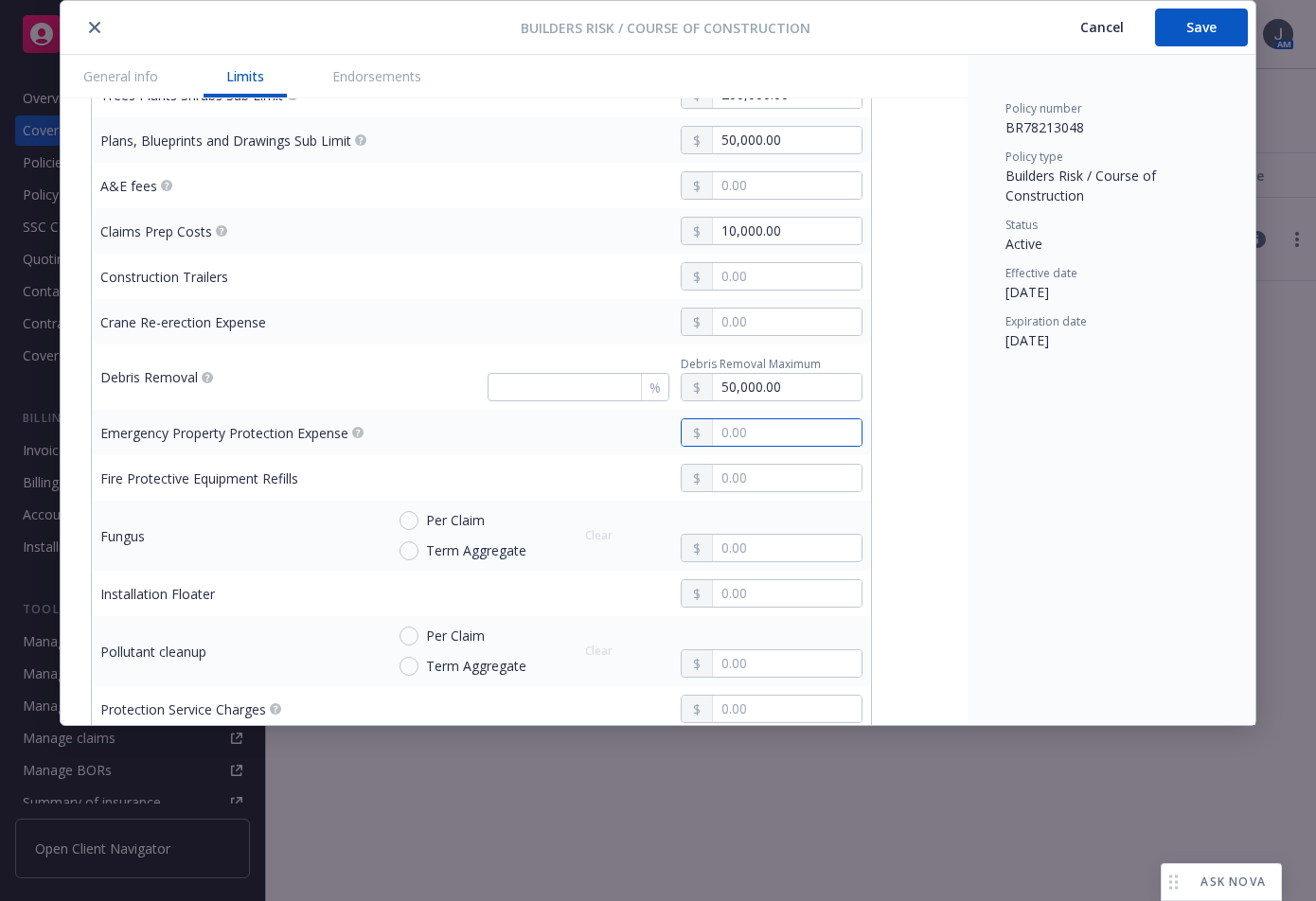 click at bounding box center [787, 433] 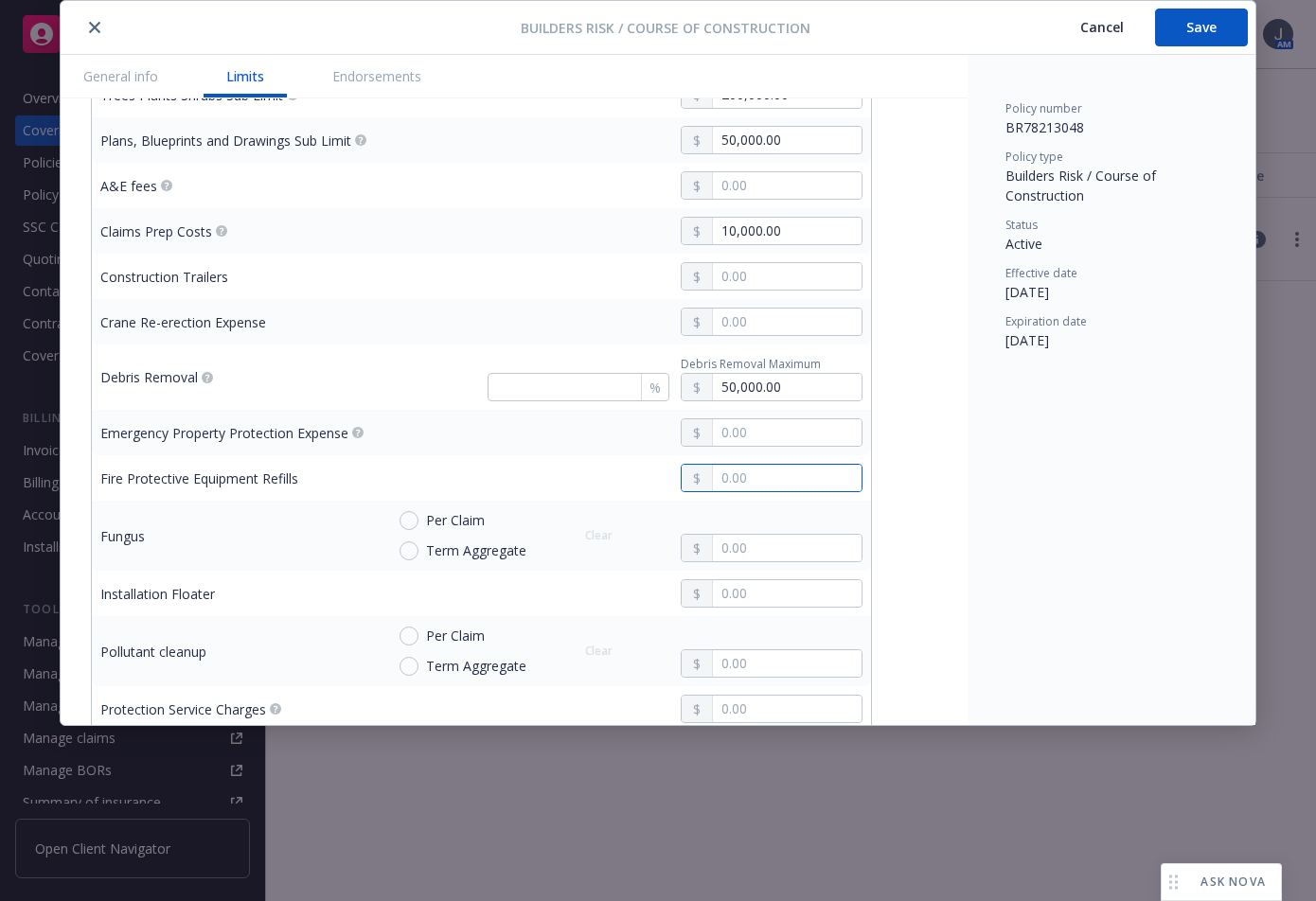 click at bounding box center (787, 478) 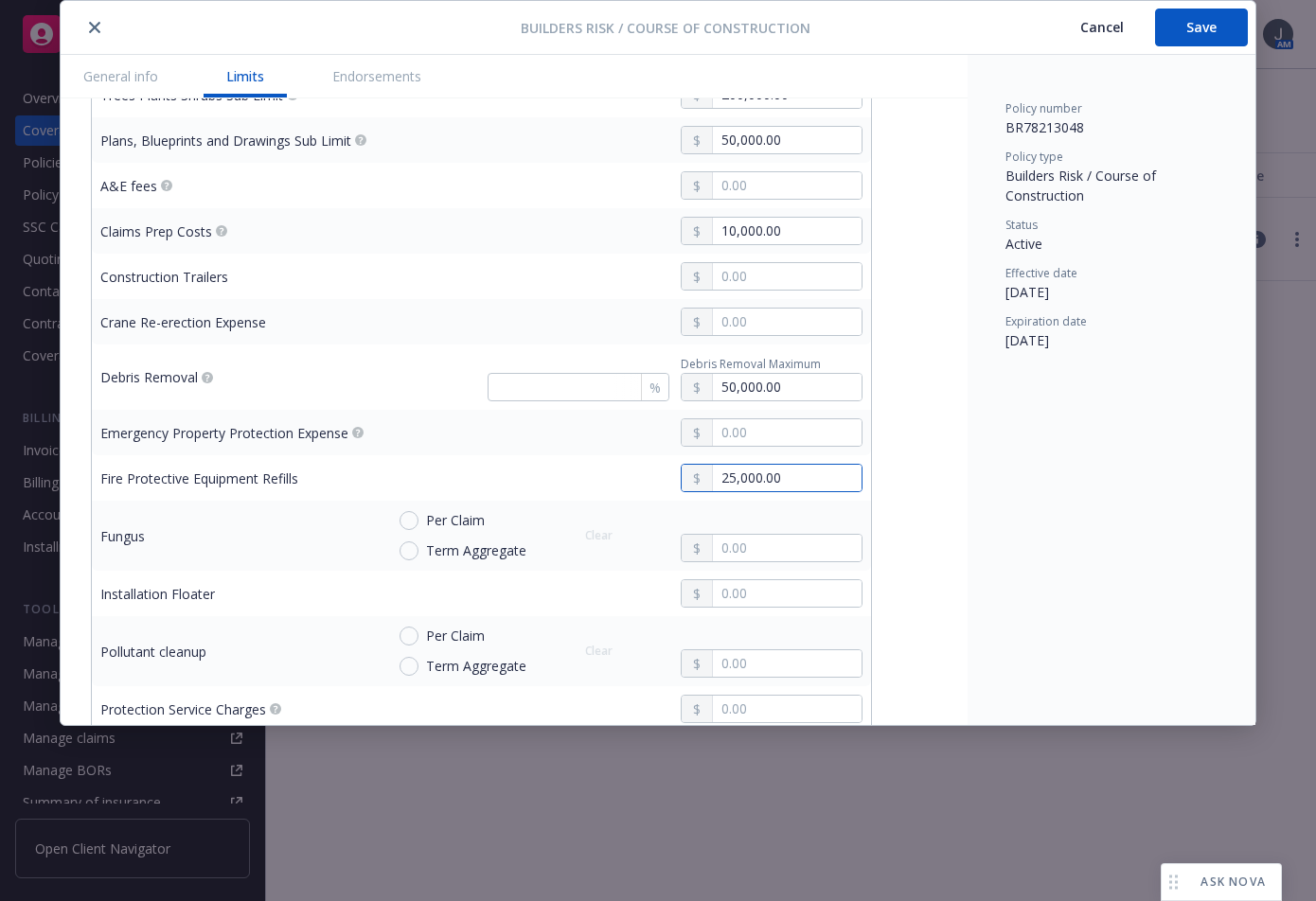 type on "25,000.00" 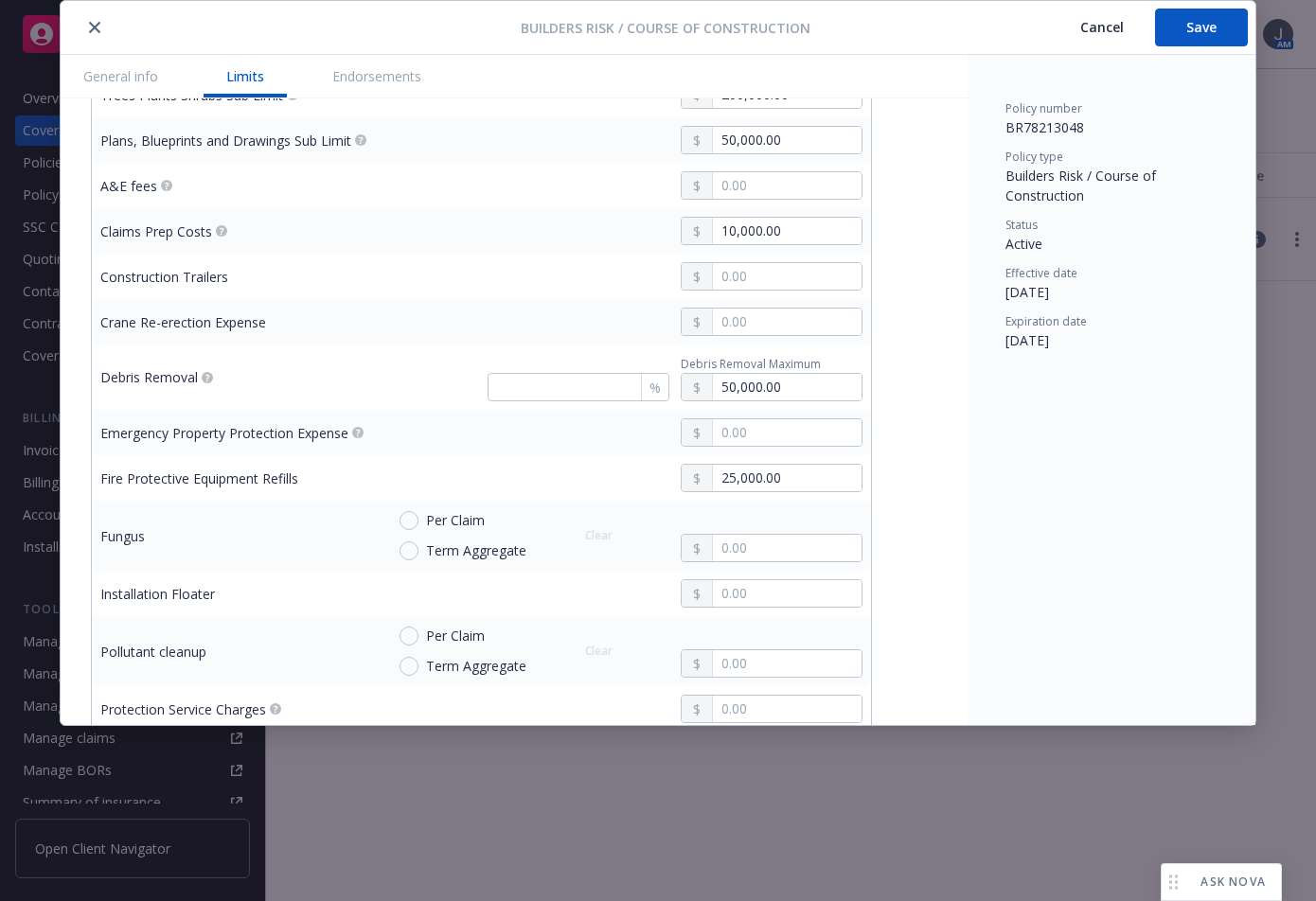 scroll, scrollTop: 1325, scrollLeft: 0, axis: vertical 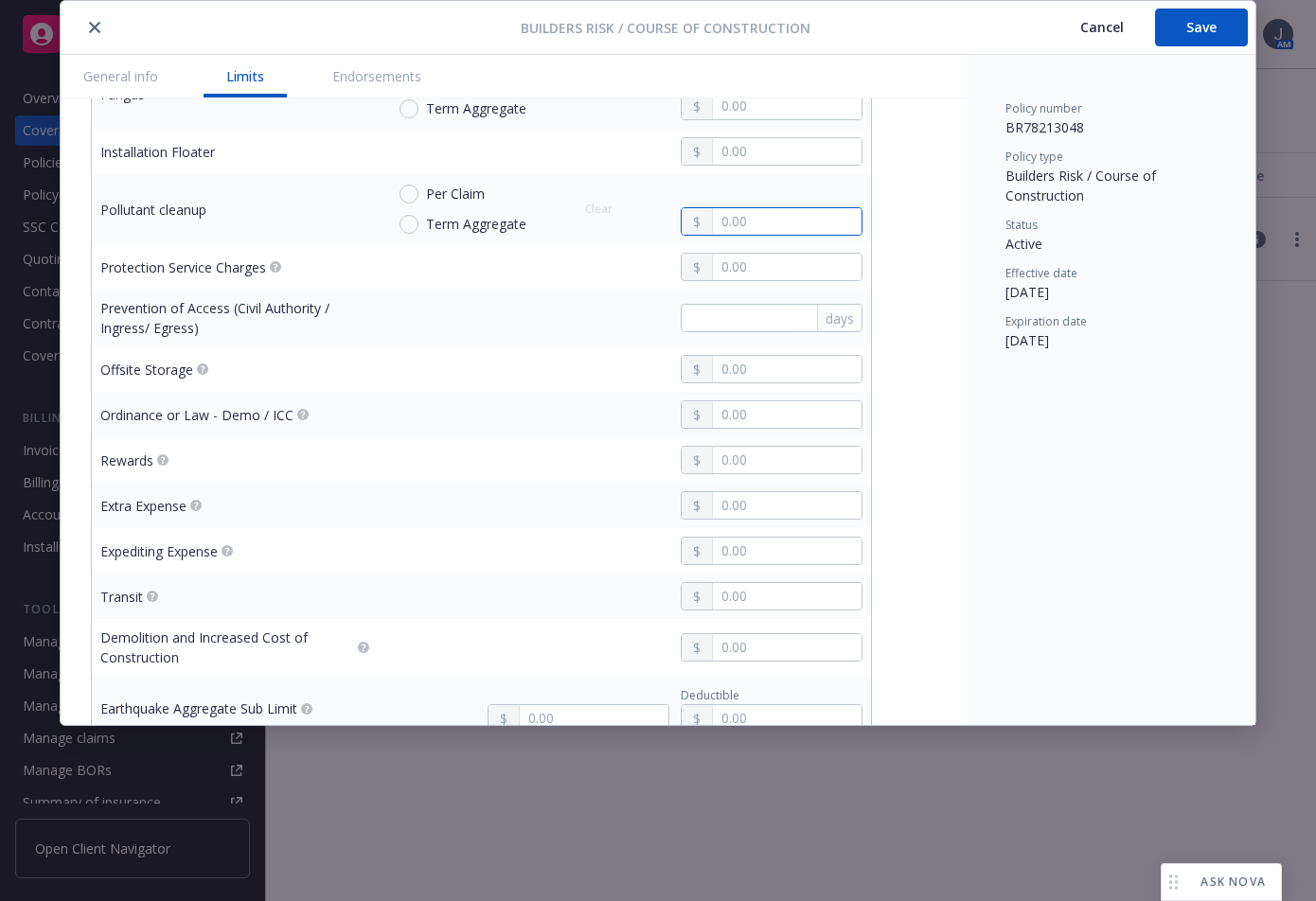 click at bounding box center (787, 221) 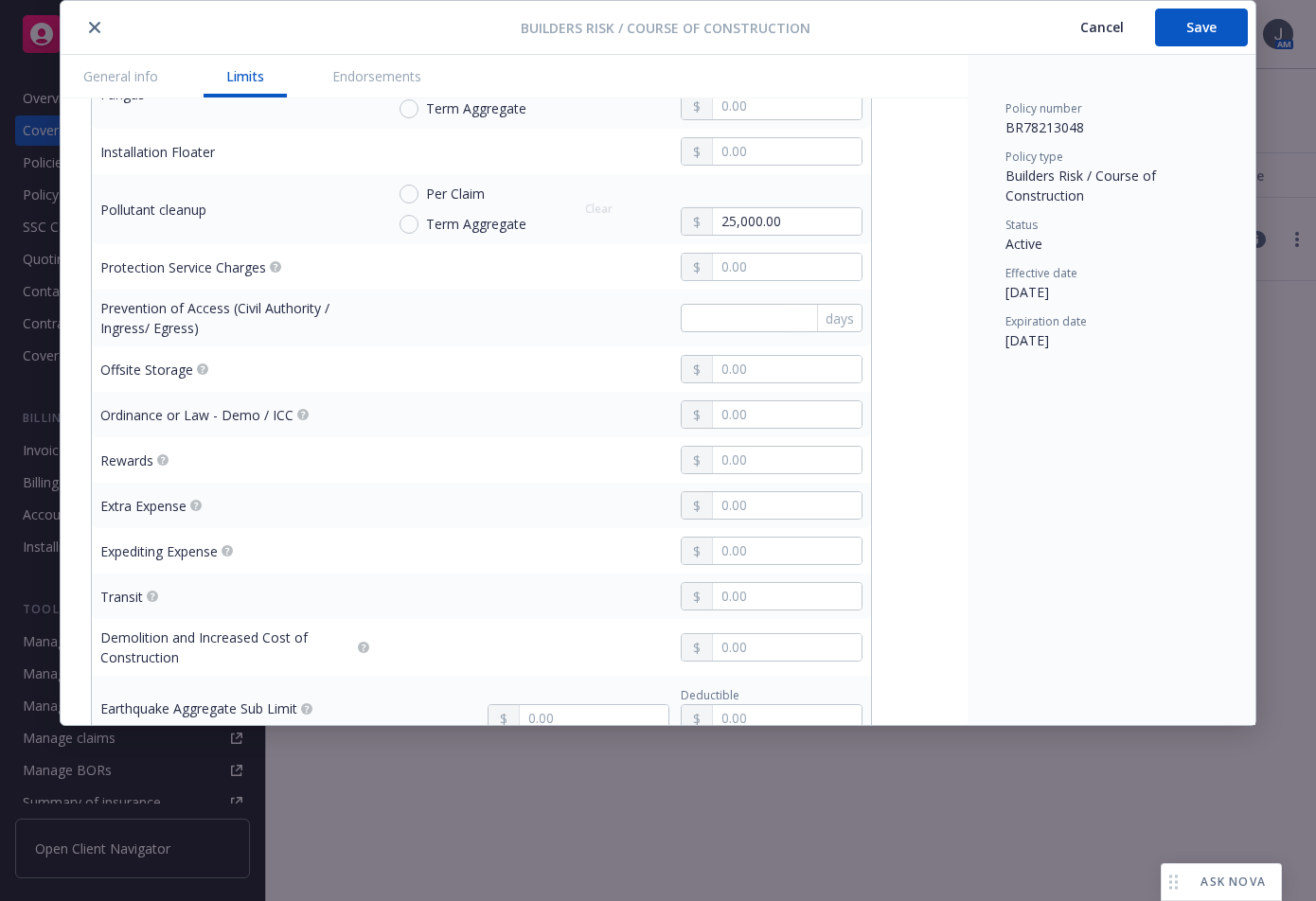 type on "5,000,000.00" 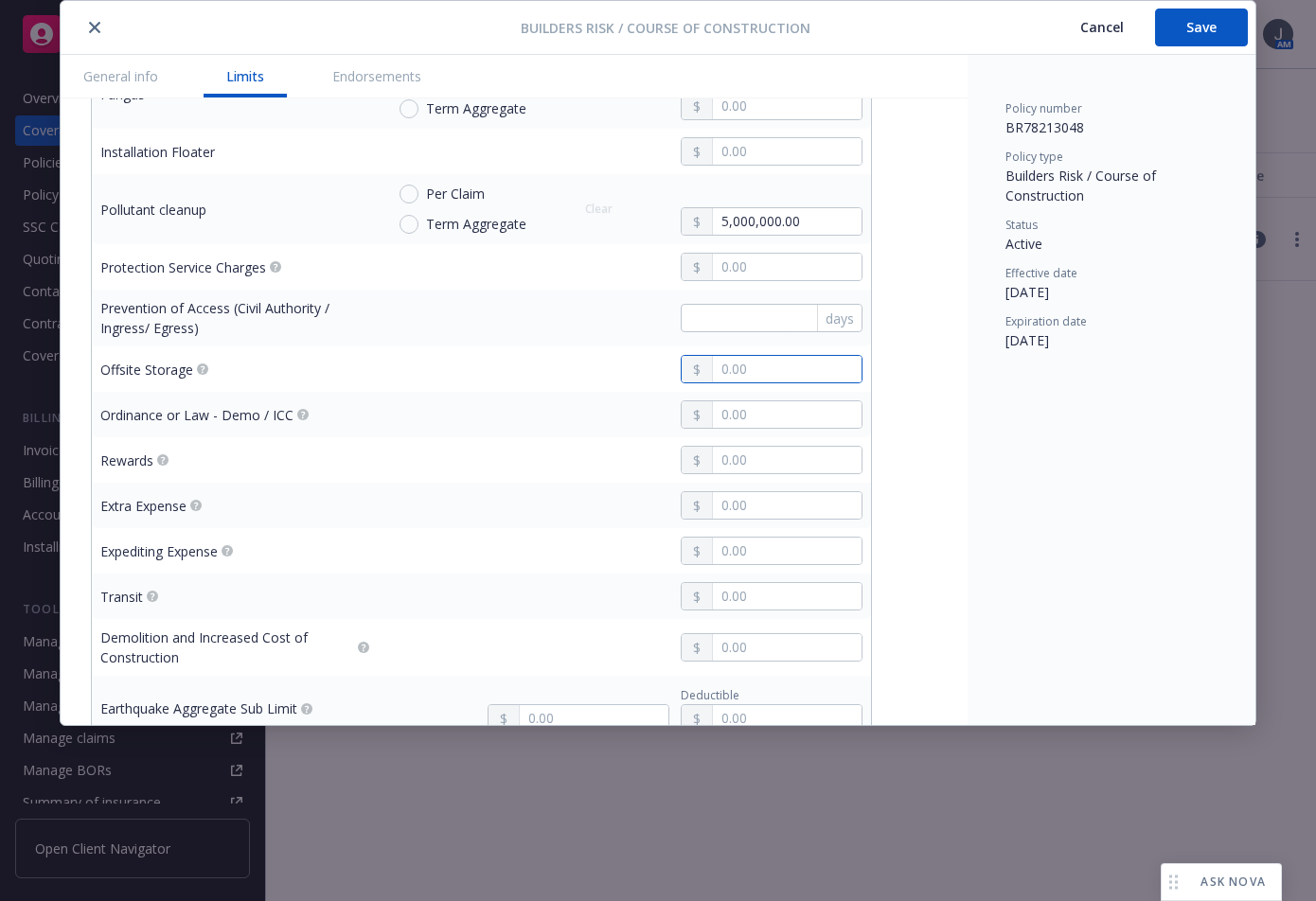 click at bounding box center [787, 369] 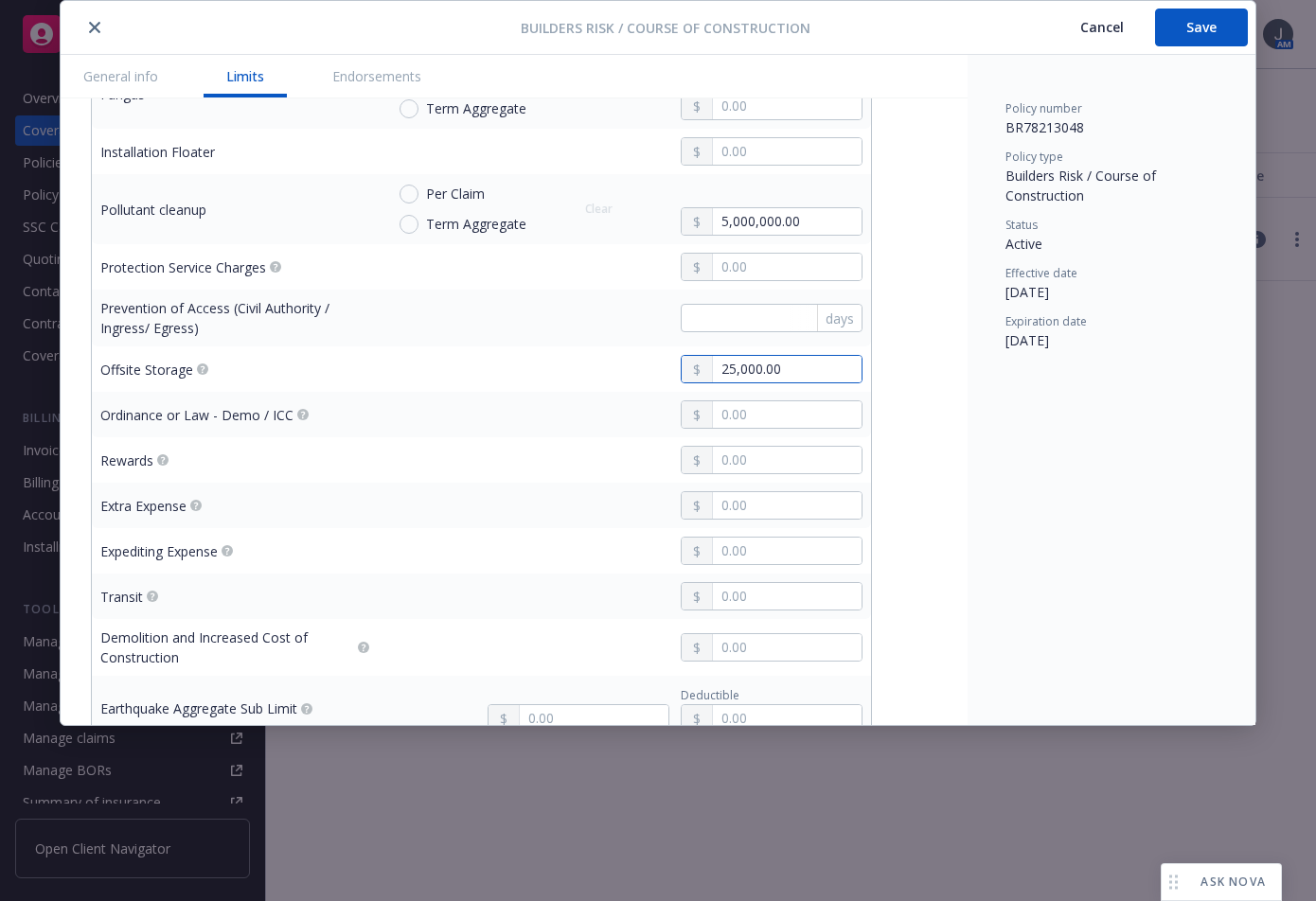 type on "25,000.00" 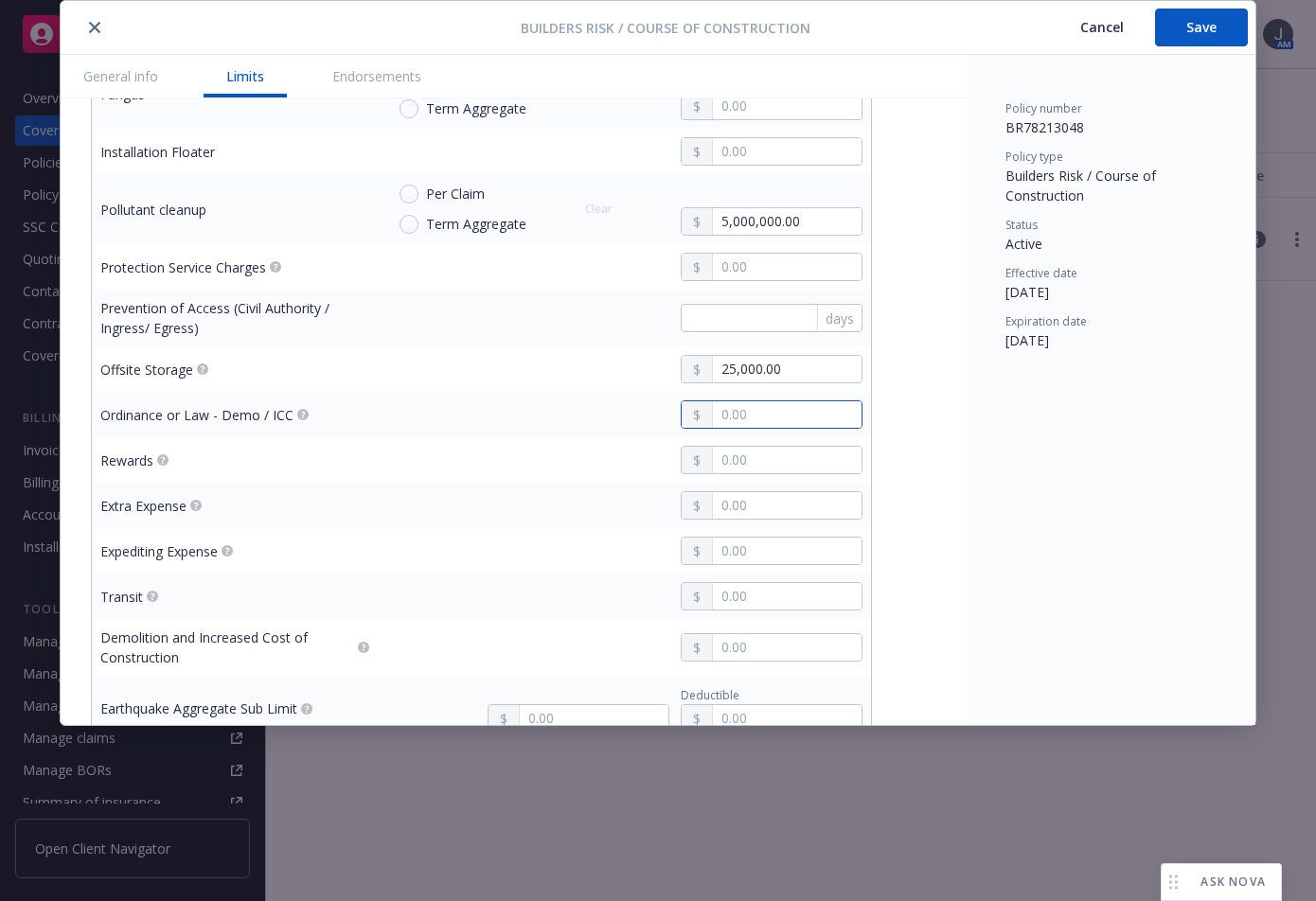 click at bounding box center [787, 415] 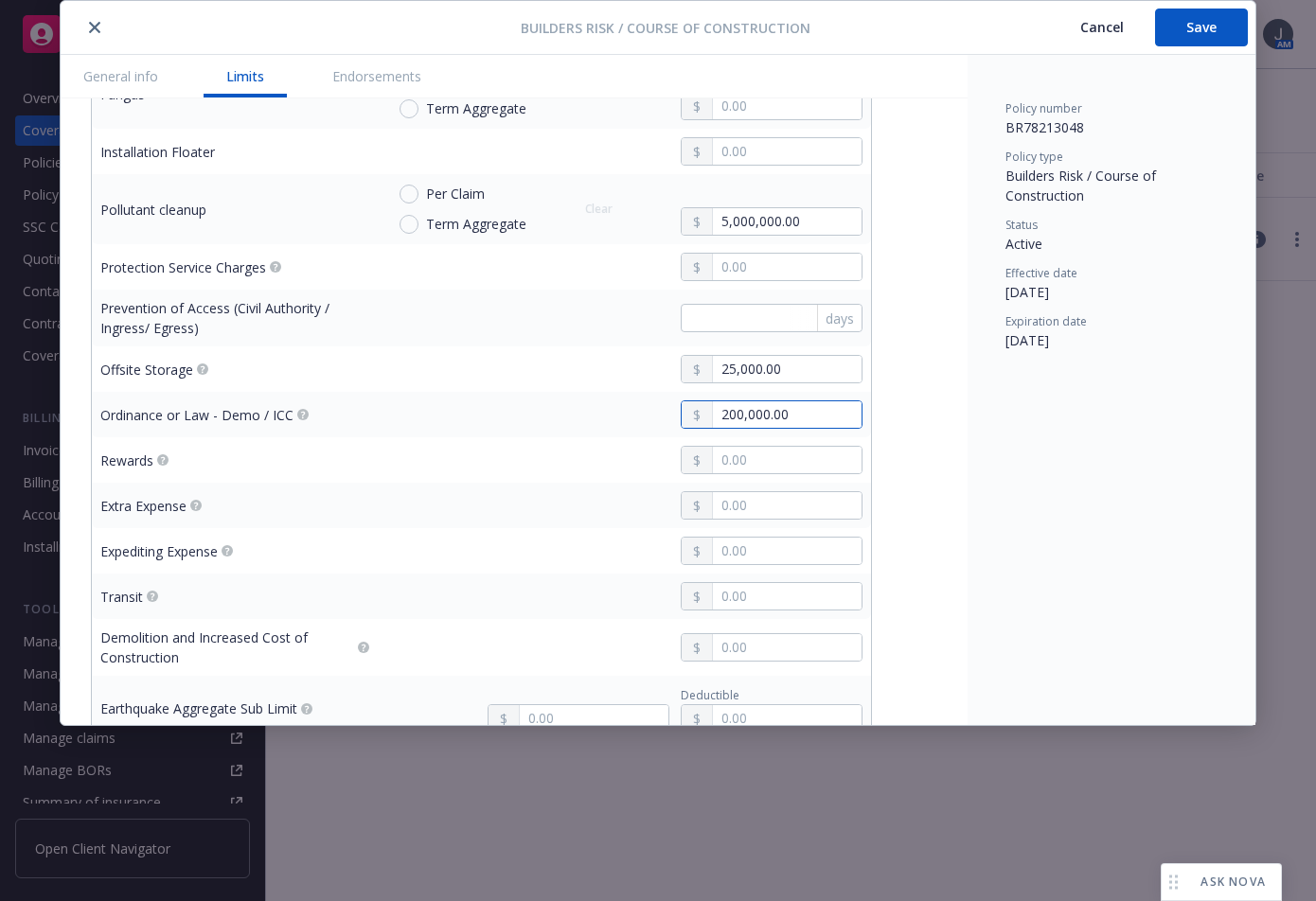 type on "200,000.00" 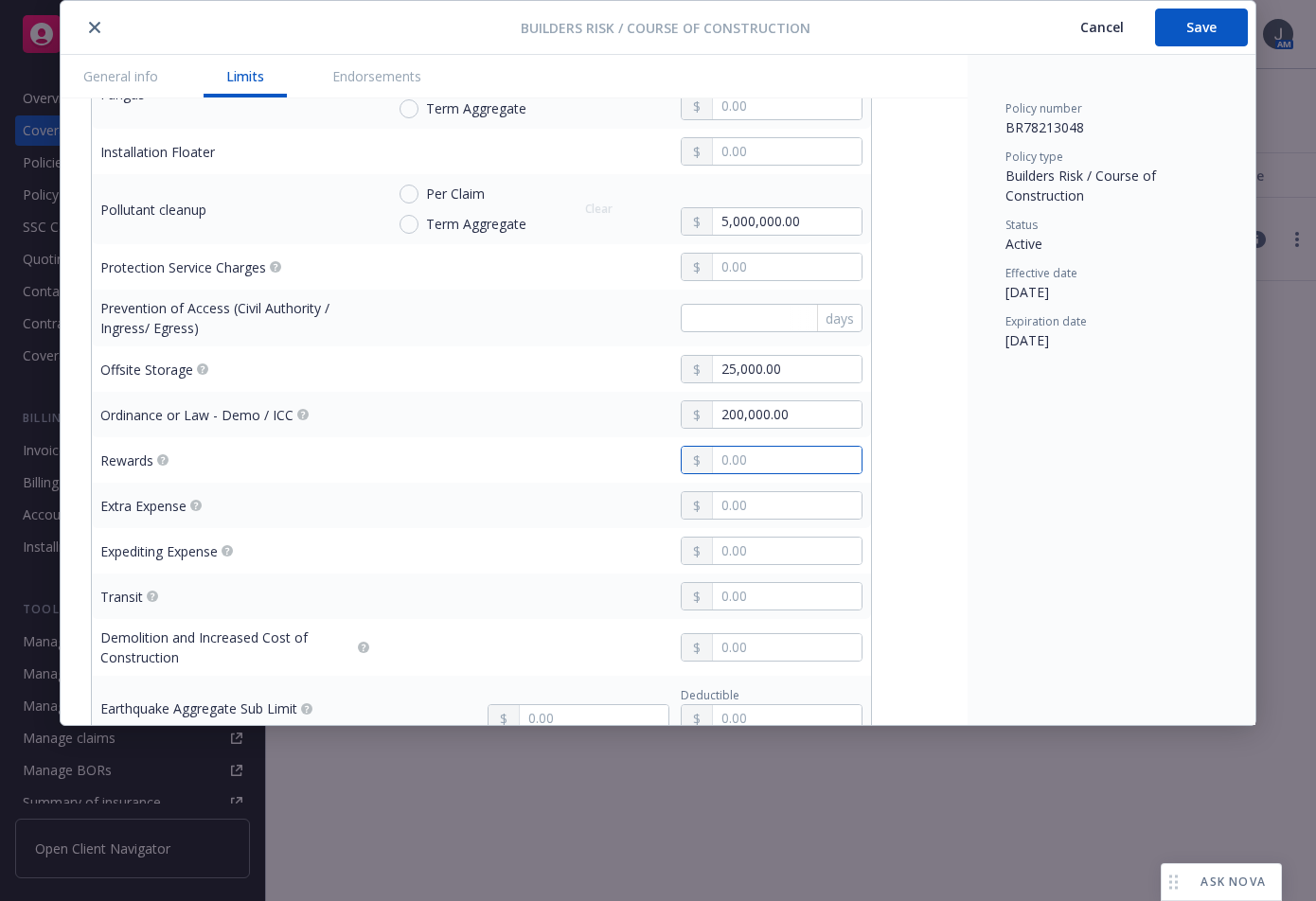 click at bounding box center (787, 460) 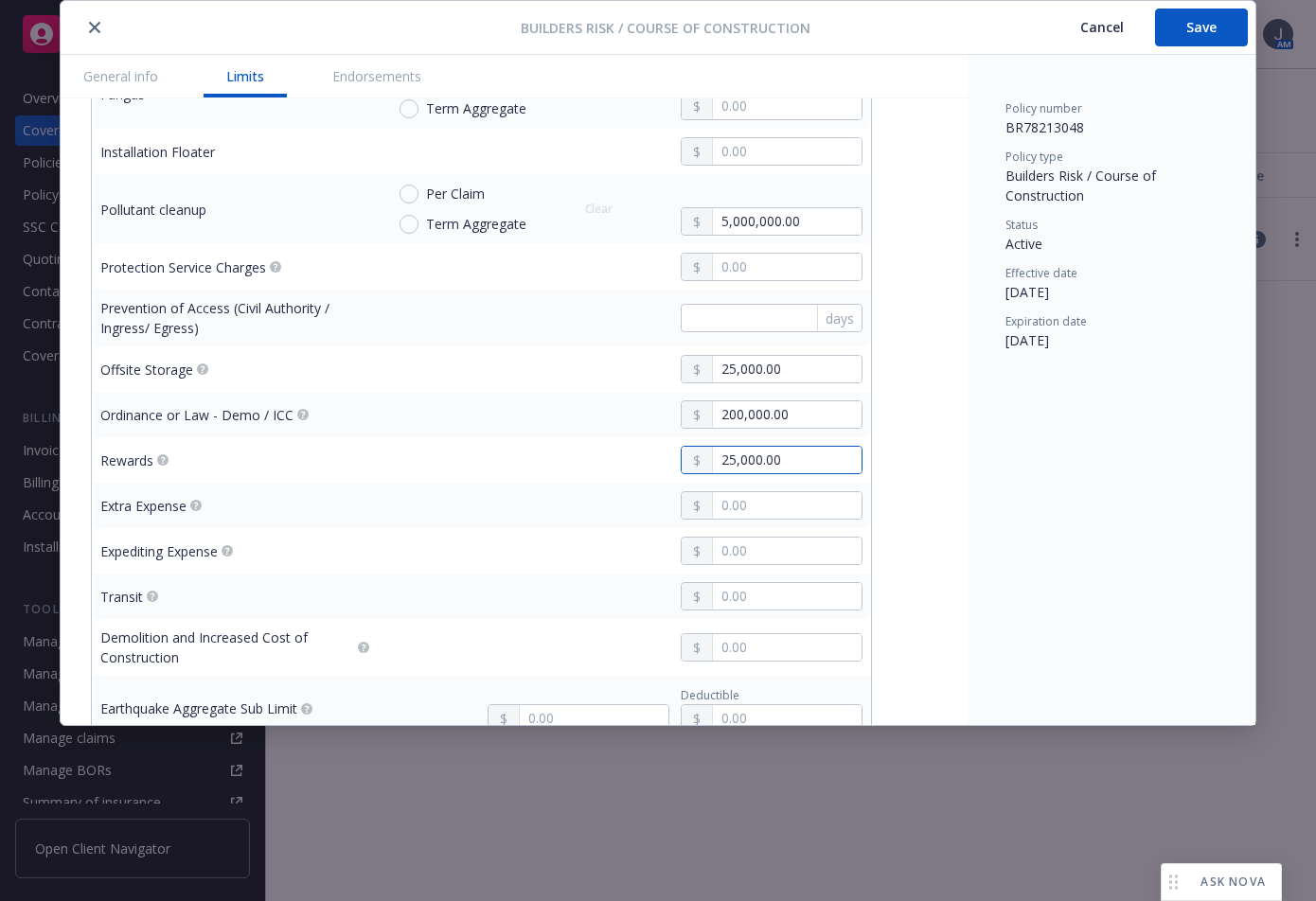 type on "25,000.00" 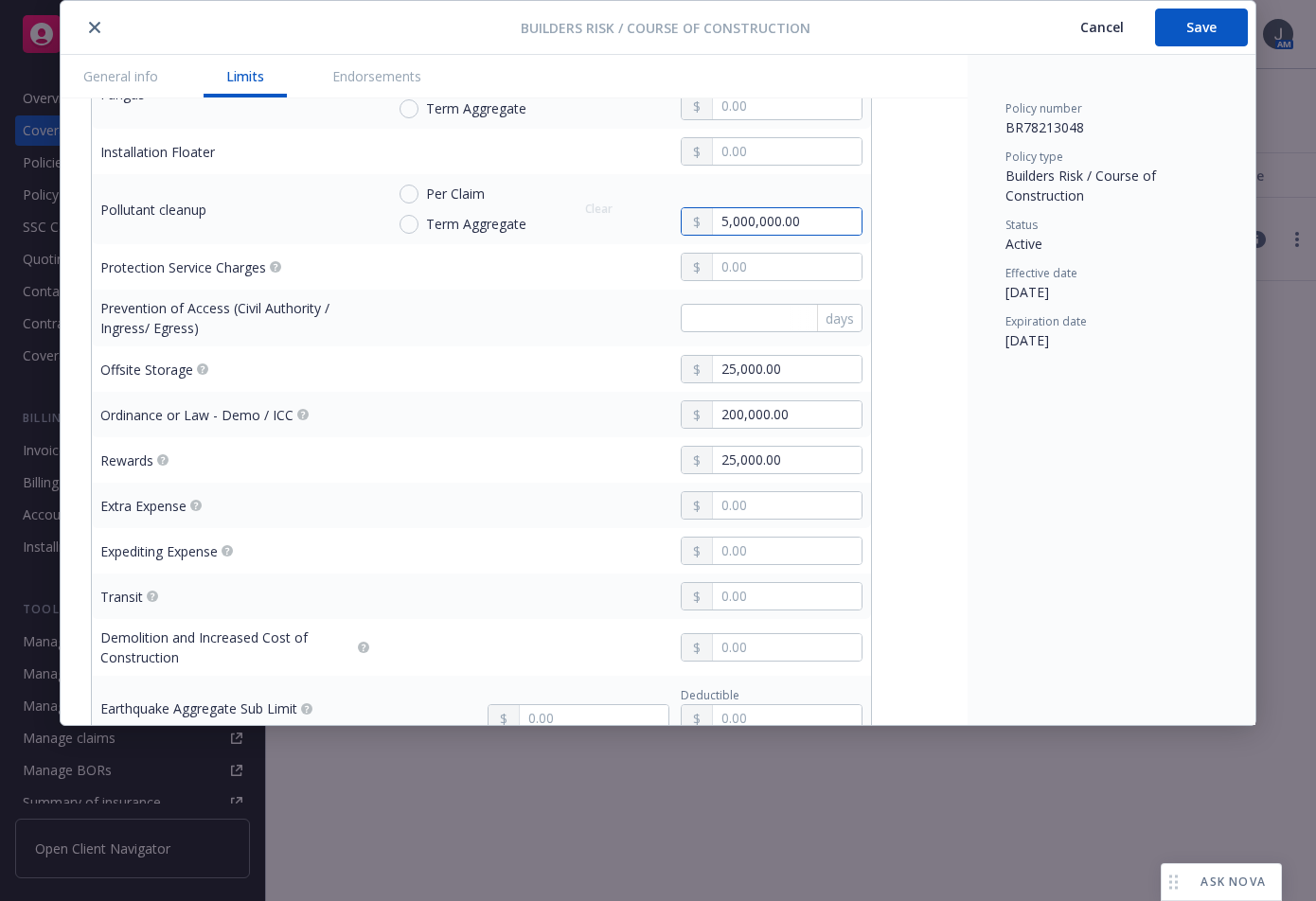 click on "5,000,000.00" at bounding box center (787, 221) 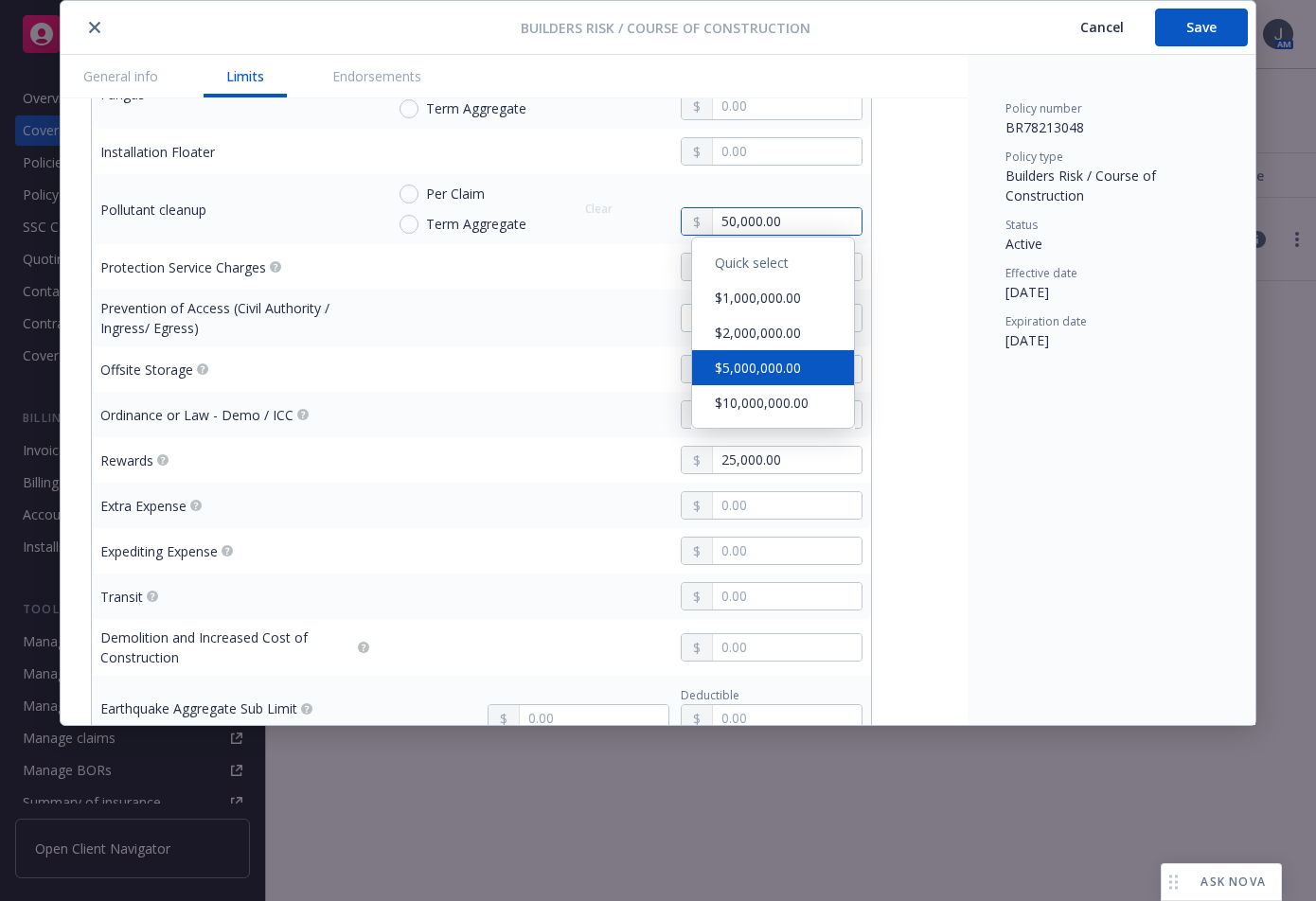 drag, startPoint x: 792, startPoint y: 228, endPoint x: 593, endPoint y: 250, distance: 200.21239 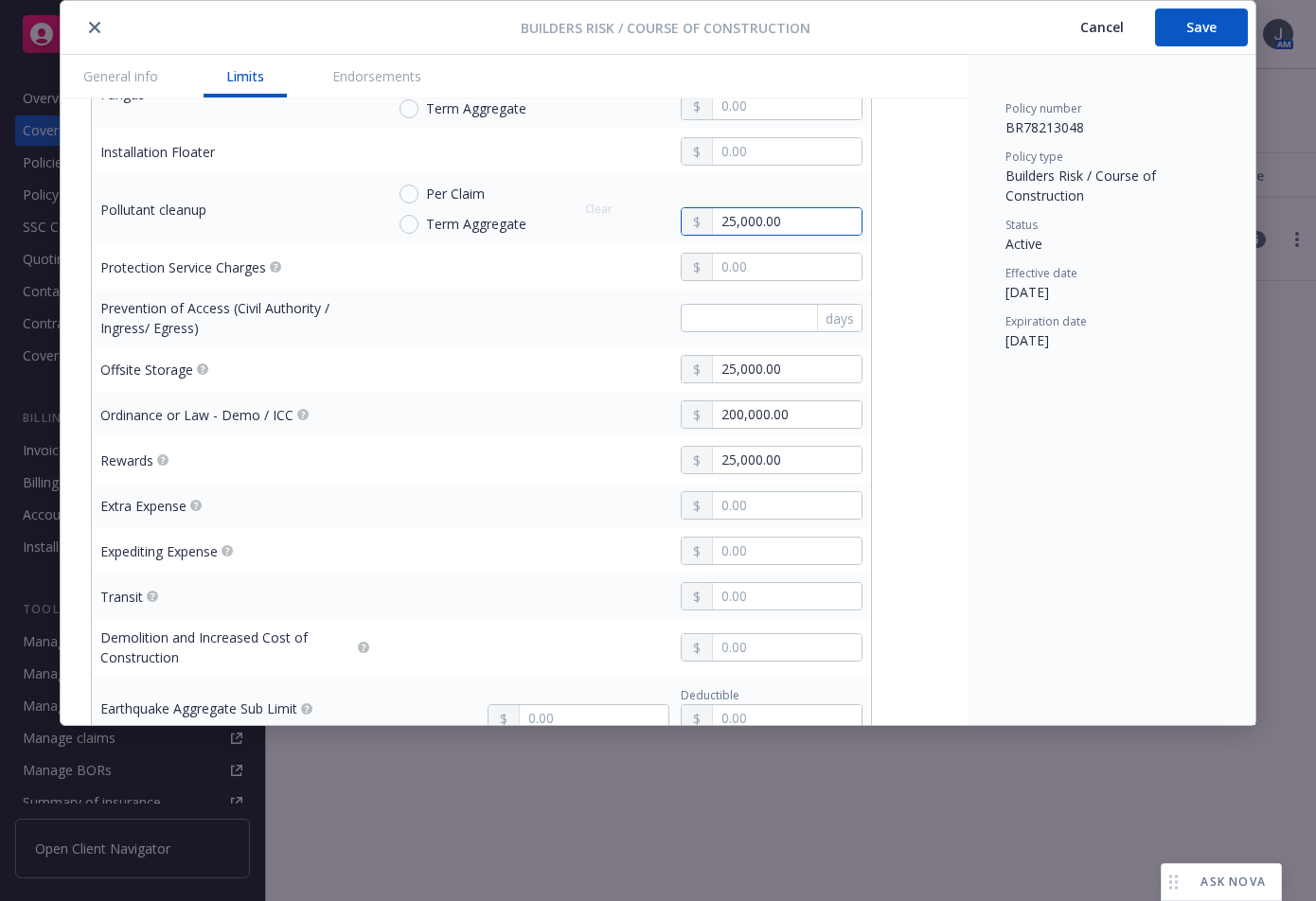 type on "25,000.00" 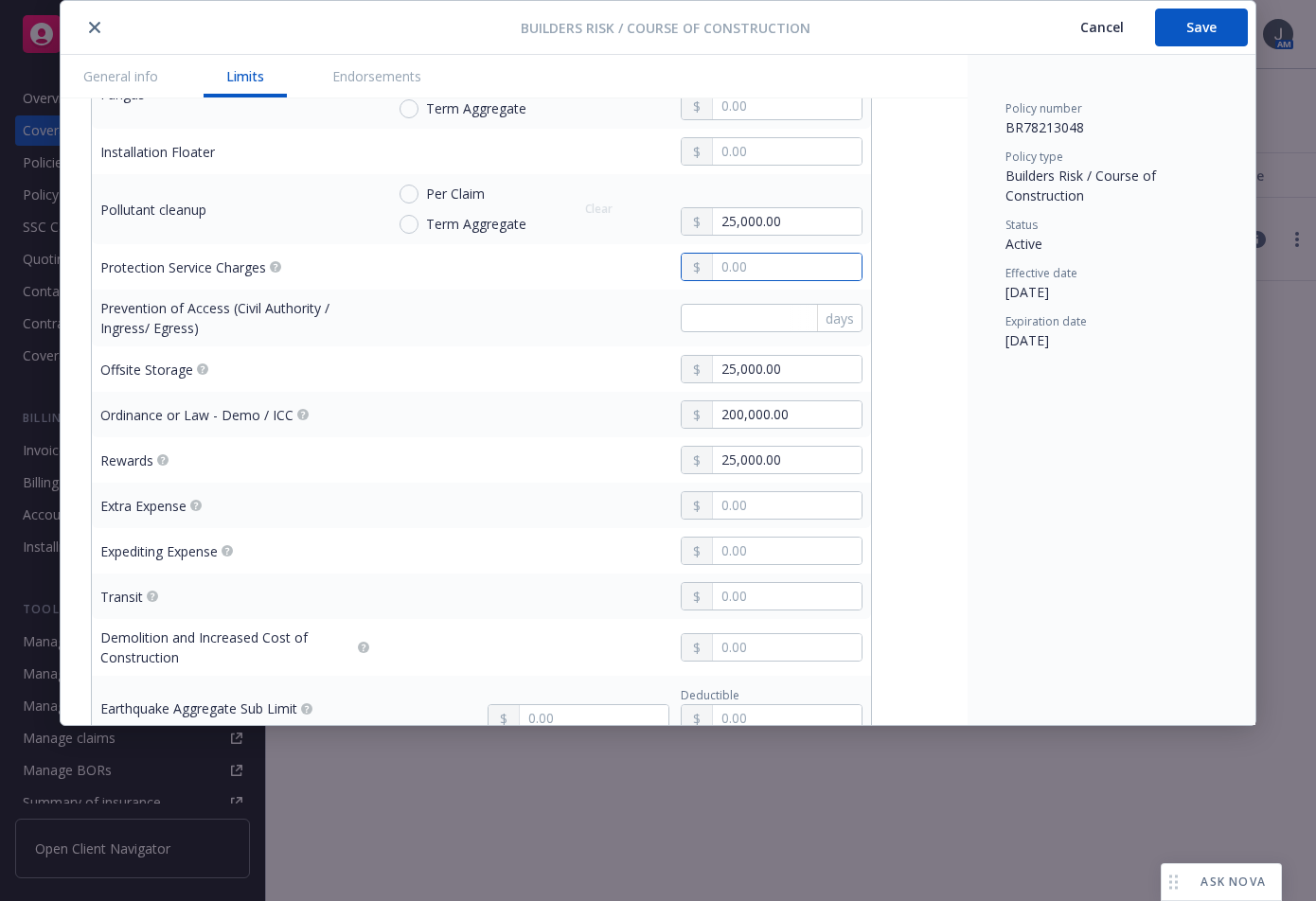 click at bounding box center (787, 267) 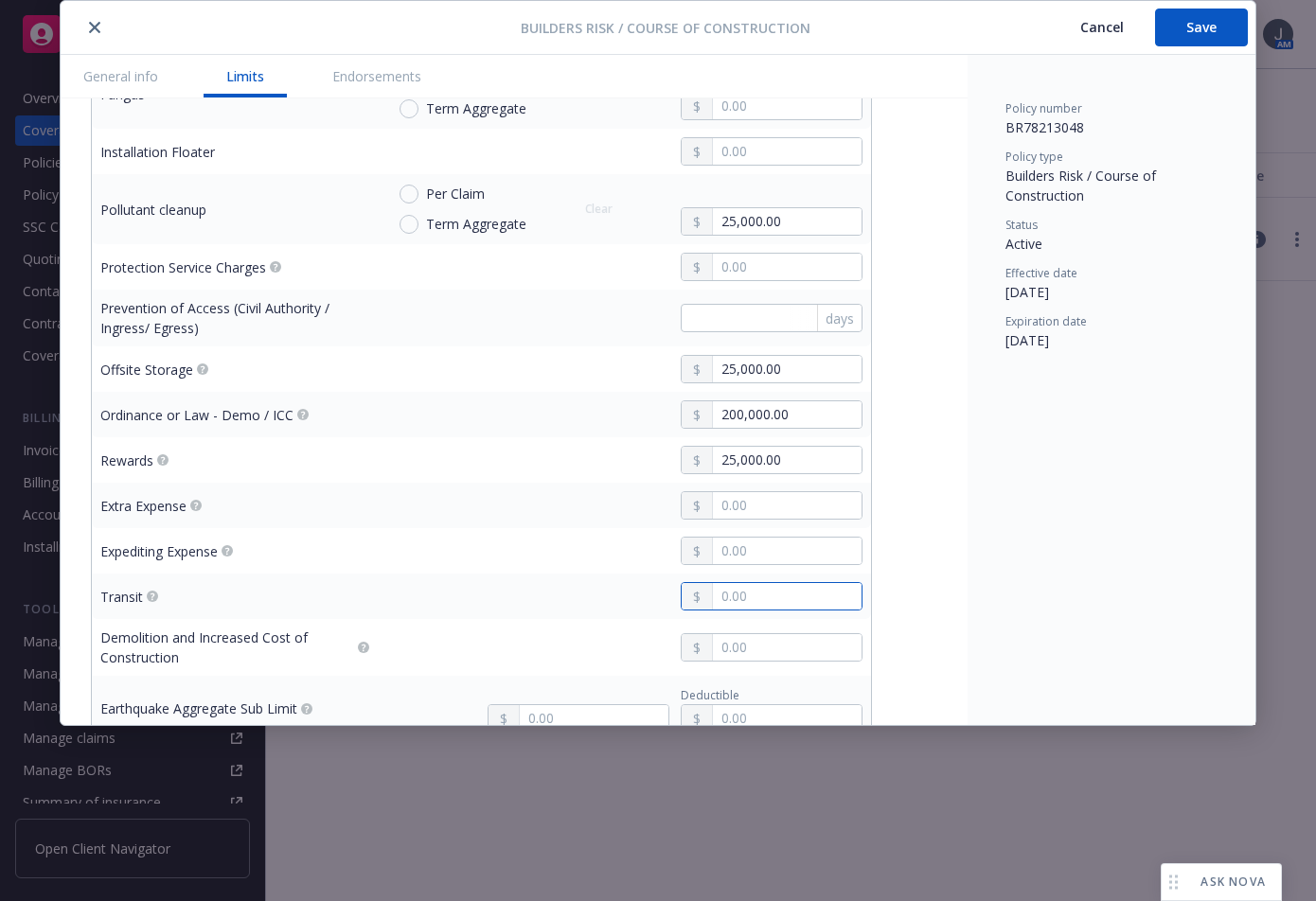 click at bounding box center [787, 596] 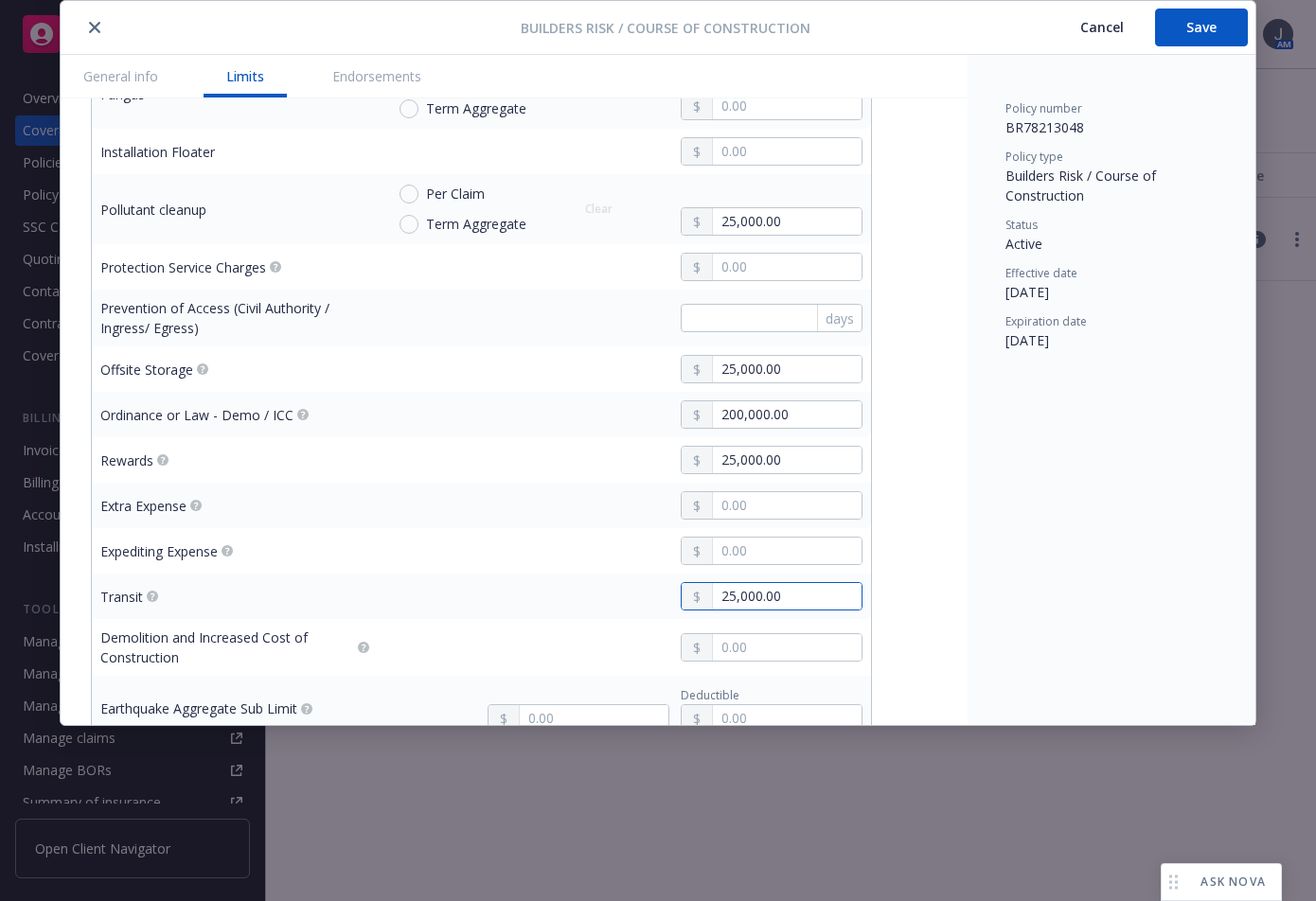 type on "25,000.00" 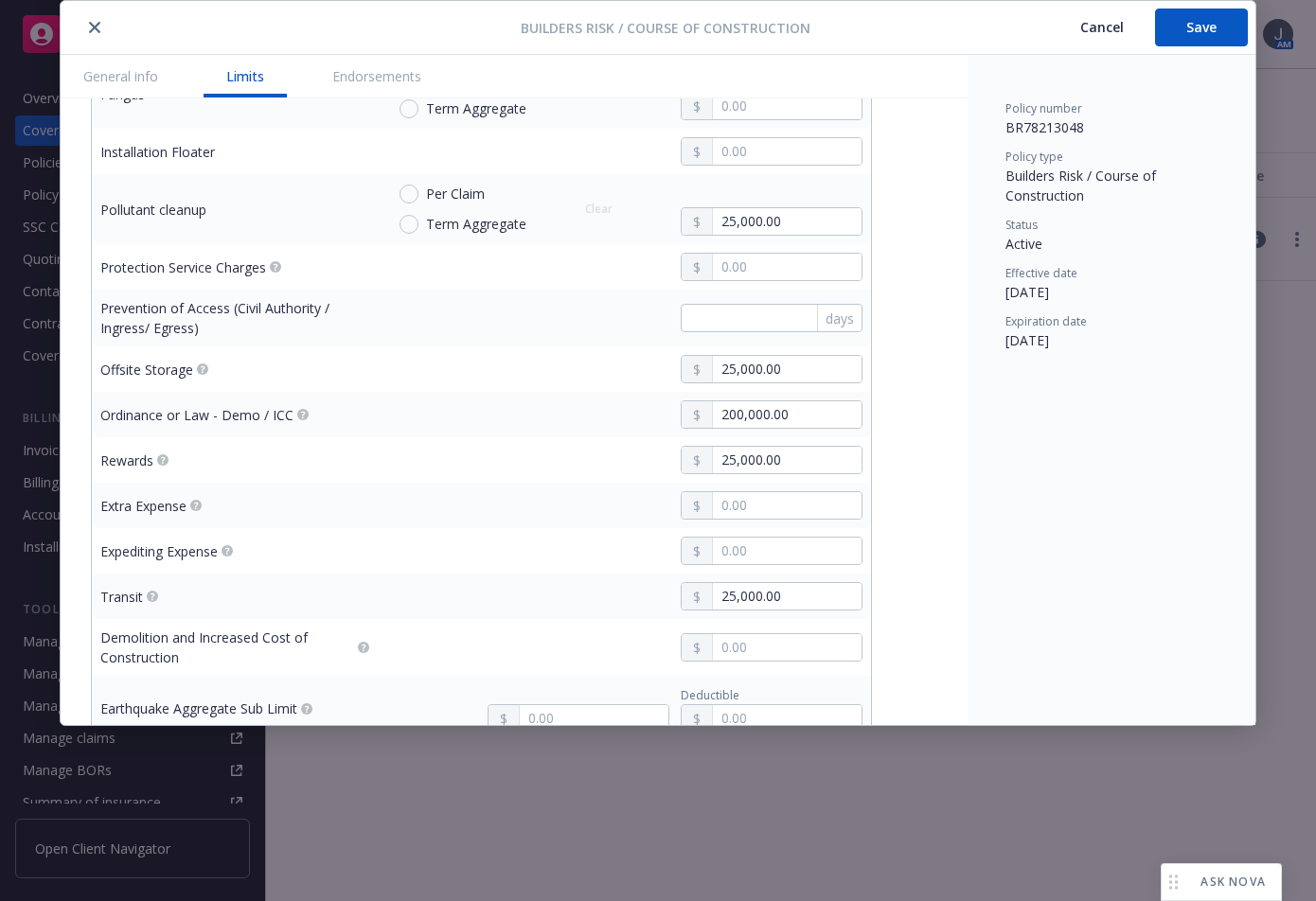 scroll, scrollTop: 1767, scrollLeft: 0, axis: vertical 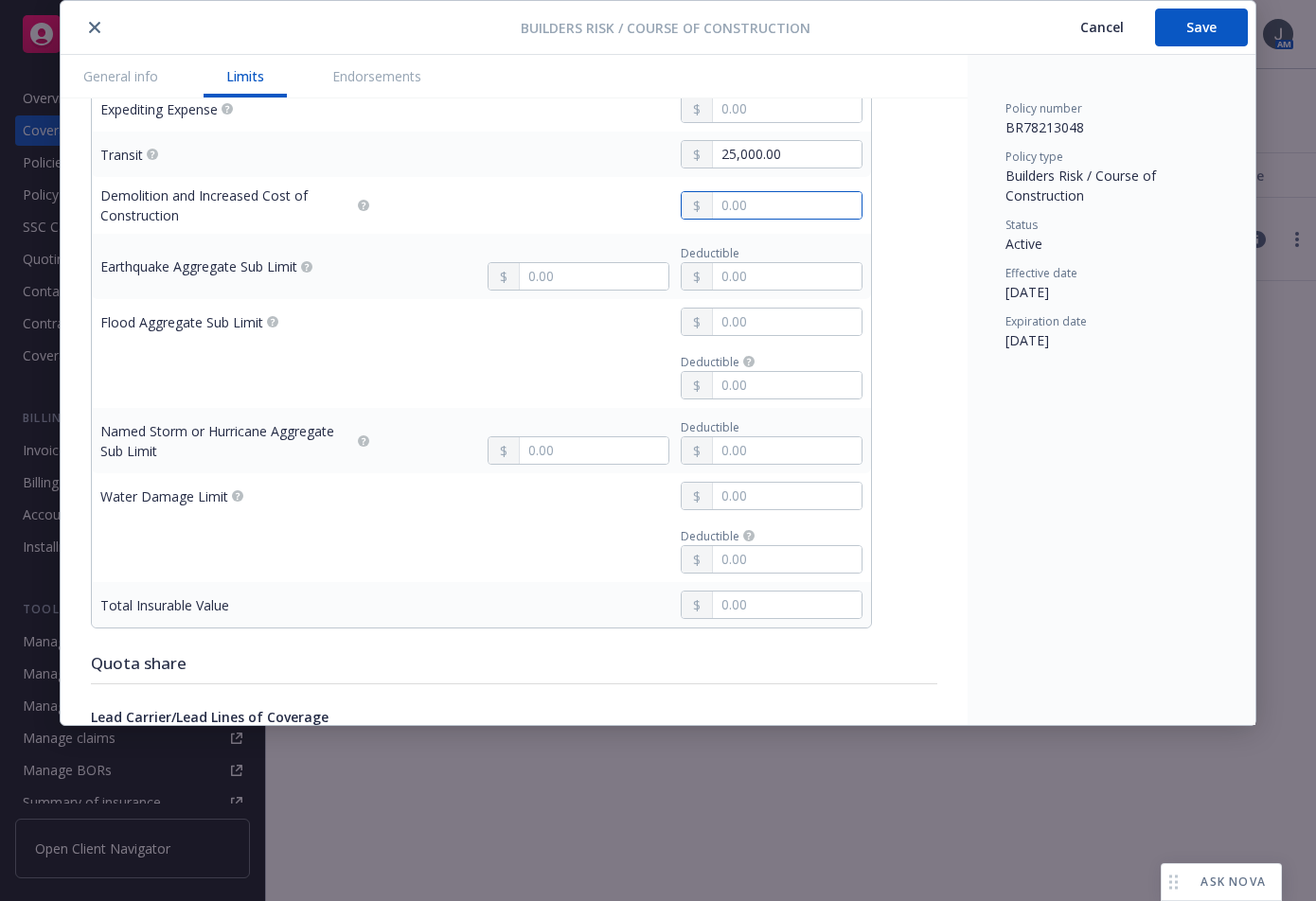 click at bounding box center (787, 205) 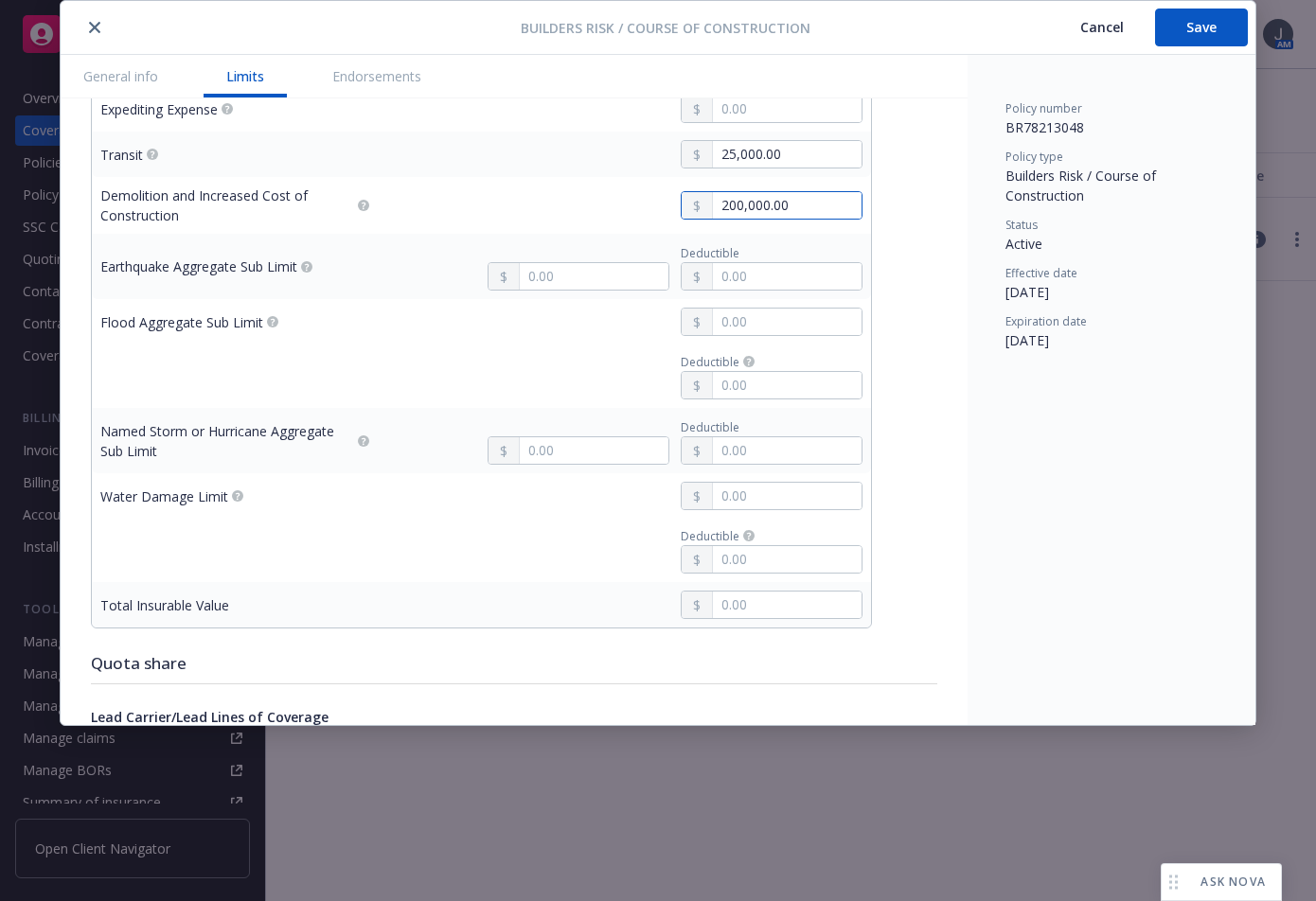 type on "200,000.00" 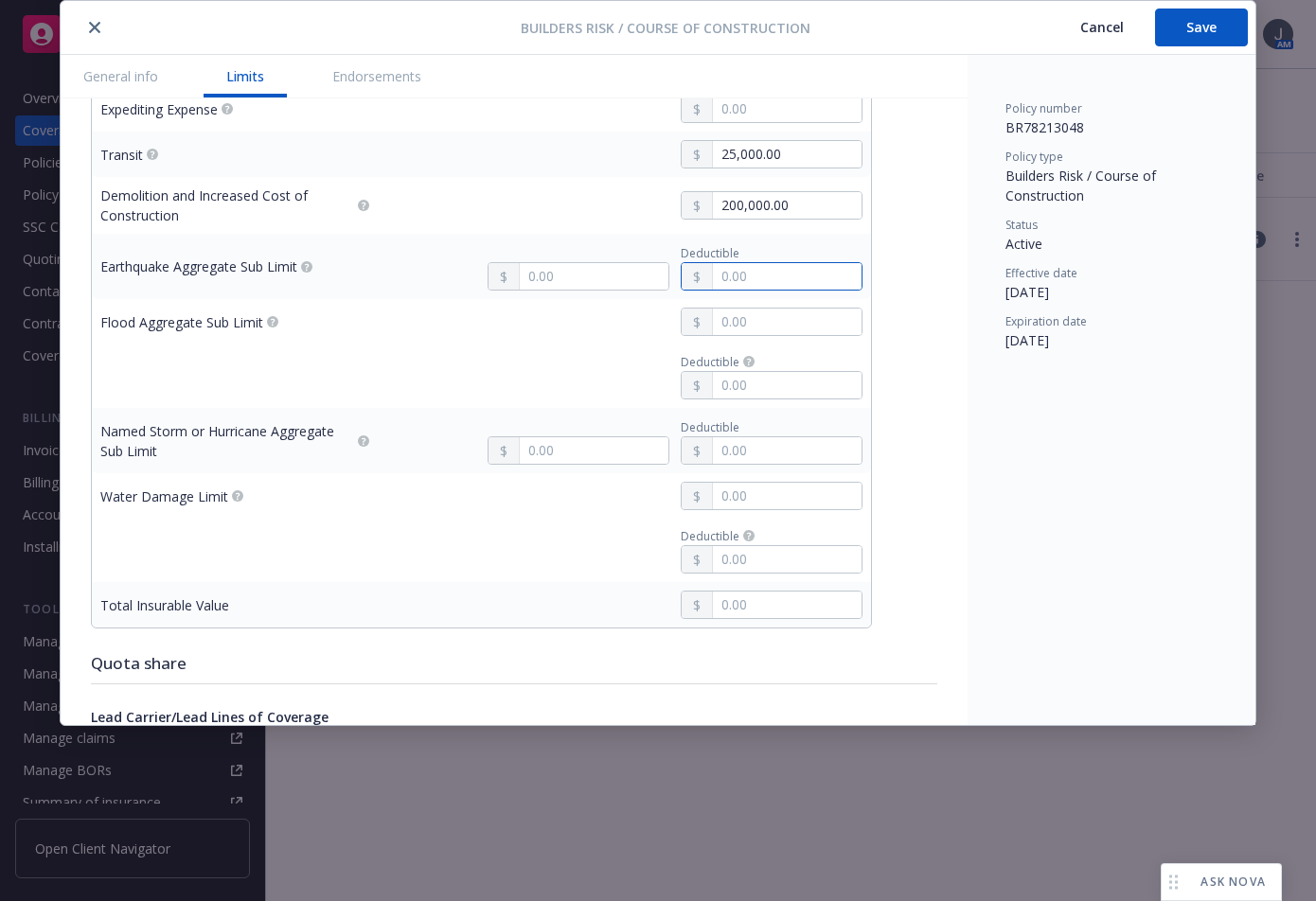 click at bounding box center (787, 276) 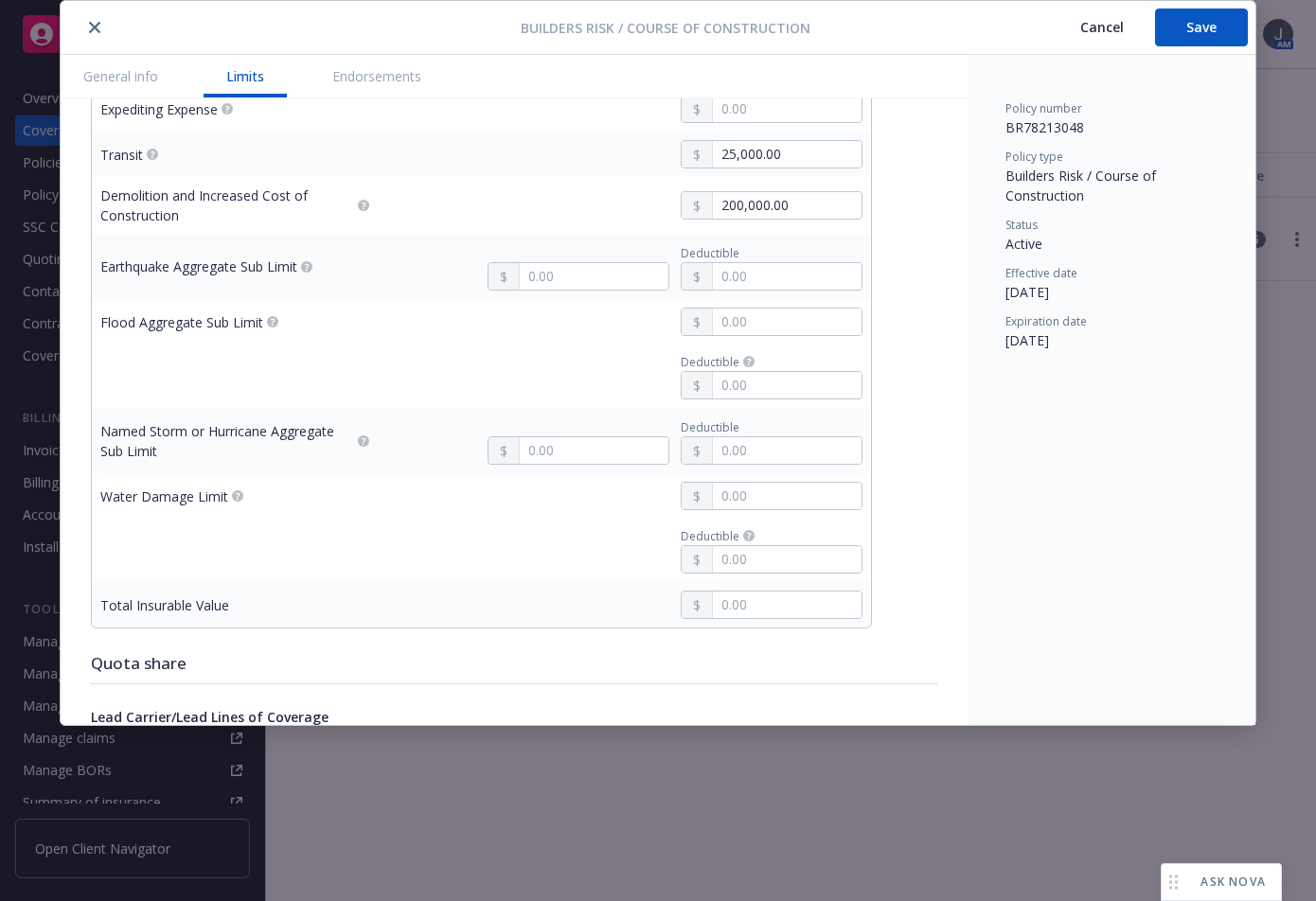 click on "Deductible" at bounding box center [623, 375] 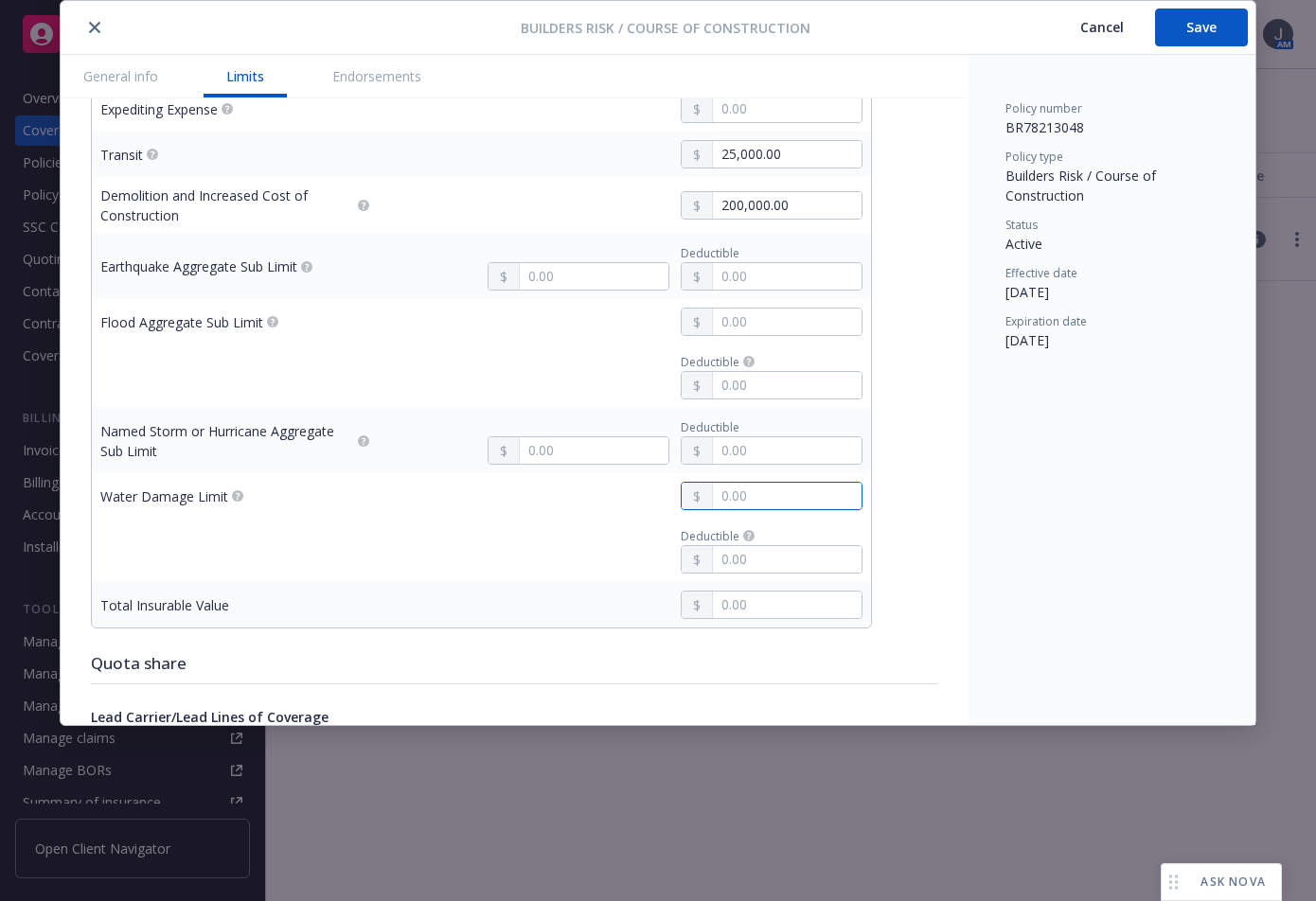 click at bounding box center [787, 496] 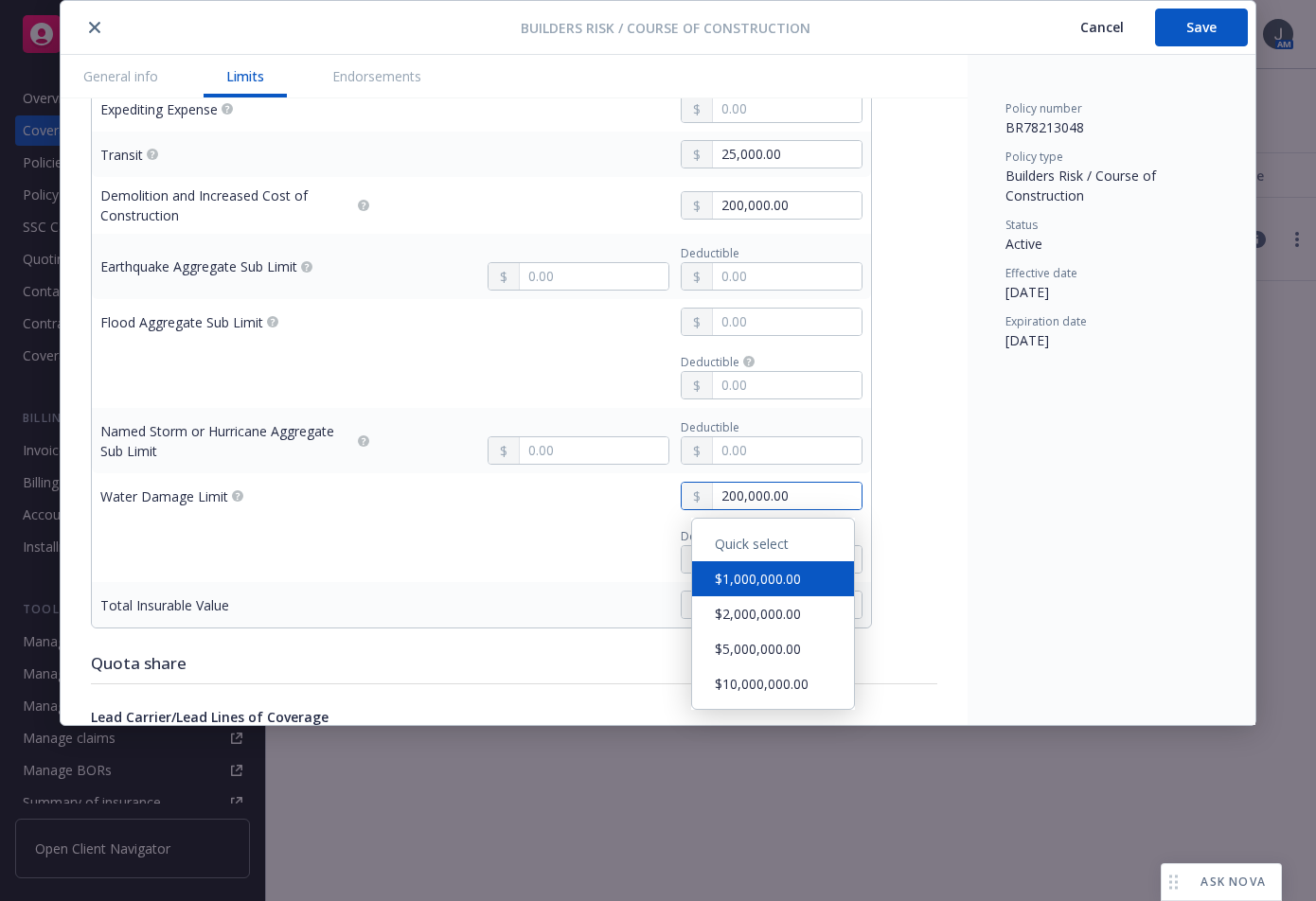 type on "200,000.00" 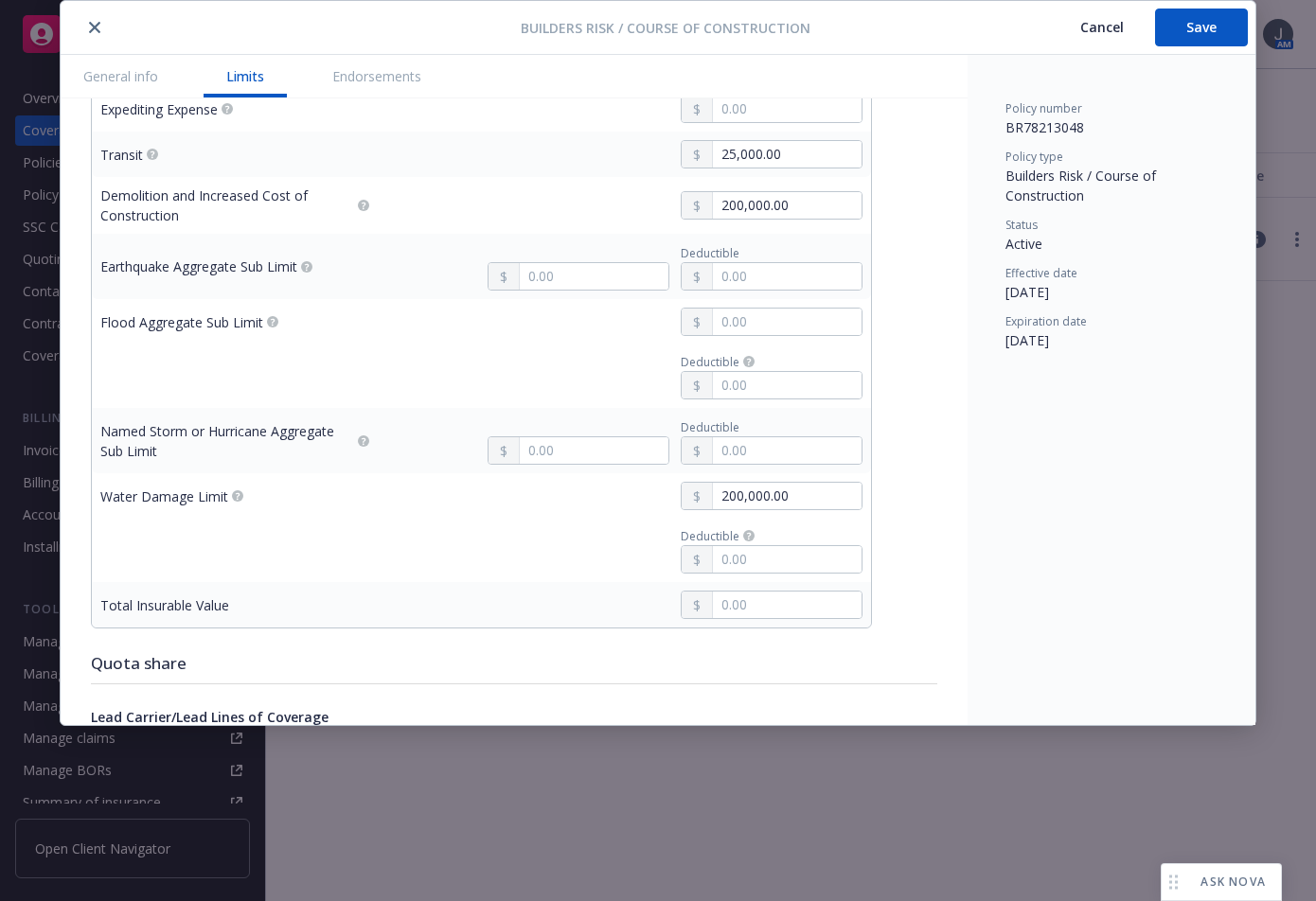 click on "200,000.00" at bounding box center (623, 496) 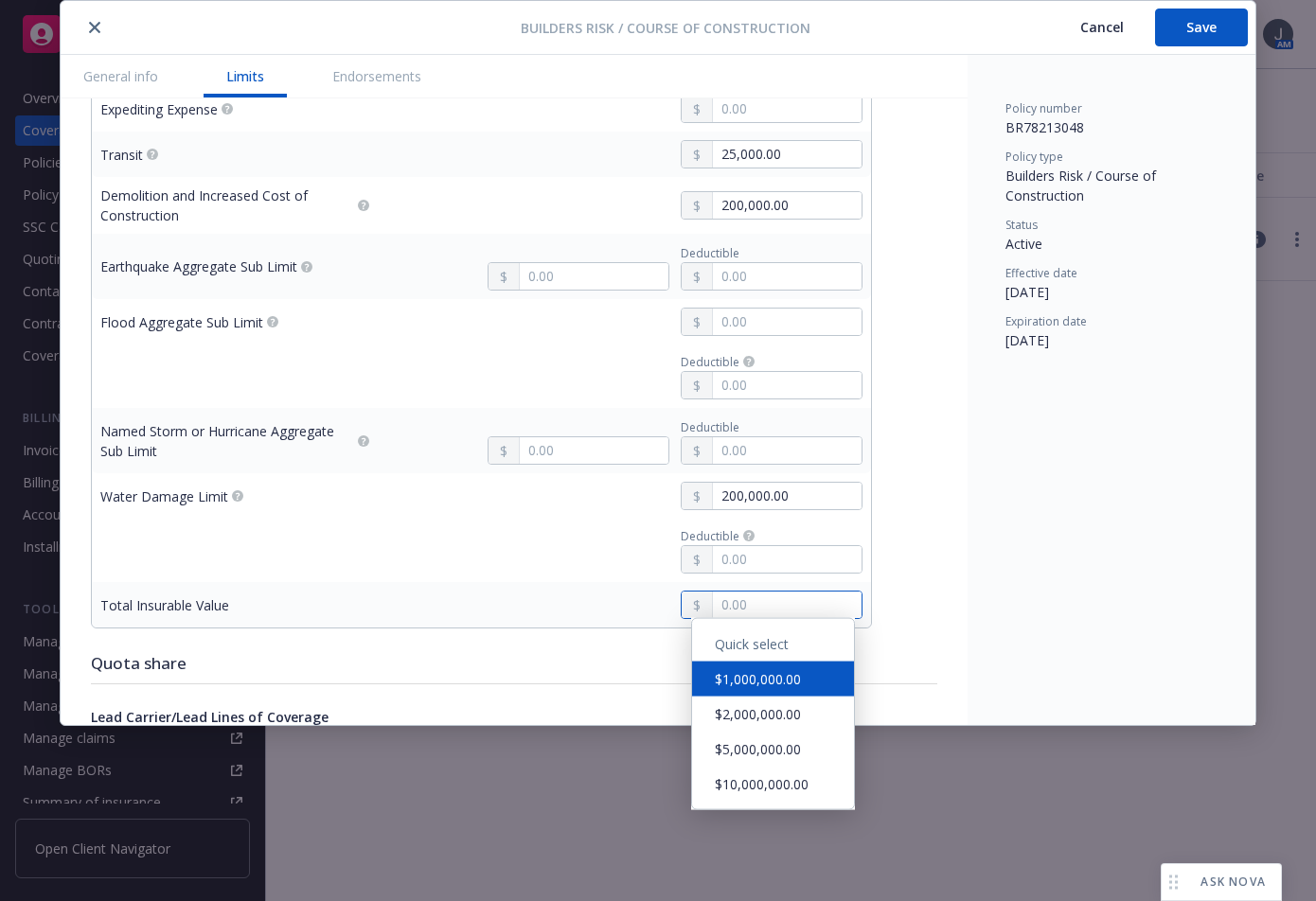click at bounding box center (787, 605) 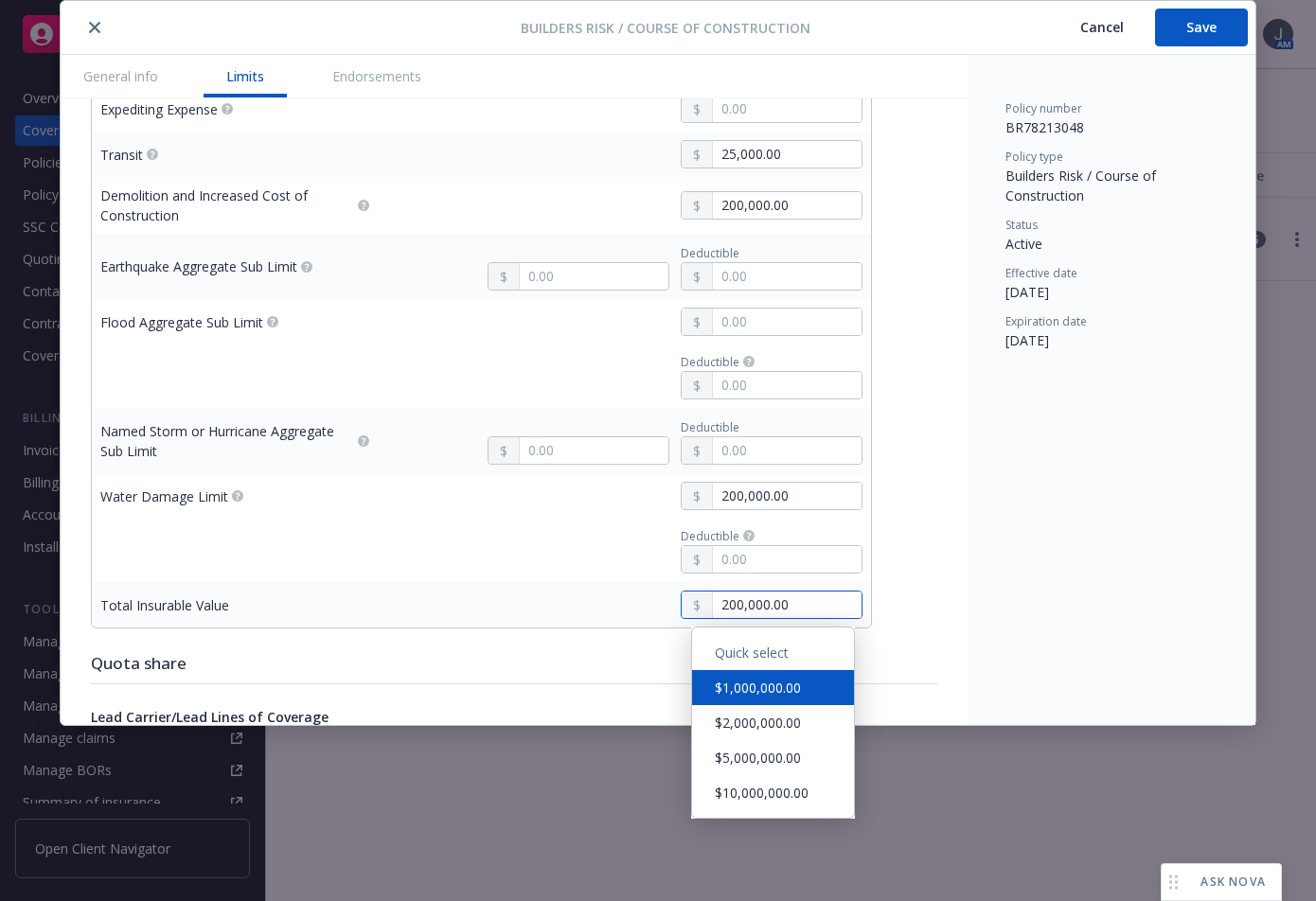 type on "200,000.00" 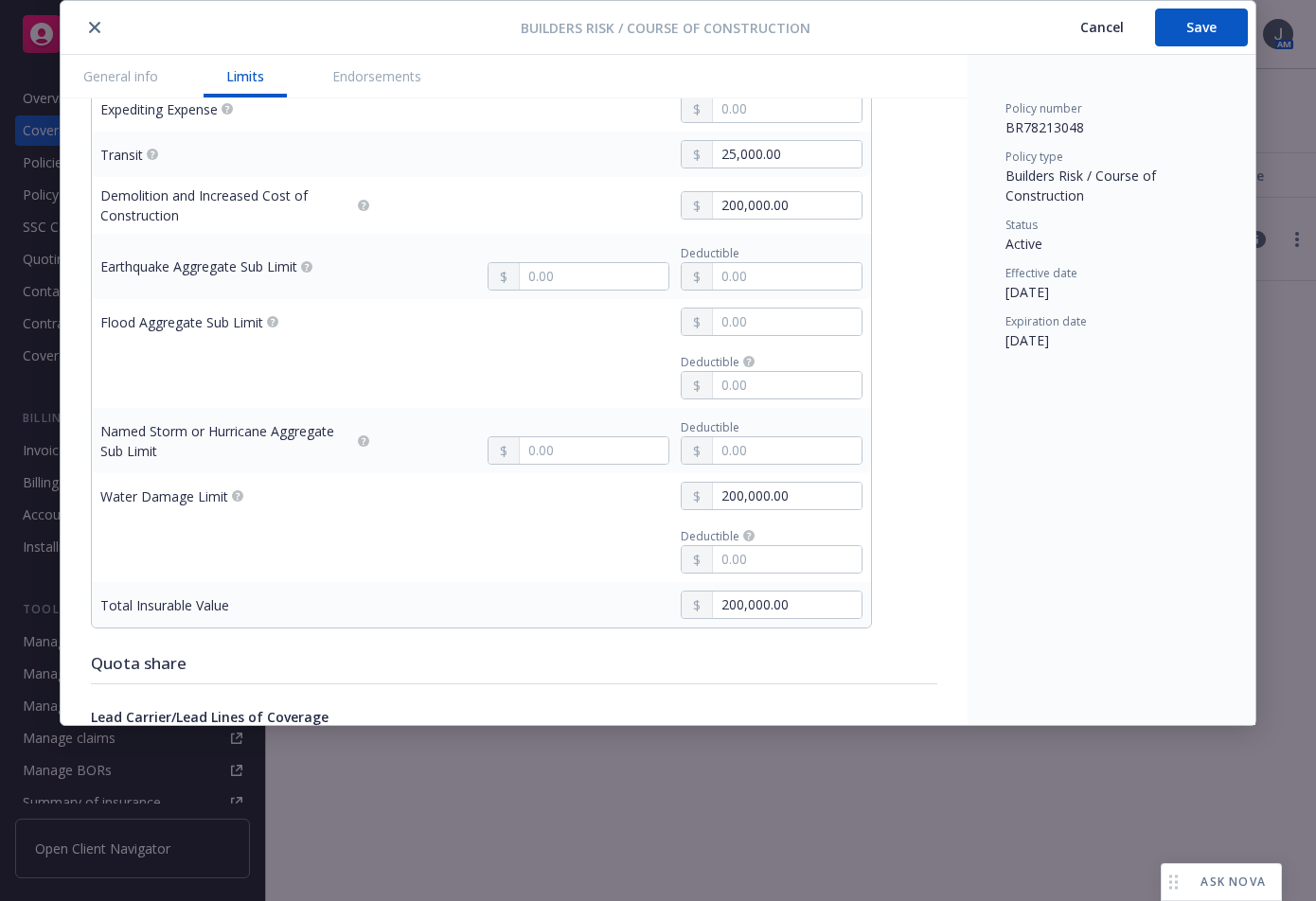 click on "Deductible" at bounding box center (623, 549) 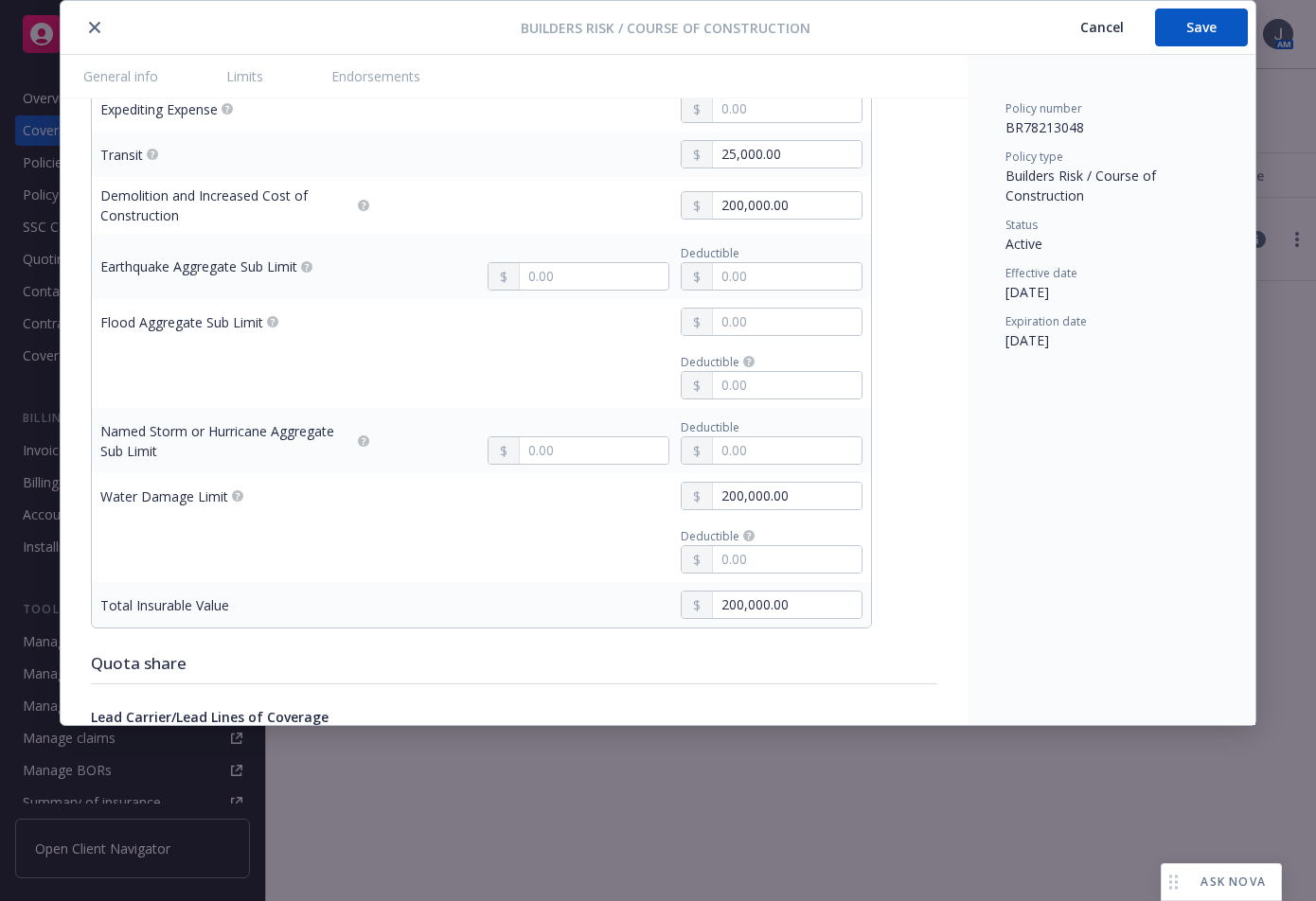 scroll, scrollTop: 2208, scrollLeft: 0, axis: vertical 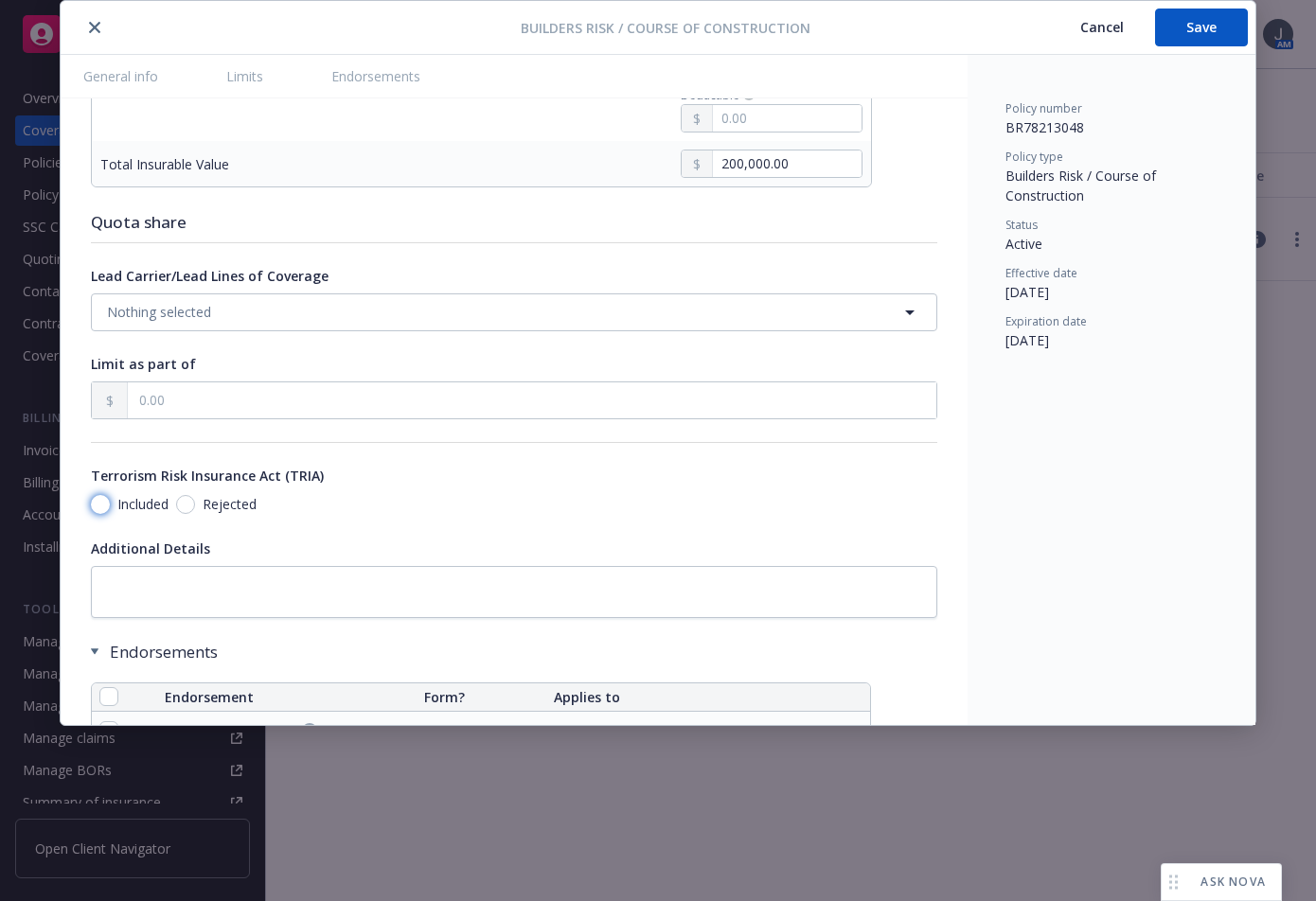 click on "Included" at bounding box center [100, 504] 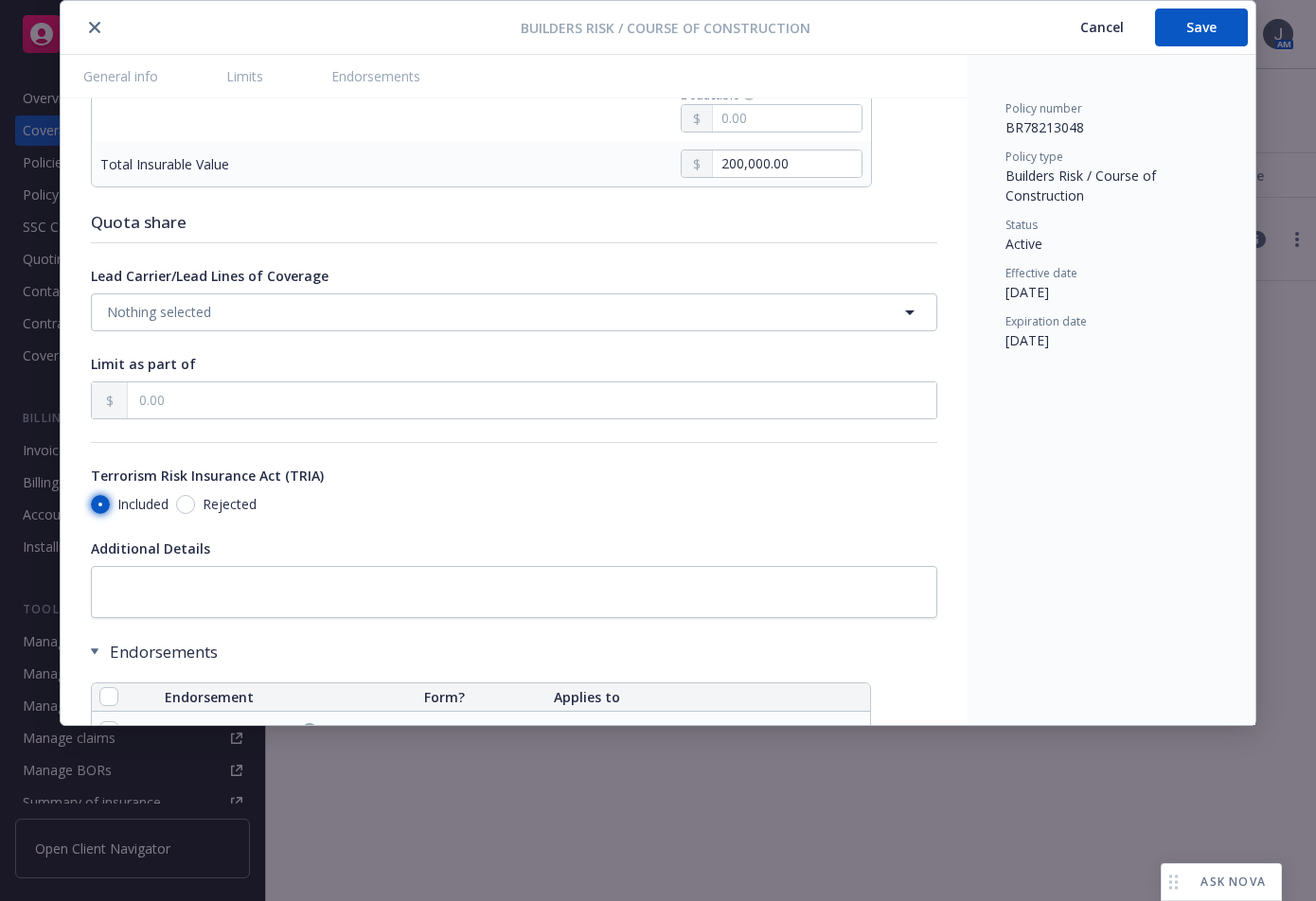 radio on "true" 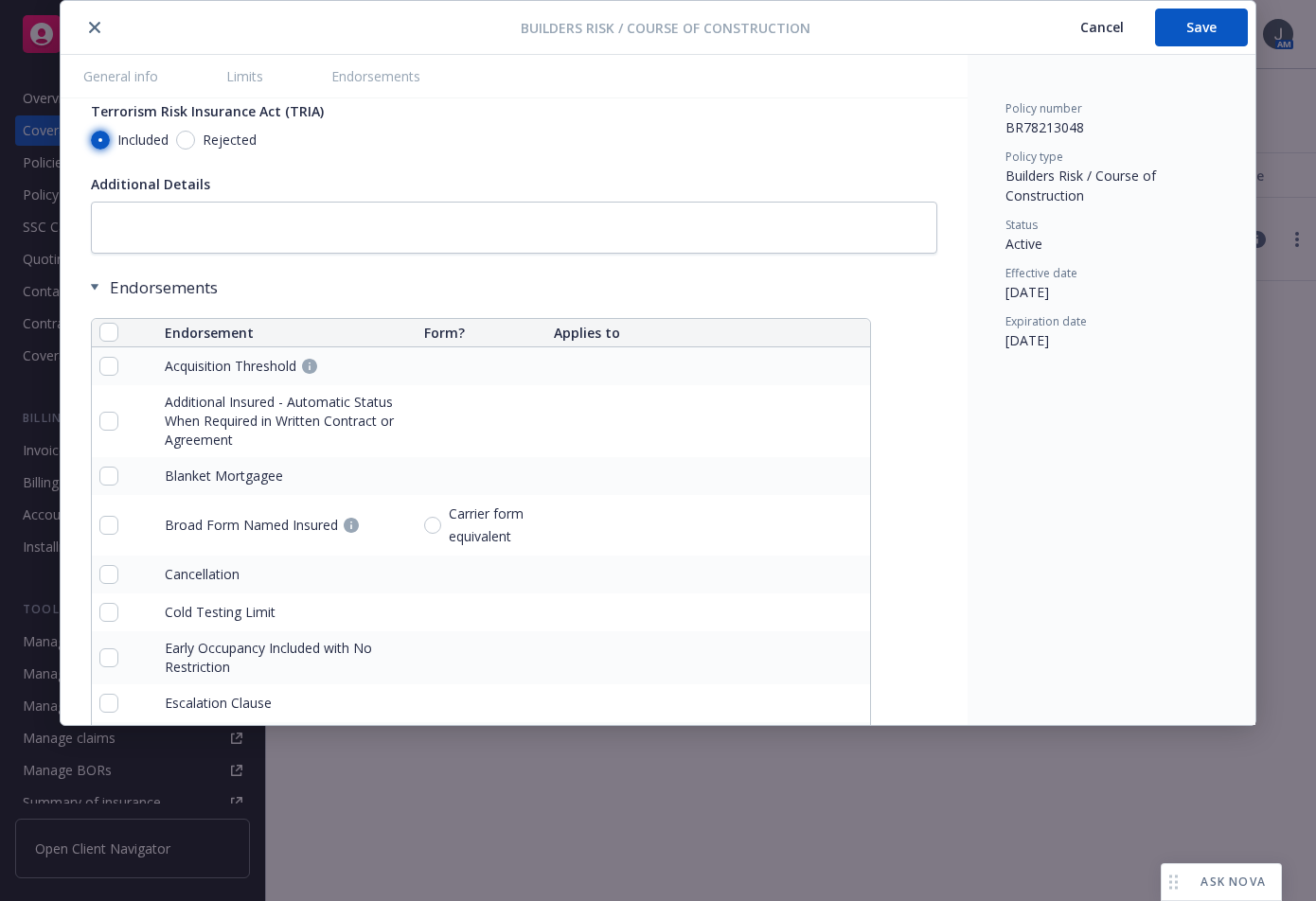 scroll, scrollTop: 2650, scrollLeft: 0, axis: vertical 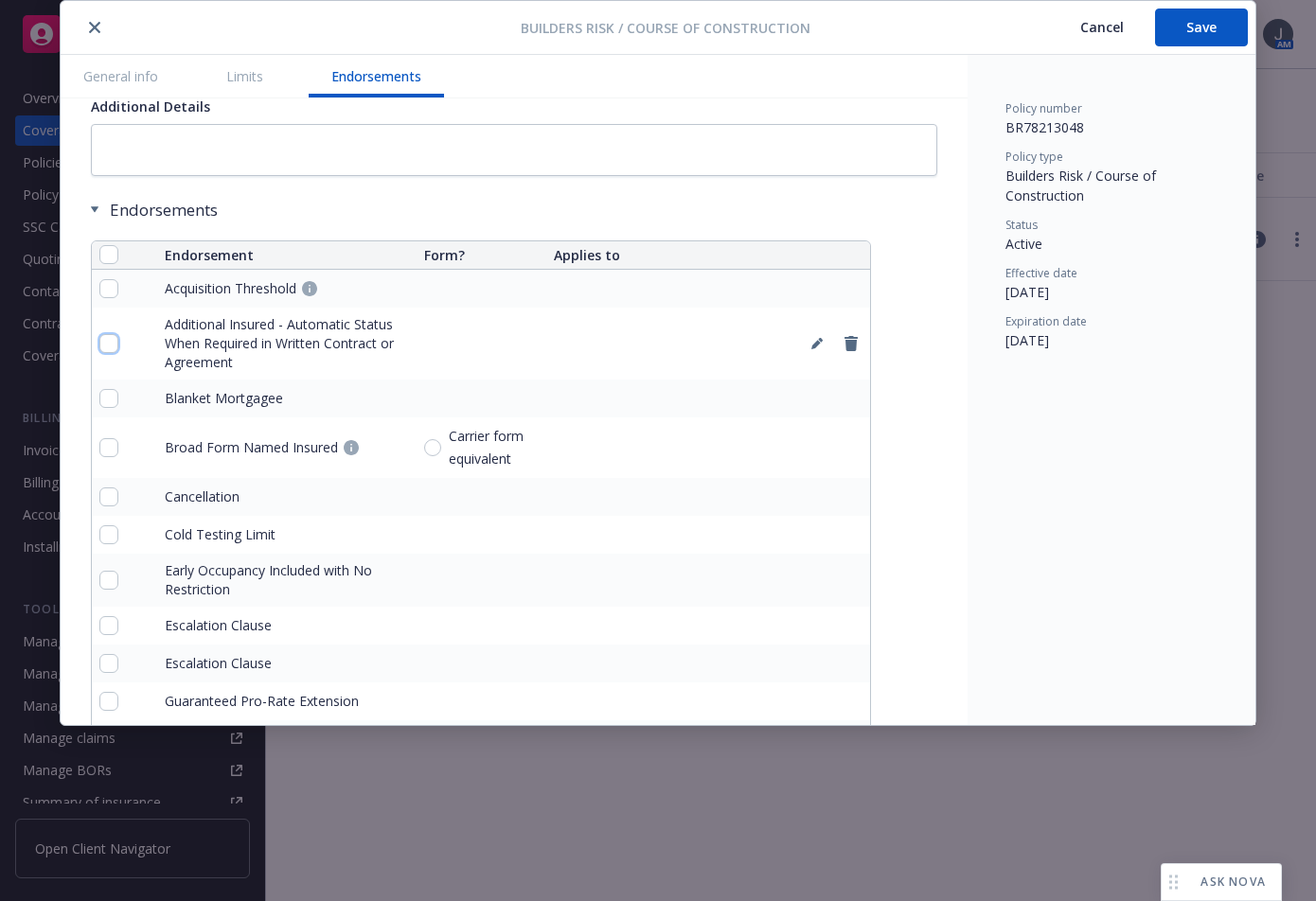 click at bounding box center [109, 344] 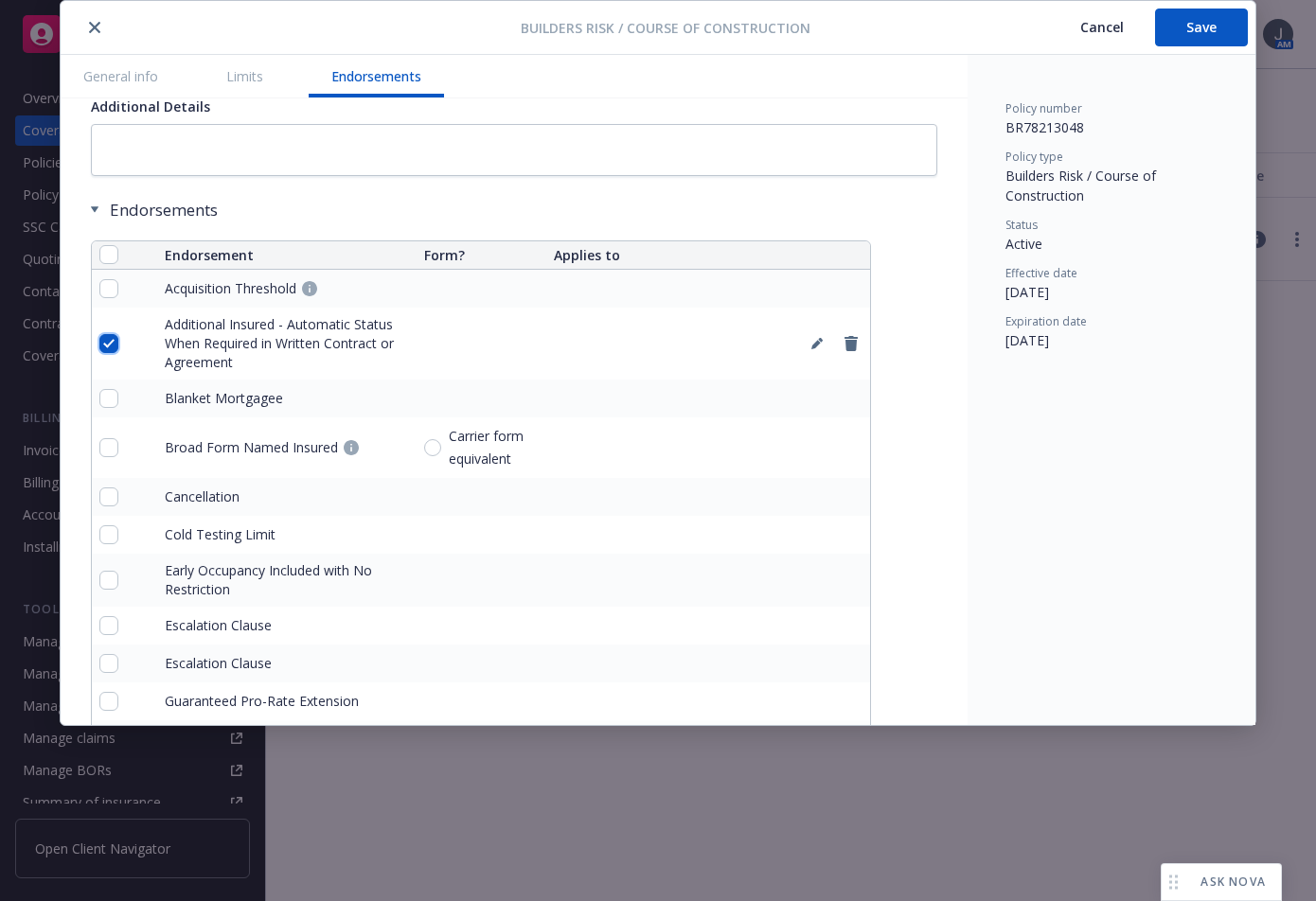 checkbox on "true" 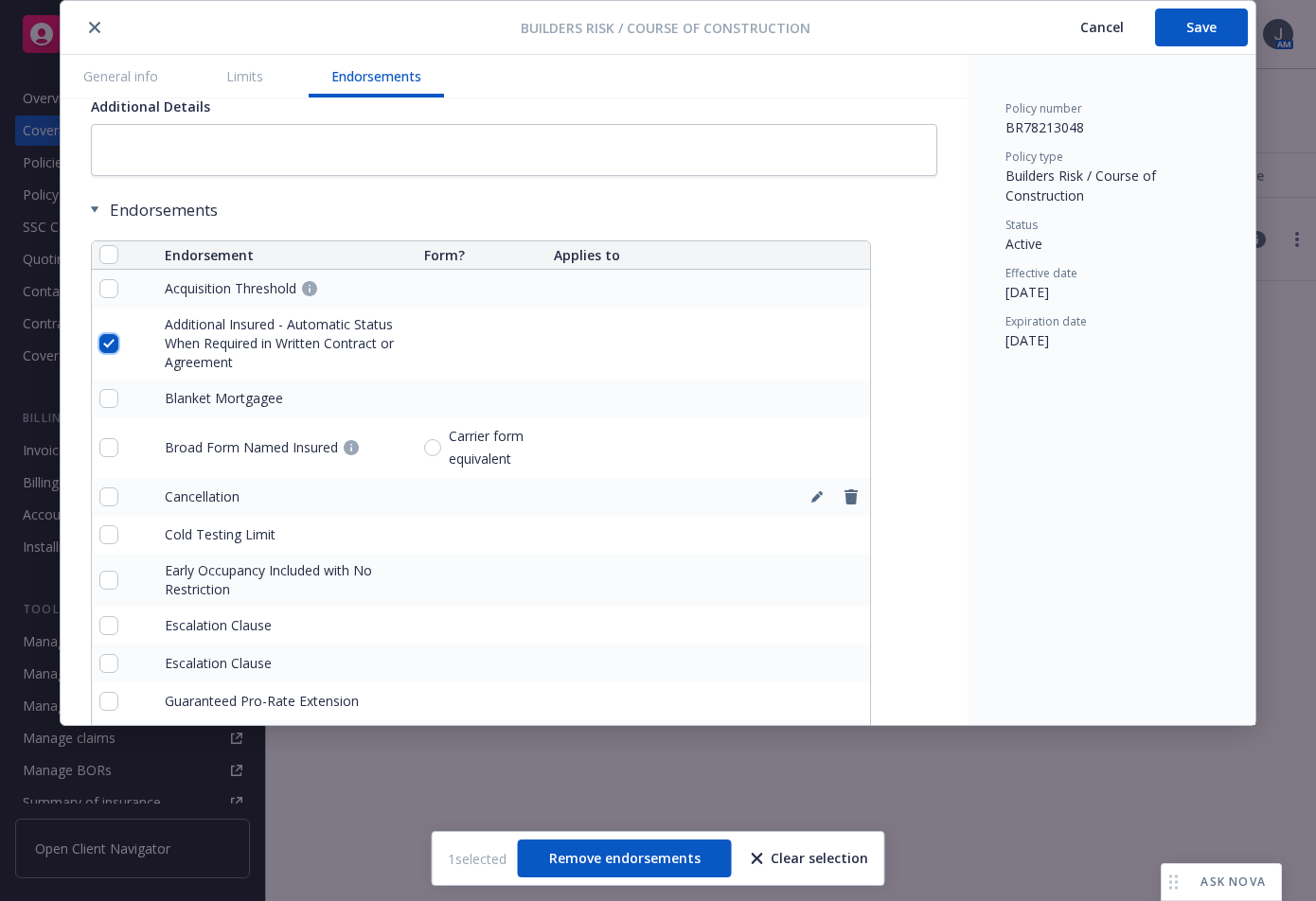 scroll, scrollTop: 3092, scrollLeft: 0, axis: vertical 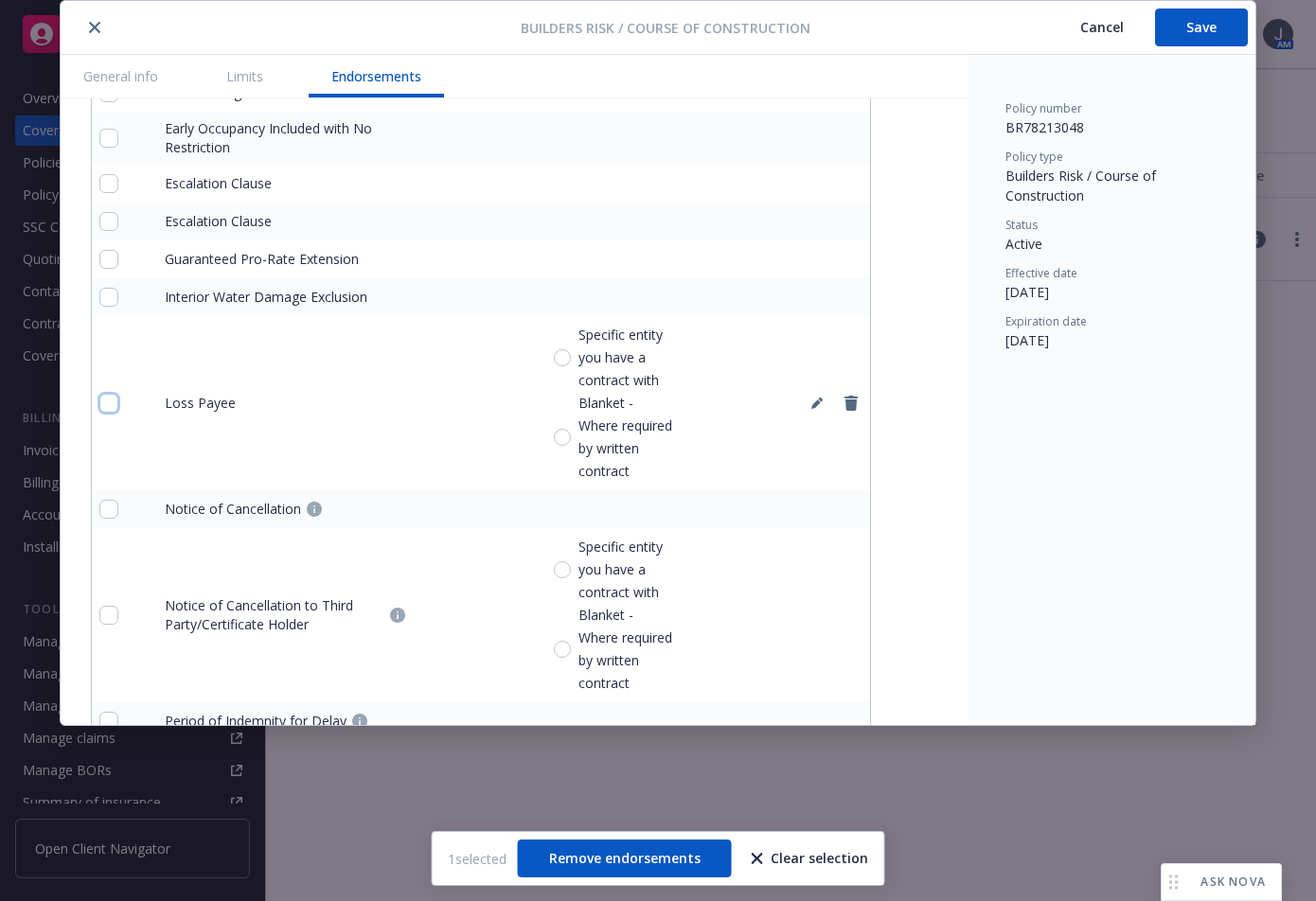 click at bounding box center (109, 403) 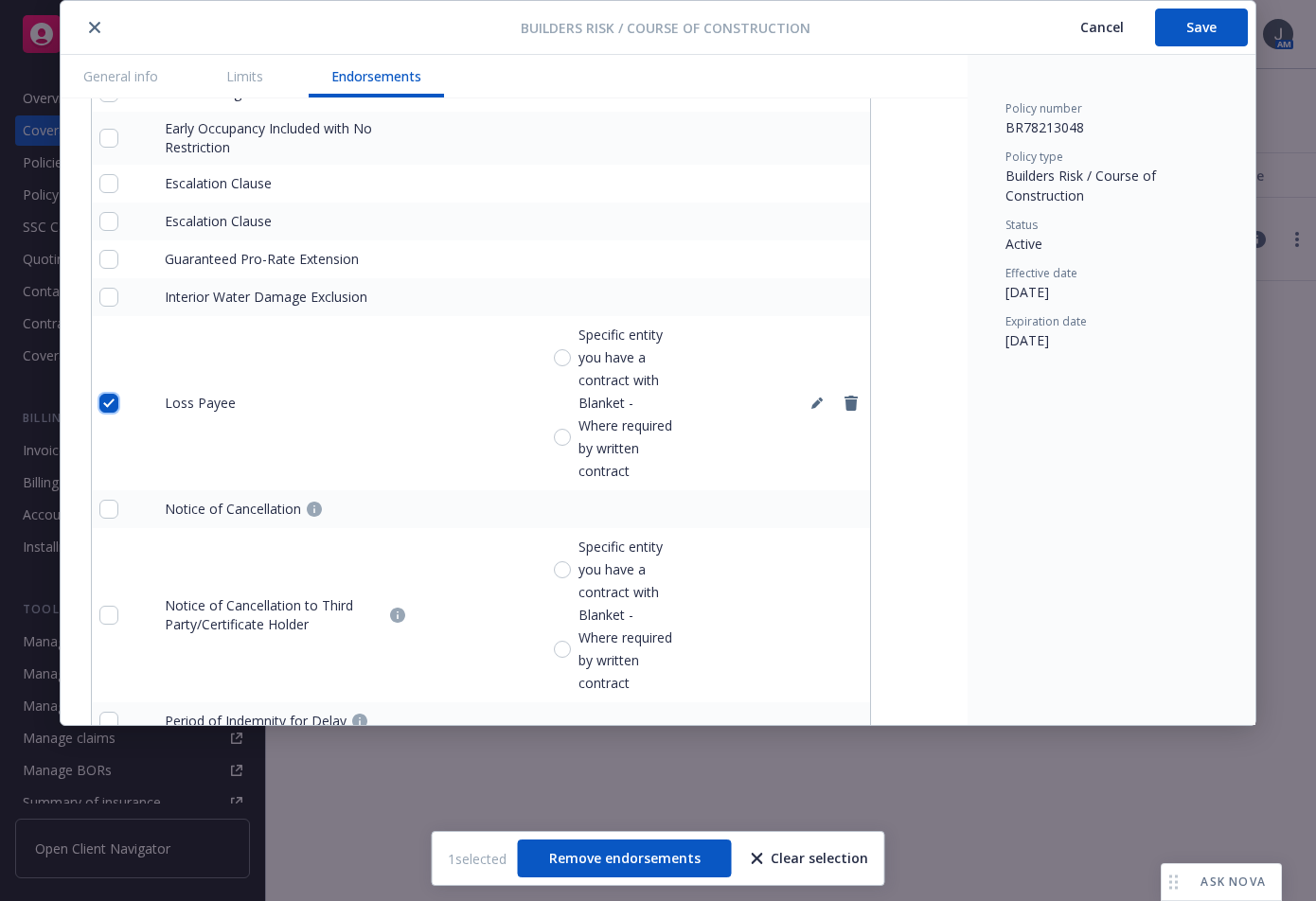 checkbox on "true" 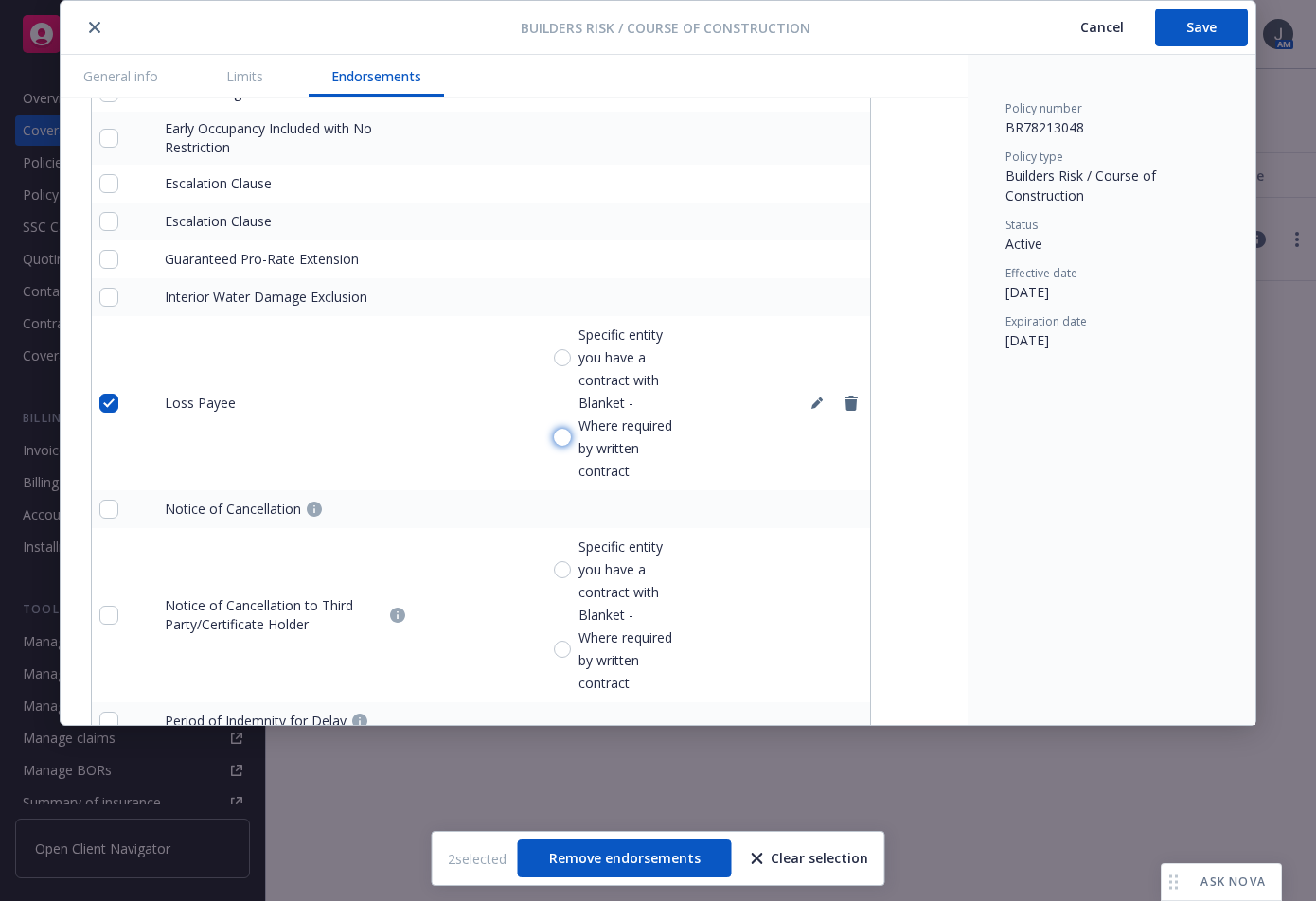 click on "Blanket - Where required by written contract" at bounding box center [562, 437] 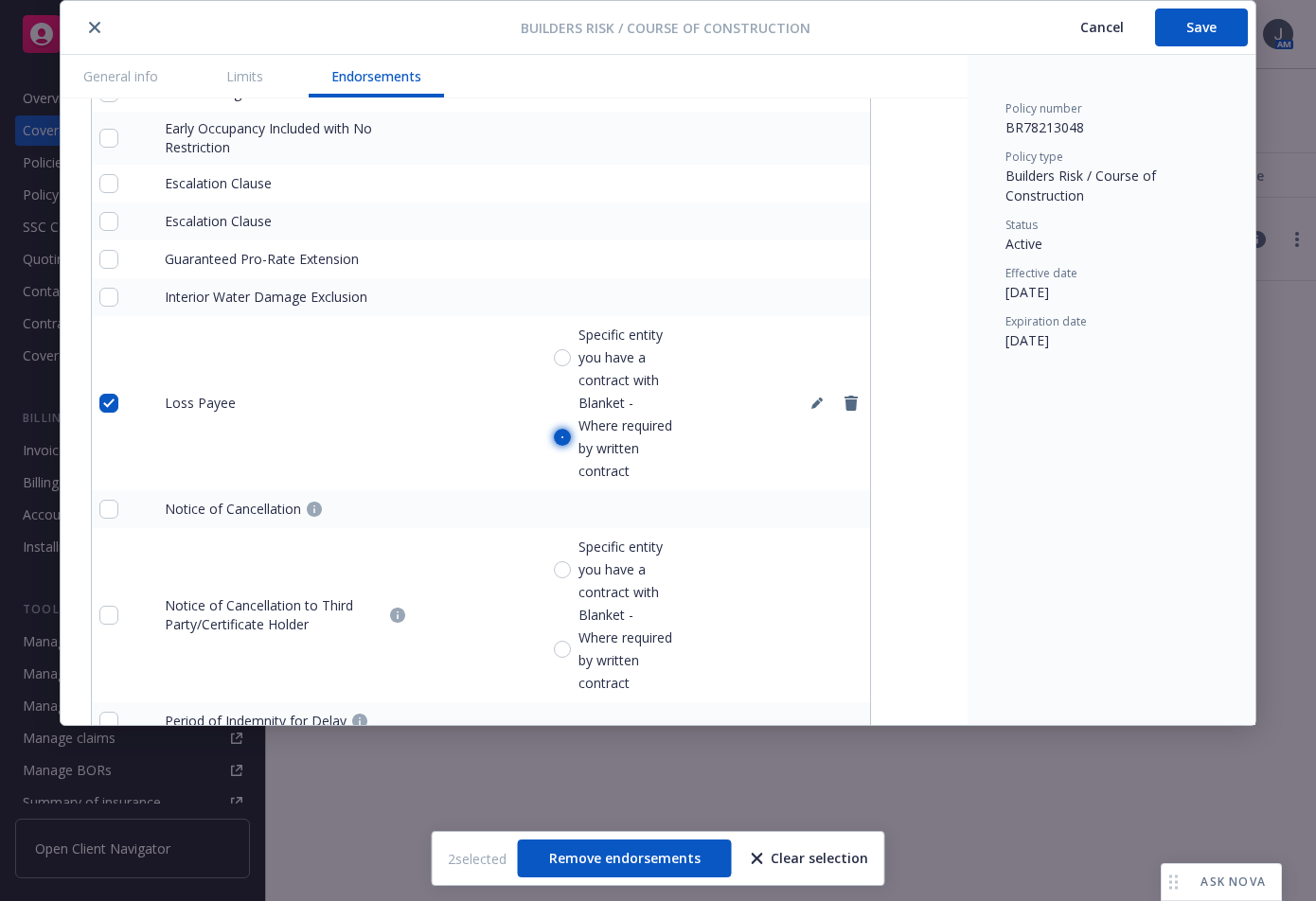 radio on "true" 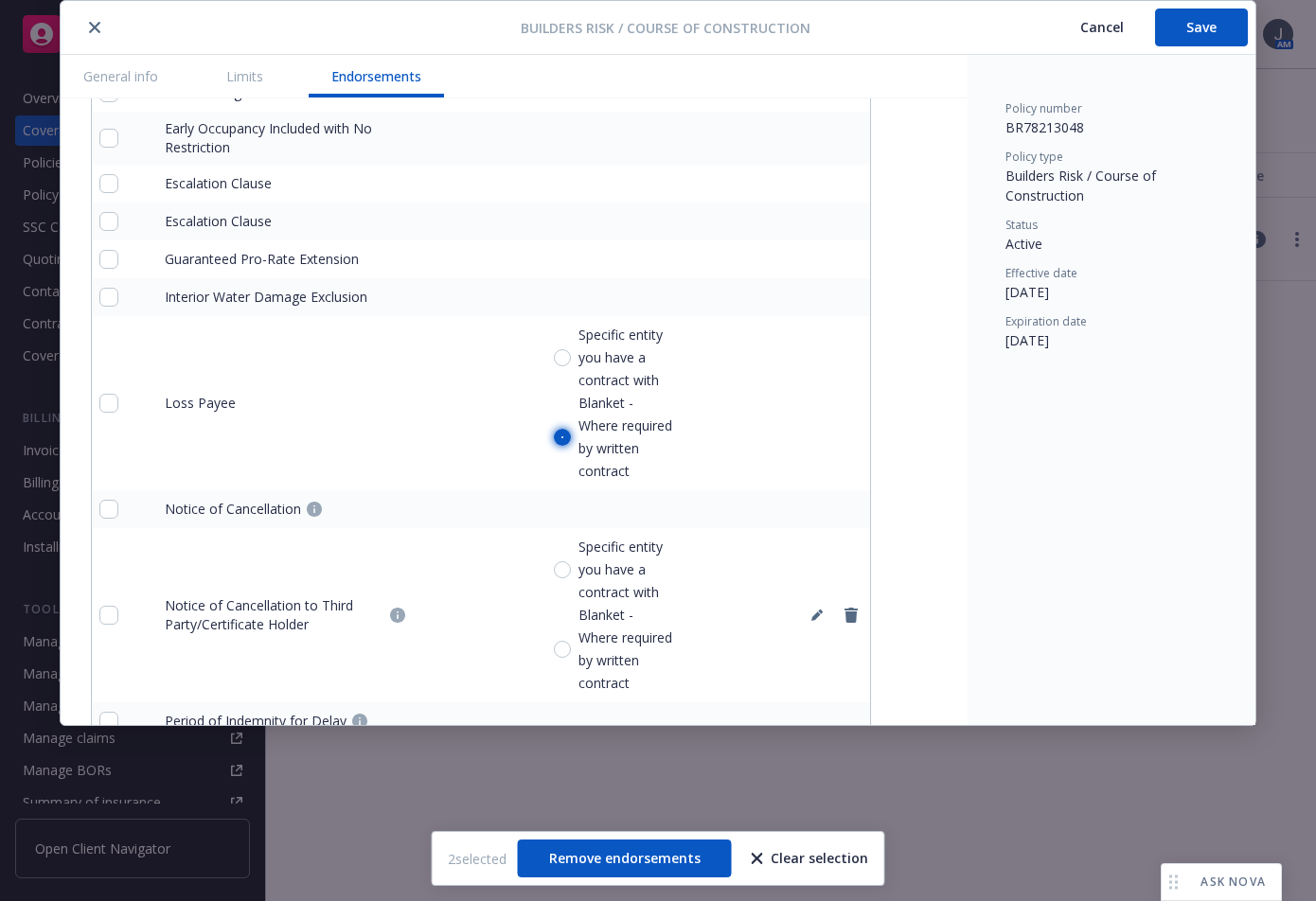 checkbox on "false" 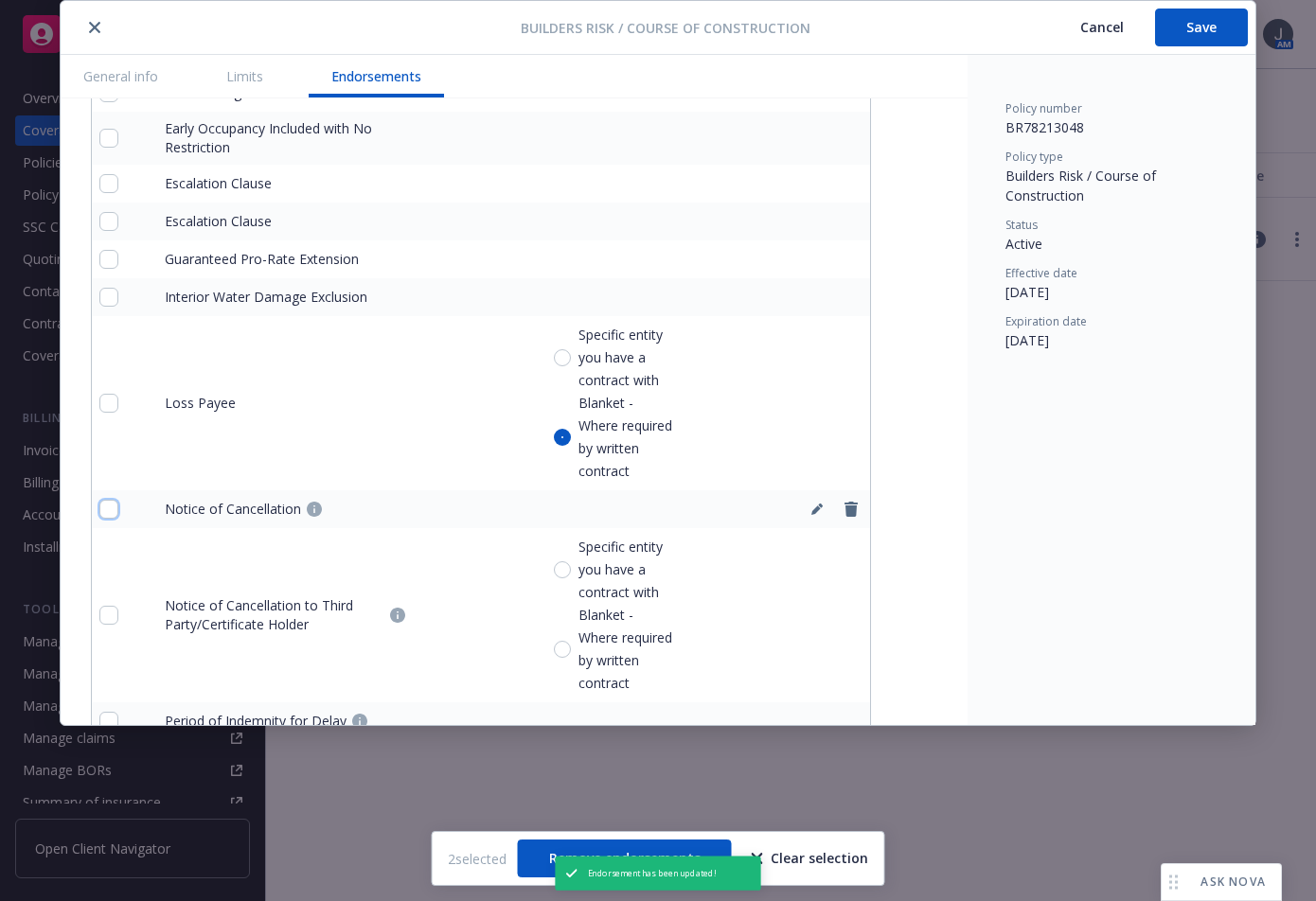 click at bounding box center (109, 509) 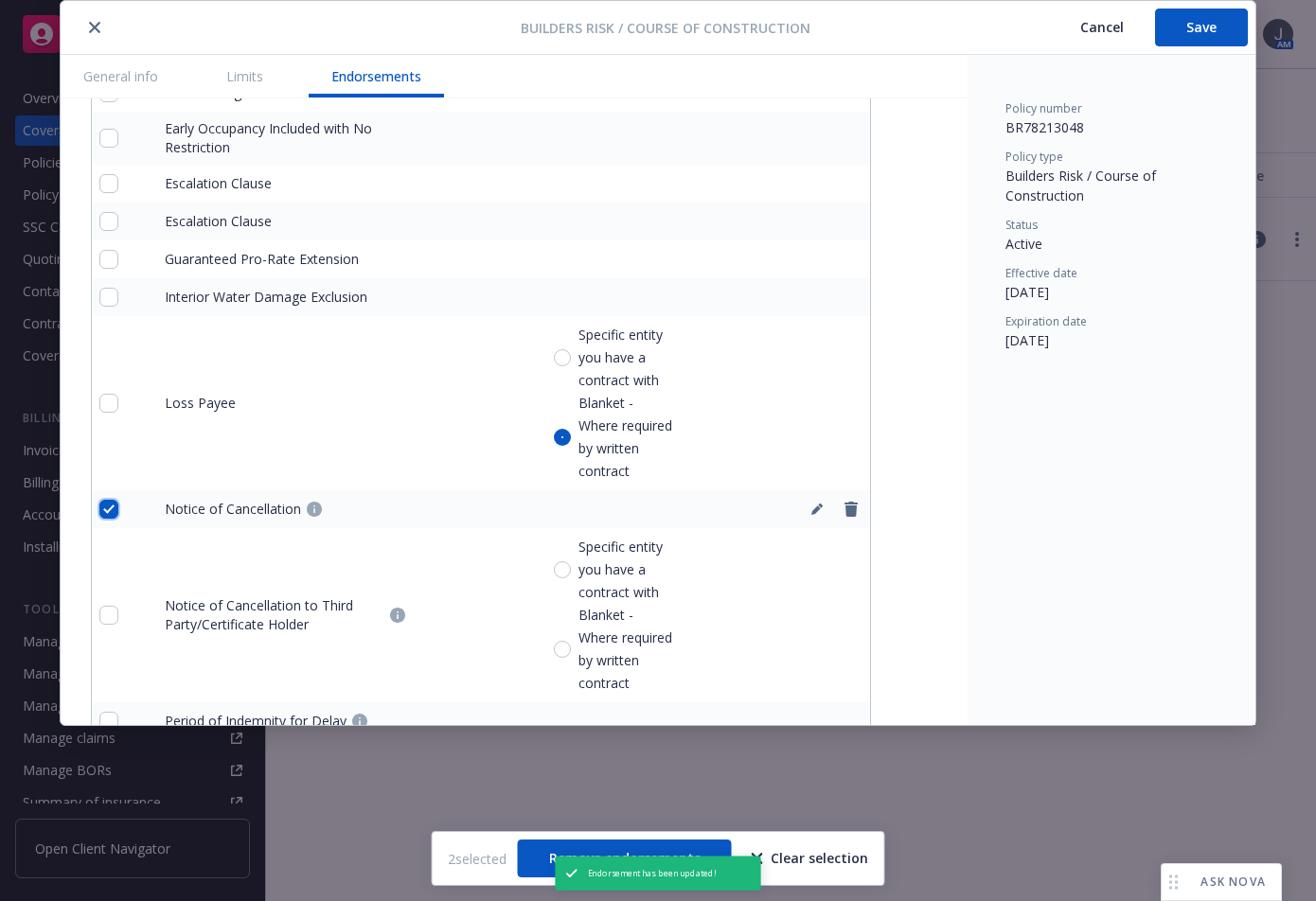 checkbox on "true" 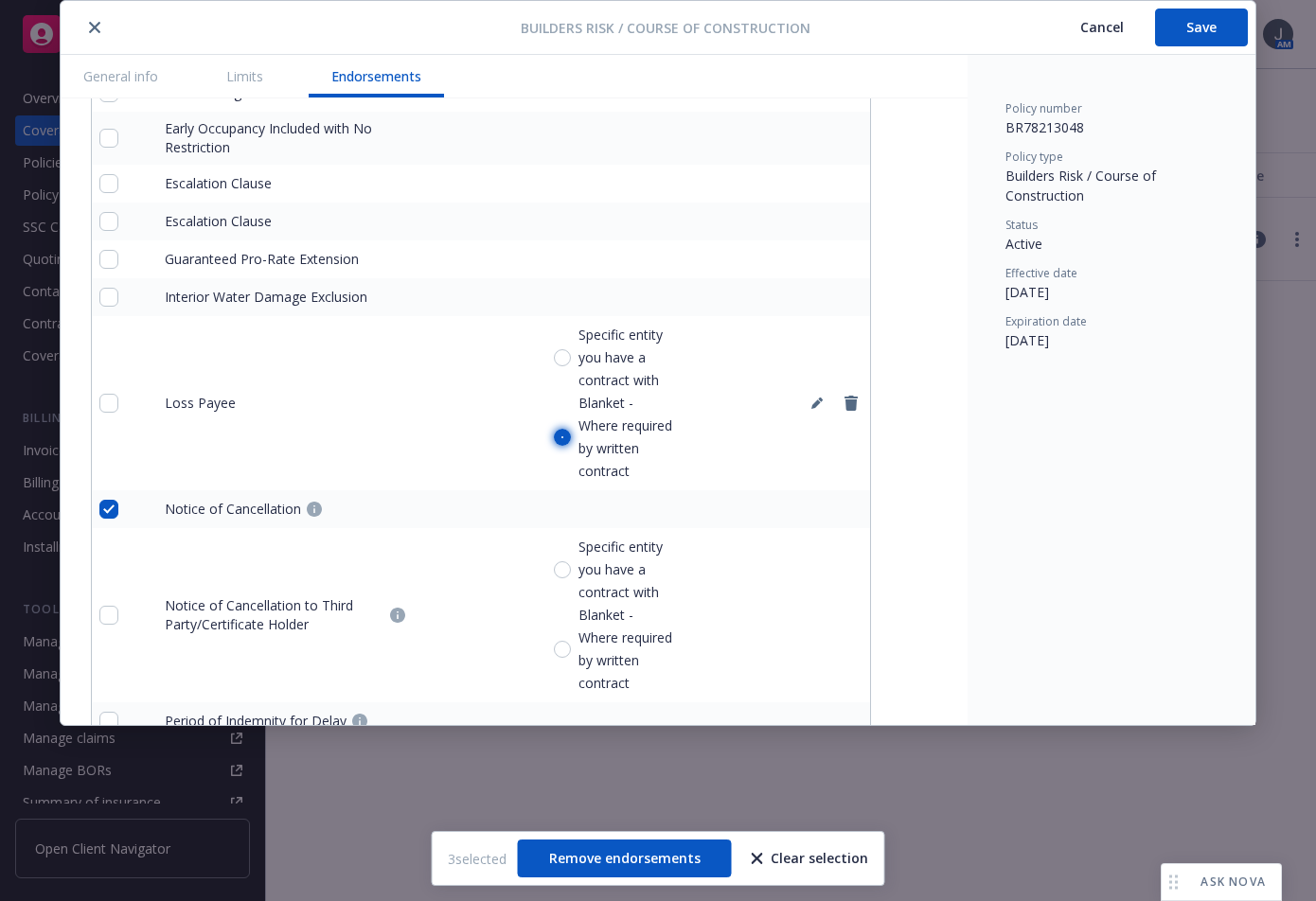 click on "Blanket - Where required by written contract" at bounding box center [562, 437] 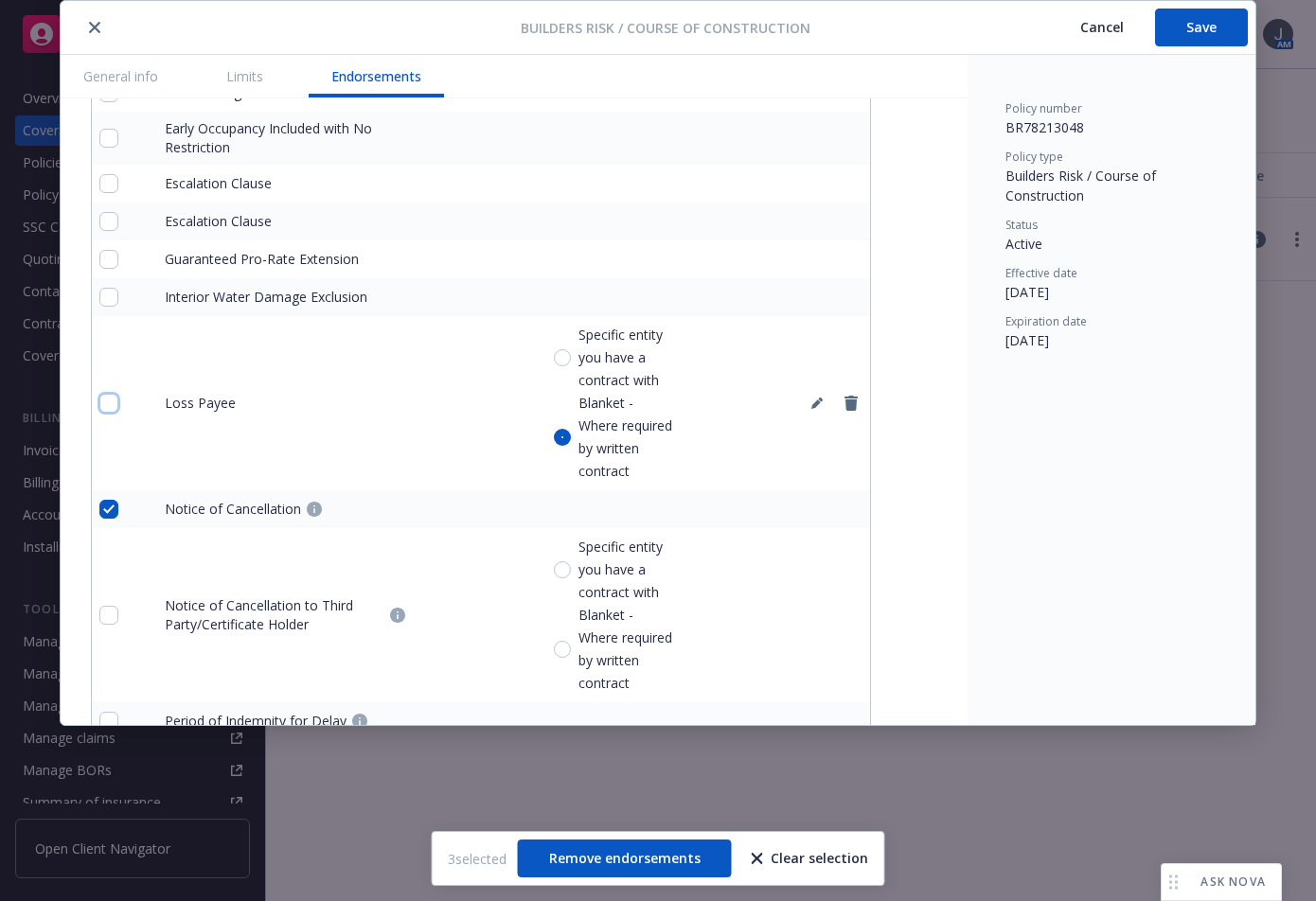 click at bounding box center [109, 403] 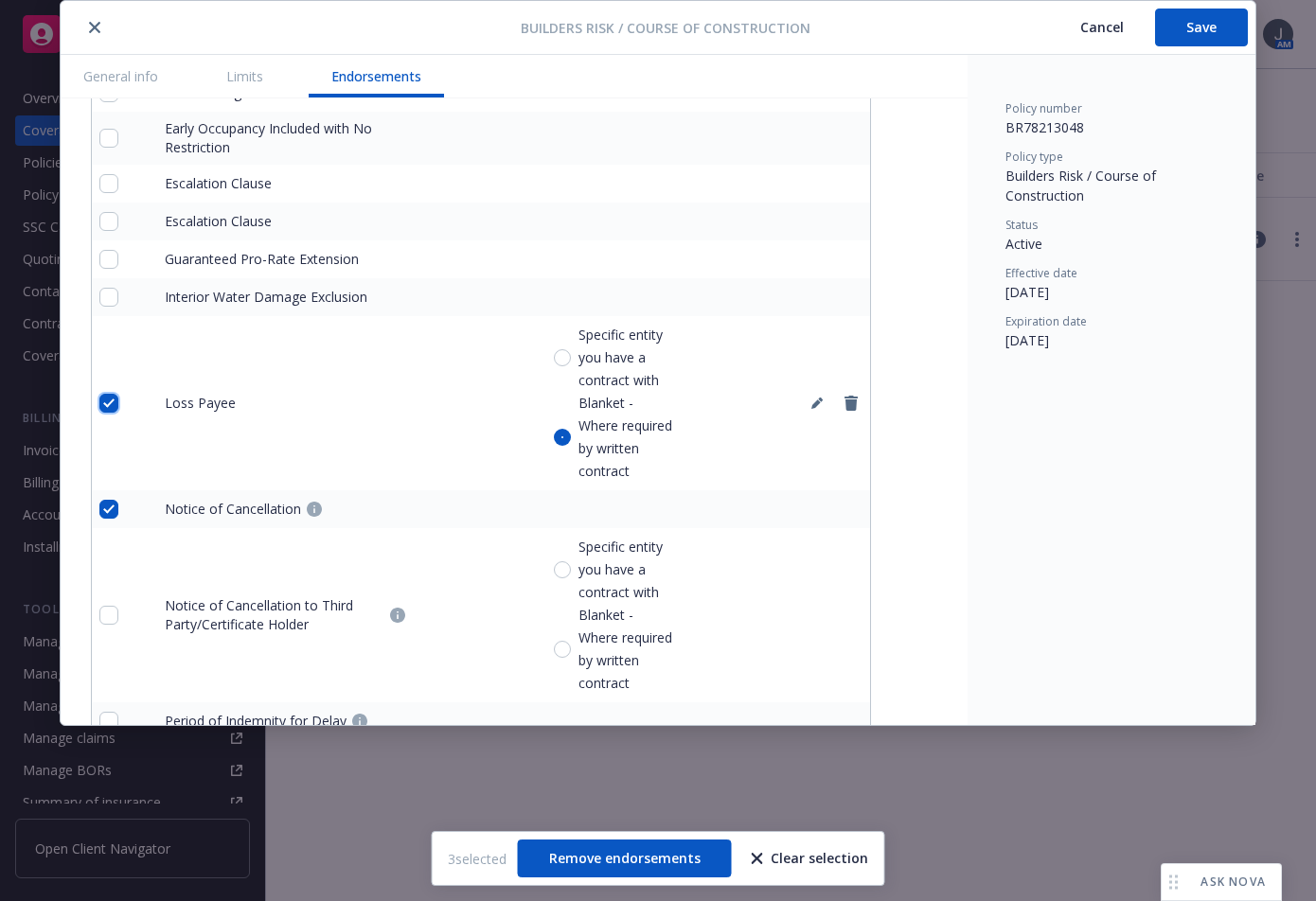 checkbox on "true" 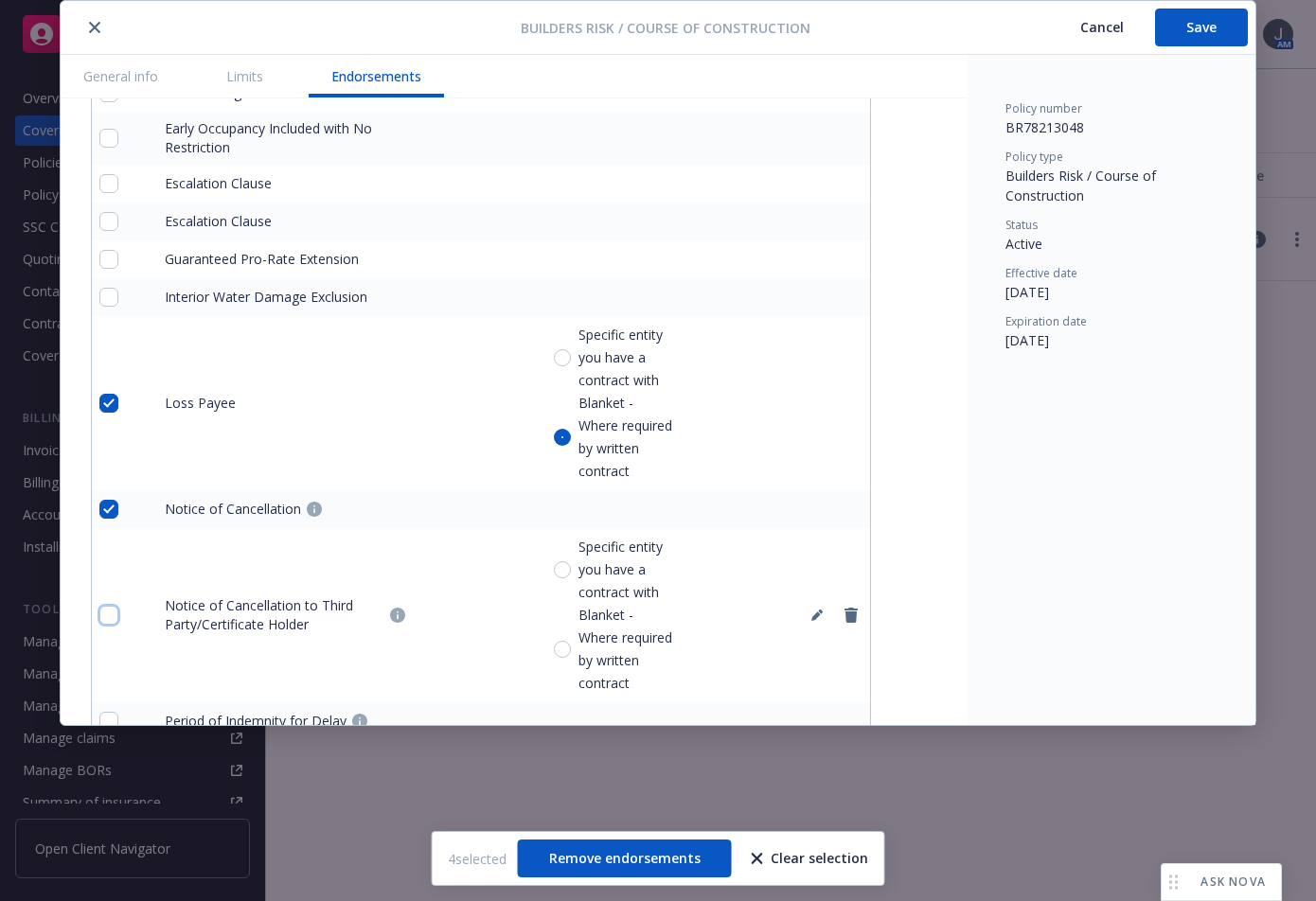 click at bounding box center [109, 615] 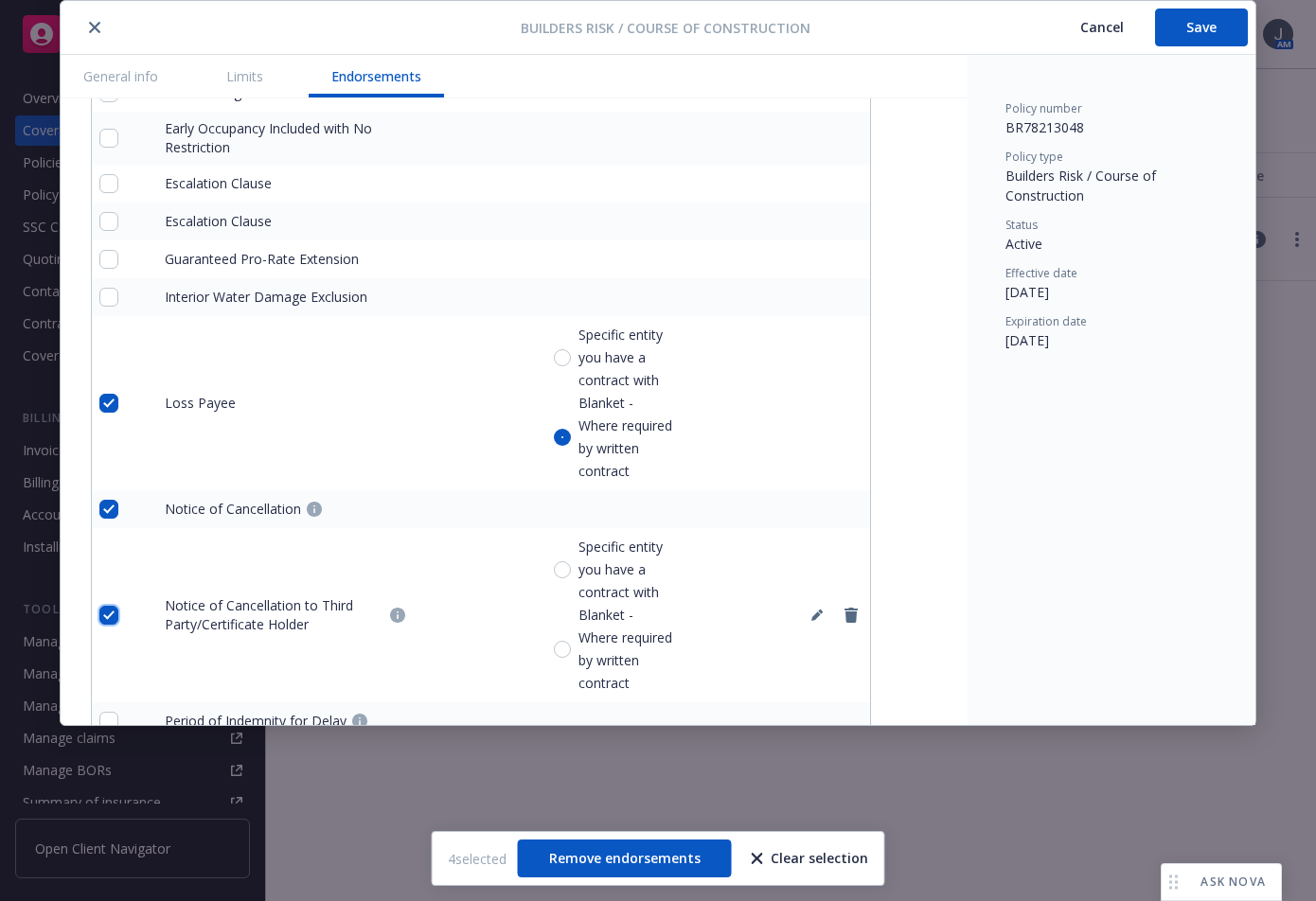 checkbox on "true" 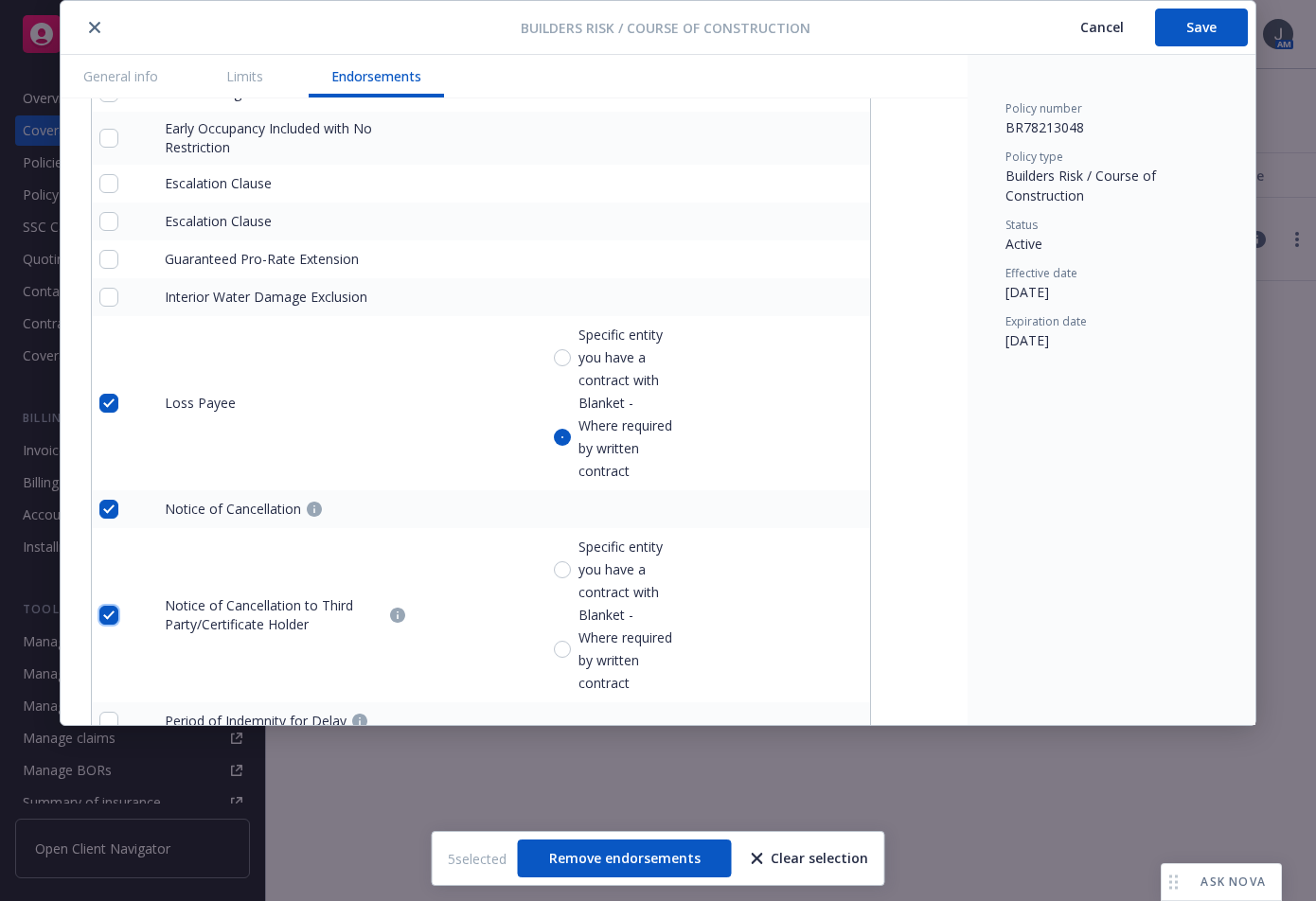 scroll, scrollTop: 3496, scrollLeft: 0, axis: vertical 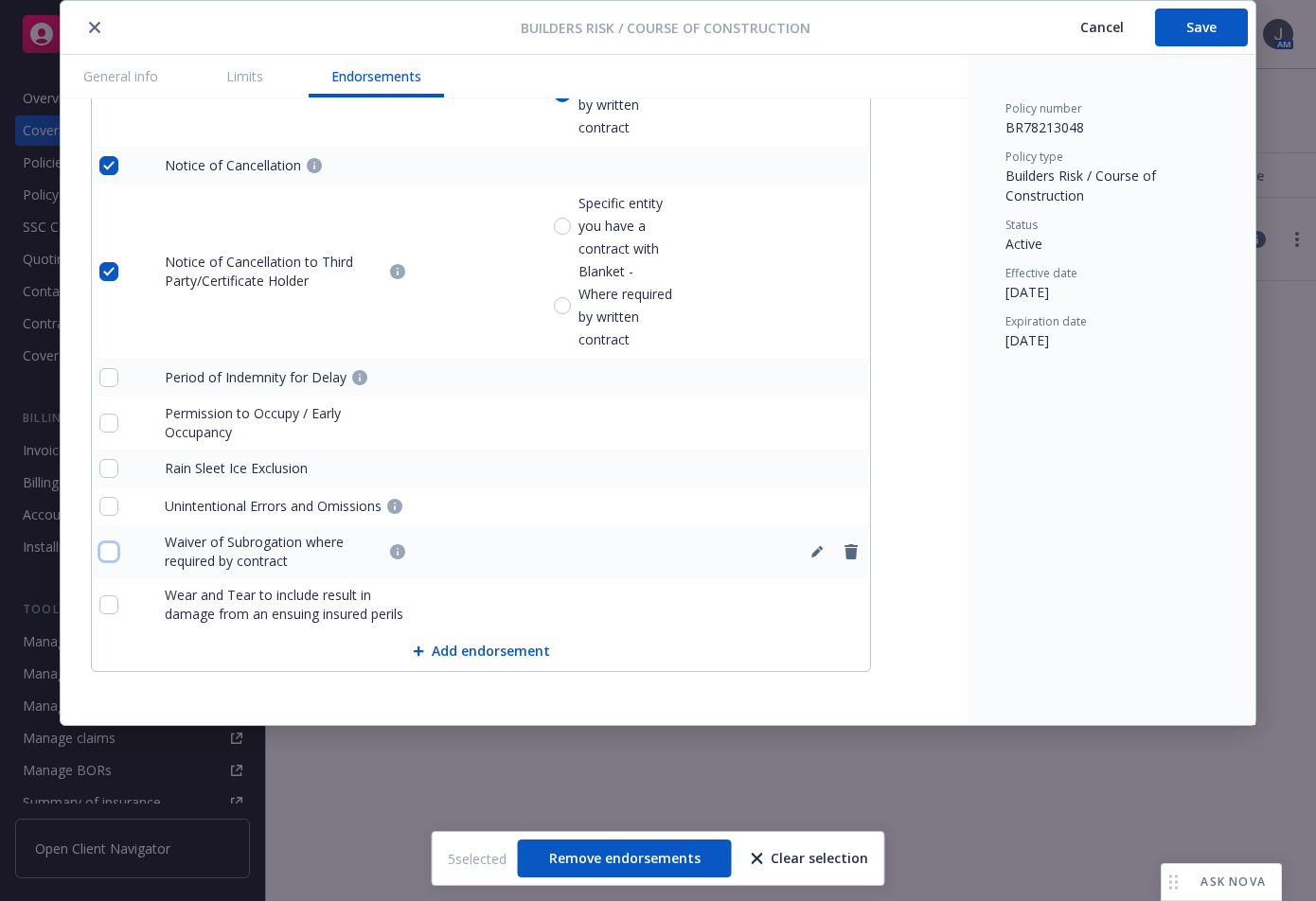 click at bounding box center [109, 552] 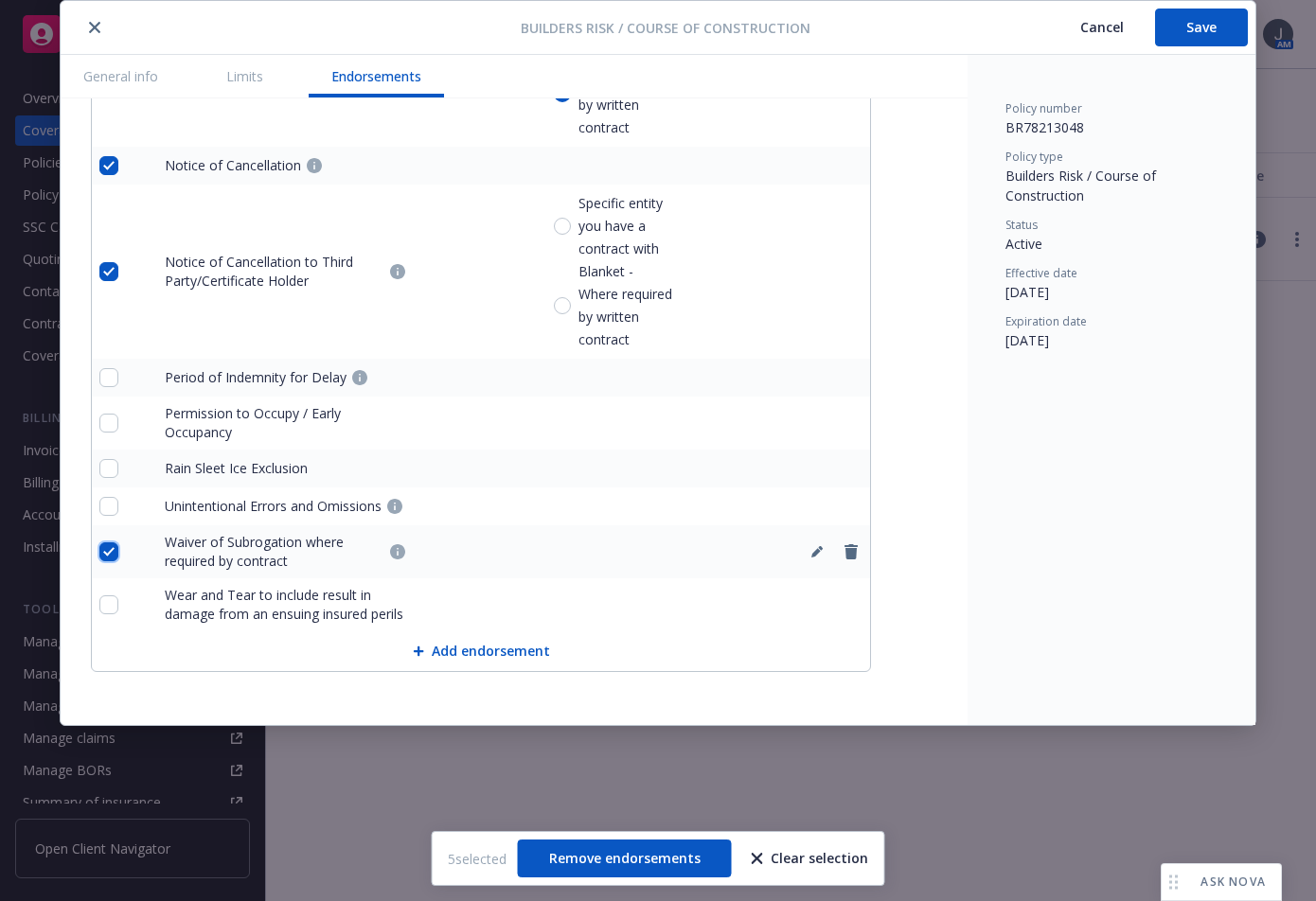 checkbox on "true" 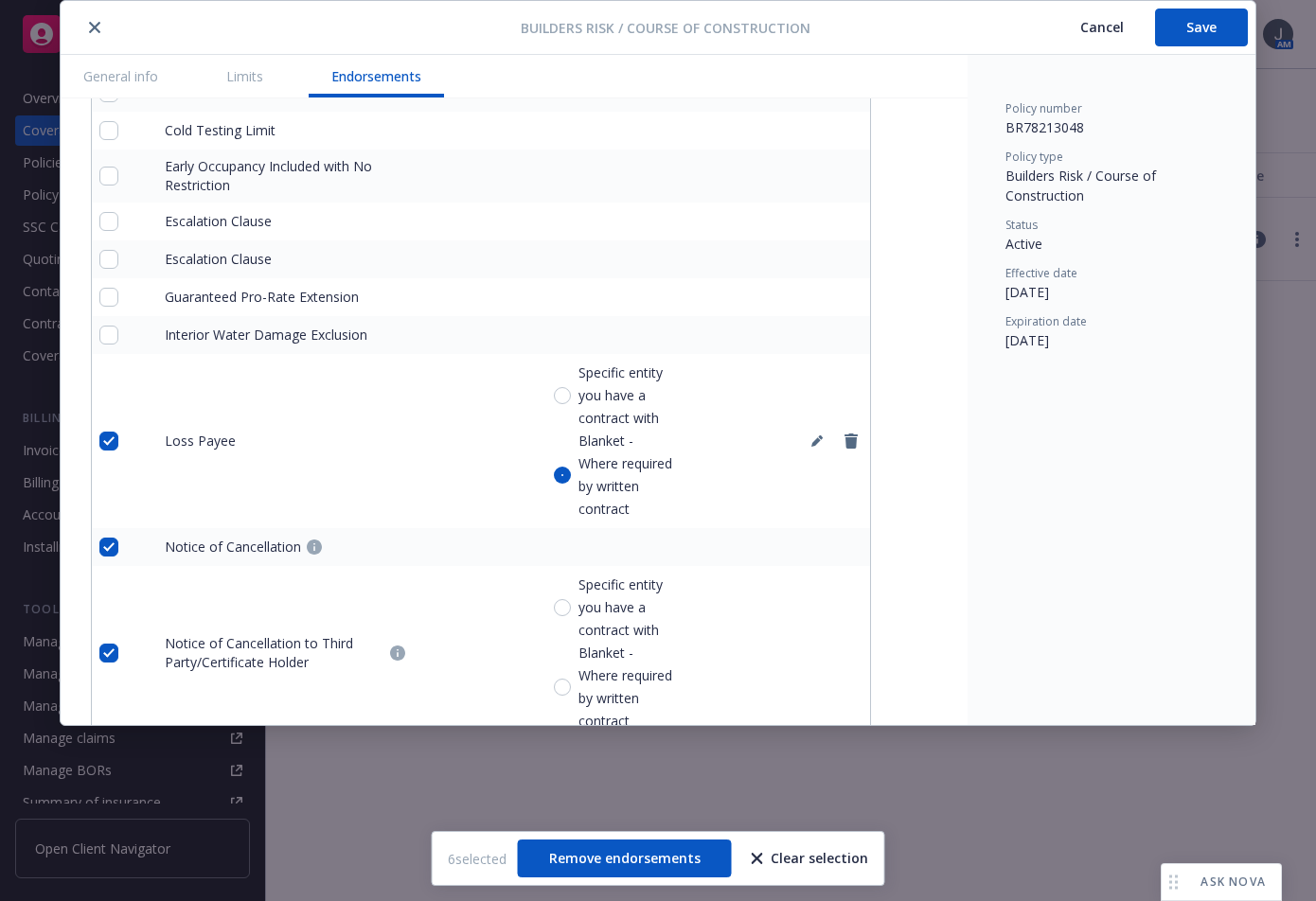 scroll, scrollTop: 1729, scrollLeft: 0, axis: vertical 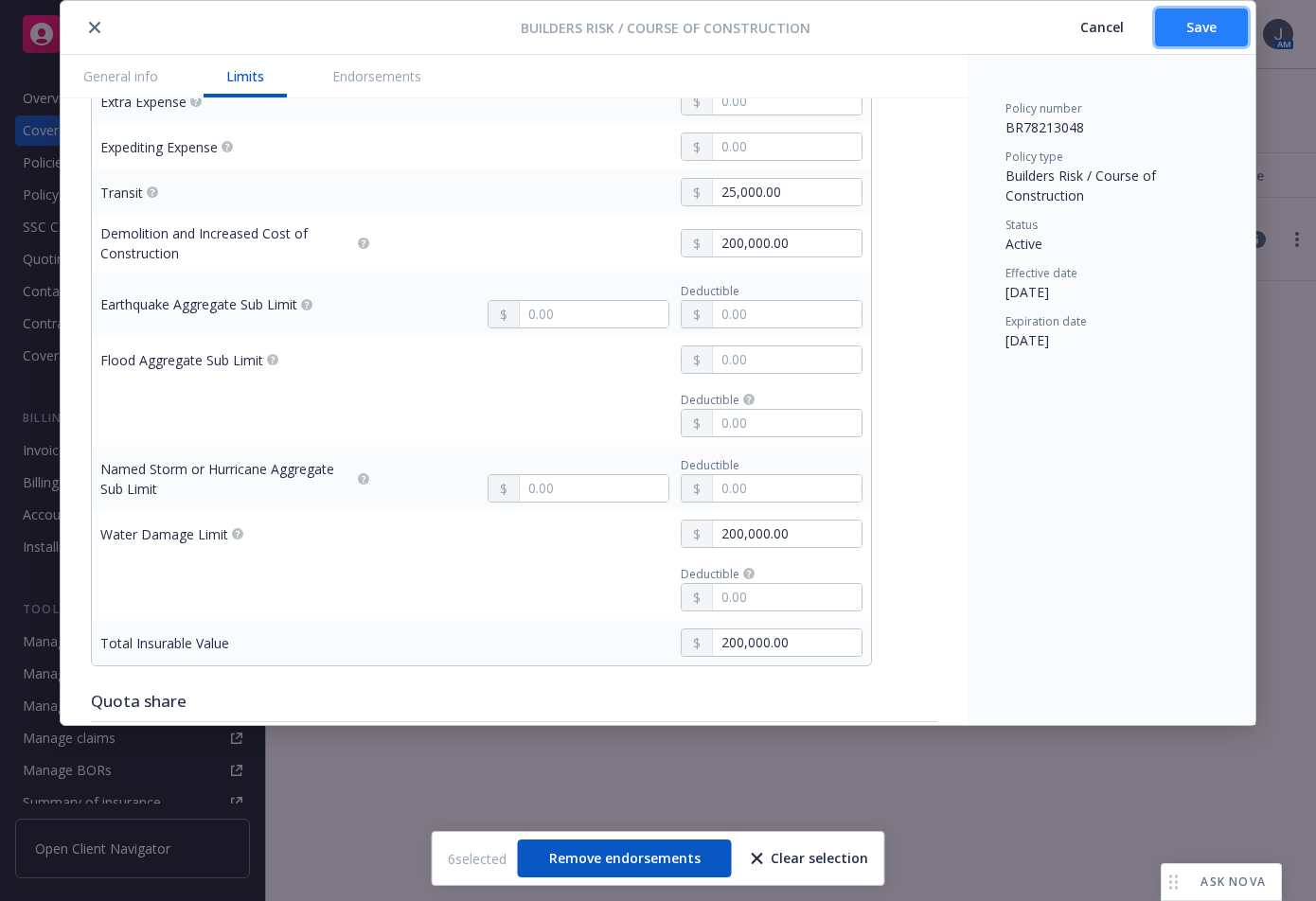 click on "Save" at bounding box center [1201, 26] 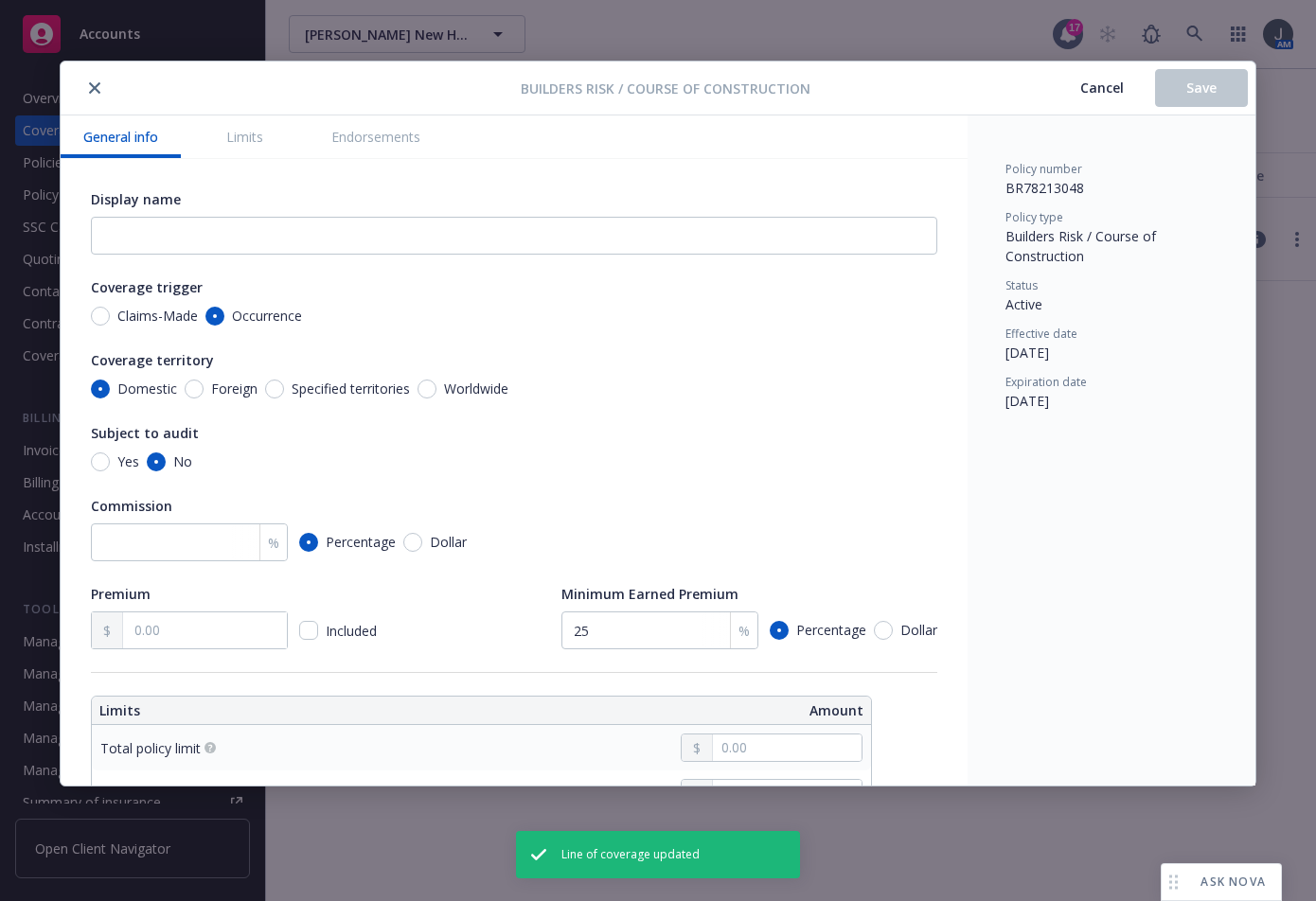 type on "BR Policy - [PERSON_NAME] Remodel" 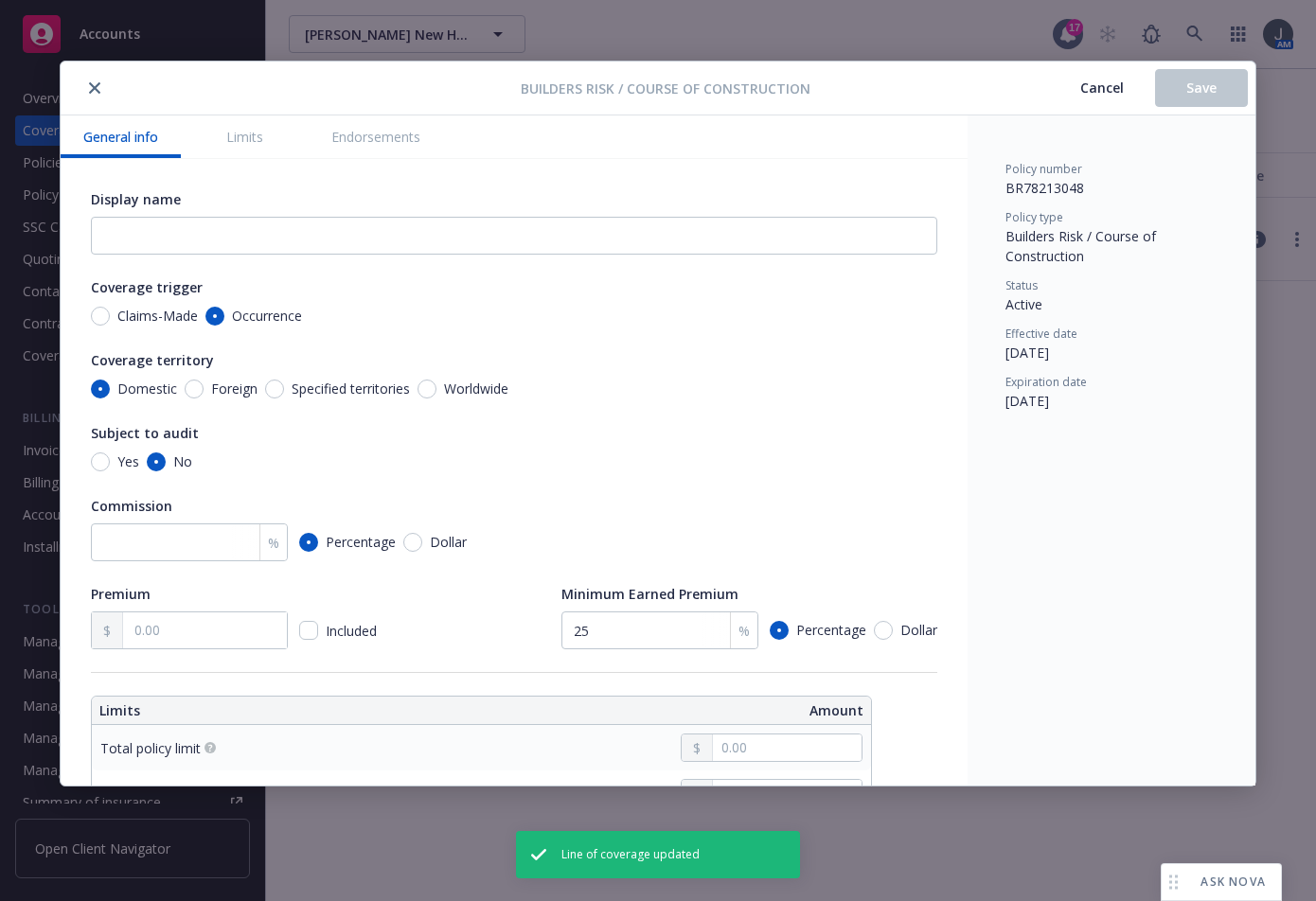 type on "15" 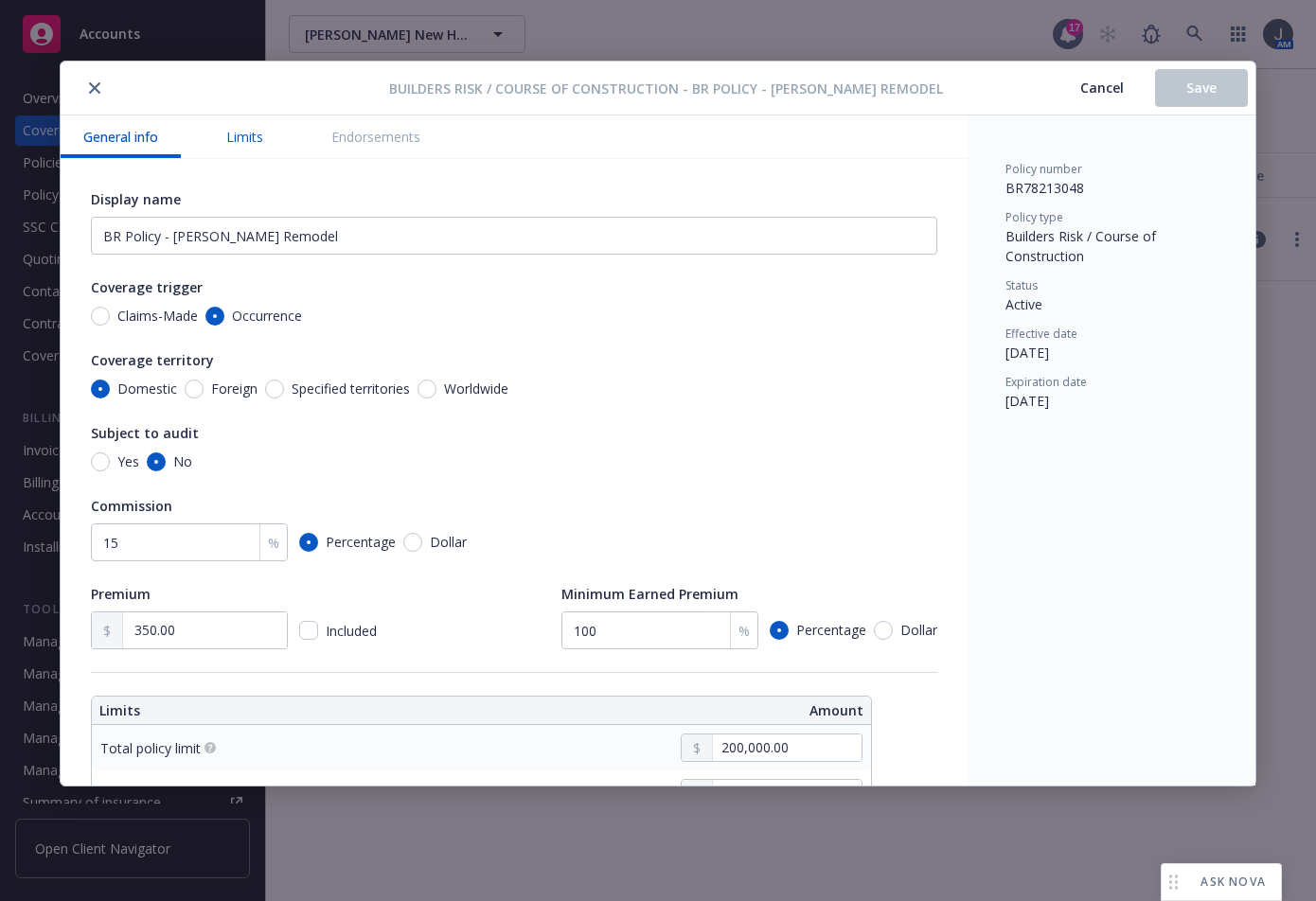 click on "Limits" at bounding box center [244, 136] 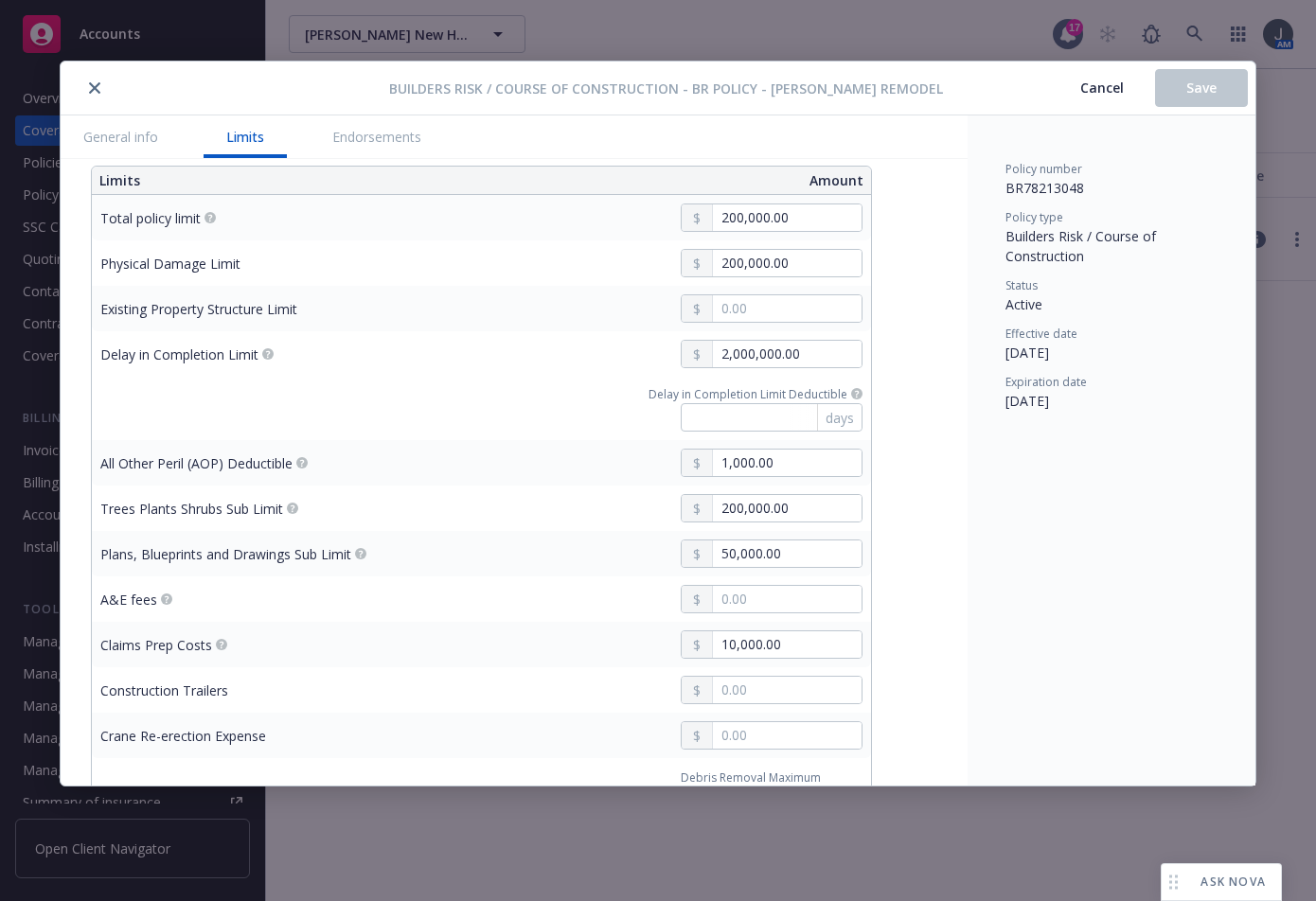 scroll, scrollTop: 537, scrollLeft: 0, axis: vertical 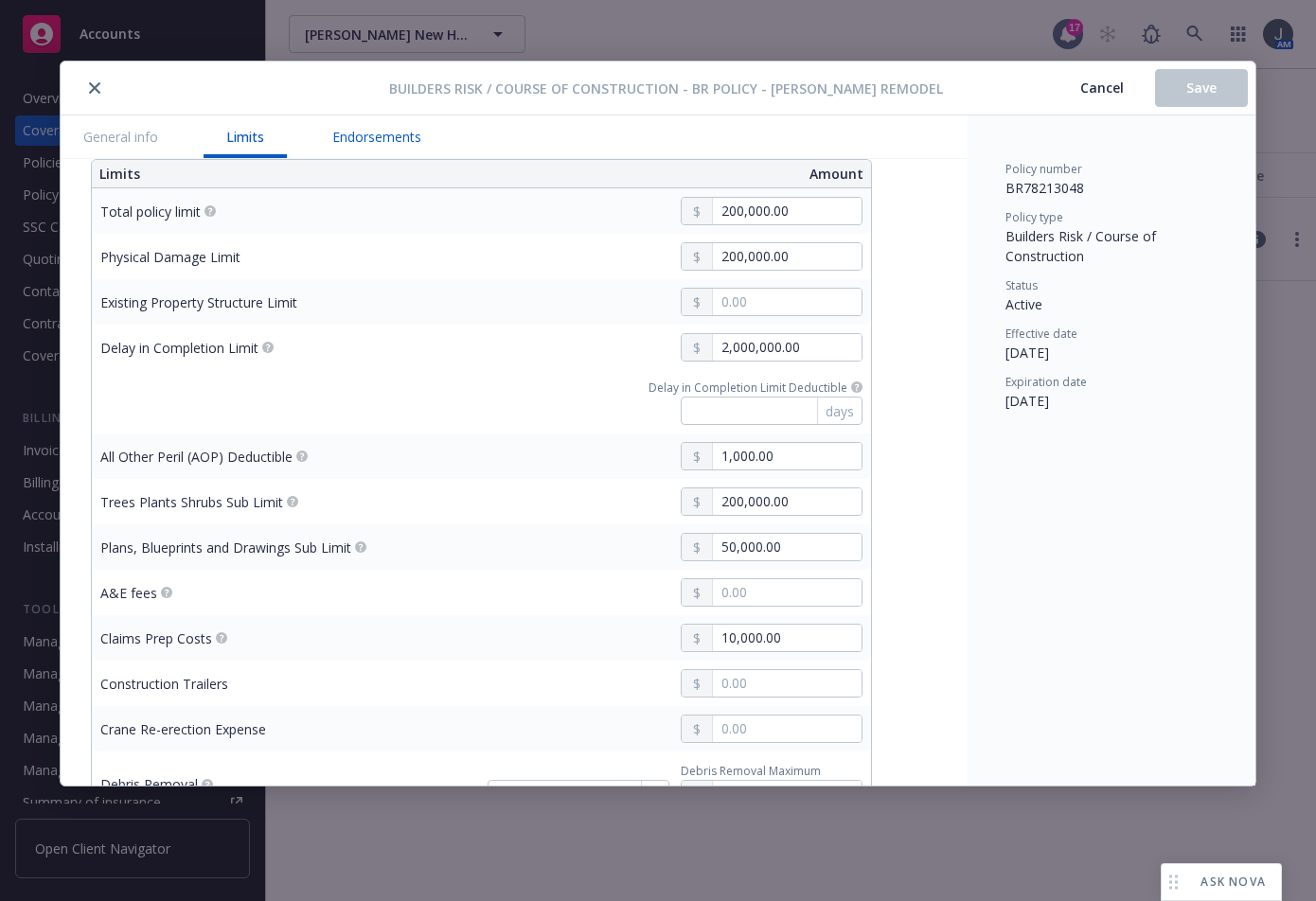 click on "Endorsements" at bounding box center [377, 136] 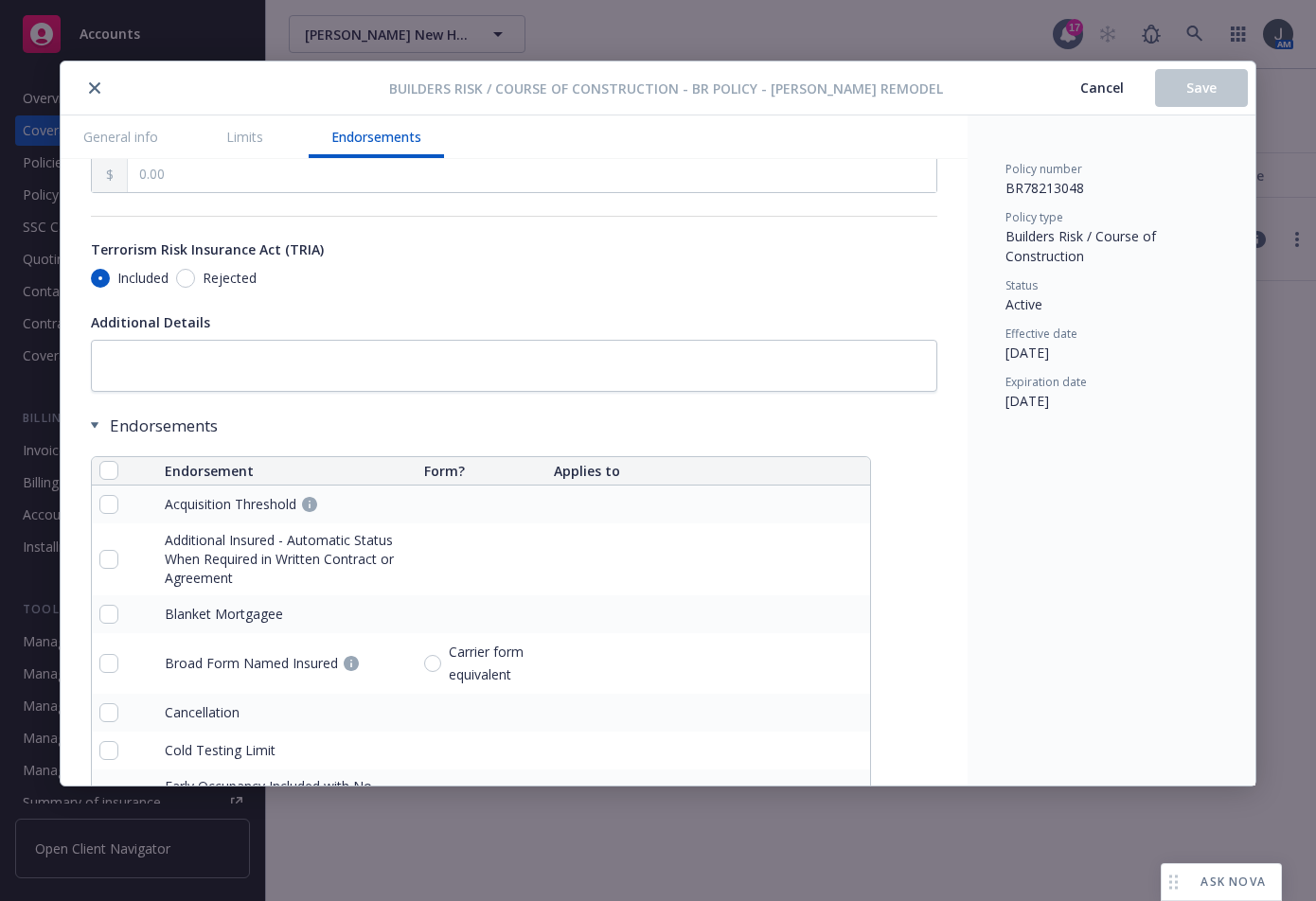 scroll, scrollTop: 2613, scrollLeft: 0, axis: vertical 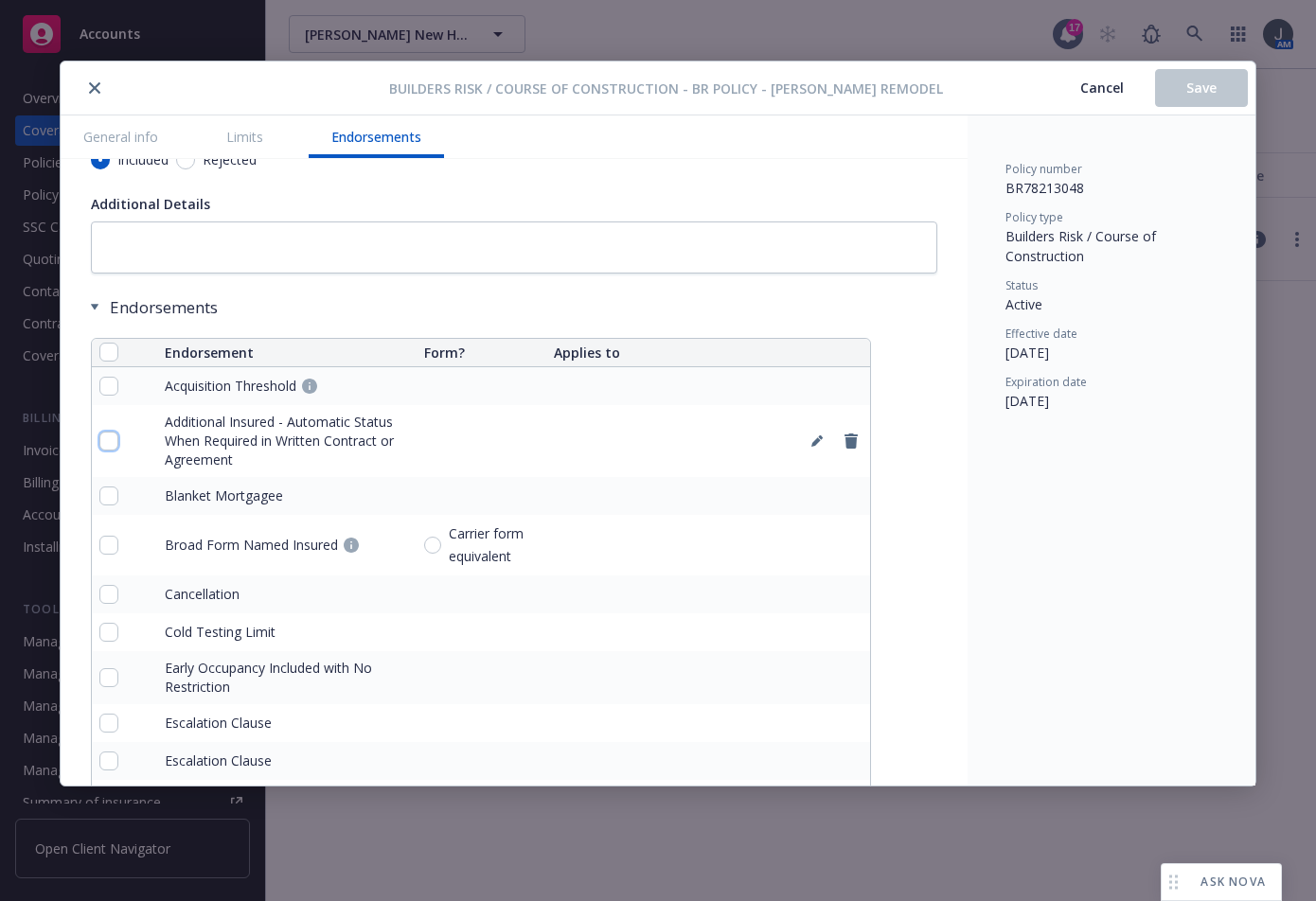 click at bounding box center [109, 441] 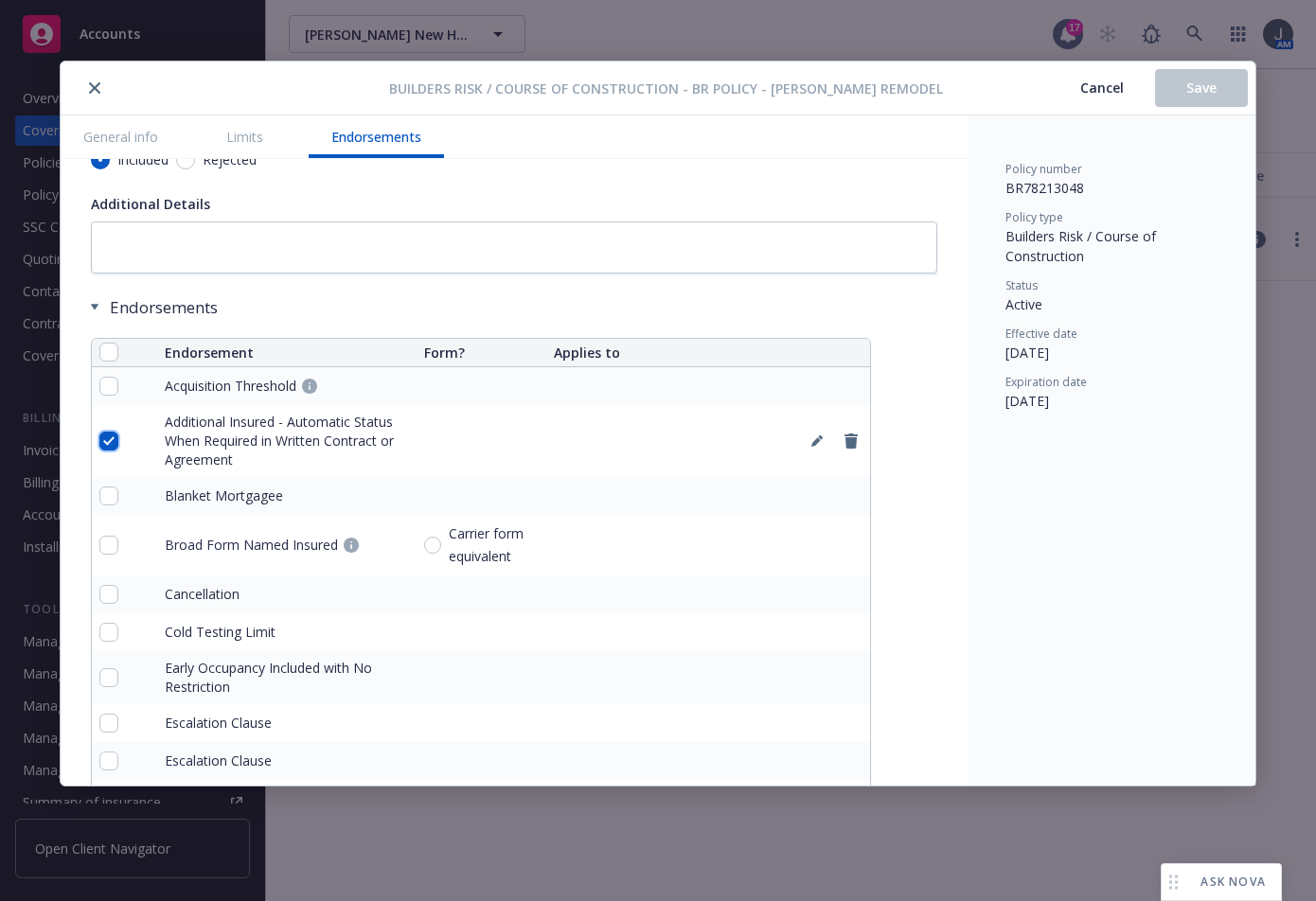 checkbox on "true" 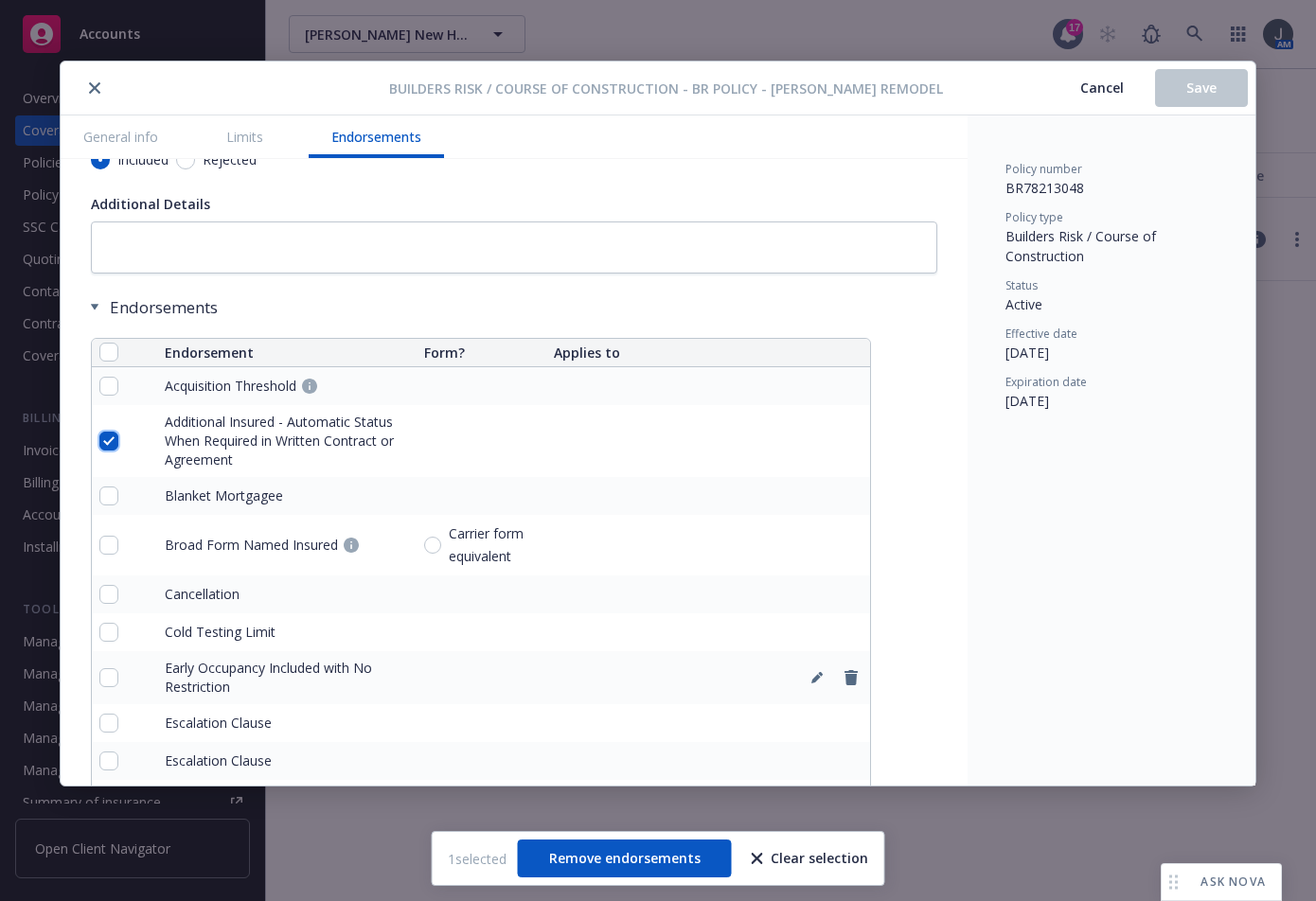 scroll, scrollTop: 3054, scrollLeft: 0, axis: vertical 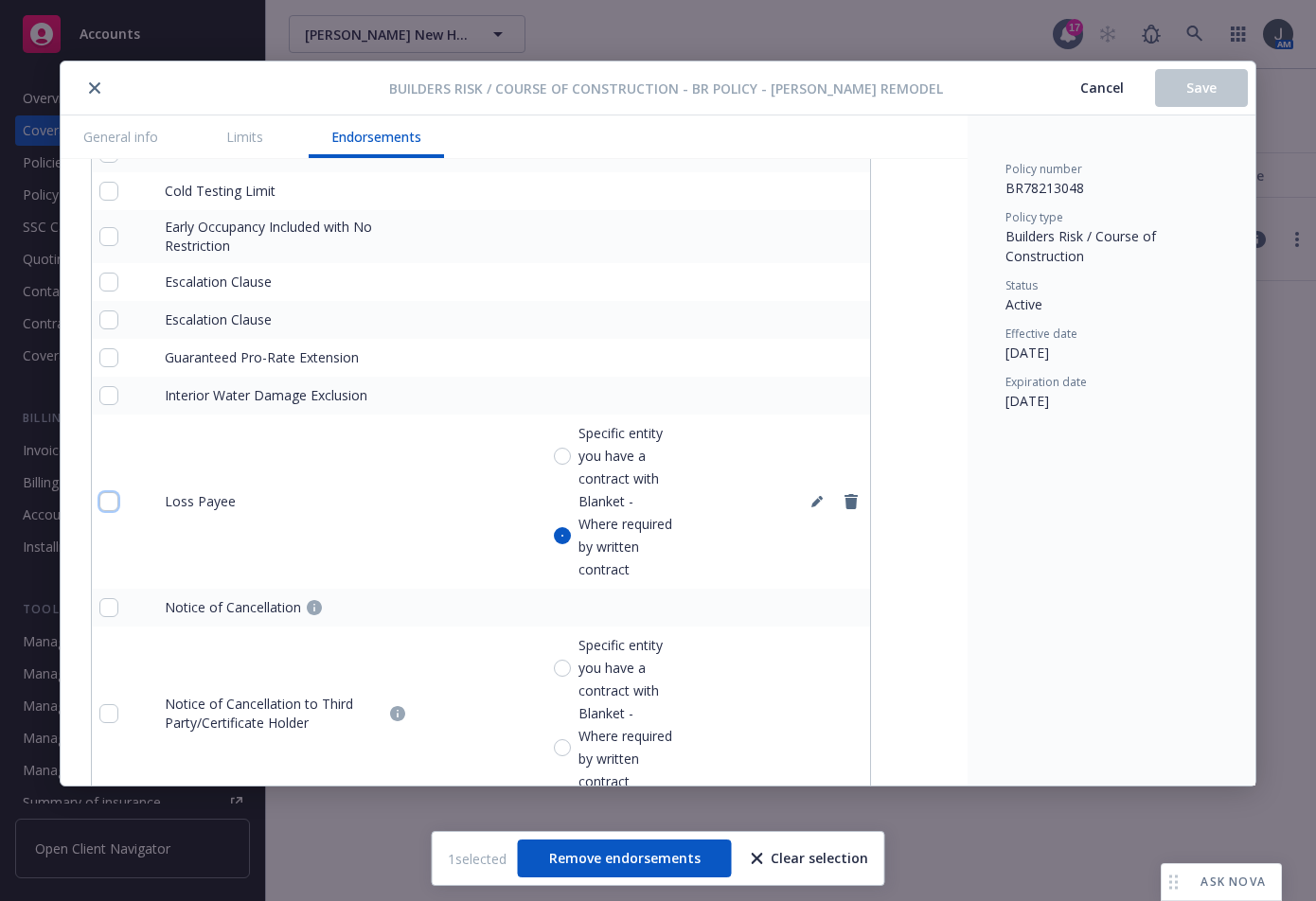 click at bounding box center (109, 502) 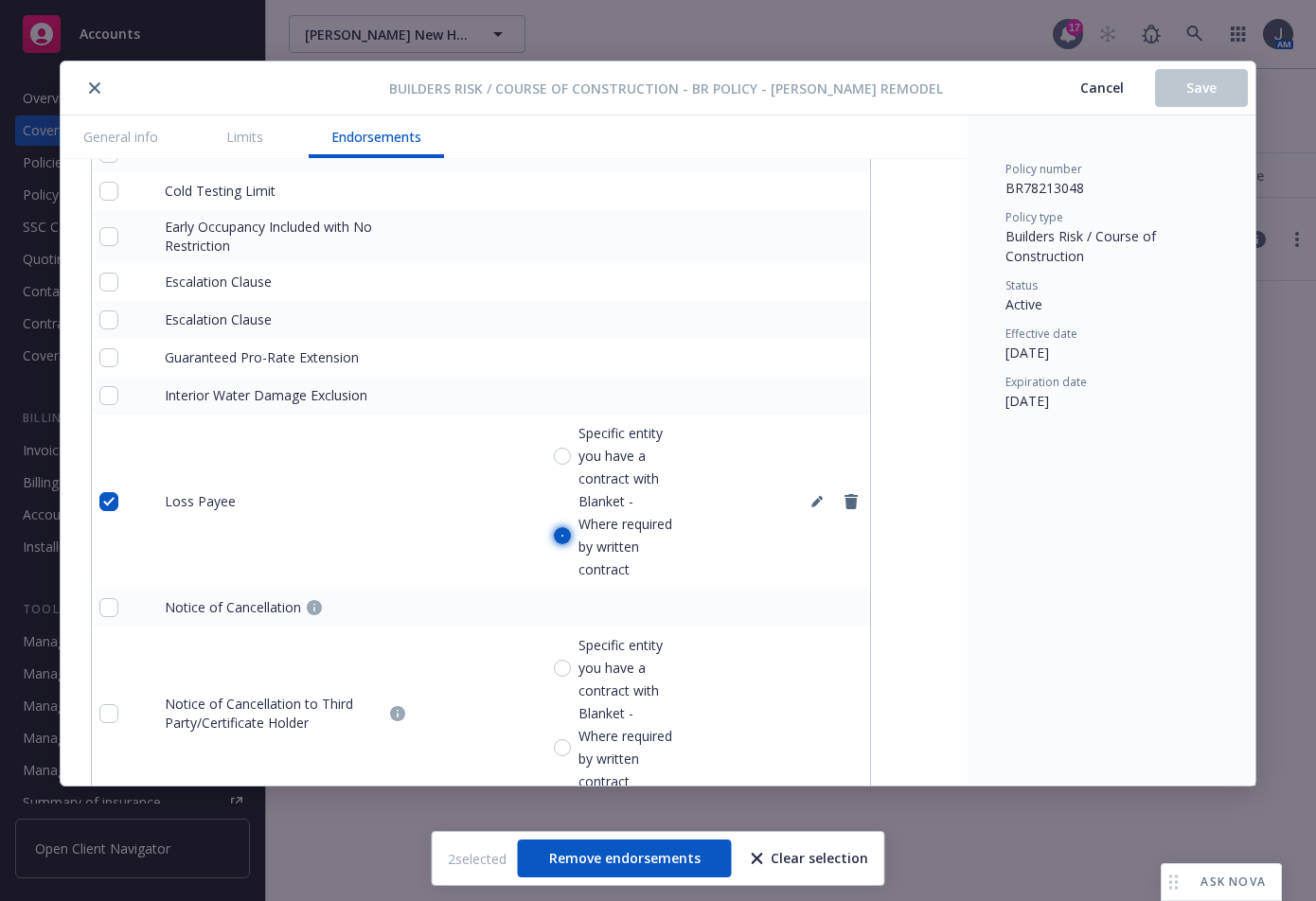 click on "Blanket - Where required by written contract" at bounding box center [562, 536] 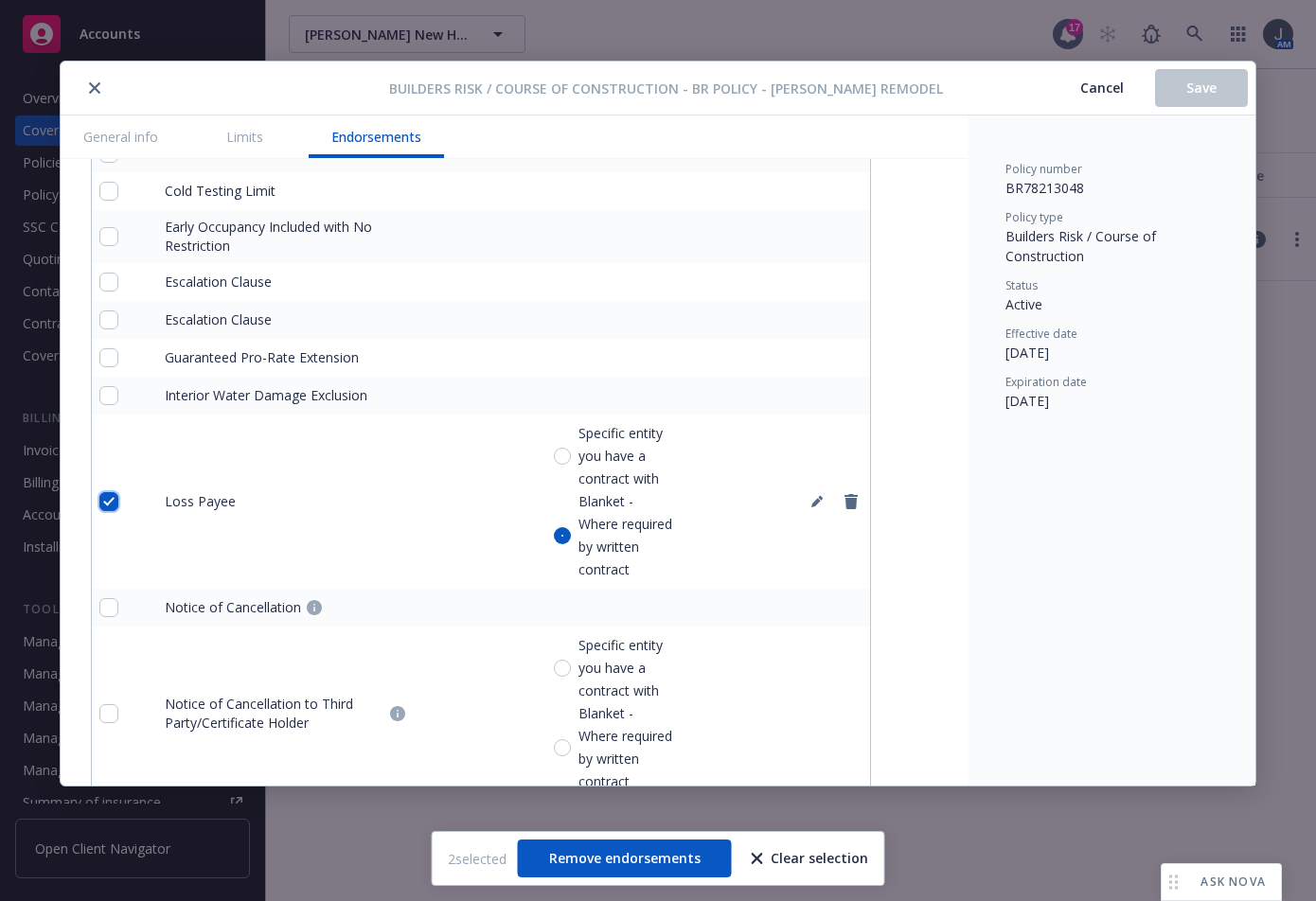 click at bounding box center [109, 502] 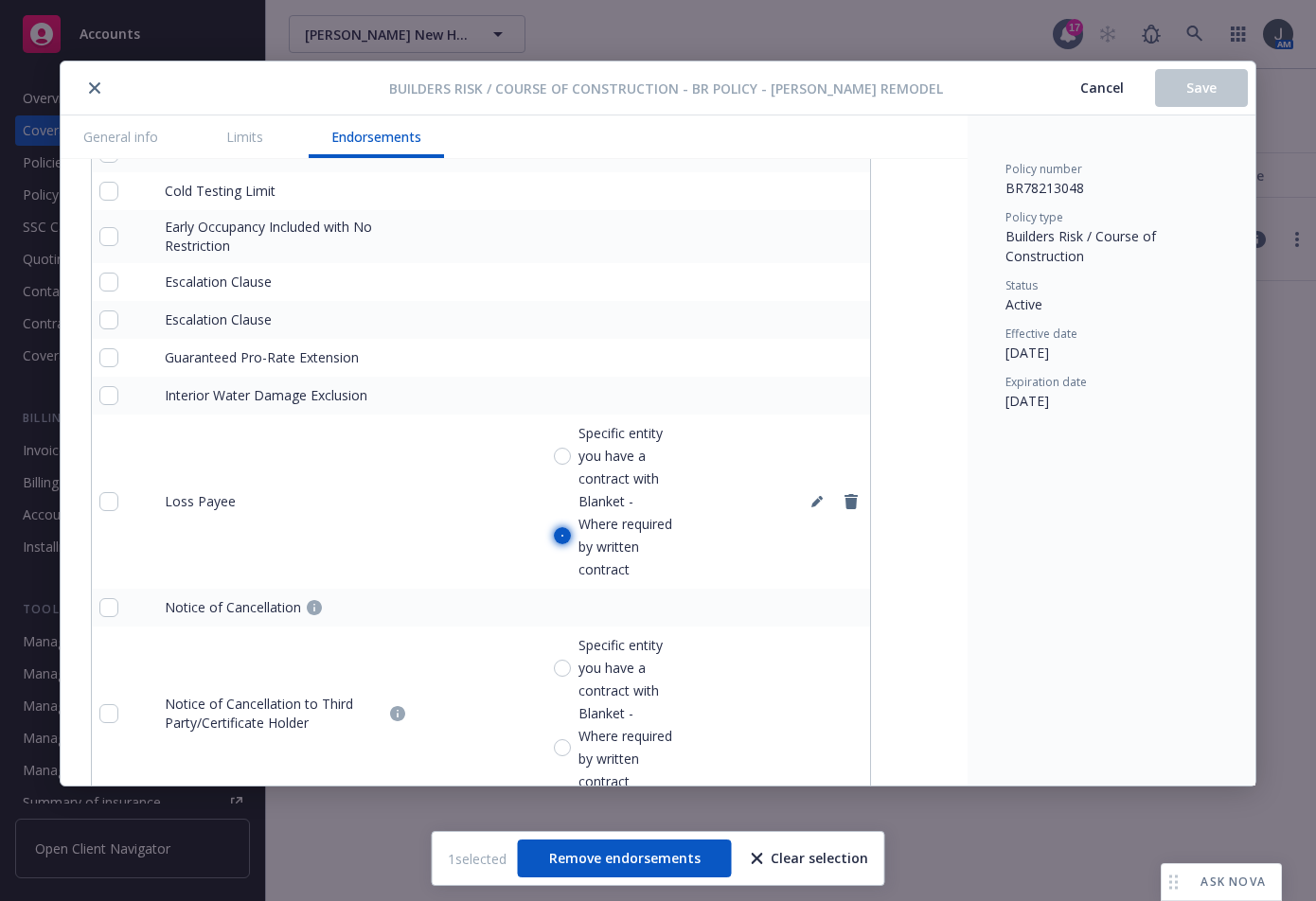 click on "Blanket - Where required by written contract" at bounding box center [562, 536] 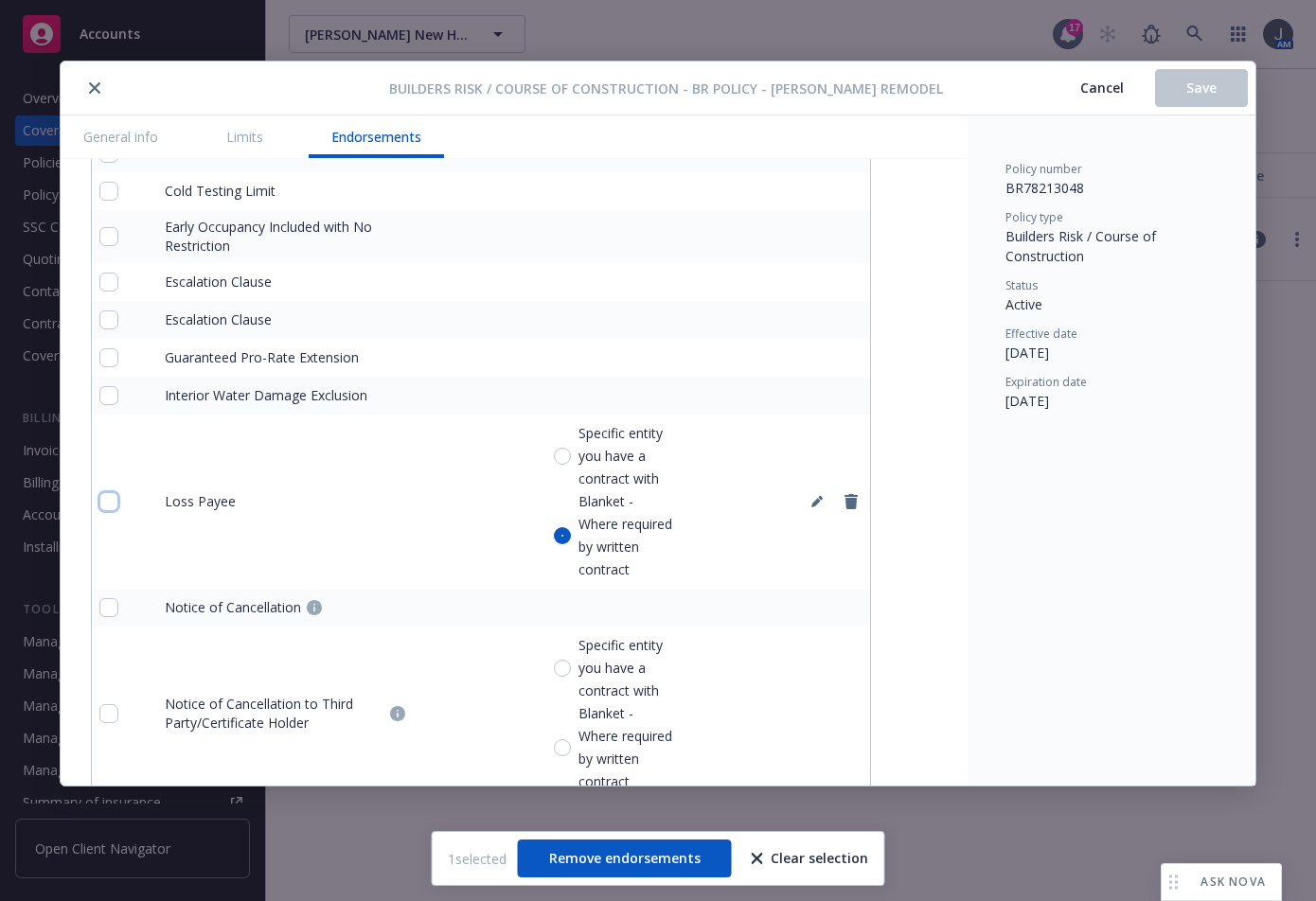 click at bounding box center [109, 502] 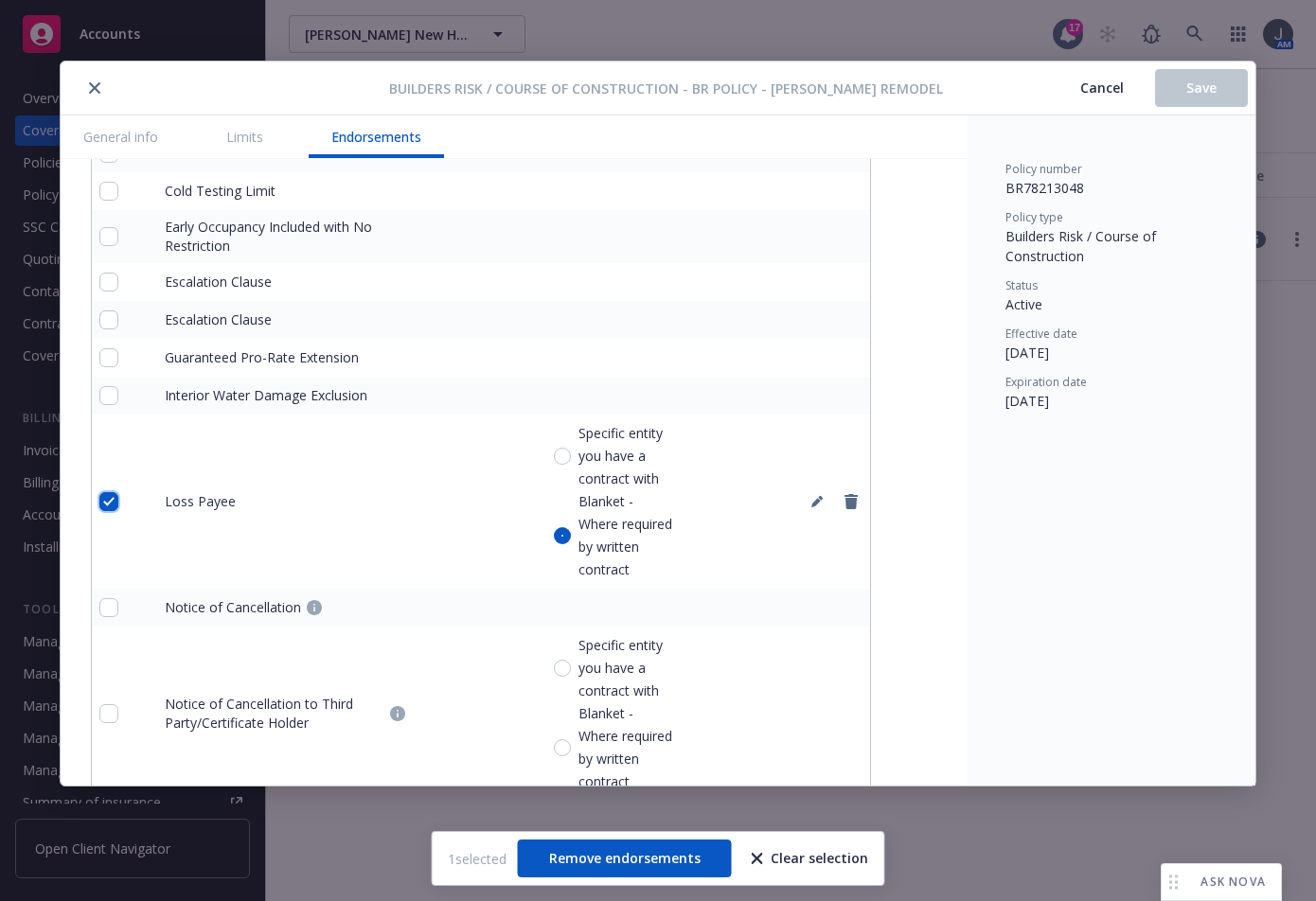 checkbox on "true" 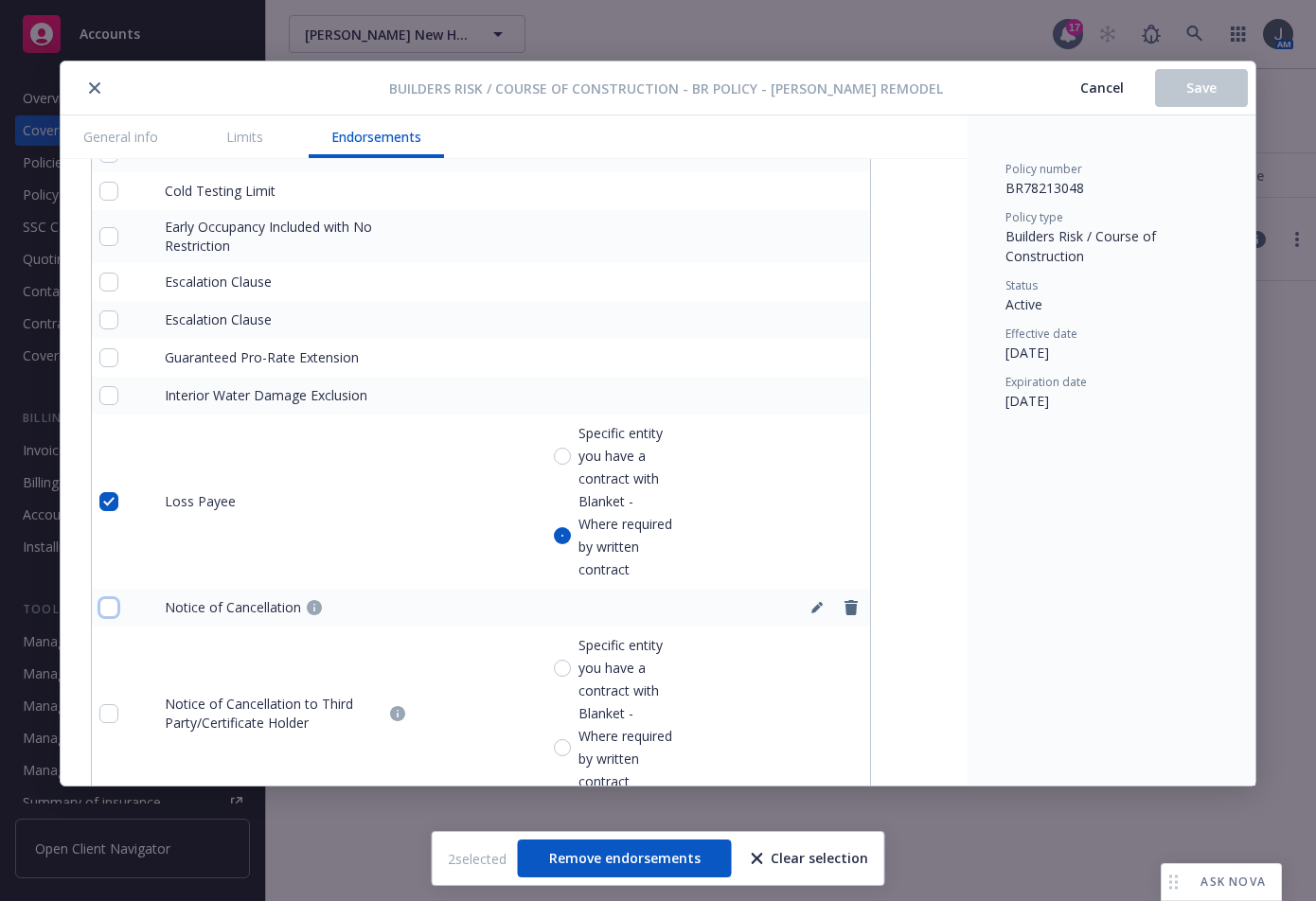 click at bounding box center (109, 608) 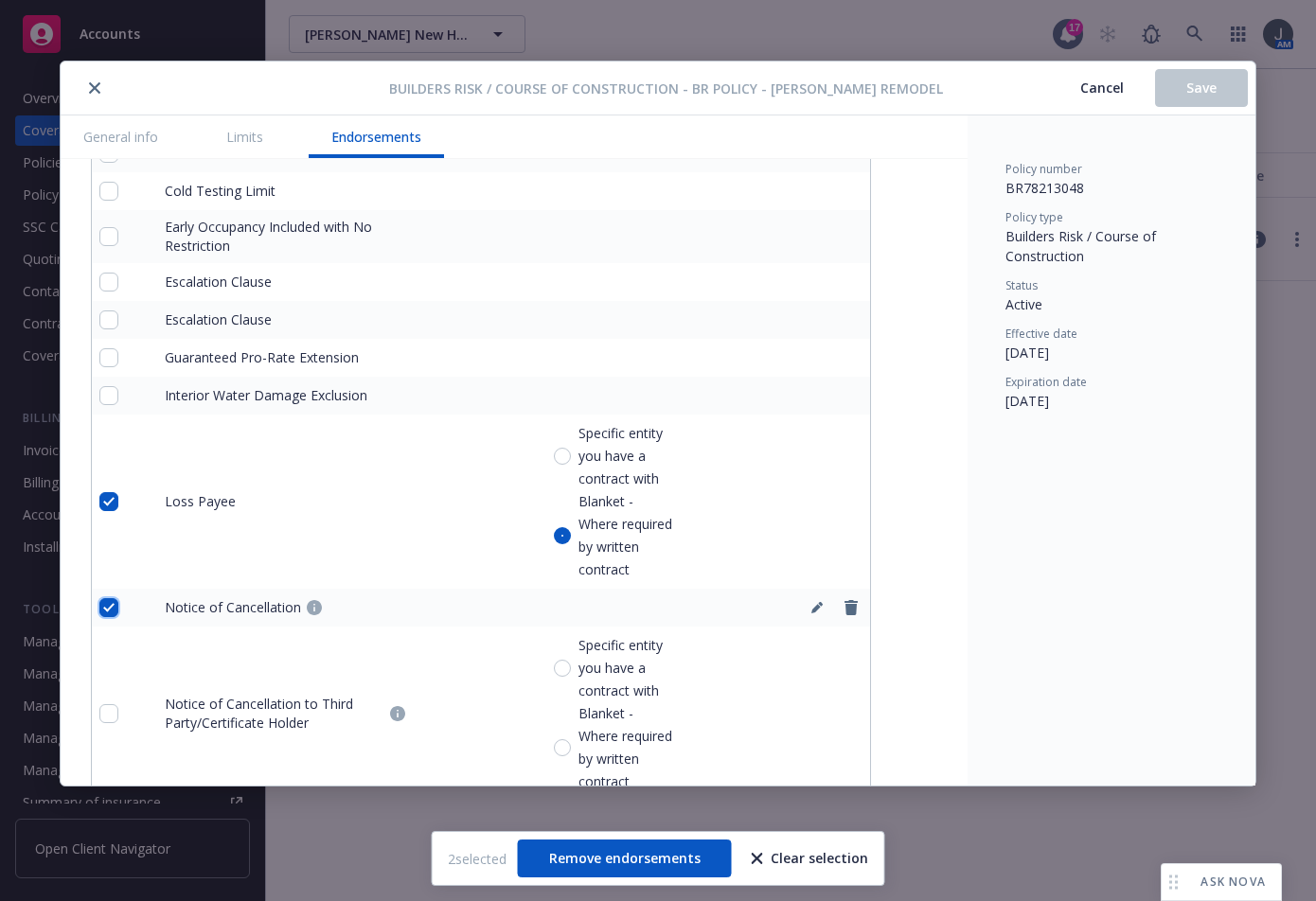 checkbox on "true" 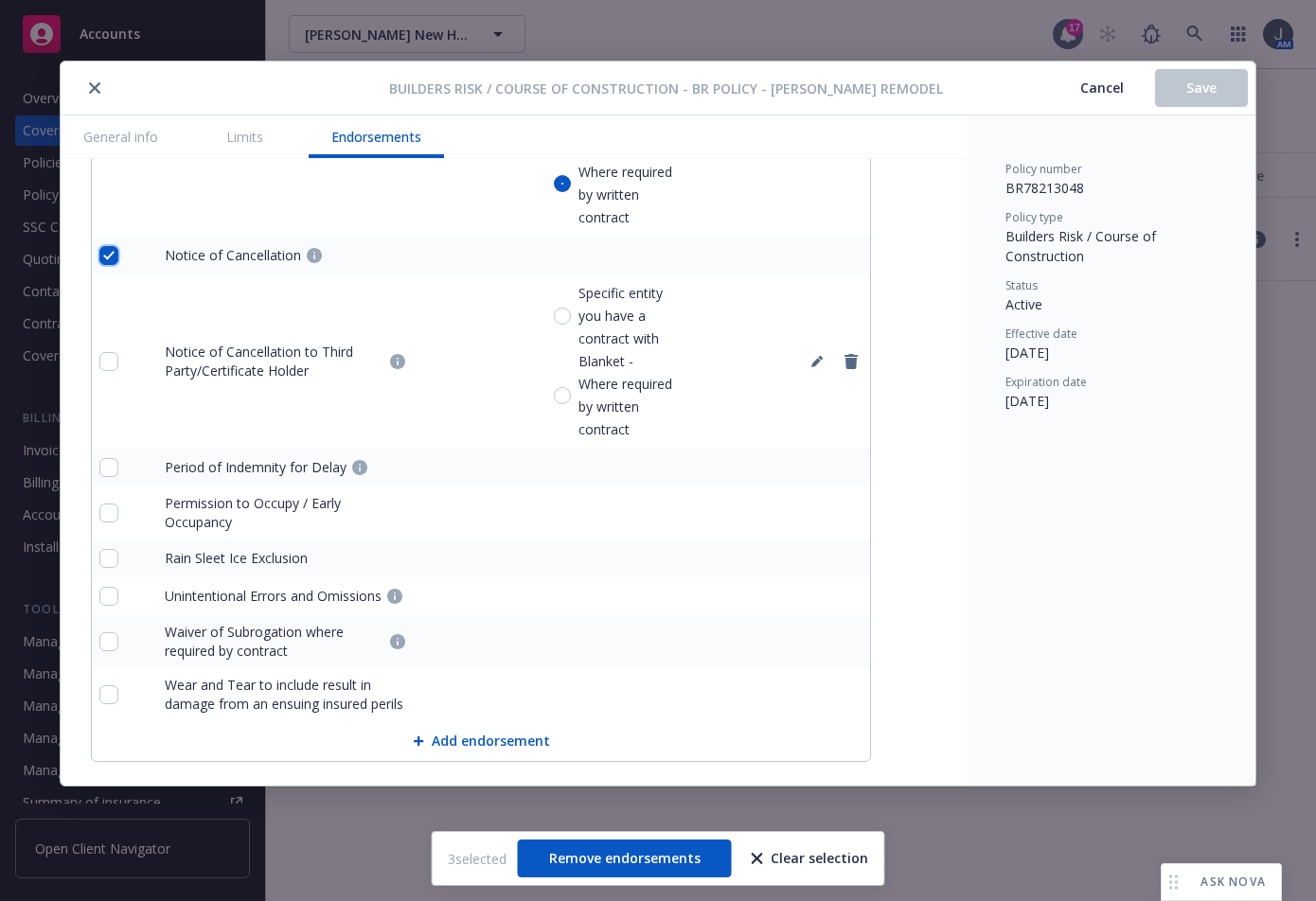 scroll, scrollTop: 3496, scrollLeft: 0, axis: vertical 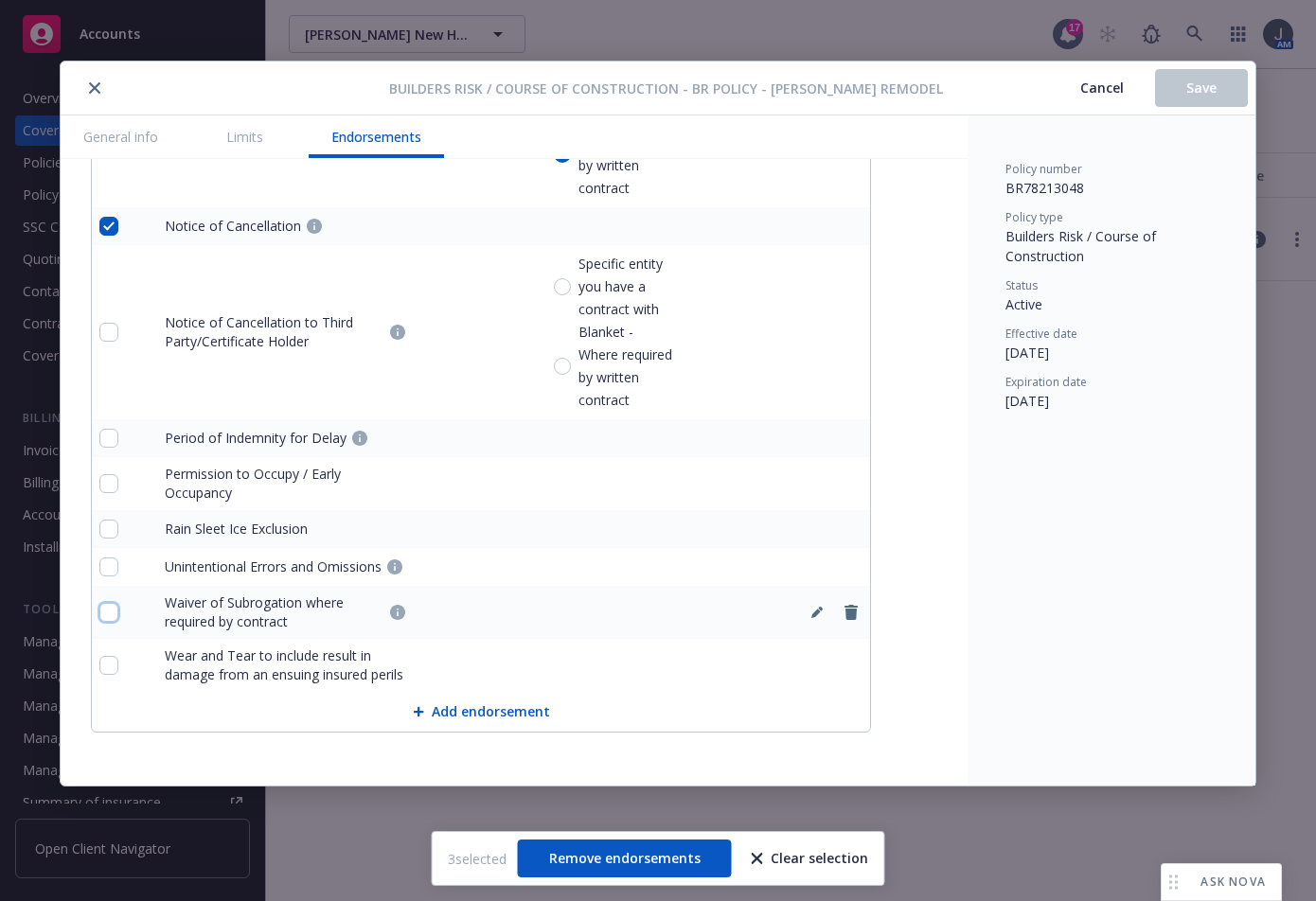 click at bounding box center (109, 612) 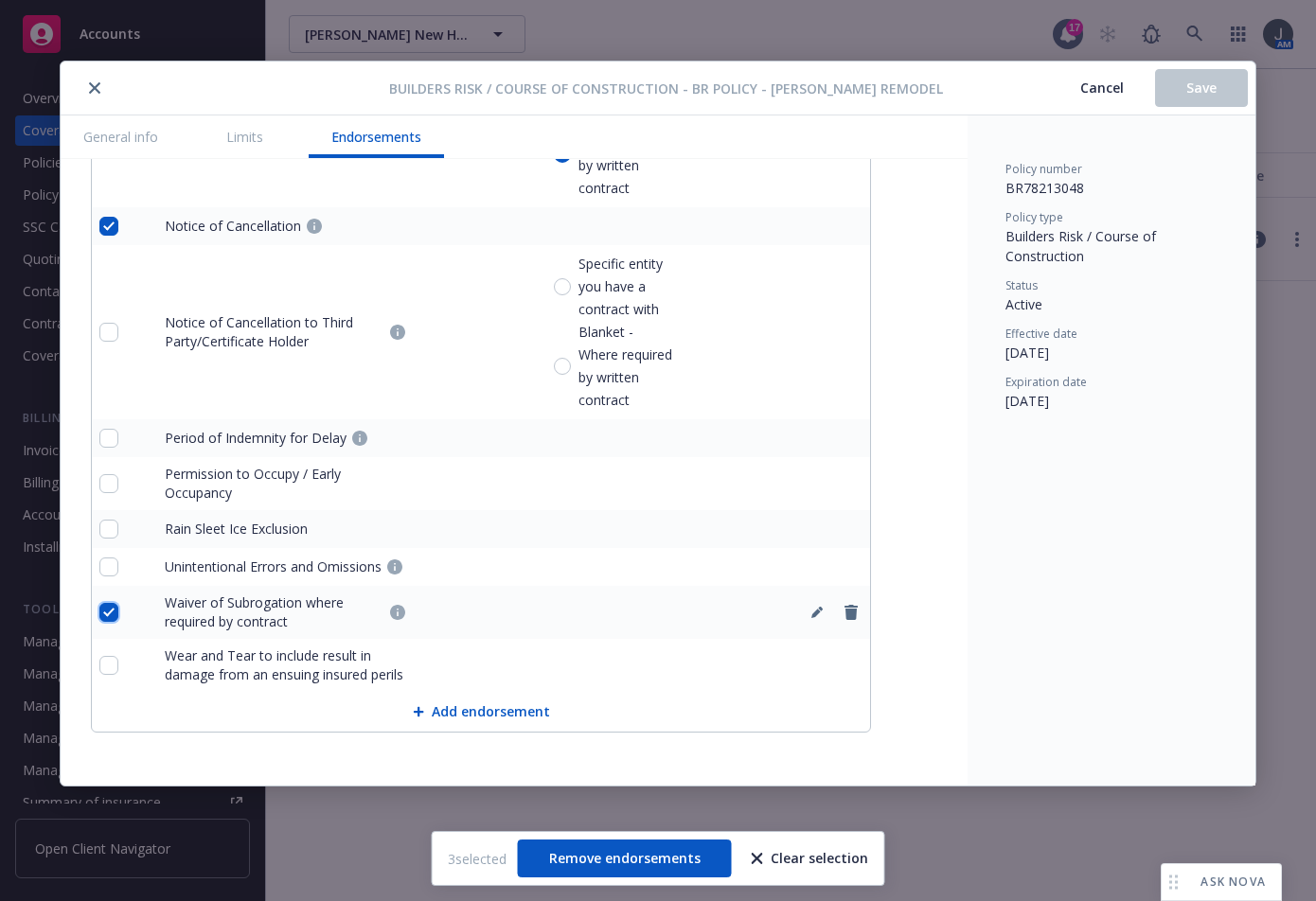 checkbox on "true" 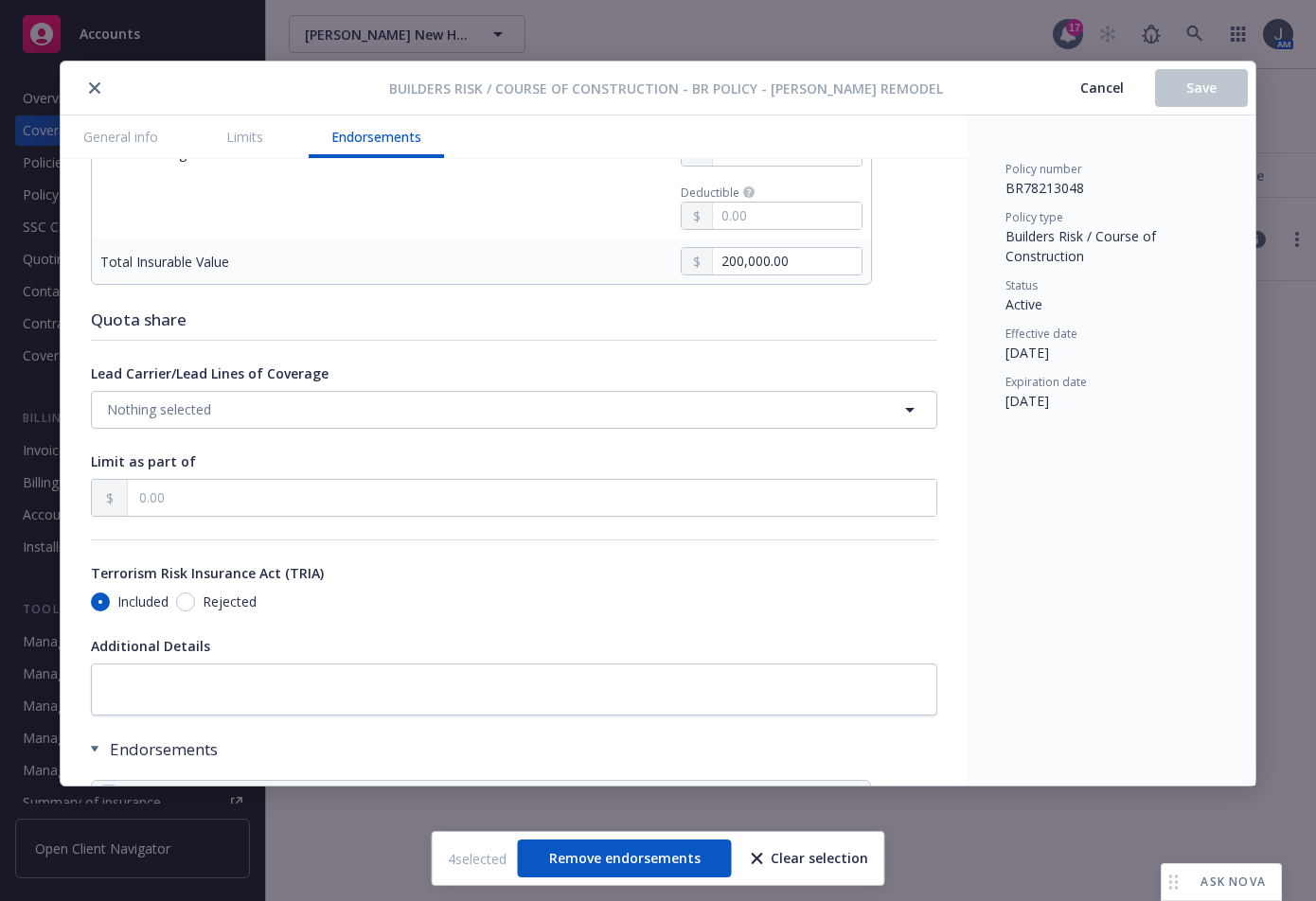 scroll, scrollTop: 2613, scrollLeft: 0, axis: vertical 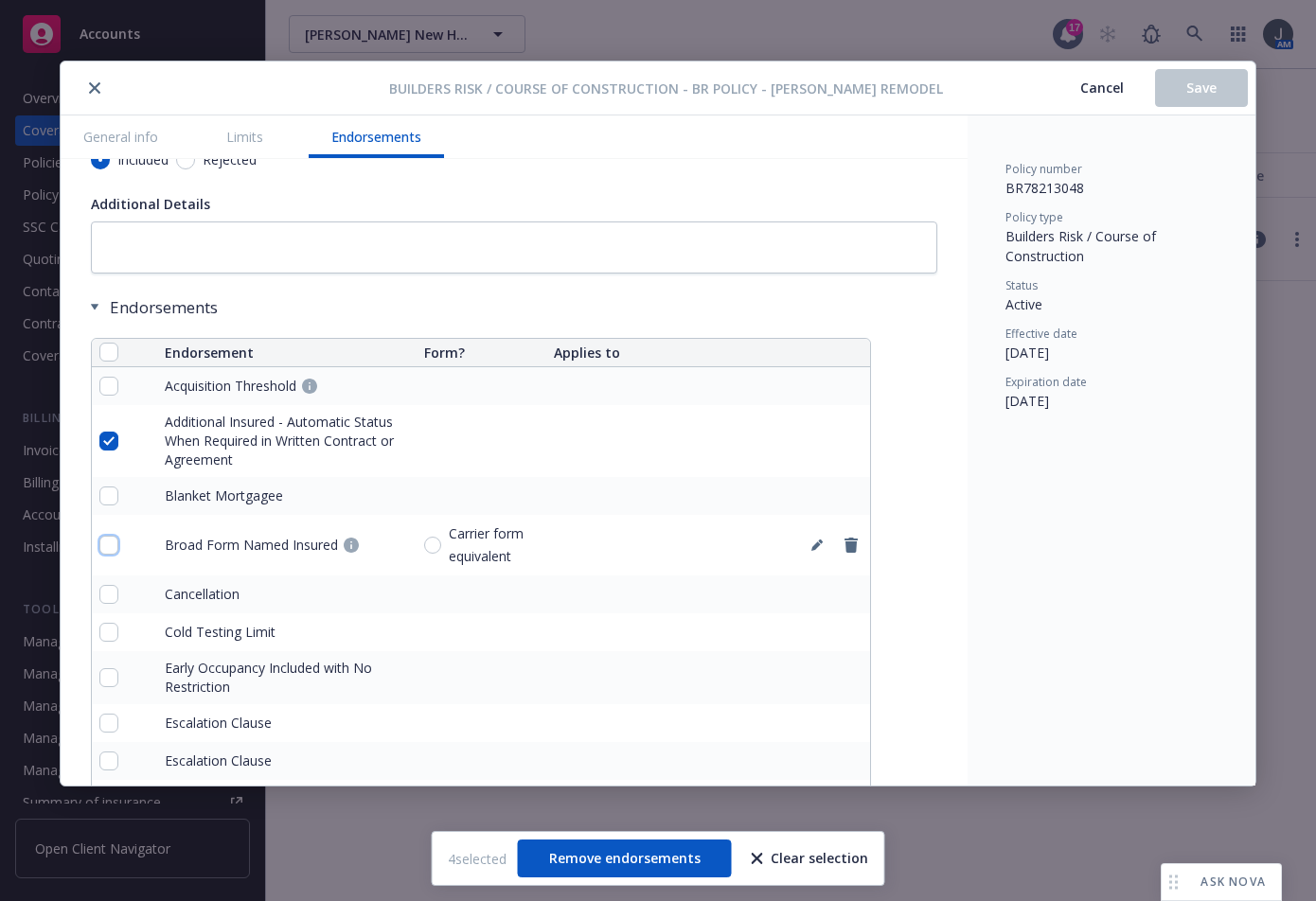 click at bounding box center (109, 545) 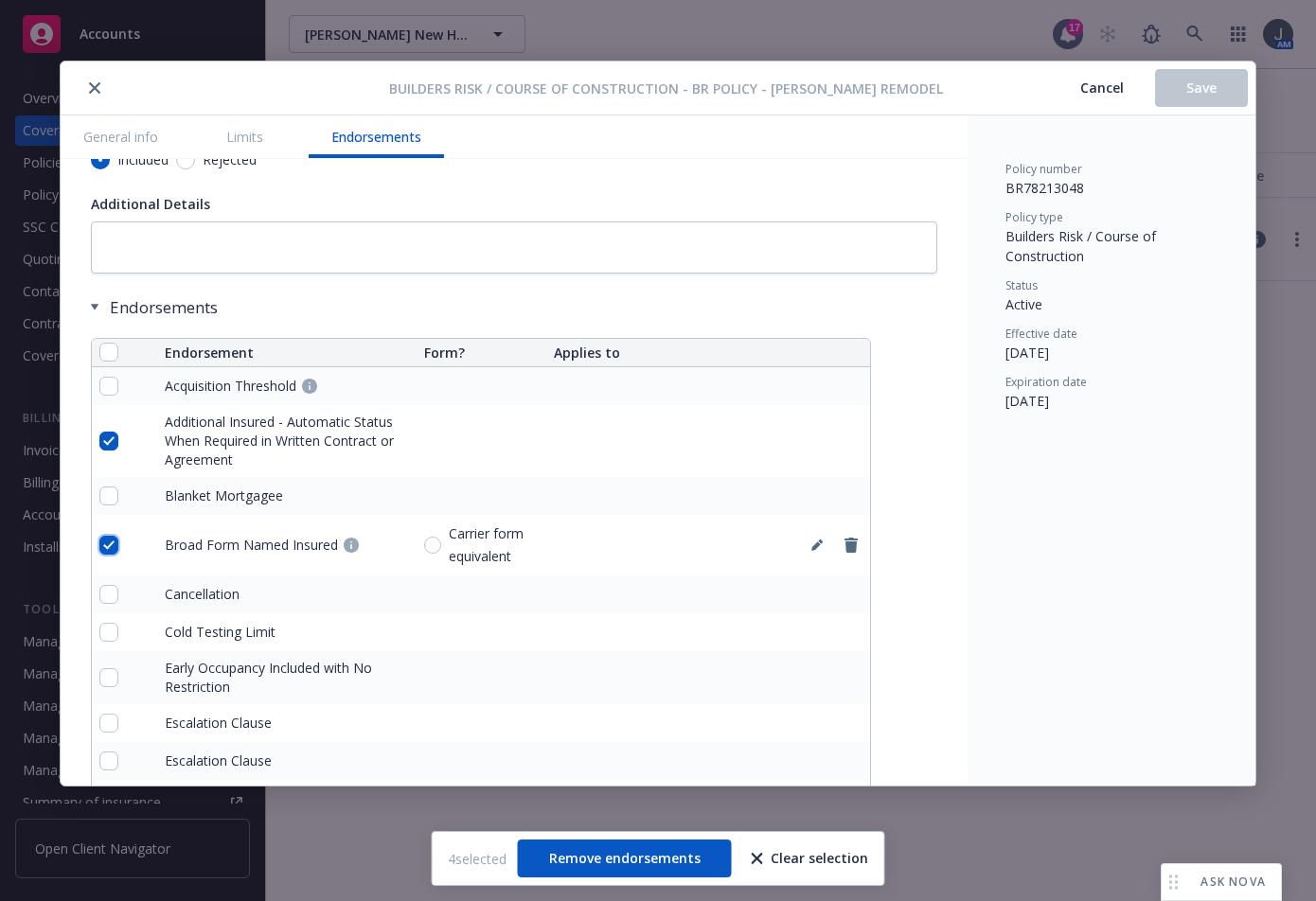 checkbox on "true" 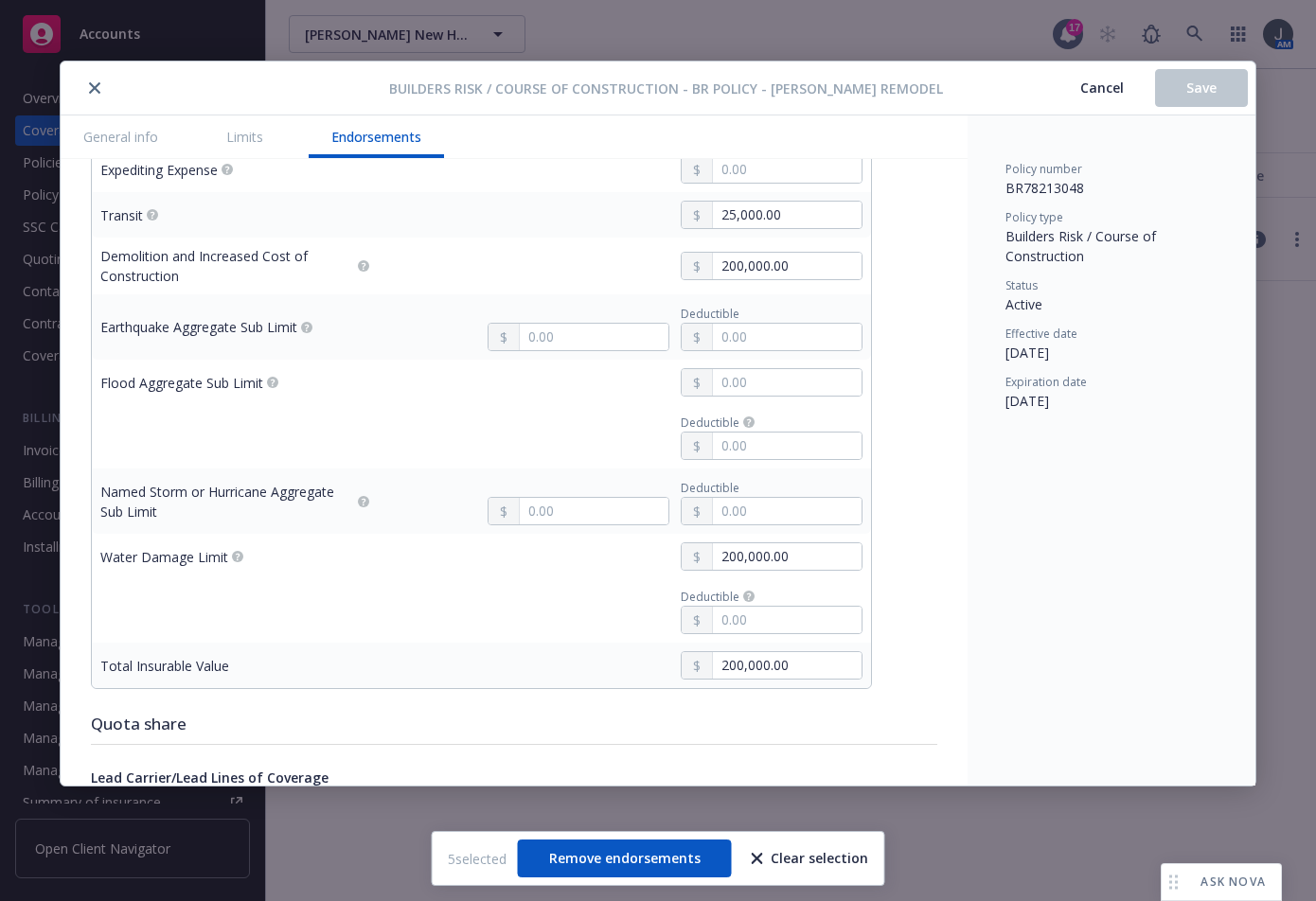 scroll, scrollTop: 3496, scrollLeft: 0, axis: vertical 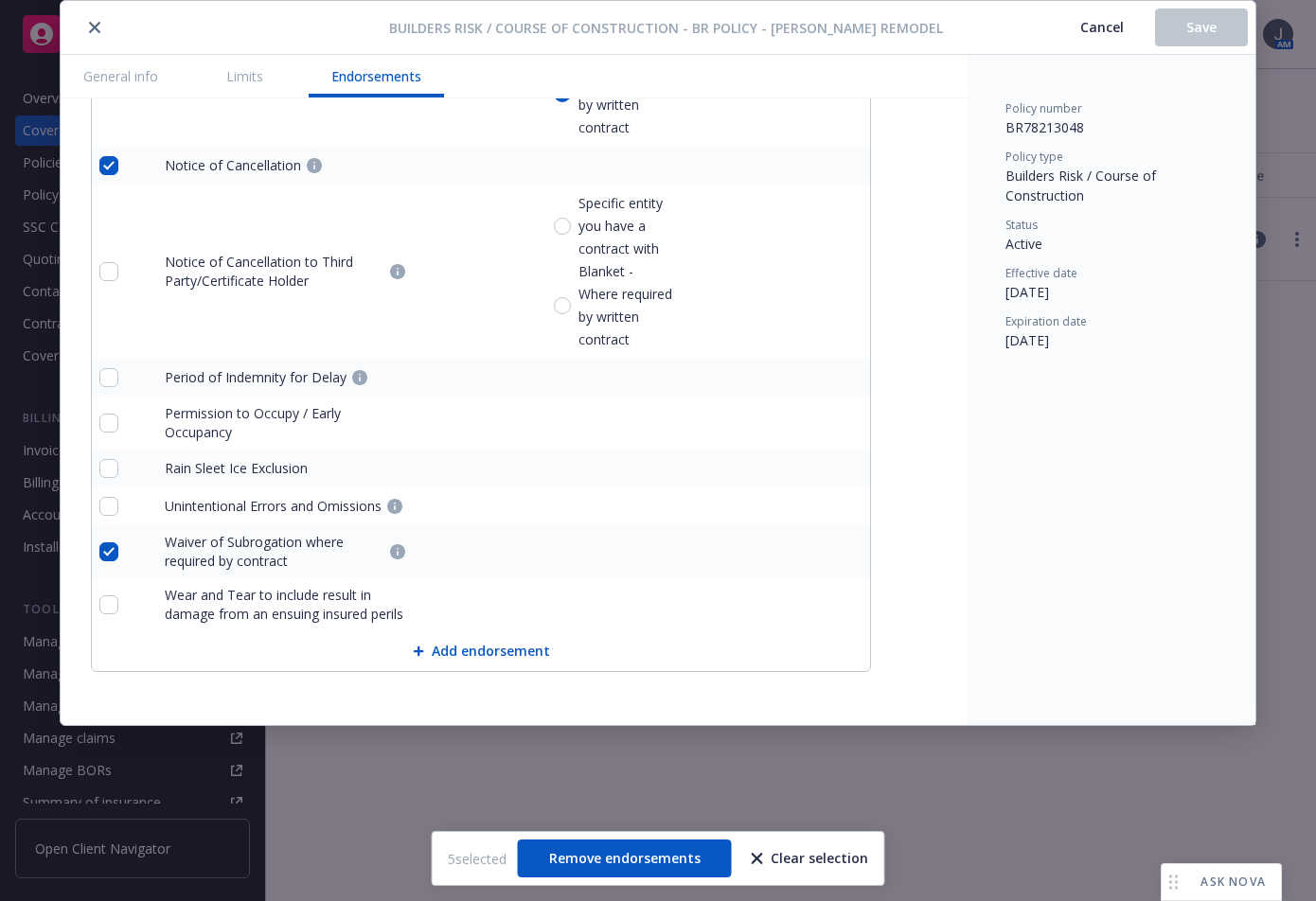 click on "Cancel" at bounding box center [1102, 26] 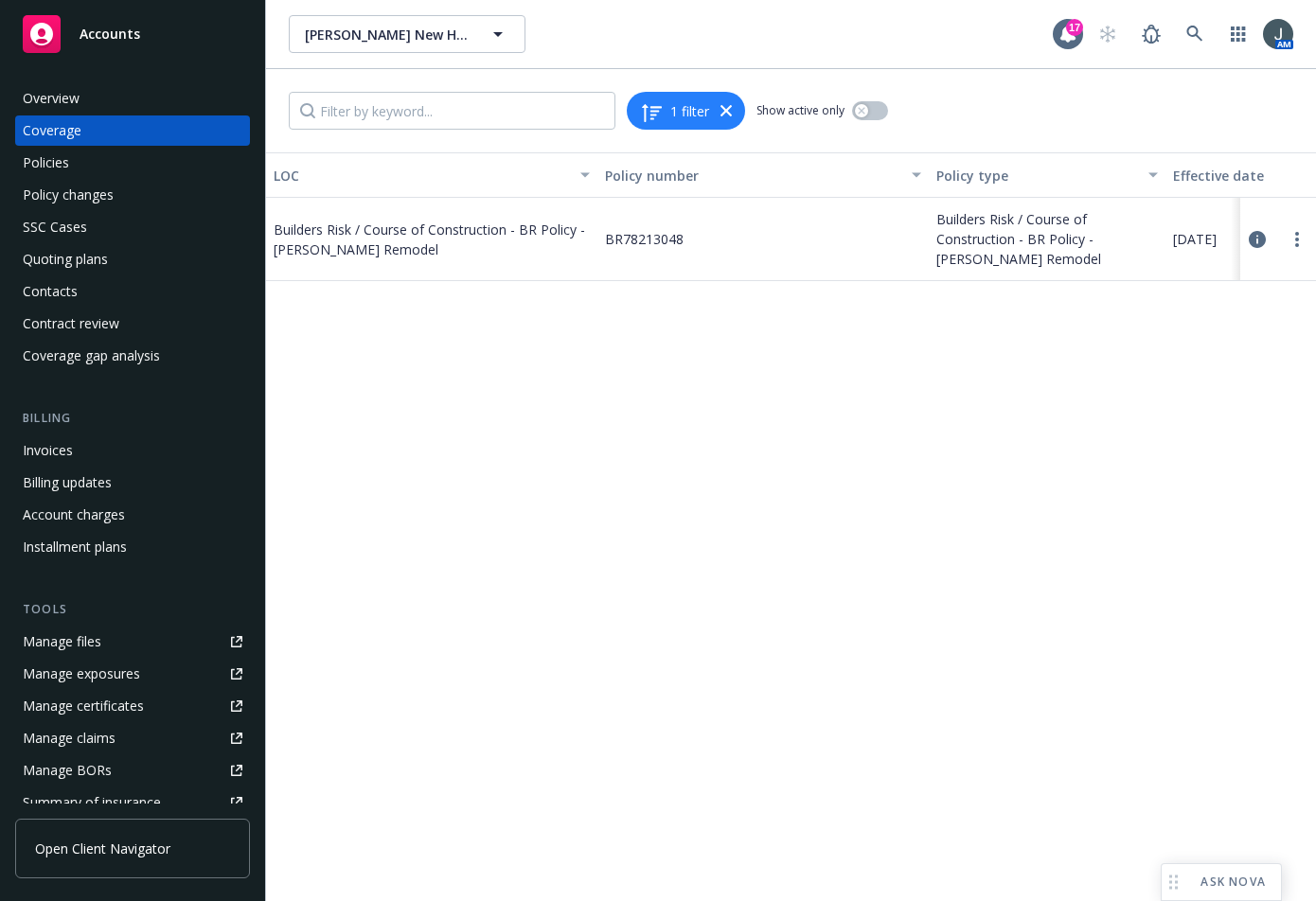 click on "Builders Risk / Course of Construction - BR Policy - [PERSON_NAME] Remodel" at bounding box center [432, 239] 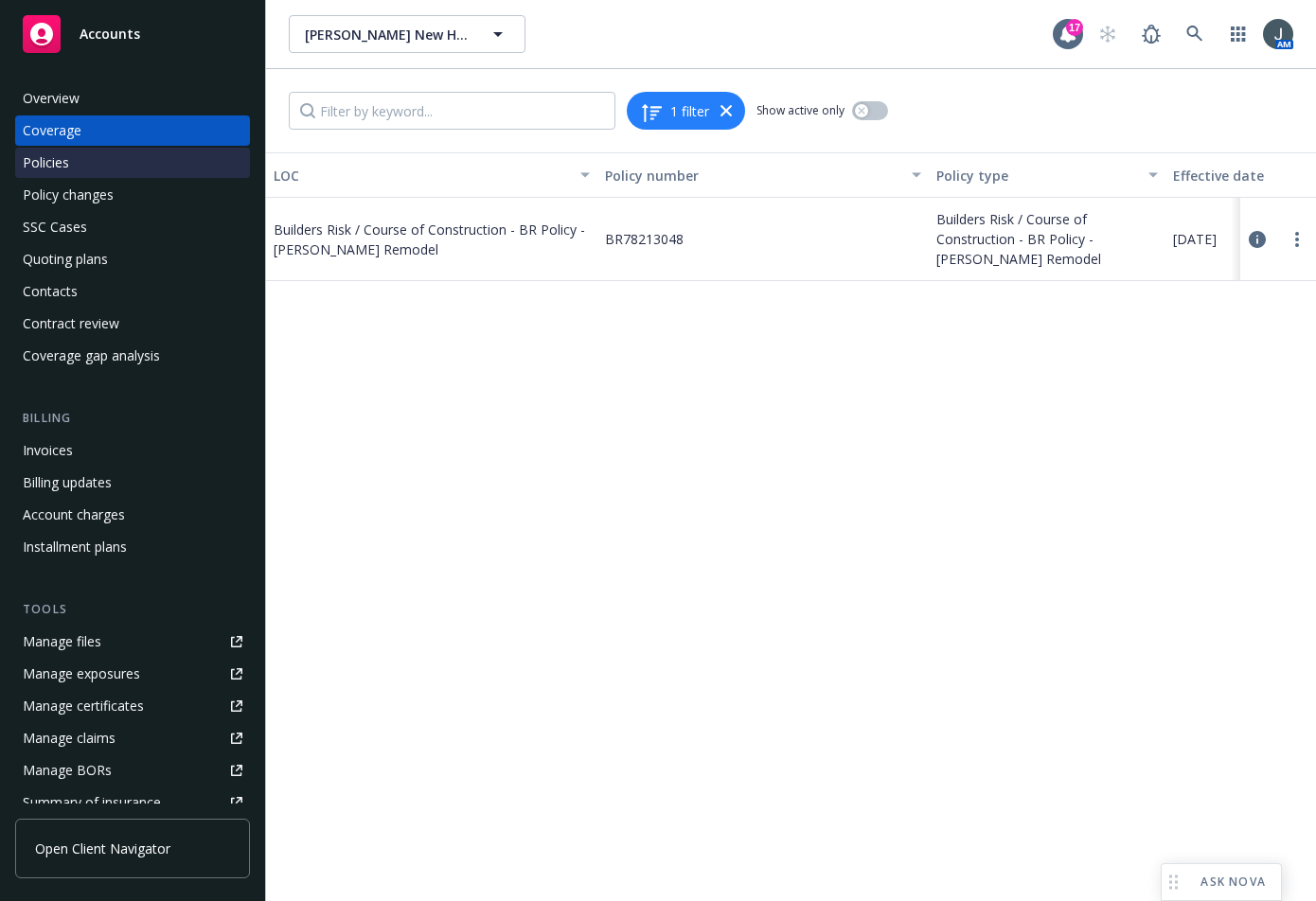 click on "Policies" at bounding box center [133, 163] 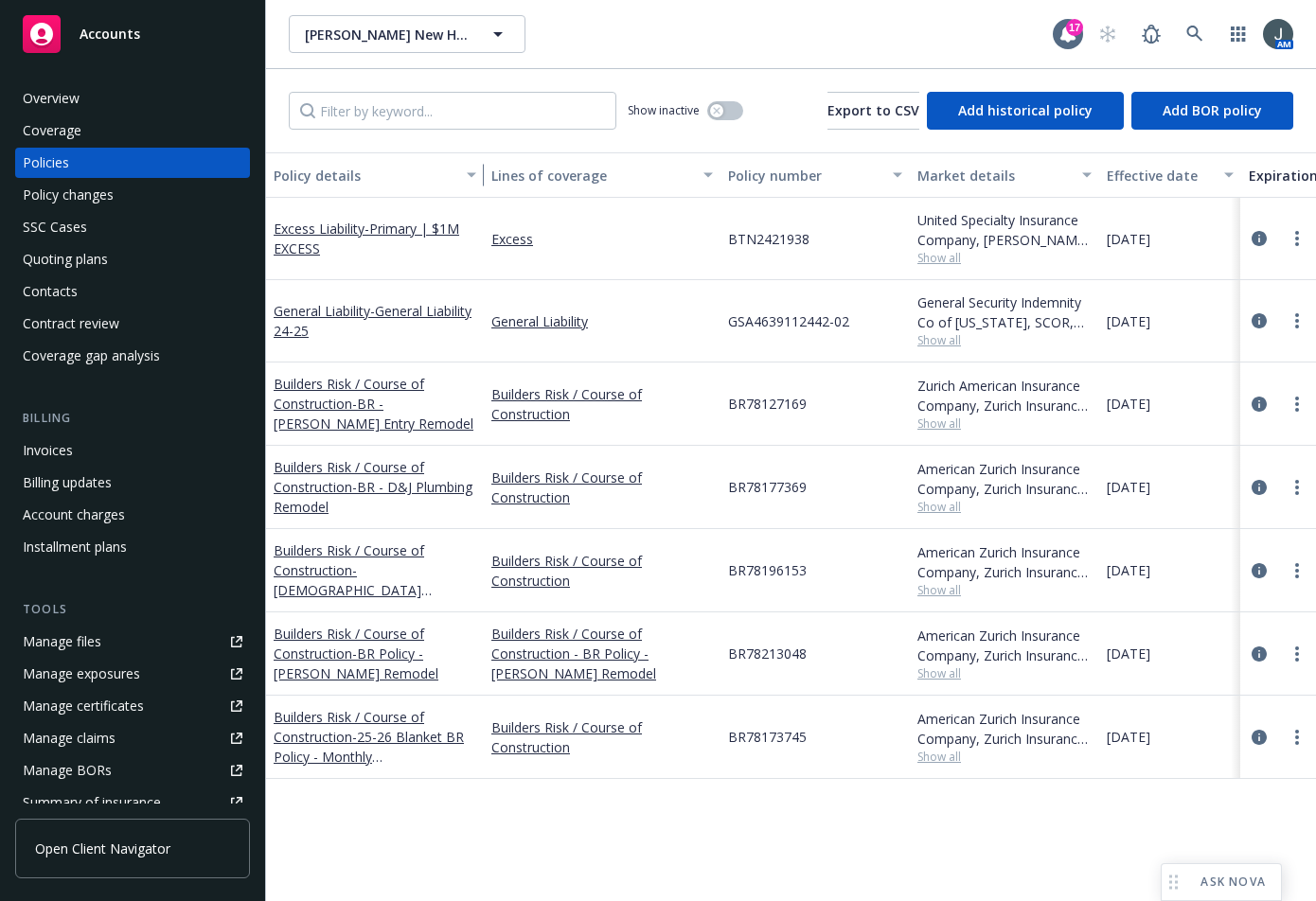 drag, startPoint x: 402, startPoint y: 169, endPoint x: 478, endPoint y: 158, distance: 76.792 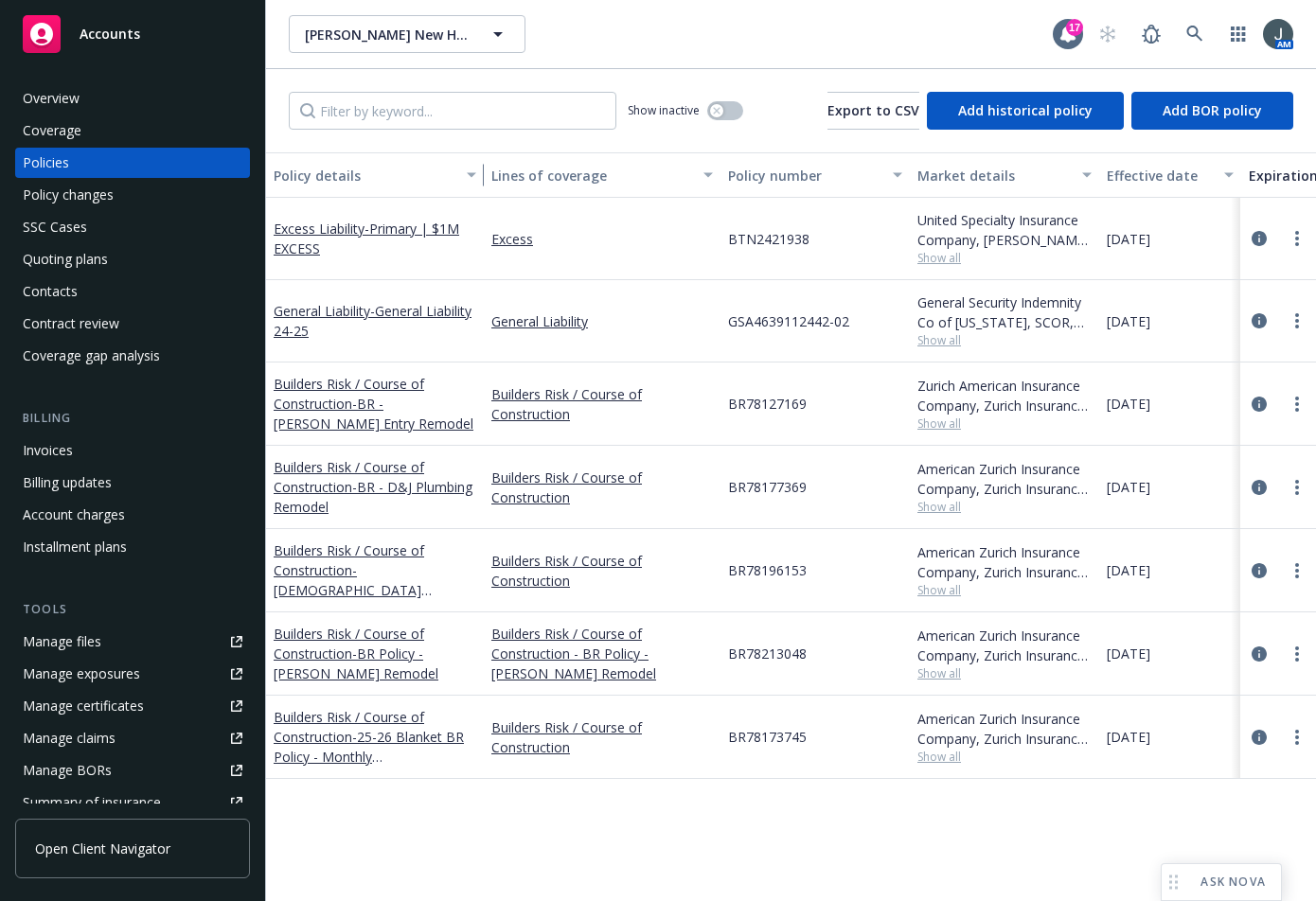 click at bounding box center [474, 175] 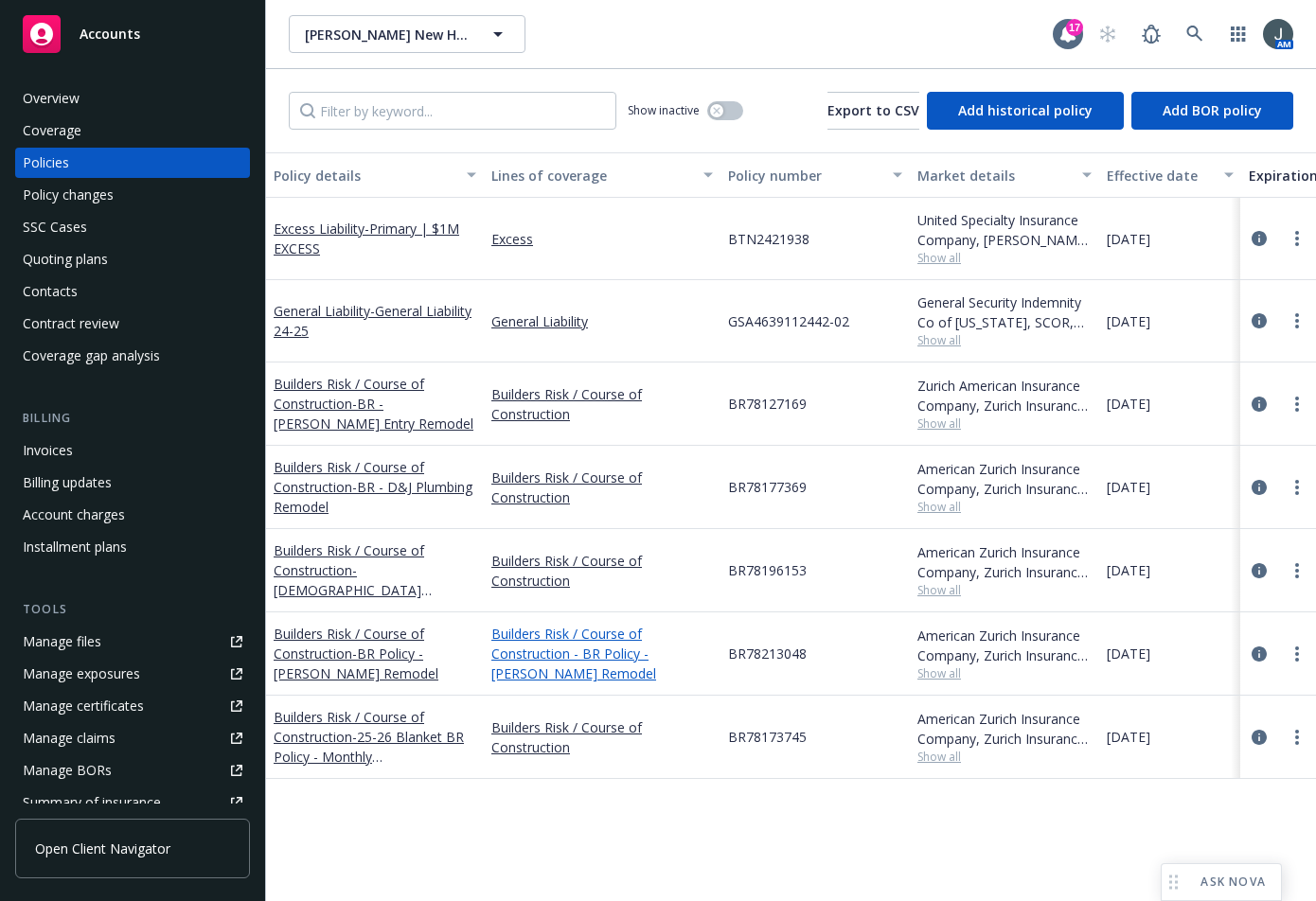 click on "Builders Risk / Course of Construction - BR Policy - [PERSON_NAME] Remodel" at bounding box center (602, 653) 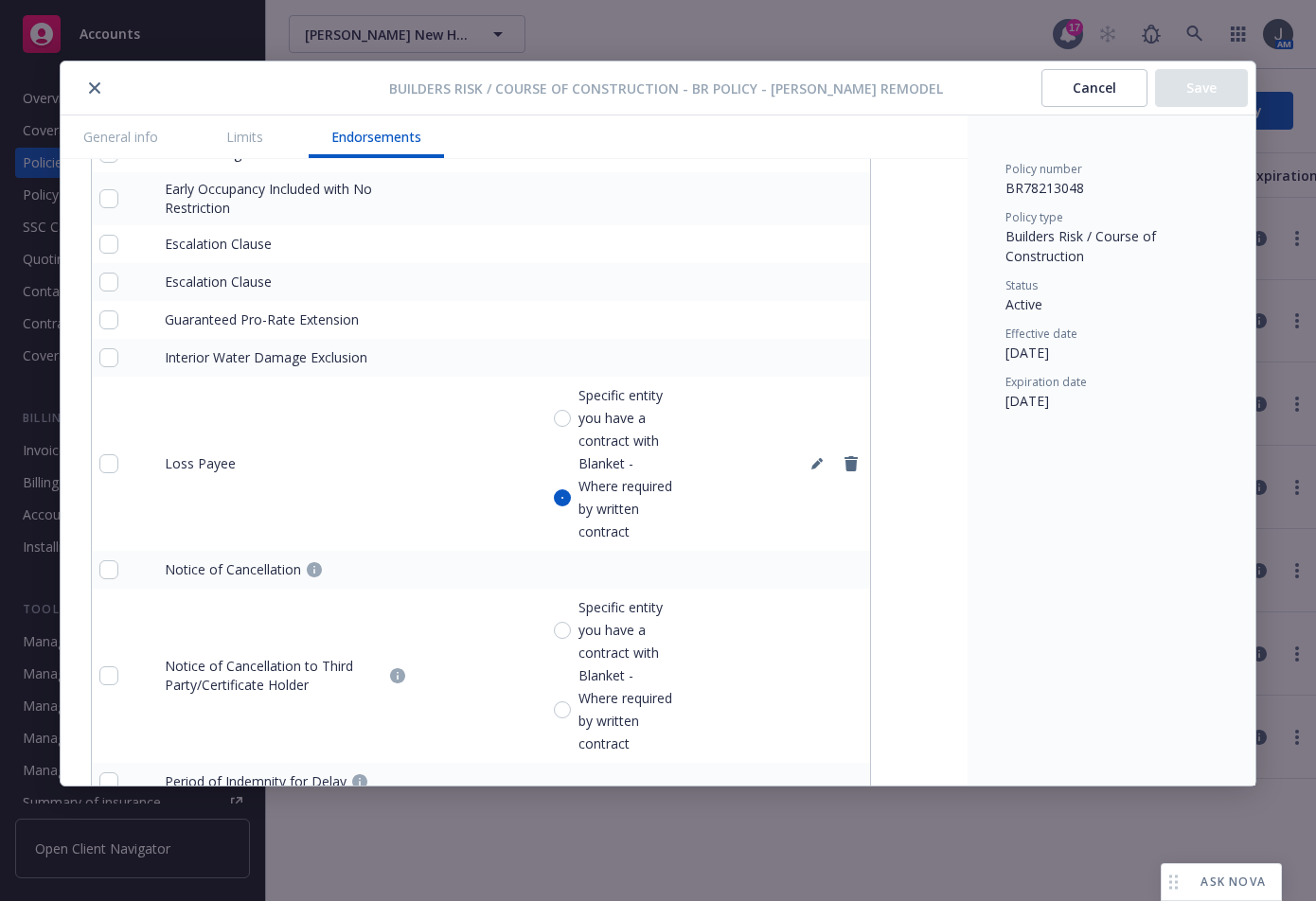 scroll, scrollTop: 3496, scrollLeft: 0, axis: vertical 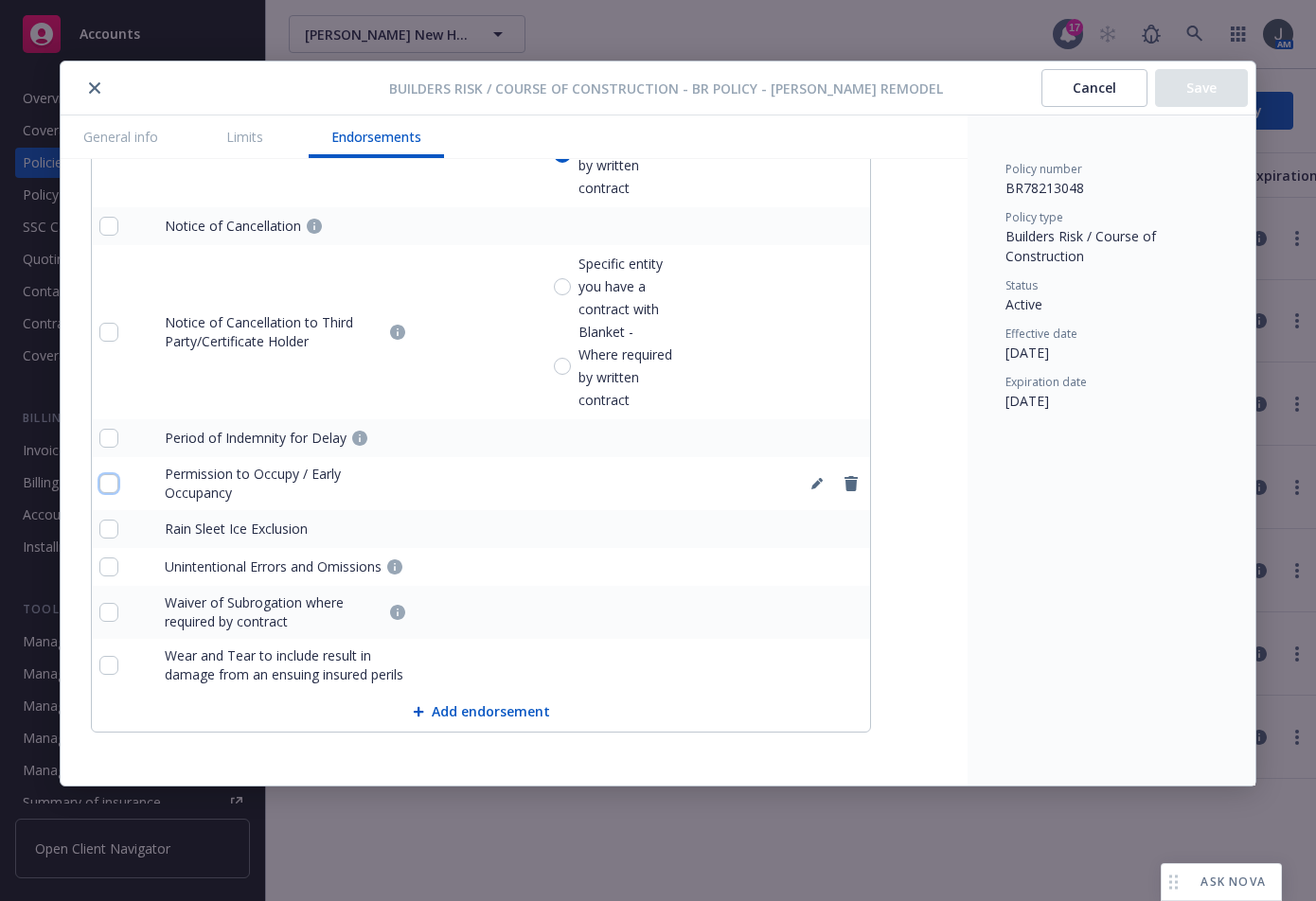 click at bounding box center (109, 484) 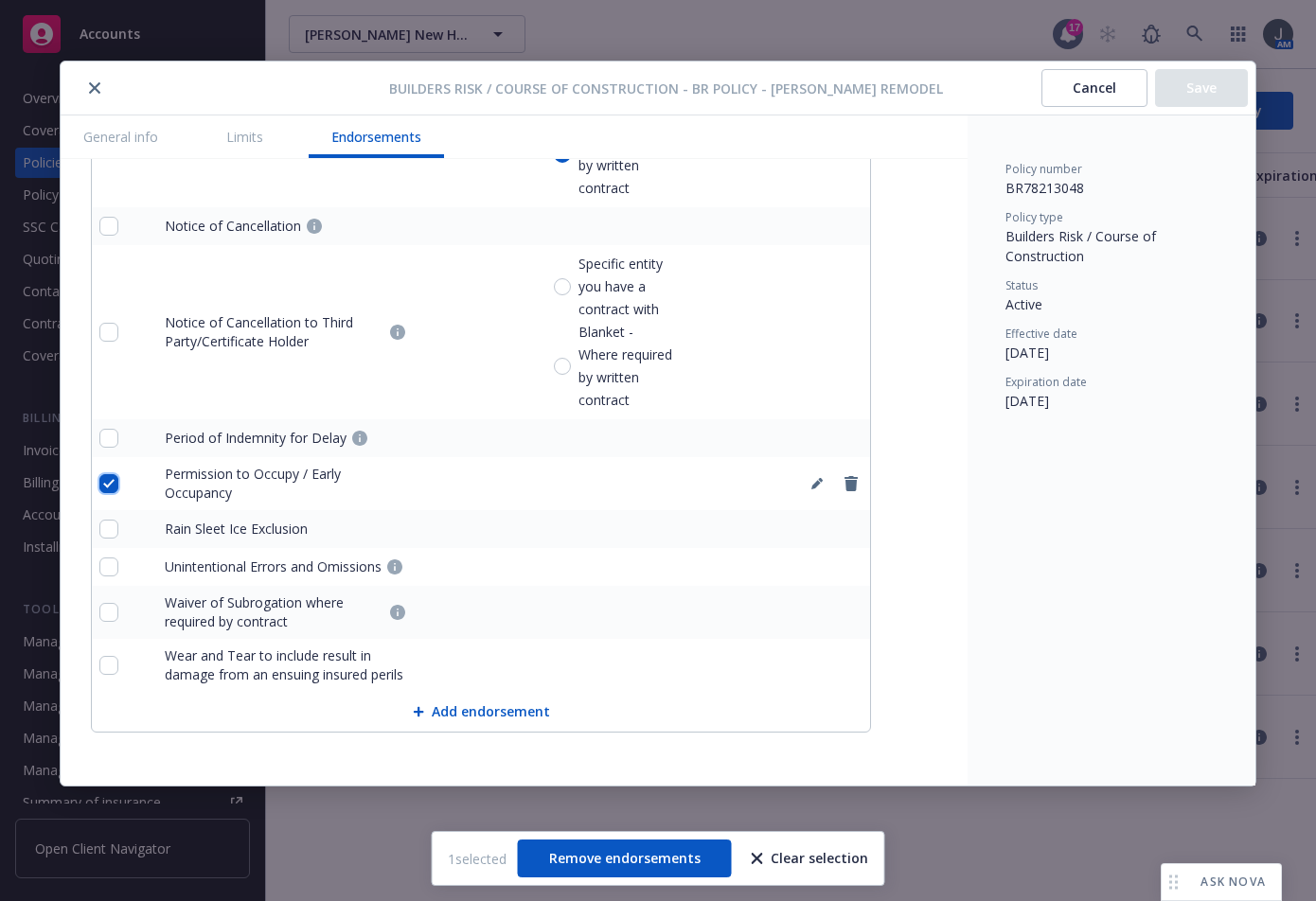 click at bounding box center (109, 484) 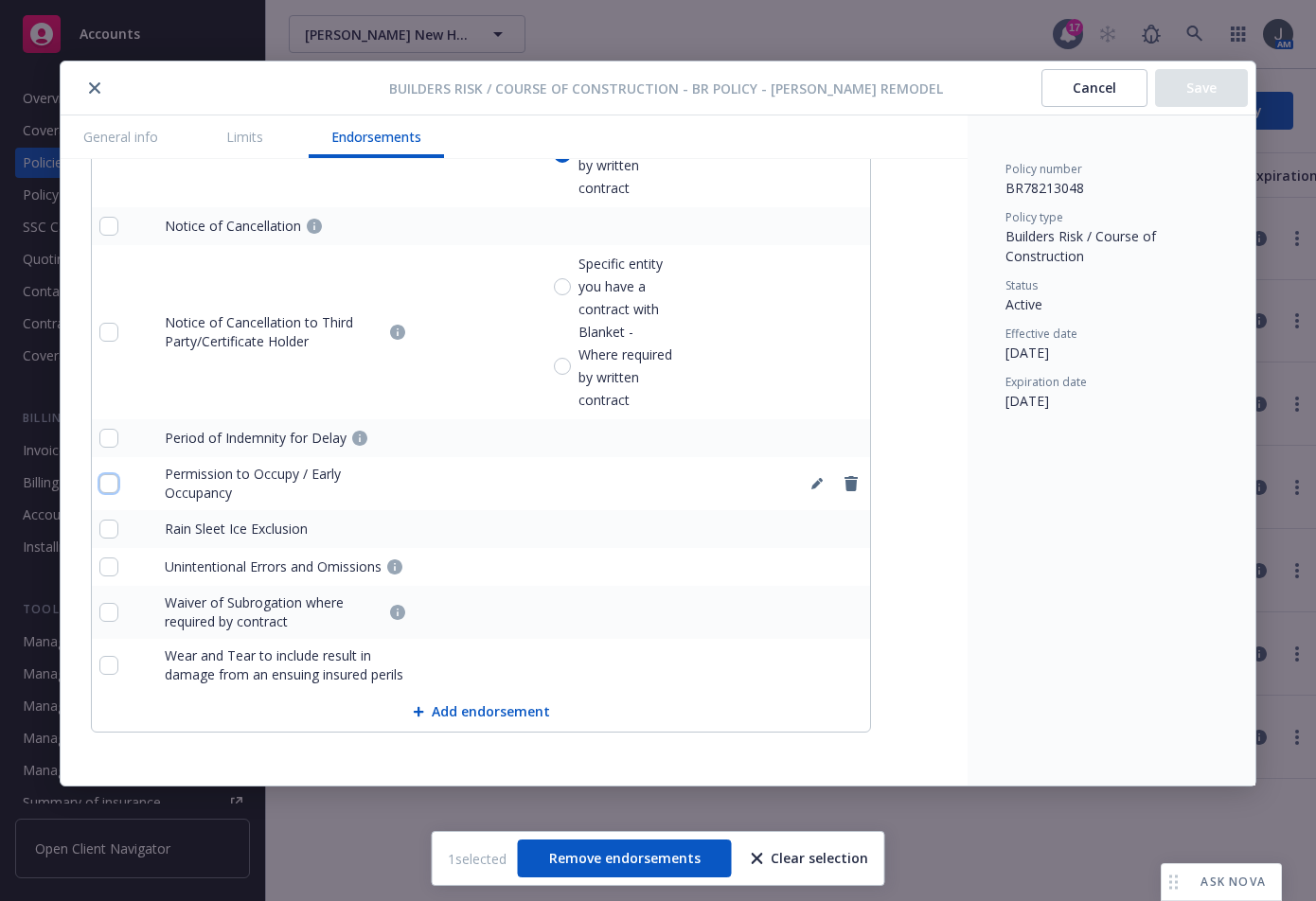 checkbox on "false" 